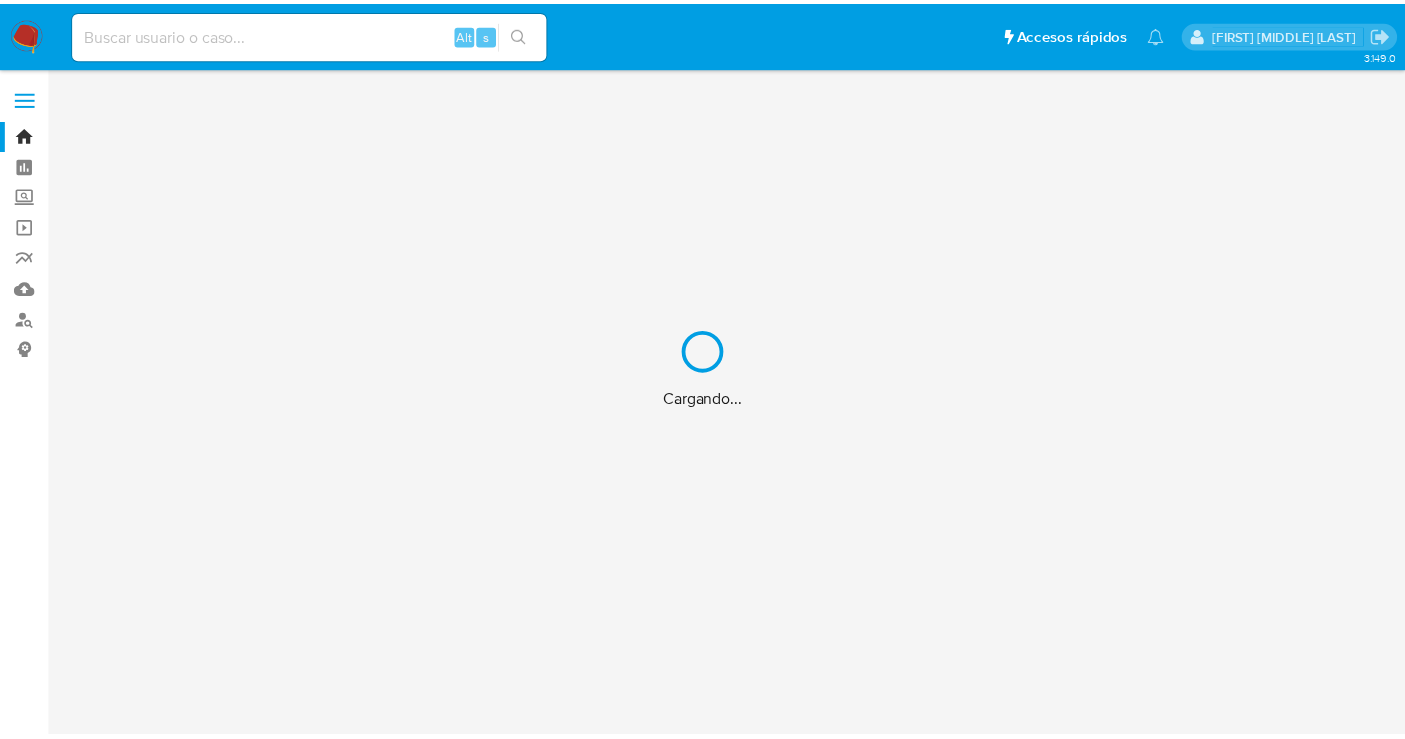scroll, scrollTop: 0, scrollLeft: 0, axis: both 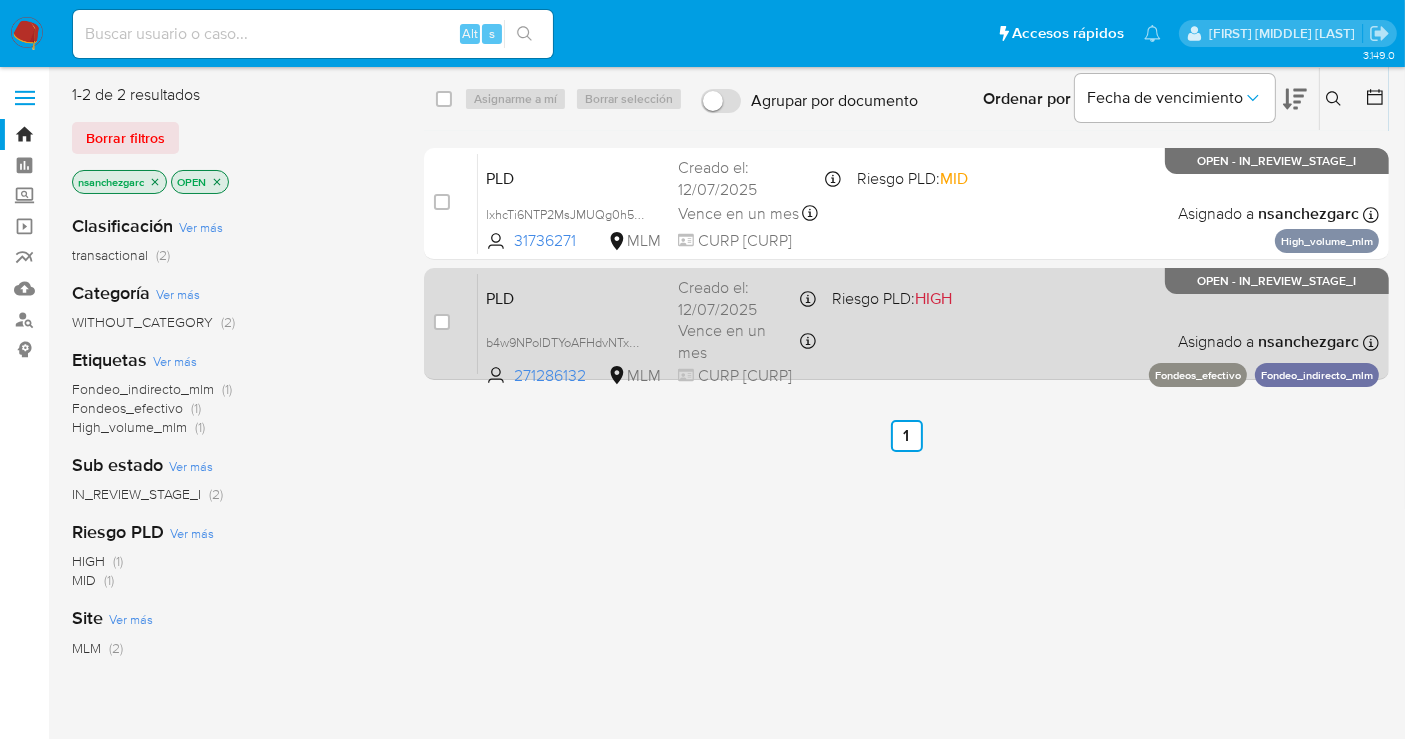 click on "Vence en un mes" at bounding box center [737, 341] 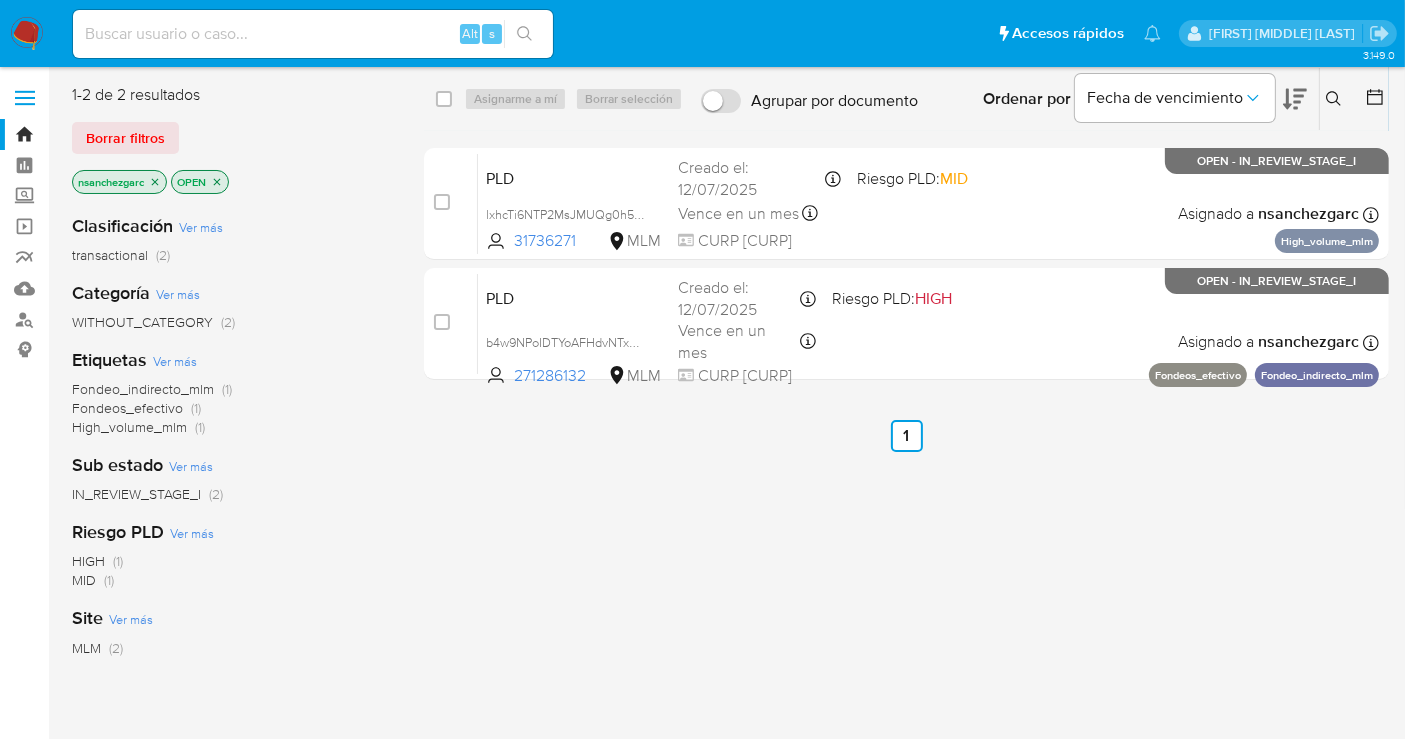 click on "Alt s" at bounding box center [313, 34] 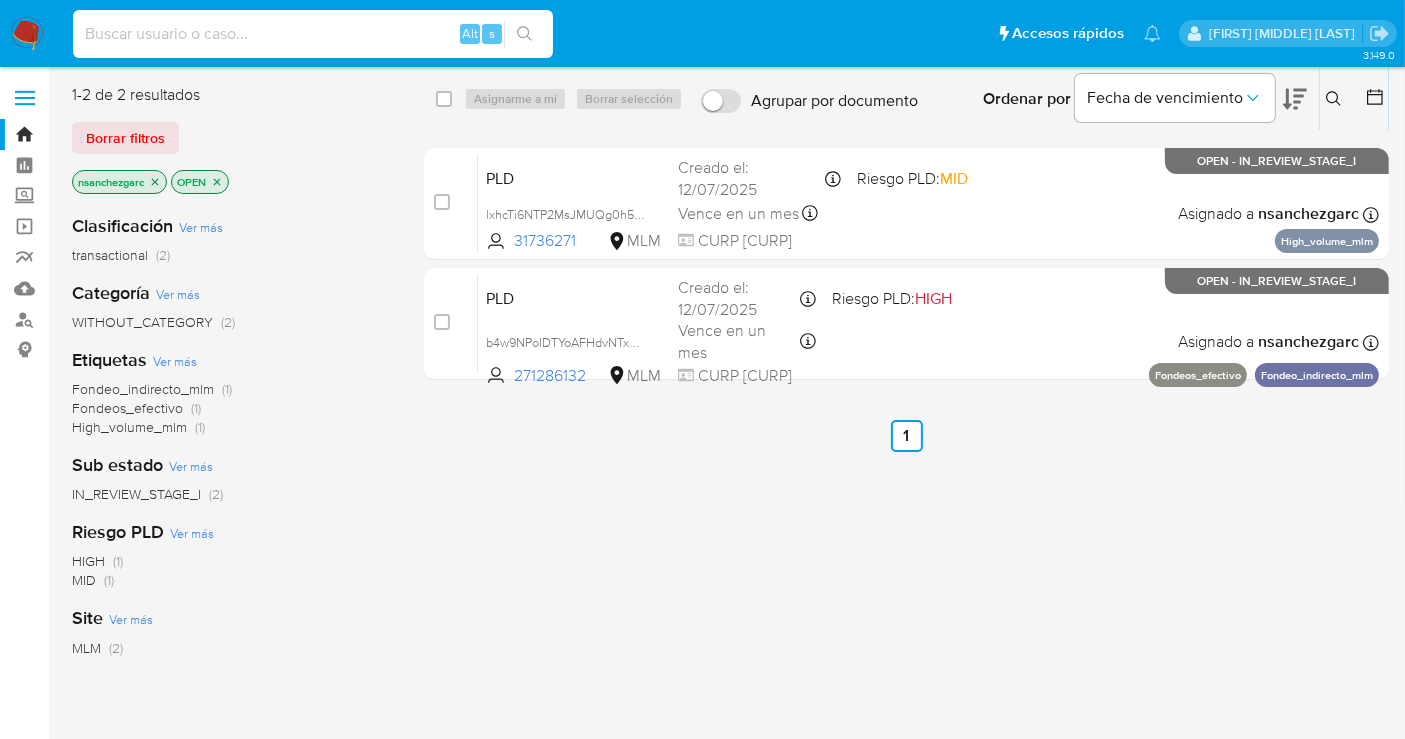 paste on "281149792" 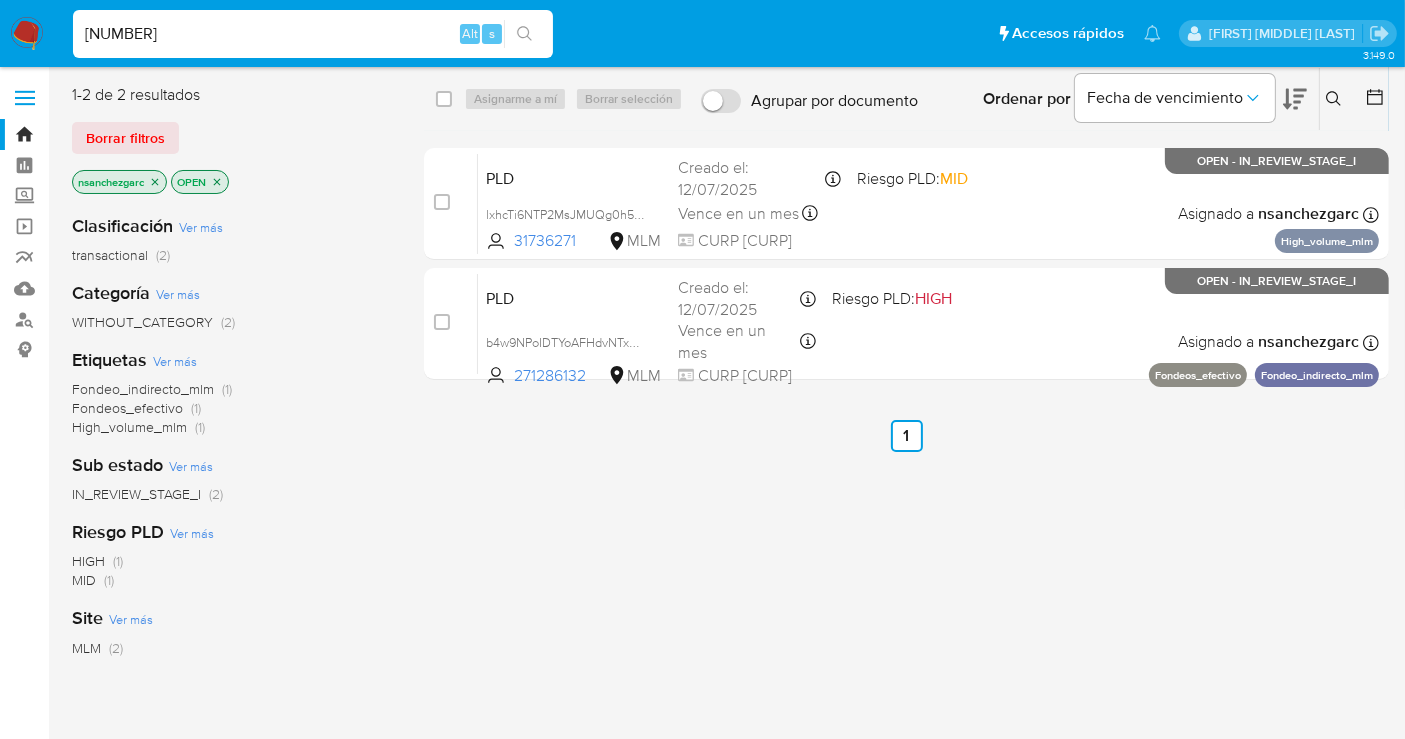 type on "281149792" 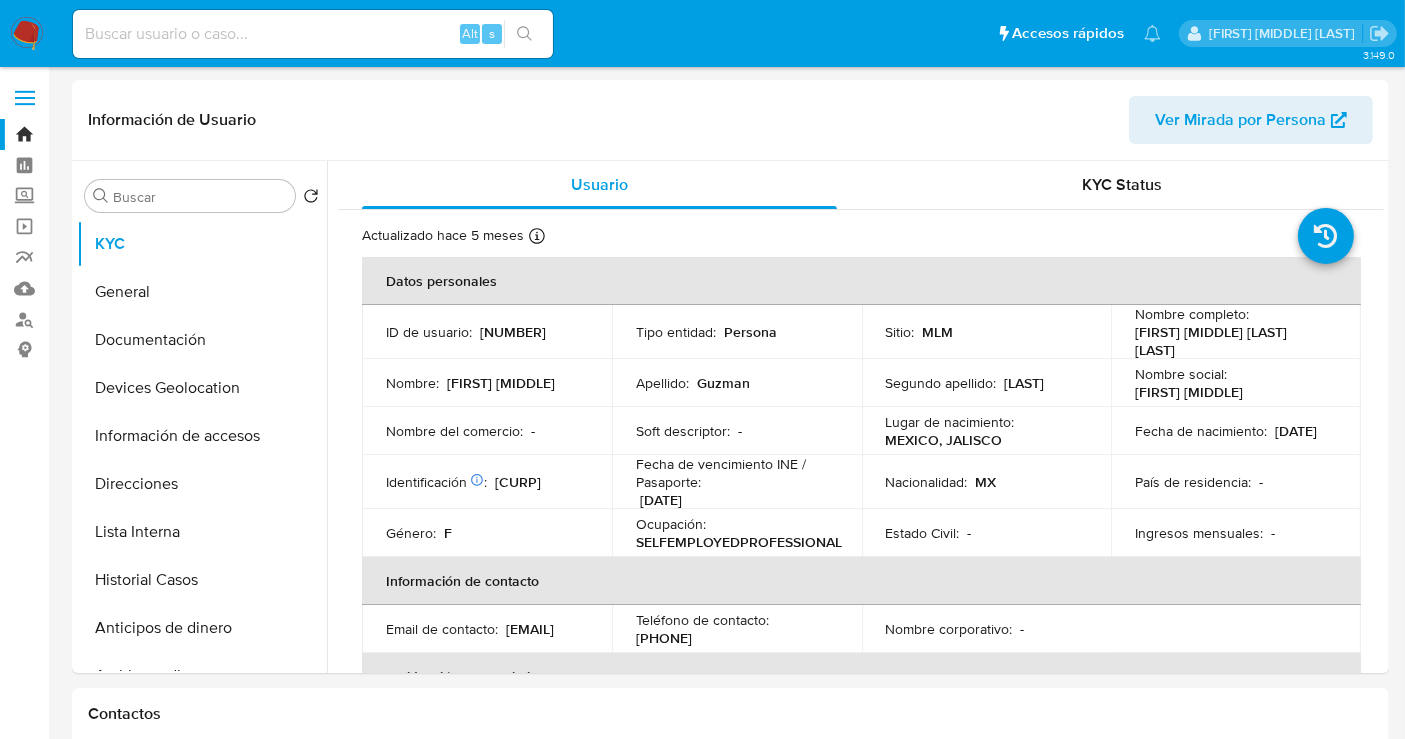 select on "10" 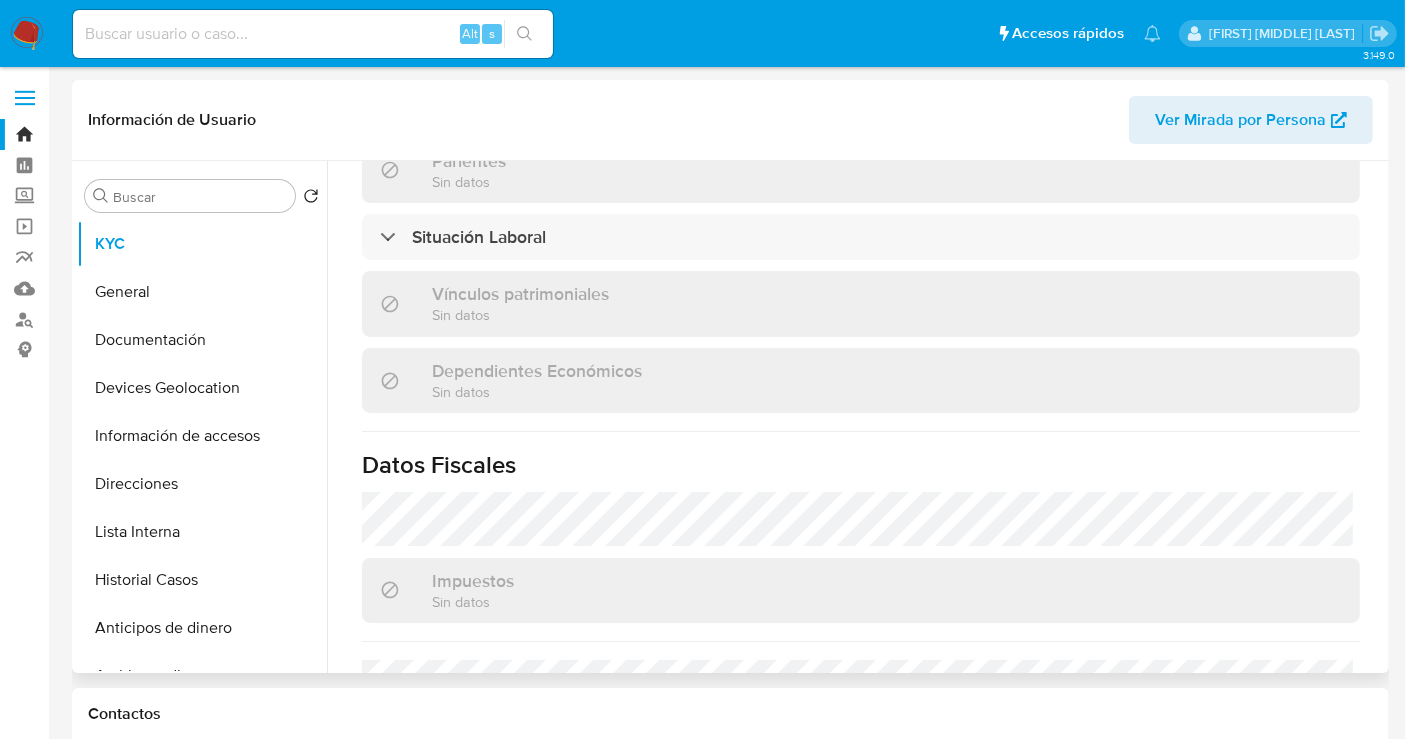 scroll, scrollTop: 1222, scrollLeft: 0, axis: vertical 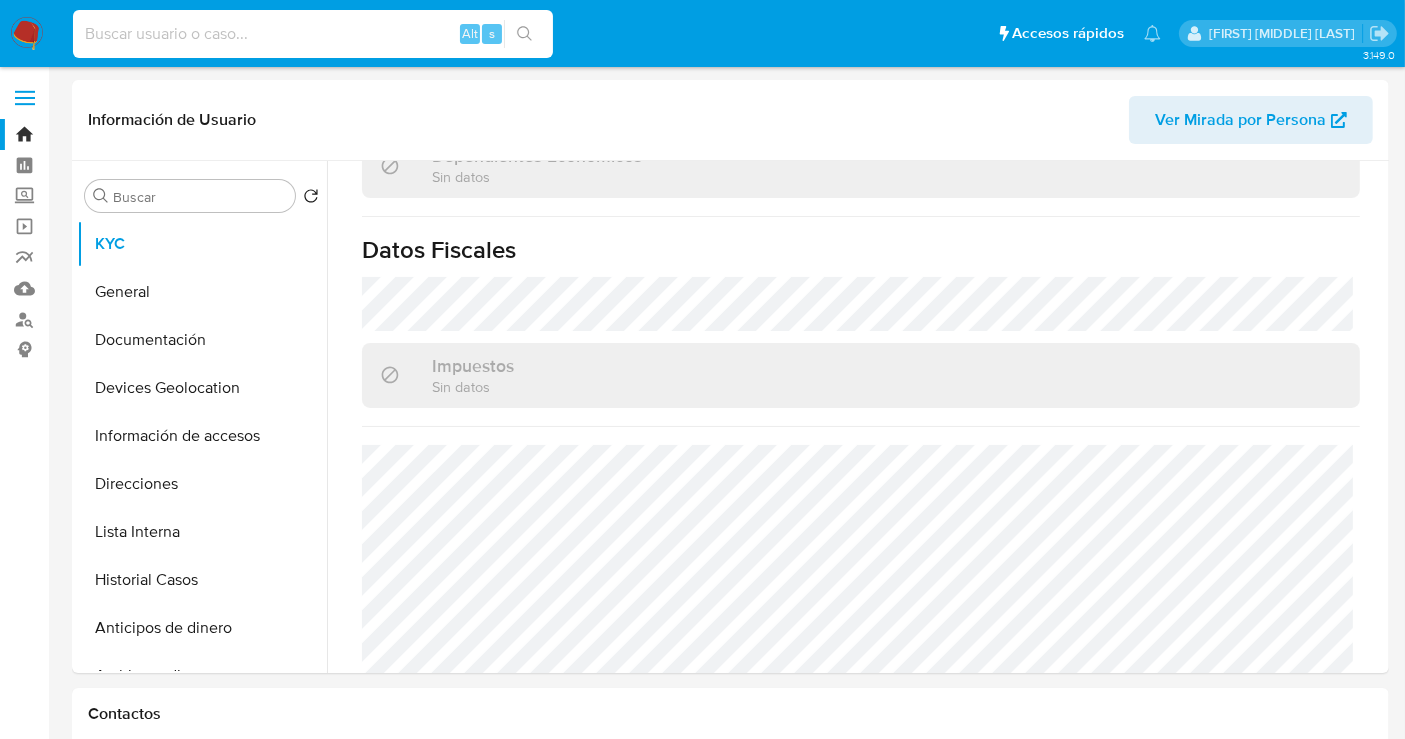 click at bounding box center (313, 34) 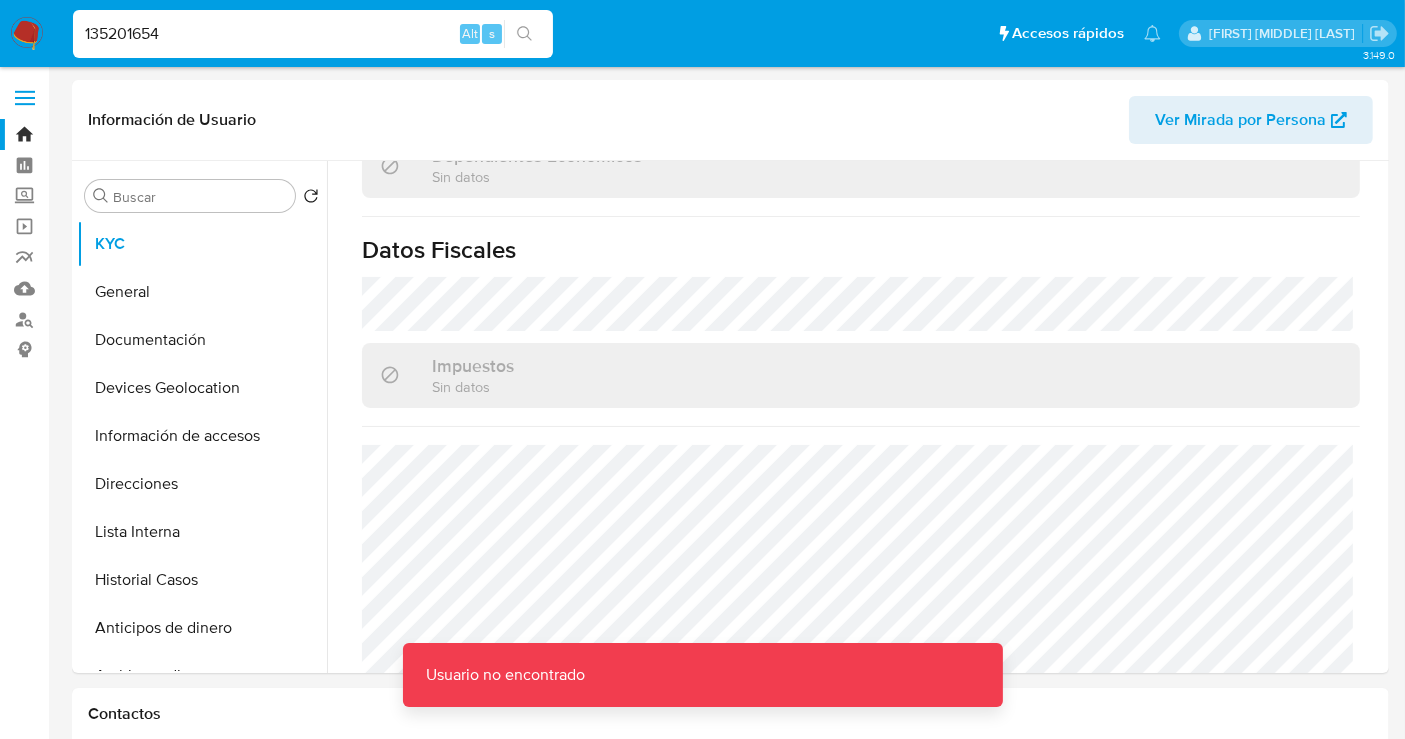 click on "135201654" at bounding box center [313, 34] 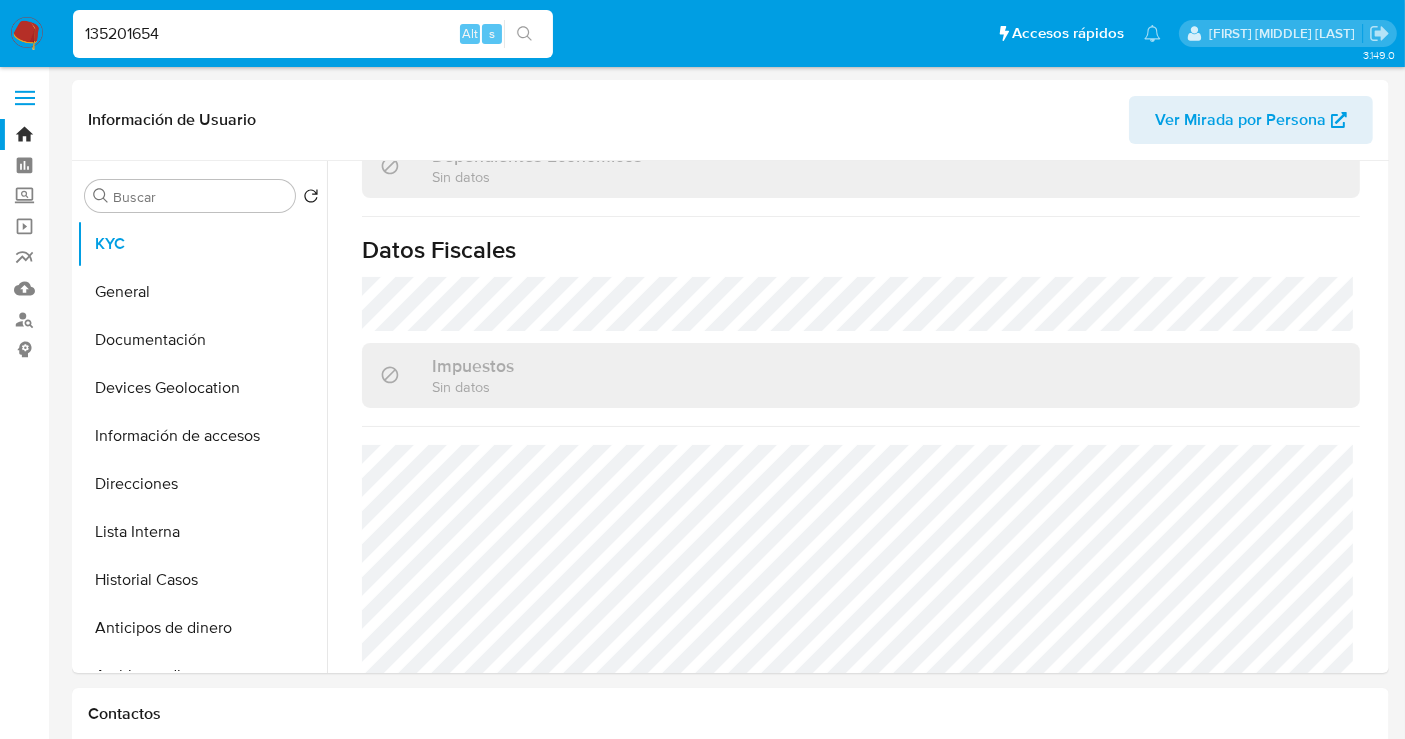 type on "135201654" 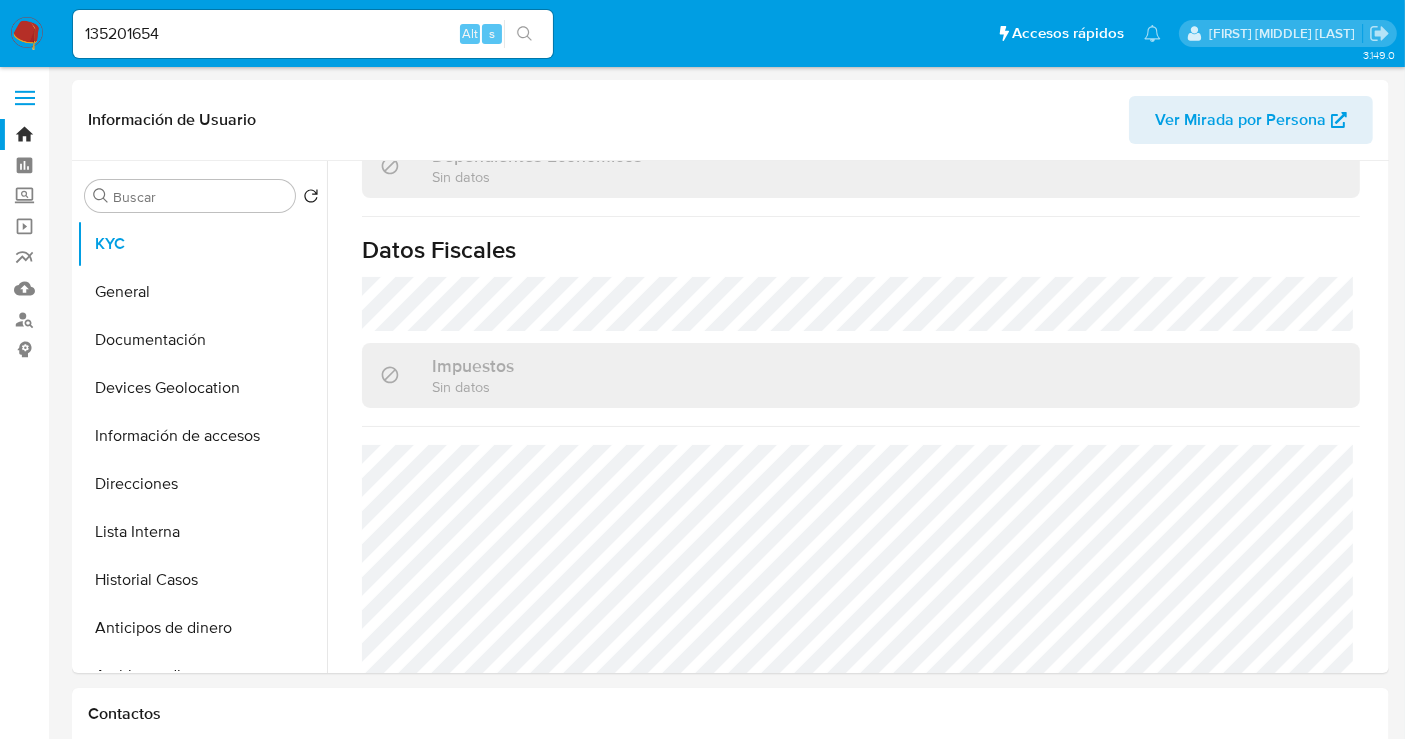 drag, startPoint x: 523, startPoint y: 33, endPoint x: 721, endPoint y: 383, distance: 402.12436 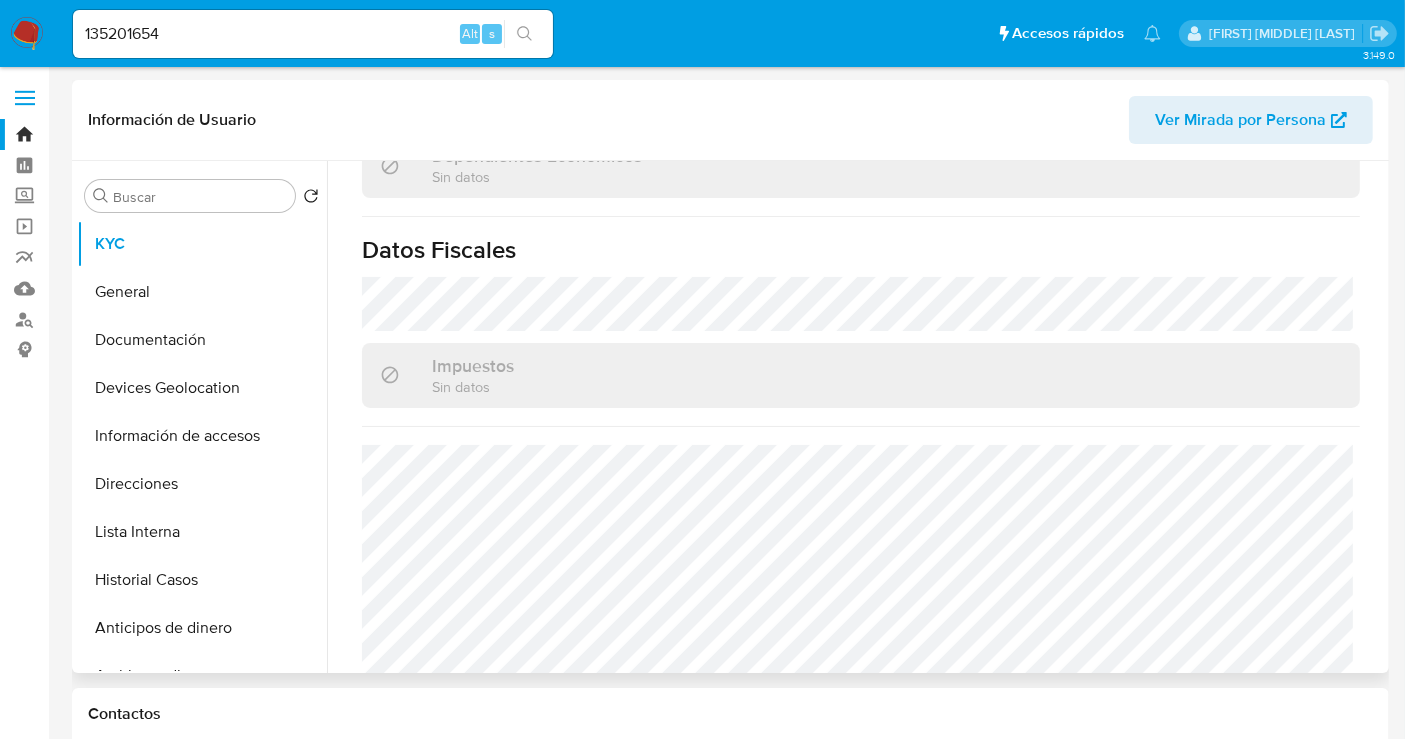 click 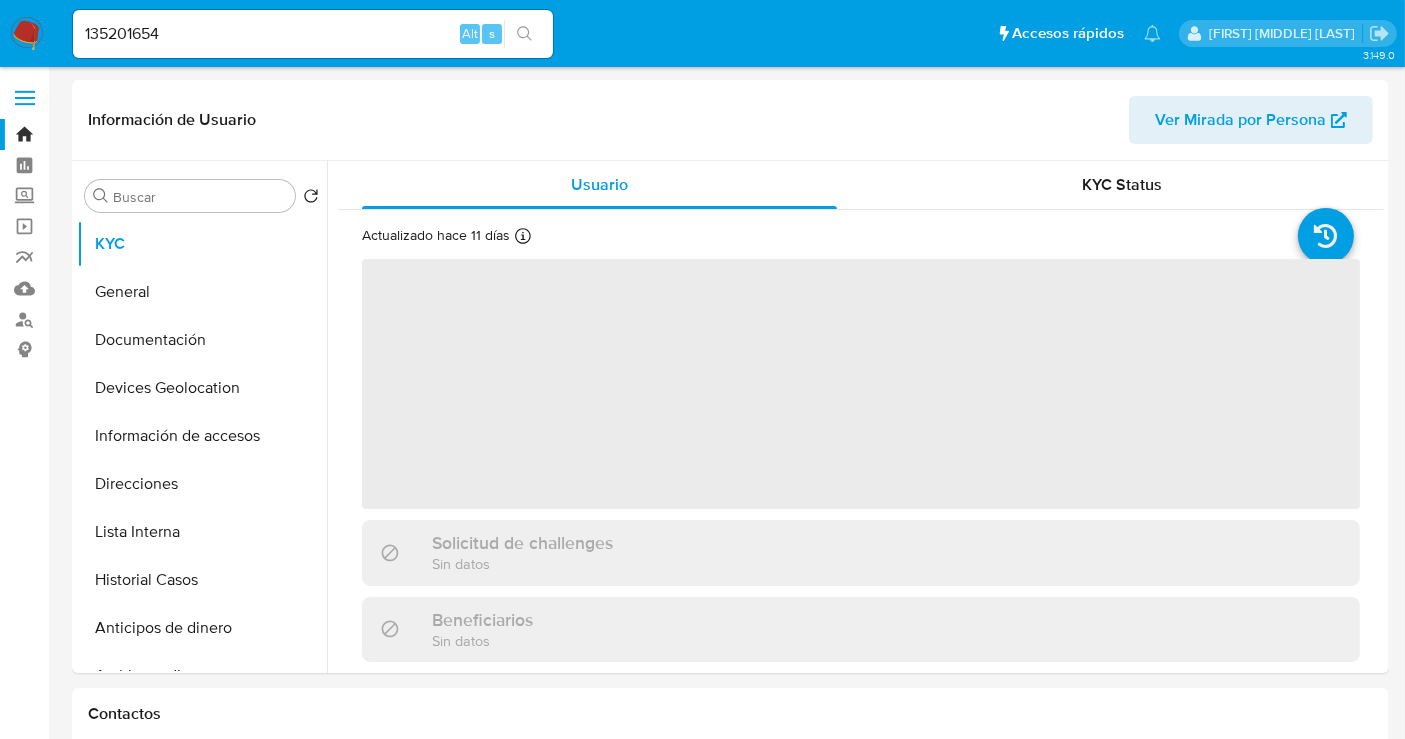 select on "10" 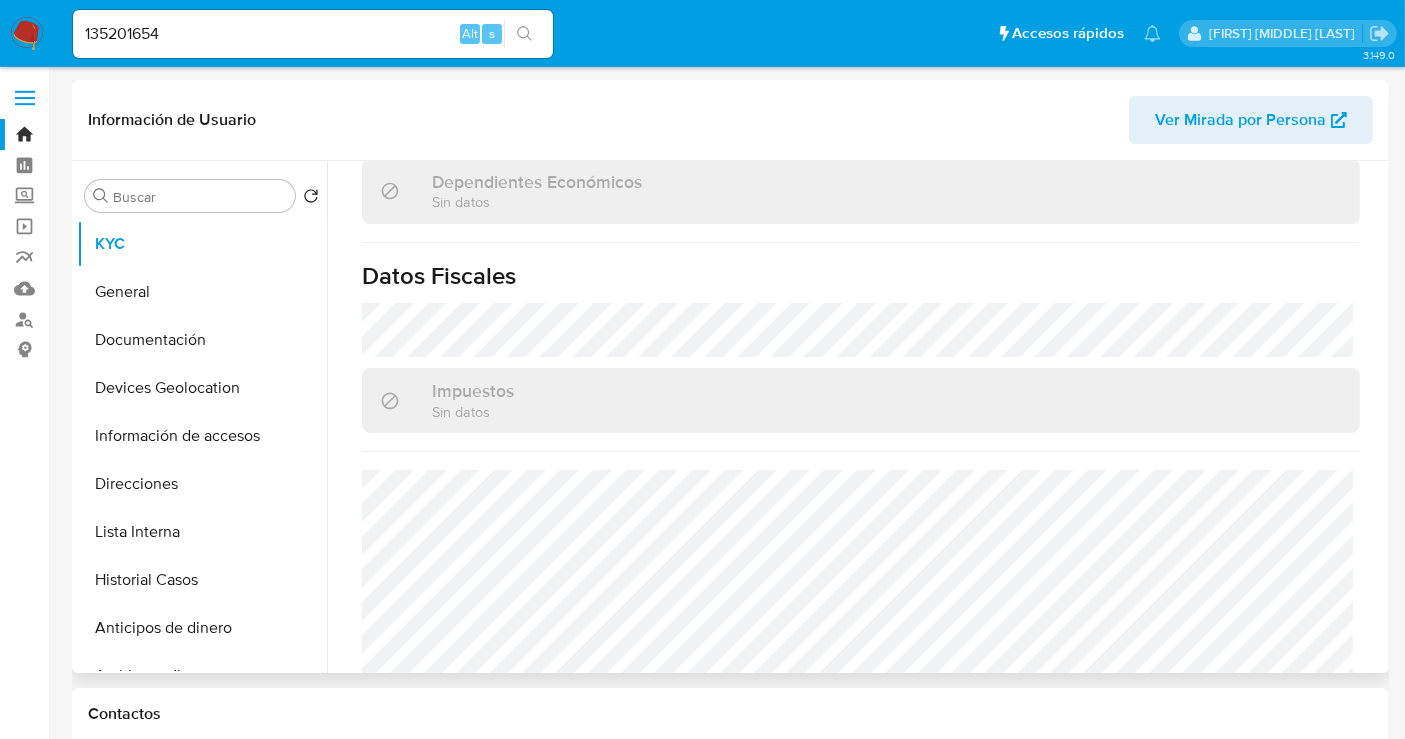 scroll, scrollTop: 1268, scrollLeft: 0, axis: vertical 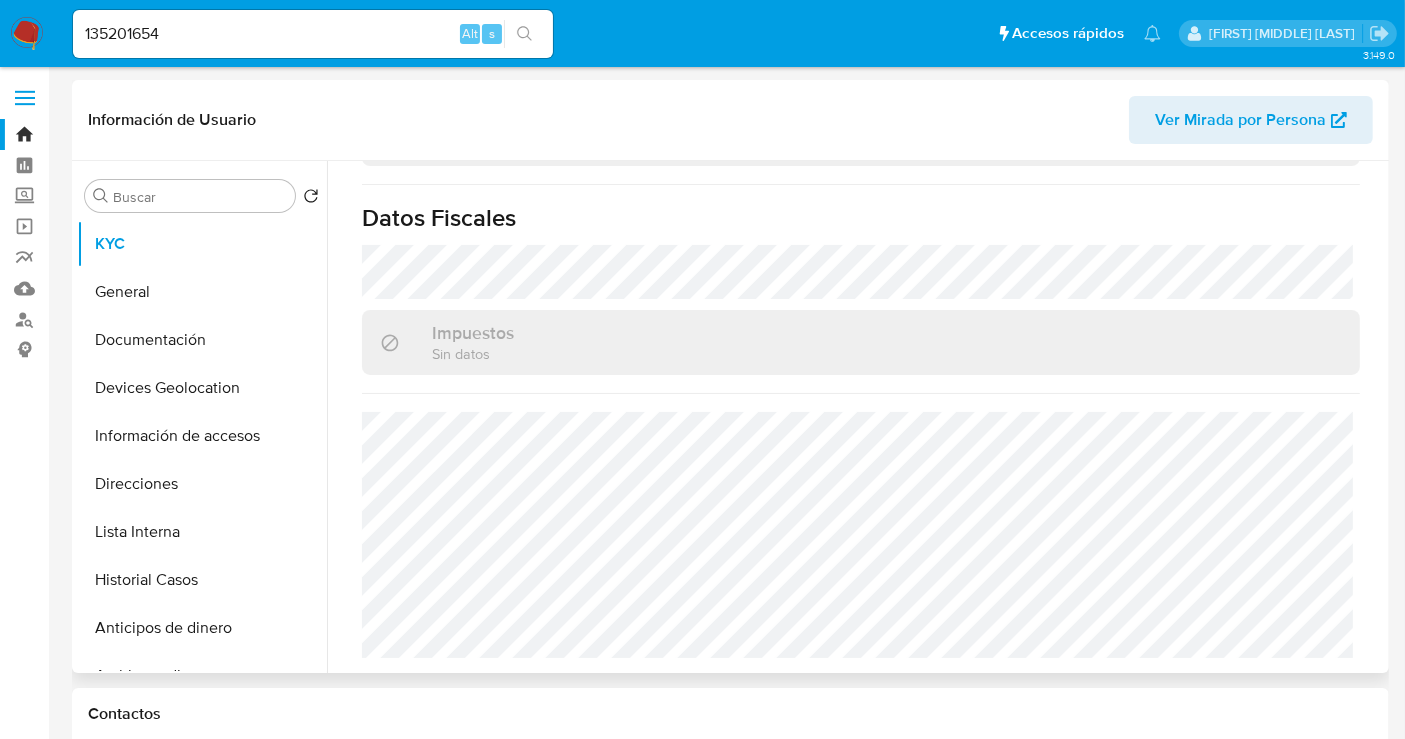 type 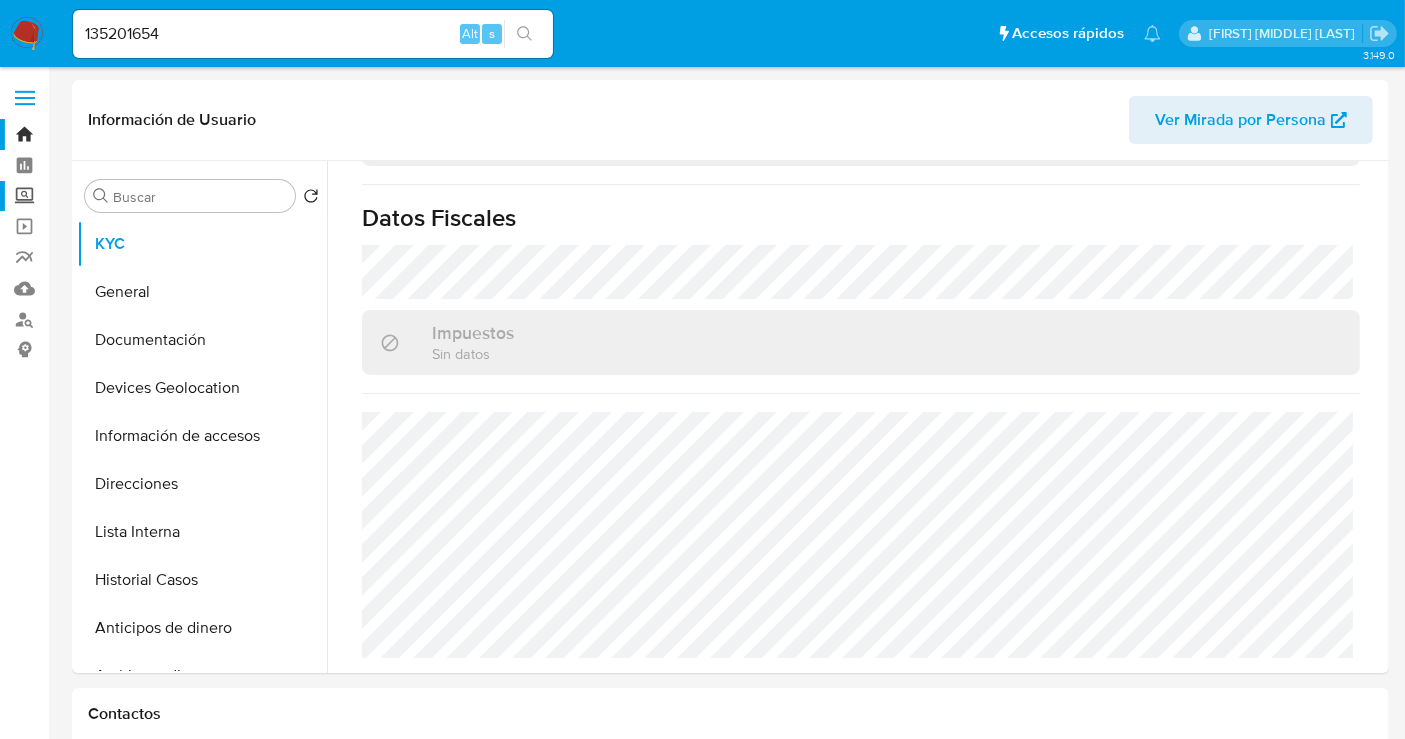 click on "Screening" at bounding box center (119, 196) 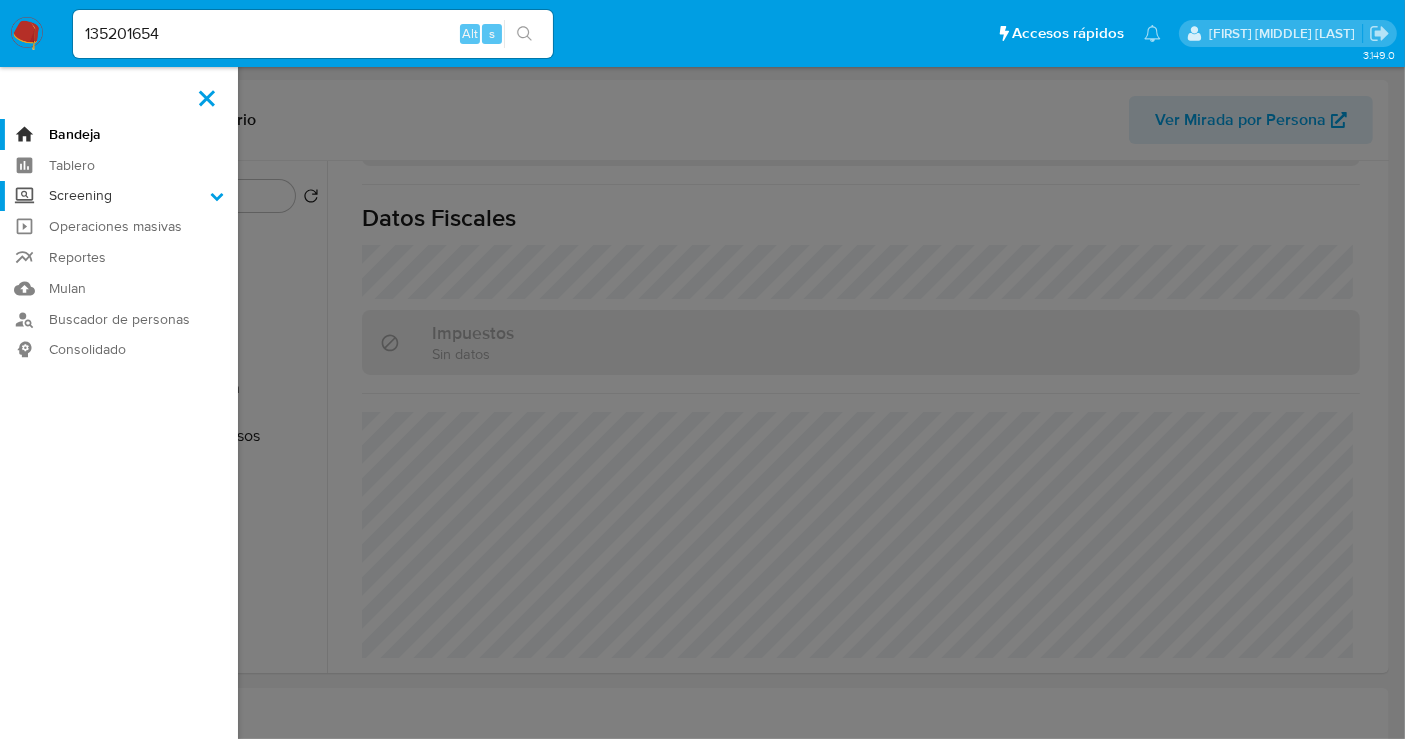 click on "Screening" at bounding box center (0, 0) 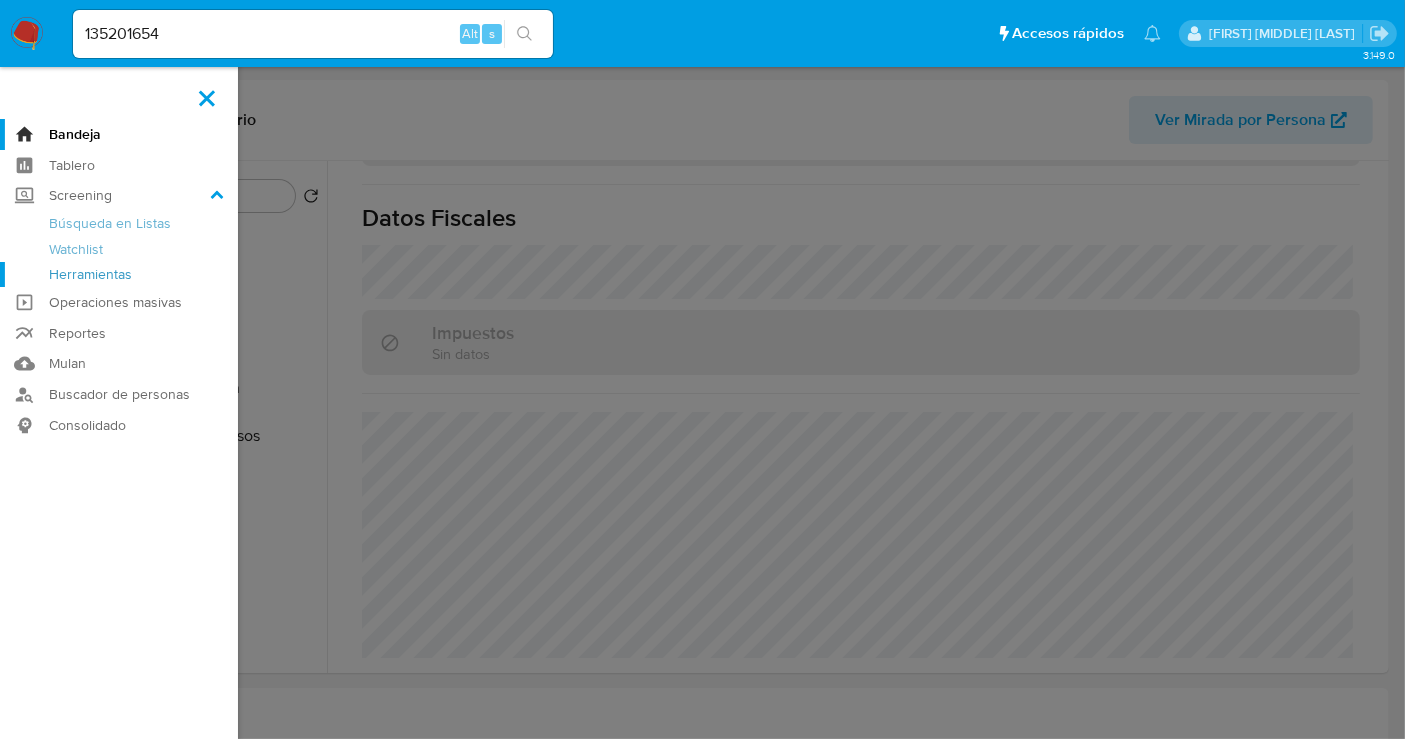 click on "Herramientas" at bounding box center (119, 274) 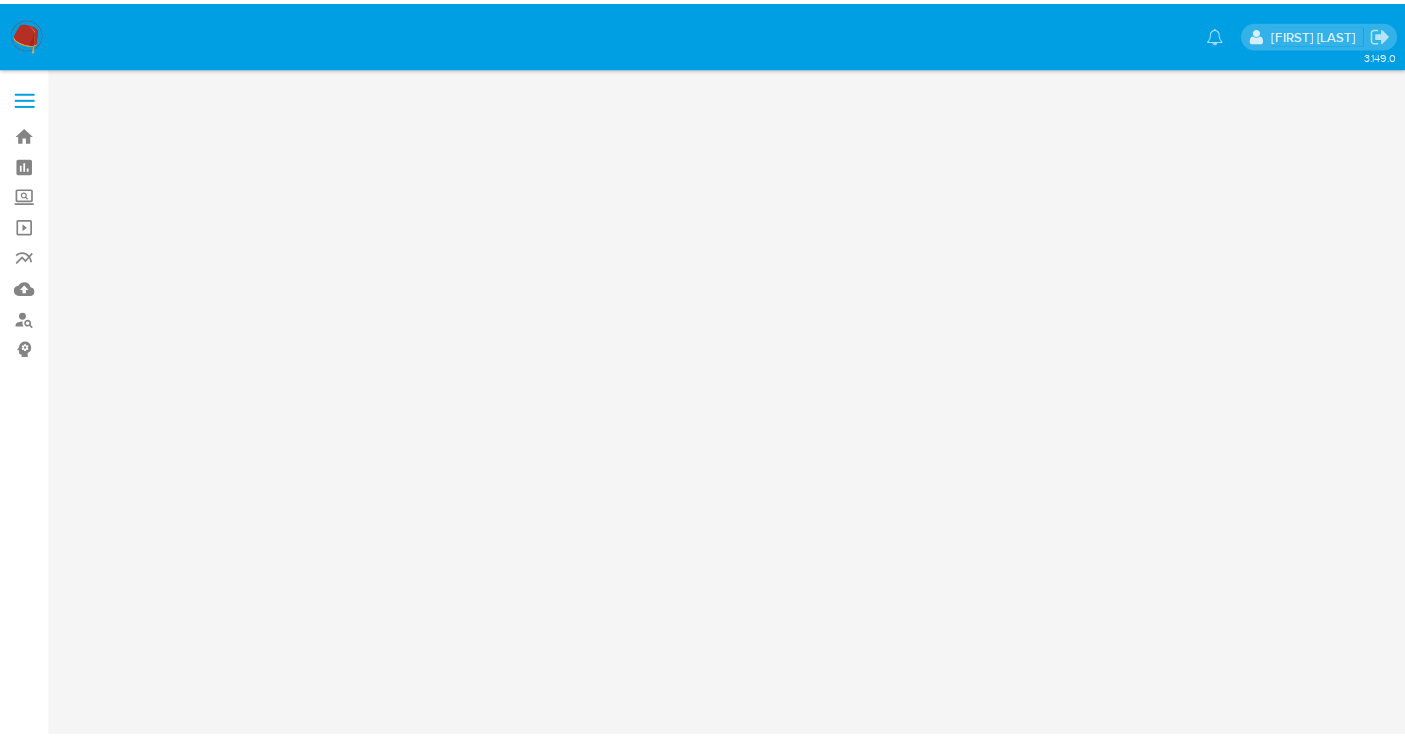 scroll, scrollTop: 0, scrollLeft: 0, axis: both 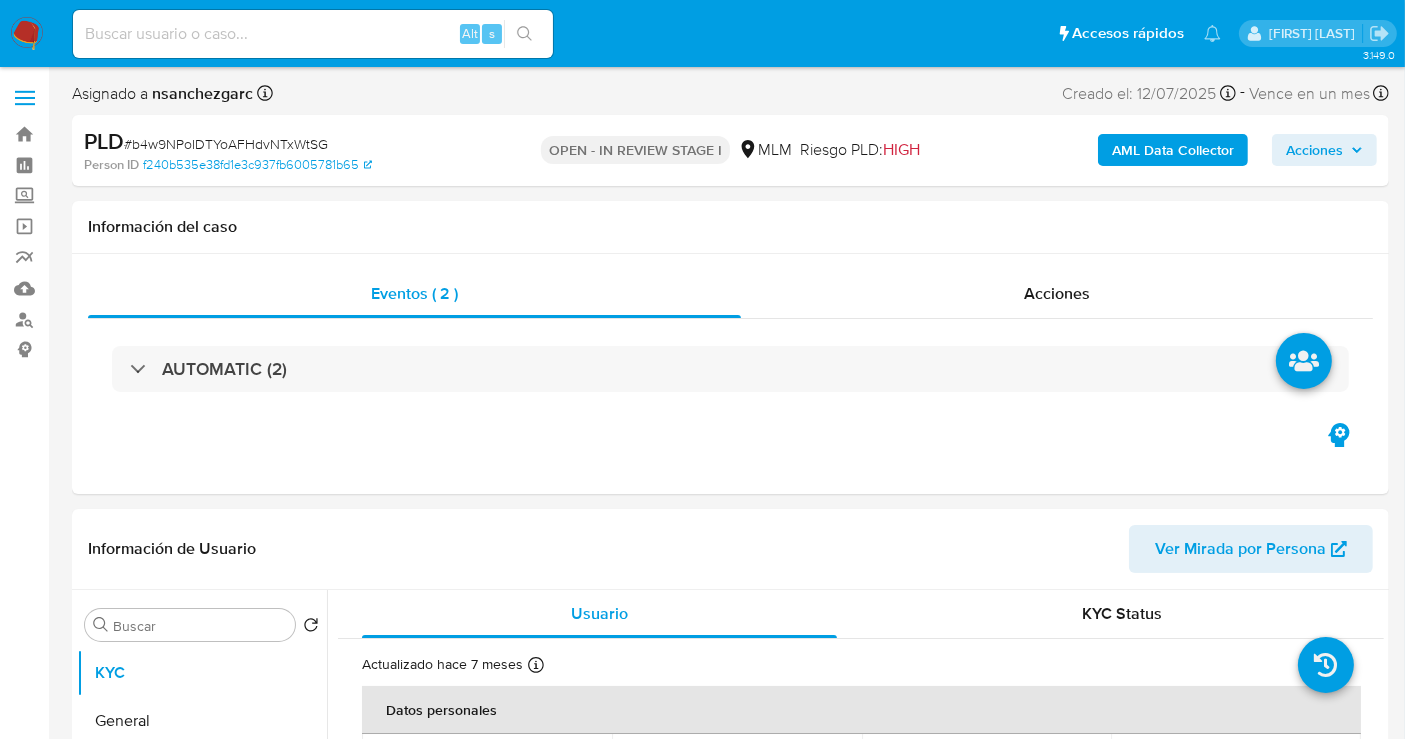select on "10" 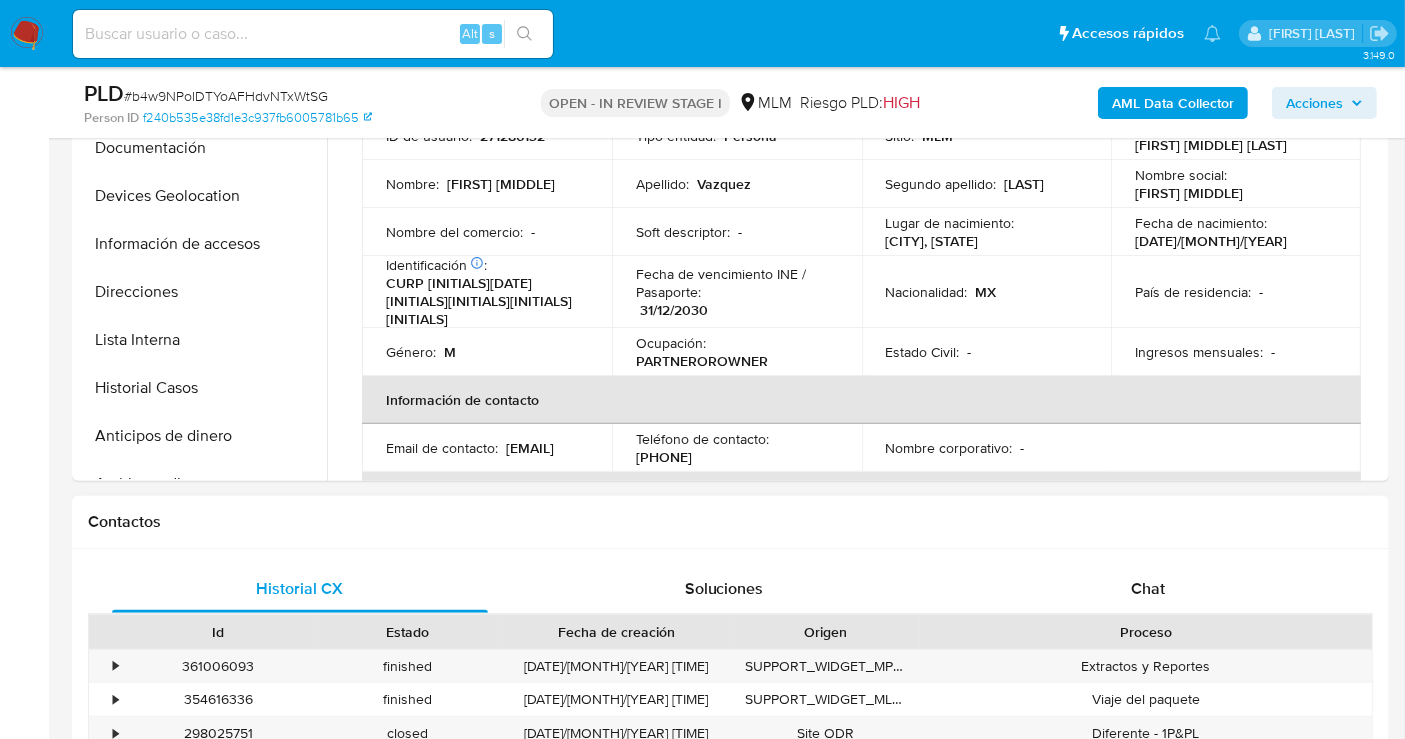scroll, scrollTop: 333, scrollLeft: 0, axis: vertical 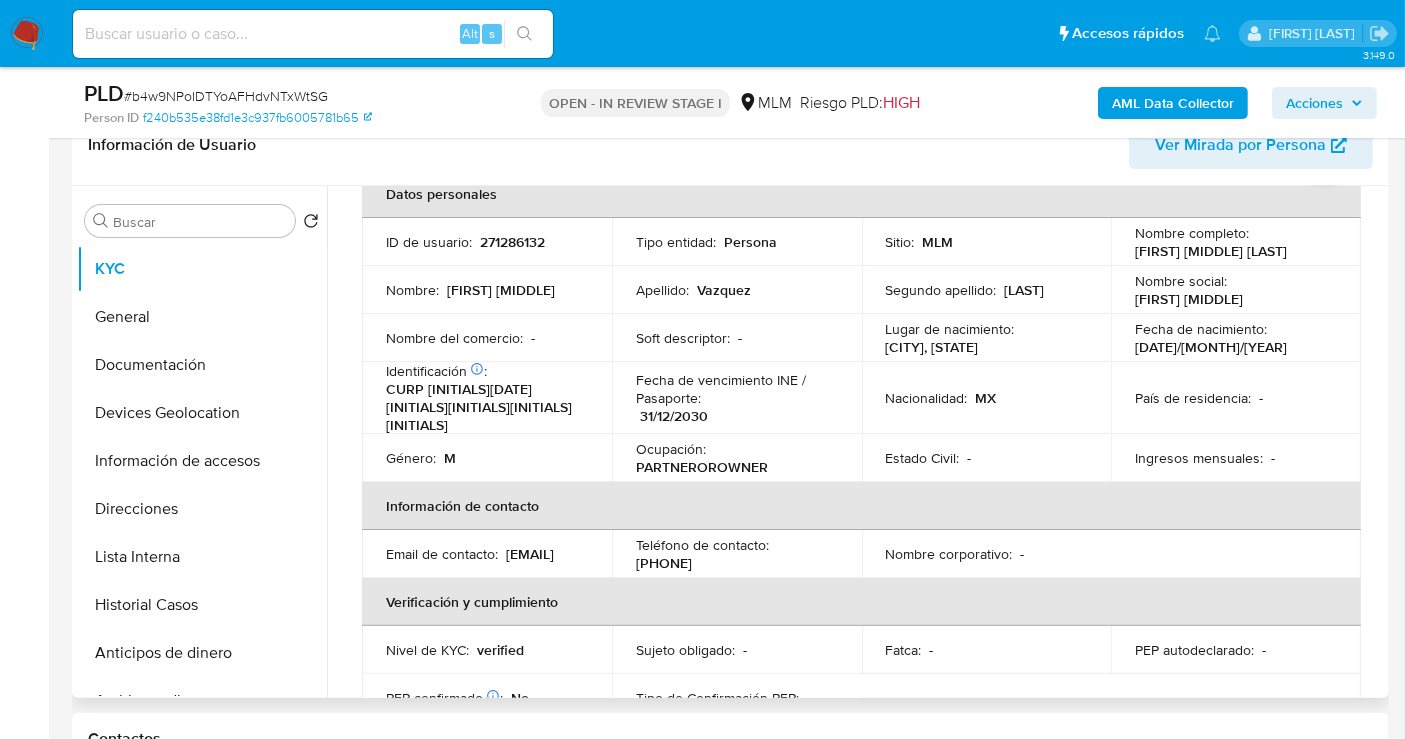 drag, startPoint x: 551, startPoint y: 556, endPoint x: 369, endPoint y: 555, distance: 182.00275 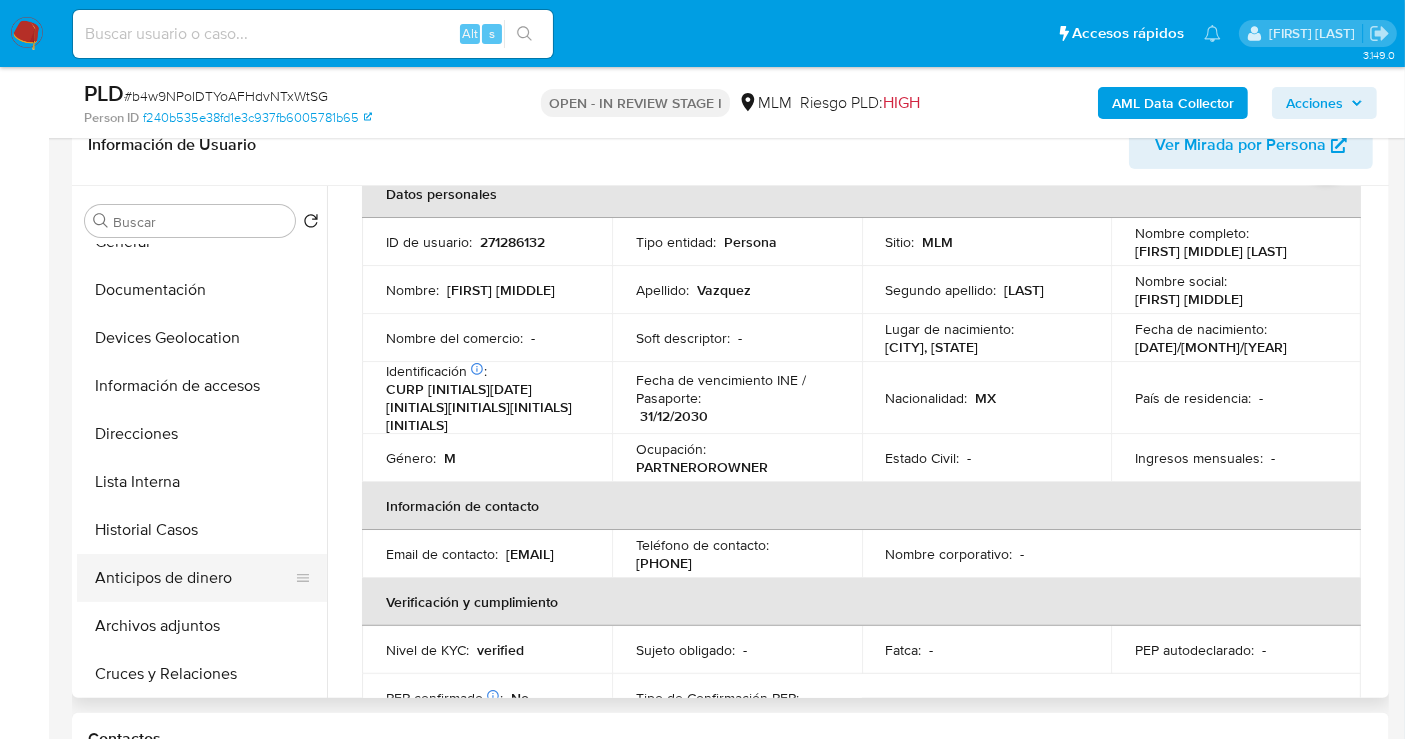 scroll, scrollTop: 111, scrollLeft: 0, axis: vertical 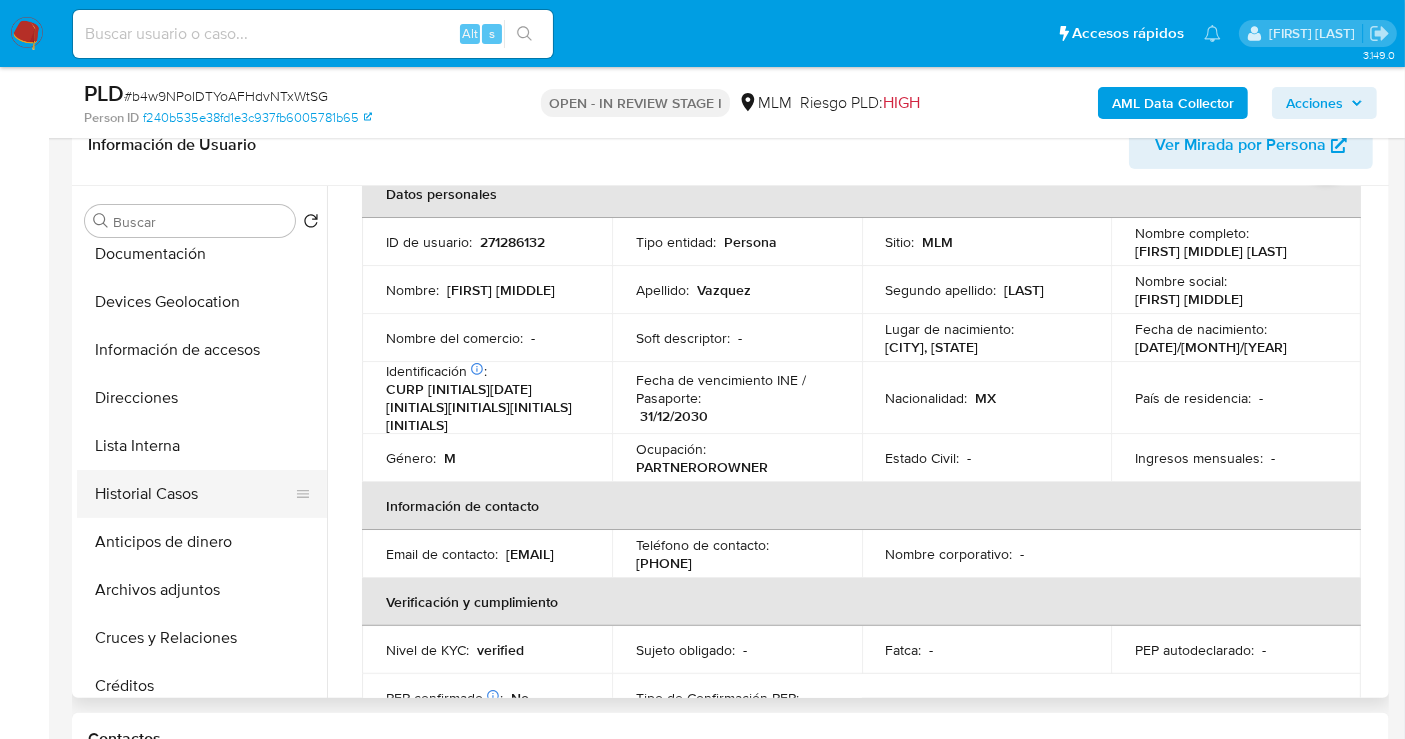 click on "Historial Casos" at bounding box center (194, 494) 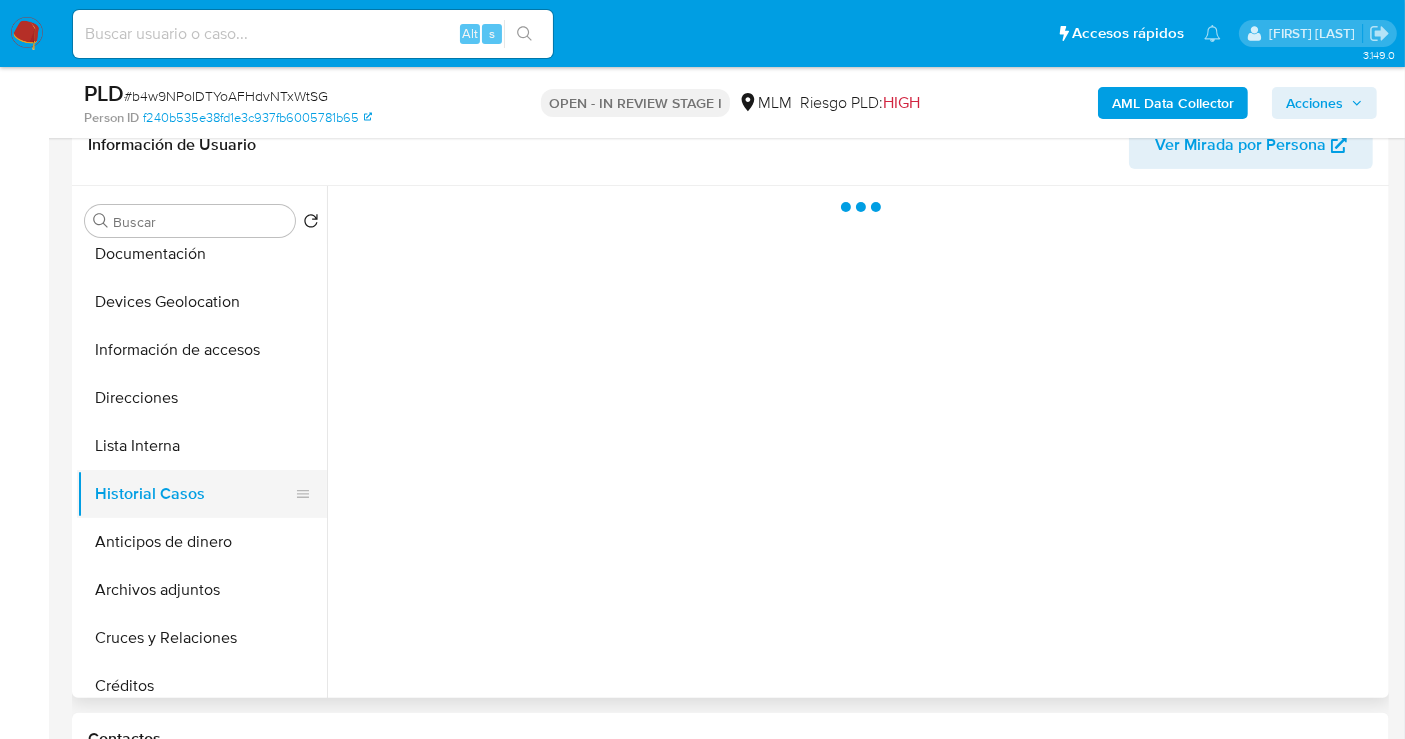 scroll, scrollTop: 0, scrollLeft: 0, axis: both 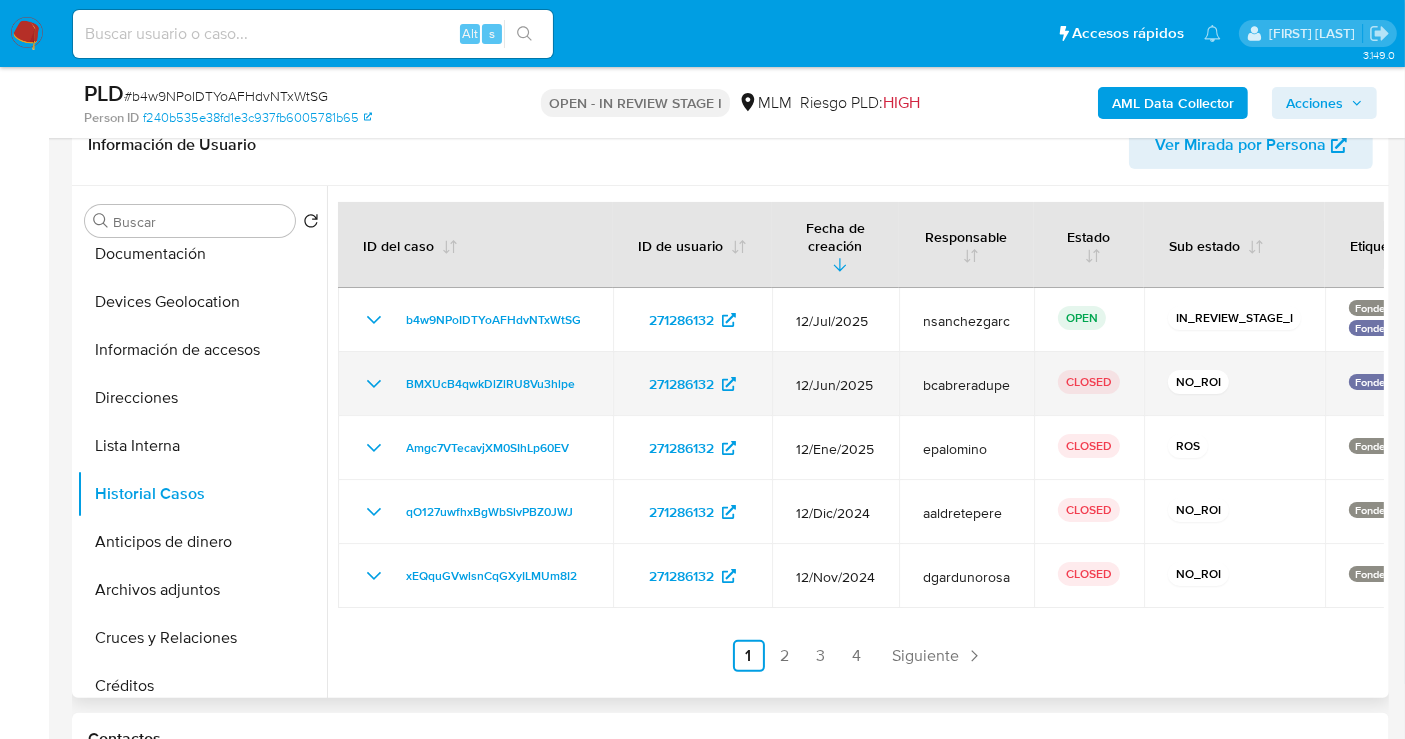 click 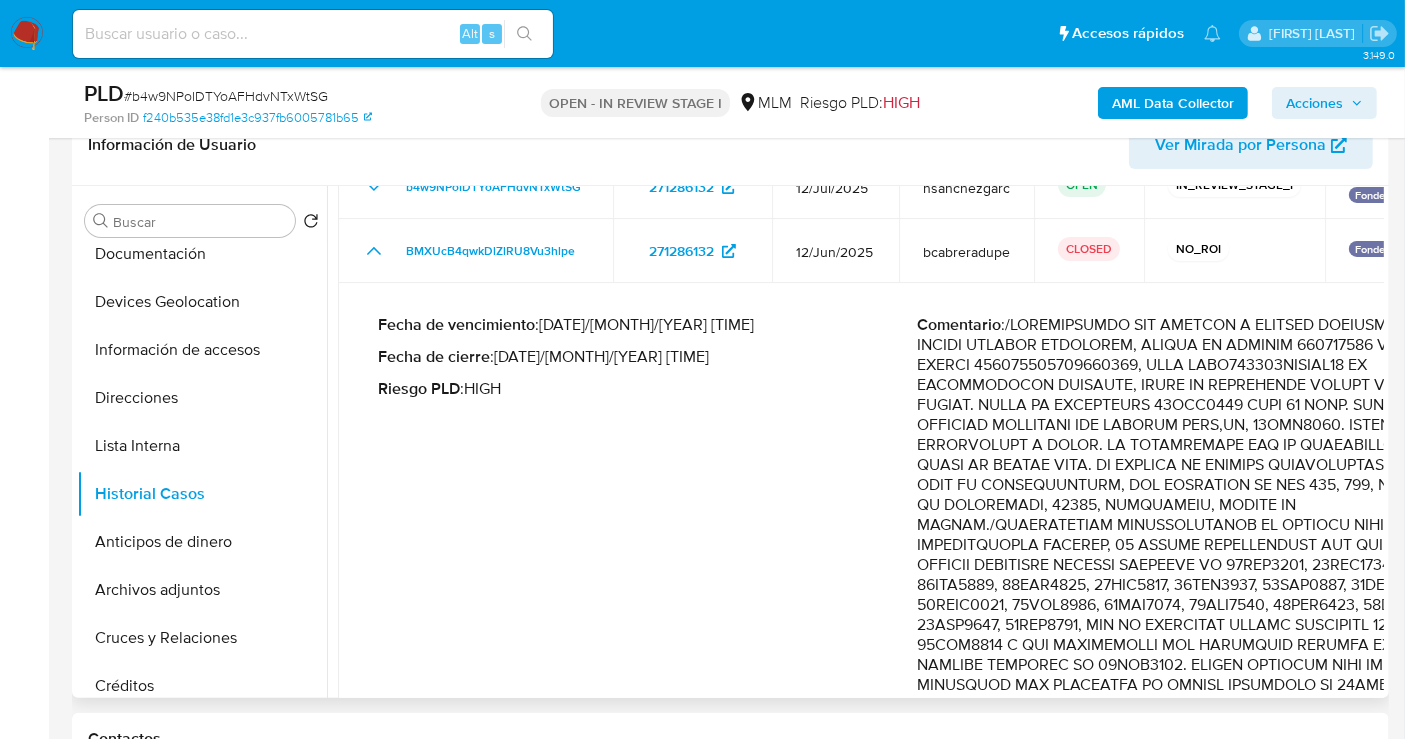 scroll, scrollTop: 0, scrollLeft: 0, axis: both 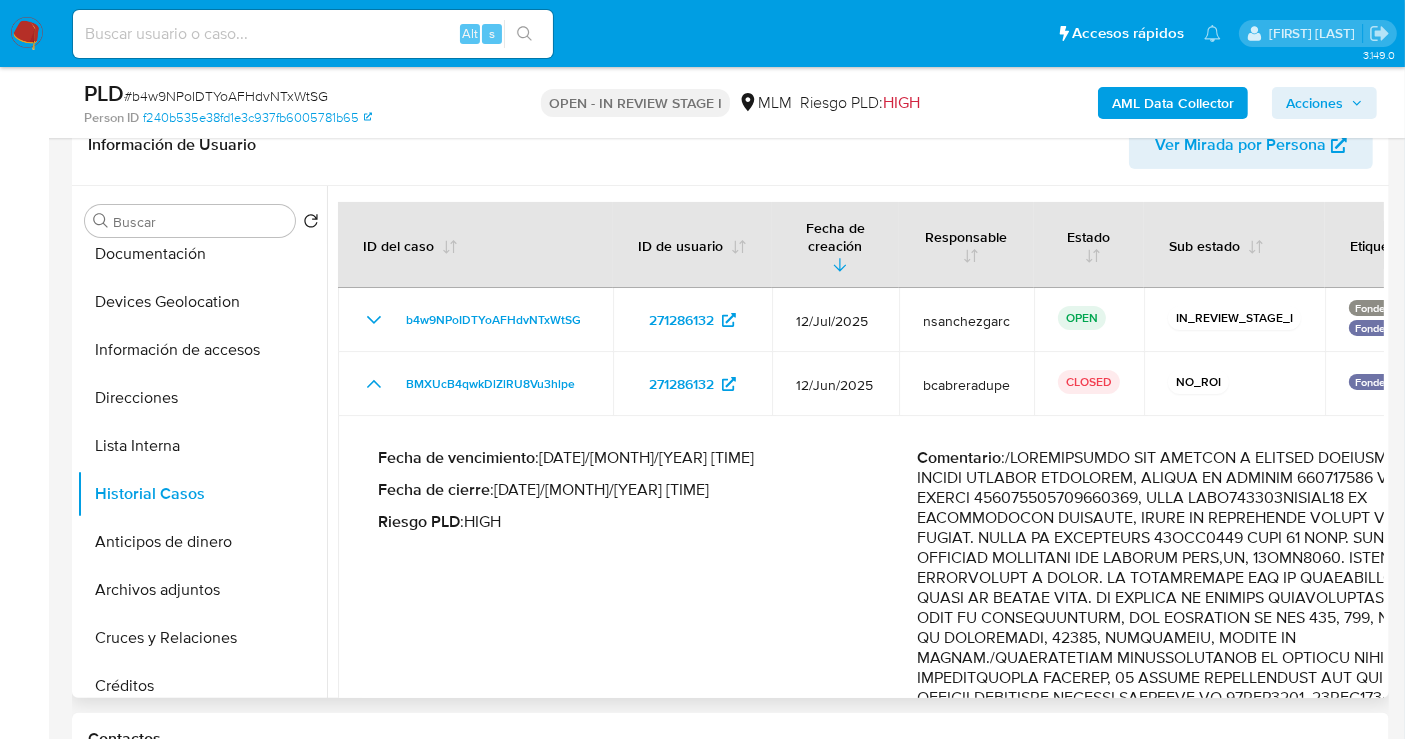 click on "Riesgo PLD  :  HIGH" at bounding box center [648, 522] 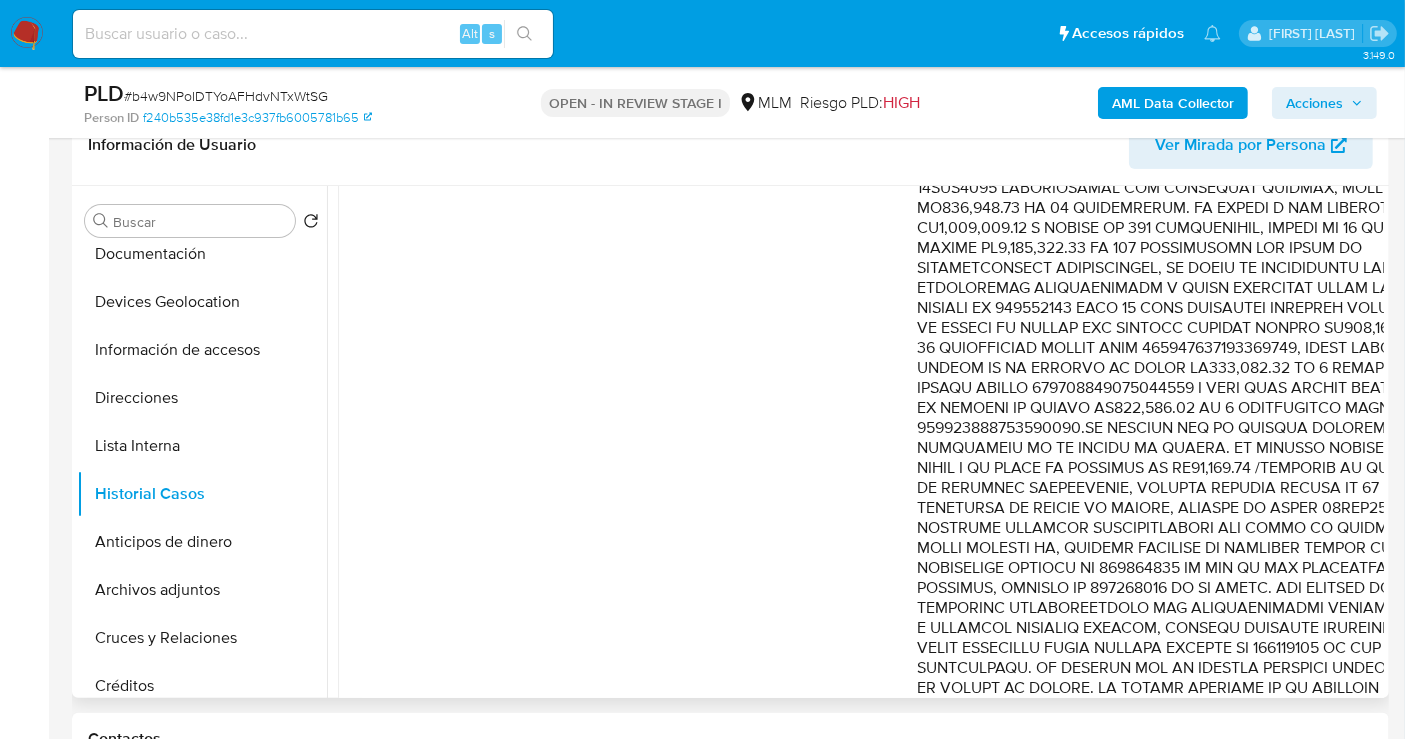 scroll, scrollTop: 1222, scrollLeft: 0, axis: vertical 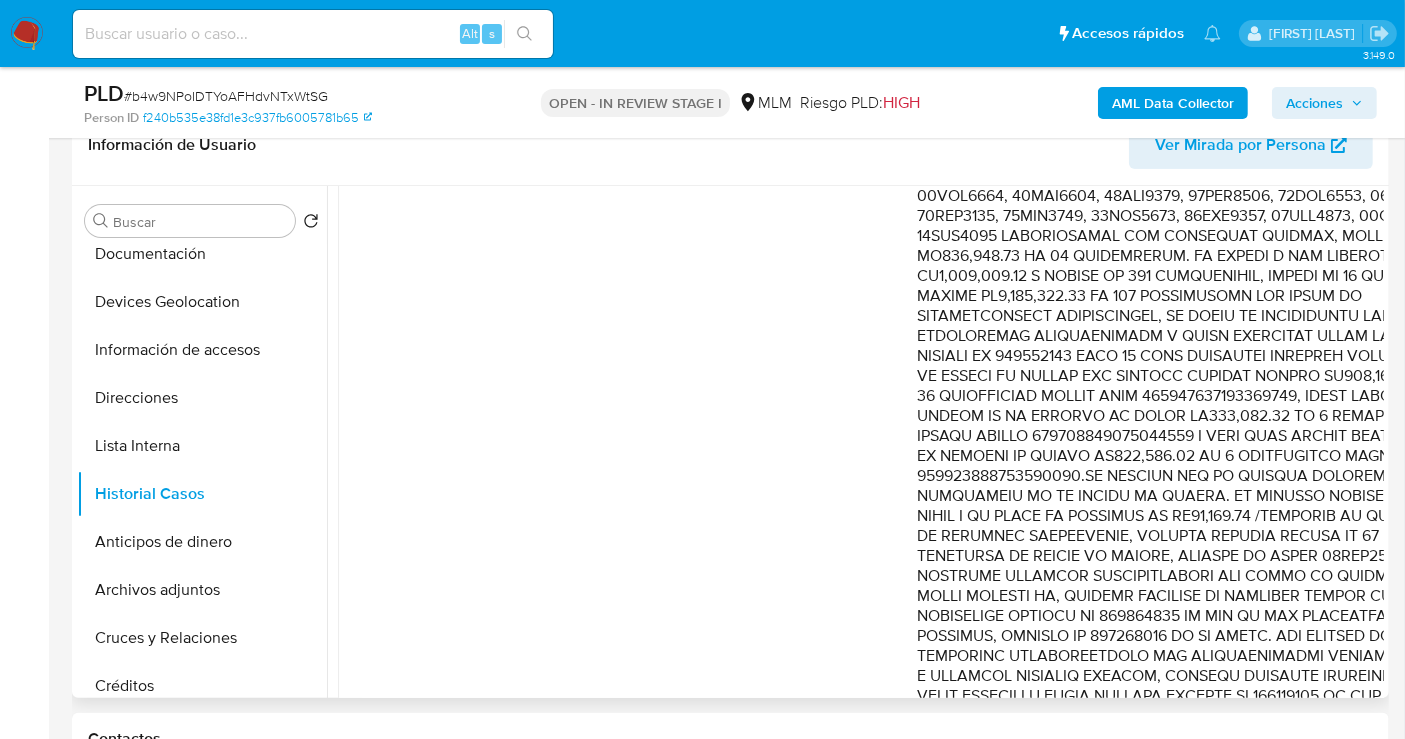 drag, startPoint x: 1049, startPoint y: 292, endPoint x: 1302, endPoint y: 295, distance: 253.01779 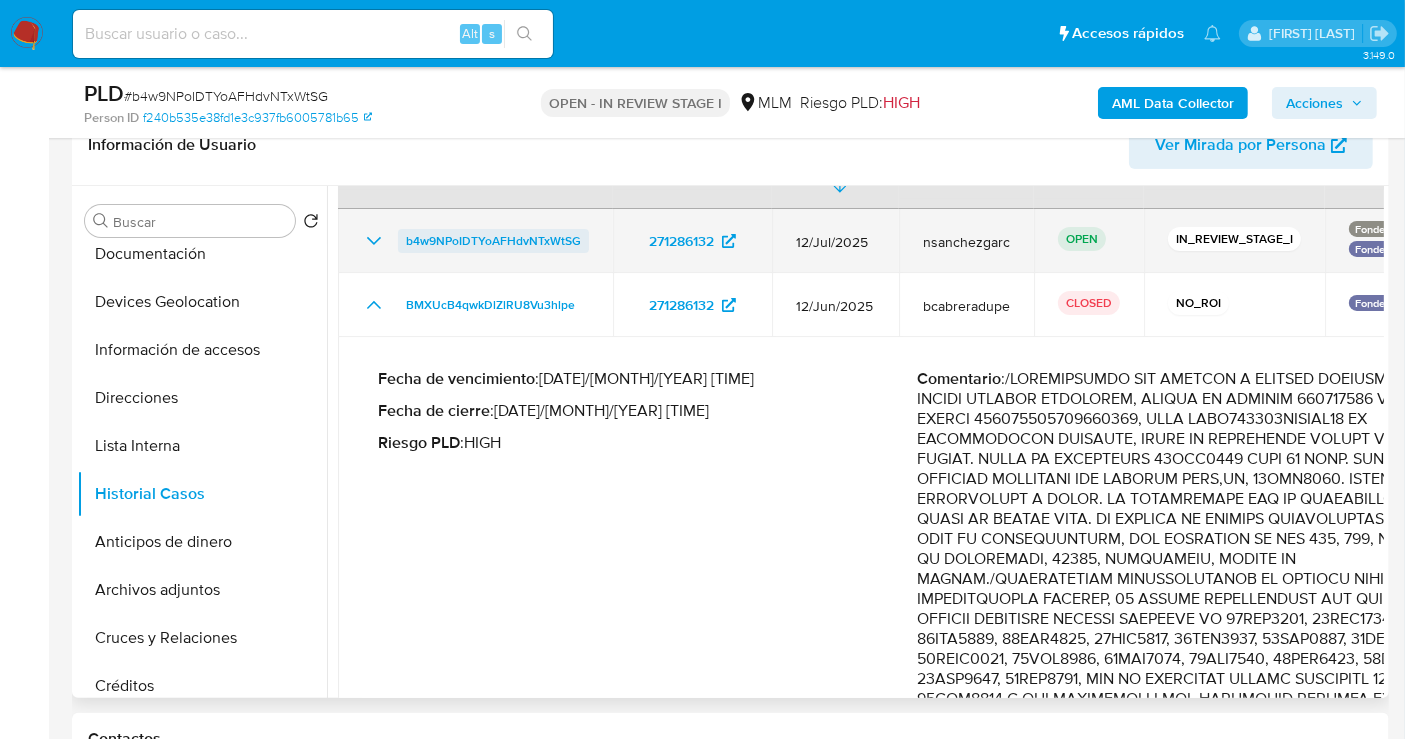 scroll, scrollTop: 0, scrollLeft: 0, axis: both 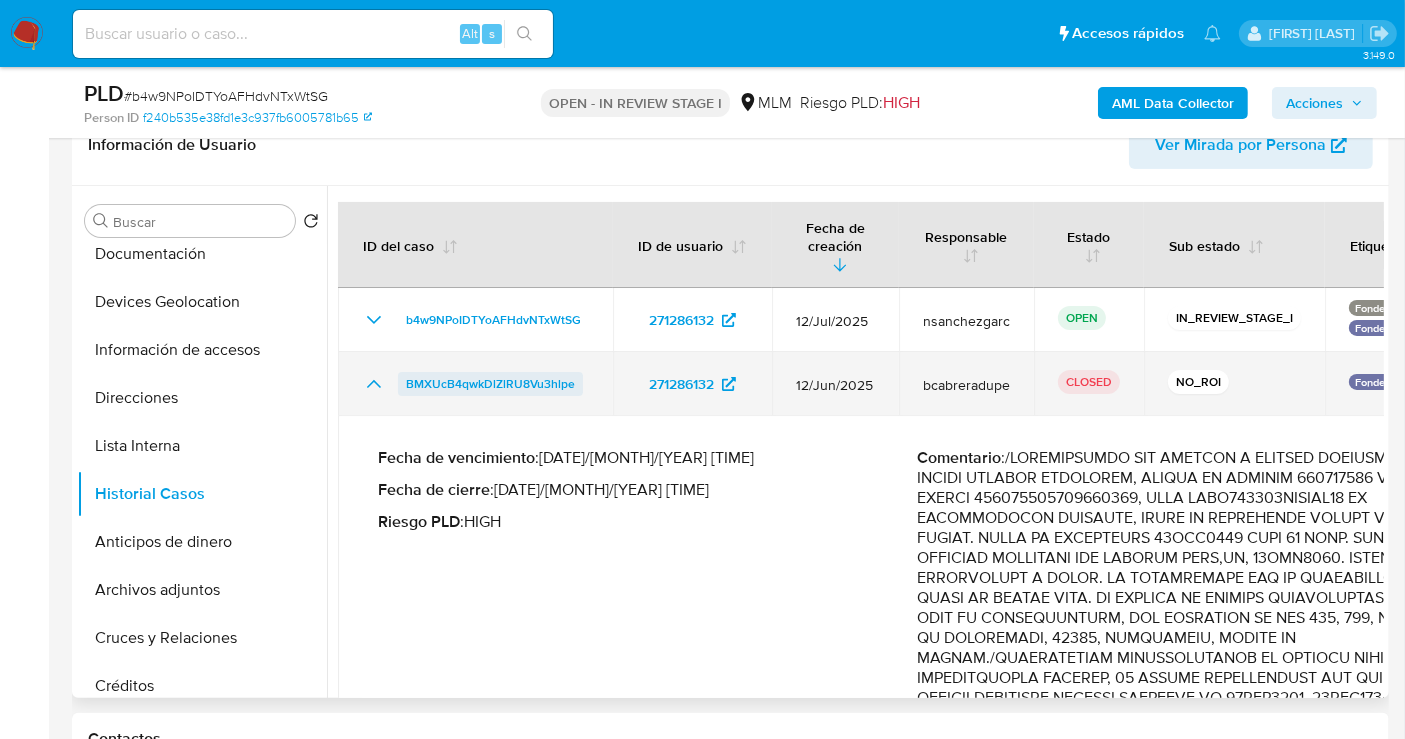 click on "BMXUcB4qwkDlZlRU8Vu3hlpe" at bounding box center [490, 384] 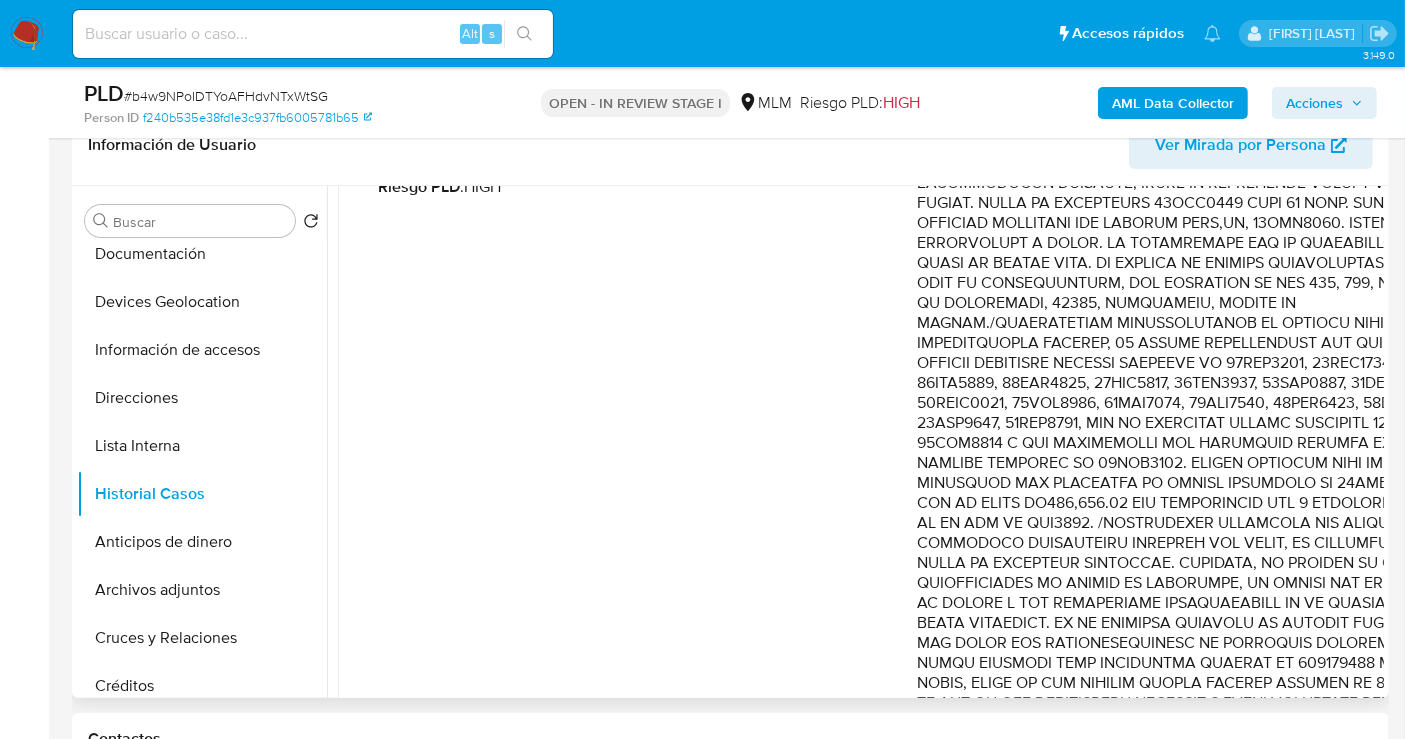 scroll, scrollTop: 0, scrollLeft: 0, axis: both 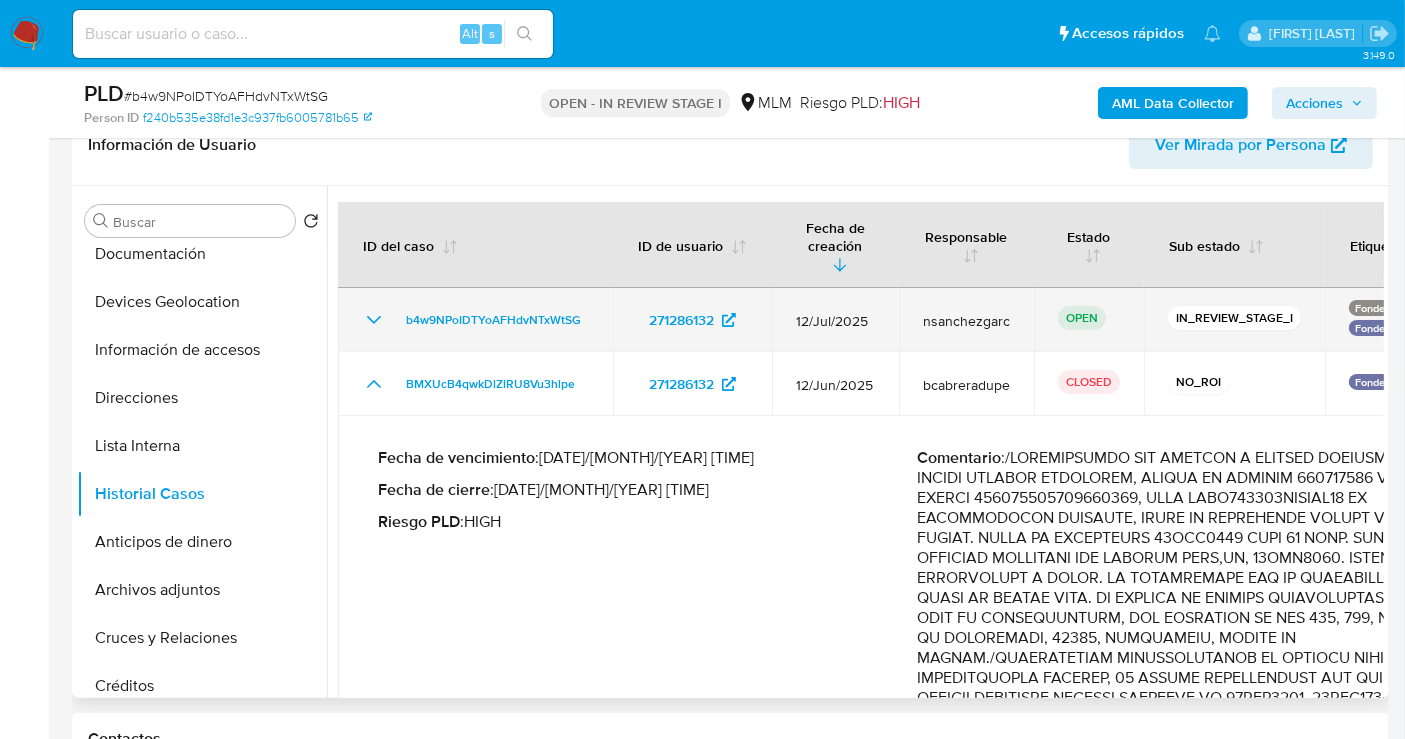 click 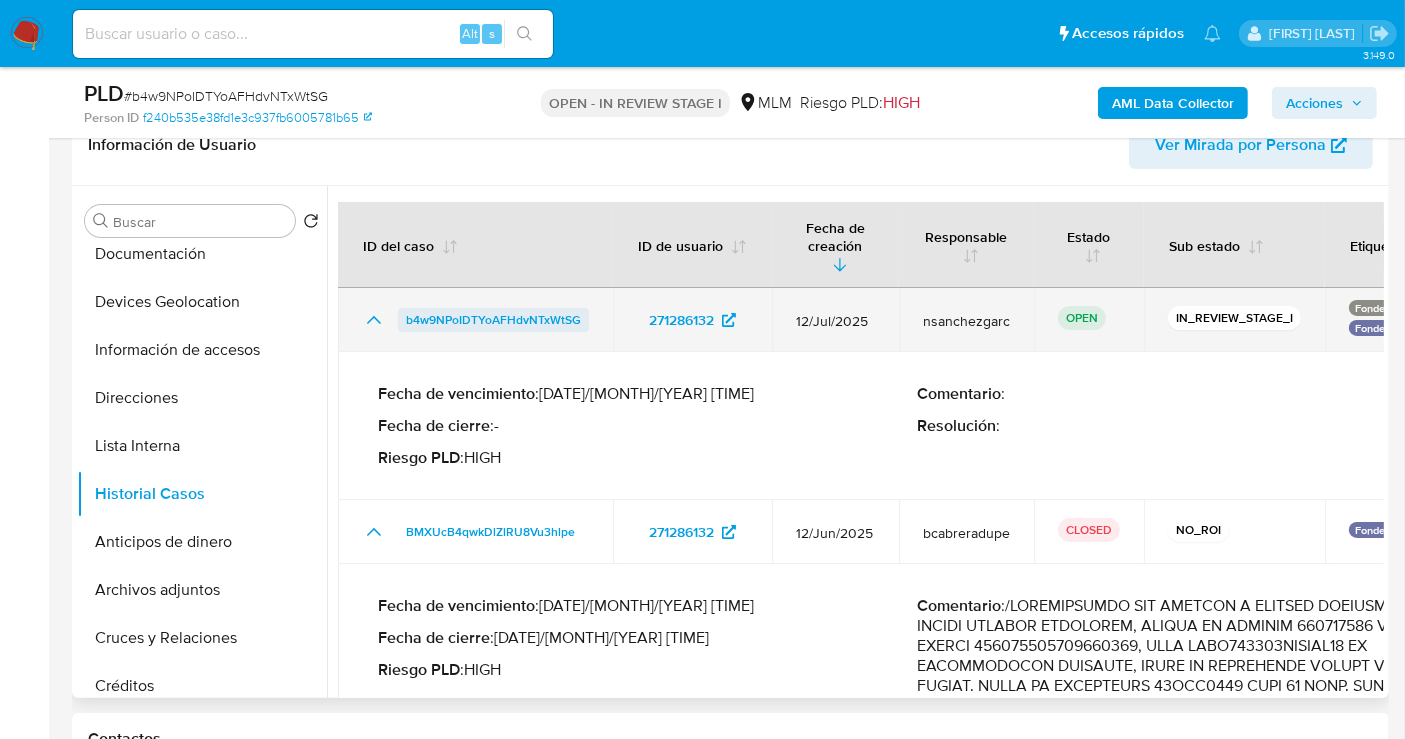click on "b4w9NPoIDTYoAFHdvNTxWtSG" at bounding box center [493, 320] 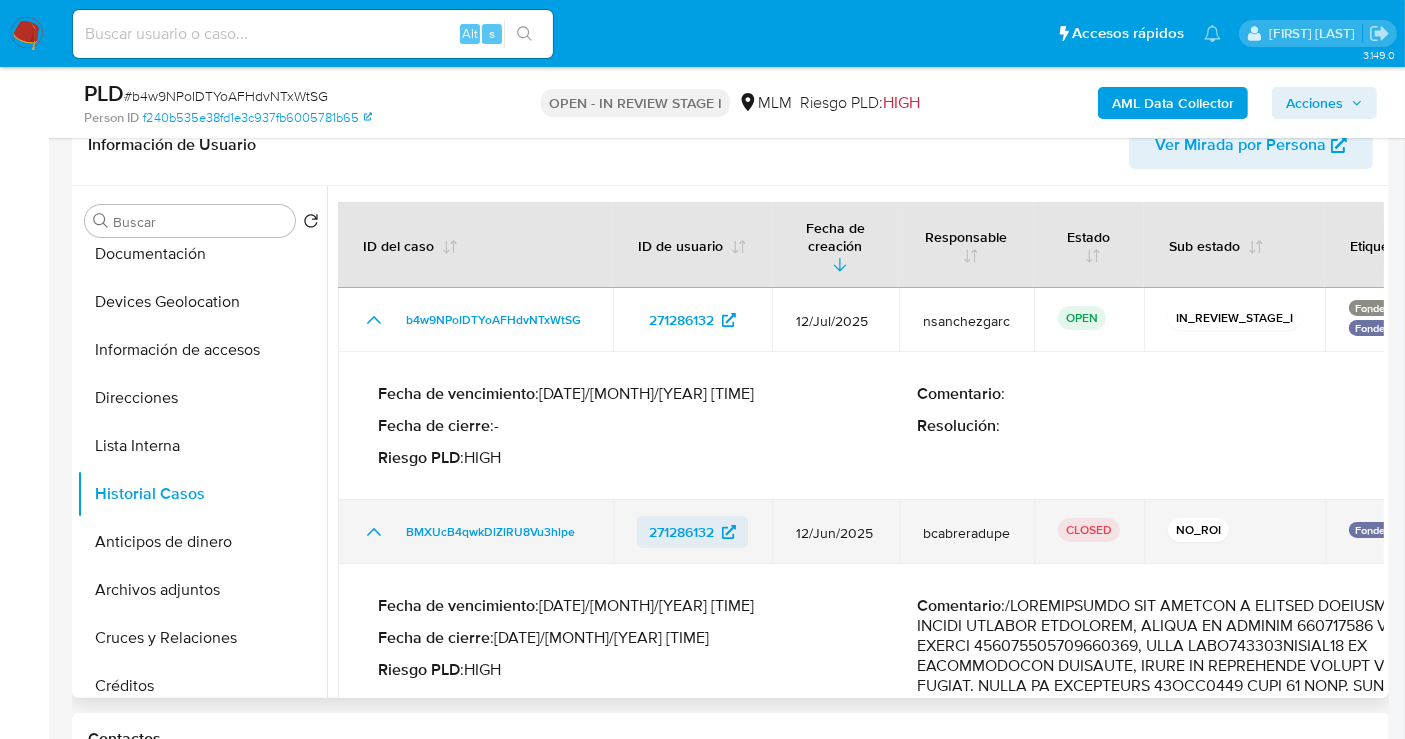 scroll, scrollTop: 333, scrollLeft: 0, axis: vertical 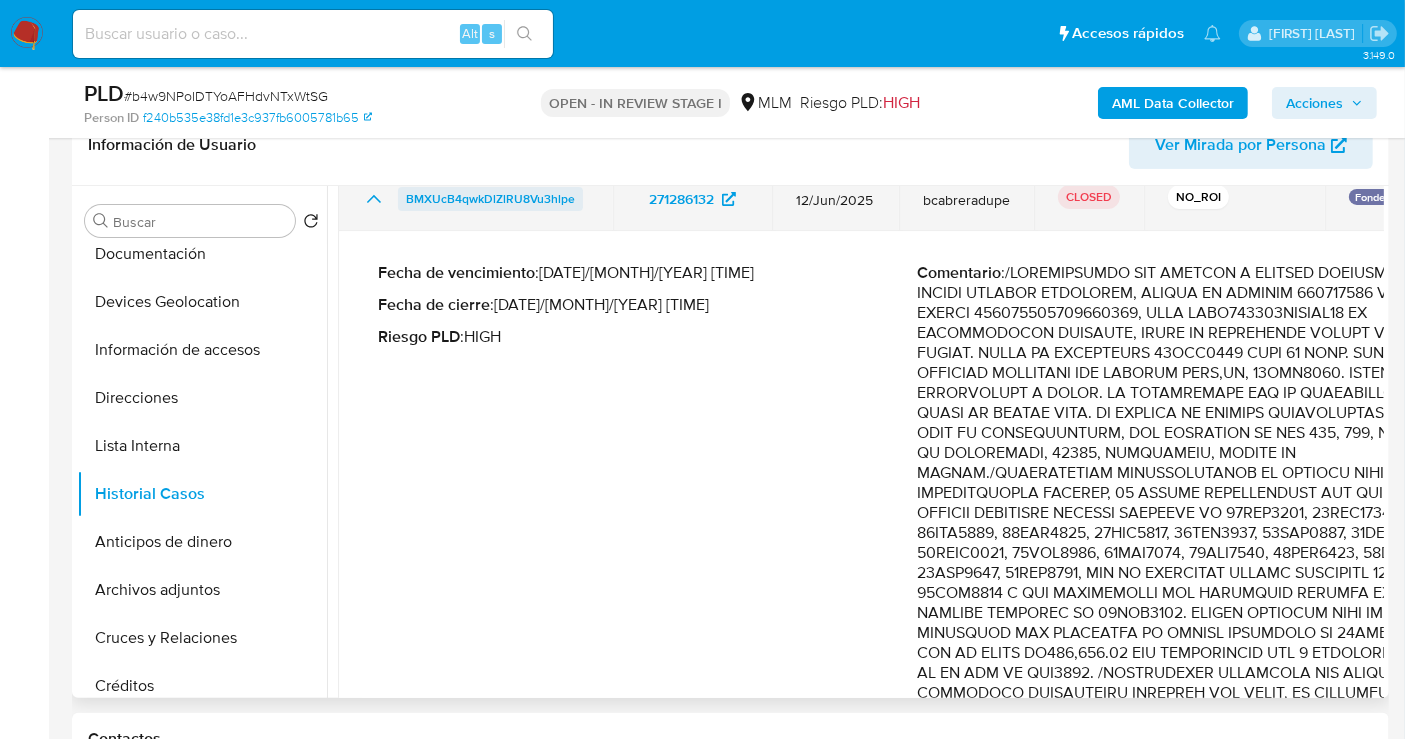 click on "BMXUcB4qwkDlZlRU8Vu3hlpe" at bounding box center (490, 199) 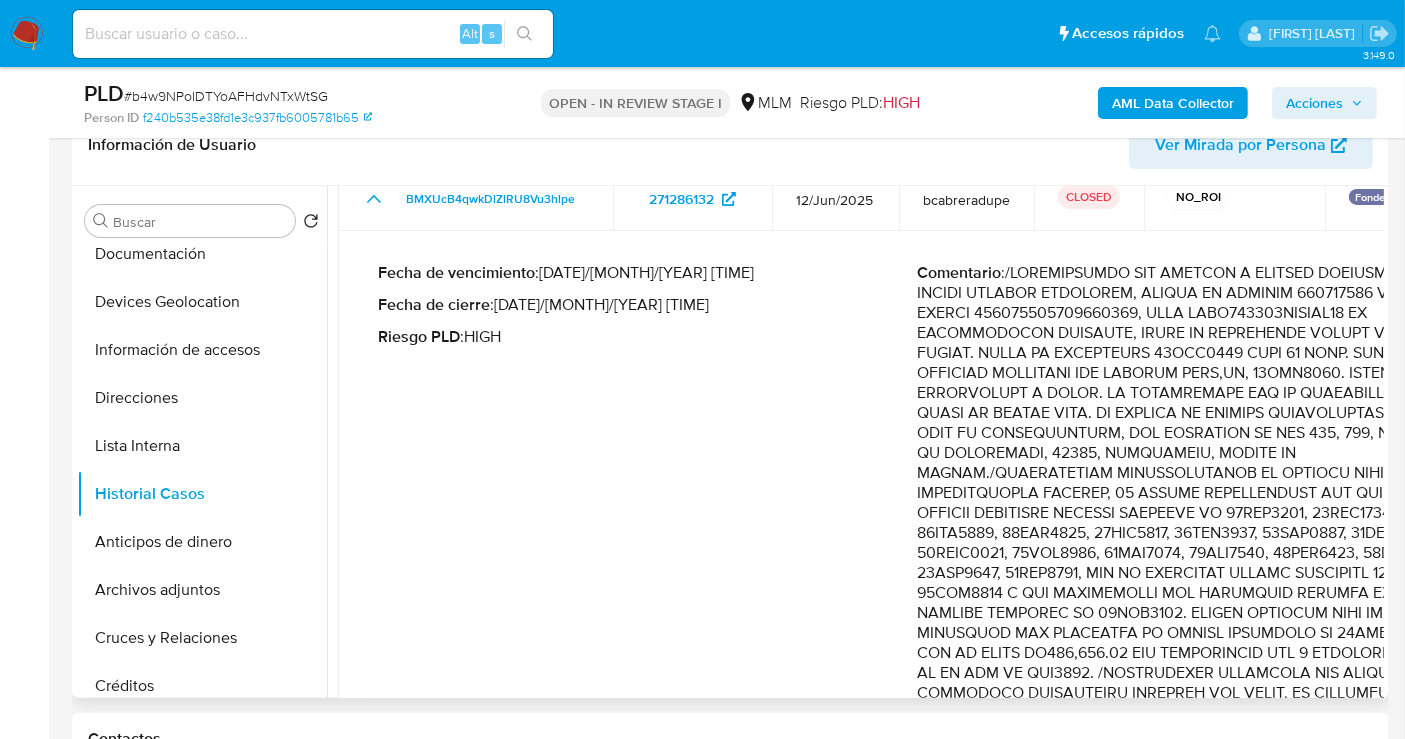 scroll, scrollTop: 0, scrollLeft: 0, axis: both 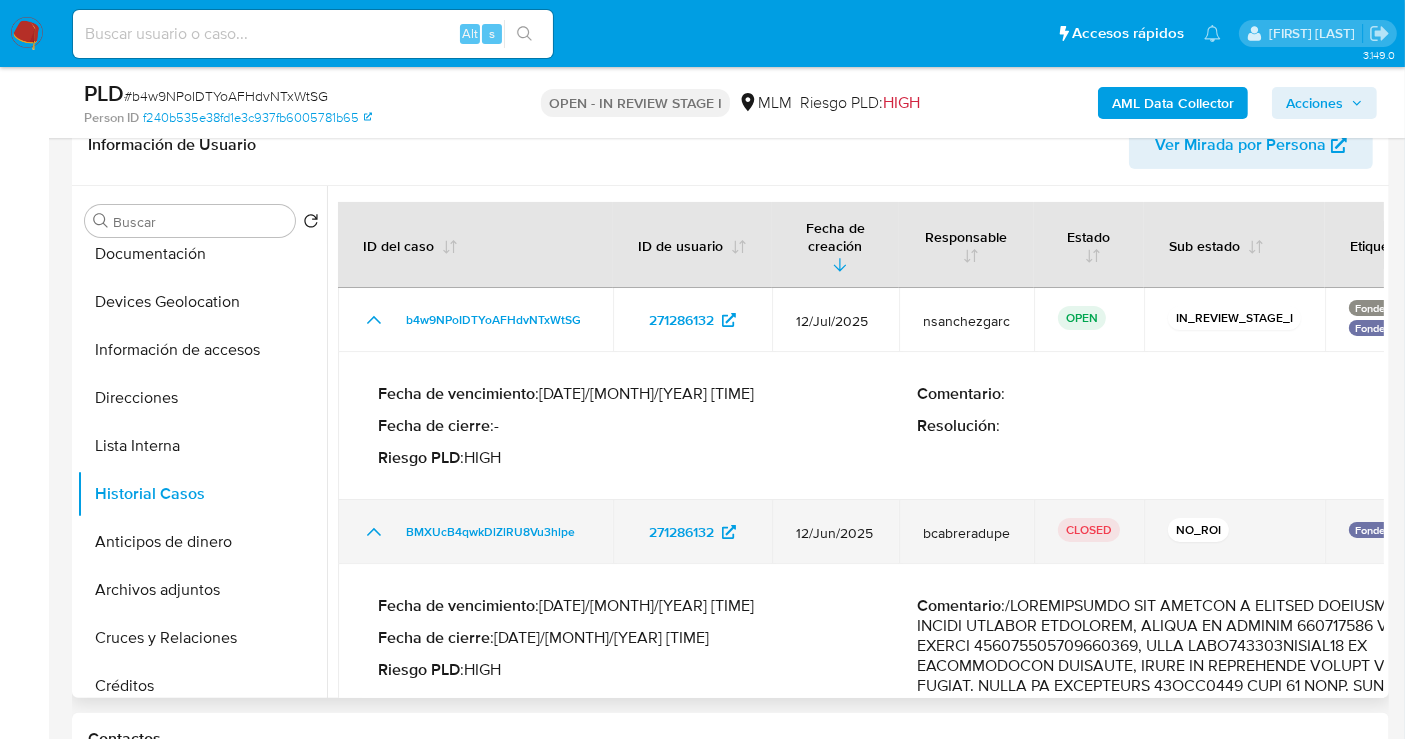 click on "BMXUcB4qwkDlZlRU8Vu3hlpe" at bounding box center [475, 532] 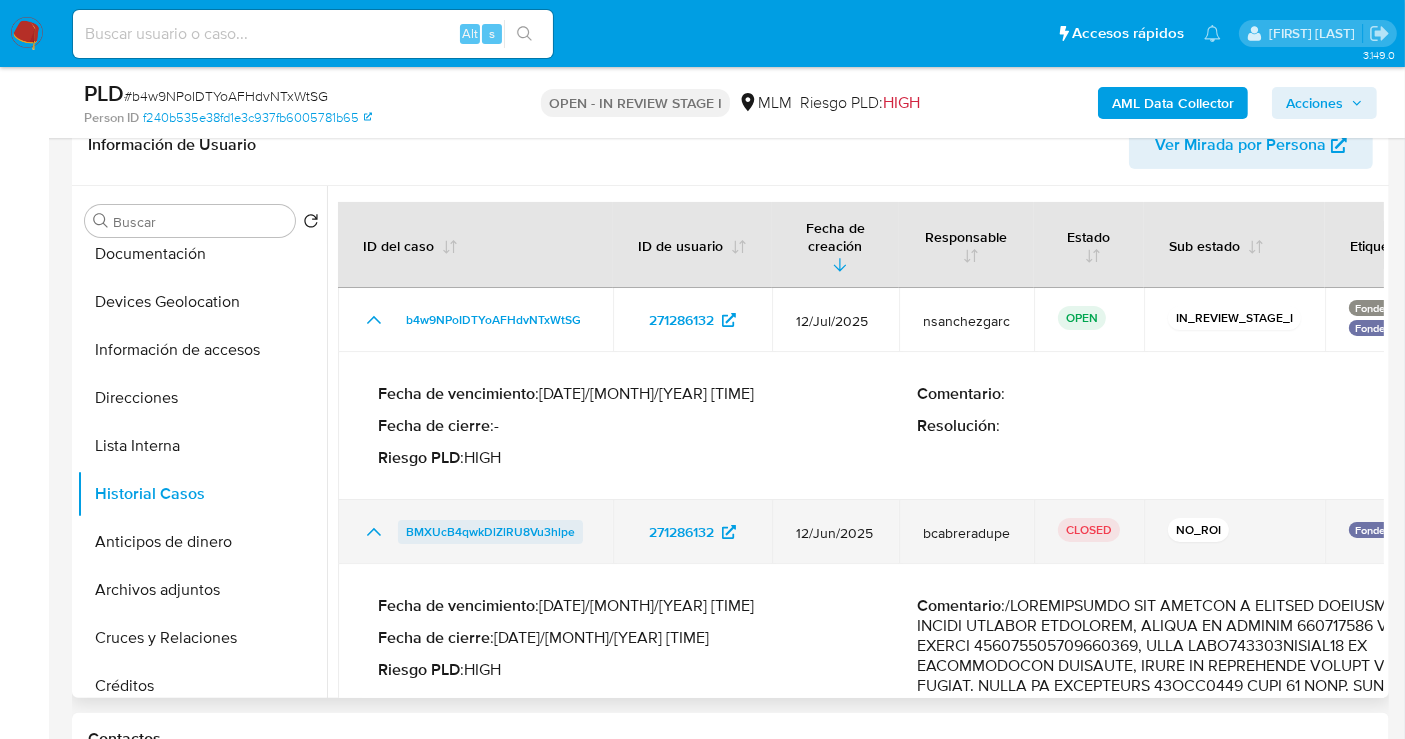 click on "BMXUcB4qwkDlZlRU8Vu3hlpe" at bounding box center (490, 532) 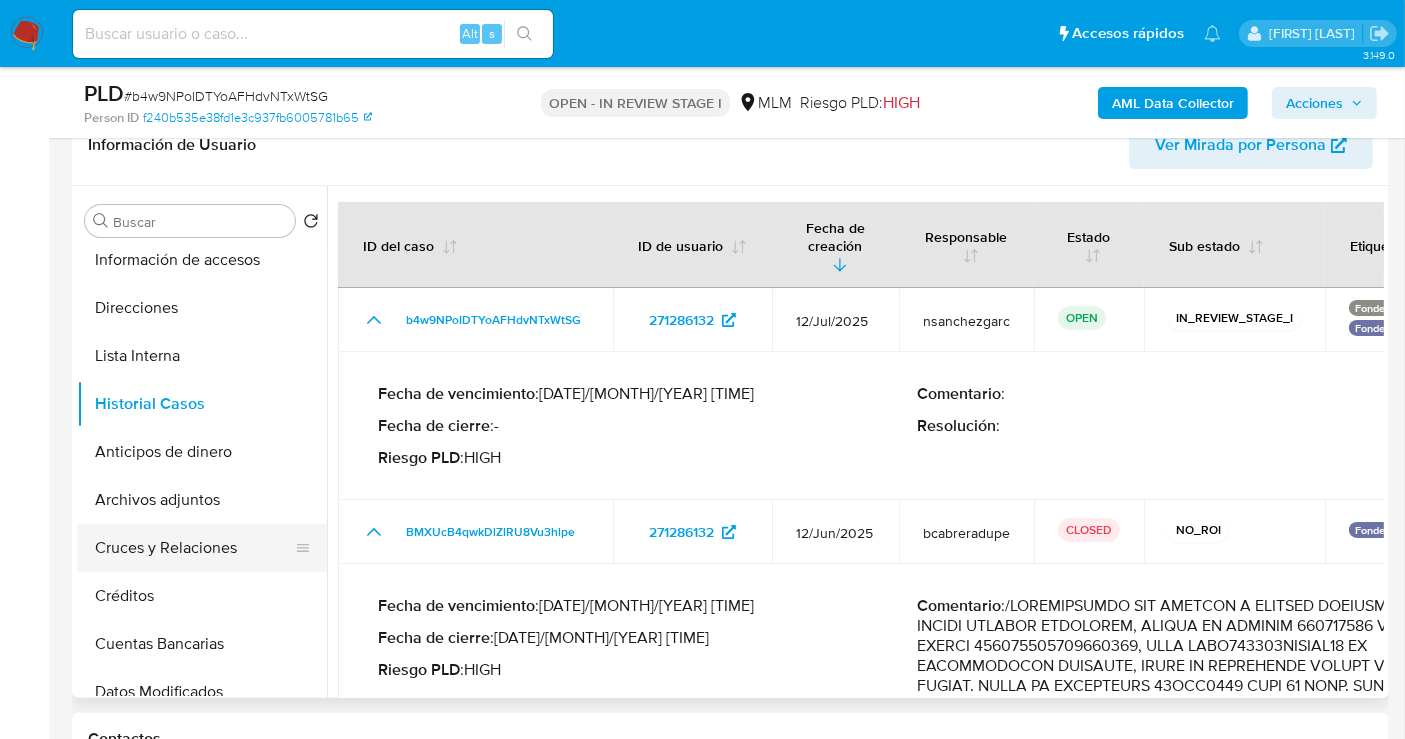 scroll, scrollTop: 222, scrollLeft: 0, axis: vertical 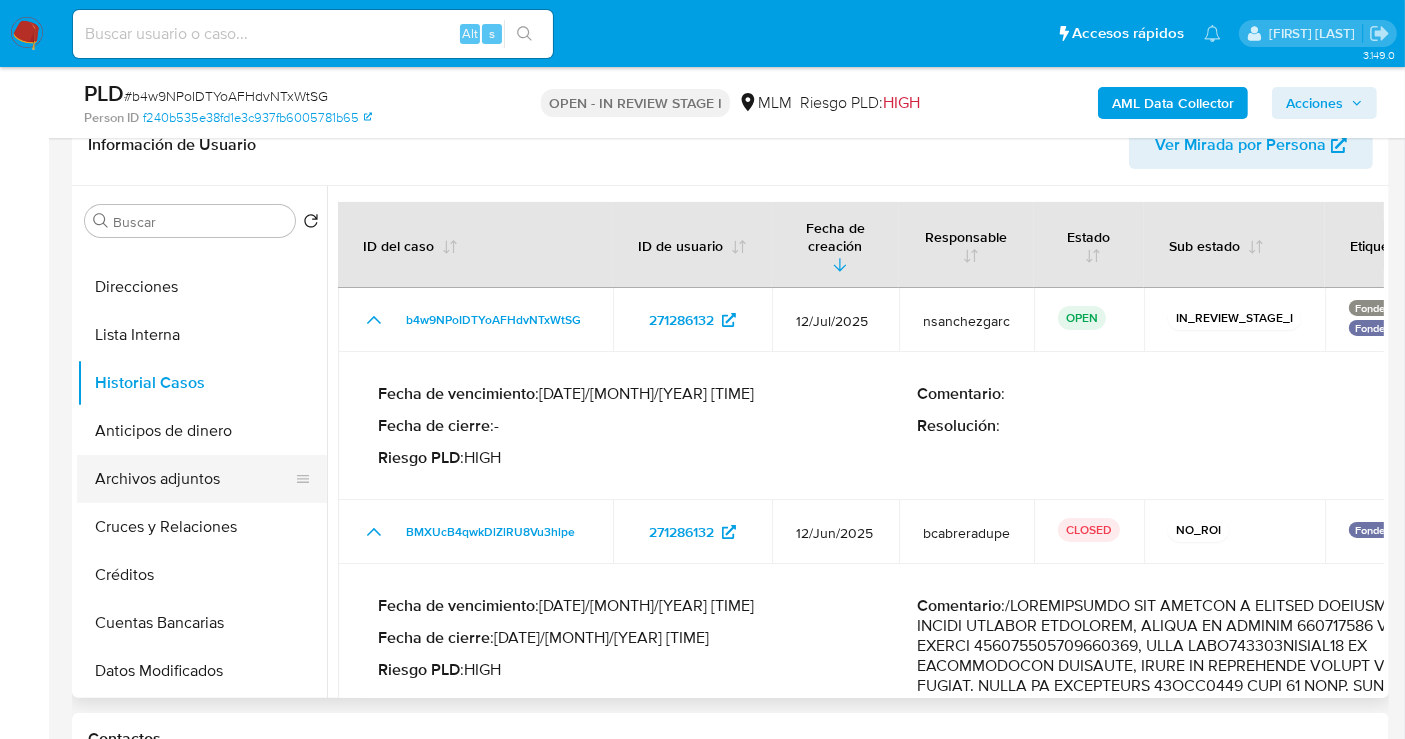 click on "Archivos adjuntos" at bounding box center [194, 479] 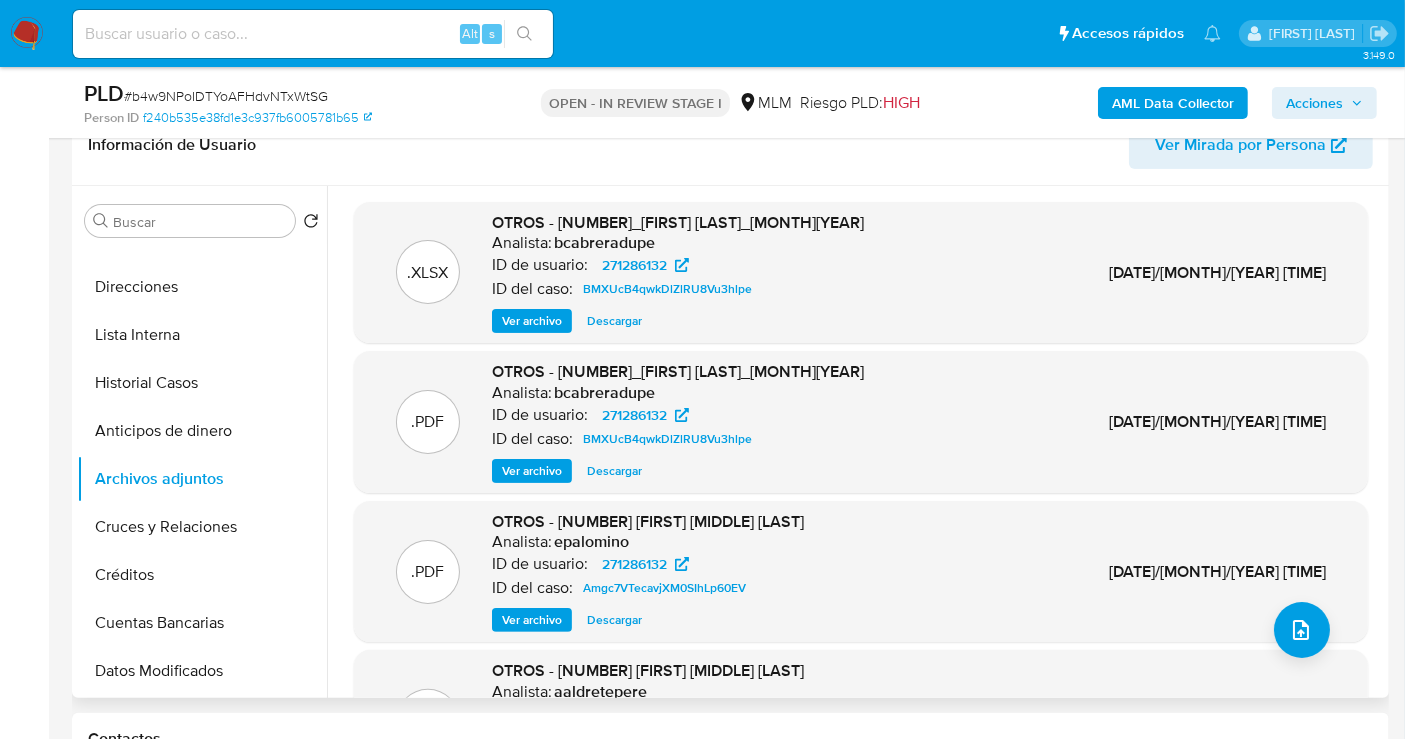 click on "Ver archivo" at bounding box center [532, 471] 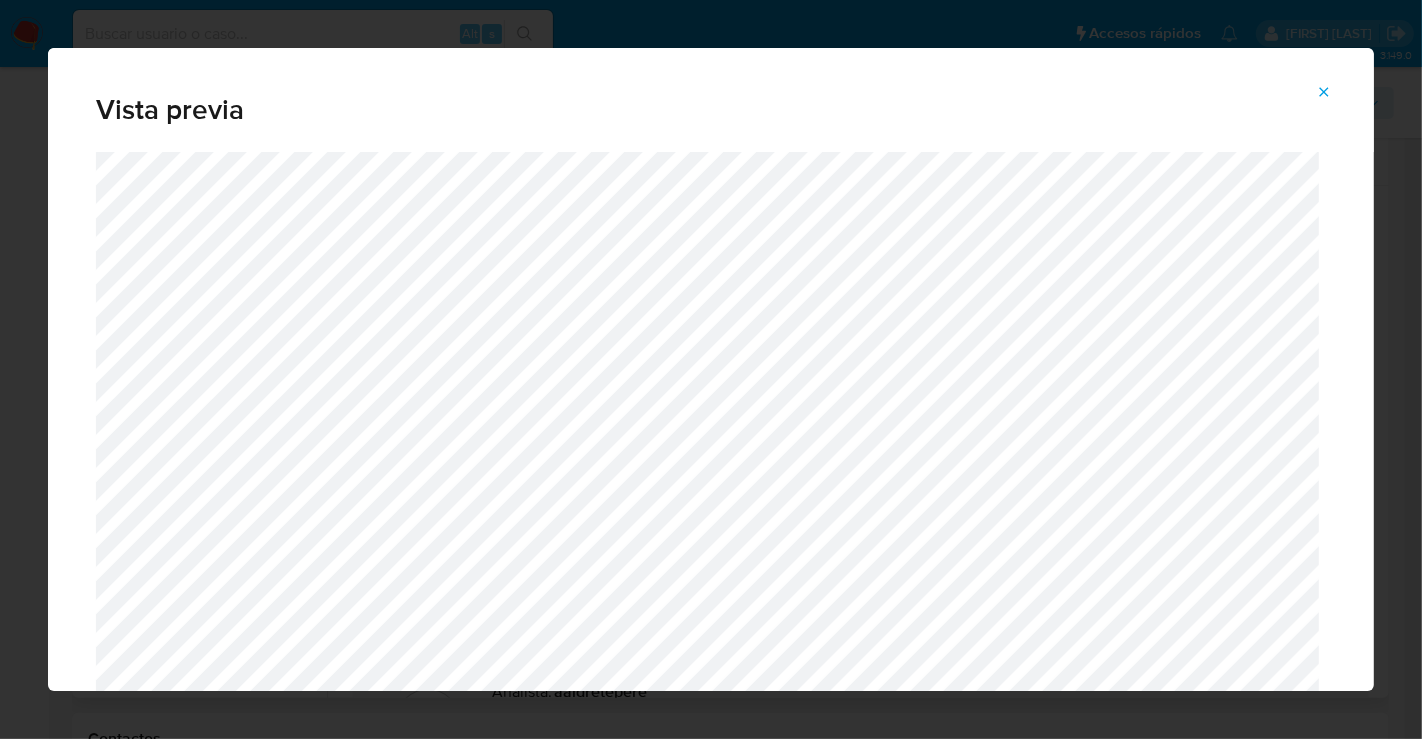 click 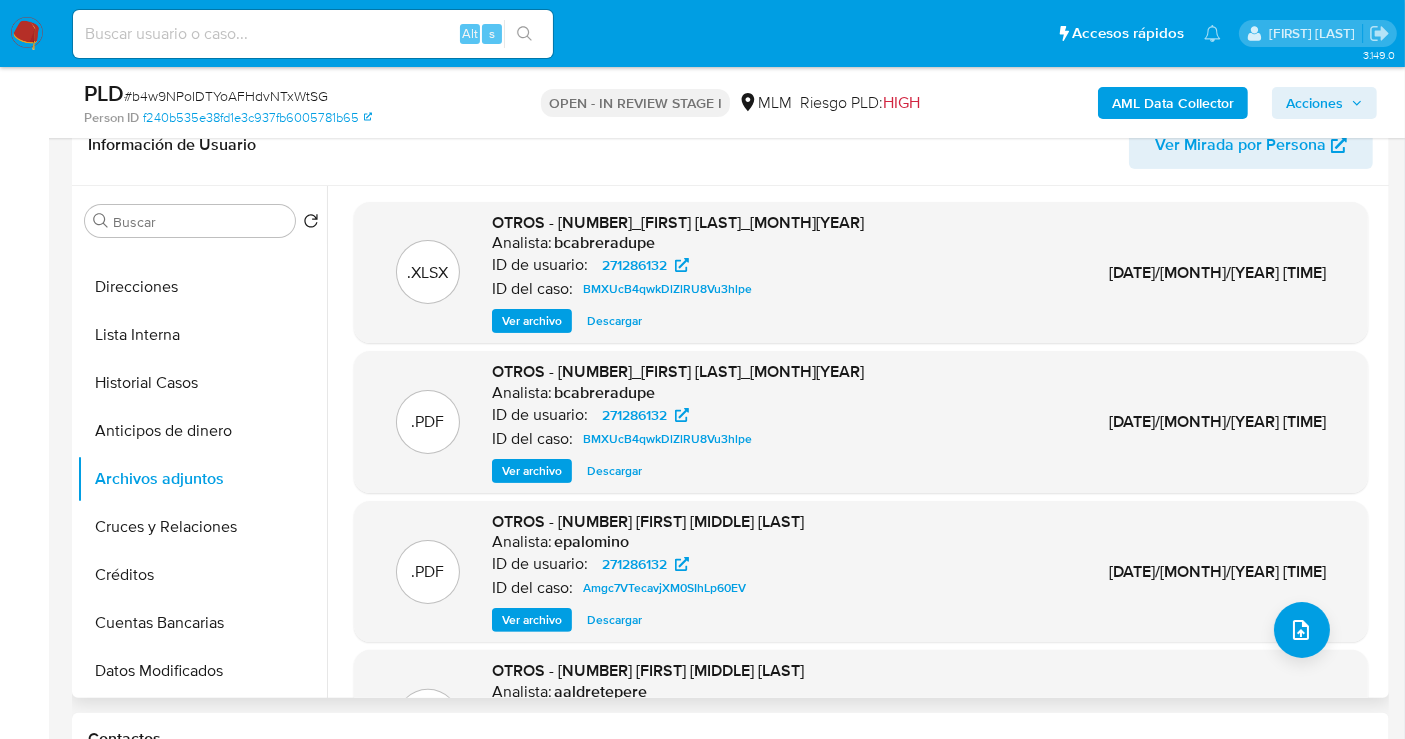 click on "Ver archivo" at bounding box center [532, 471] 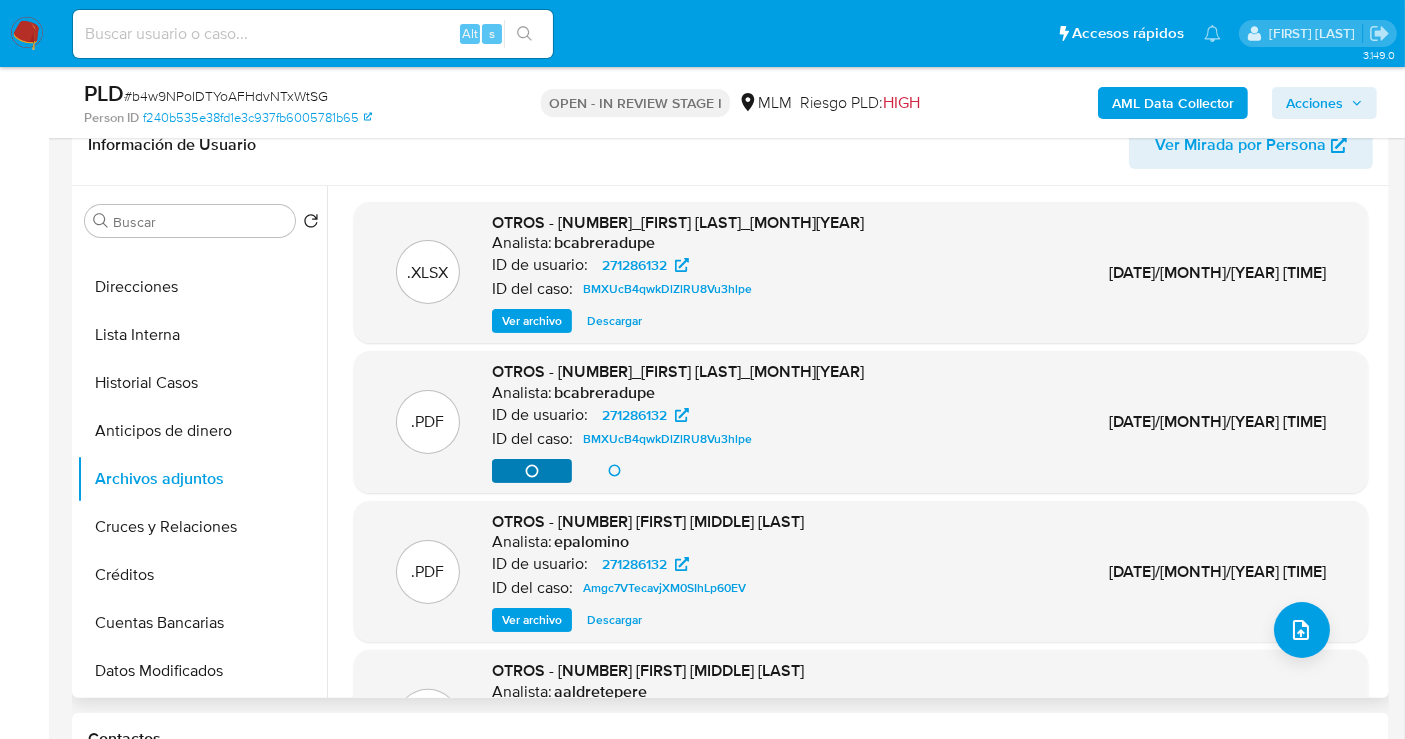 click on "Ver archivo Ver archivo Descargar" at bounding box center [678, 471] 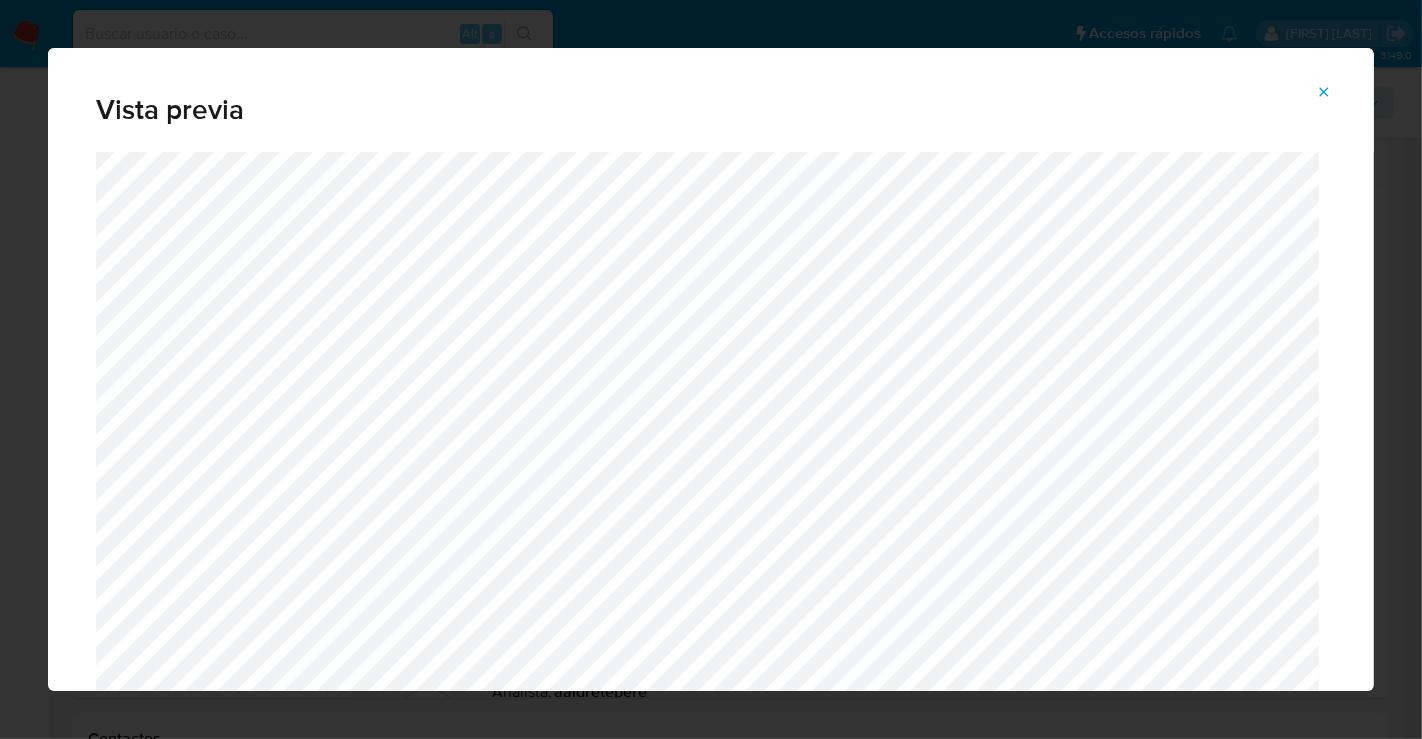 click 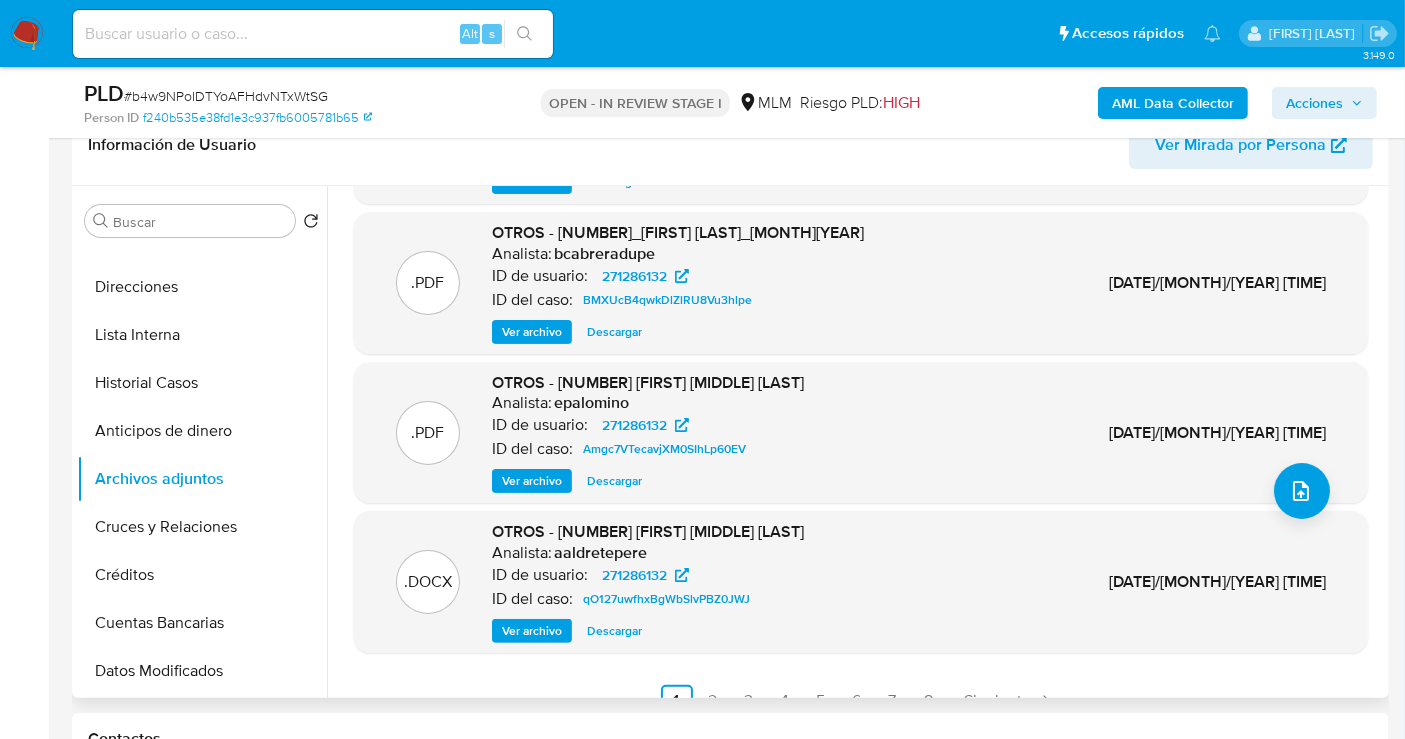 scroll, scrollTop: 168, scrollLeft: 0, axis: vertical 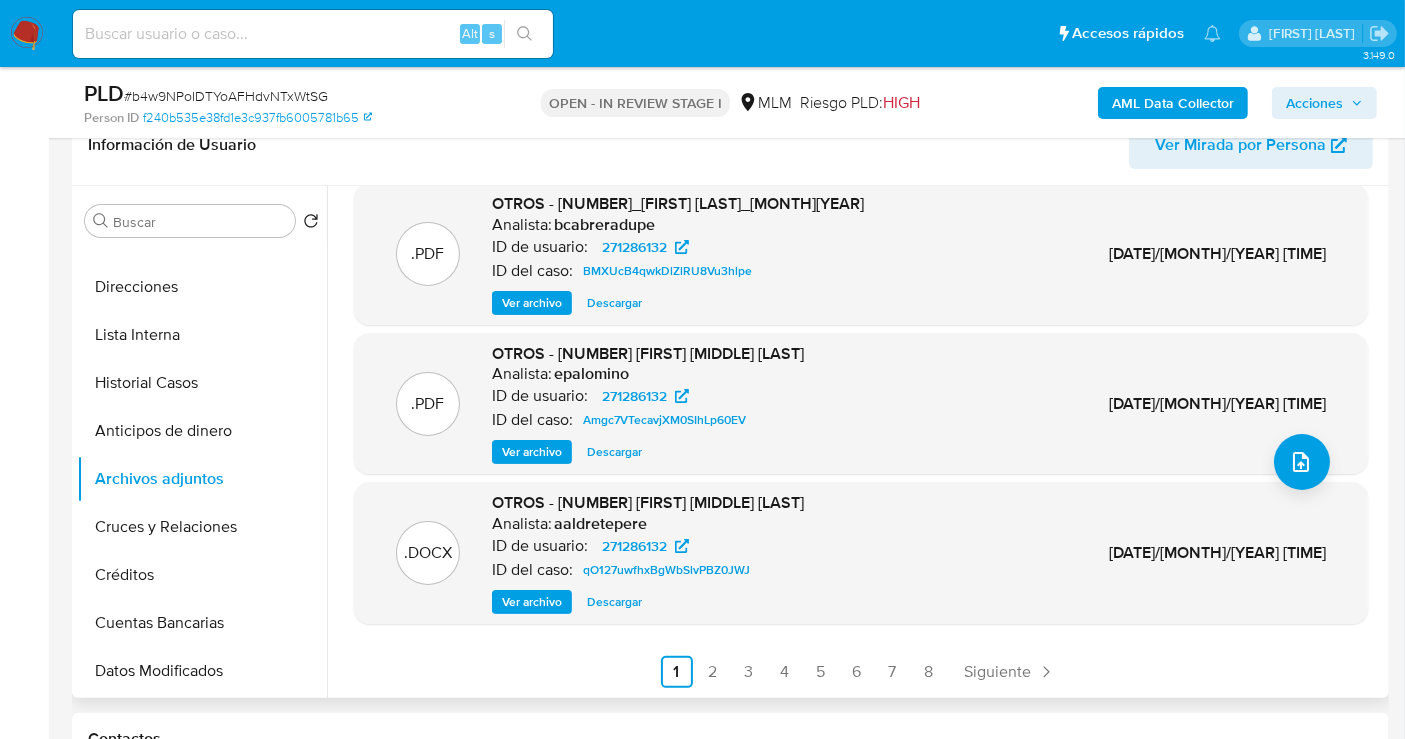 click on "Ver archivo" at bounding box center [532, 452] 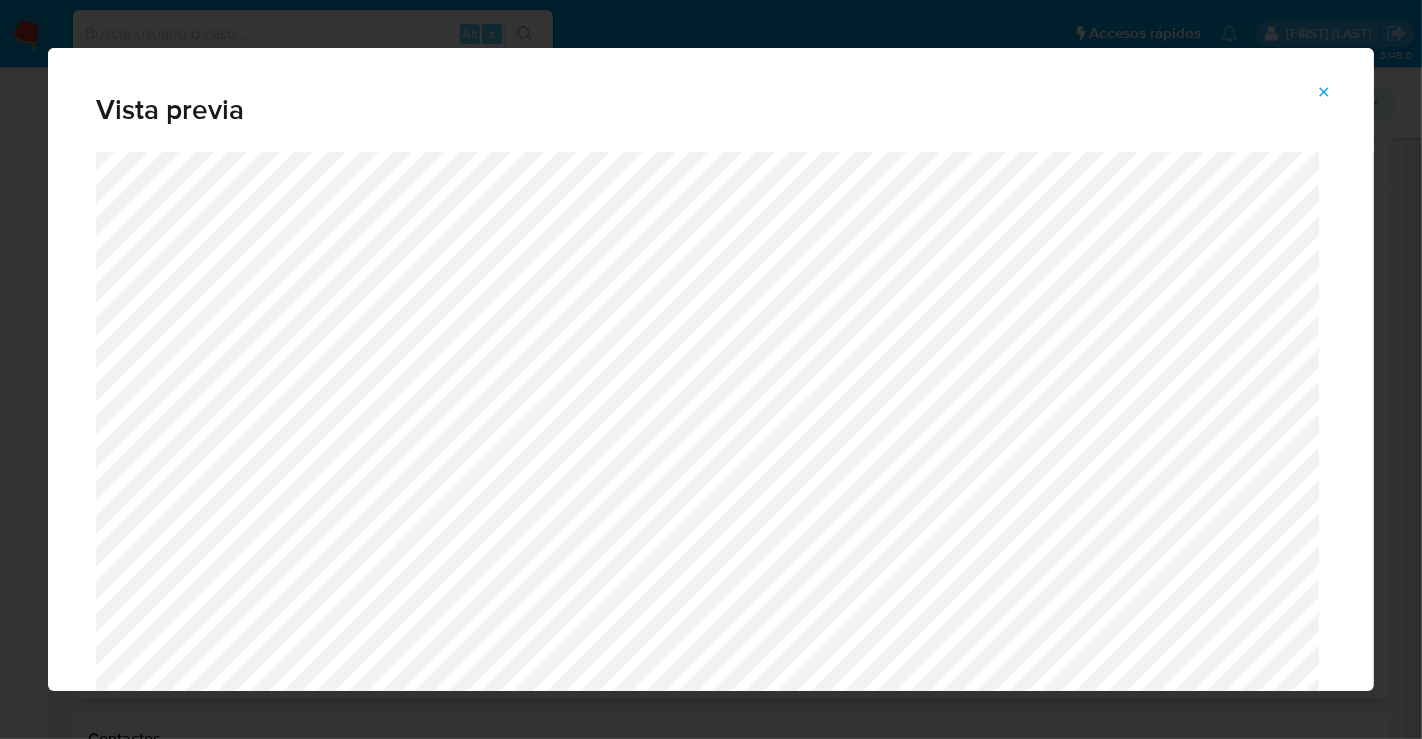 click 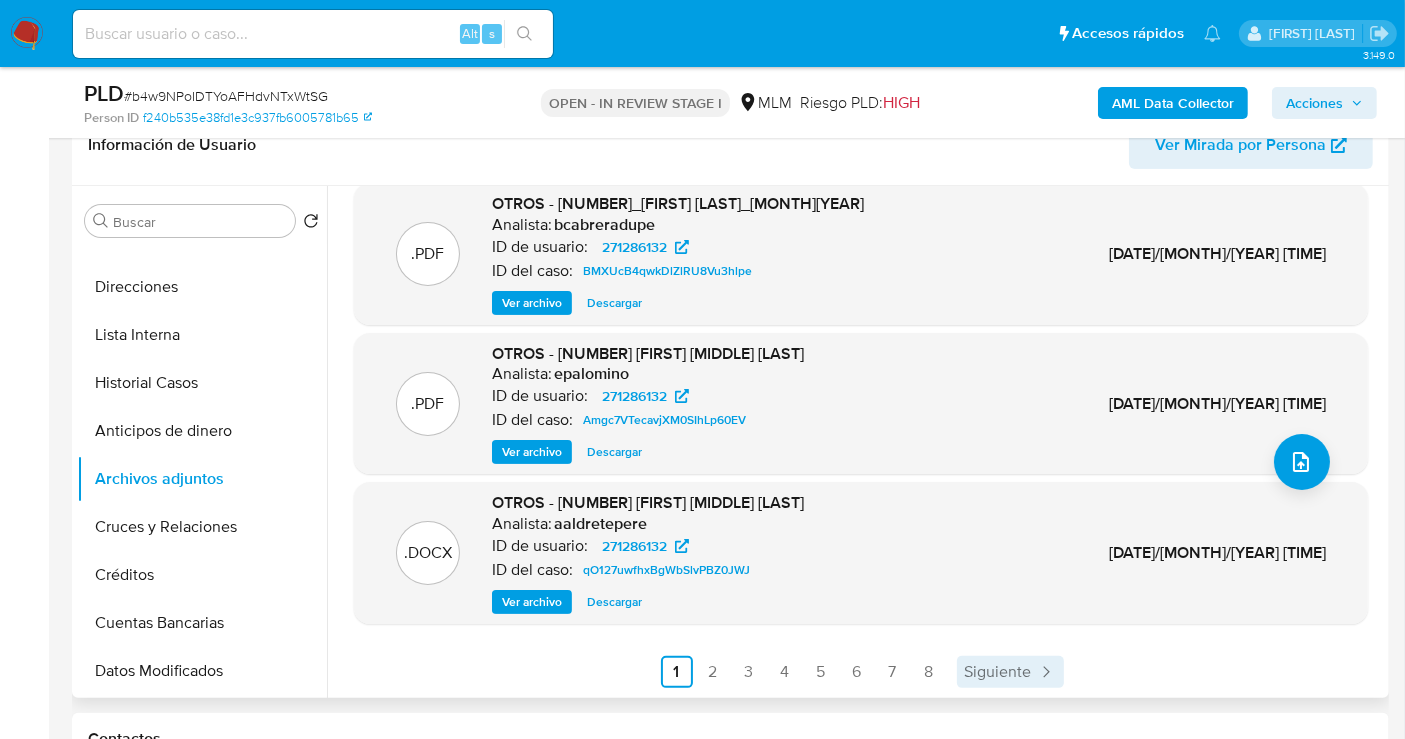 click on "Siguiente" at bounding box center (998, 672) 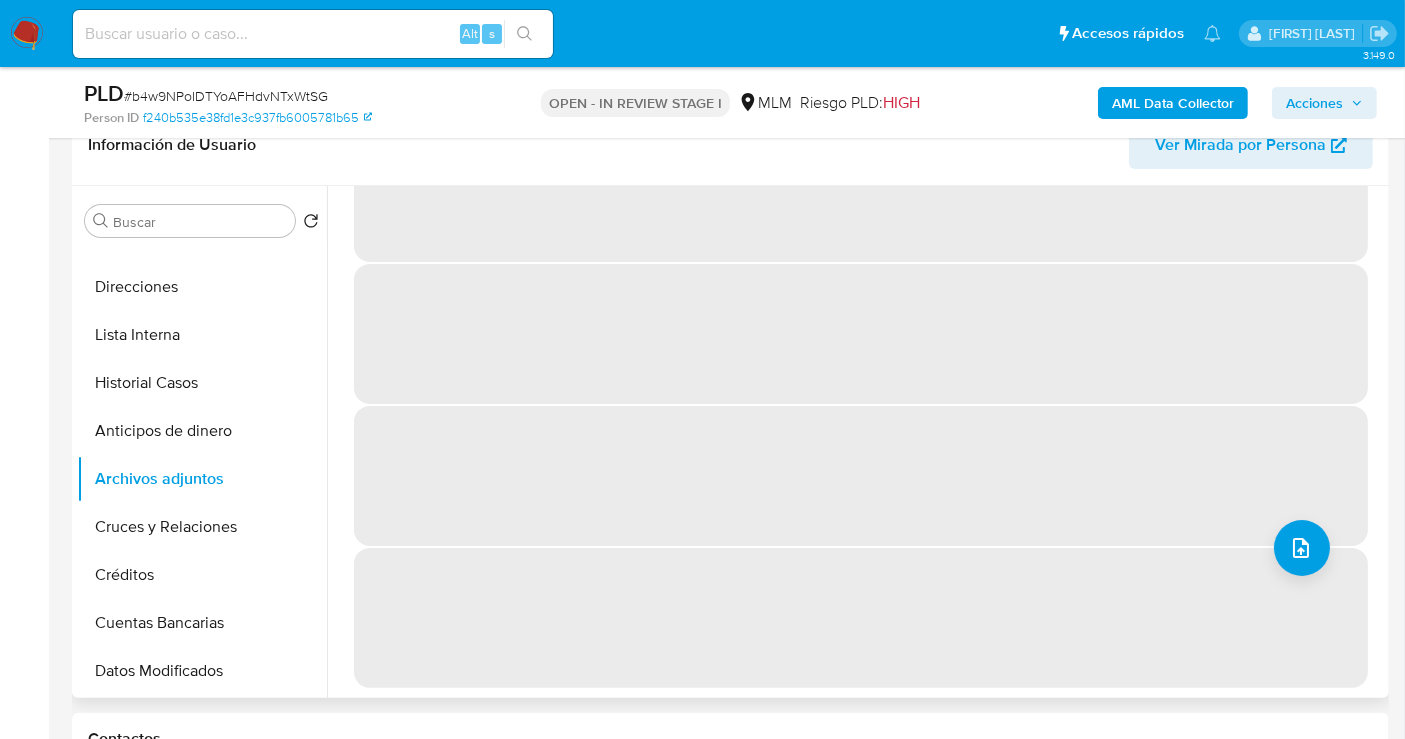 scroll, scrollTop: 0, scrollLeft: 0, axis: both 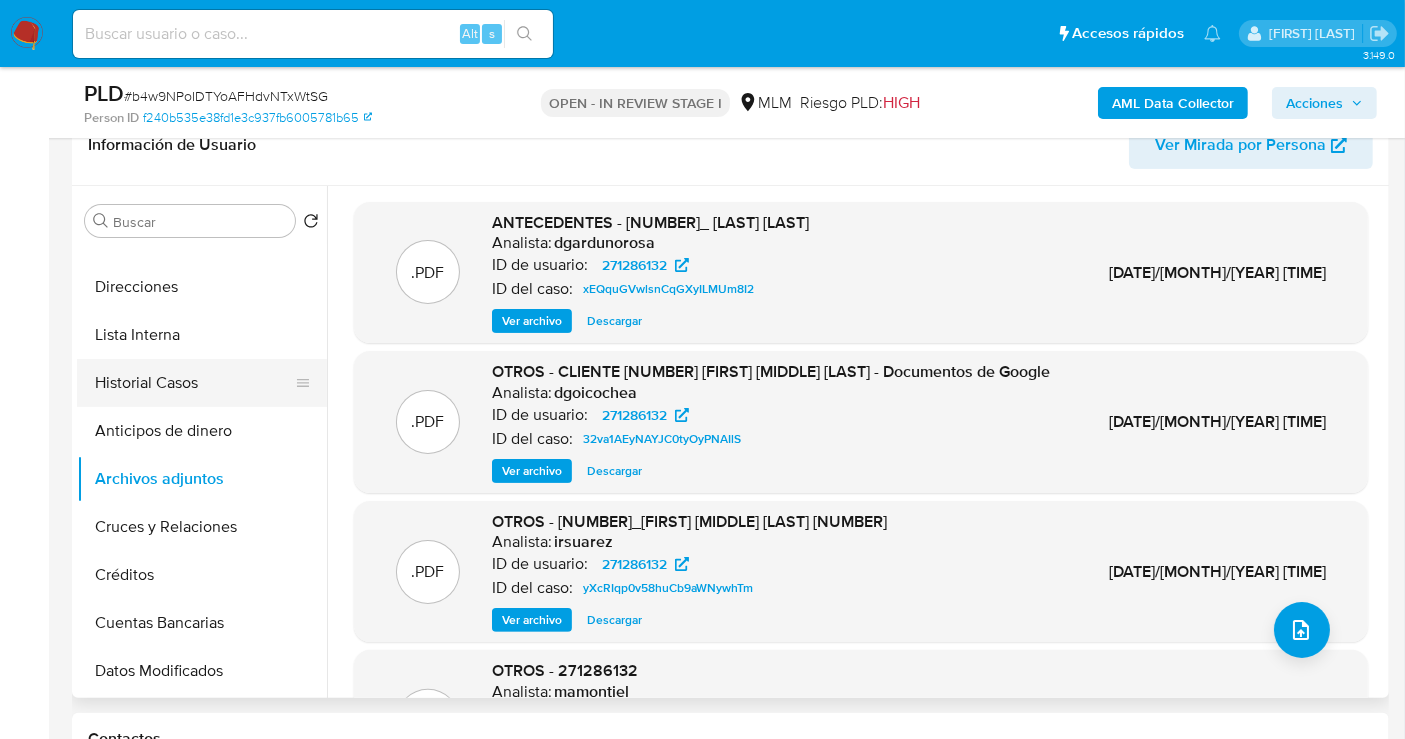 click on "Historial Casos" at bounding box center (194, 383) 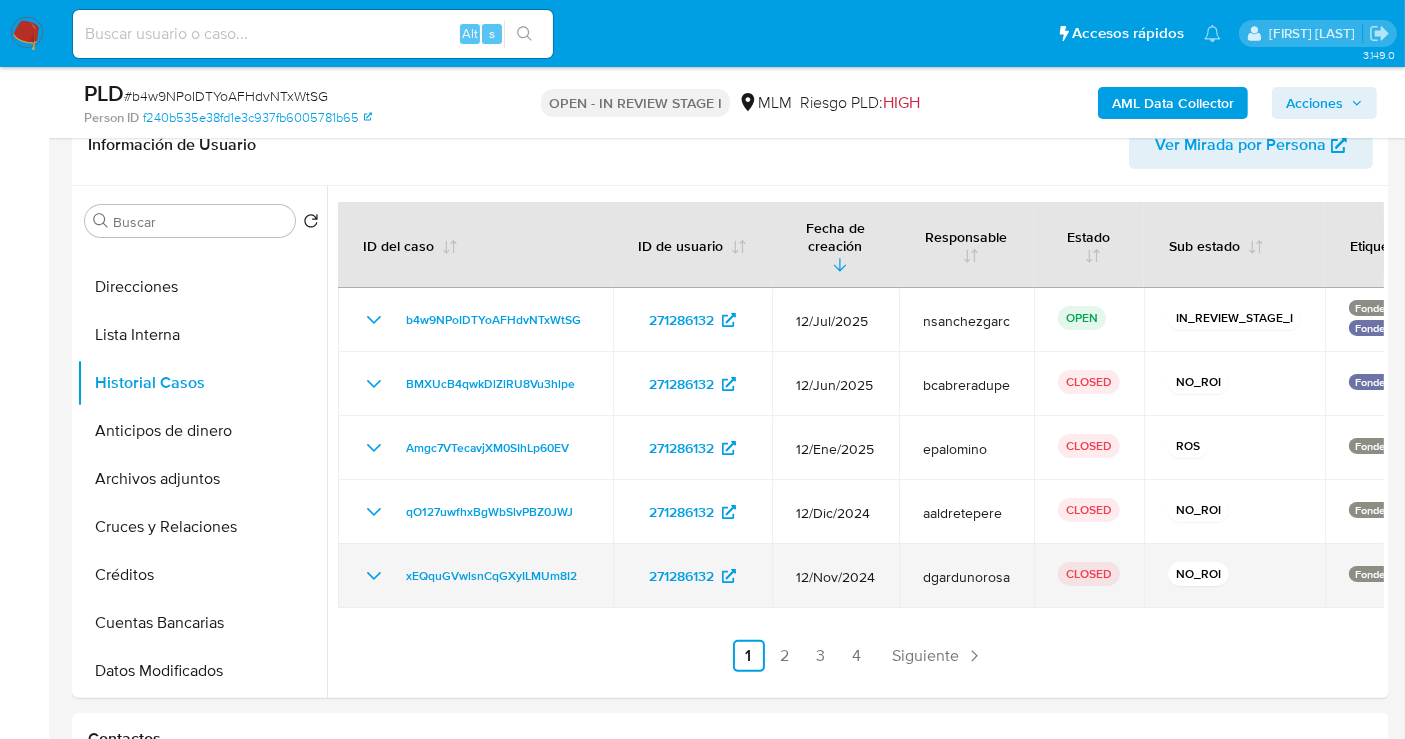 click 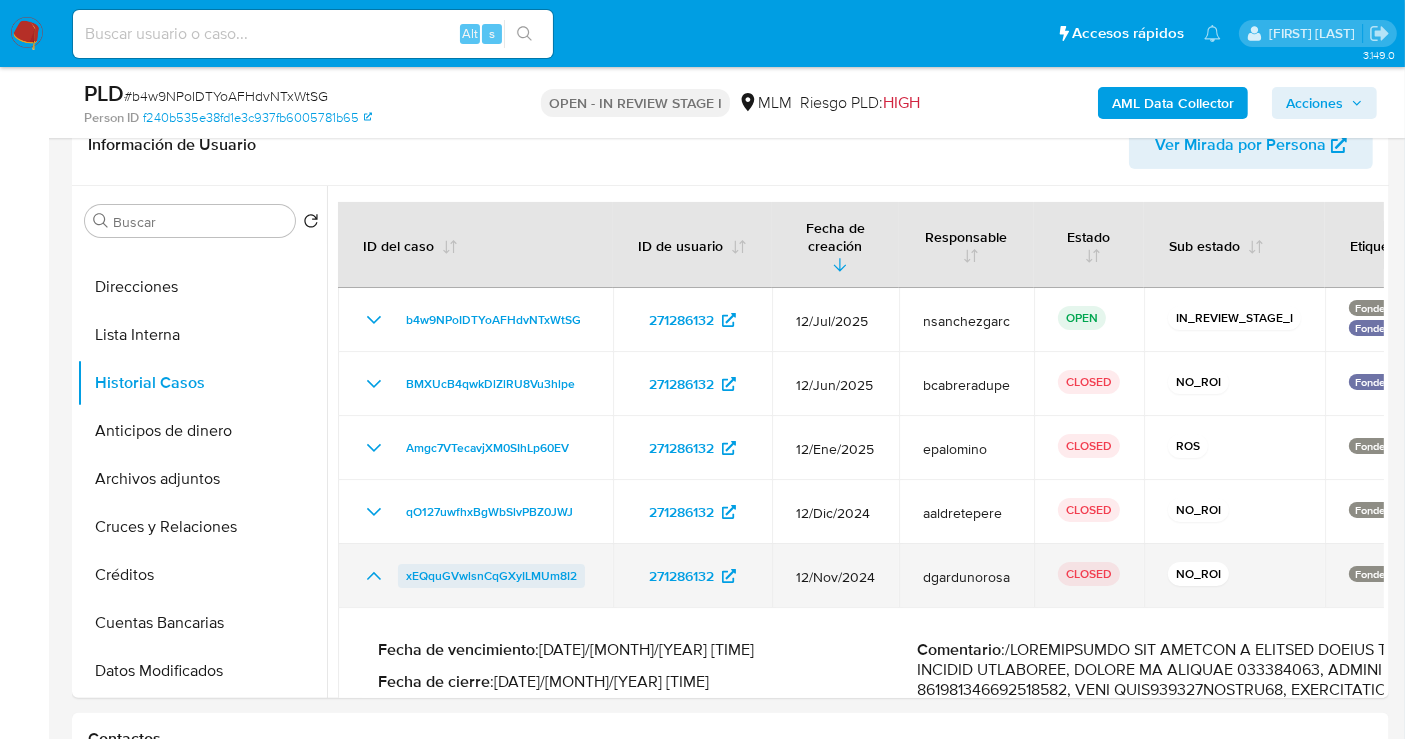 click on "xEQquGVwlsnCqGXyILMUm8I2" at bounding box center [491, 576] 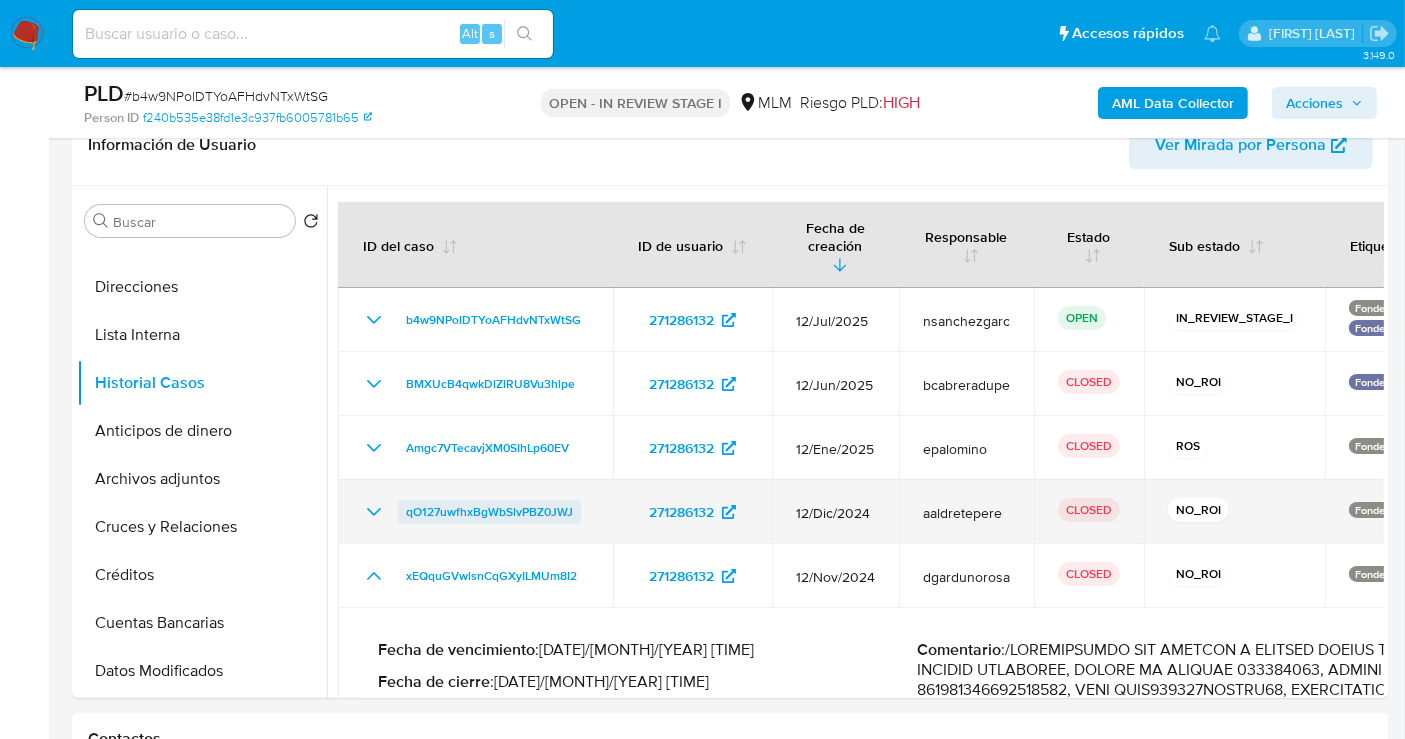 click on "qO127uwfhxBgWbSlvPBZ0JWJ" at bounding box center [489, 512] 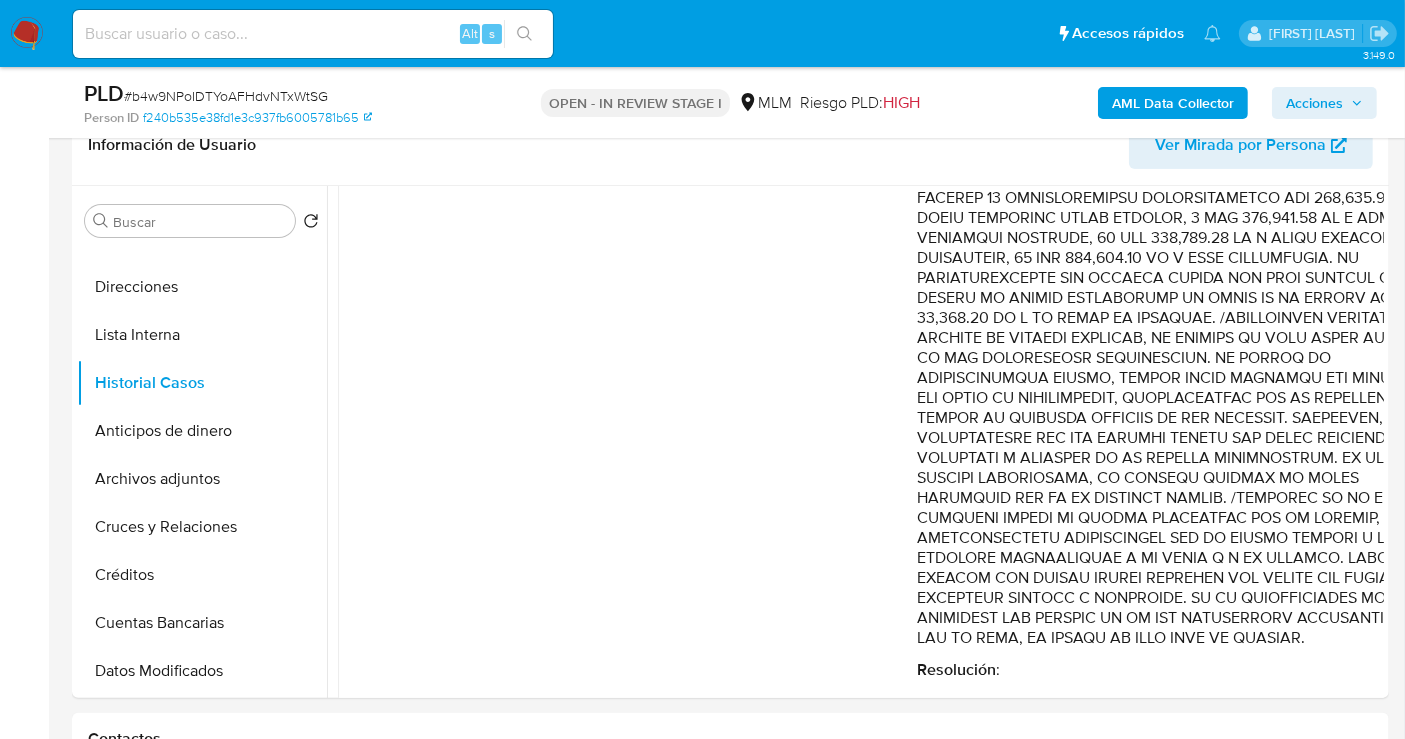 scroll, scrollTop: 920, scrollLeft: 0, axis: vertical 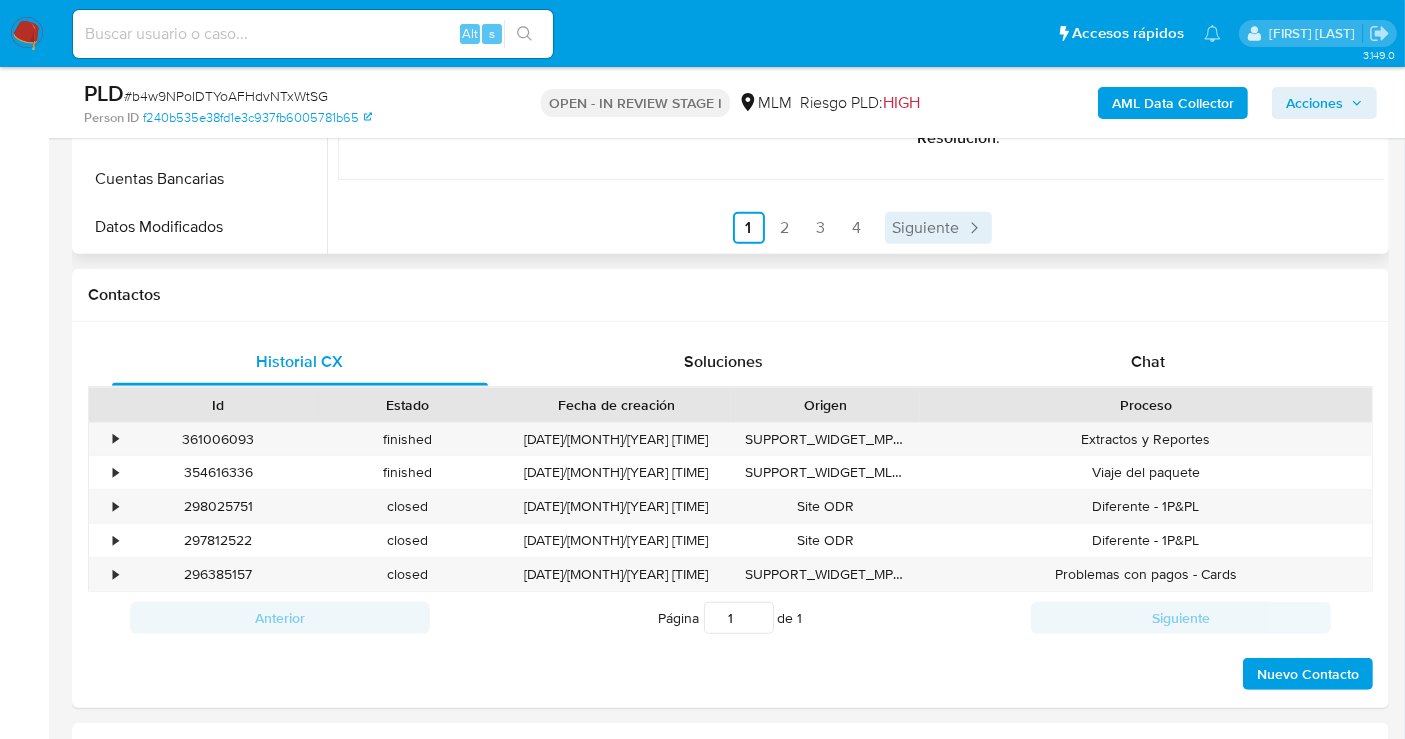 click on "Siguiente" at bounding box center [938, 228] 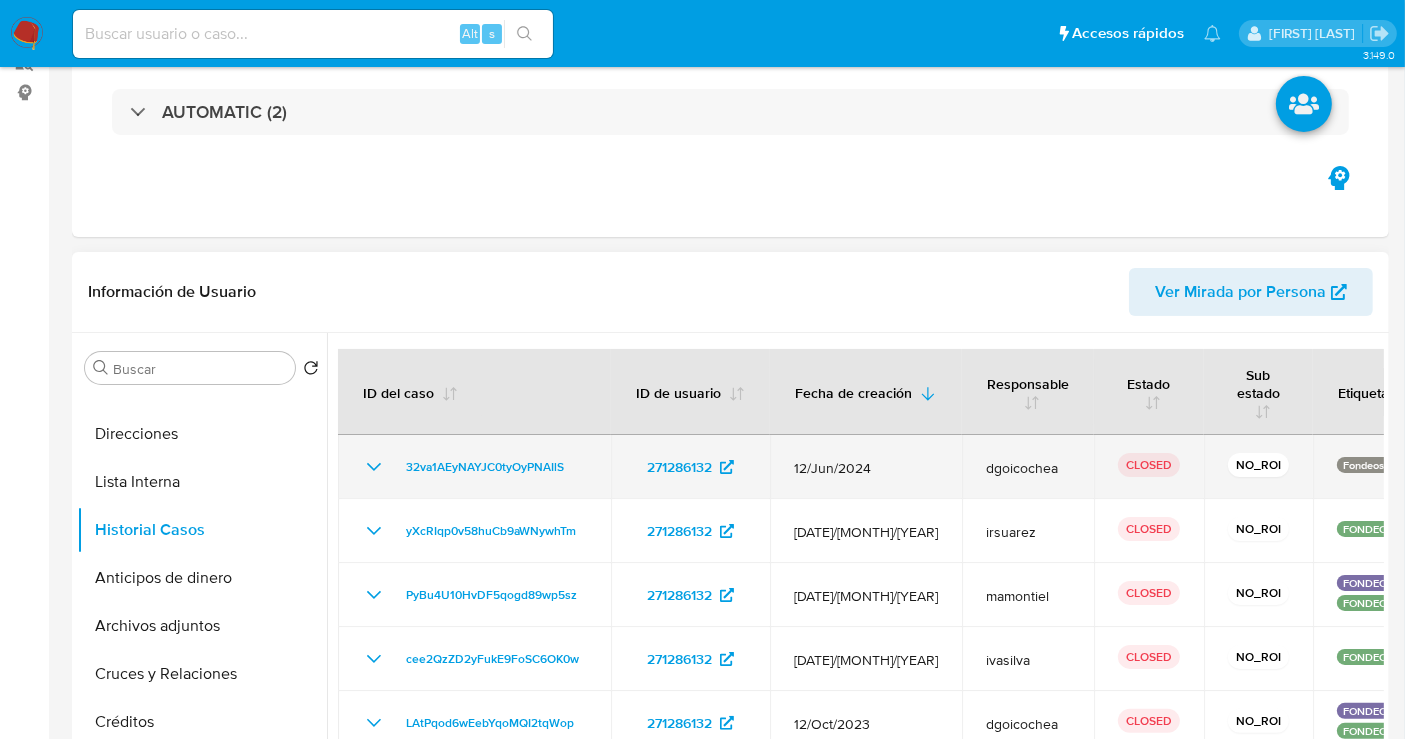 scroll, scrollTop: 444, scrollLeft: 0, axis: vertical 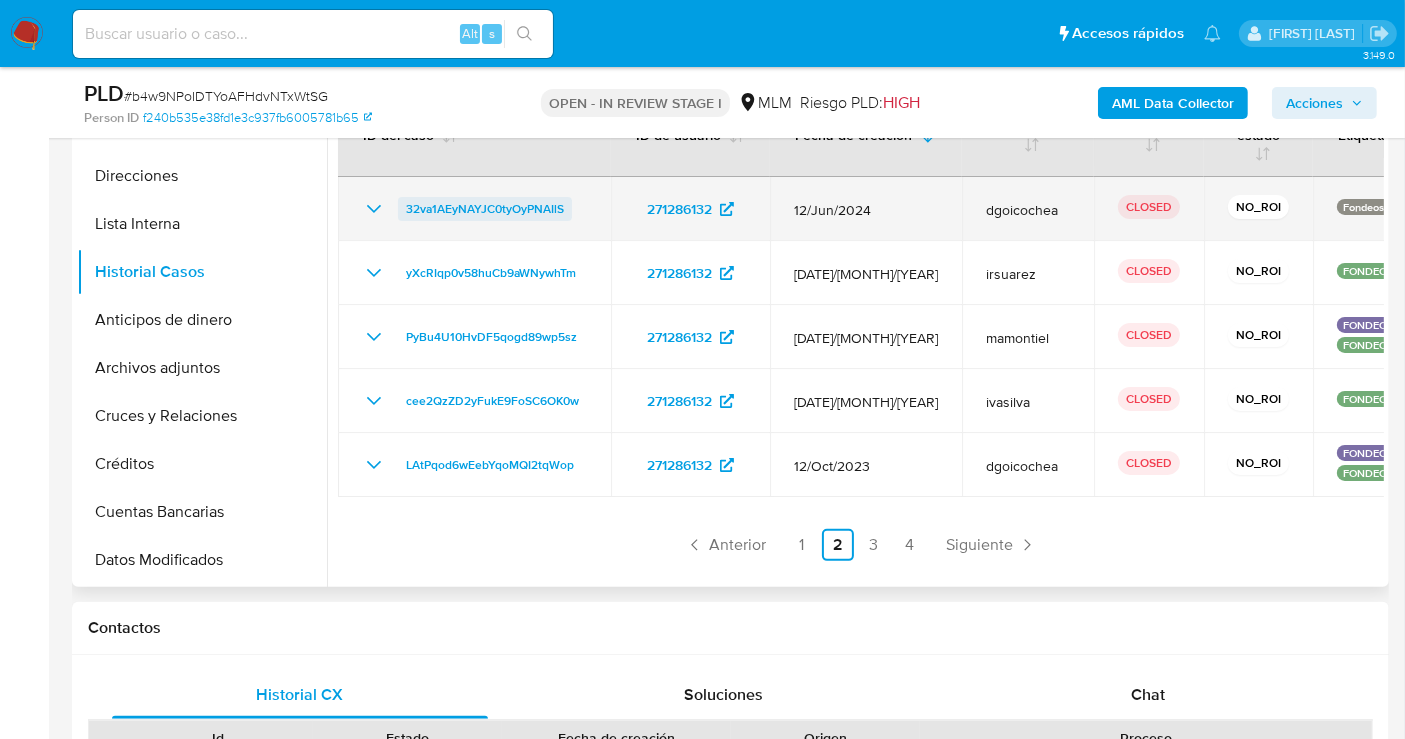 click on "32va1AEyNAYJC0tyOyPNAIlS" at bounding box center (485, 209) 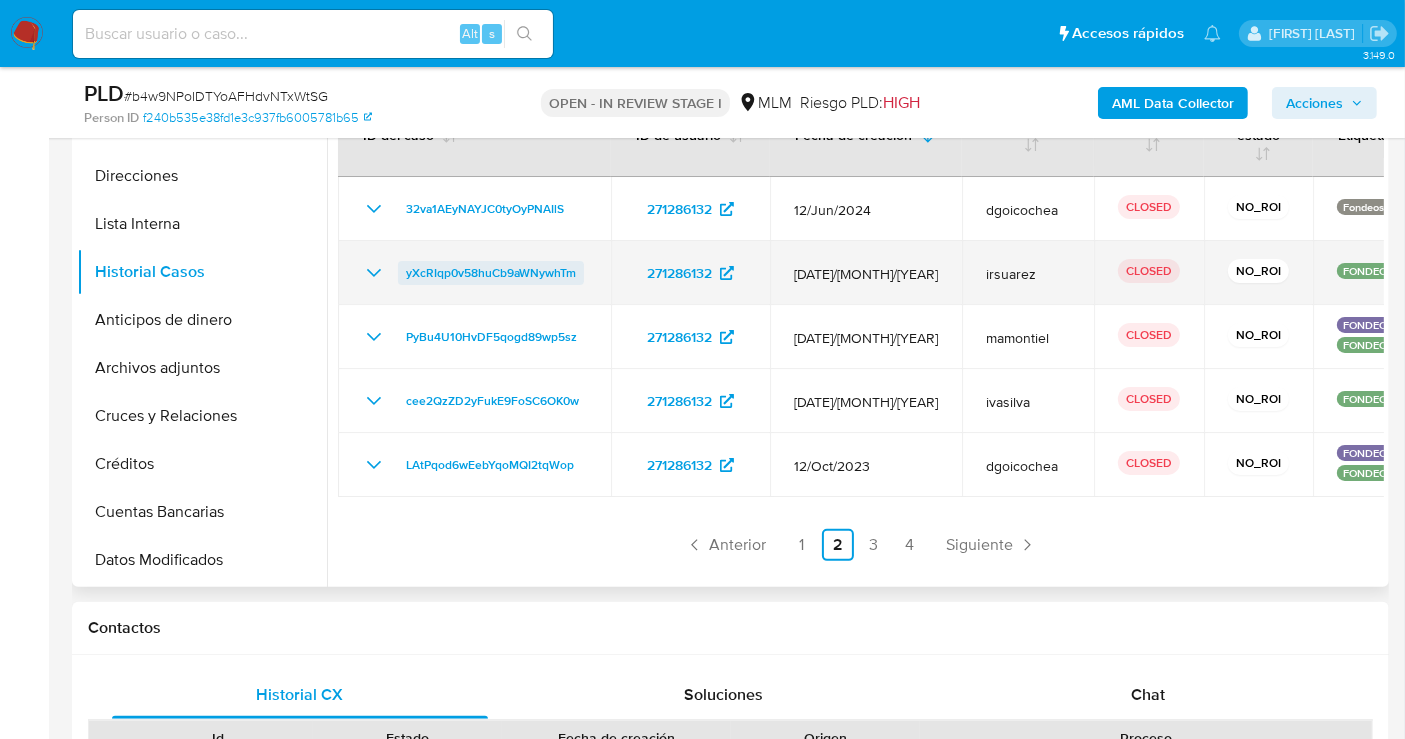 click on "yXcRIqp0v58huCb9aWNywhTm" at bounding box center (491, 273) 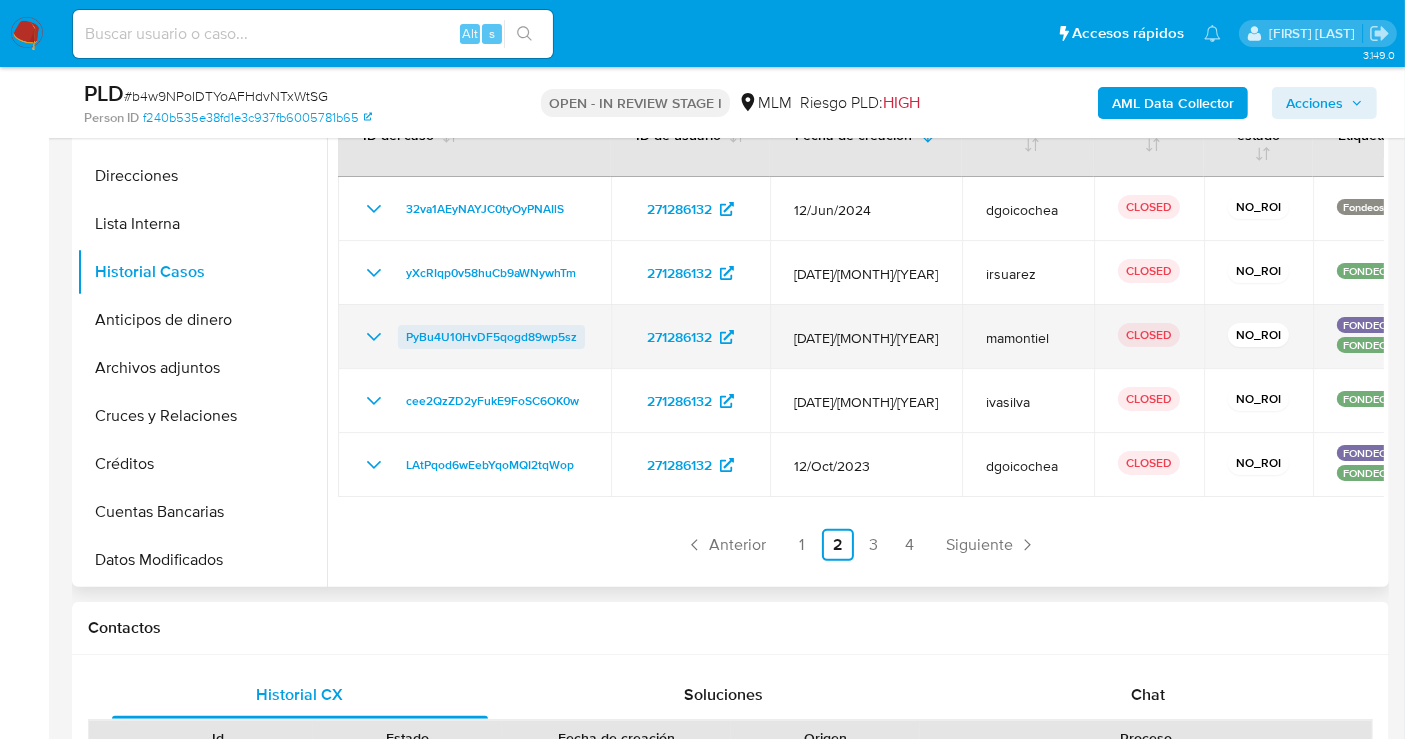 click on "PyBu4U10HvDF5qogd89wp5sz" at bounding box center (491, 337) 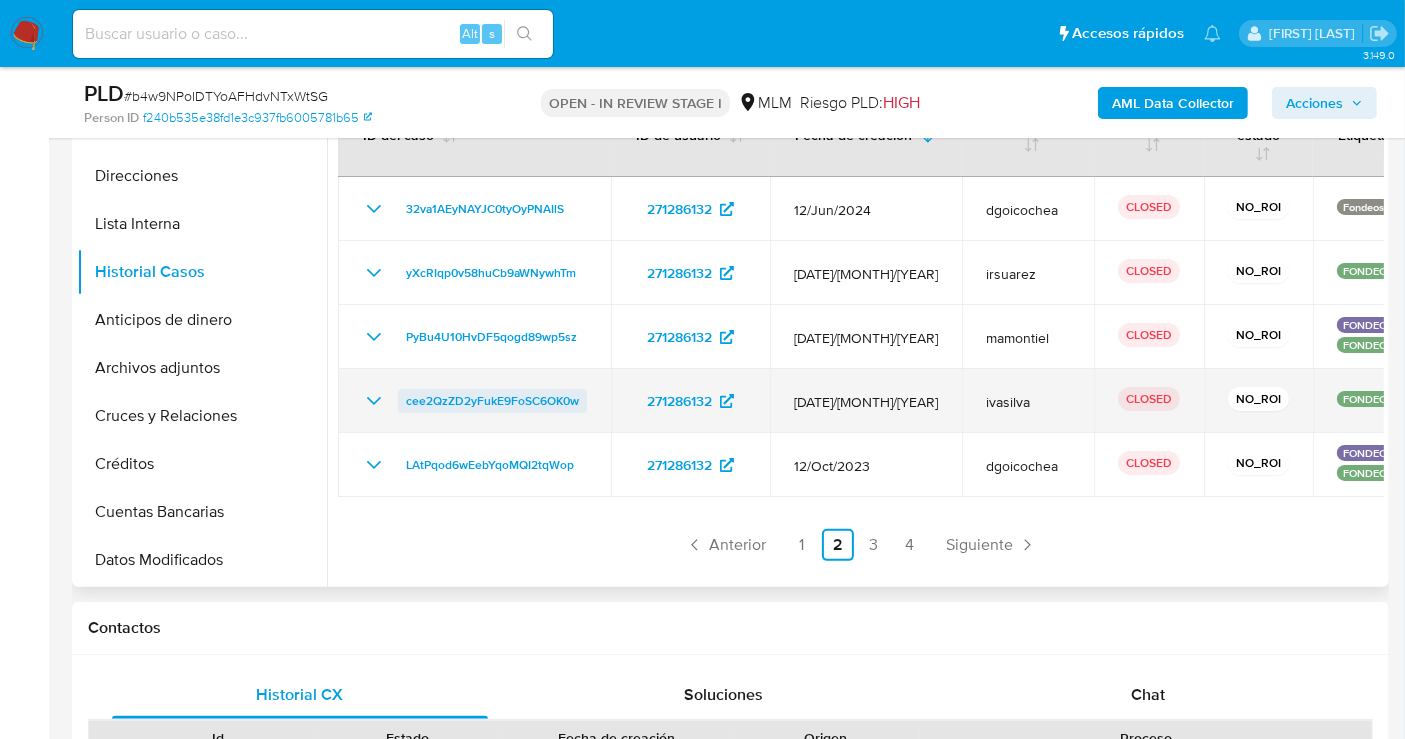 click on "cee2QzZD2yFukE9FoSC6OK0w" at bounding box center [492, 401] 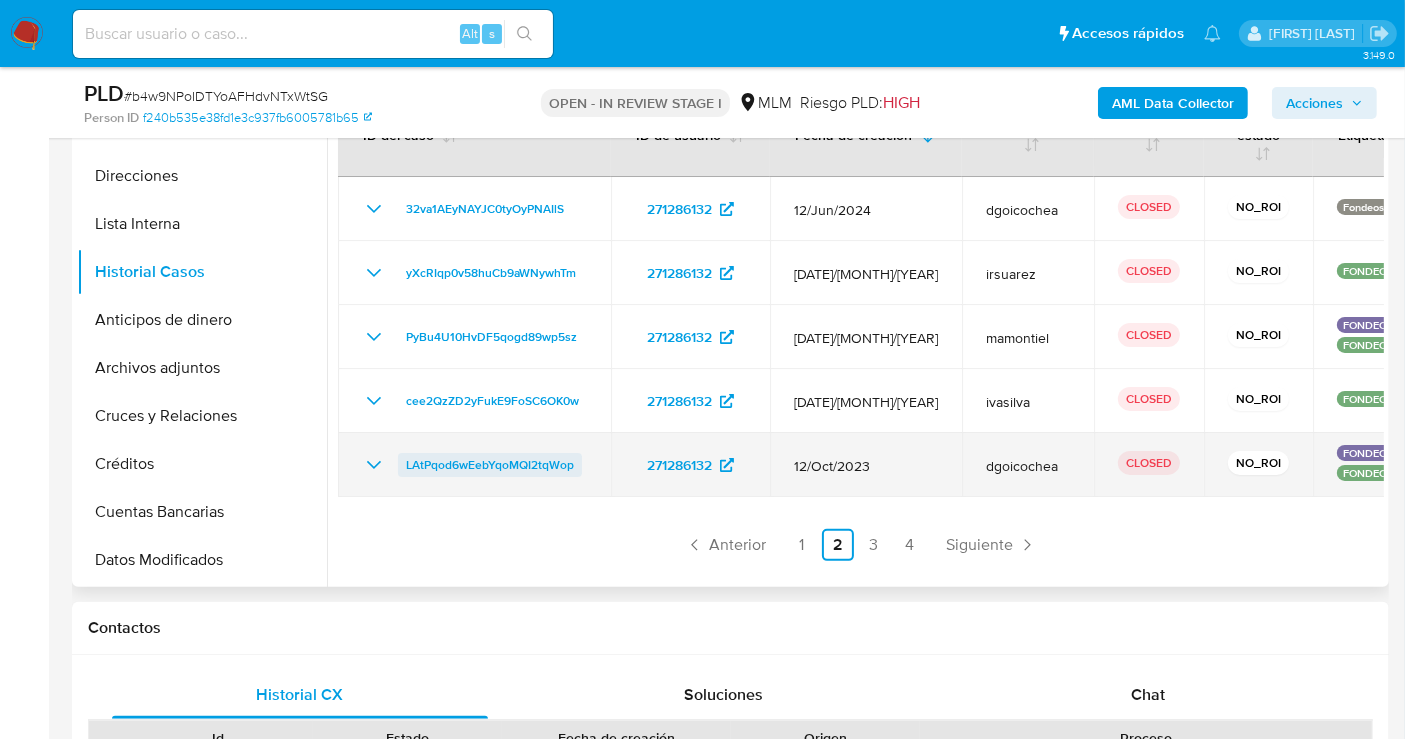 click on "LAtPqod6wEebYqoMQI2tqWop" at bounding box center [490, 465] 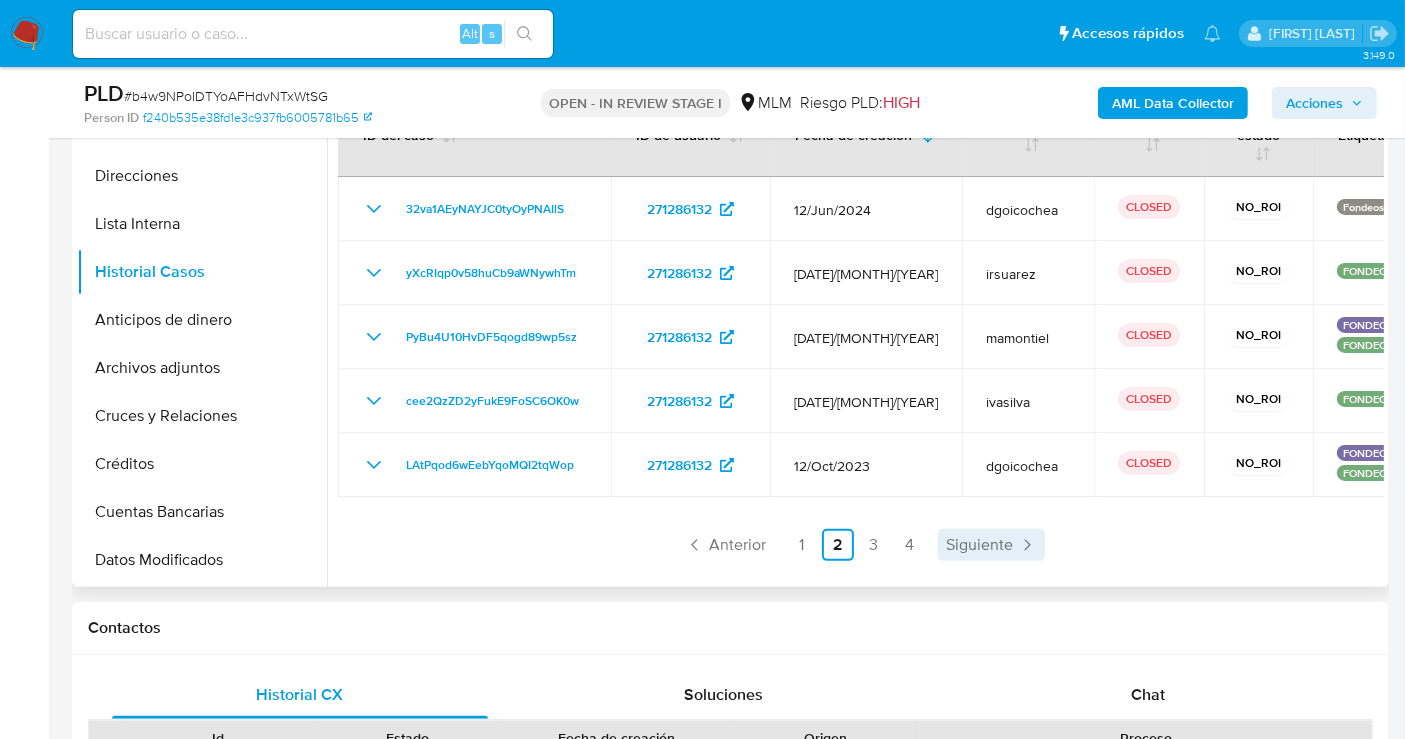 click on "Siguiente" at bounding box center (979, 545) 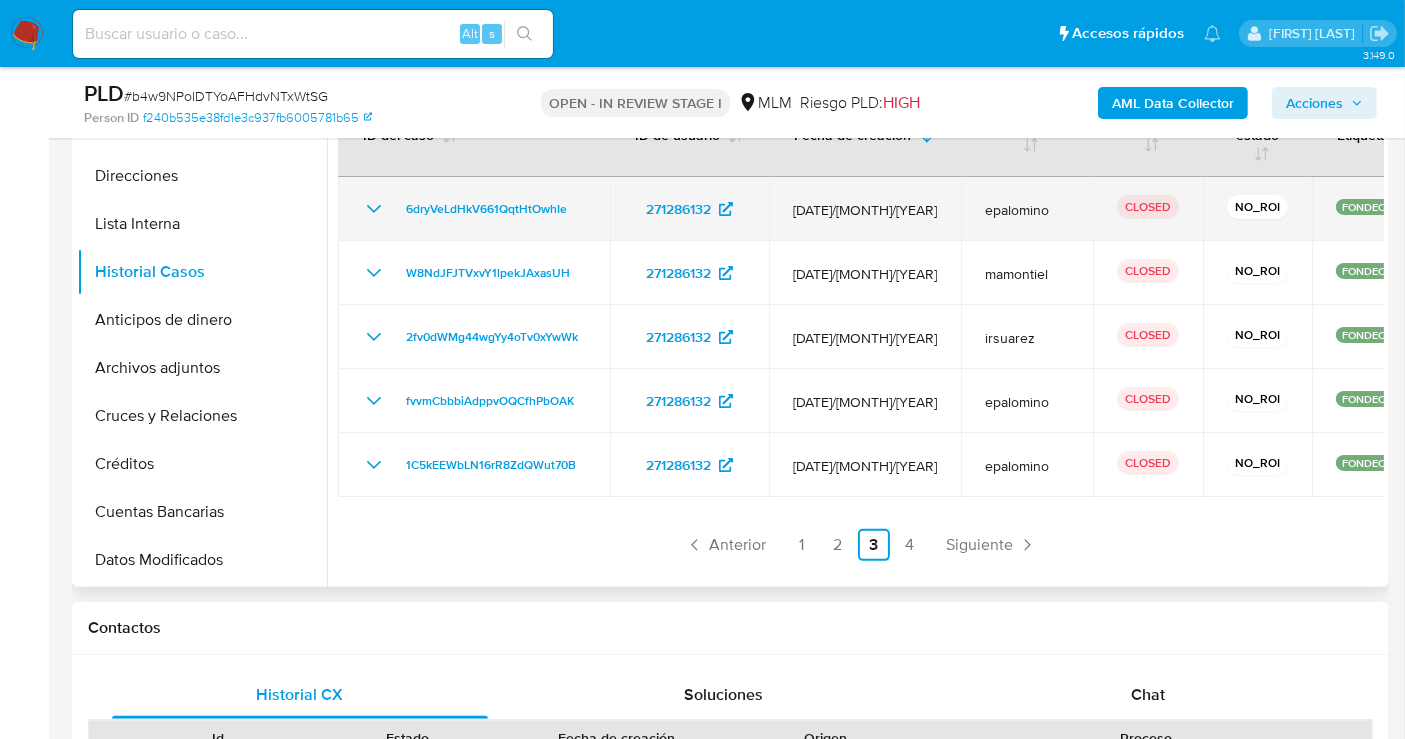 click 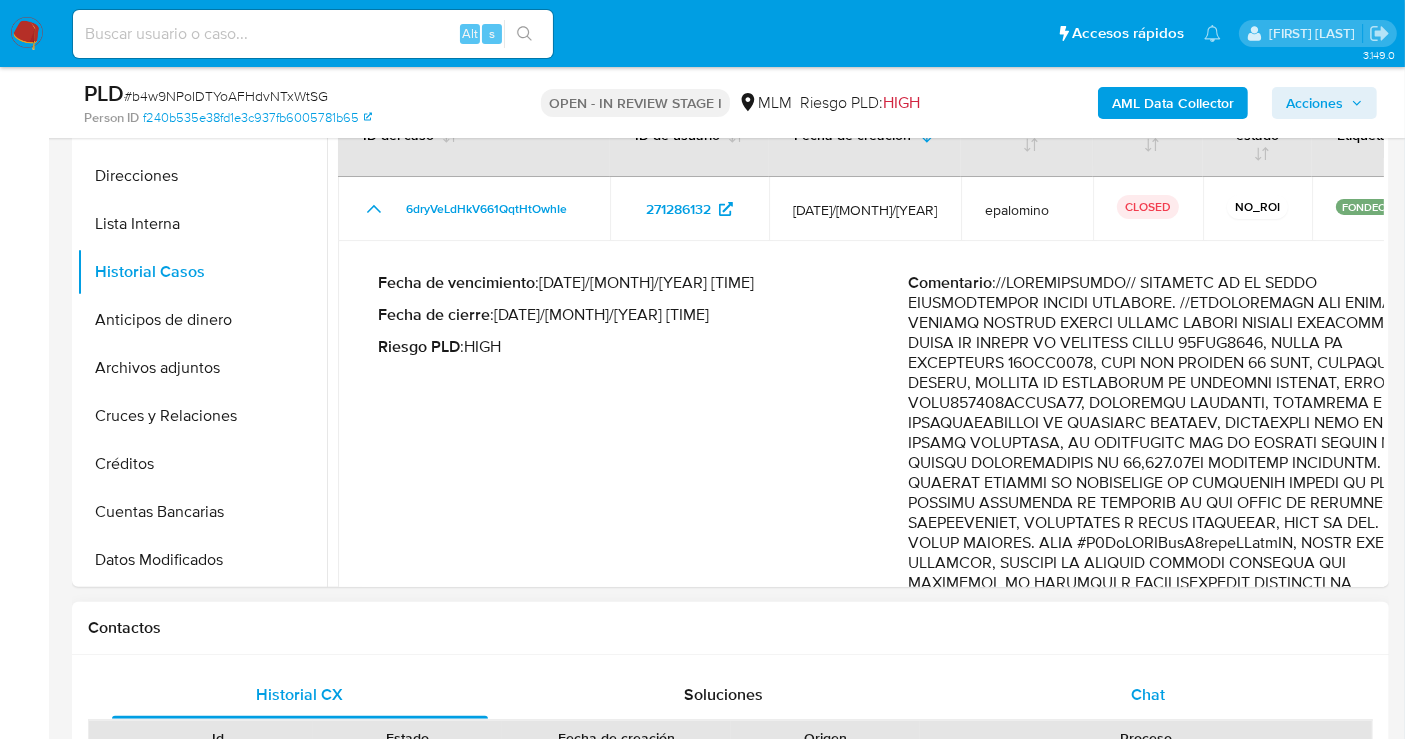 click on "Chat" at bounding box center (1148, 695) 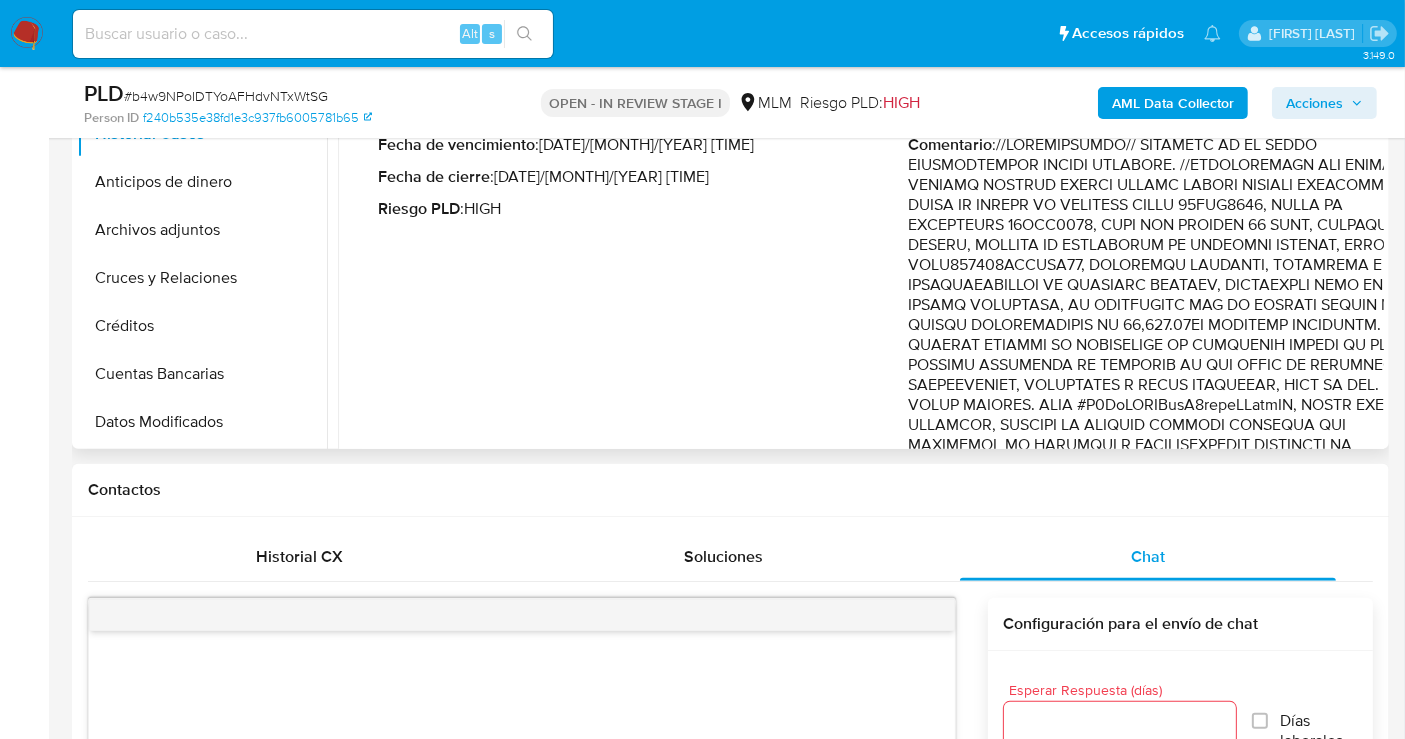 scroll, scrollTop: 444, scrollLeft: 0, axis: vertical 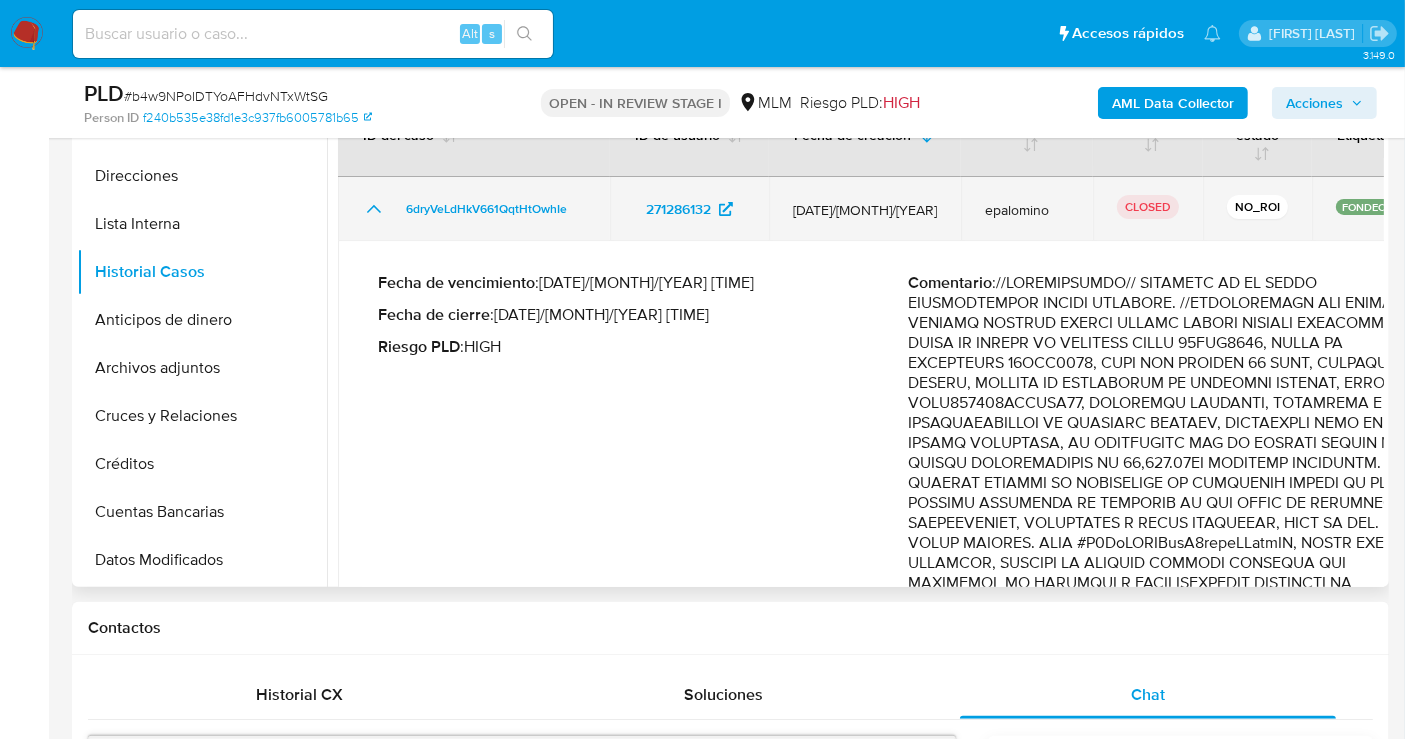 click 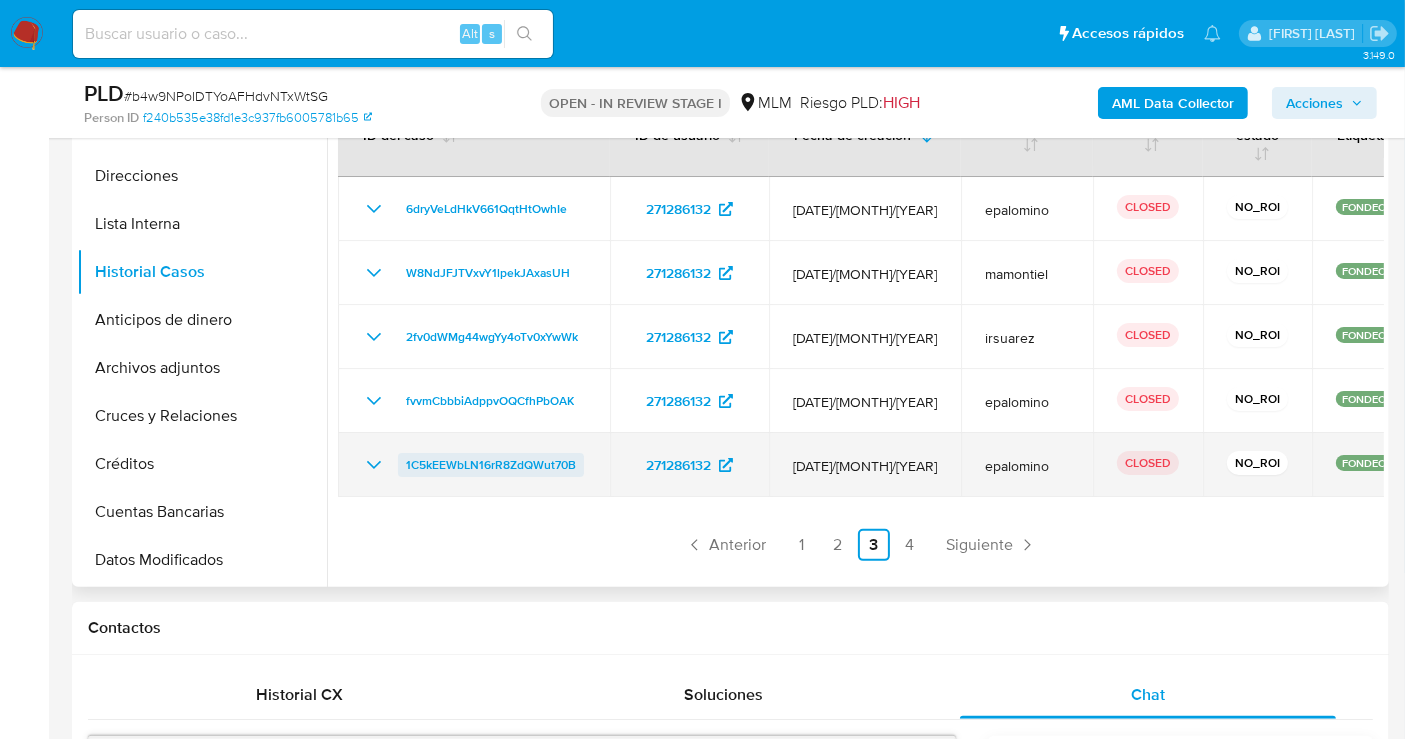 click on "1C5kEEWbLN16rR8ZdQWut70B" at bounding box center (491, 465) 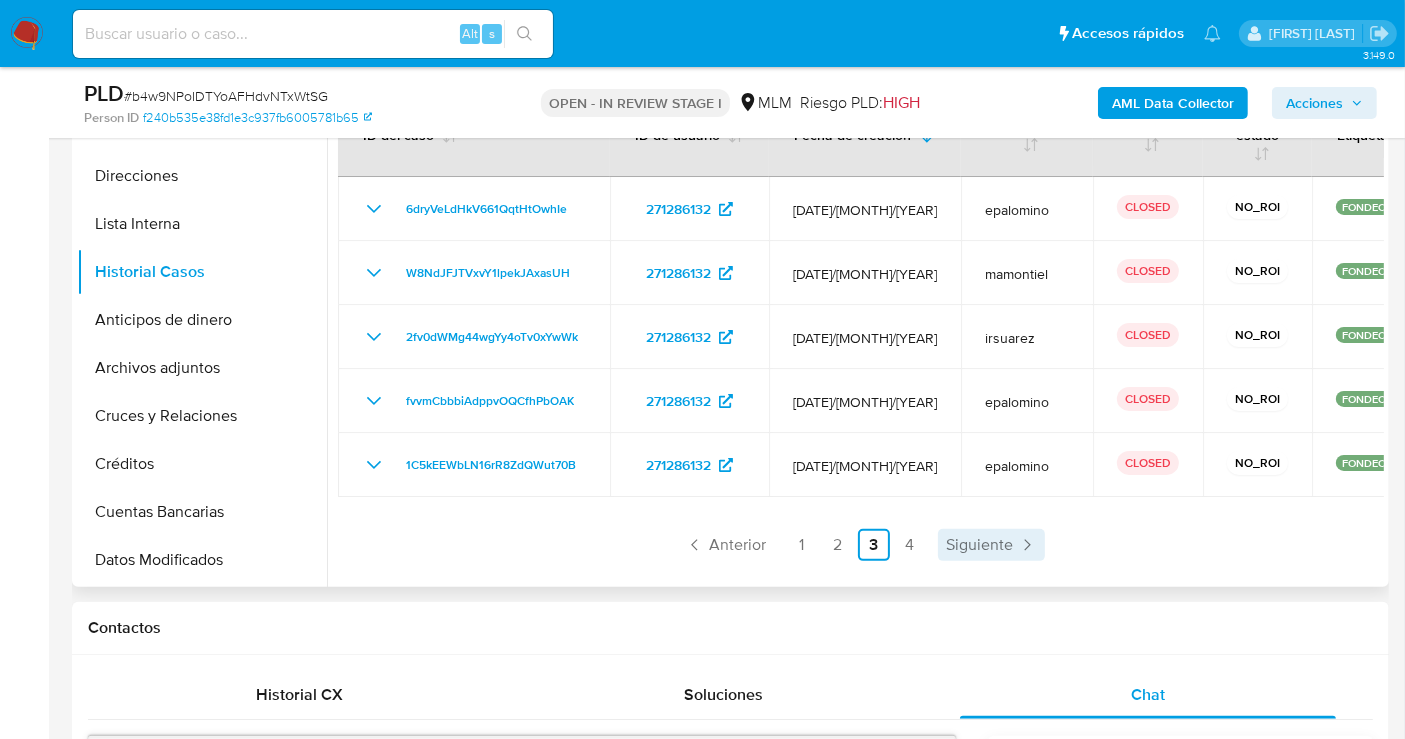 click on "Siguiente" at bounding box center [979, 545] 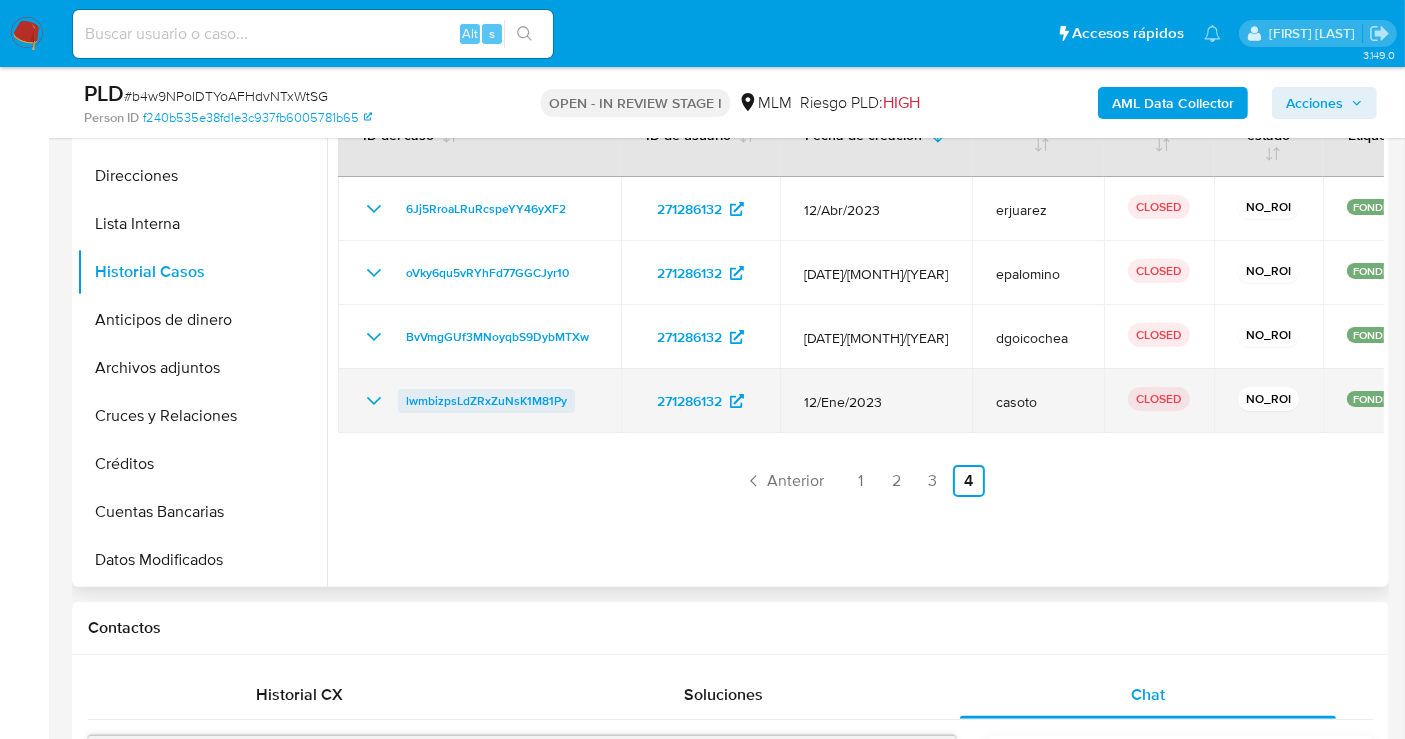 click on "lwmbizpsLdZRxZuNsK1M81Py" at bounding box center (486, 401) 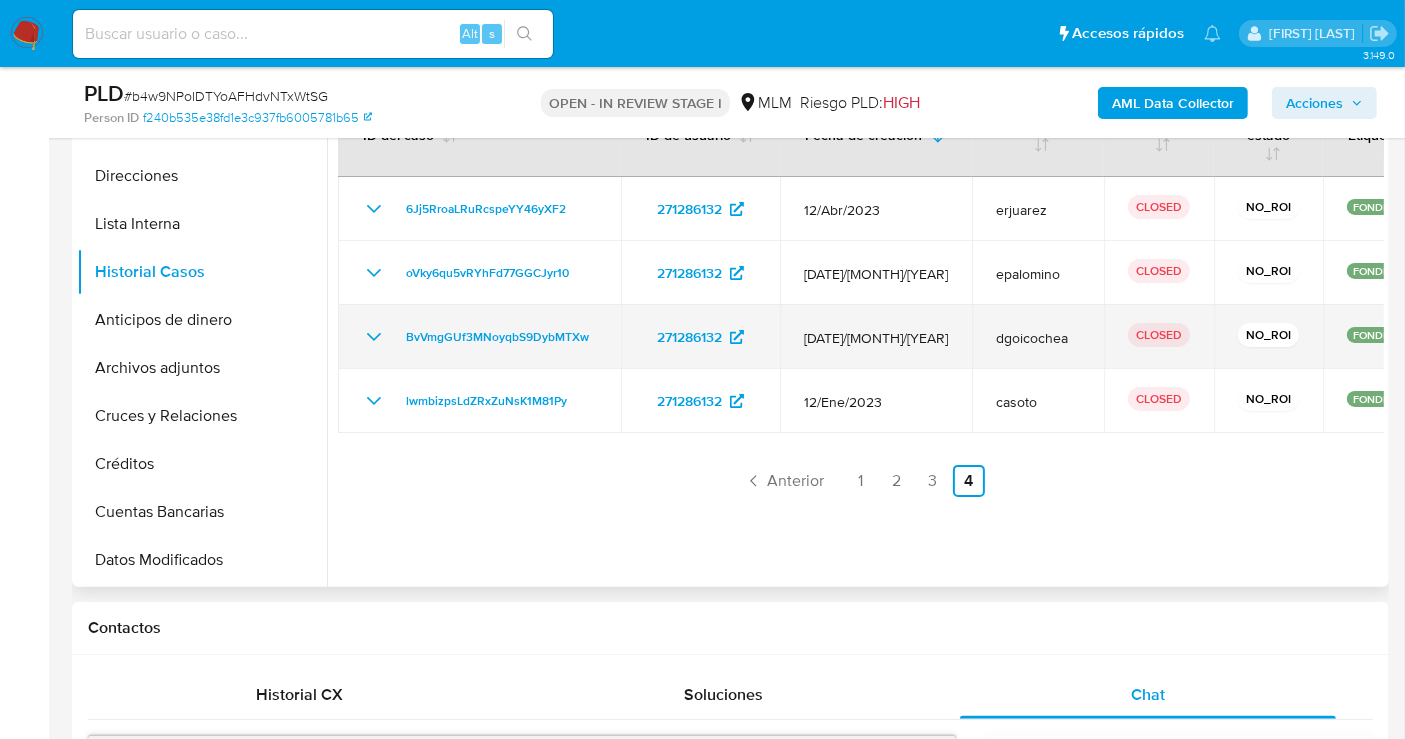 click 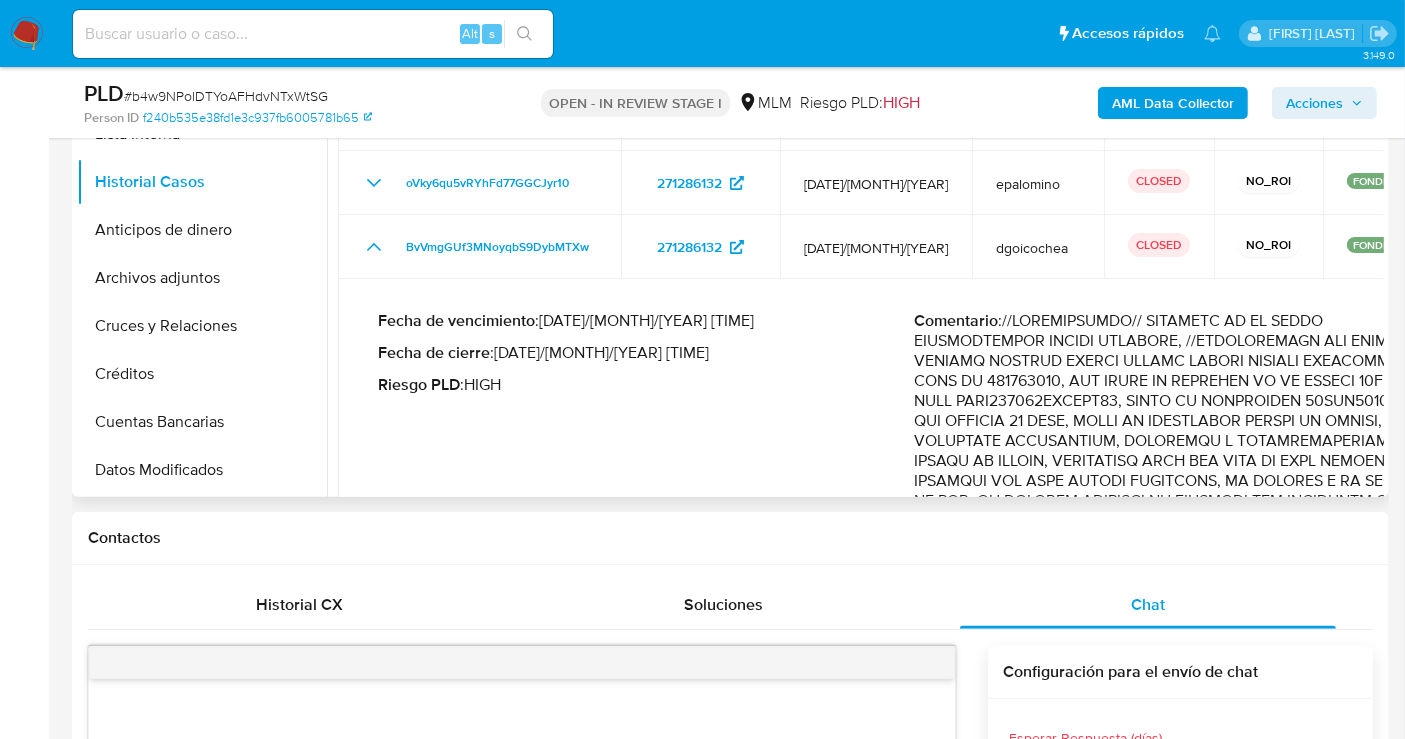 scroll, scrollTop: 444, scrollLeft: 0, axis: vertical 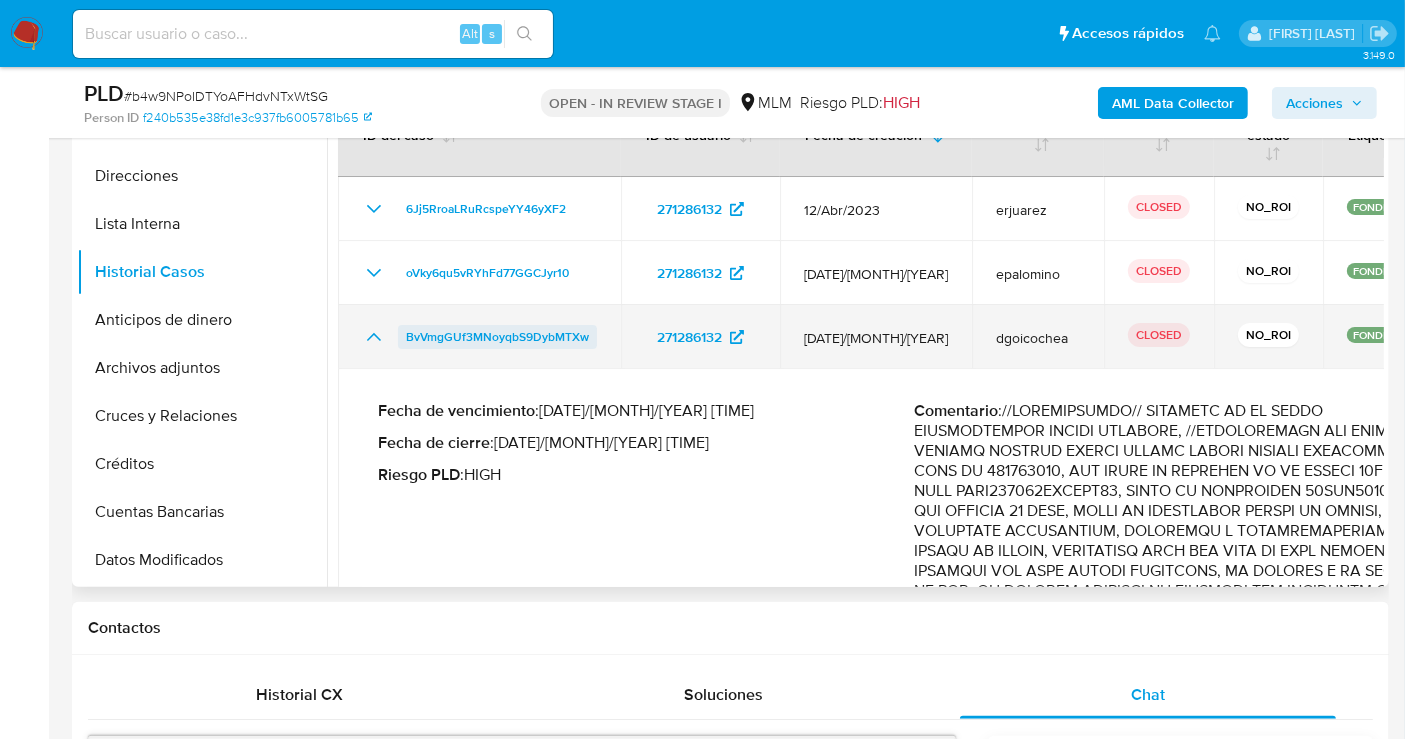 click on "BvVmgGUf3MNoyqbS9DybMTXw" at bounding box center (497, 337) 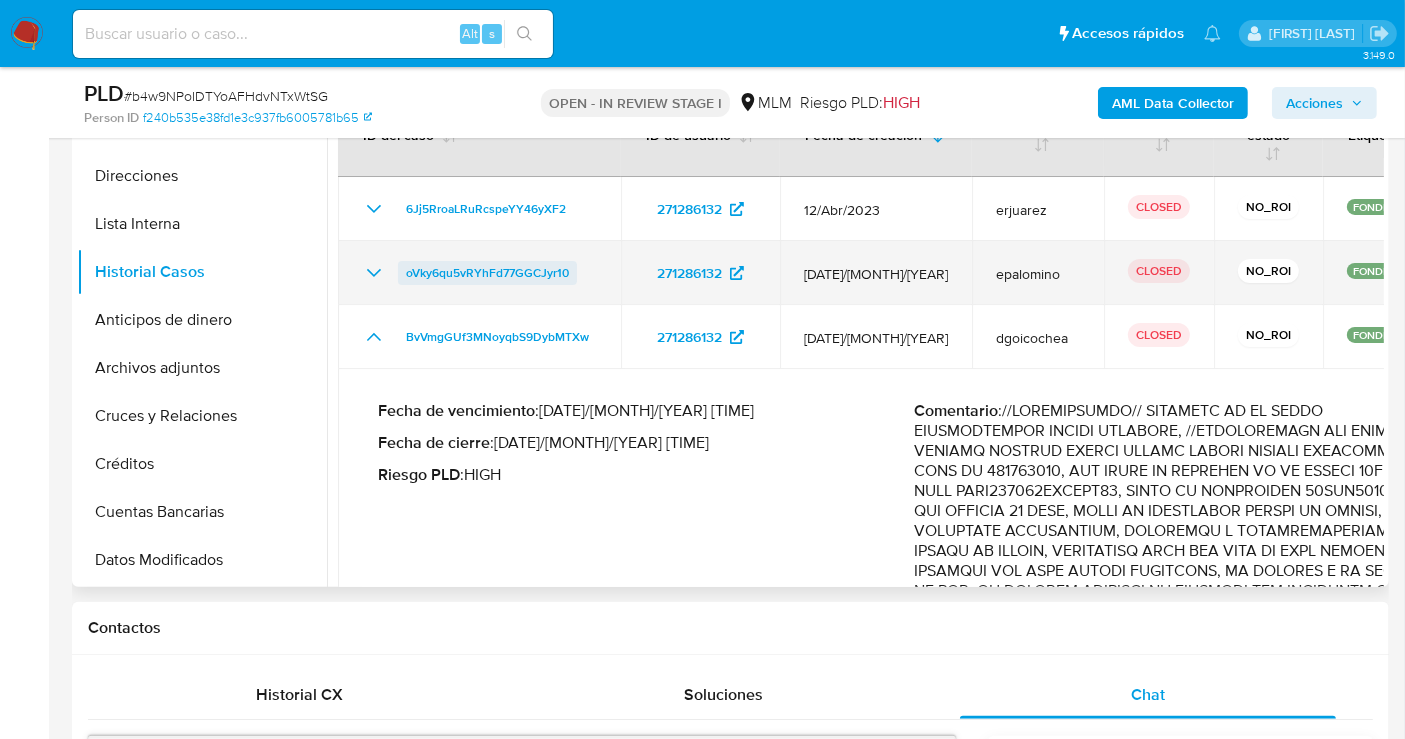 click on "oVky6qu5vRYhFd77GGCJyr10" at bounding box center (487, 273) 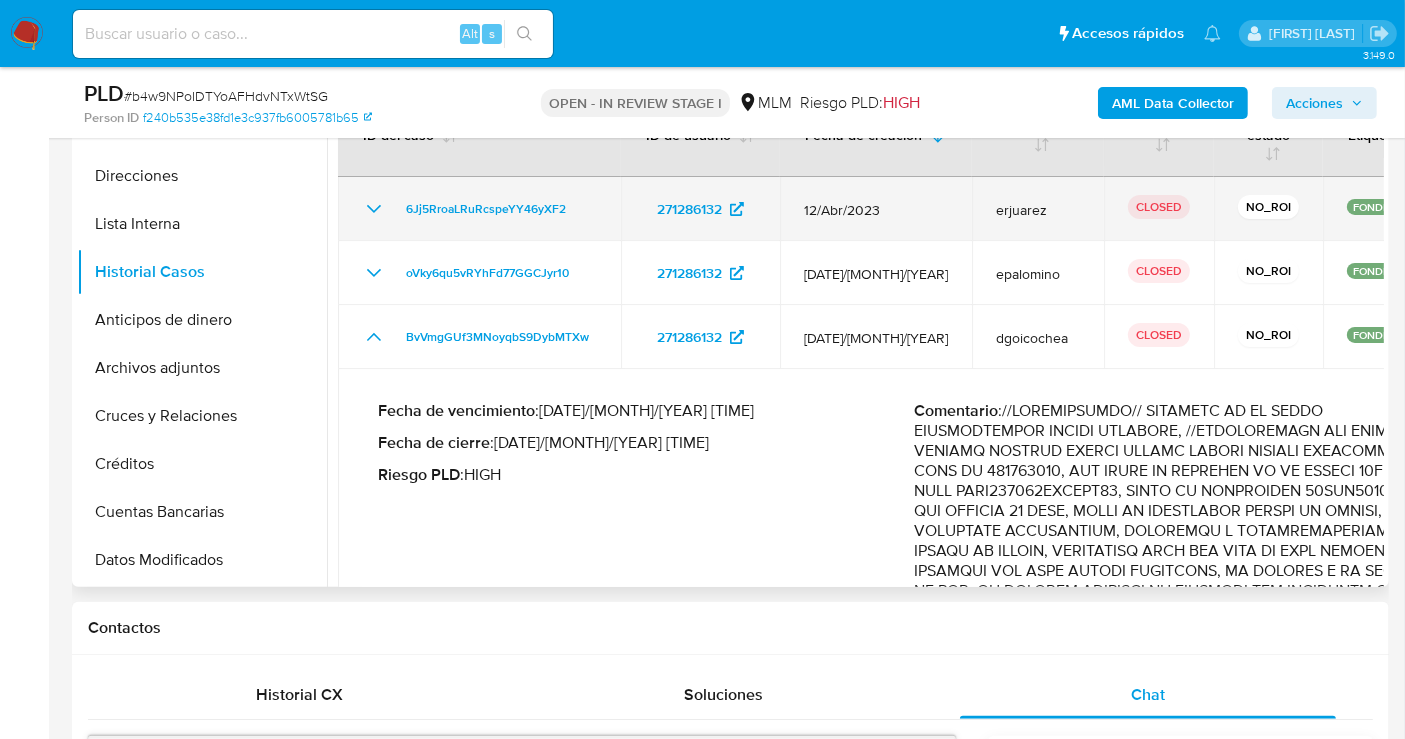 click on "6Jj5RroaLRuRcspeYY46yXF2" at bounding box center (479, 209) 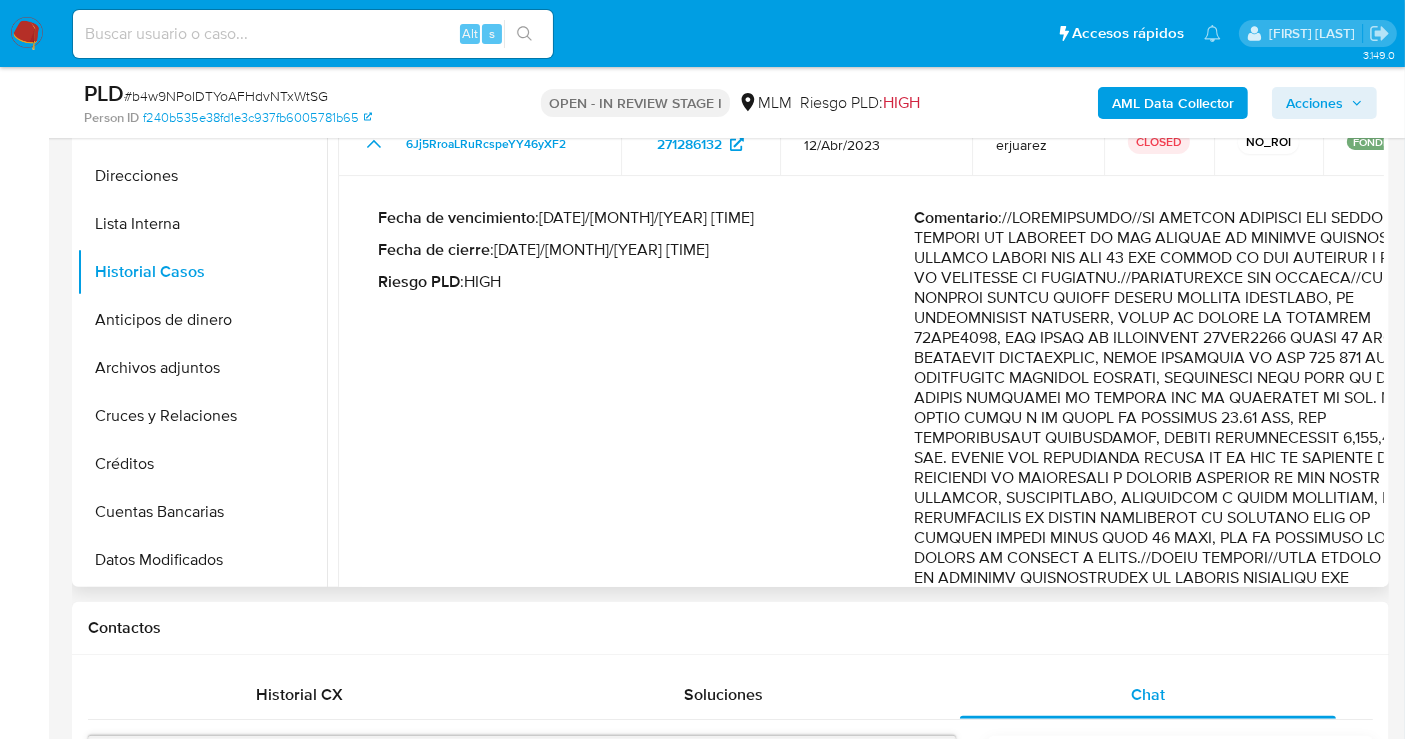 scroll, scrollTop: 111, scrollLeft: 0, axis: vertical 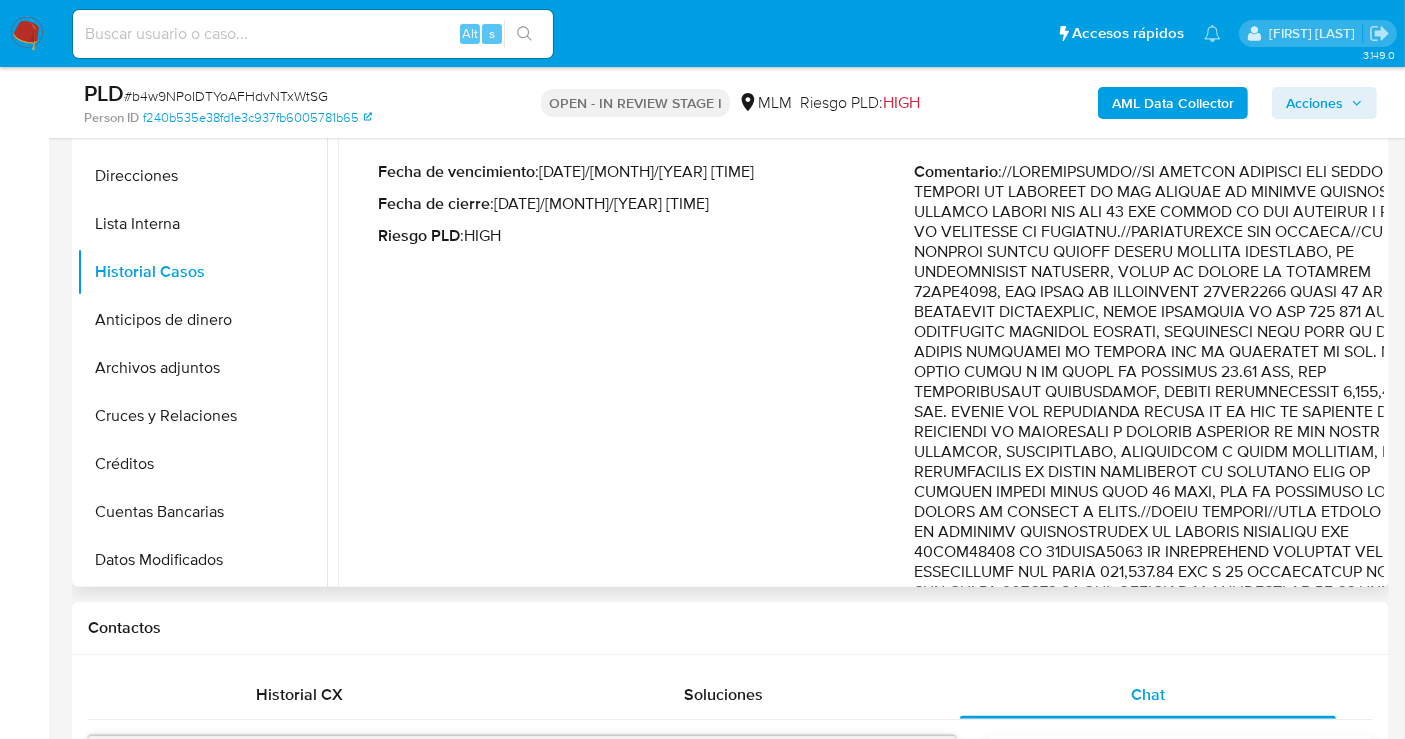 drag, startPoint x: 1319, startPoint y: 407, endPoint x: 1325, endPoint y: 510, distance: 103.17461 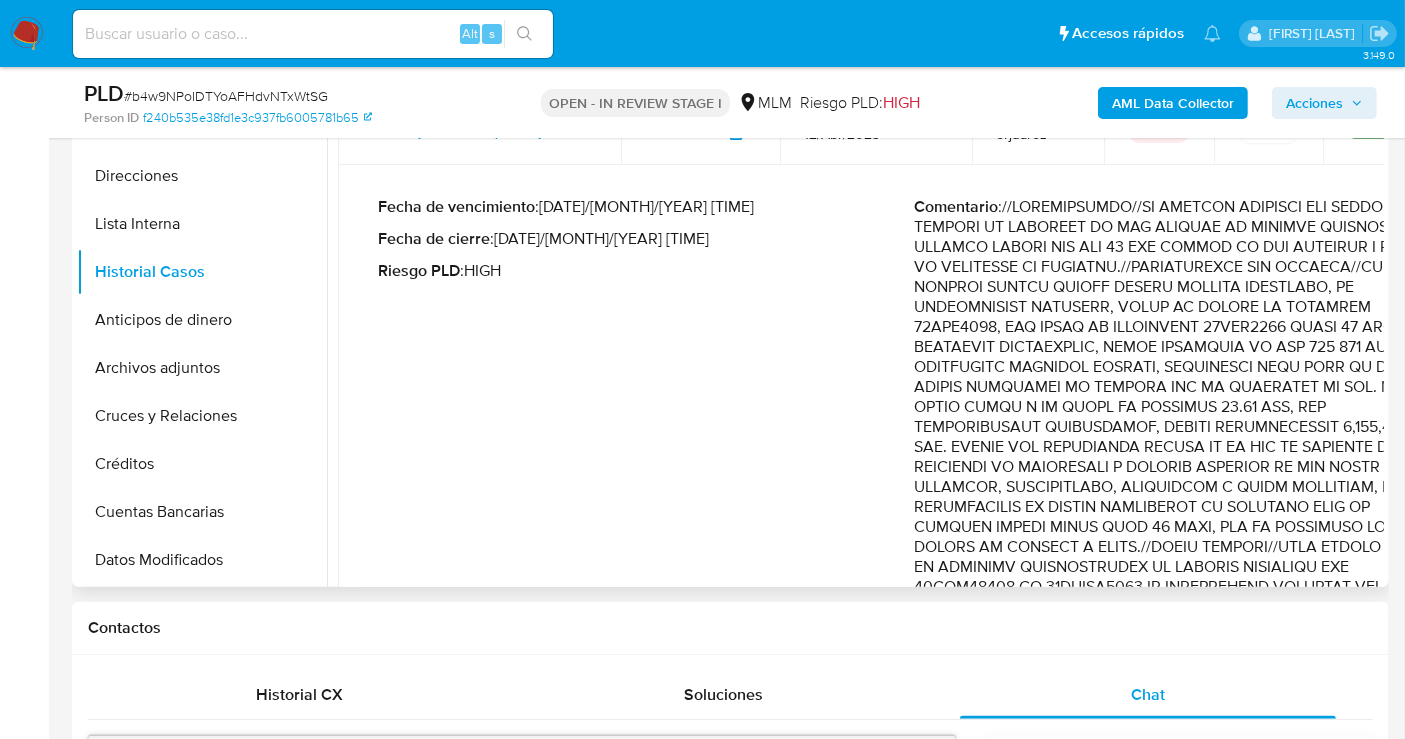 scroll, scrollTop: 111, scrollLeft: 0, axis: vertical 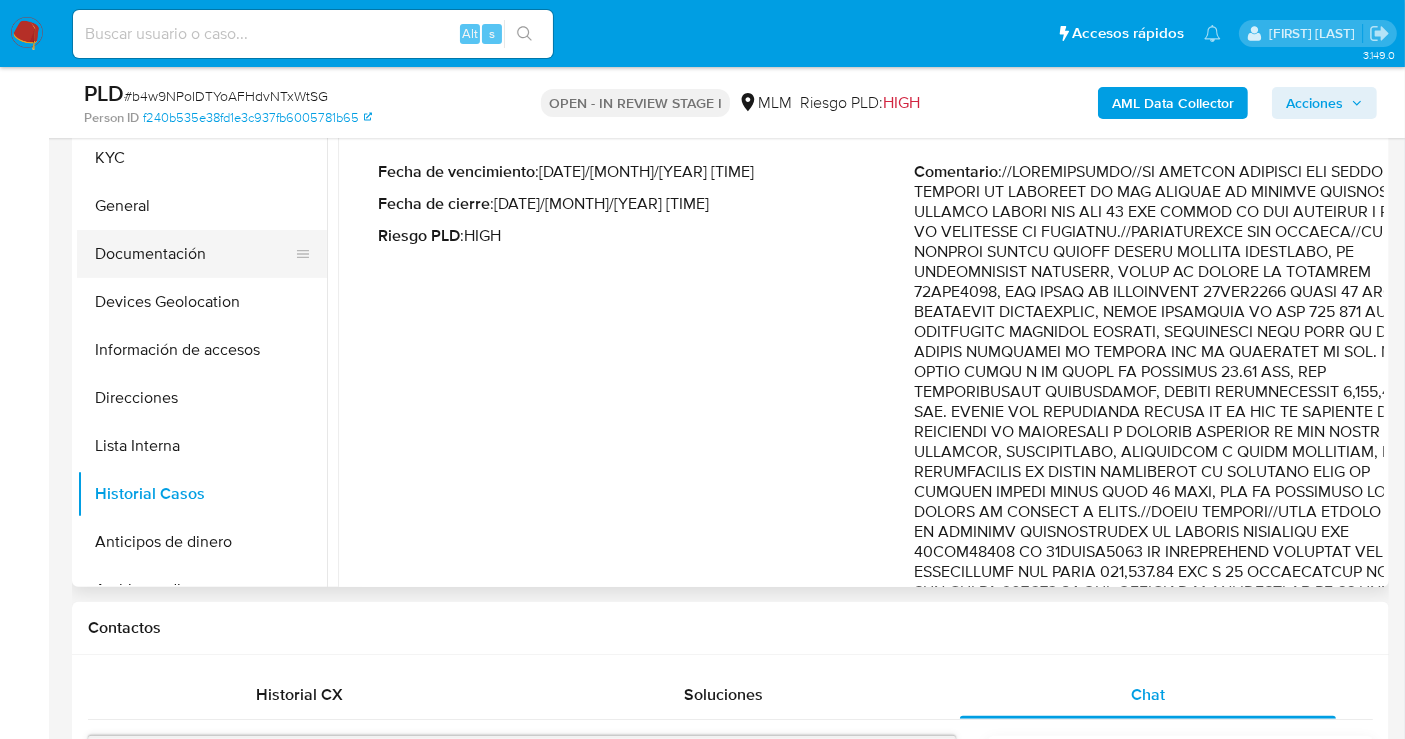 click on "Documentación" at bounding box center [194, 254] 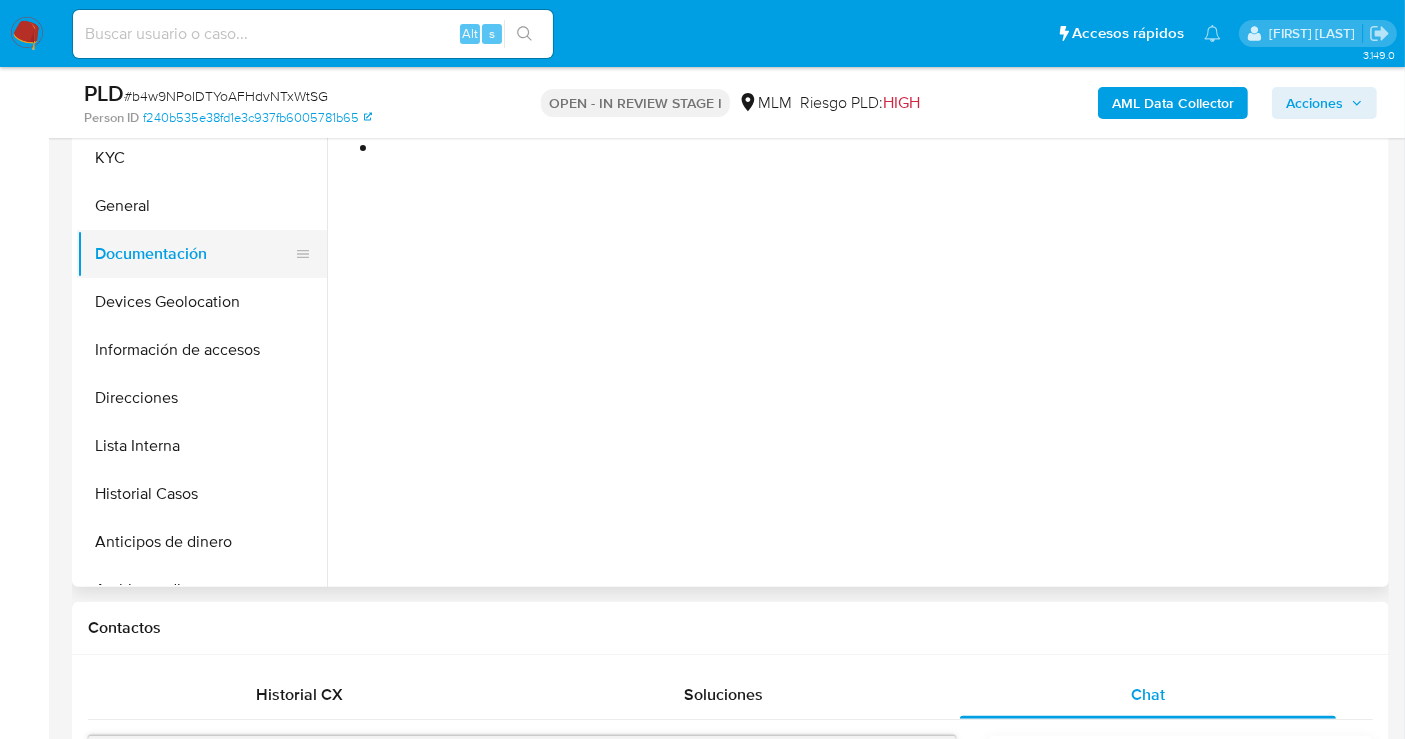 scroll, scrollTop: 0, scrollLeft: 0, axis: both 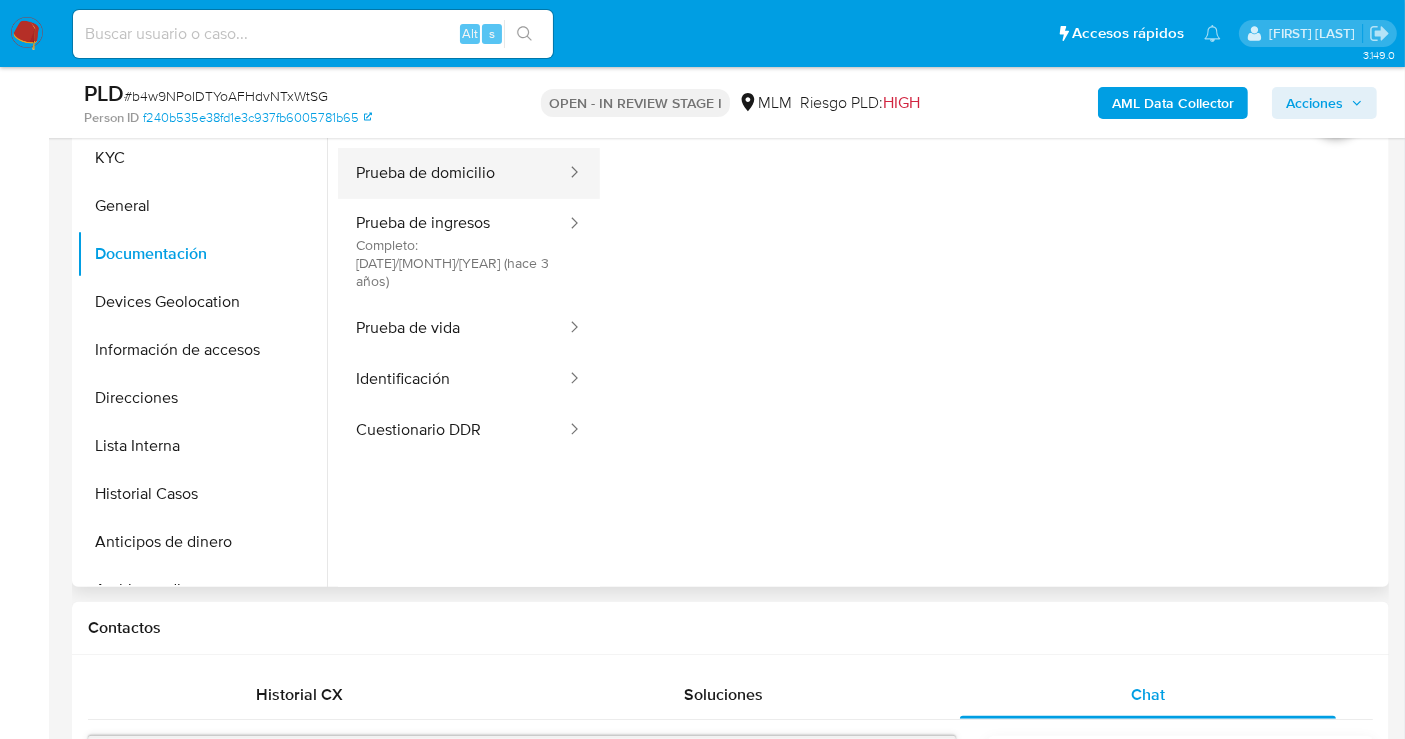 click on "Prueba de domicilio" at bounding box center [453, 173] 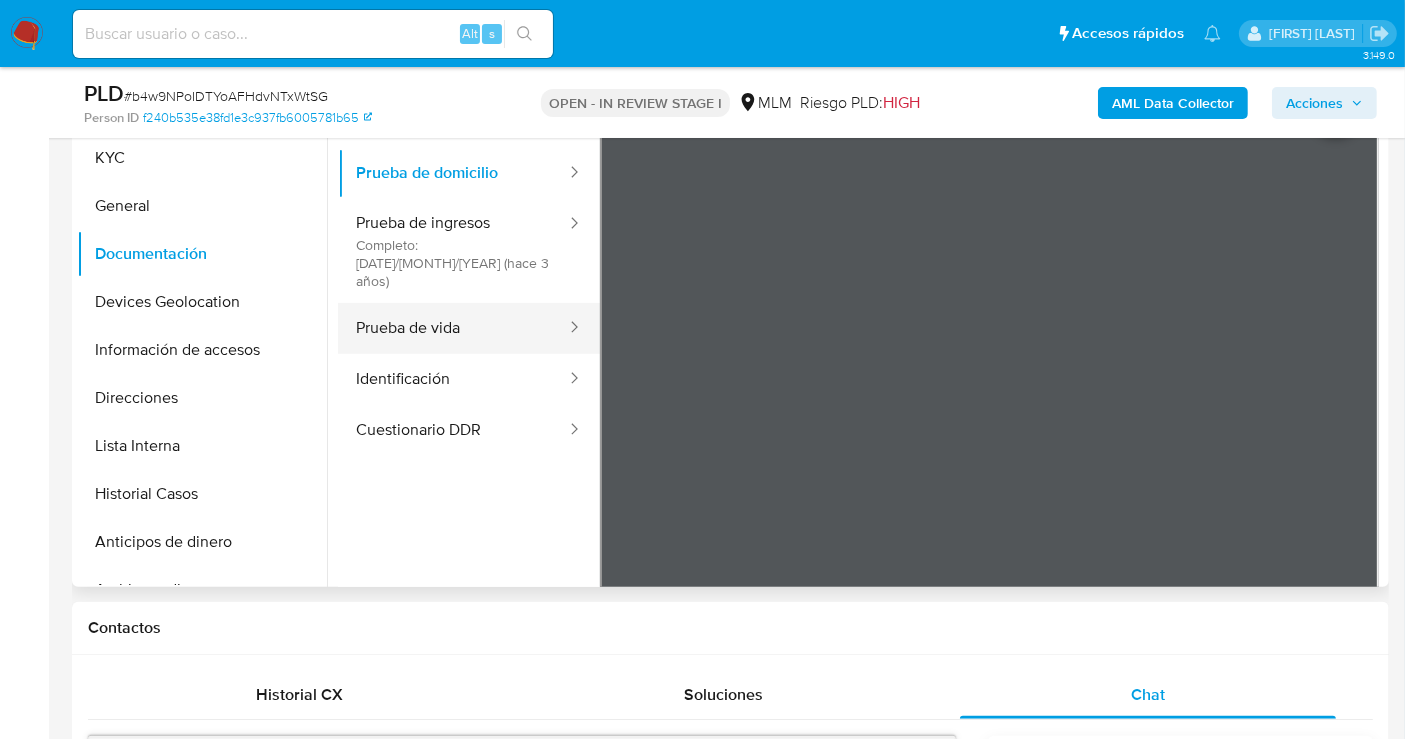 click on "Prueba de vida" at bounding box center [453, 328] 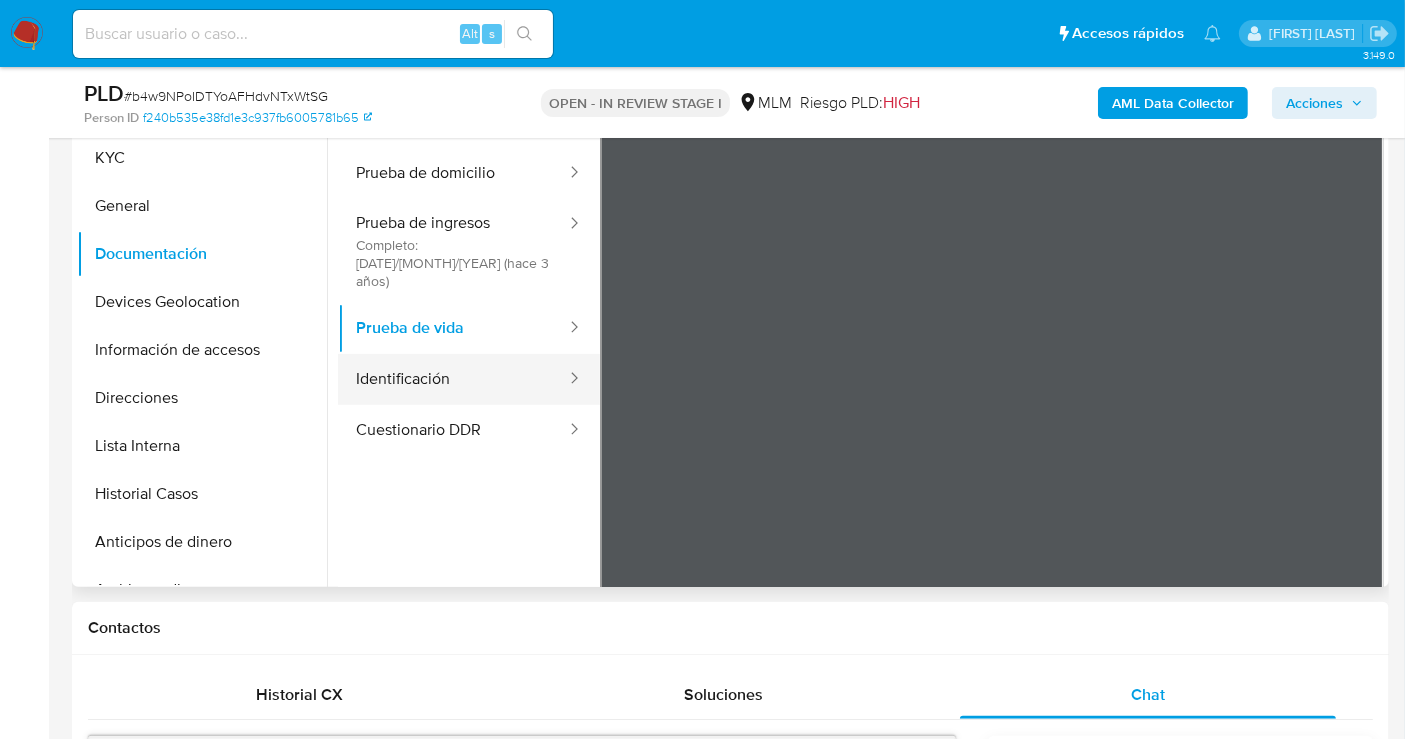 click on "Identificación" at bounding box center (453, 379) 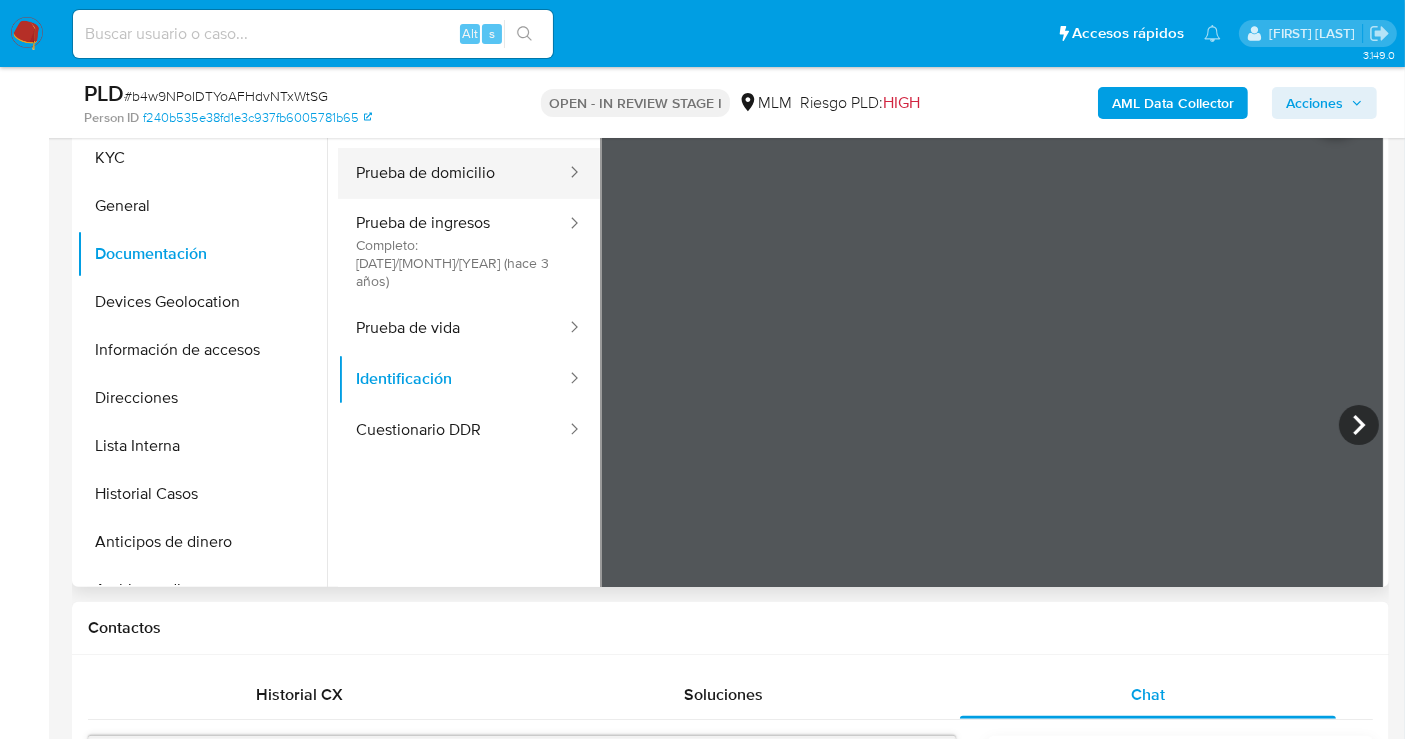 click on "Prueba de domicilio" at bounding box center (453, 173) 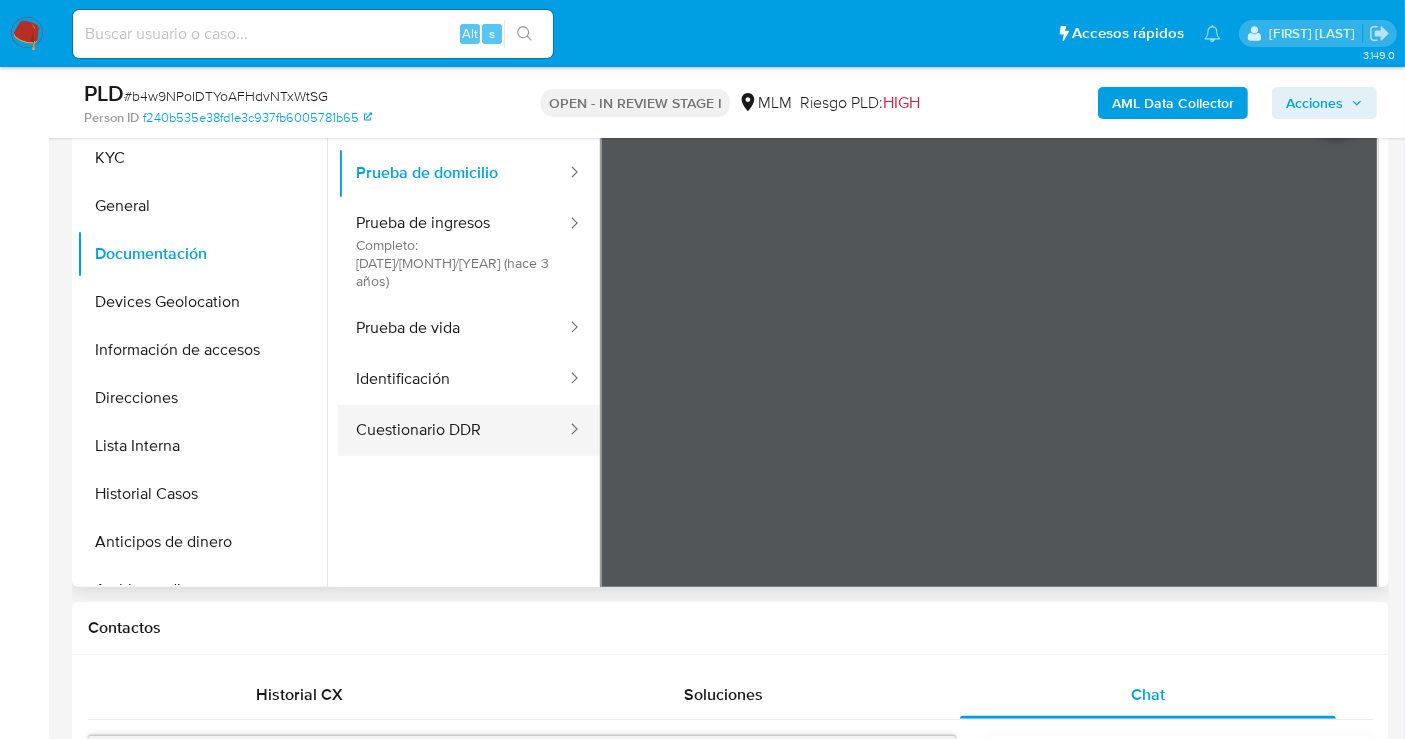 click on "Cuestionario DDR" at bounding box center (453, 430) 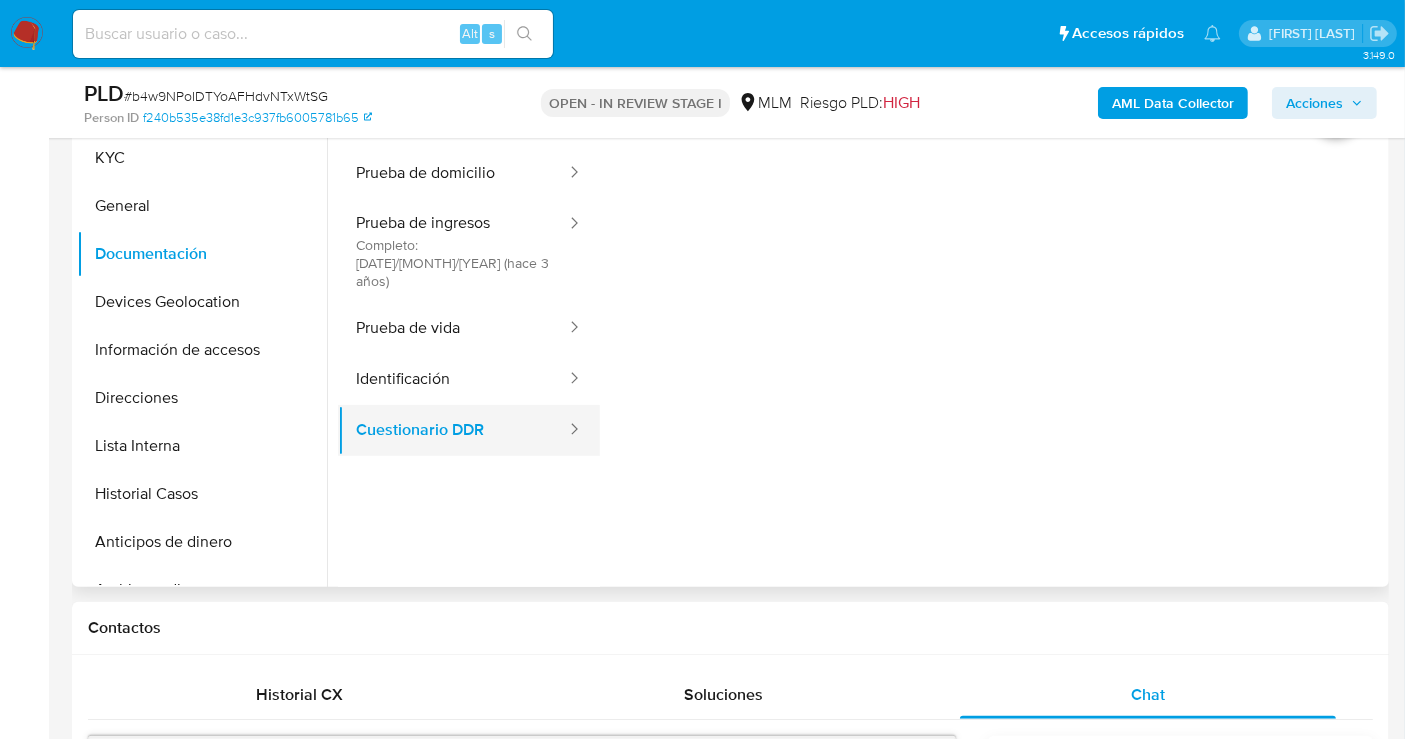 scroll, scrollTop: 0, scrollLeft: 0, axis: both 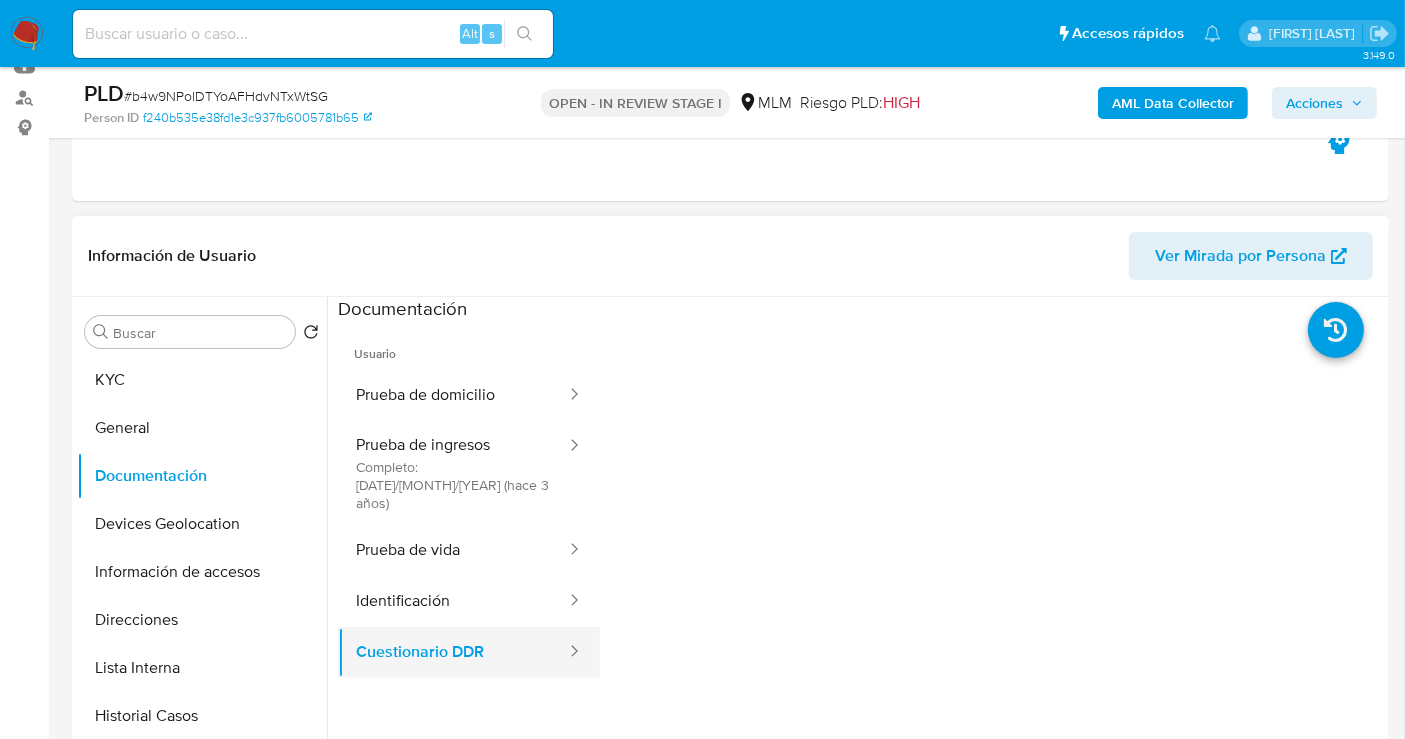 type 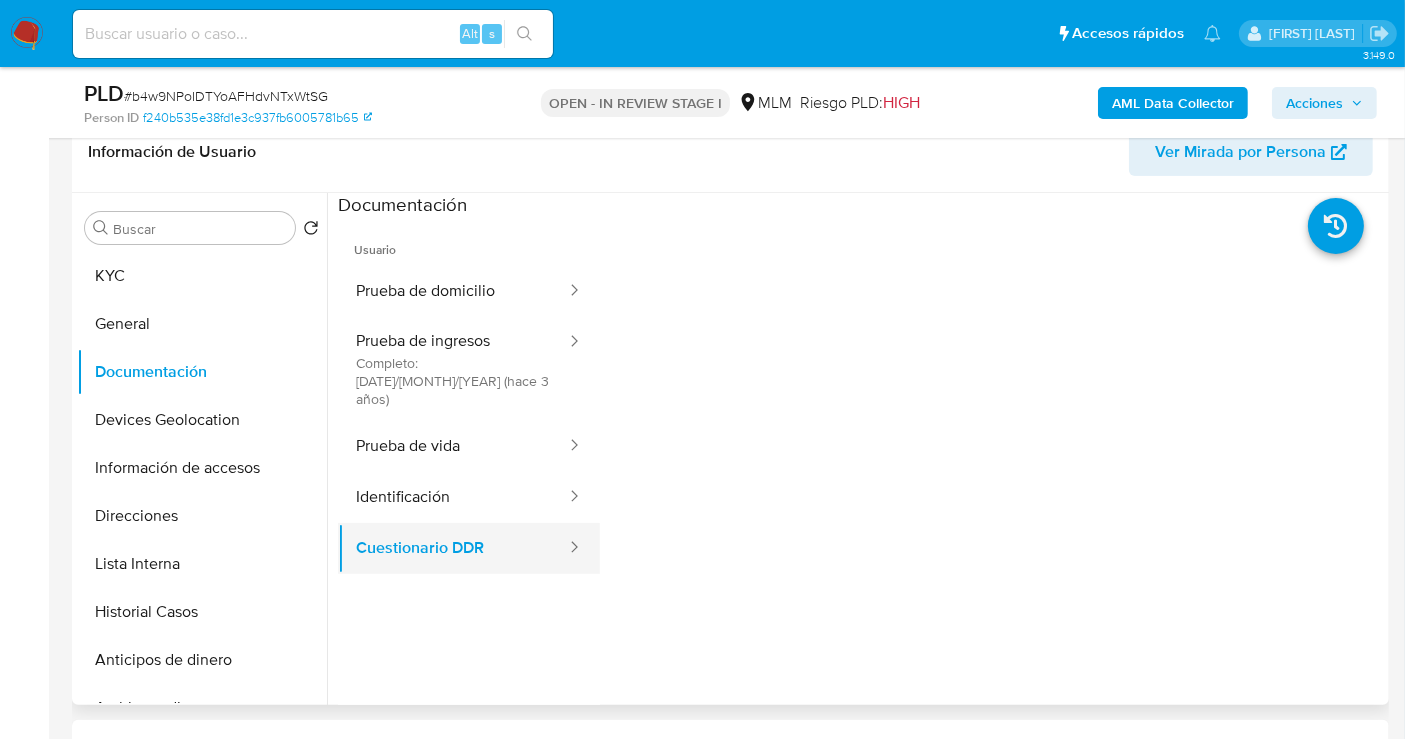 scroll, scrollTop: 333, scrollLeft: 0, axis: vertical 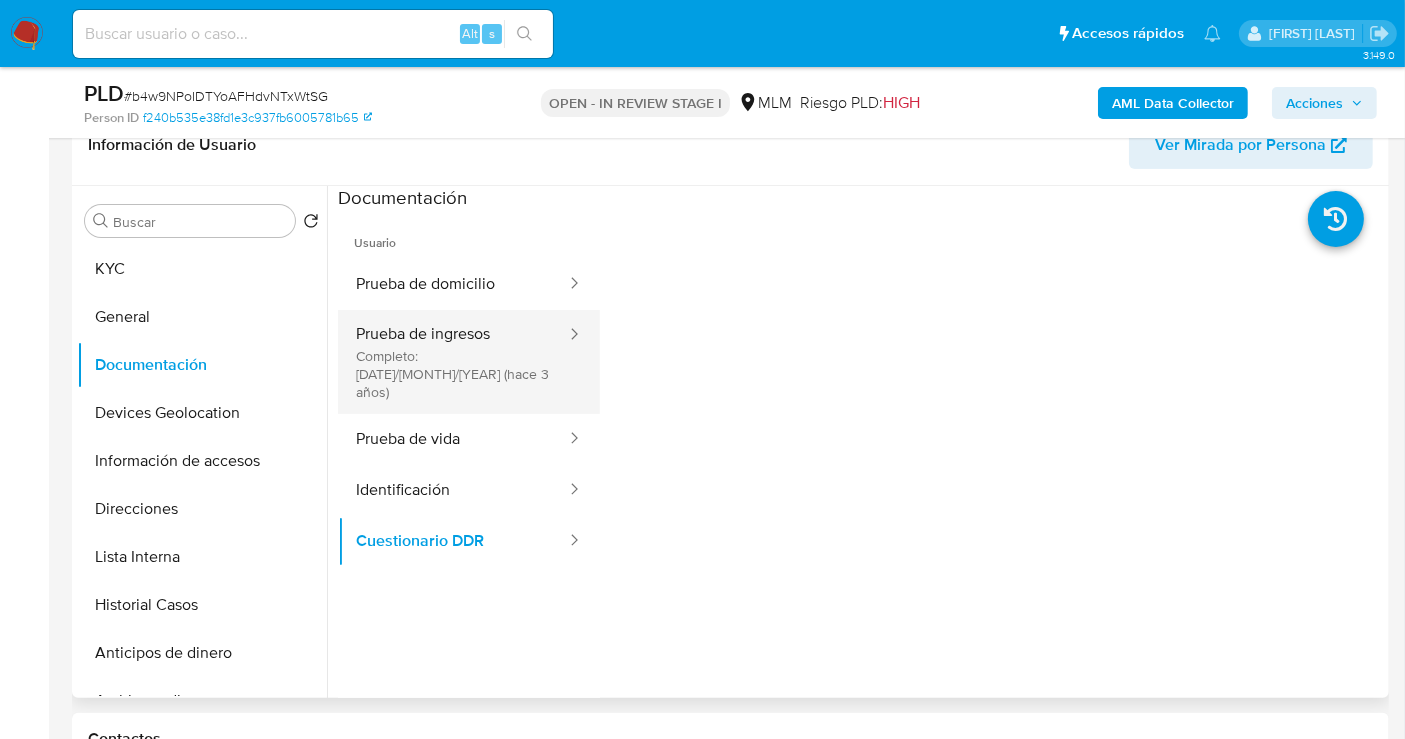 click on "Prueba de ingresos Completo: 23/08/2022 (hace 3 años)" at bounding box center (453, 362) 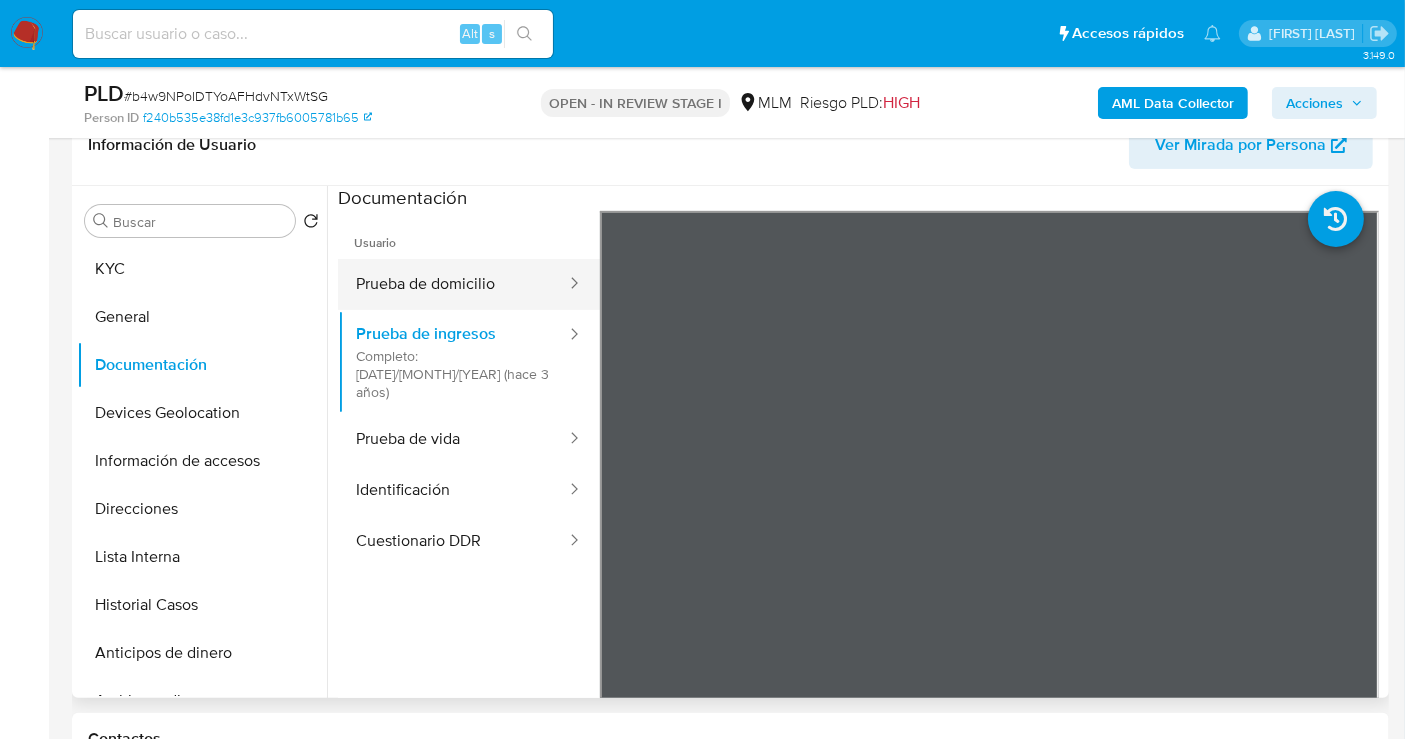 click on "Prueba de domicilio" at bounding box center [453, 284] 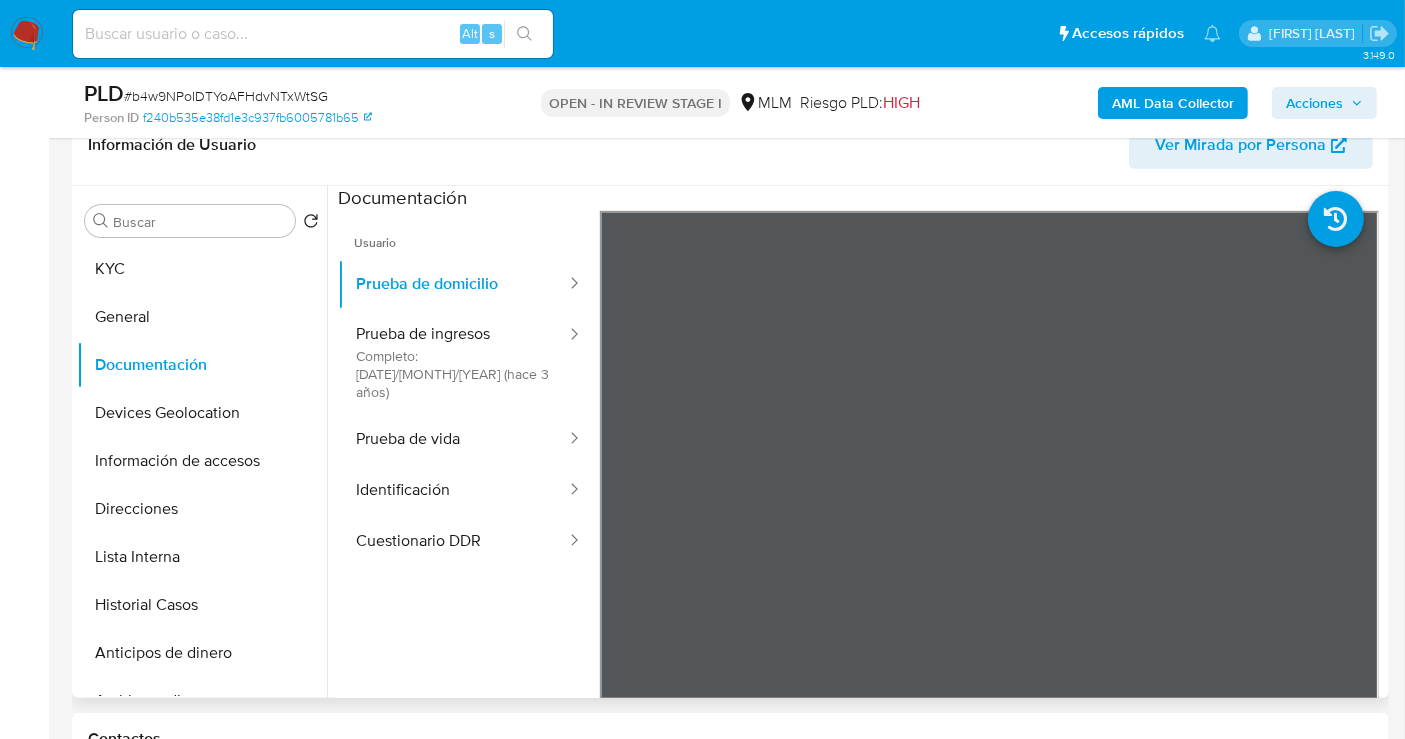 type 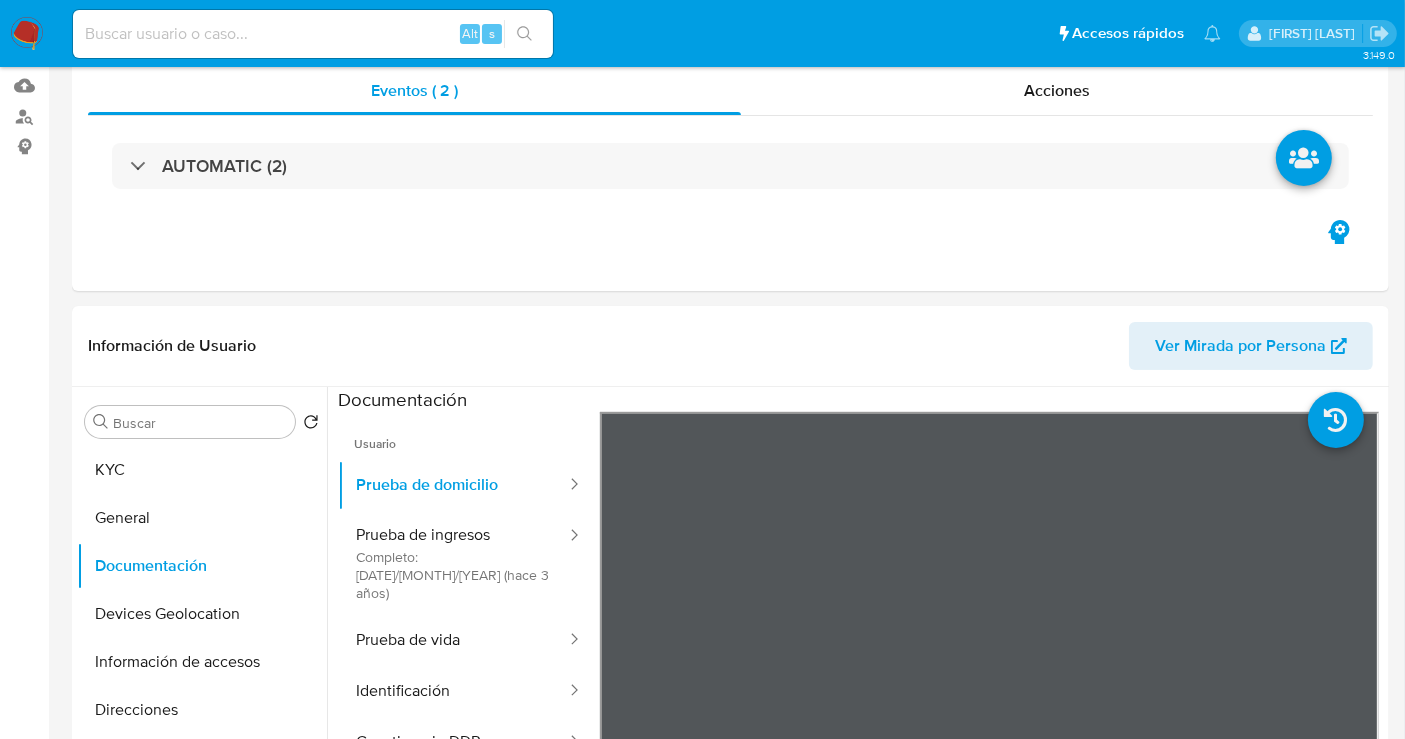 scroll, scrollTop: 555, scrollLeft: 0, axis: vertical 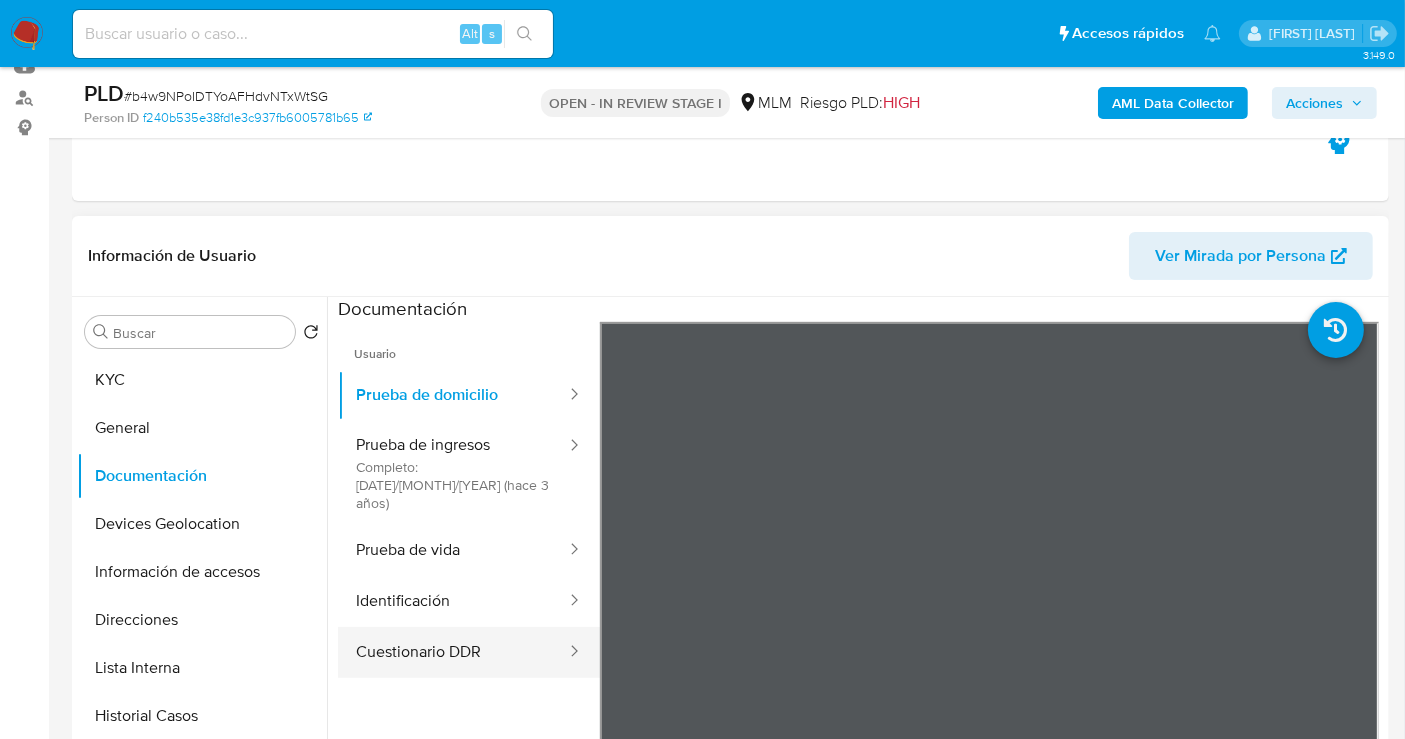 click on "Cuestionario DDR" at bounding box center (453, 652) 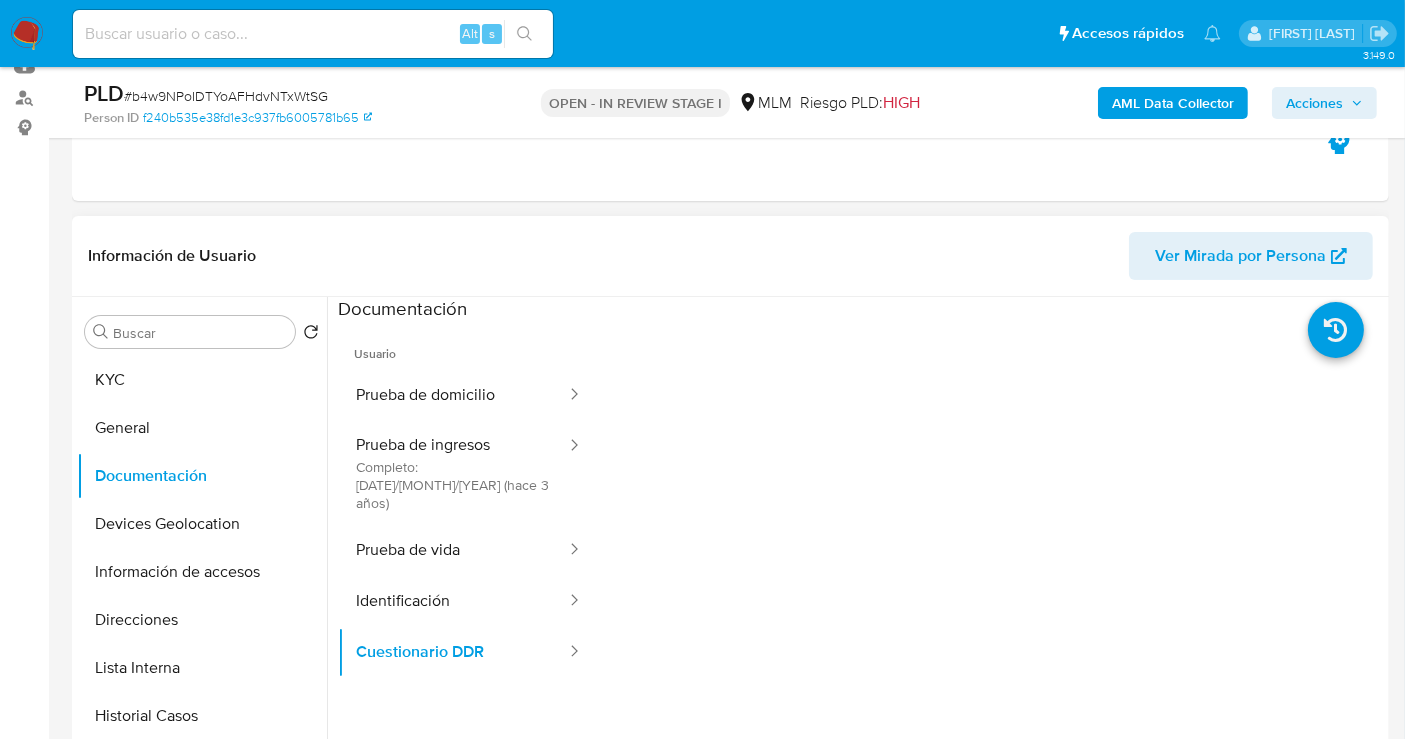 scroll, scrollTop: 1384, scrollLeft: 0, axis: vertical 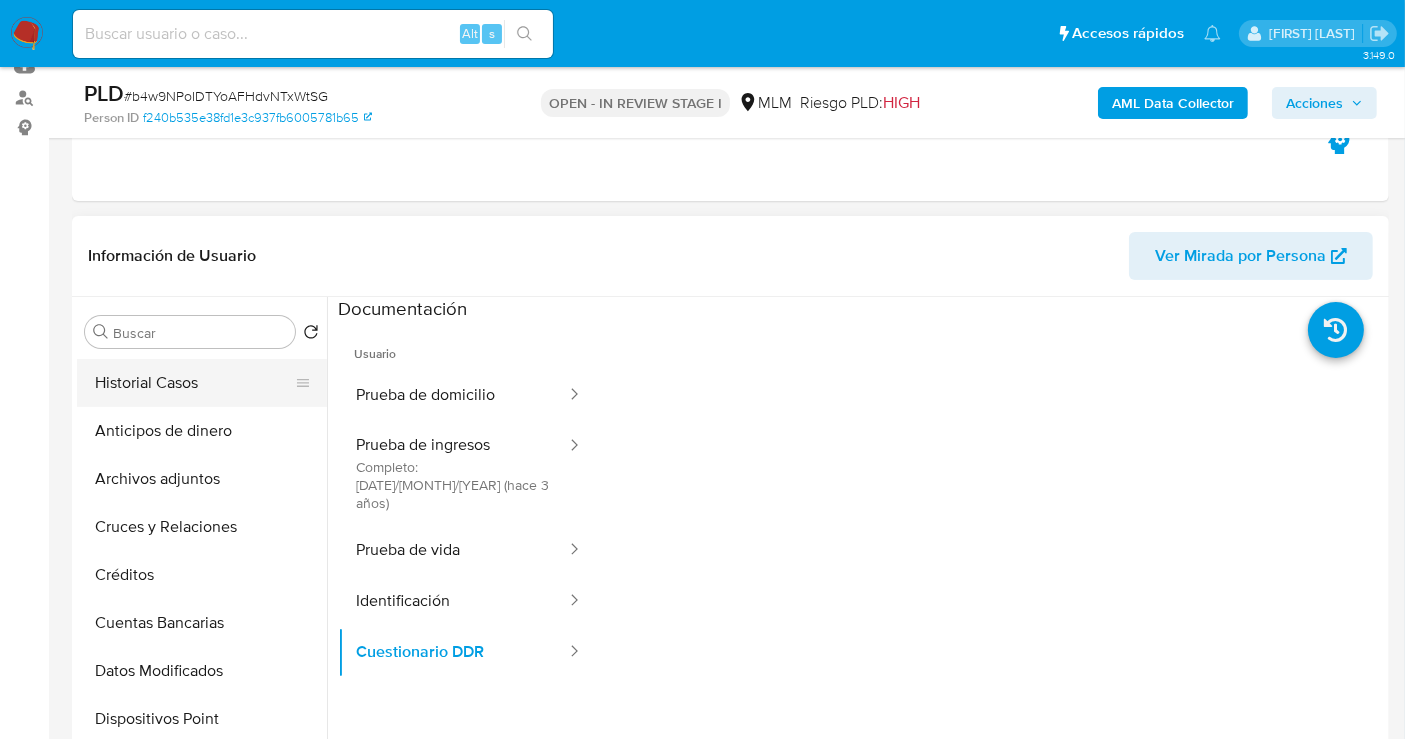 click on "Historial Casos" at bounding box center [194, 383] 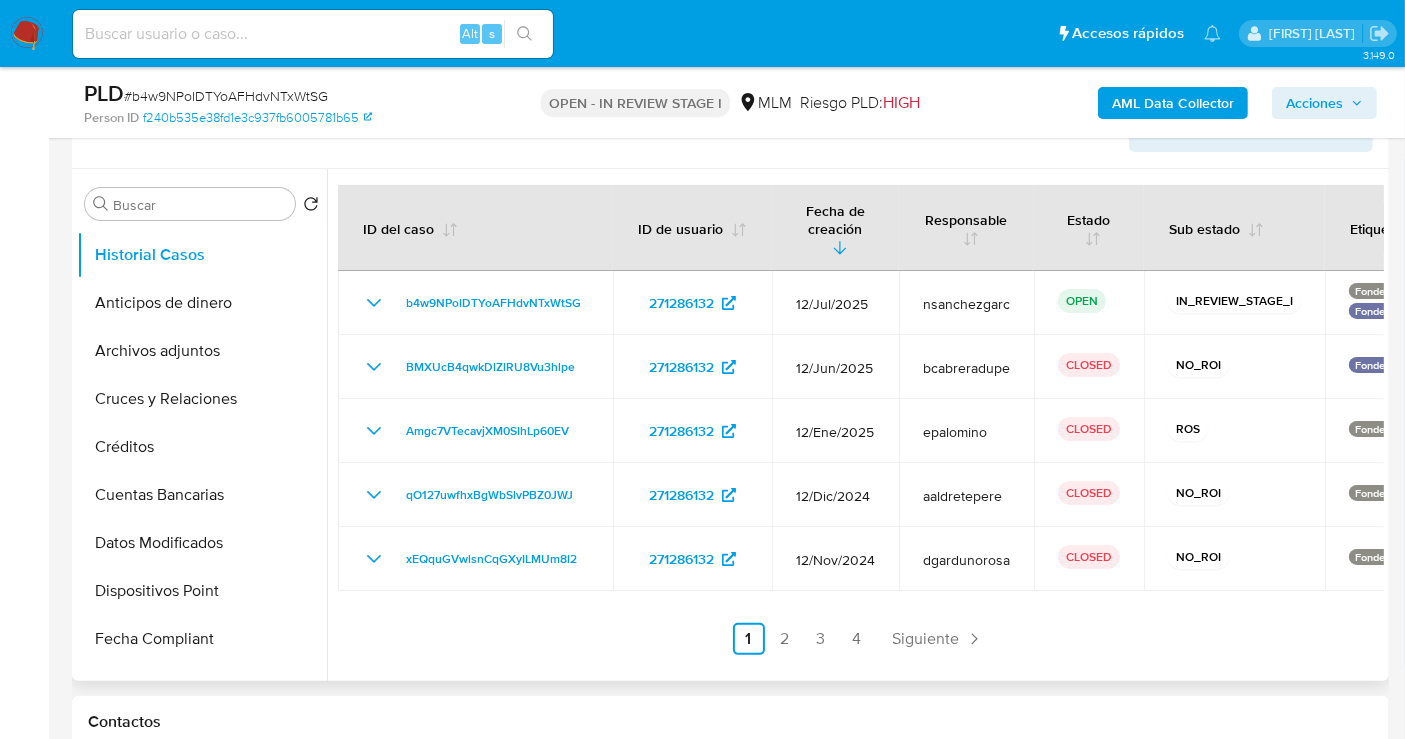 scroll, scrollTop: 444, scrollLeft: 0, axis: vertical 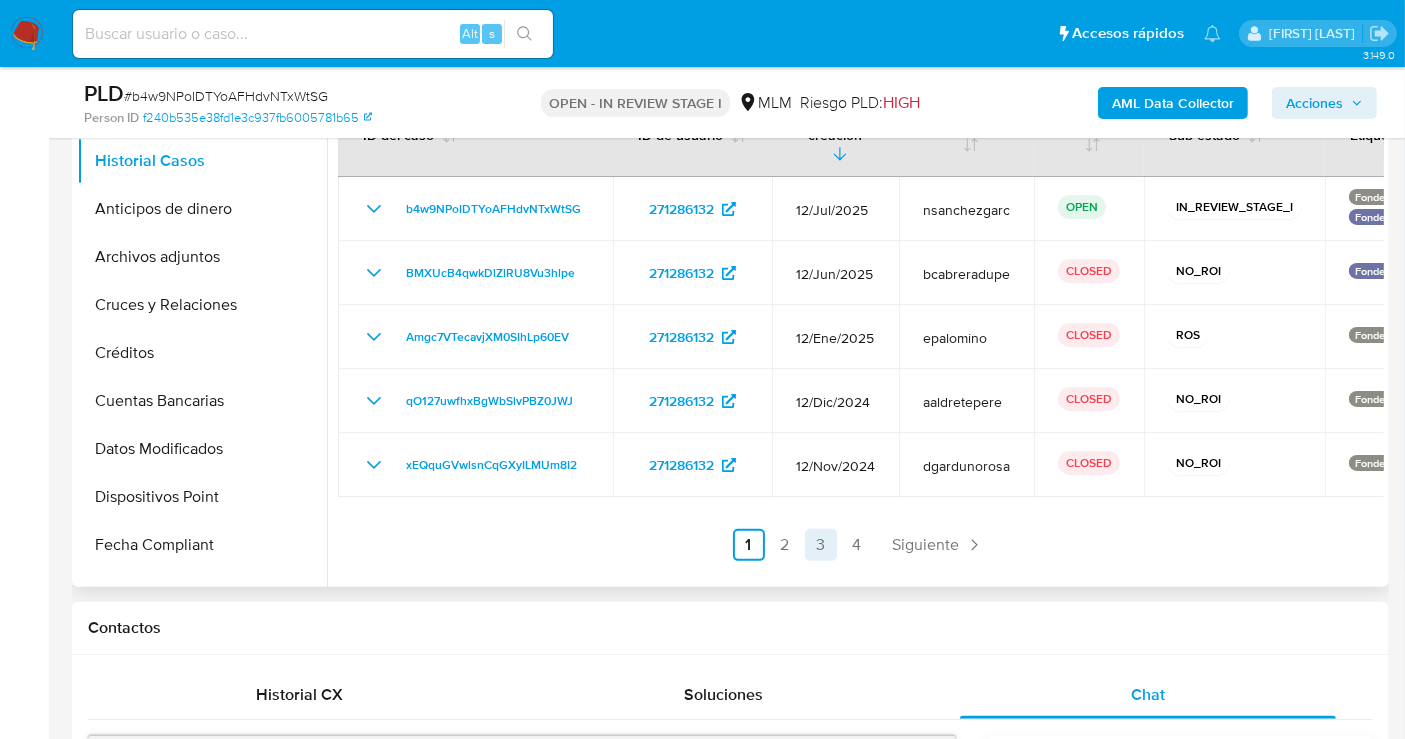 click on "3" at bounding box center [821, 545] 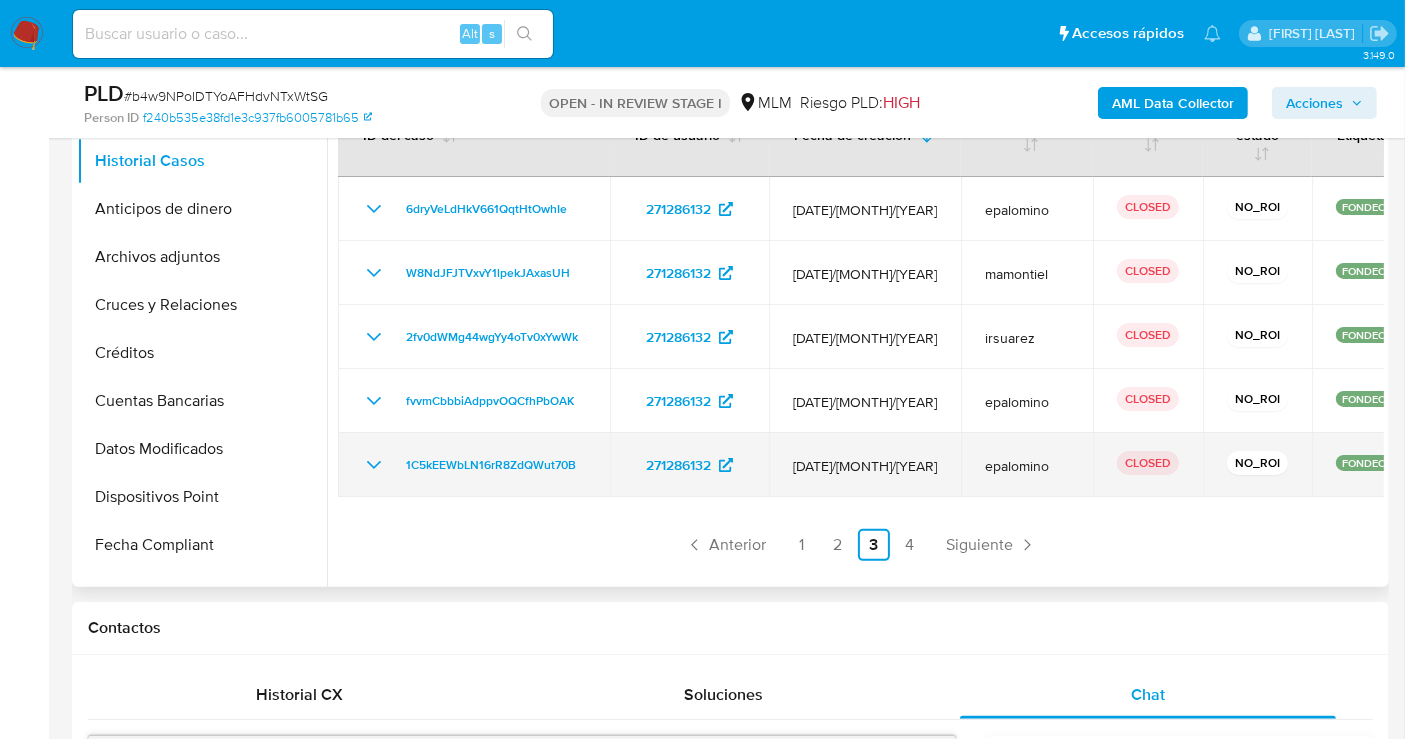click 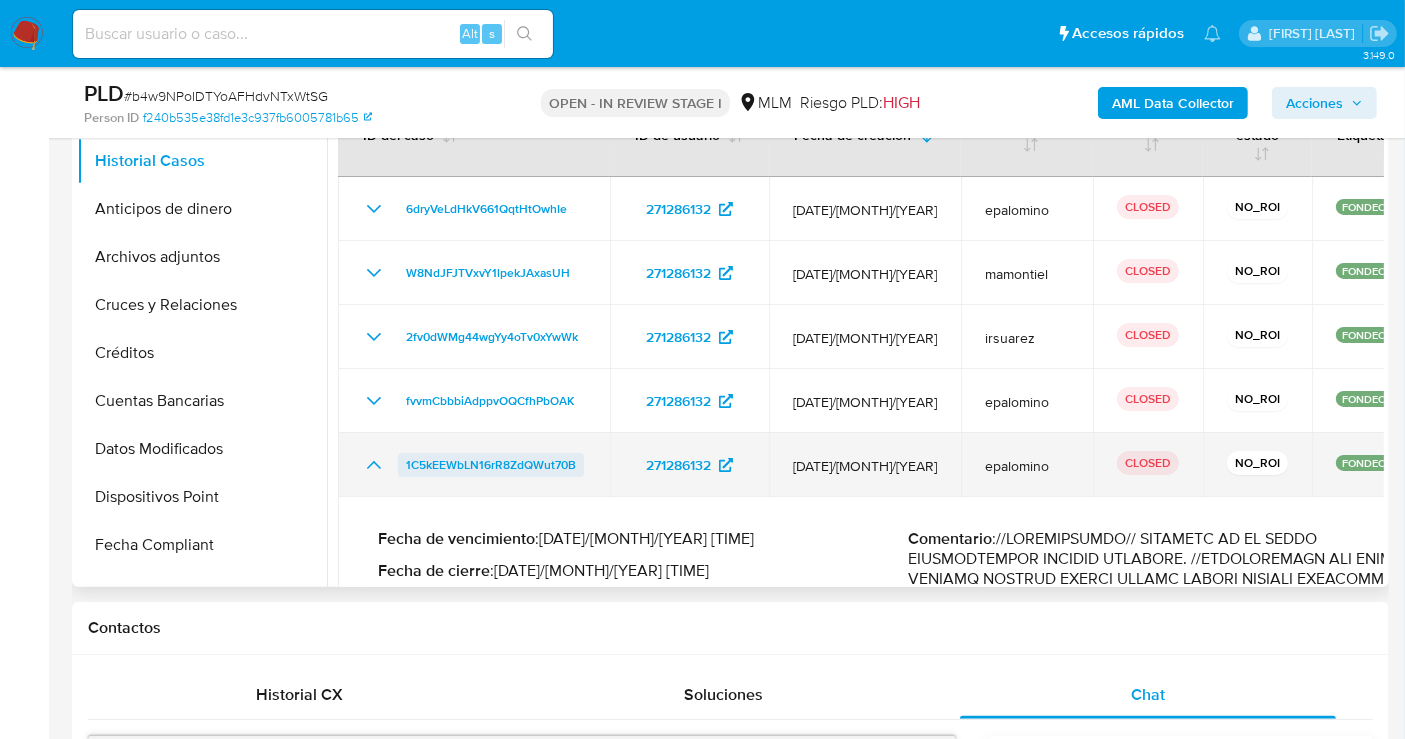 click on "1C5kEEWbLN16rR8ZdQWut70B" at bounding box center (491, 465) 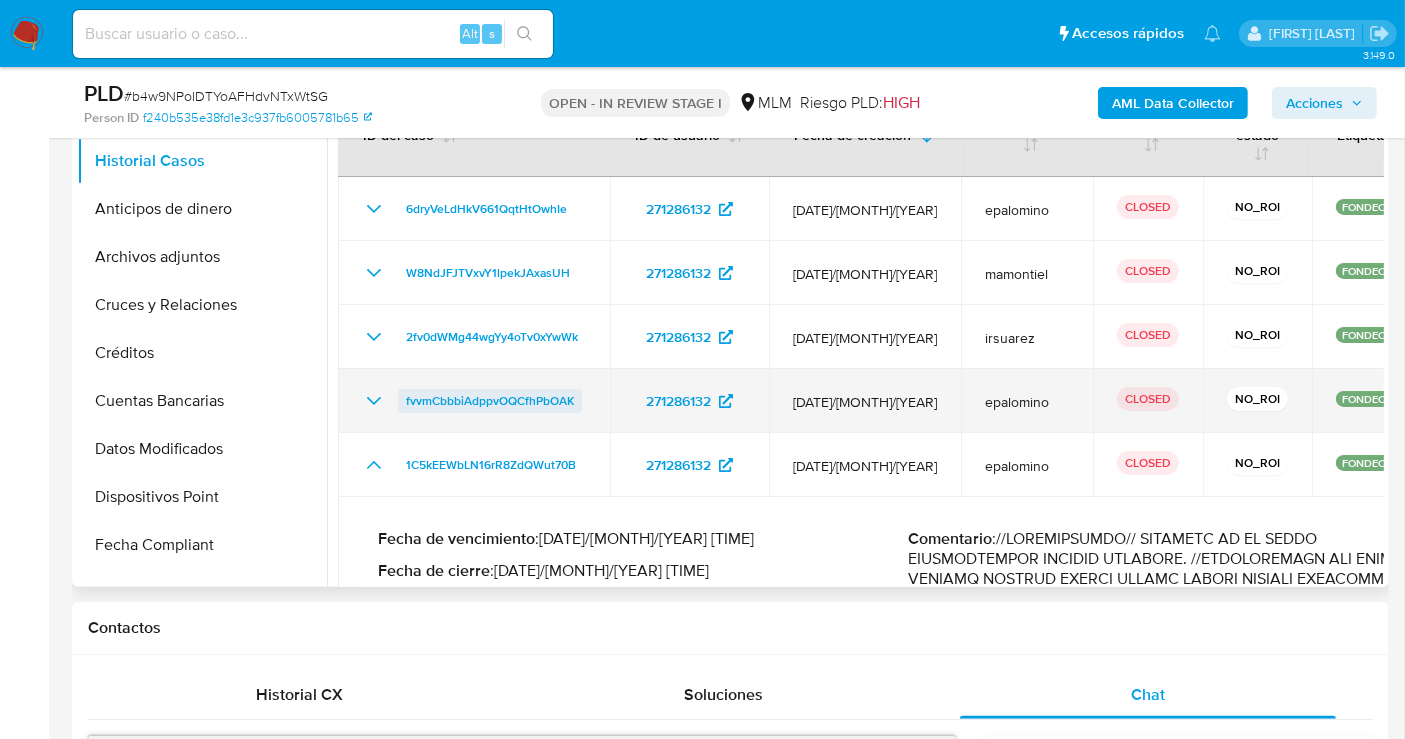 click on "fvvmCbbbiAdppvOQCfhPbOAK" at bounding box center [490, 401] 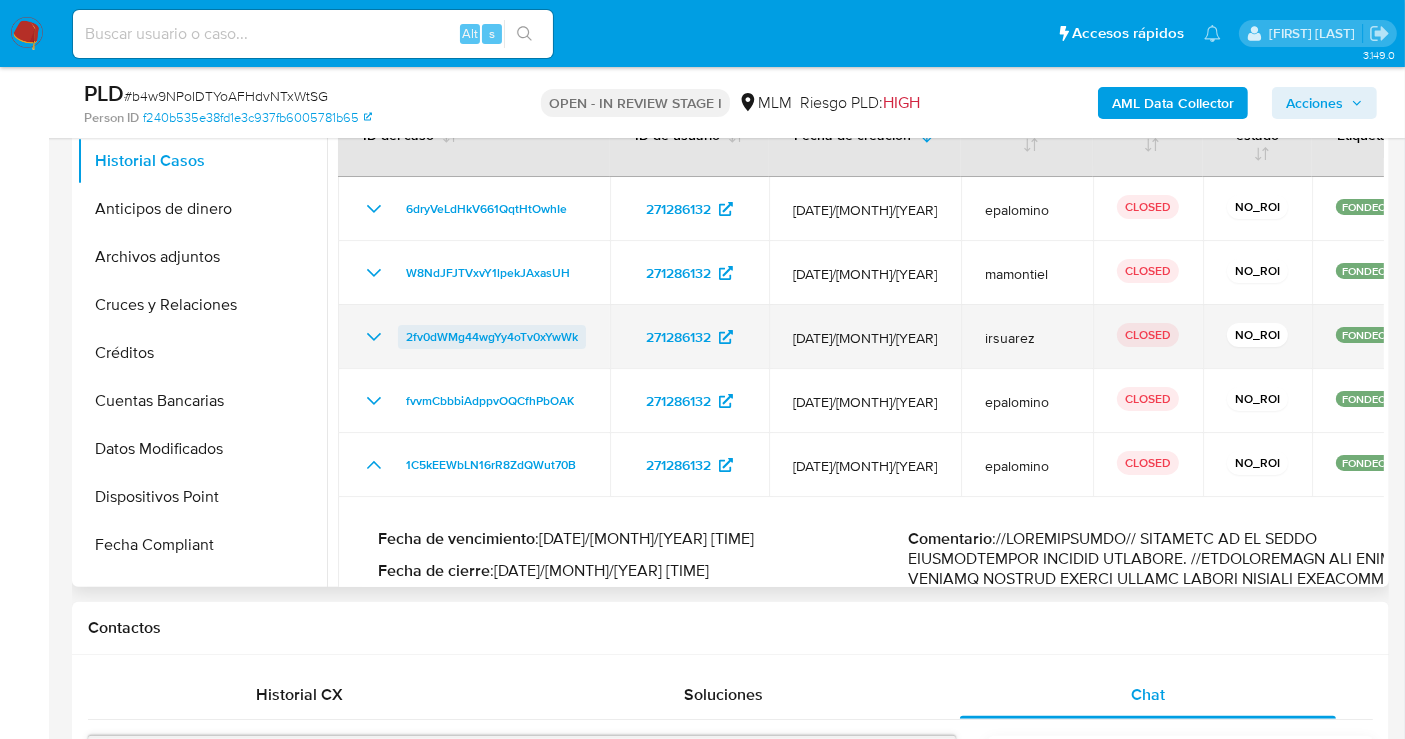 click on "2fv0dWMg44wgYy4oTv0xYwWk" at bounding box center [492, 337] 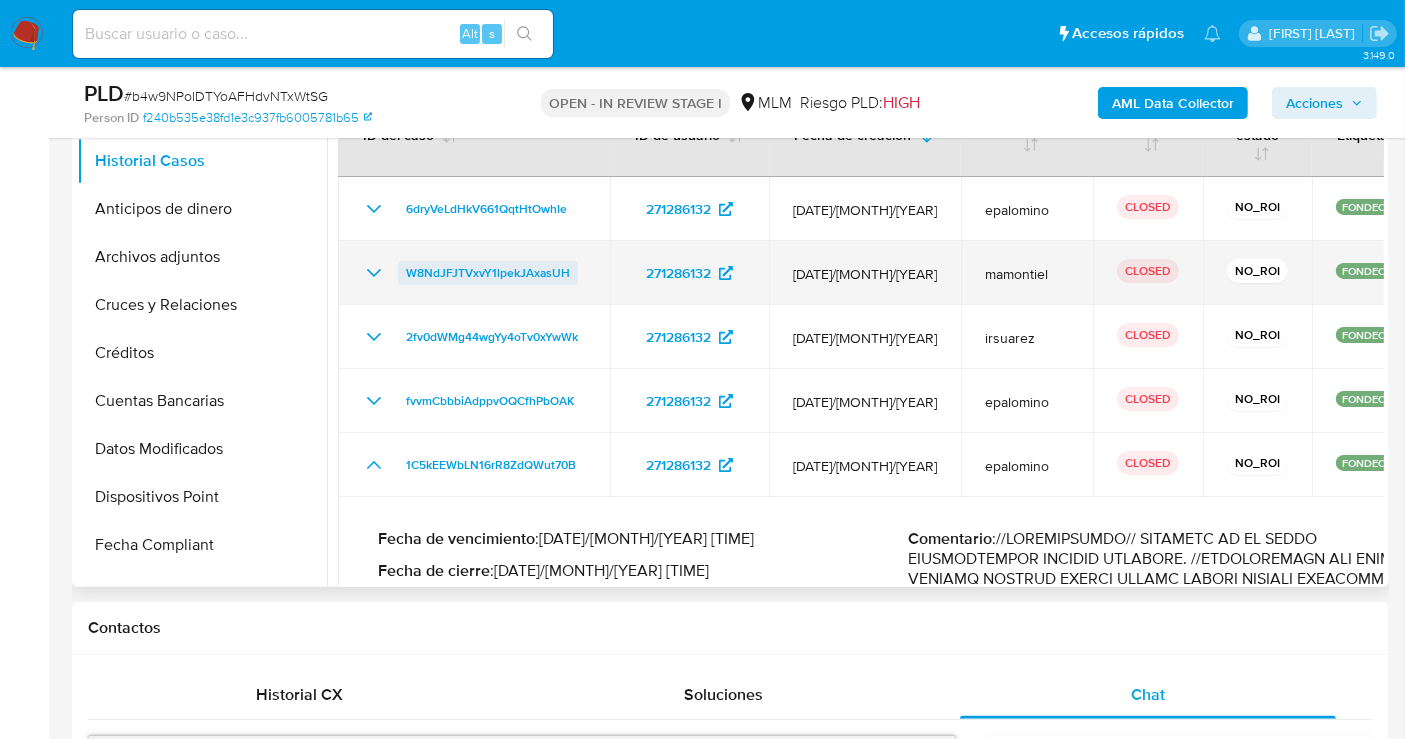 click on "W8NdJFJTVxvY1lpekJAxasUH" at bounding box center (488, 273) 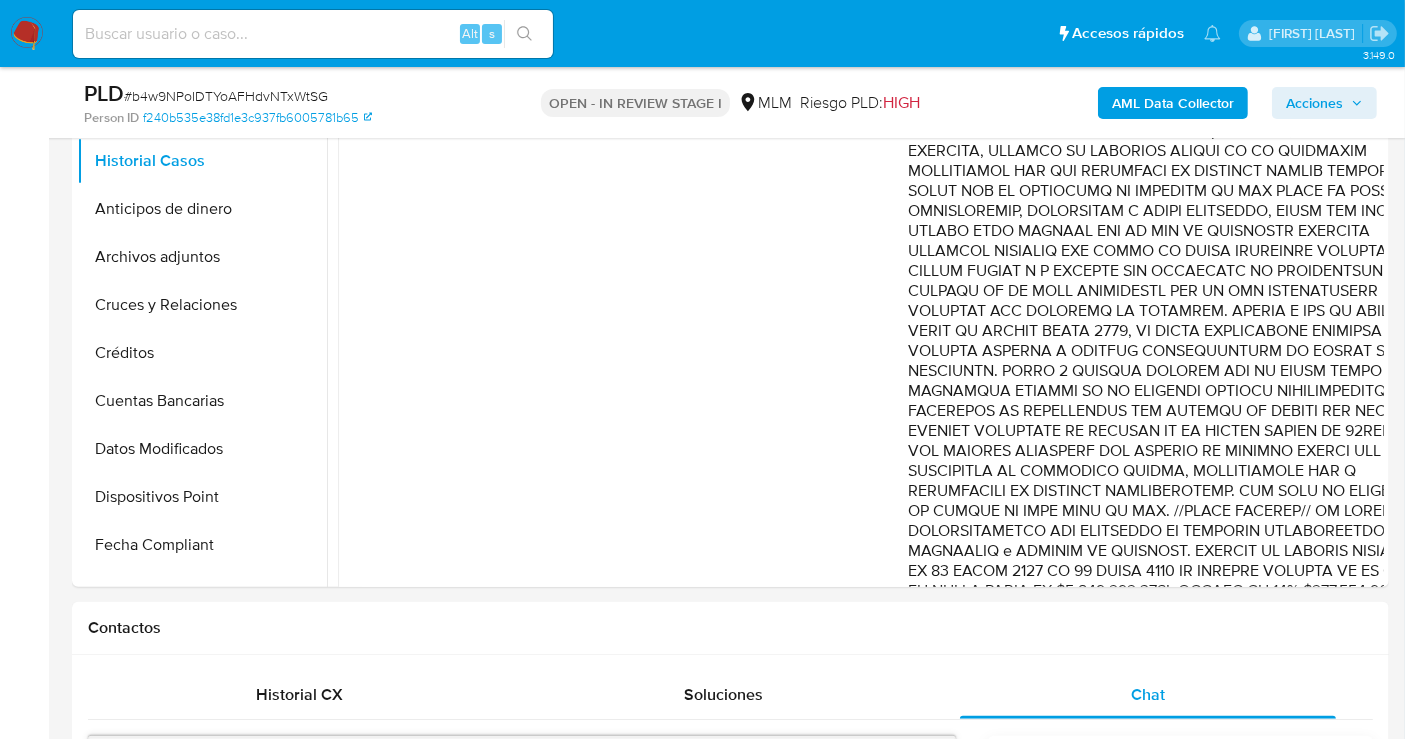 scroll, scrollTop: 1000, scrollLeft: 0, axis: vertical 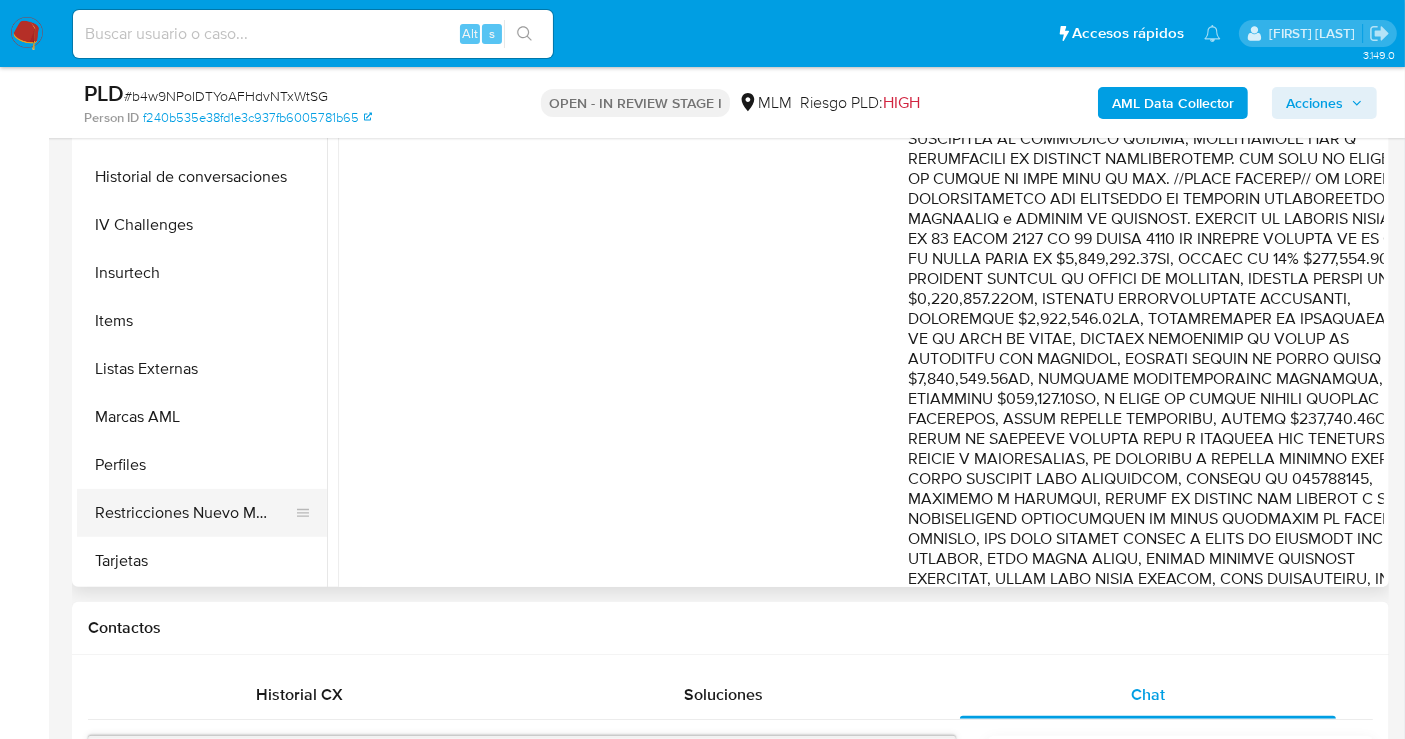 click on "Restricciones Nuevo Mundo" at bounding box center (194, 513) 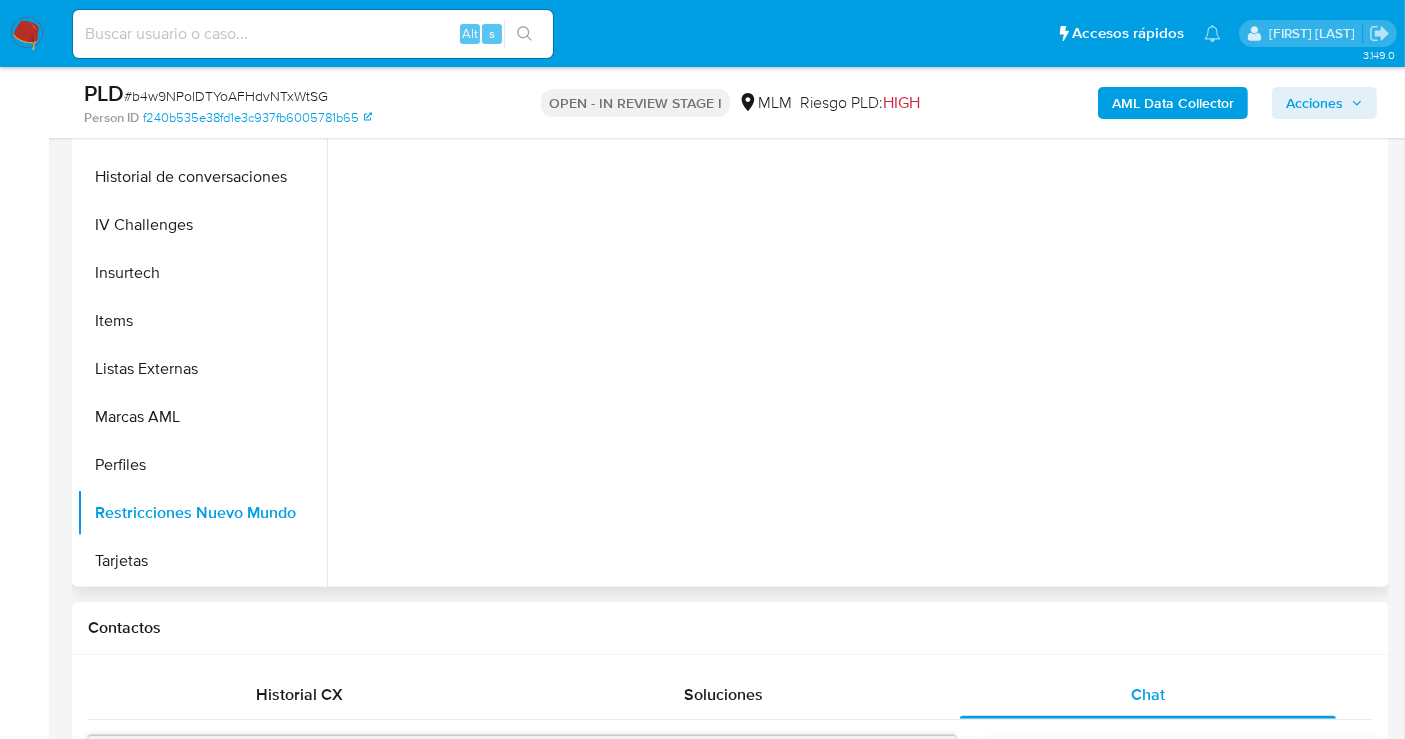 scroll, scrollTop: 796, scrollLeft: 0, axis: vertical 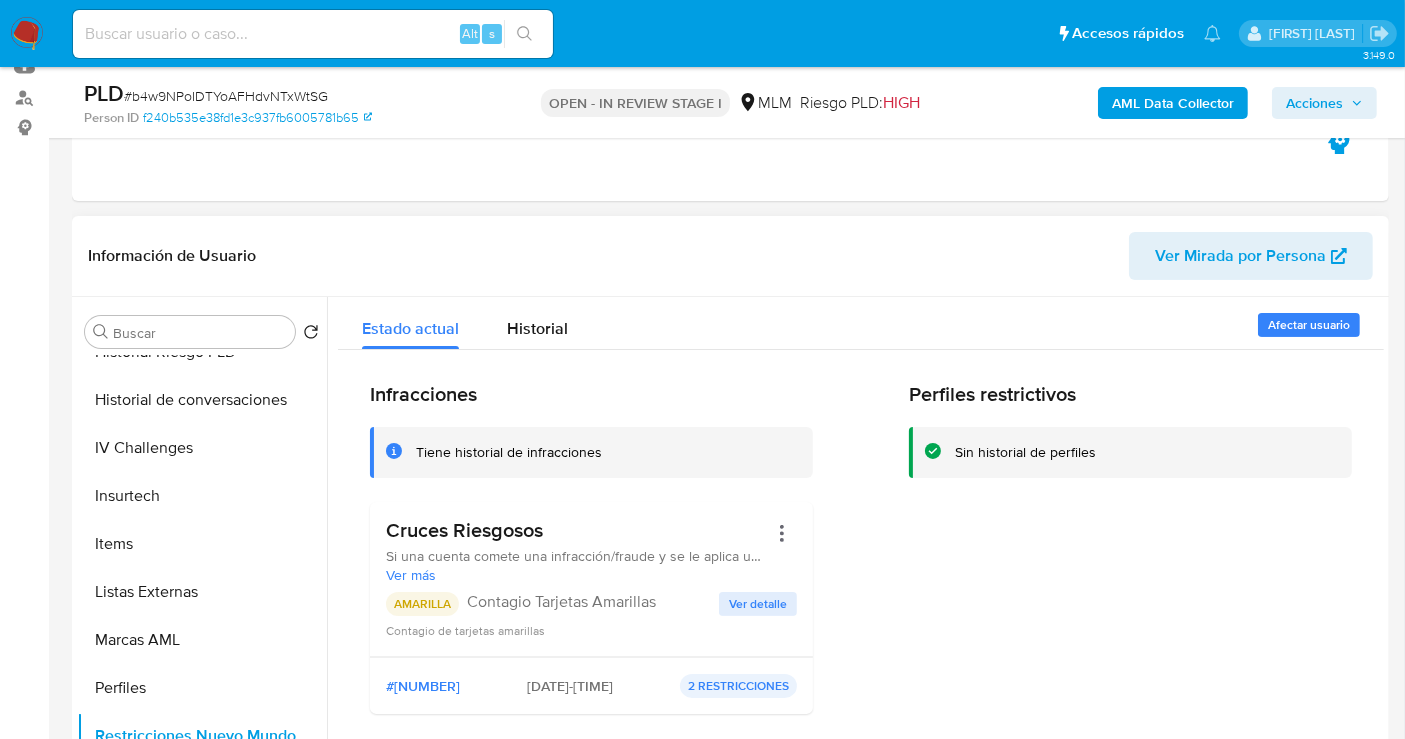 type 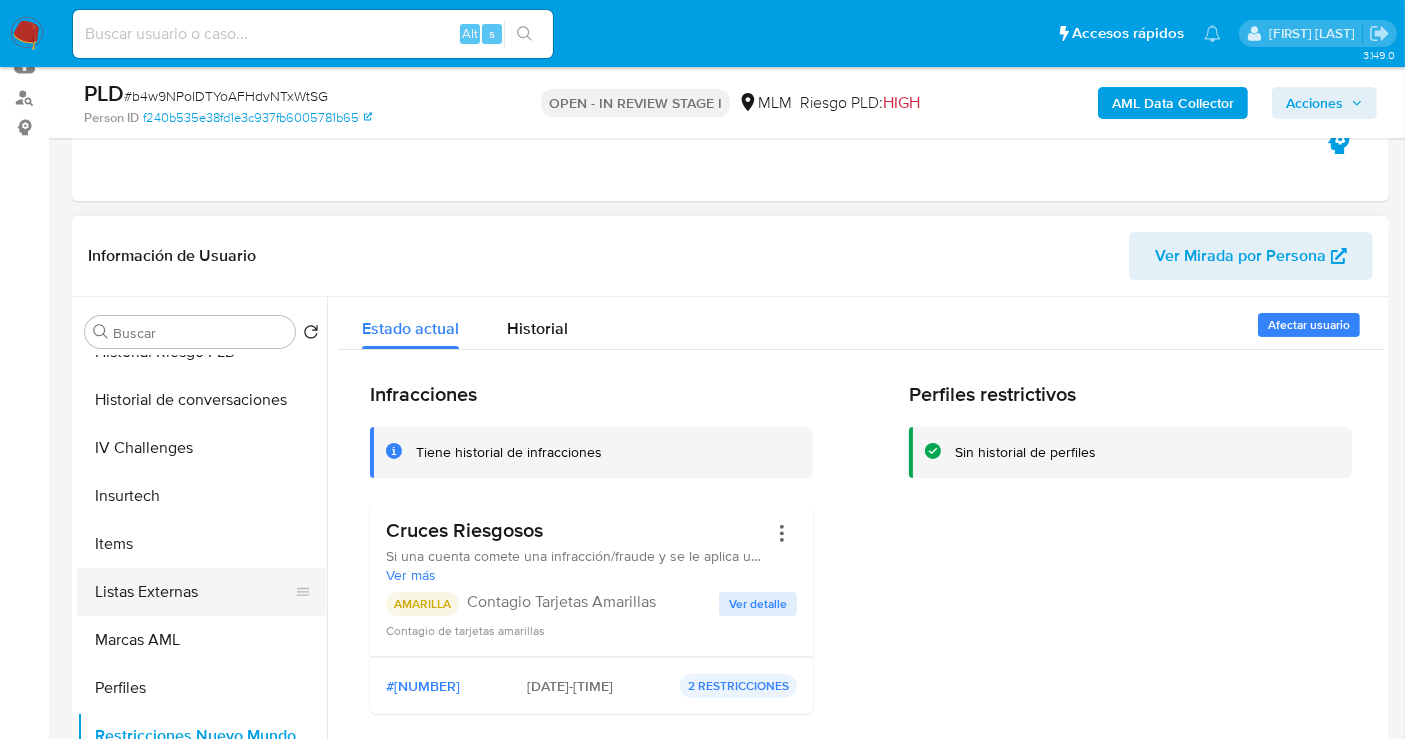 scroll, scrollTop: 797, scrollLeft: 0, axis: vertical 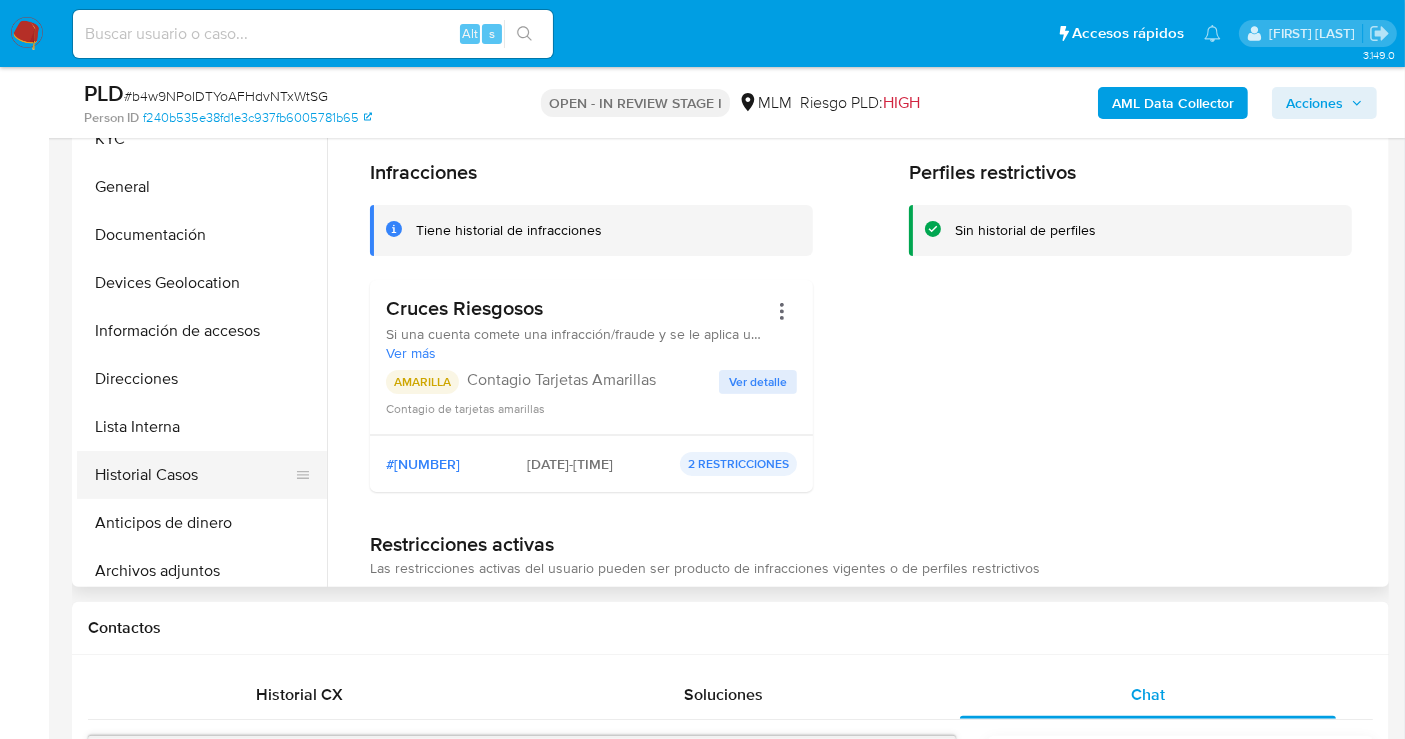 click on "Historial Casos" at bounding box center (194, 475) 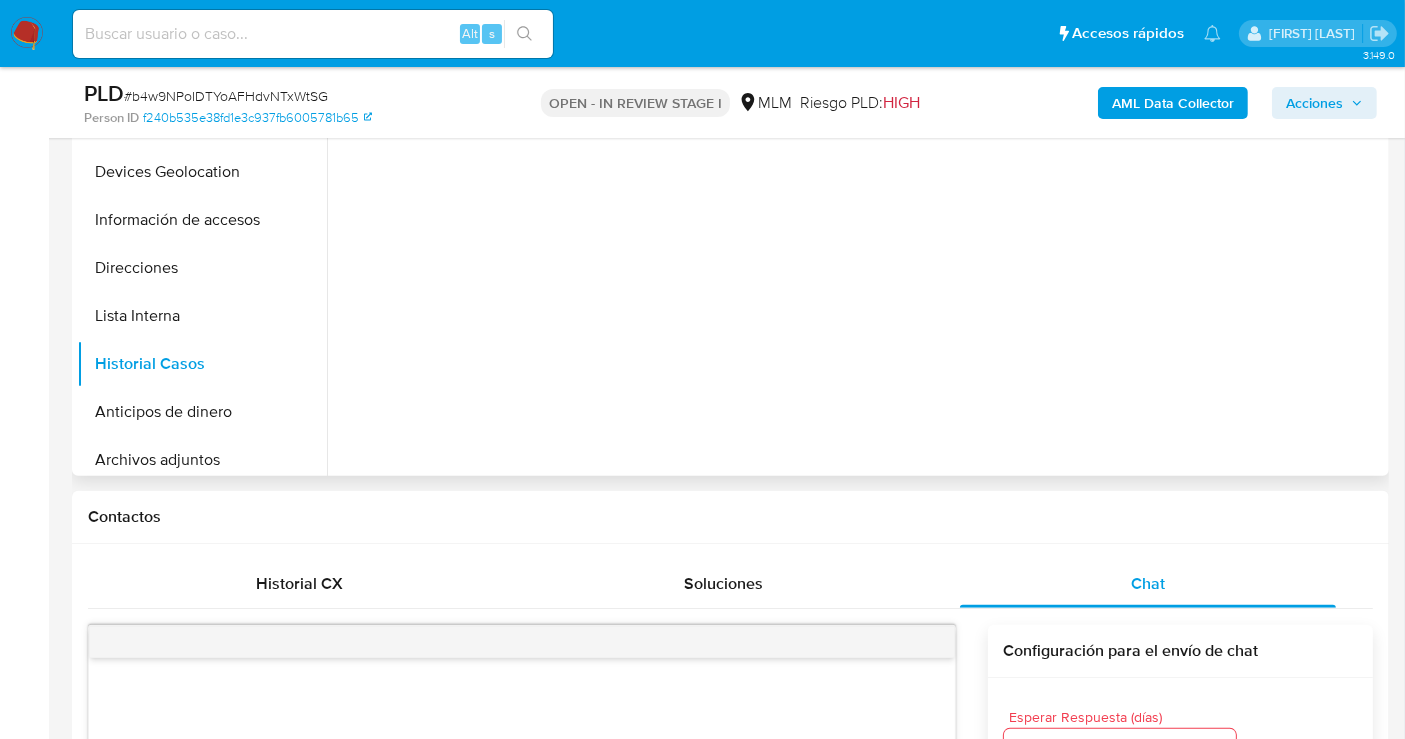 scroll, scrollTop: 666, scrollLeft: 0, axis: vertical 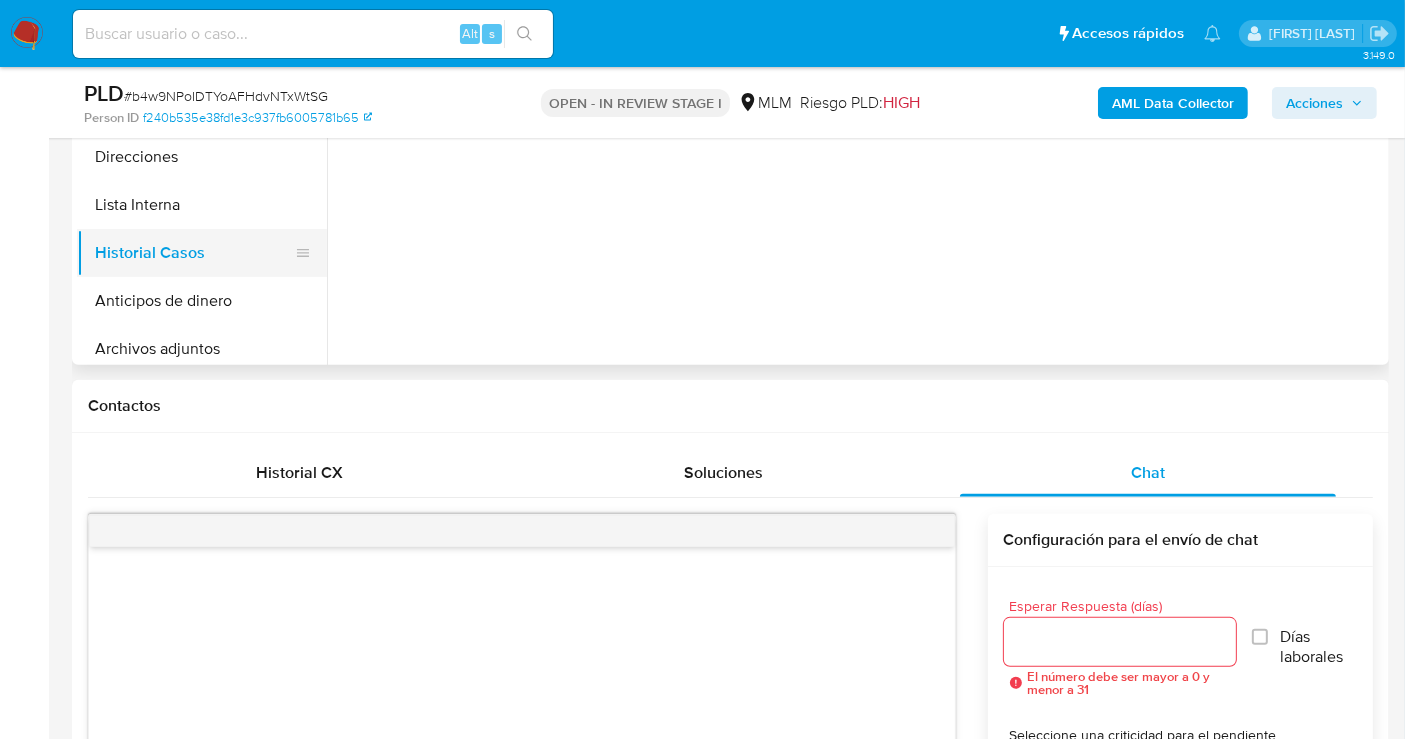 click on "Historial Casos" at bounding box center [194, 253] 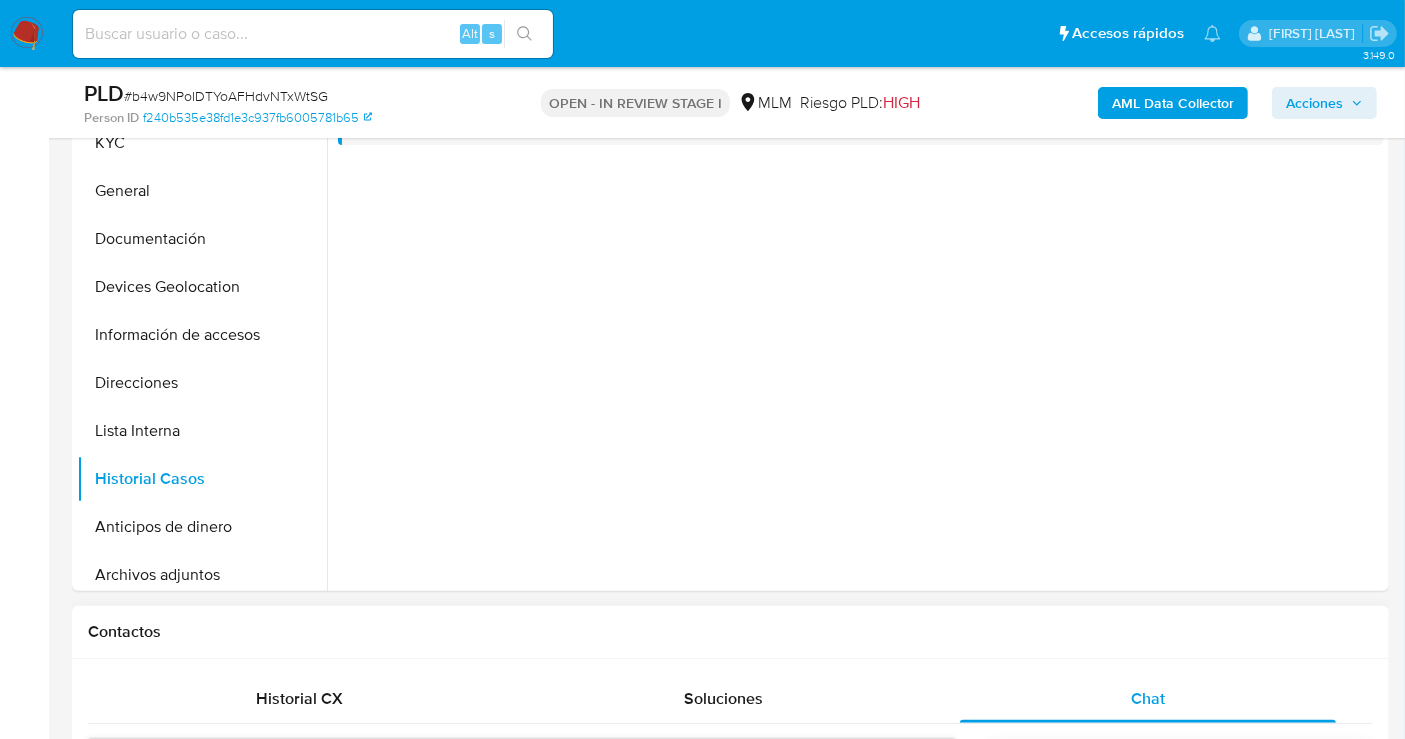 scroll, scrollTop: 222, scrollLeft: 0, axis: vertical 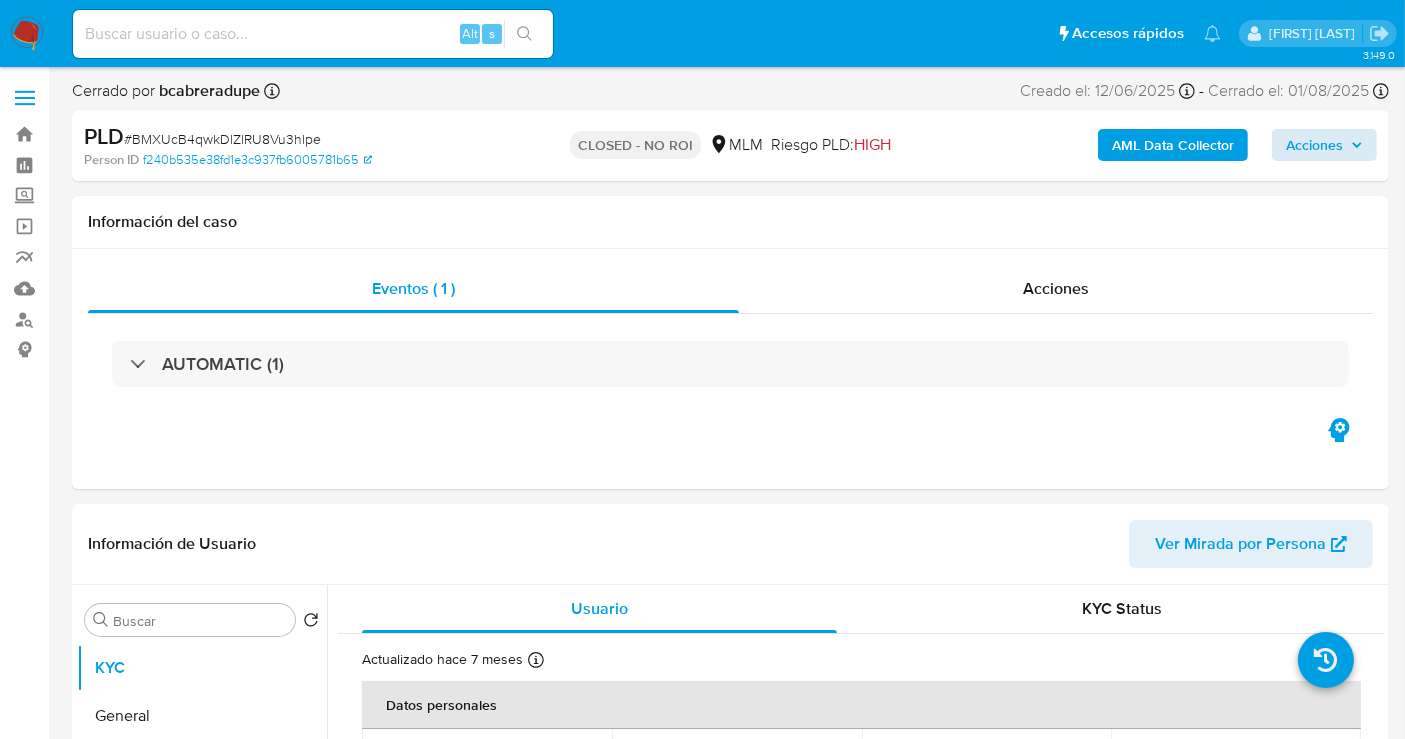 select on "10" 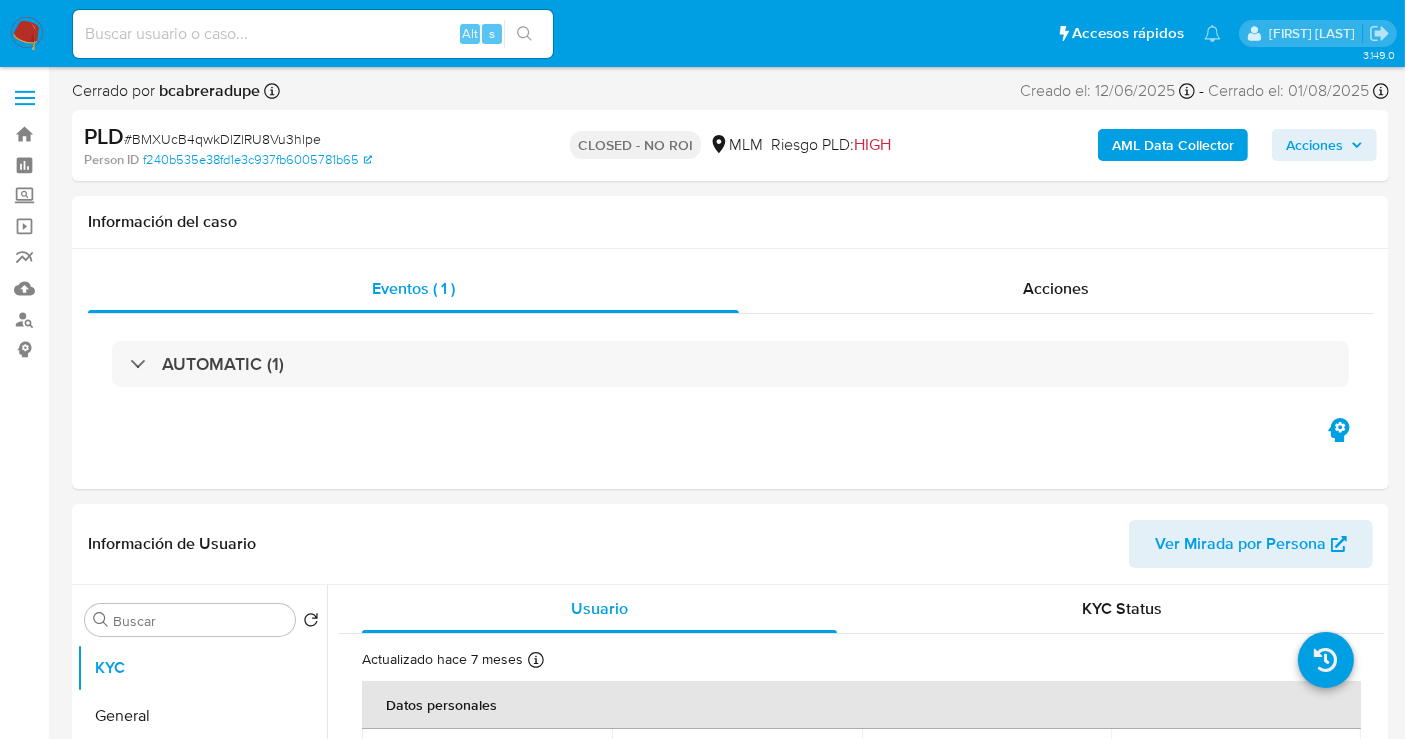 click on "Acciones" at bounding box center (1314, 145) 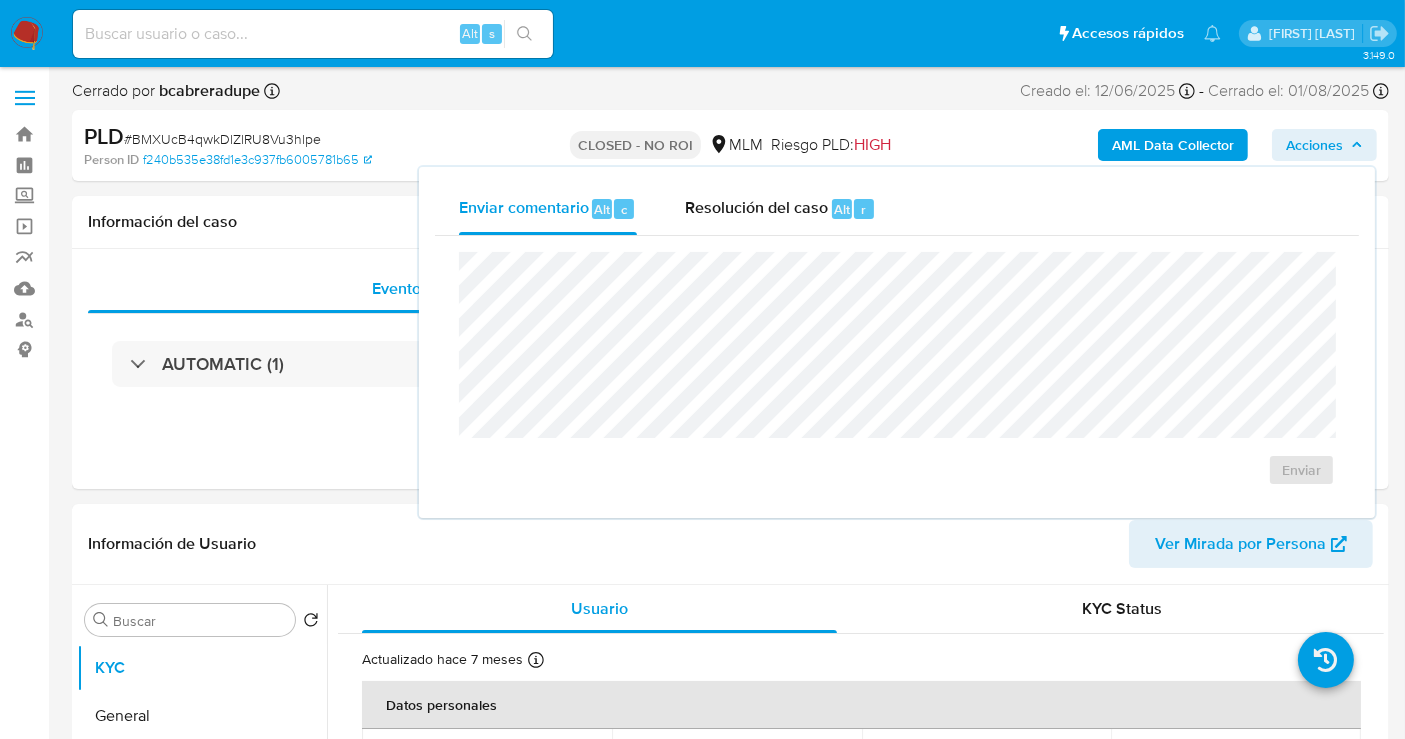click on "AML Data Collector" at bounding box center (1173, 145) 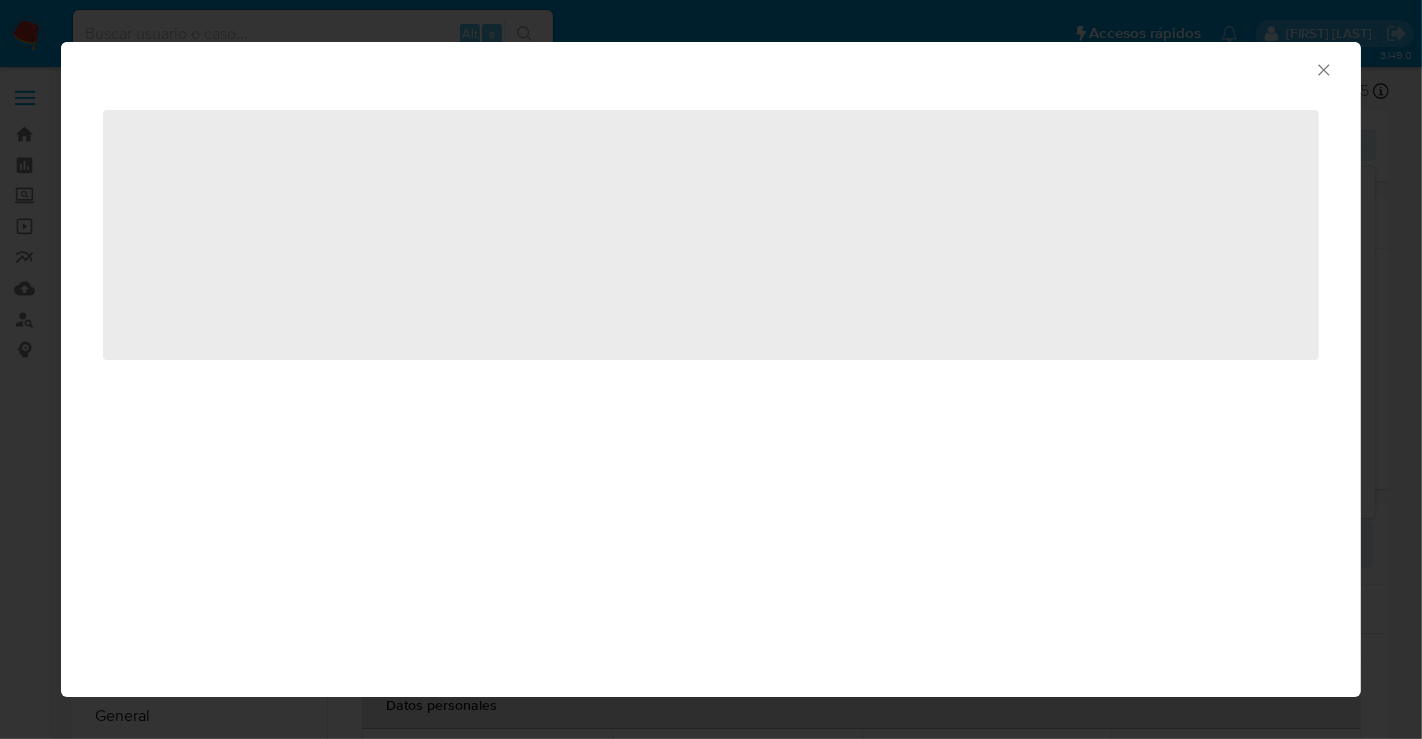 click 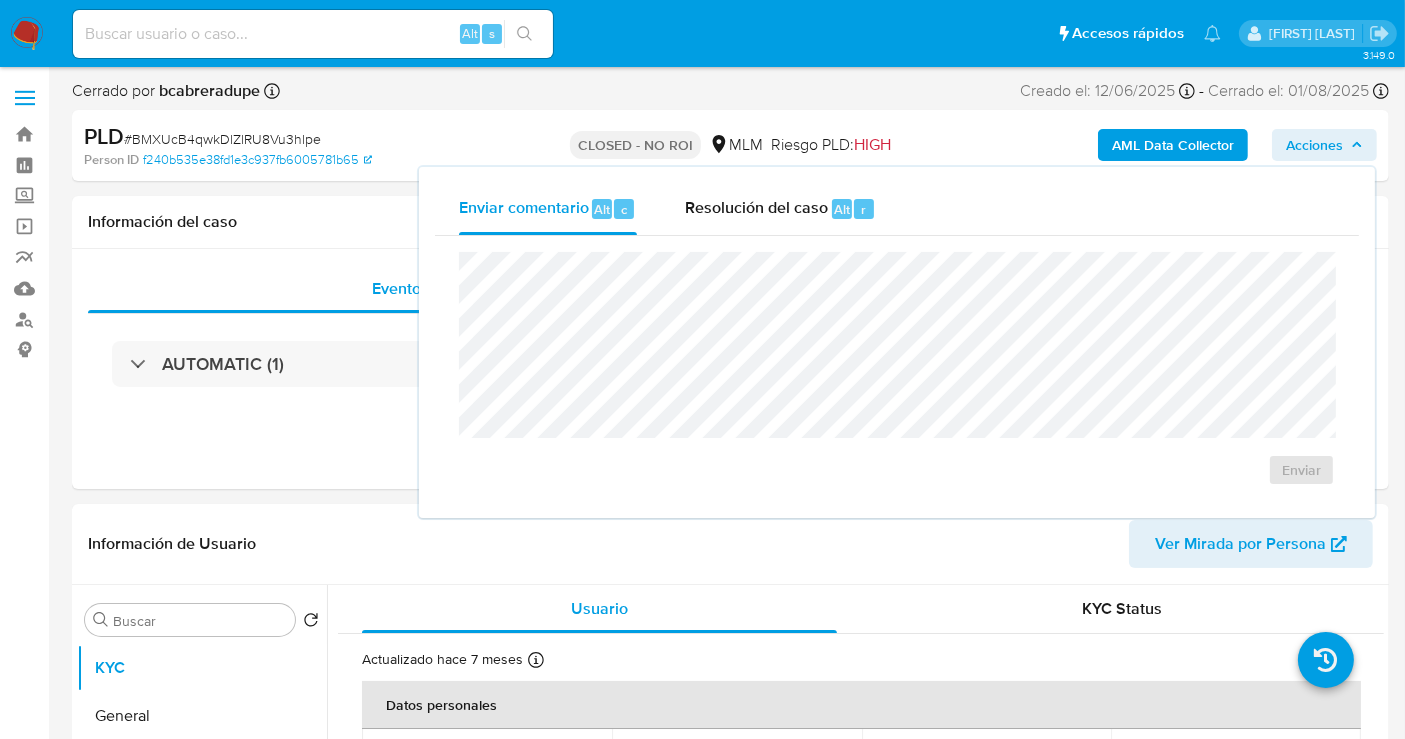 click on "Acciones" at bounding box center (1314, 145) 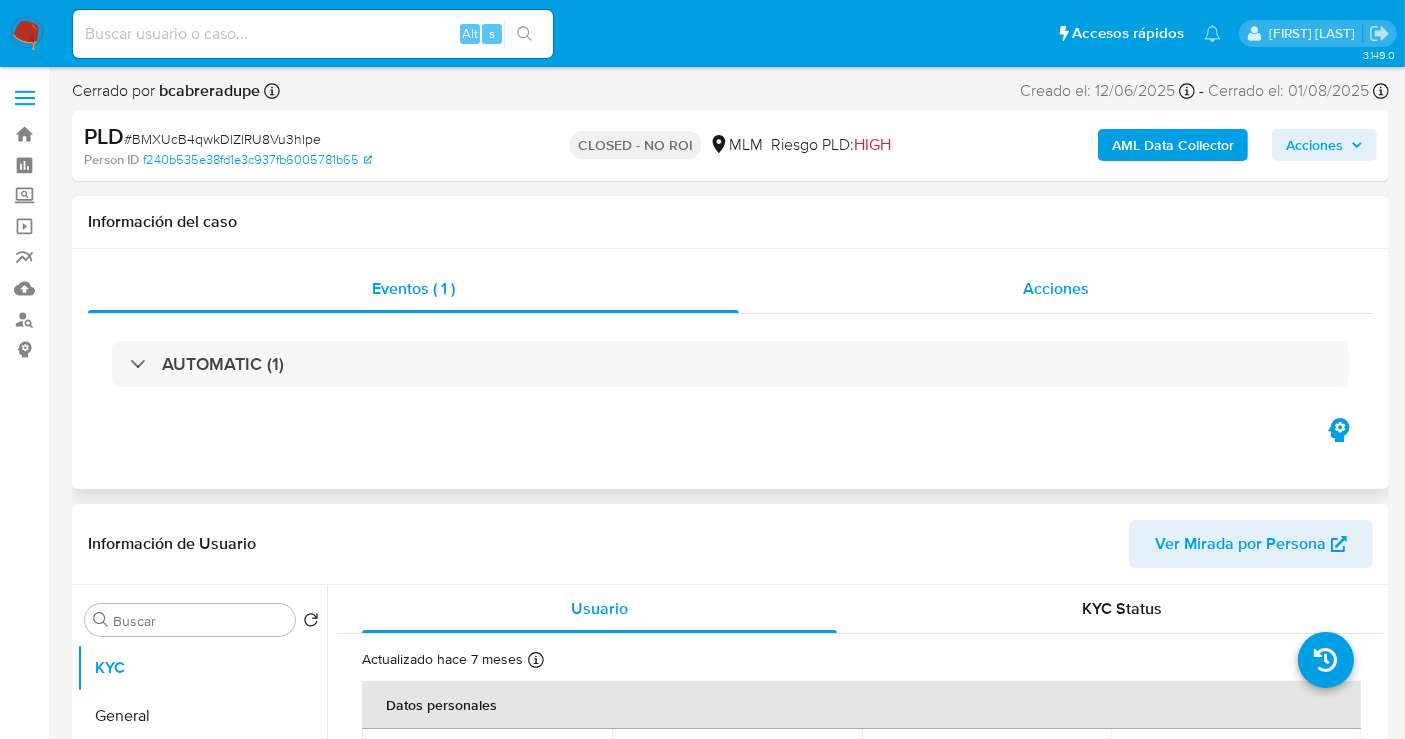 click on "Acciones" at bounding box center (1056, 288) 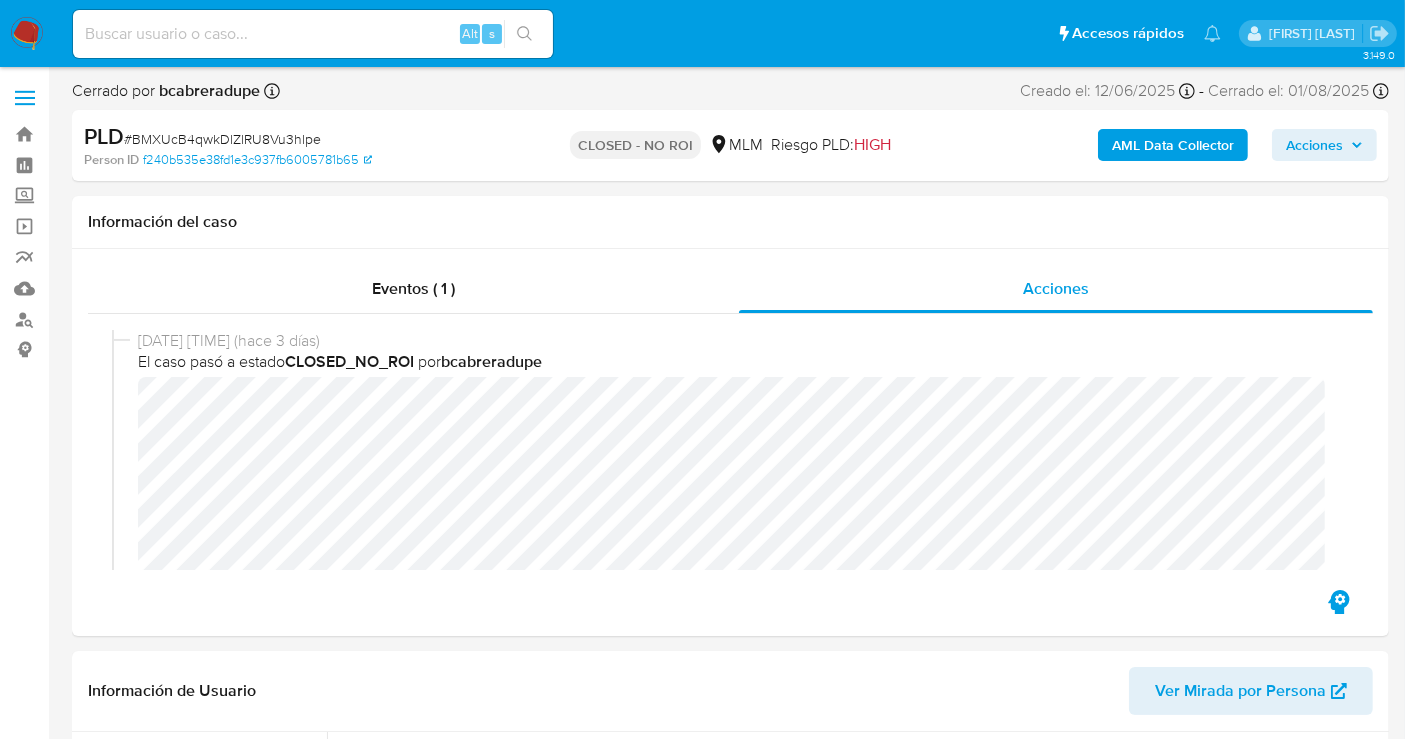 scroll, scrollTop: 222, scrollLeft: 0, axis: vertical 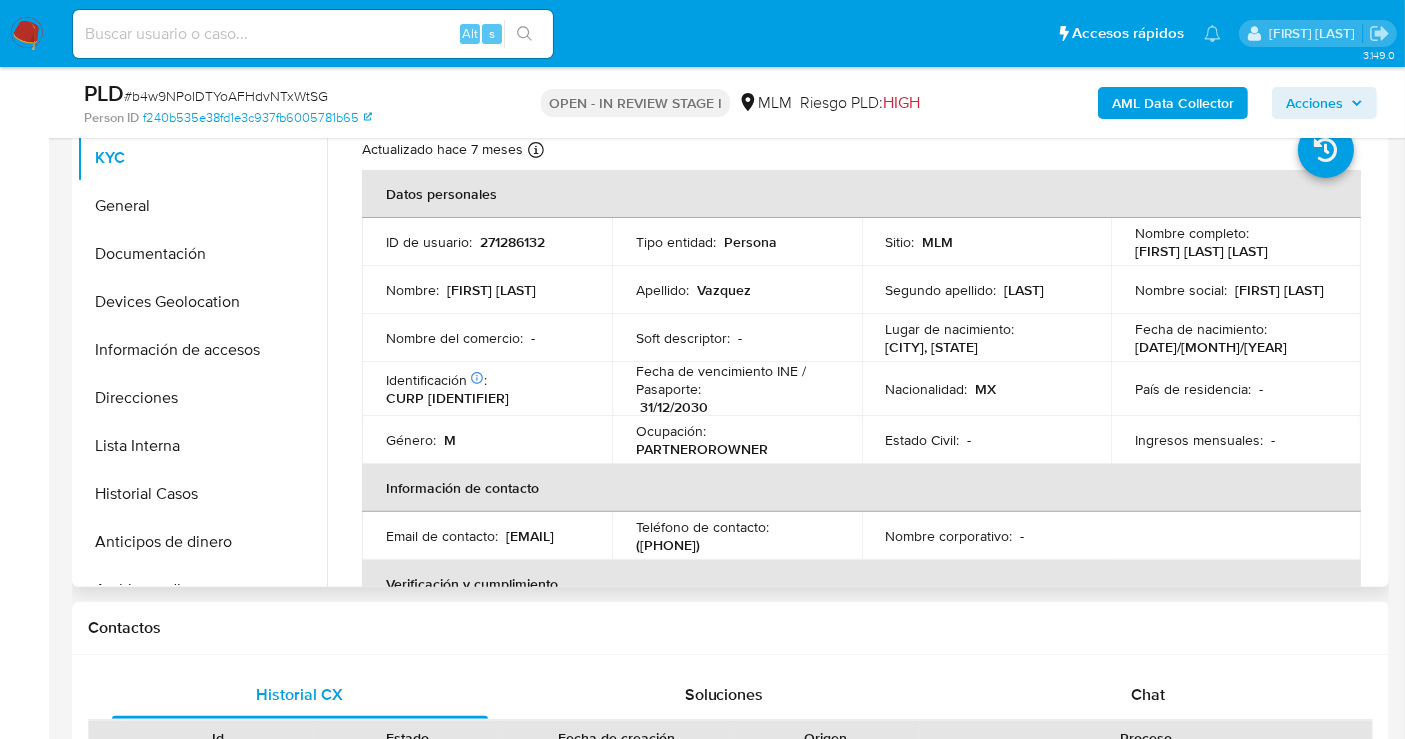 select on "10" 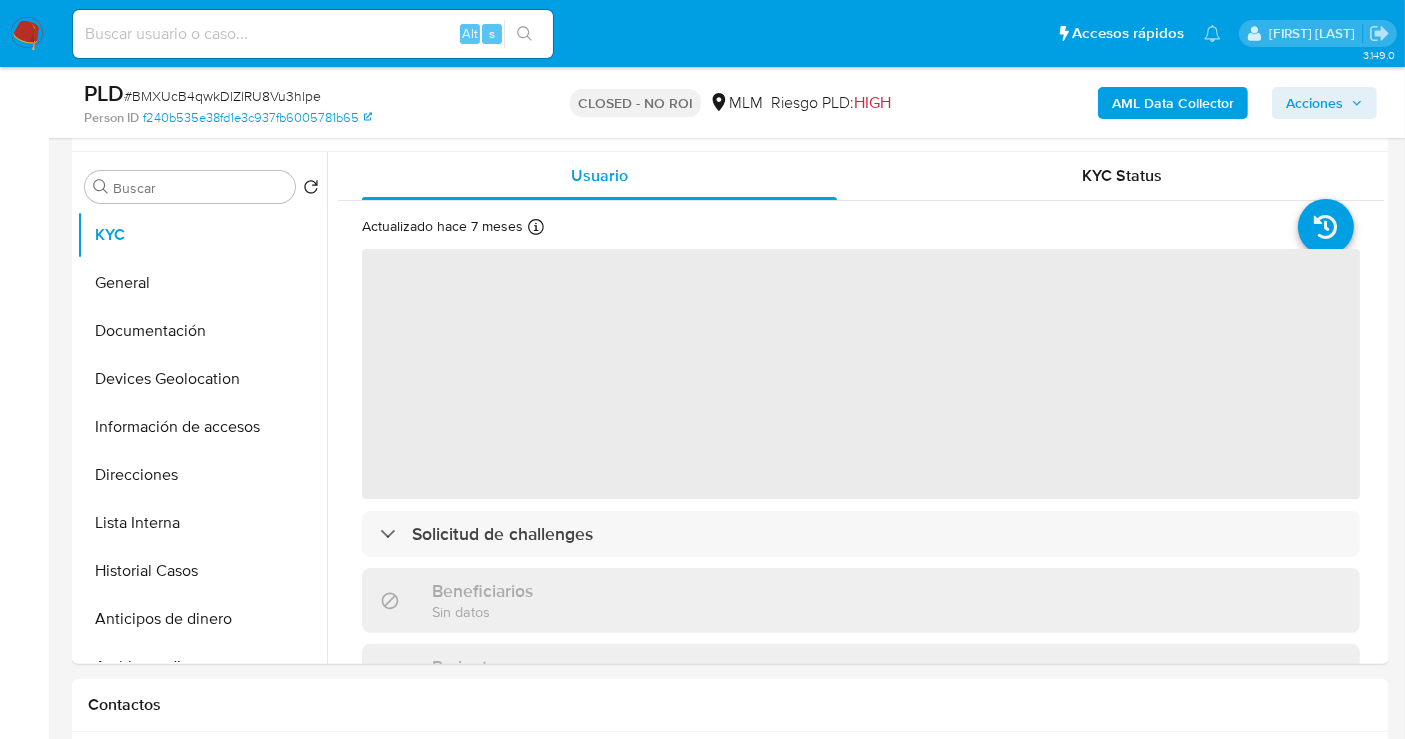 scroll, scrollTop: 444, scrollLeft: 0, axis: vertical 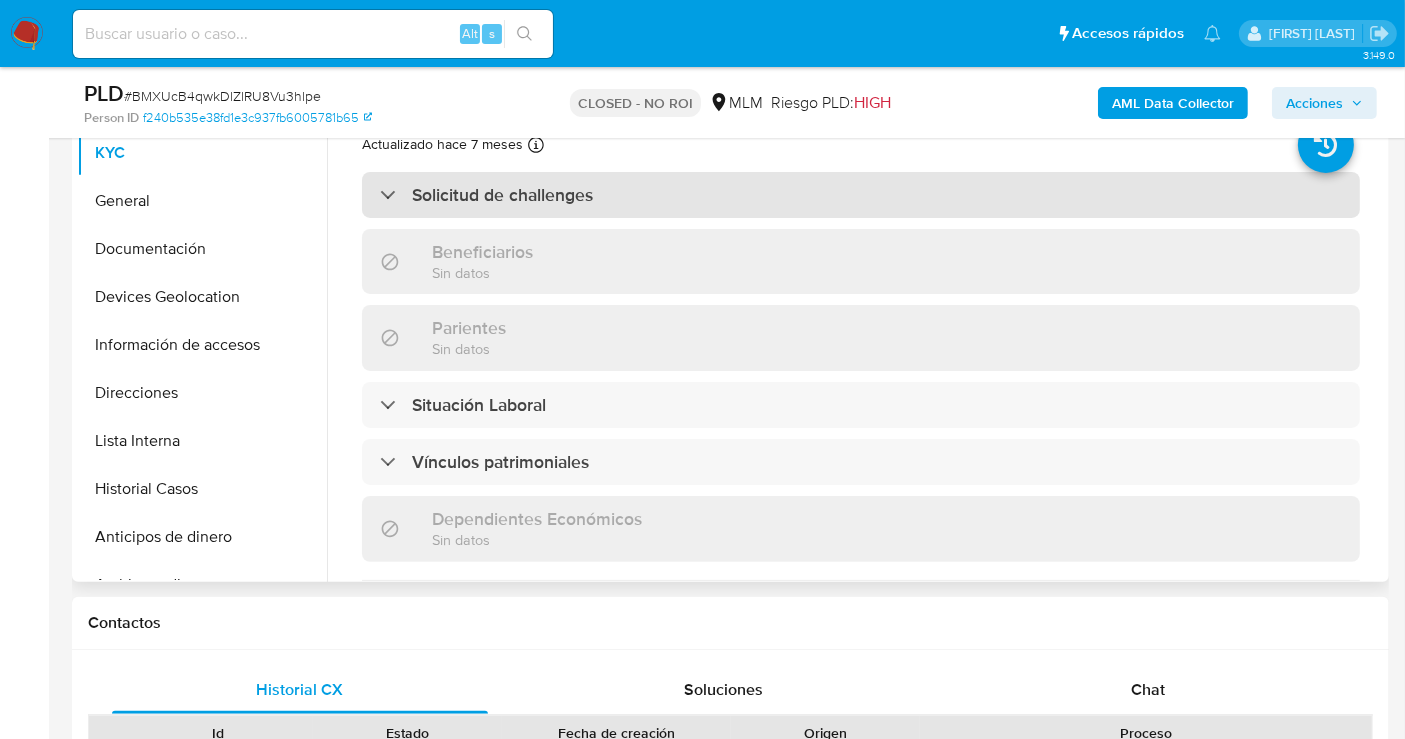 select on "10" 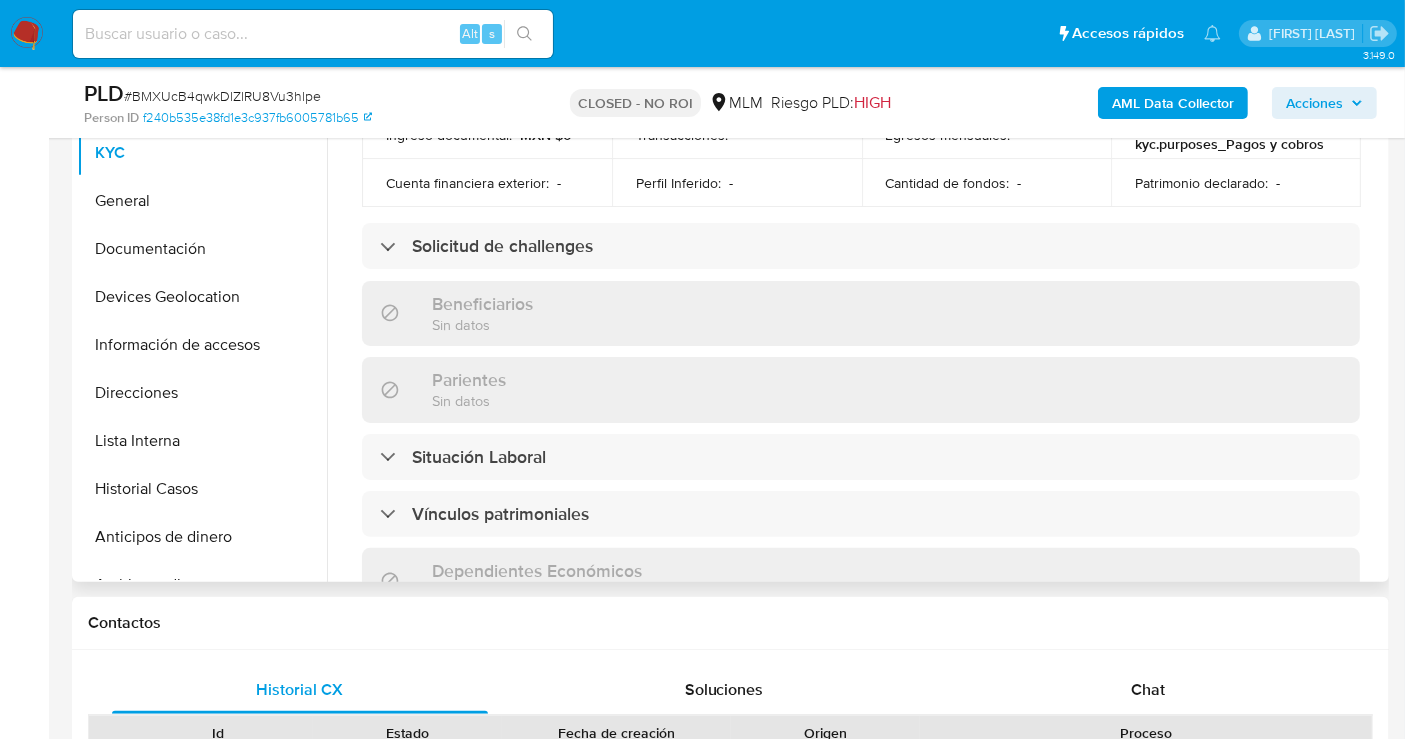 scroll, scrollTop: 777, scrollLeft: 0, axis: vertical 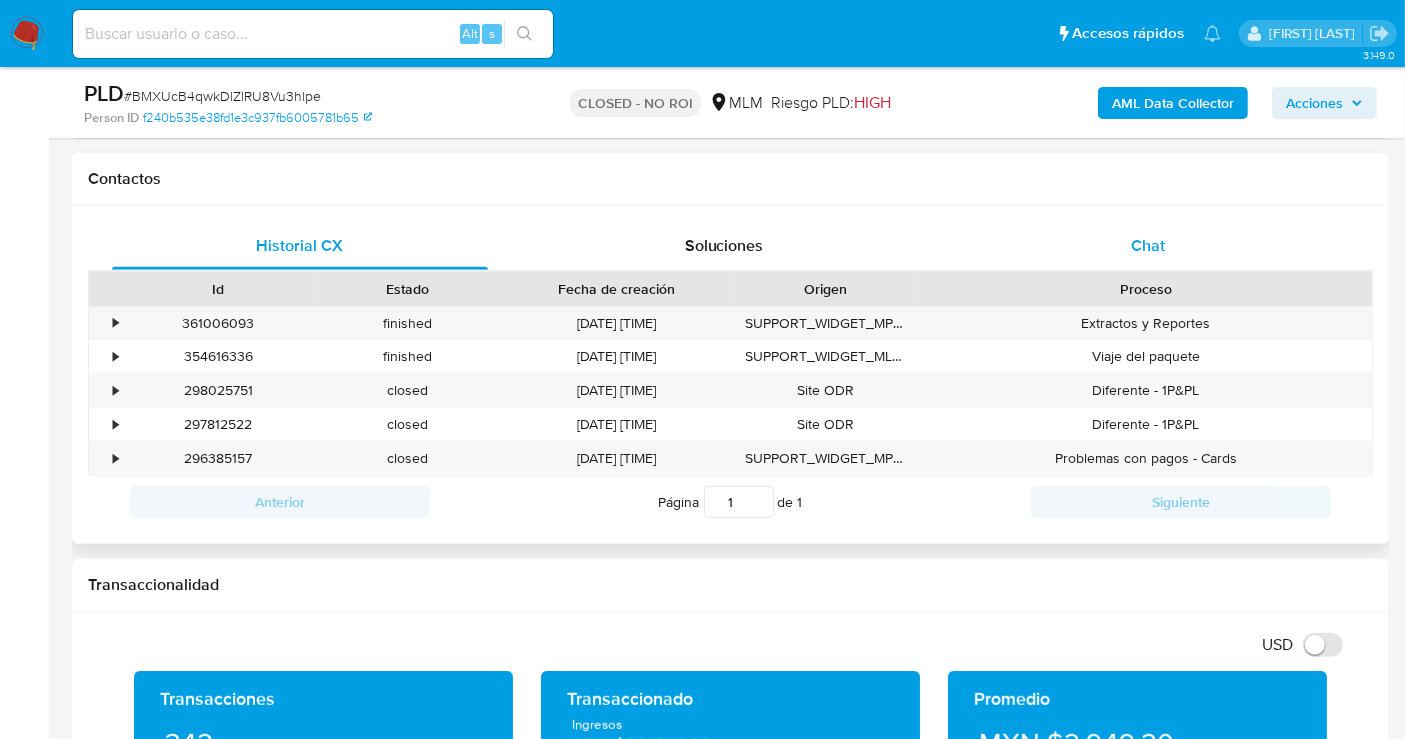click on "Chat" at bounding box center [1148, 246] 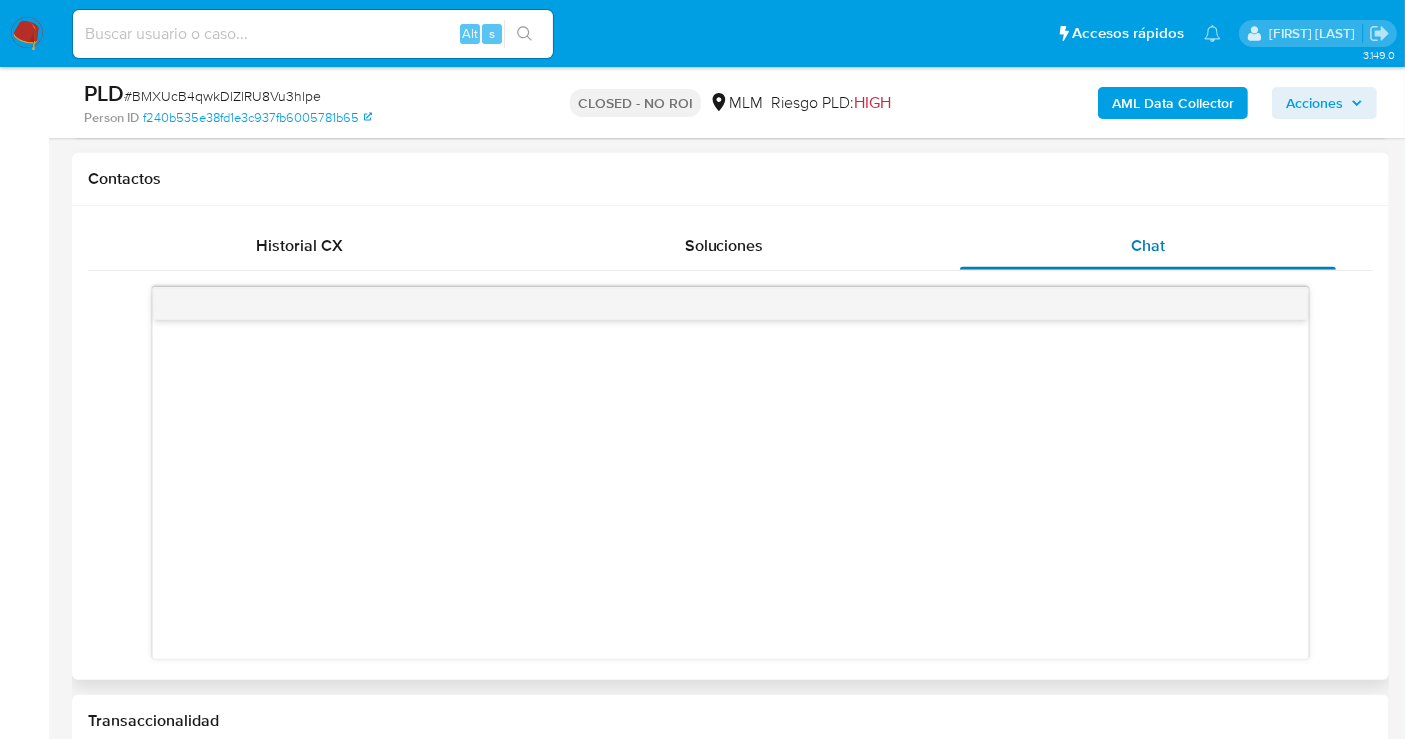 click on "Chat" at bounding box center (1148, 245) 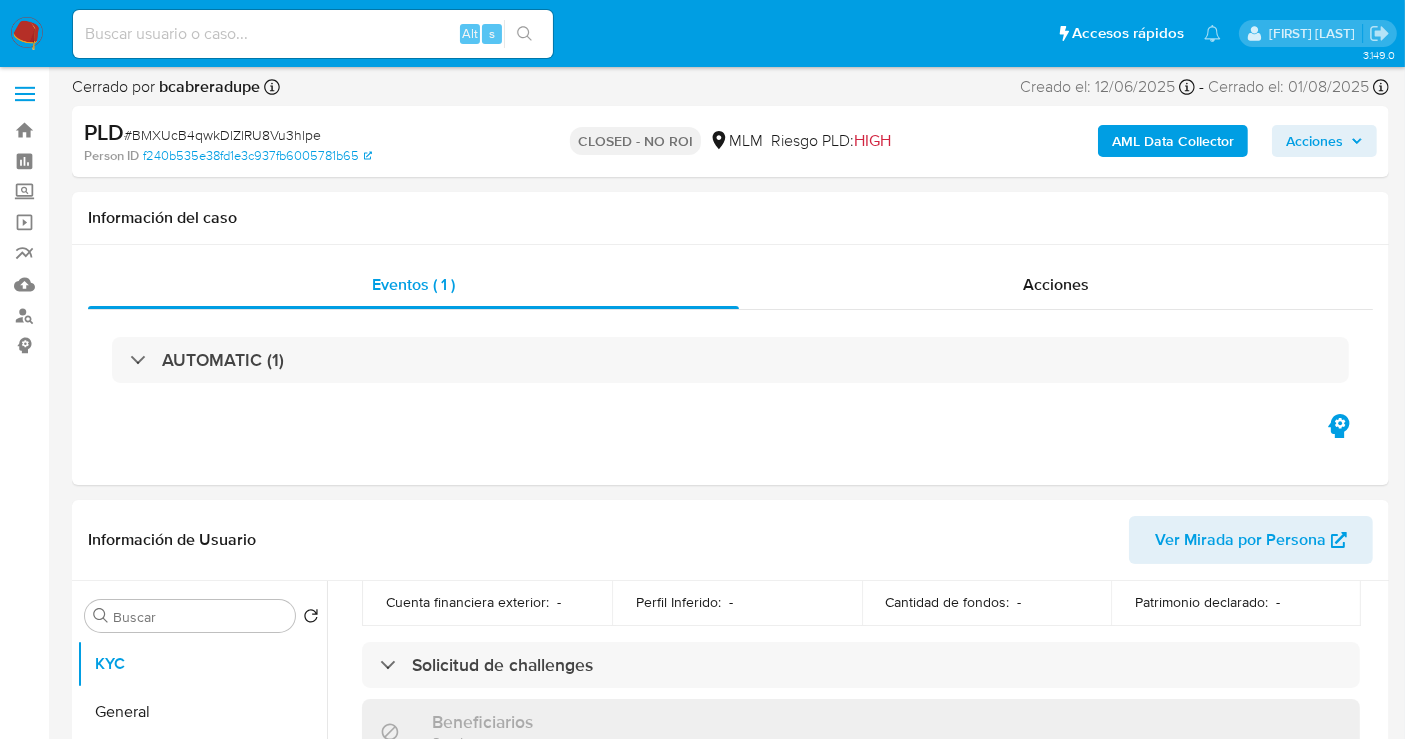 scroll, scrollTop: 0, scrollLeft: 0, axis: both 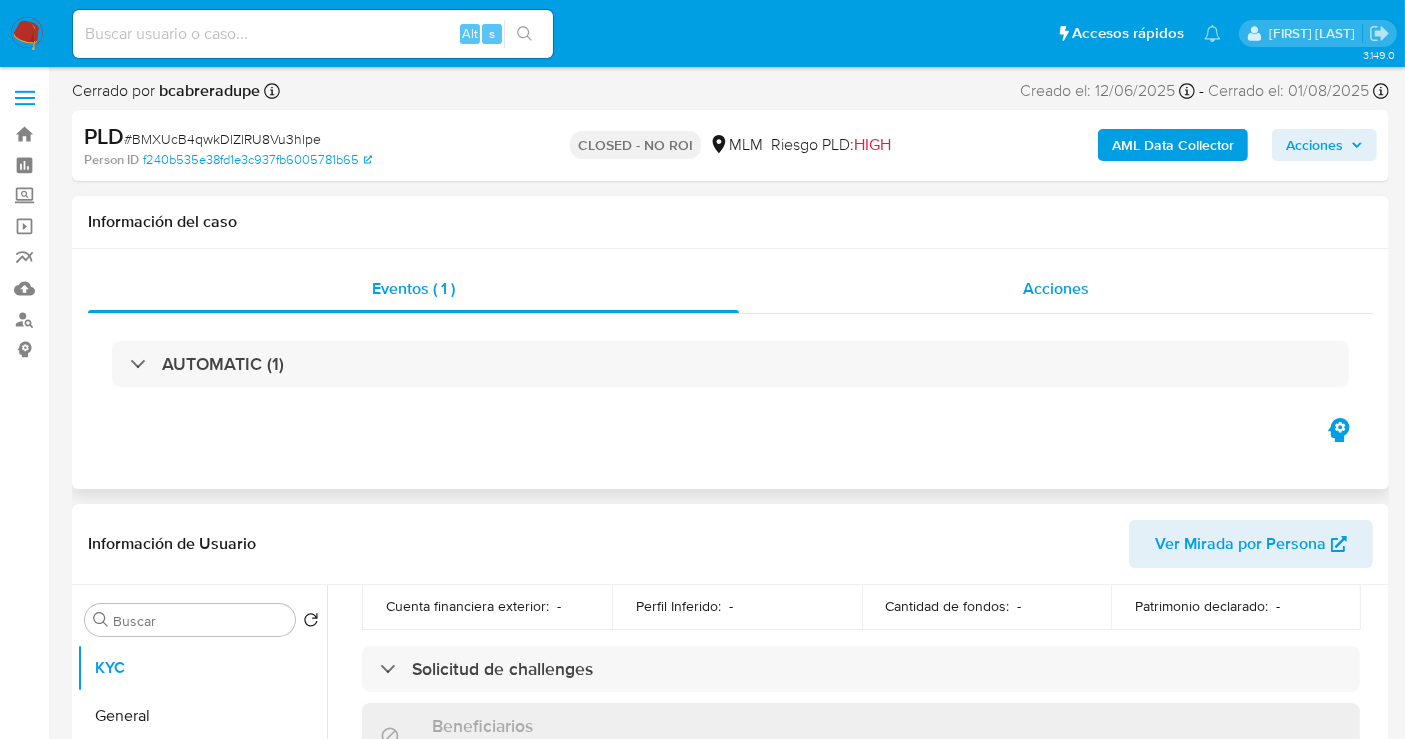 click on "Acciones" at bounding box center (1056, 288) 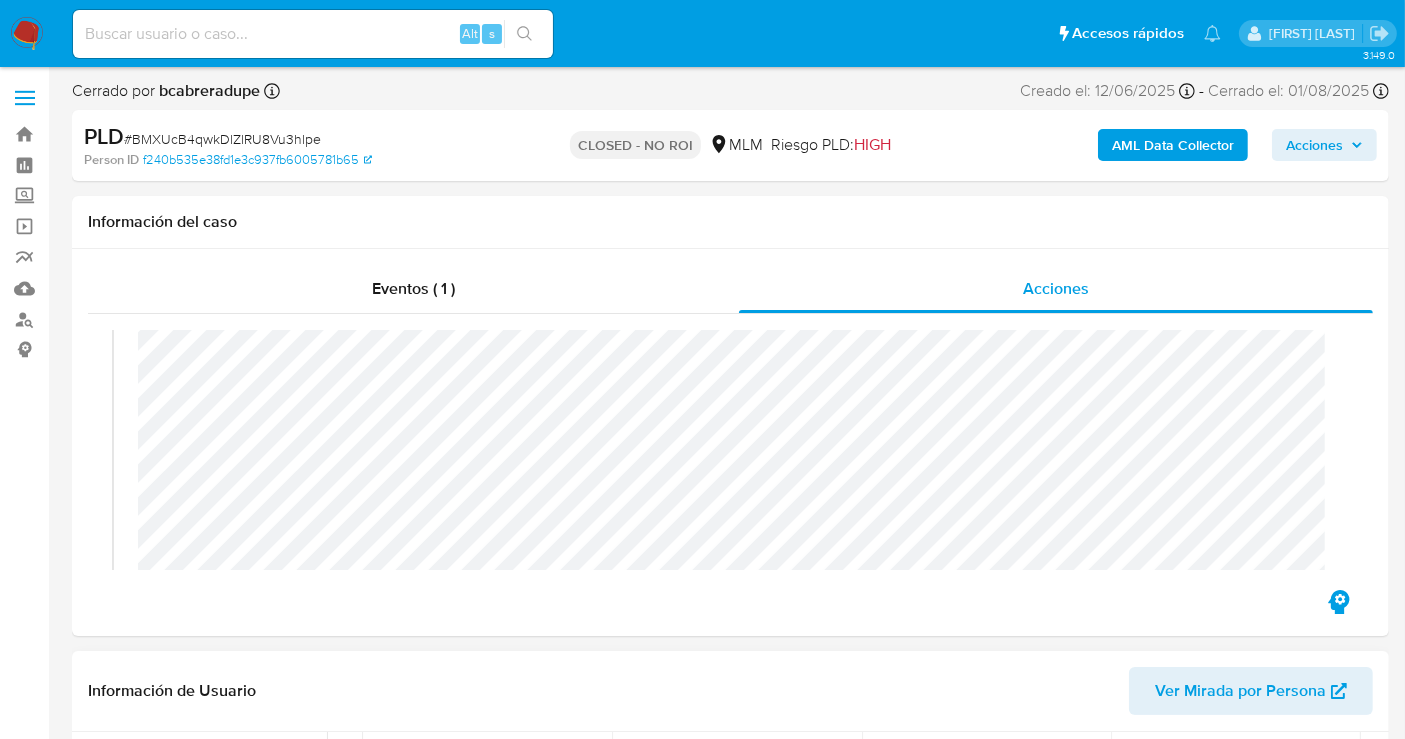 scroll, scrollTop: 222, scrollLeft: 0, axis: vertical 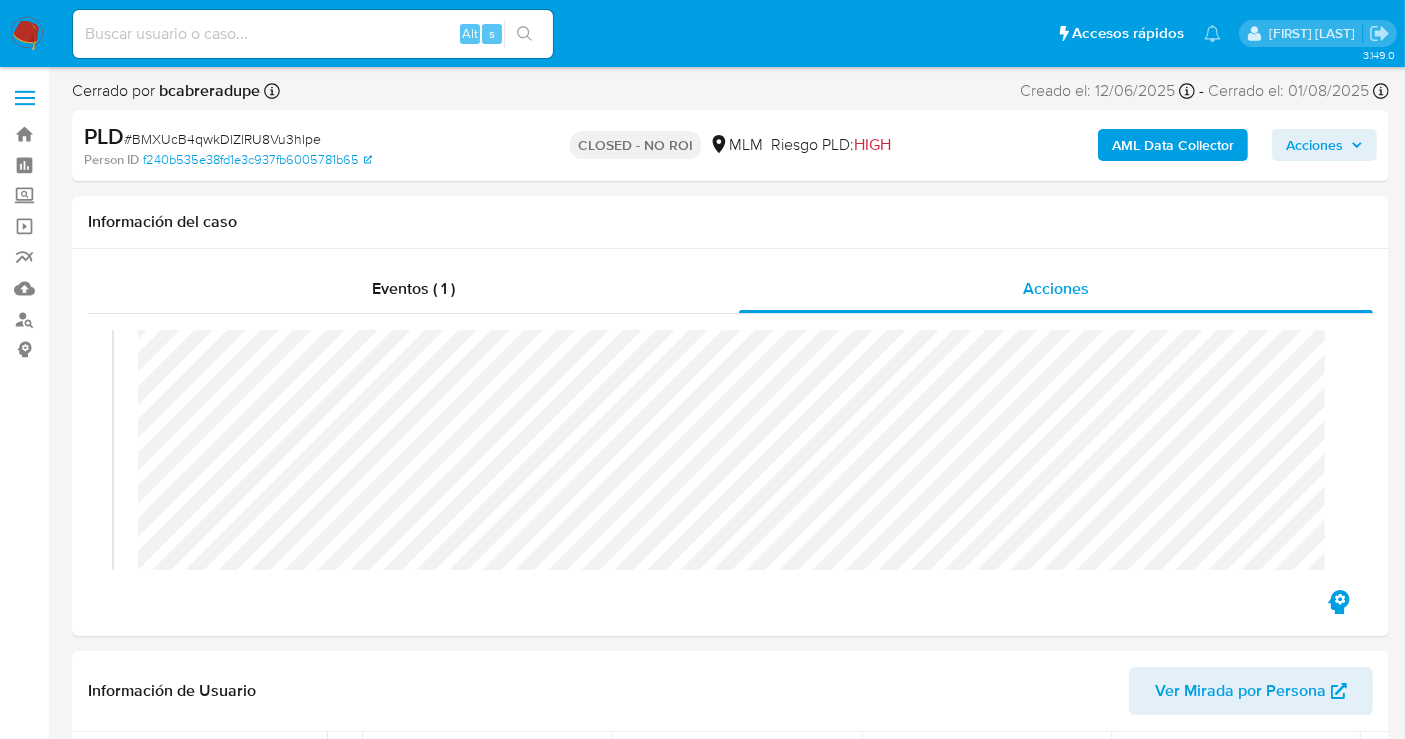 type 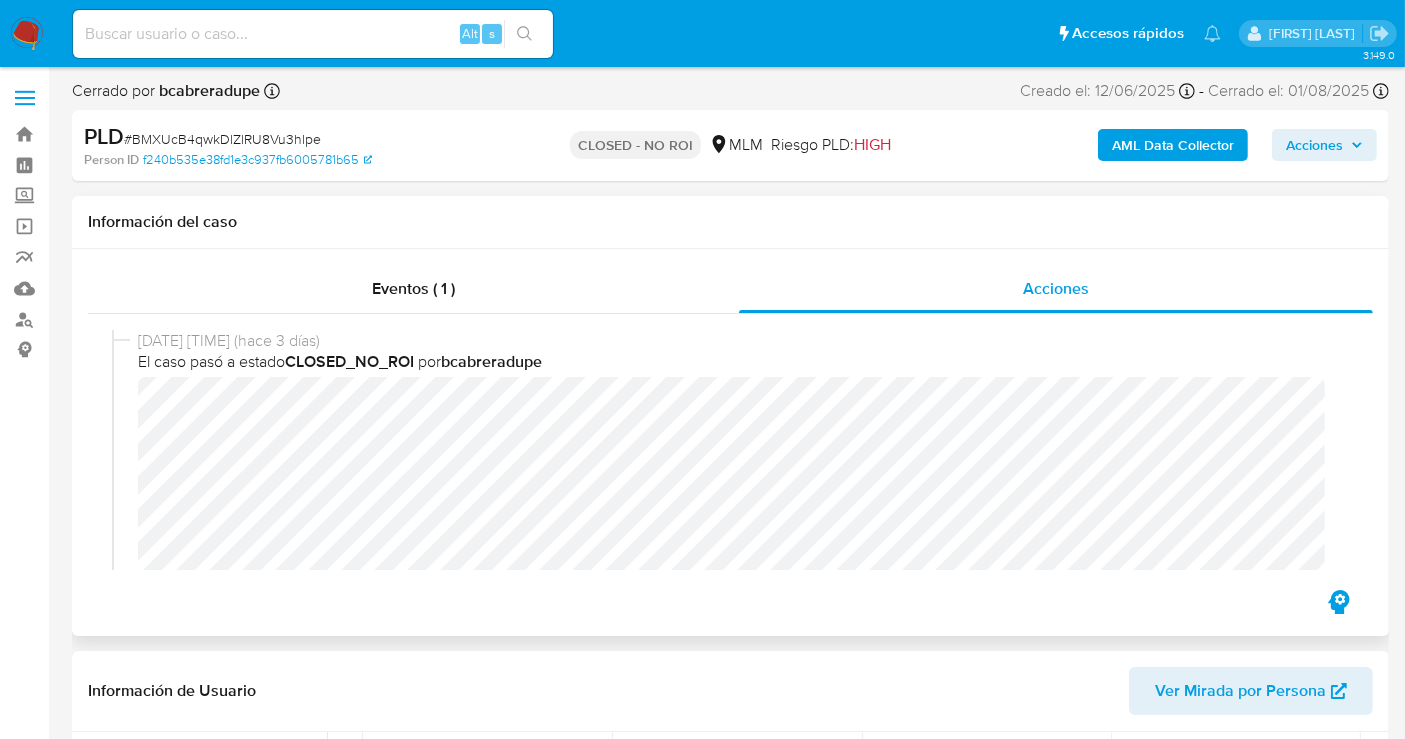scroll, scrollTop: 111, scrollLeft: 0, axis: vertical 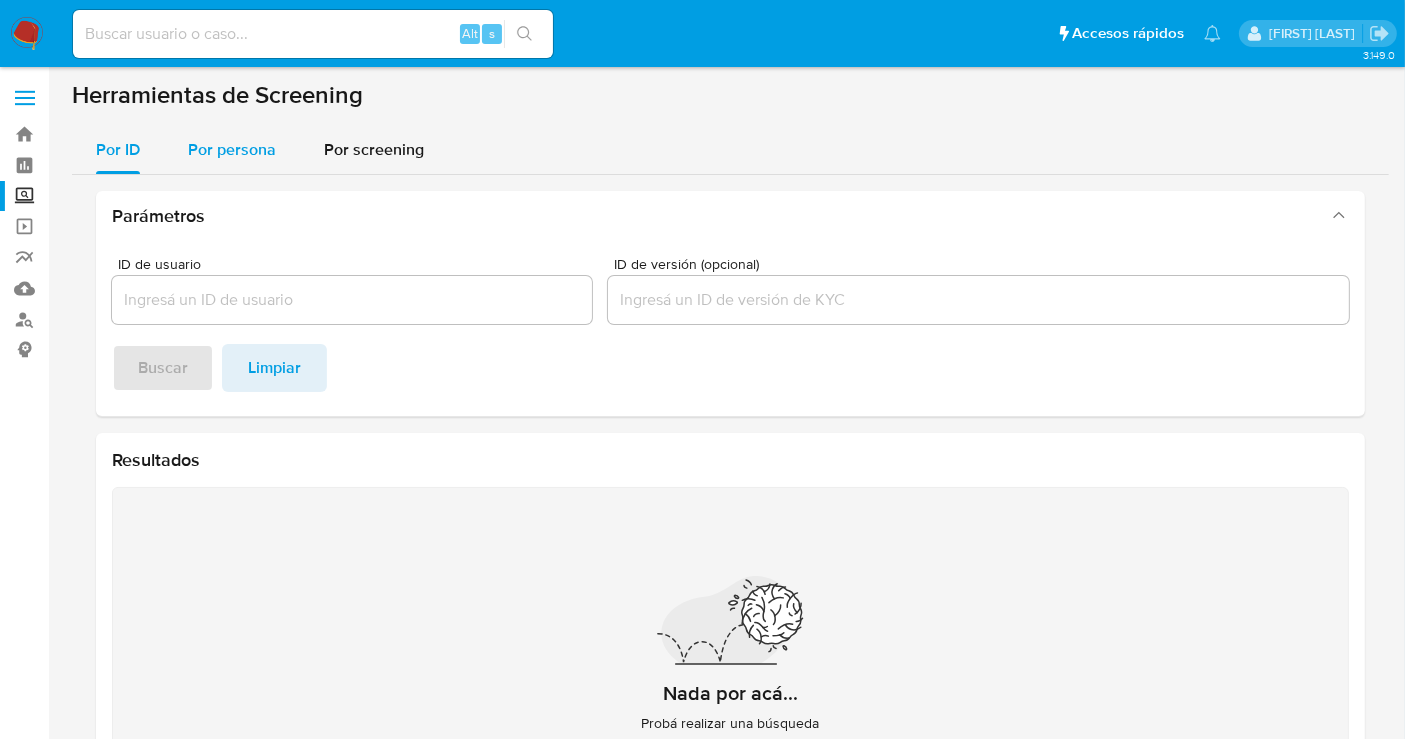 click on "Por persona" at bounding box center [232, 149] 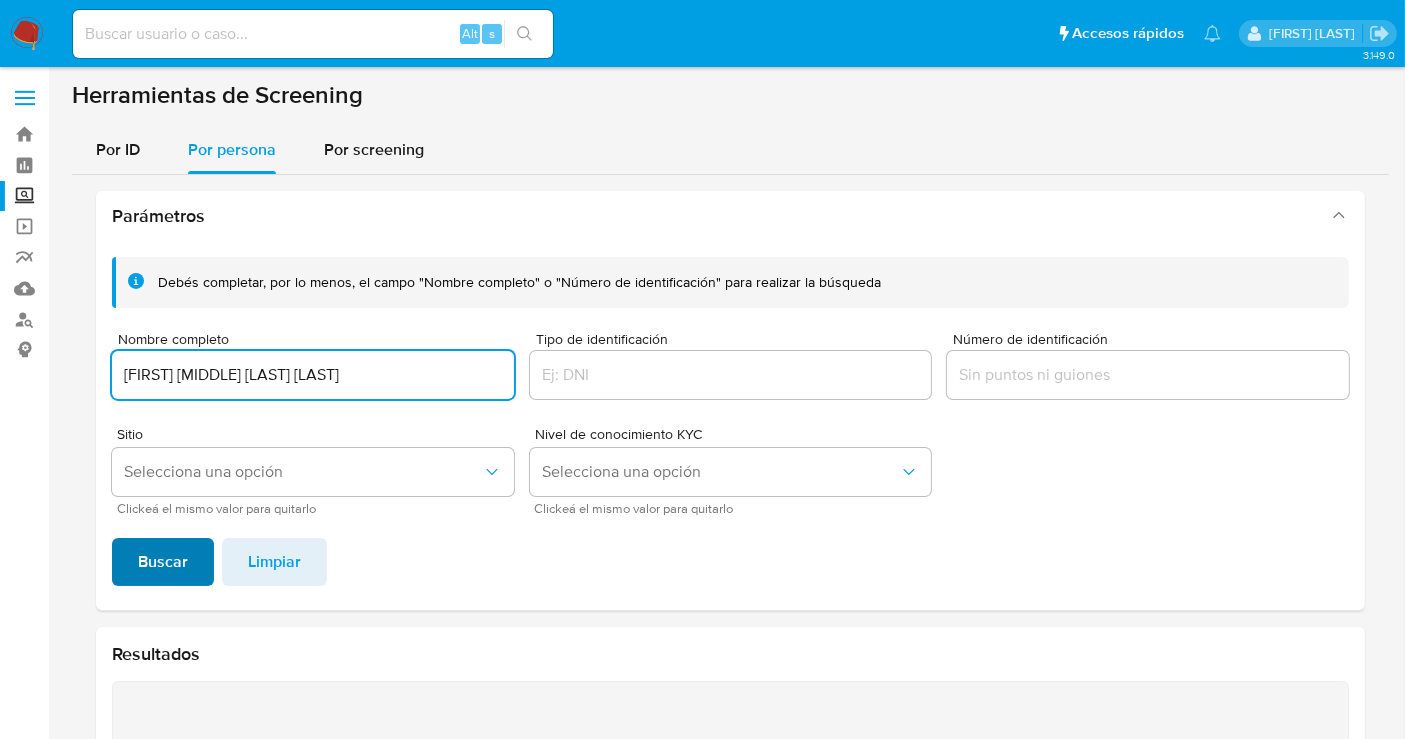 click on "Buscar" at bounding box center (163, 562) 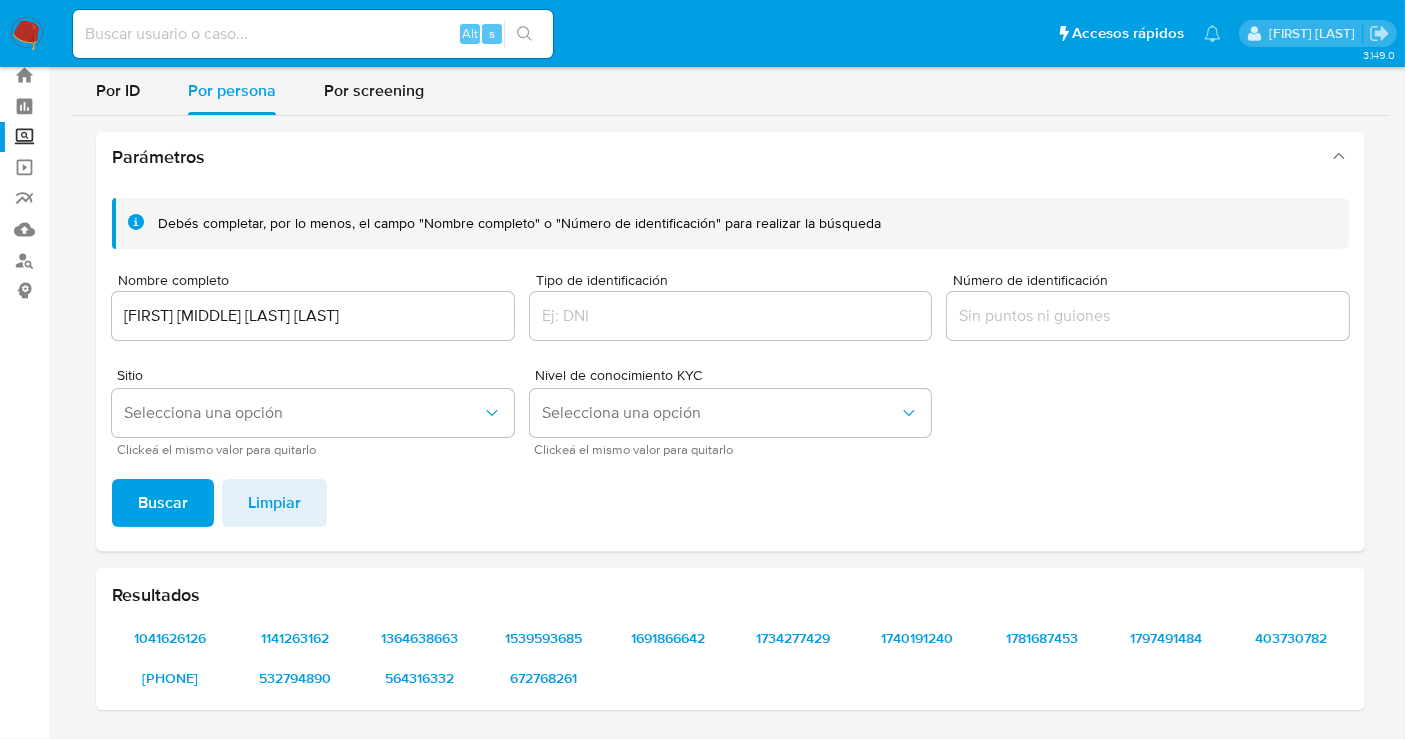scroll, scrollTop: 57, scrollLeft: 0, axis: vertical 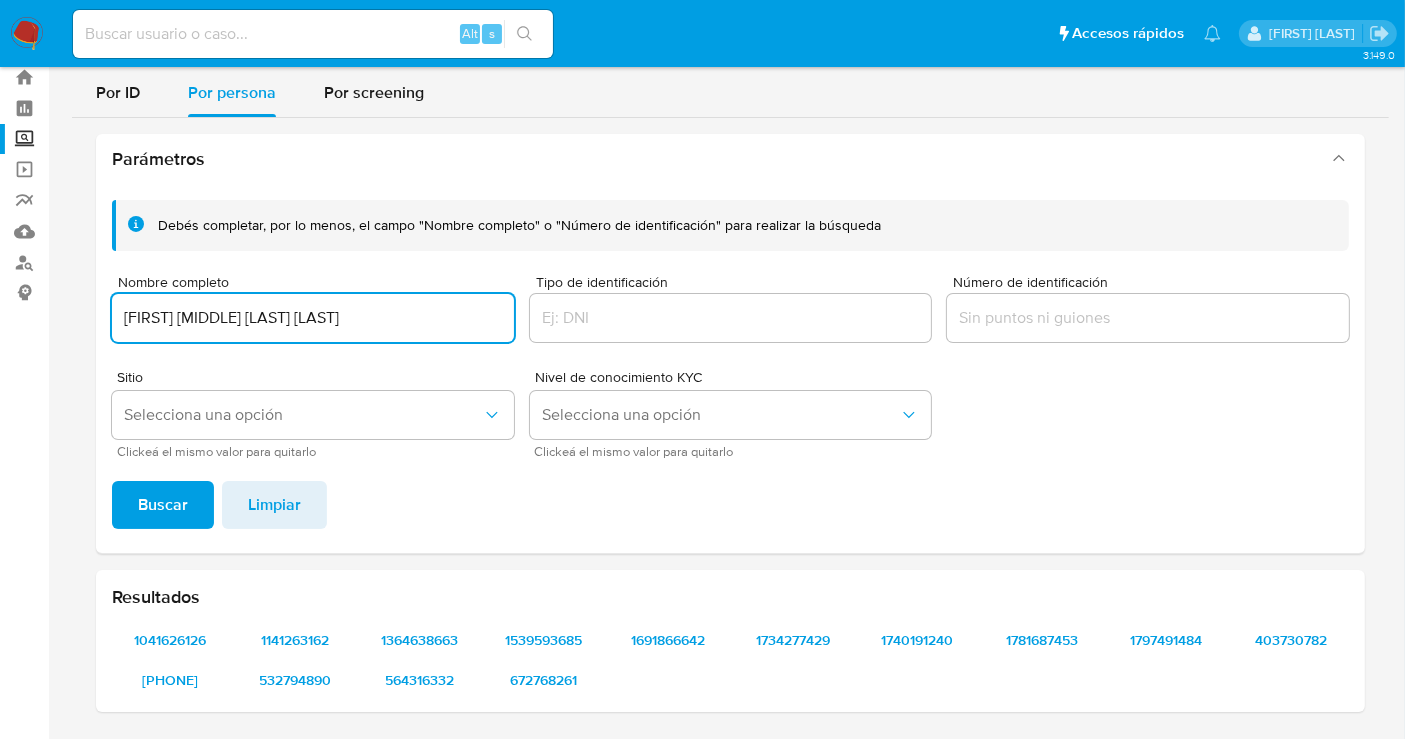 click on "[FIRST] [MIDDLE] [LAST] [LAST]" at bounding box center [313, 318] 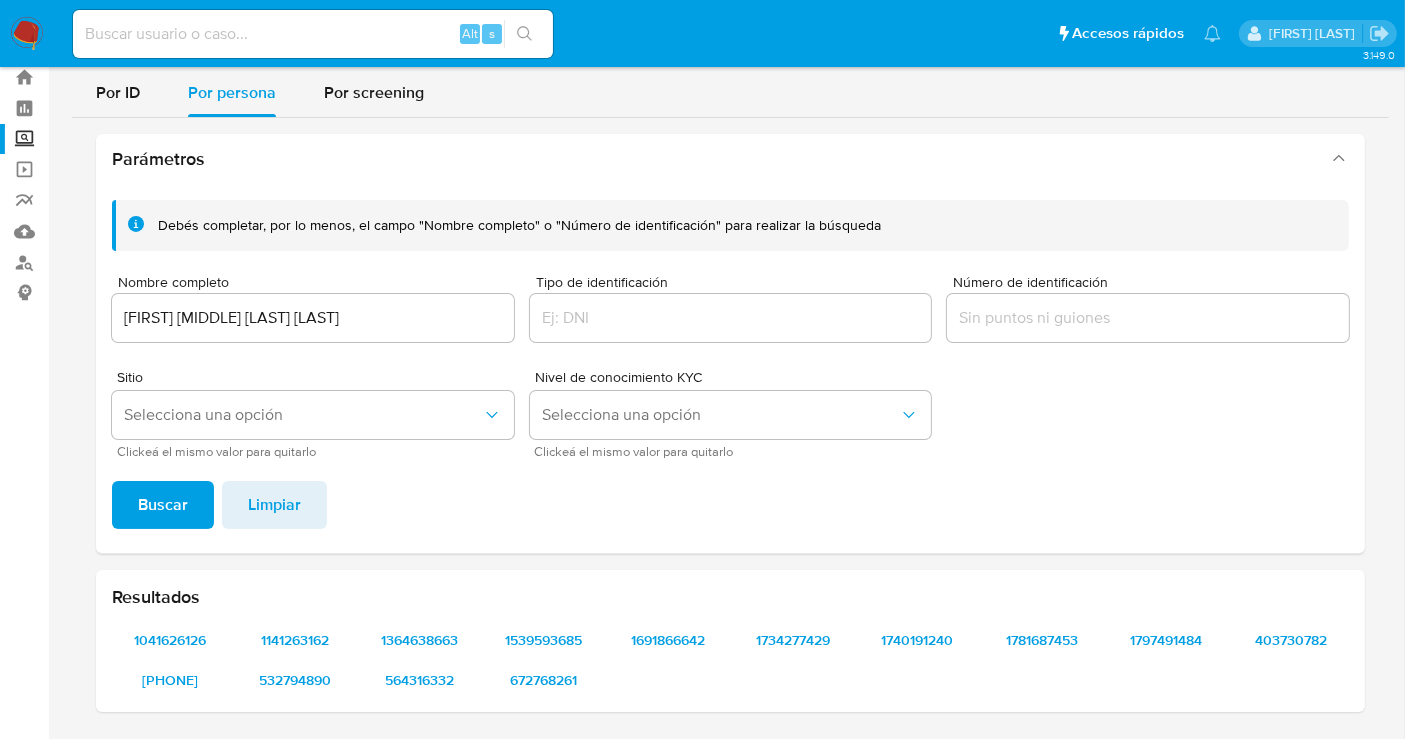 click on "Buscar" at bounding box center (163, 505) 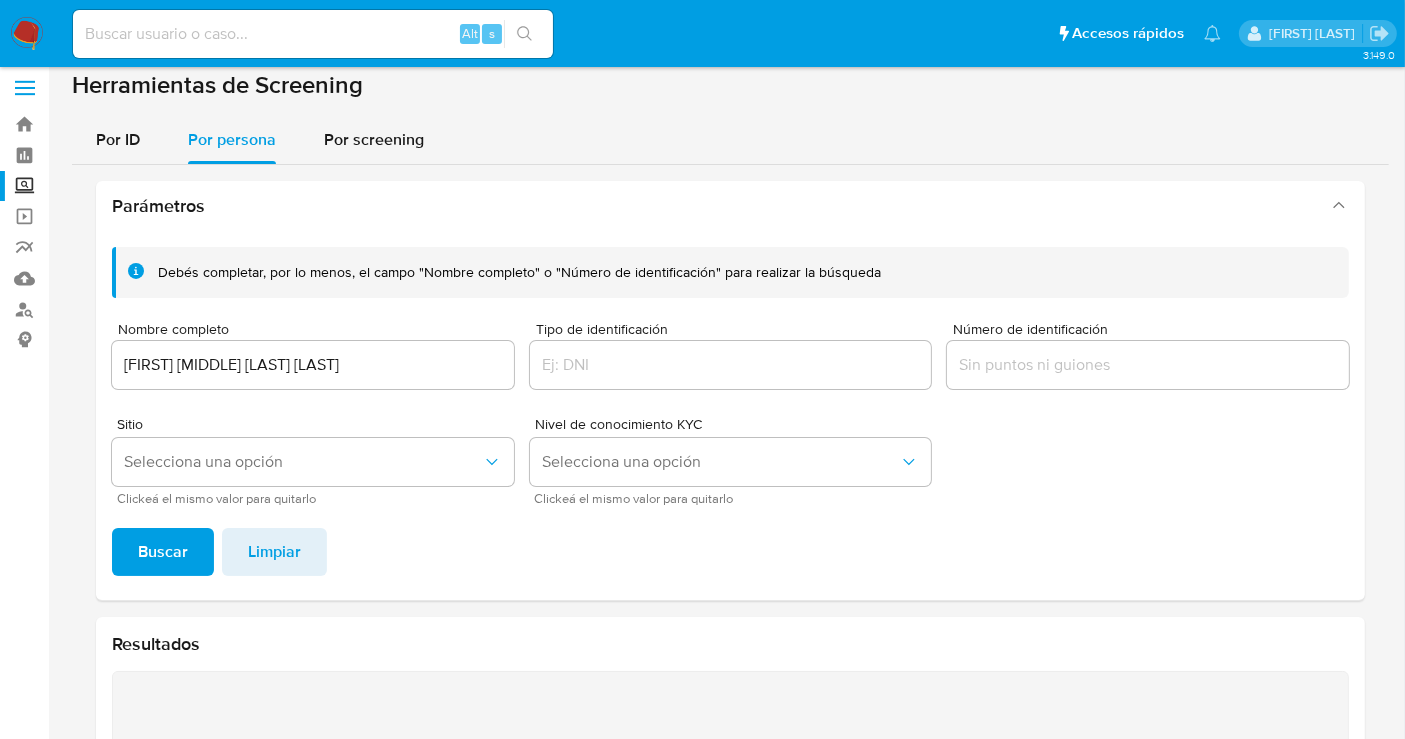 scroll, scrollTop: 0, scrollLeft: 0, axis: both 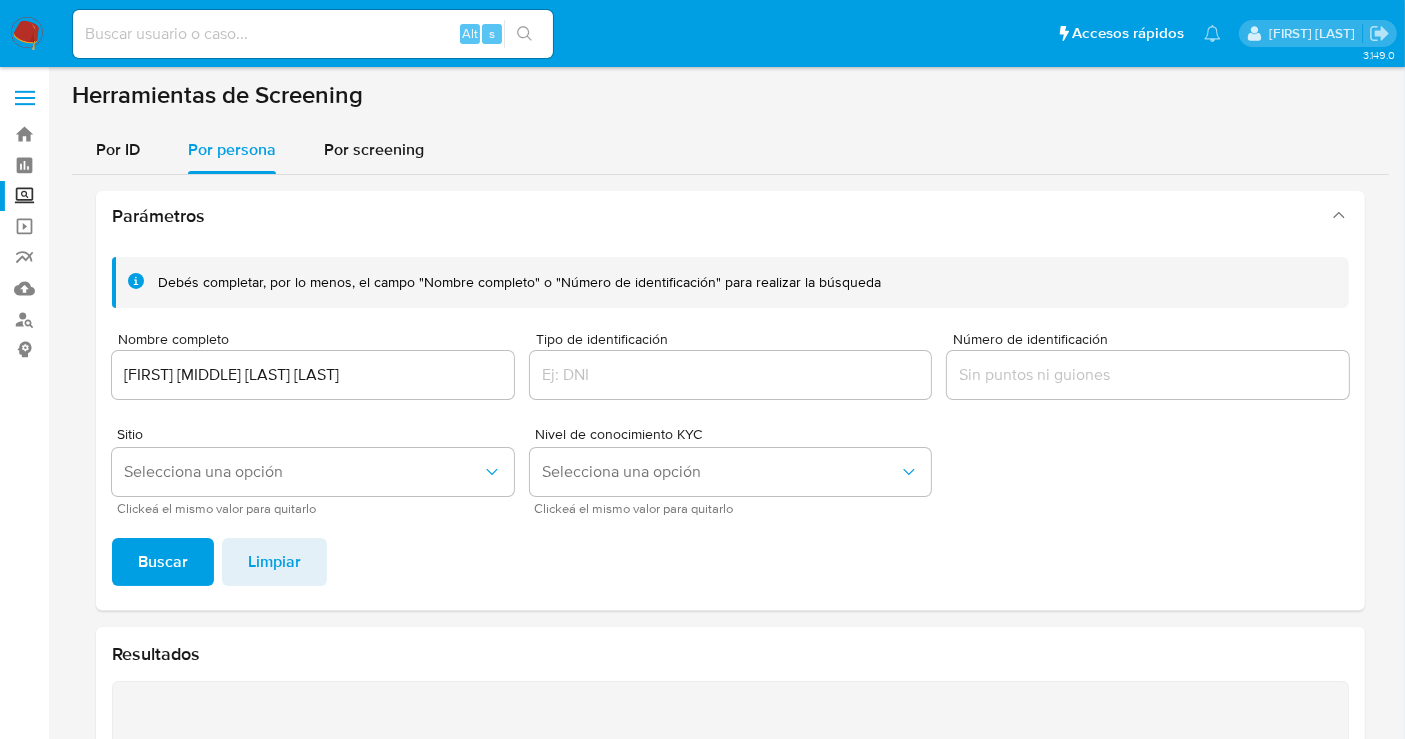 click at bounding box center (313, 34) 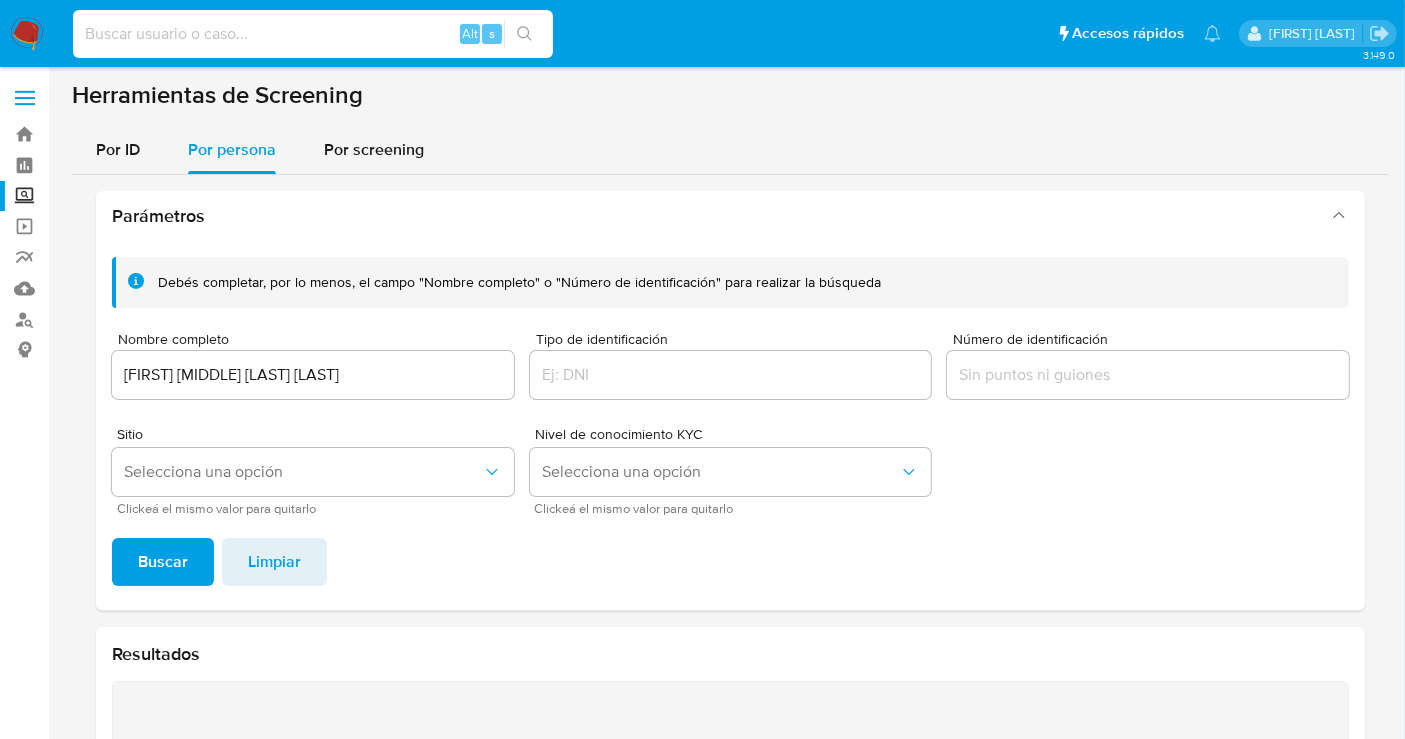 paste on "281149792" 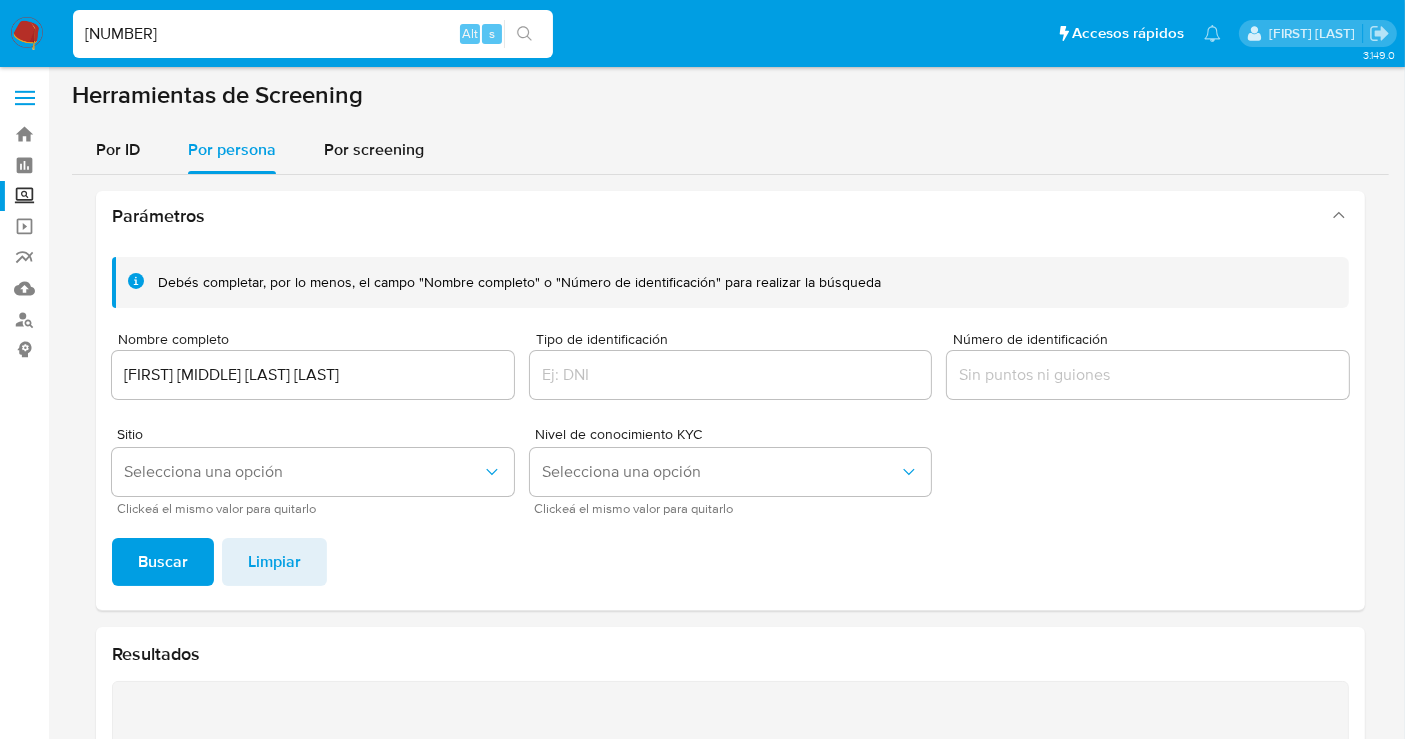 type on "281149792" 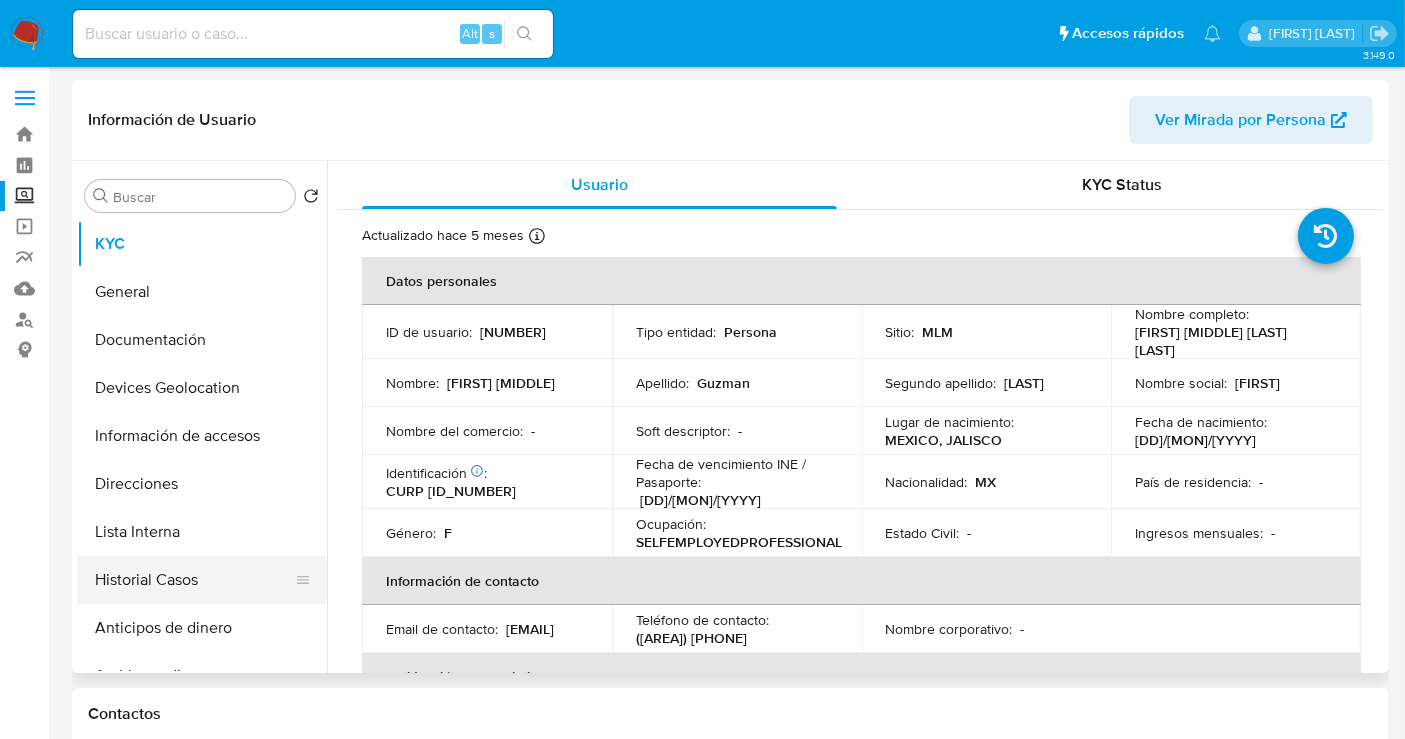 click on "Historial Casos" at bounding box center (194, 580) 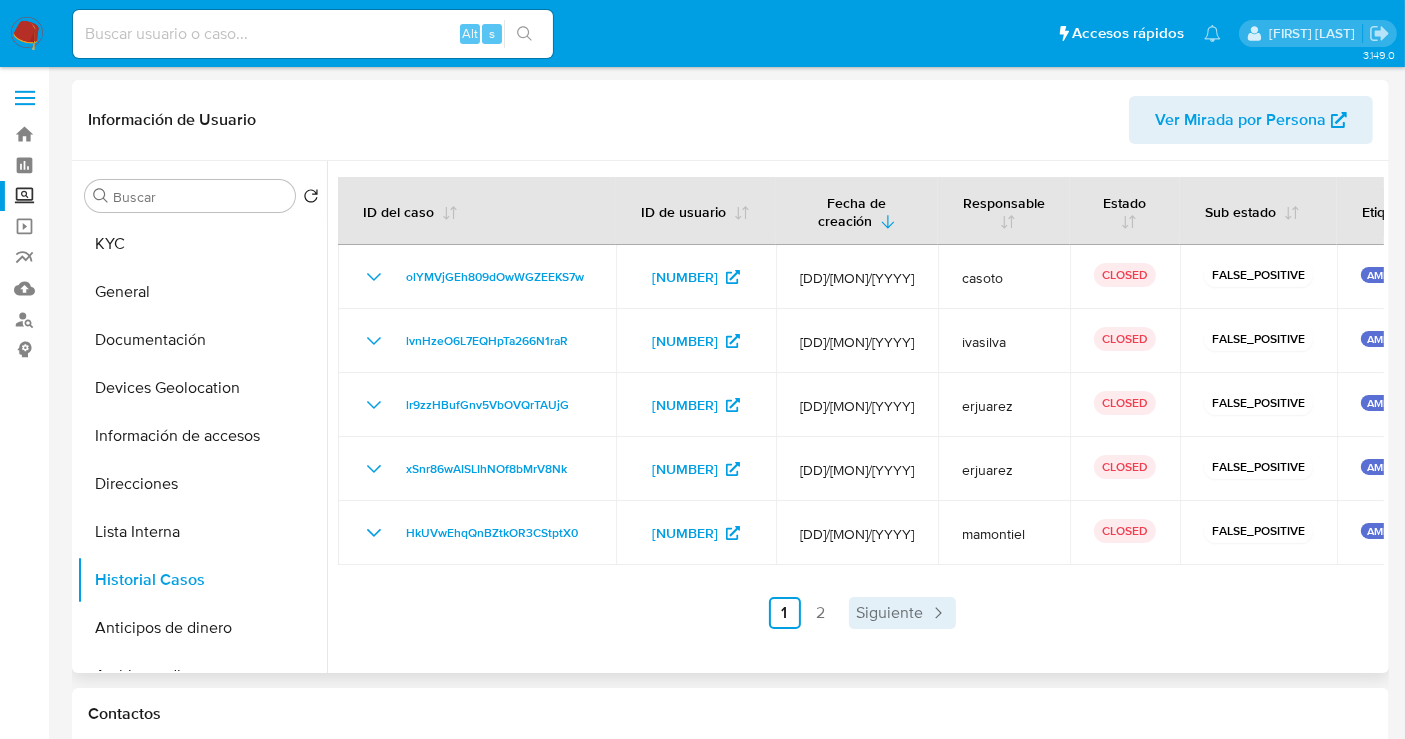 click on "Siguiente" at bounding box center (890, 613) 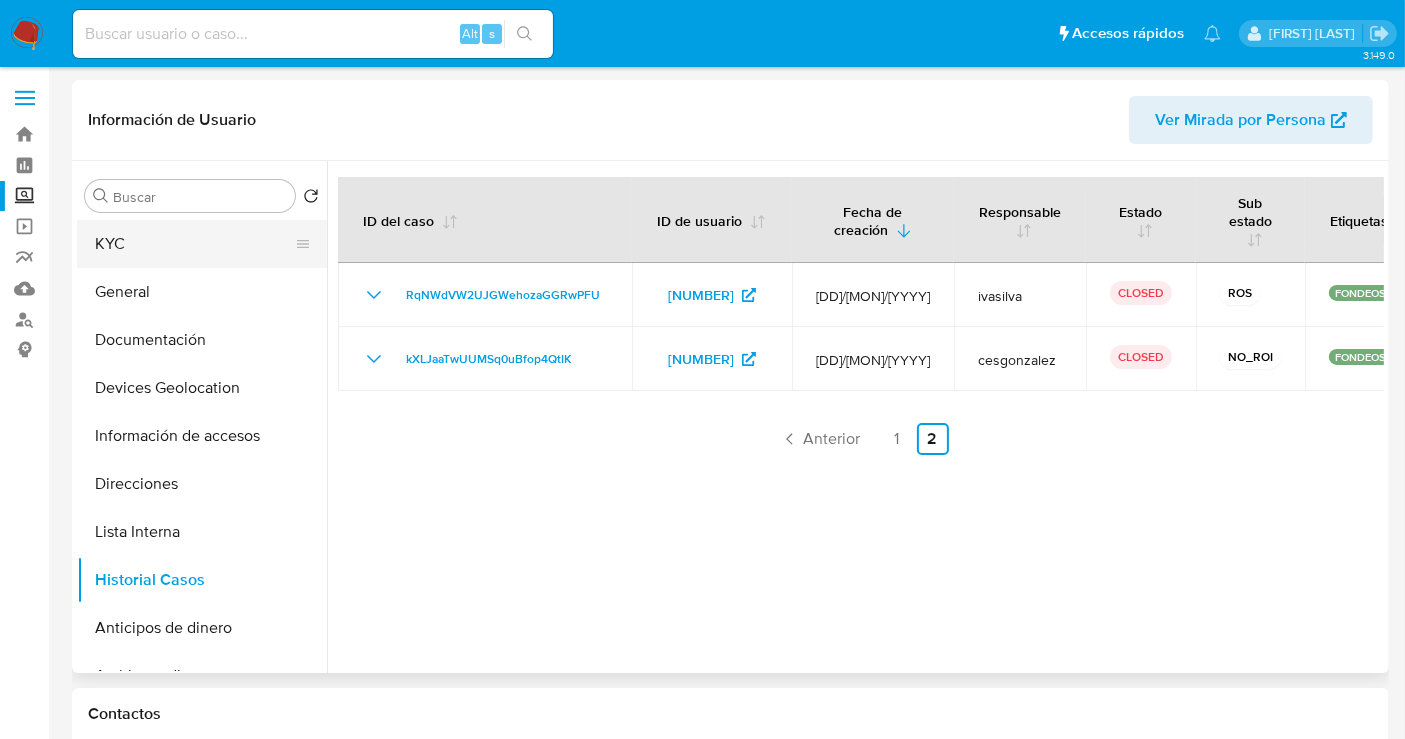 click on "KYC" at bounding box center (194, 244) 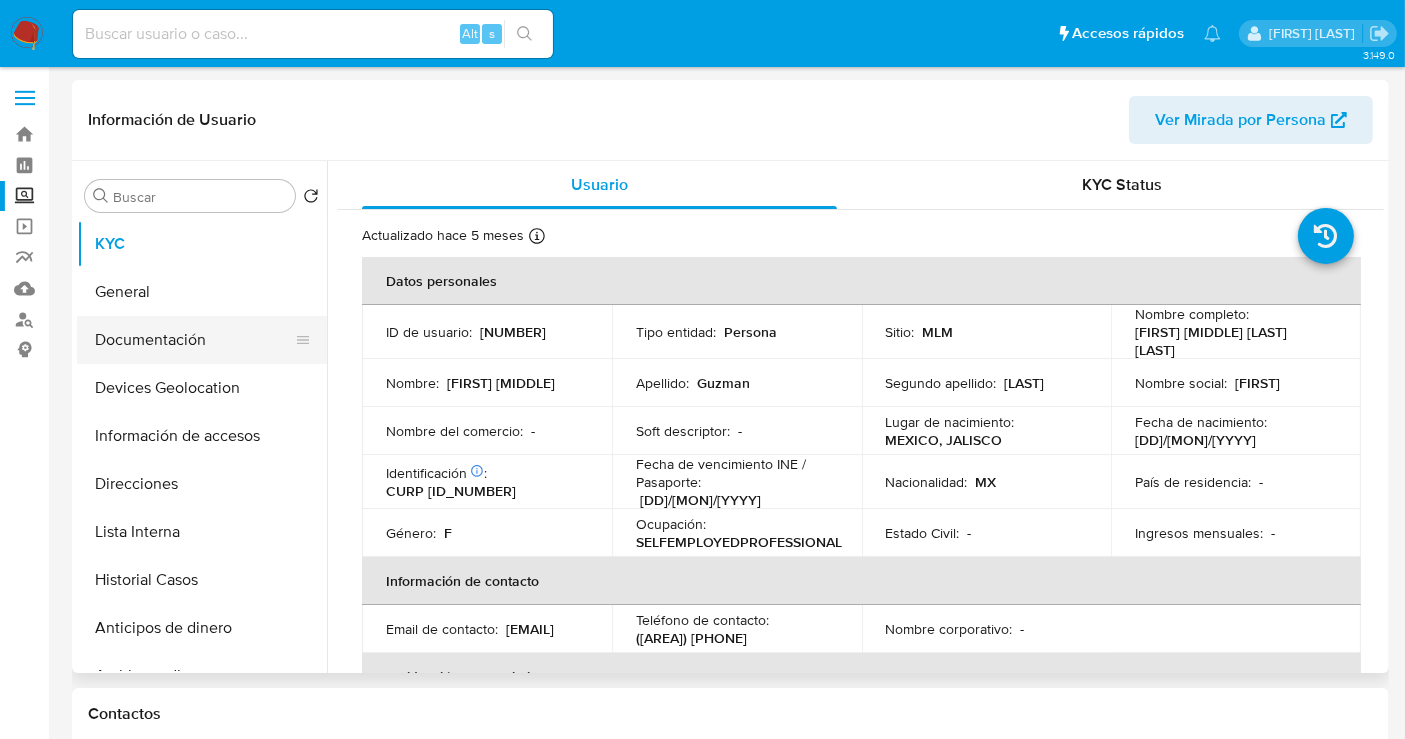 click on "Documentación" at bounding box center [194, 340] 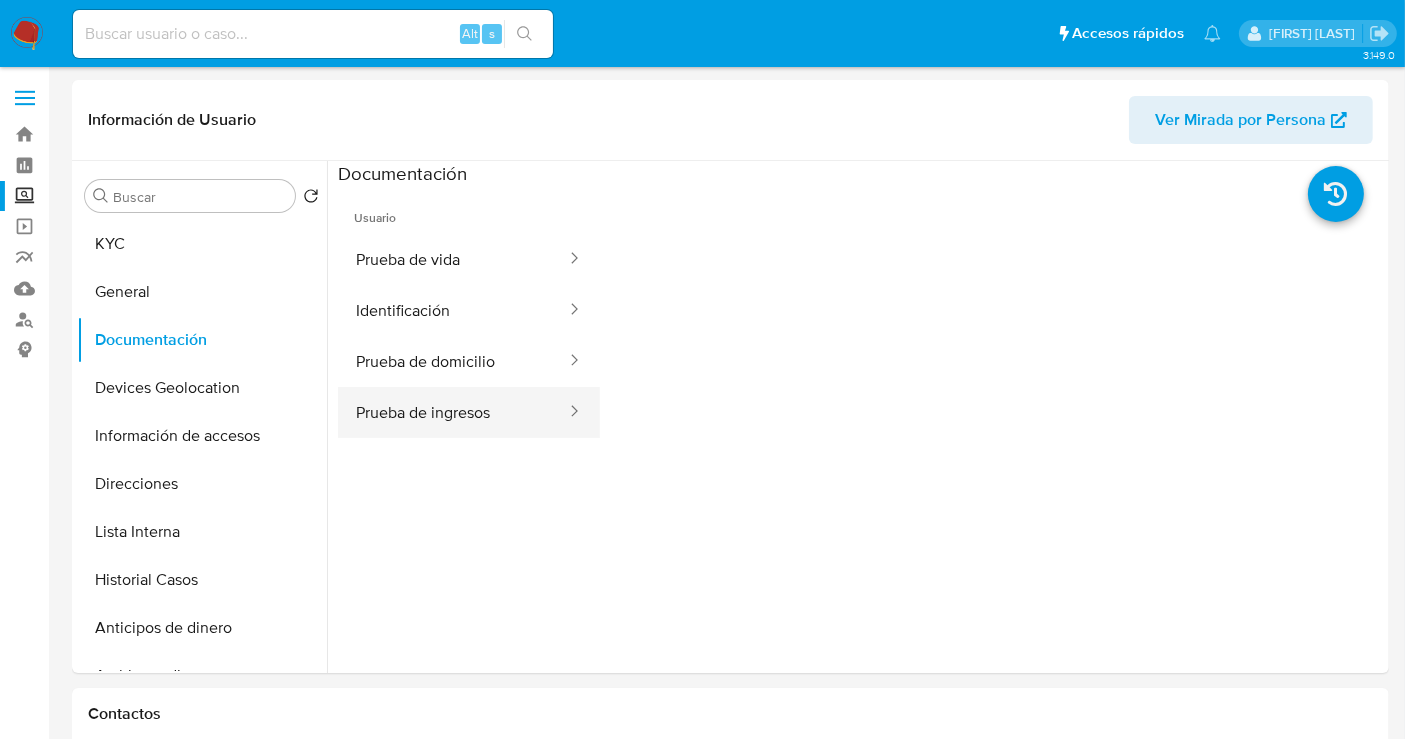 click on "Prueba de ingresos" at bounding box center (453, 412) 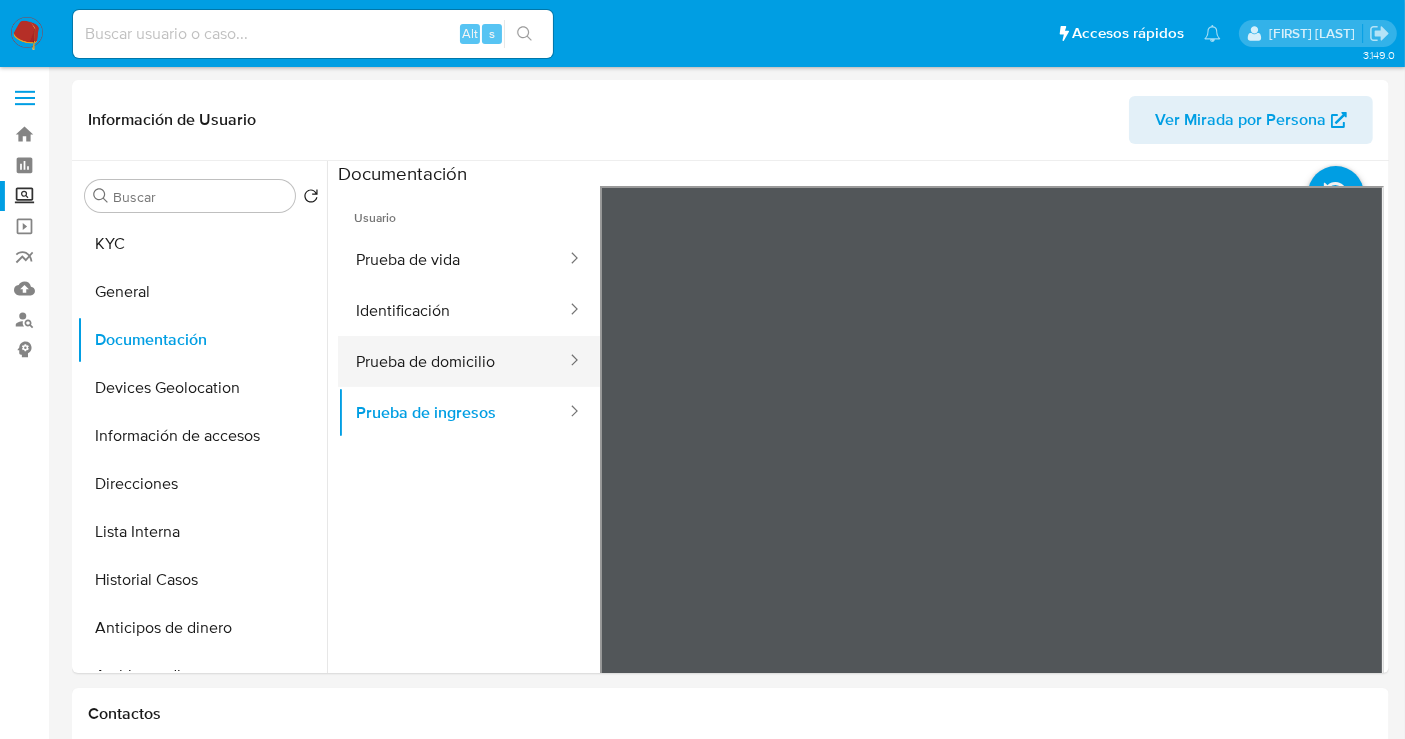click on "Prueba de domicilio" at bounding box center (453, 361) 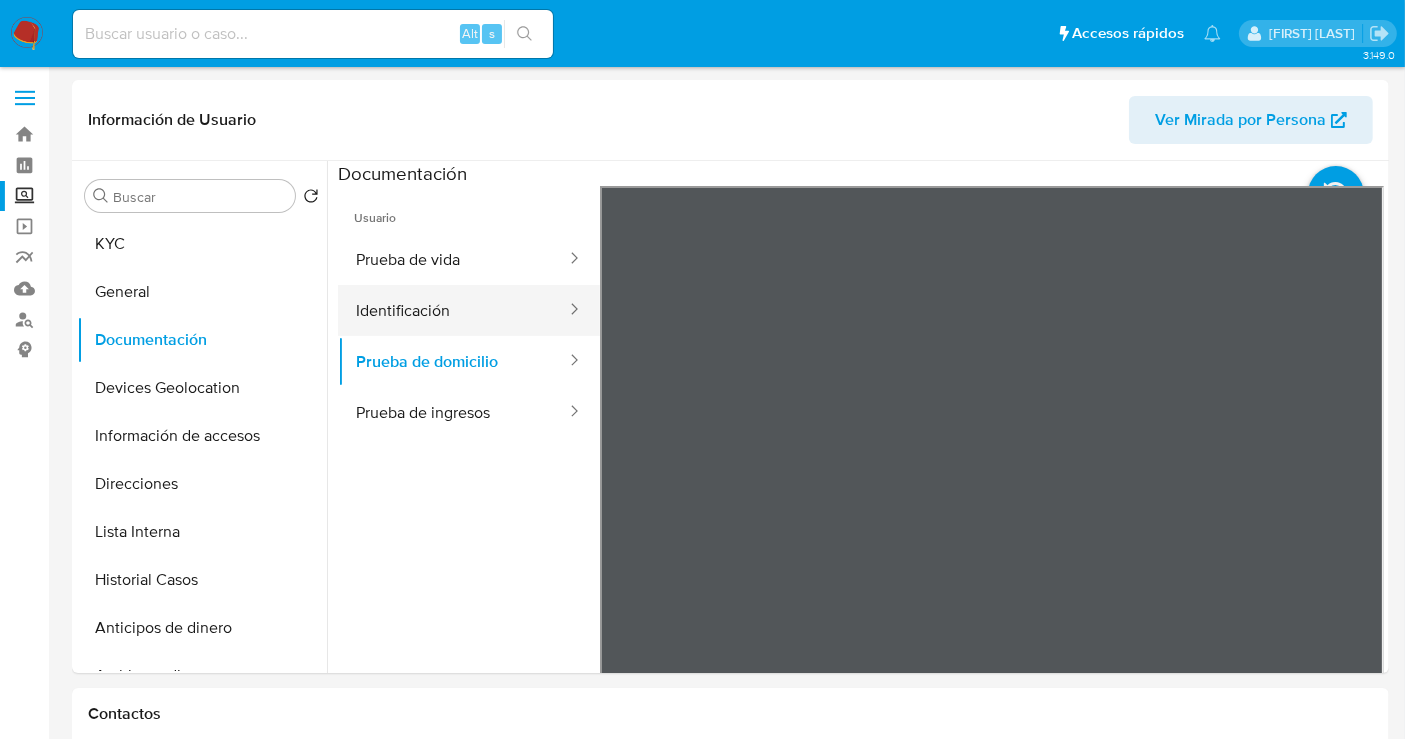 click on "Identificación" at bounding box center (453, 310) 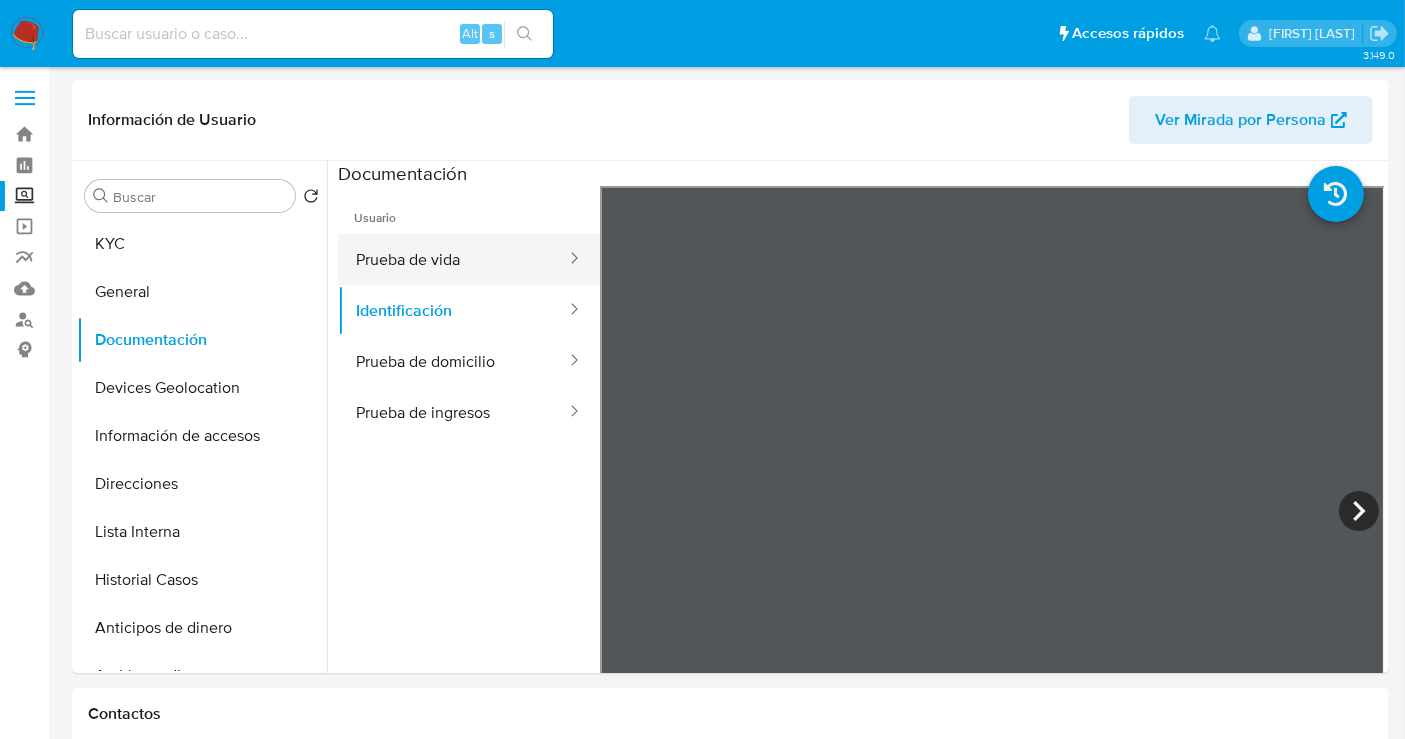 click on "Prueba de vida" at bounding box center [453, 259] 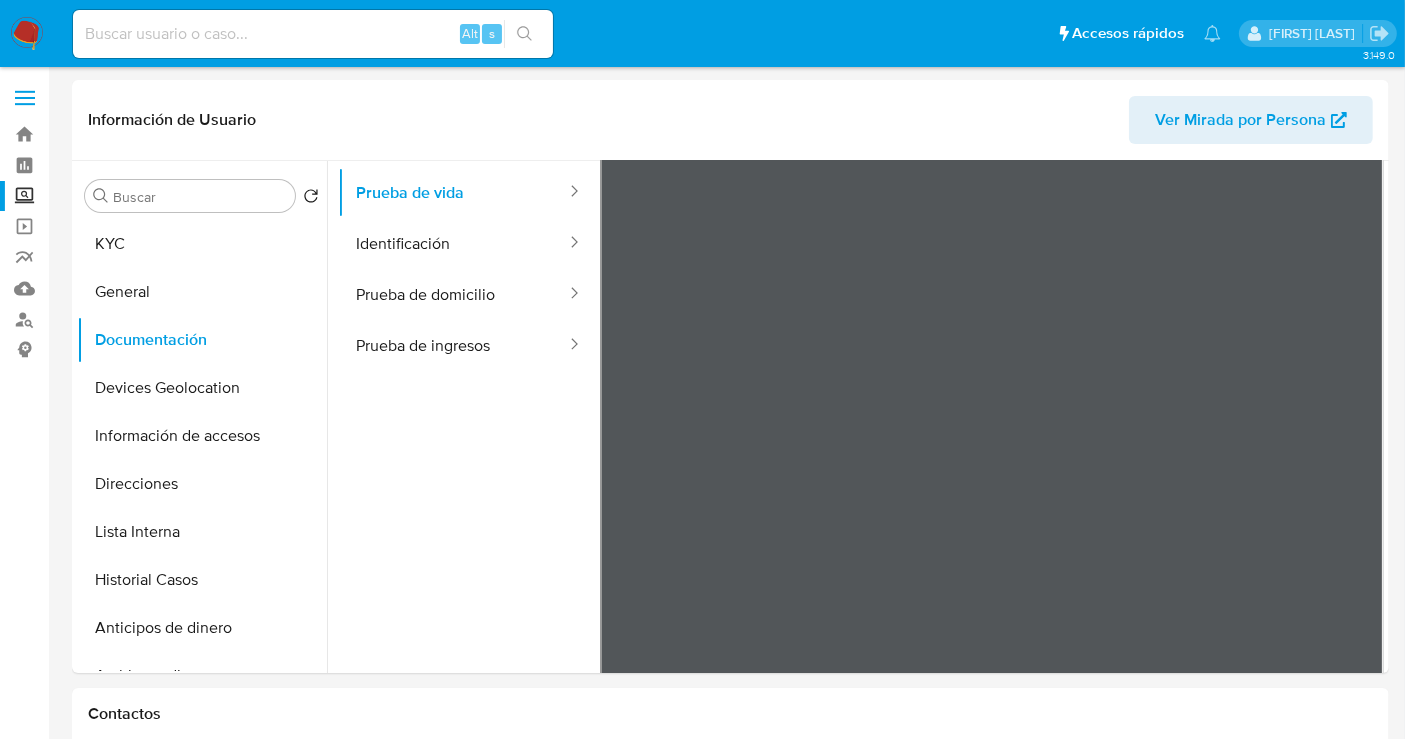 scroll, scrollTop: 168, scrollLeft: 0, axis: vertical 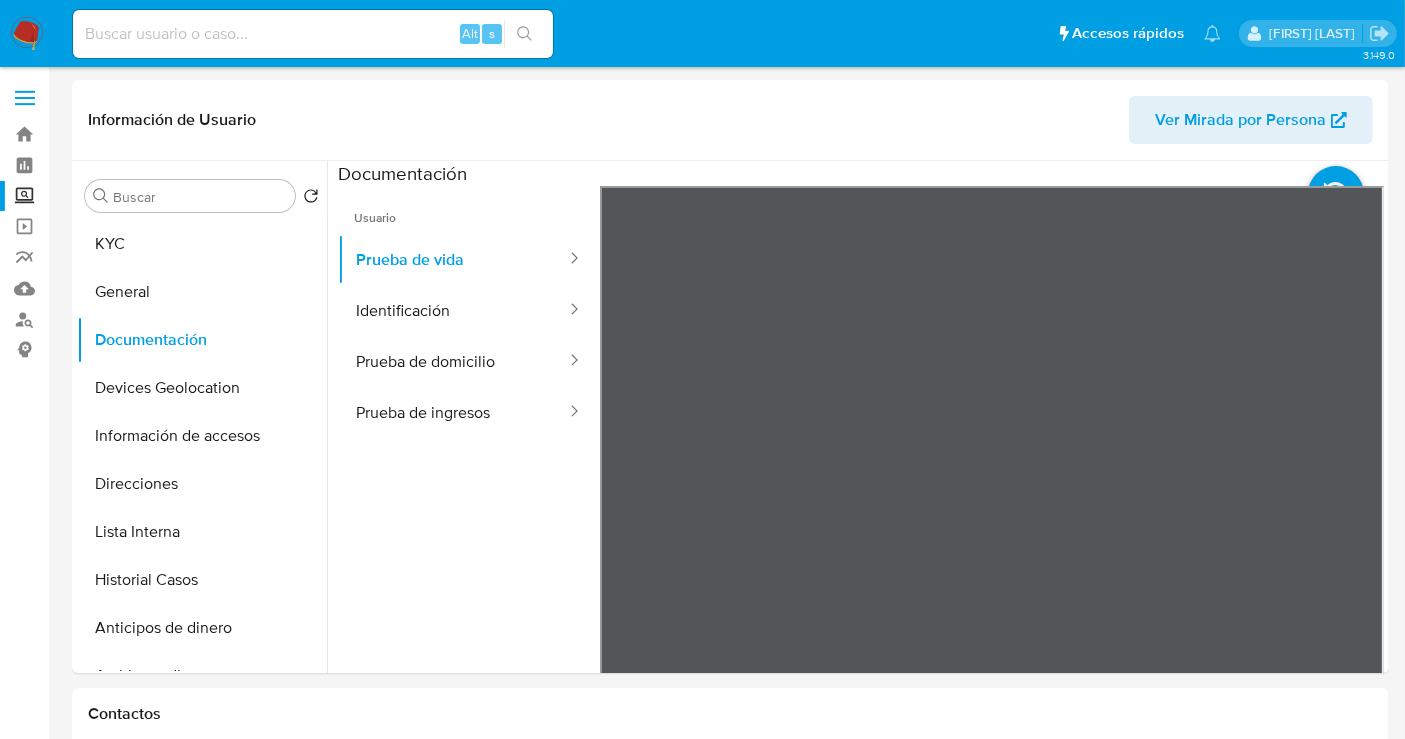 click at bounding box center (27, 34) 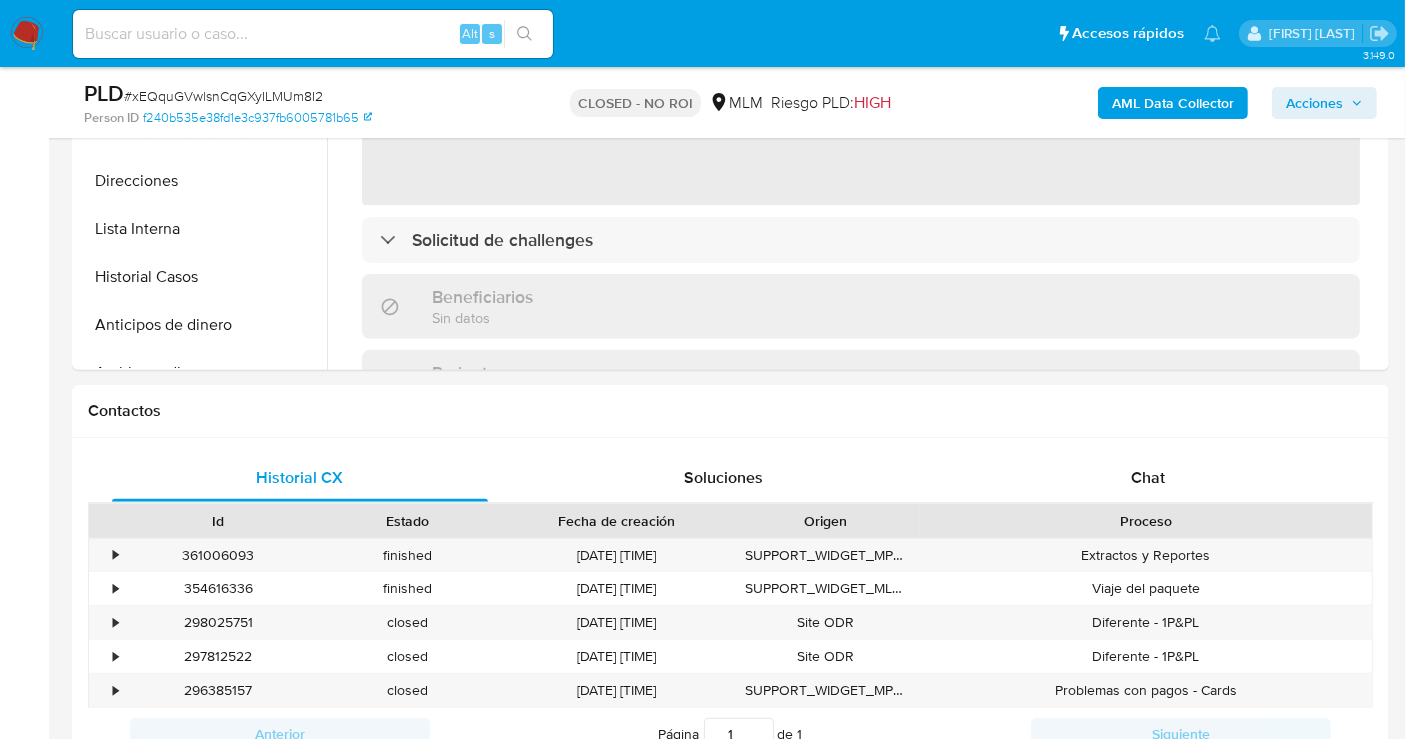 scroll, scrollTop: 777, scrollLeft: 0, axis: vertical 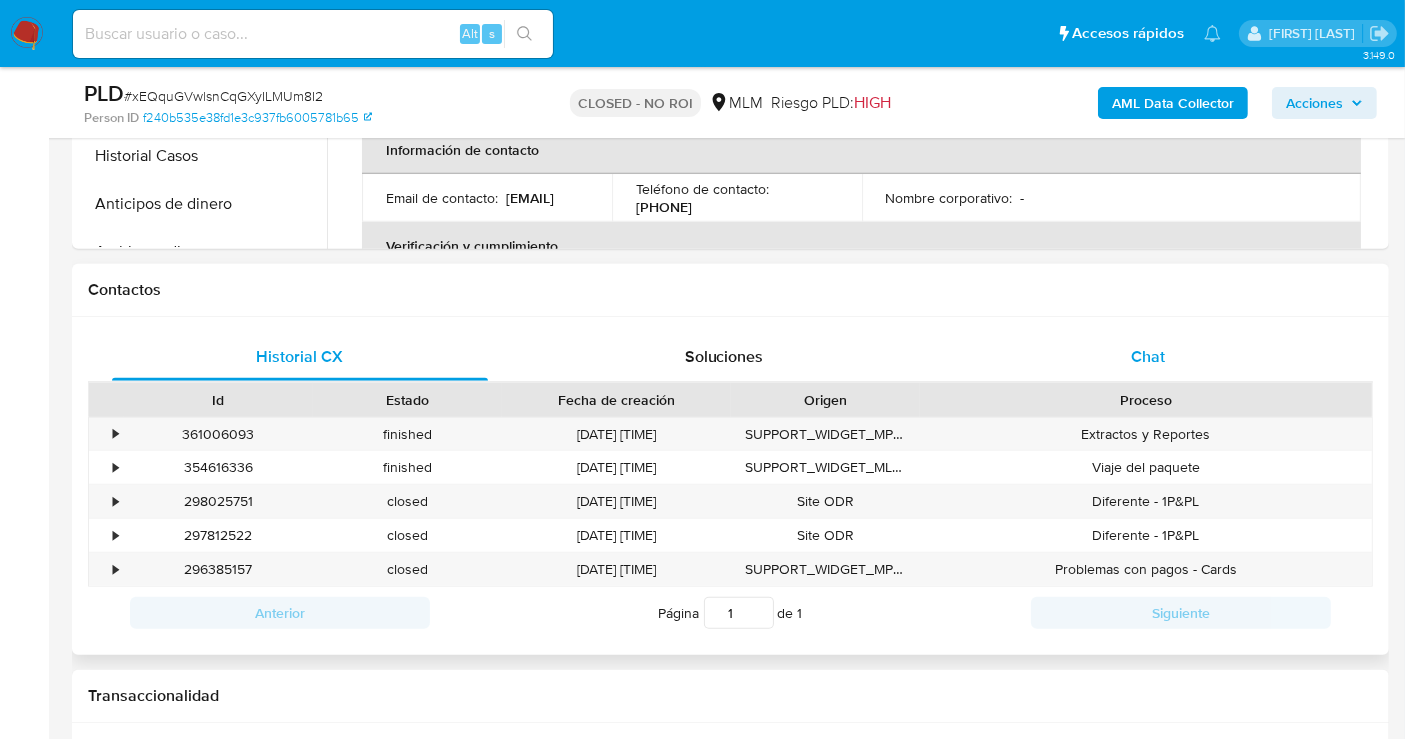 click on "Chat" at bounding box center [1148, 356] 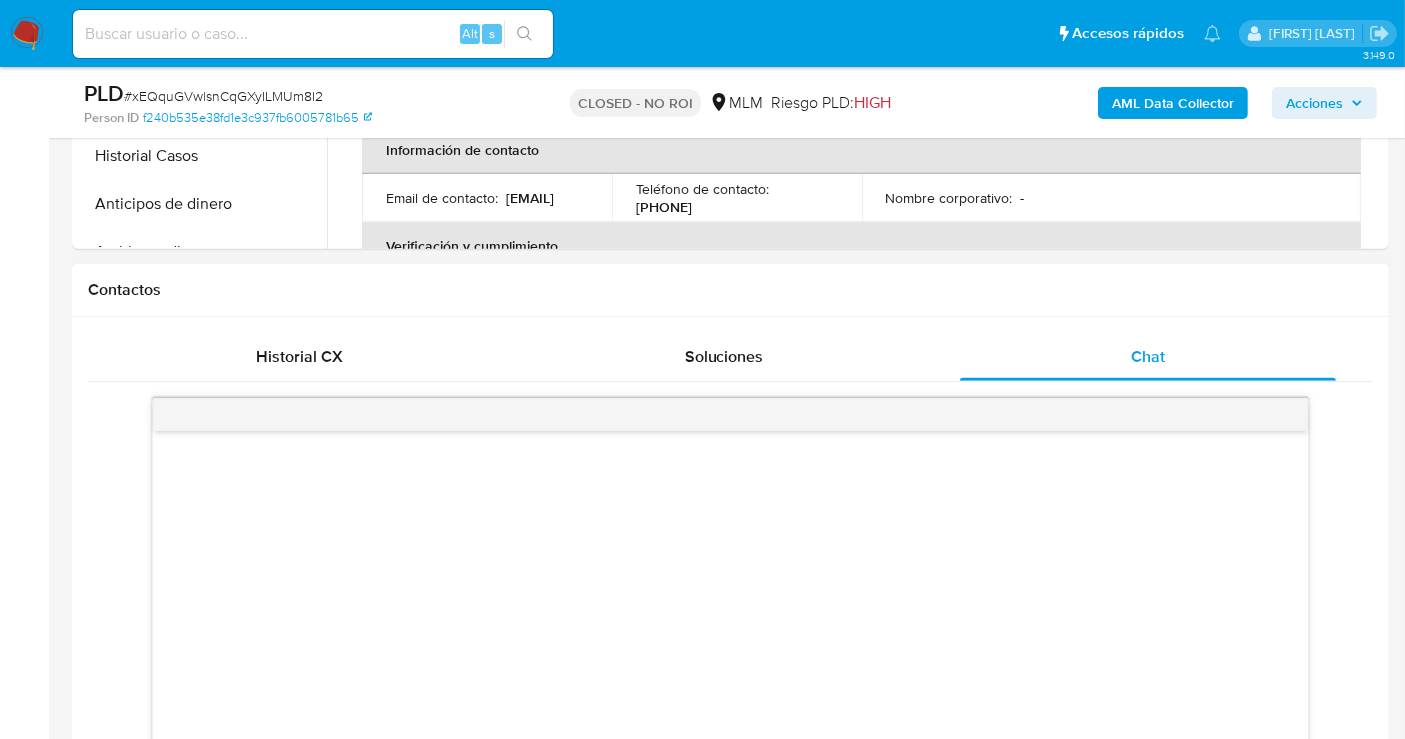 select on "10" 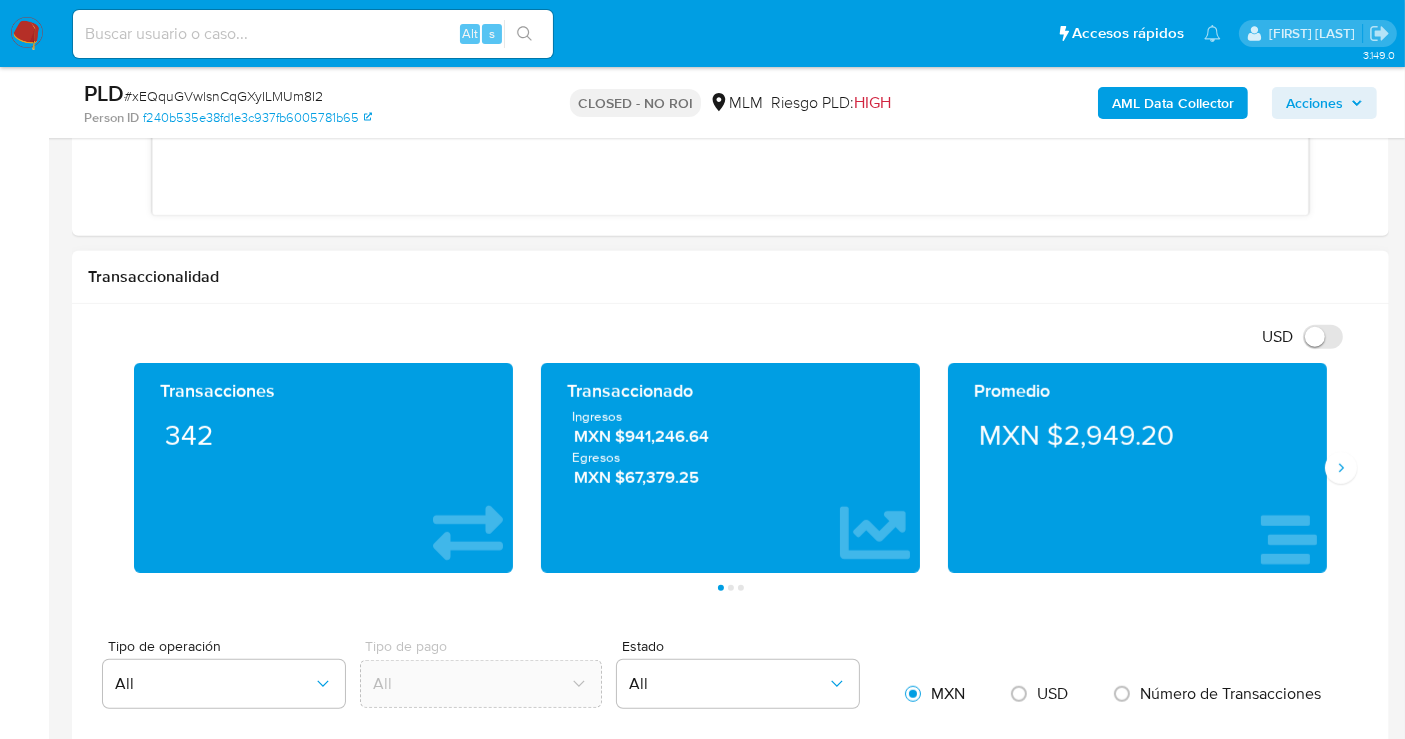scroll, scrollTop: 1444, scrollLeft: 0, axis: vertical 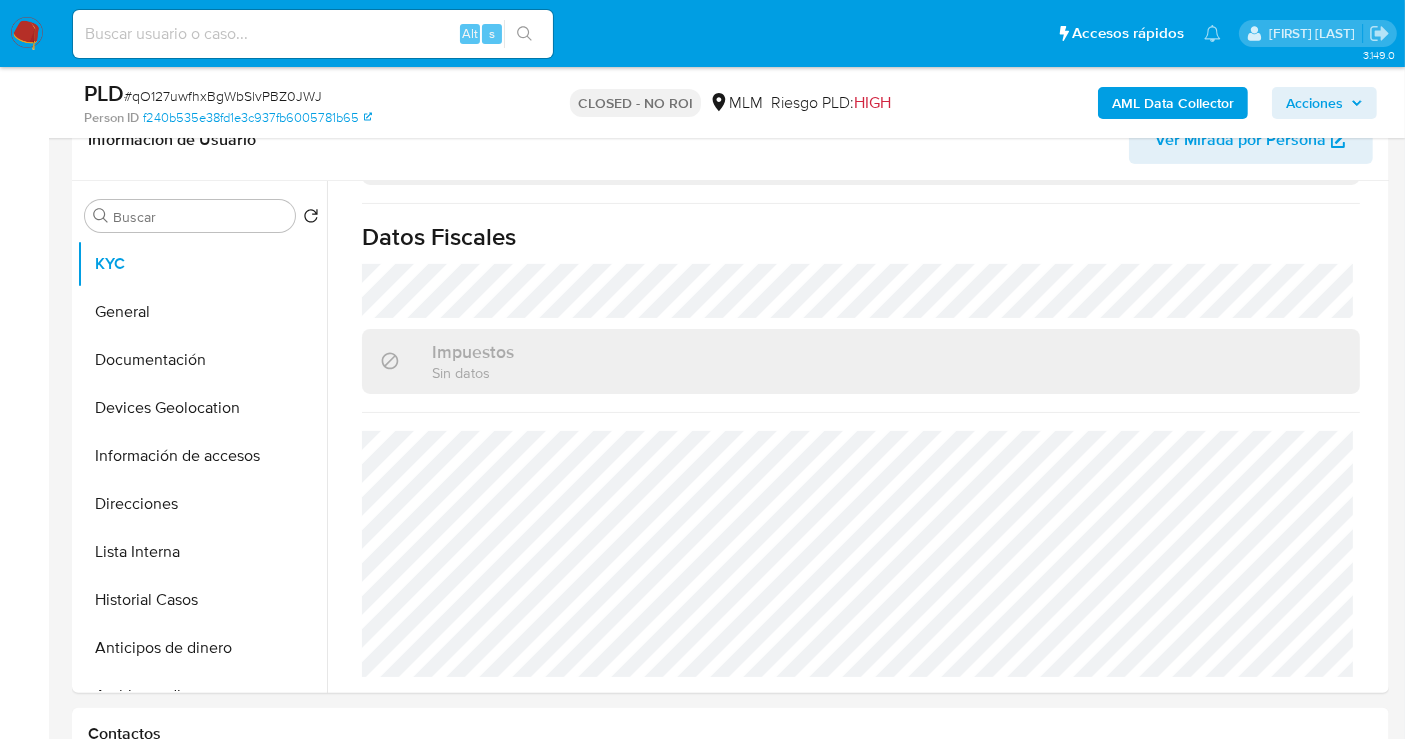 select on "10" 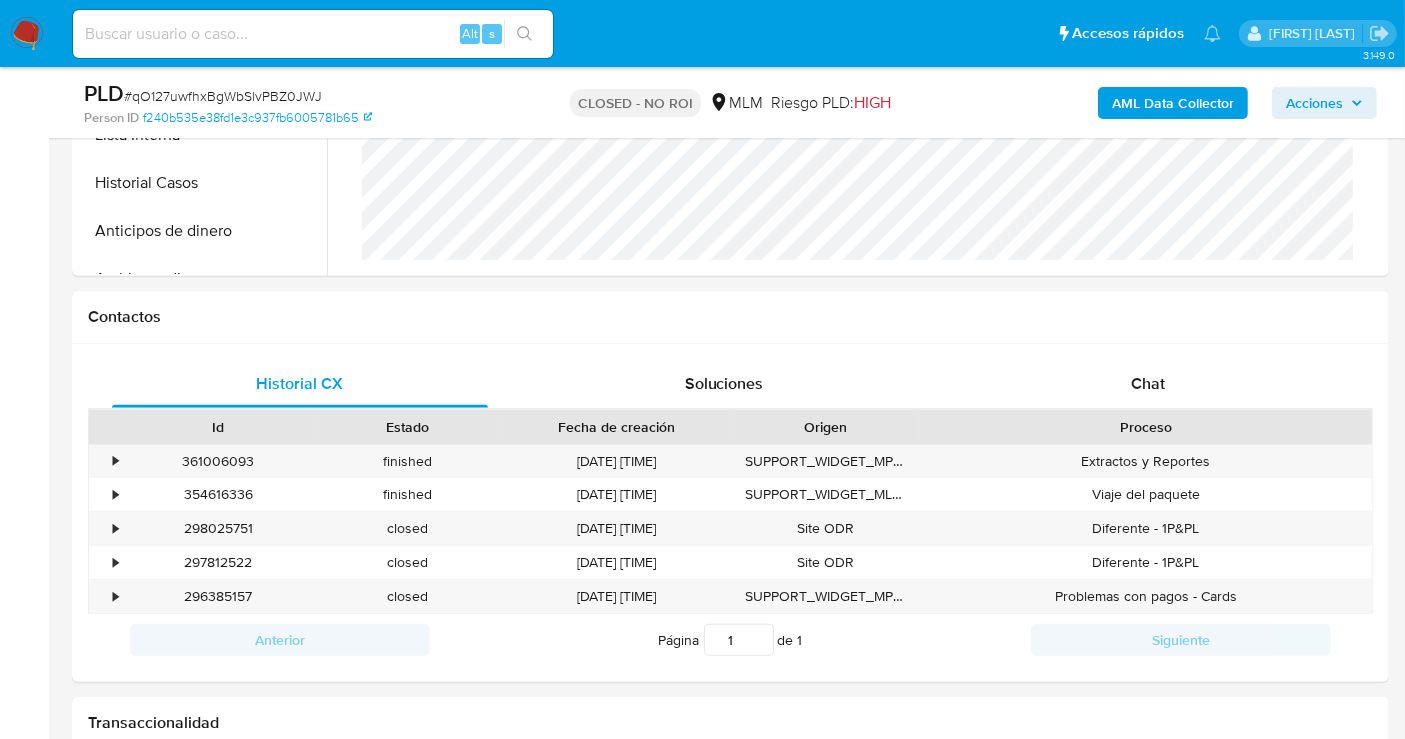 scroll, scrollTop: 888, scrollLeft: 0, axis: vertical 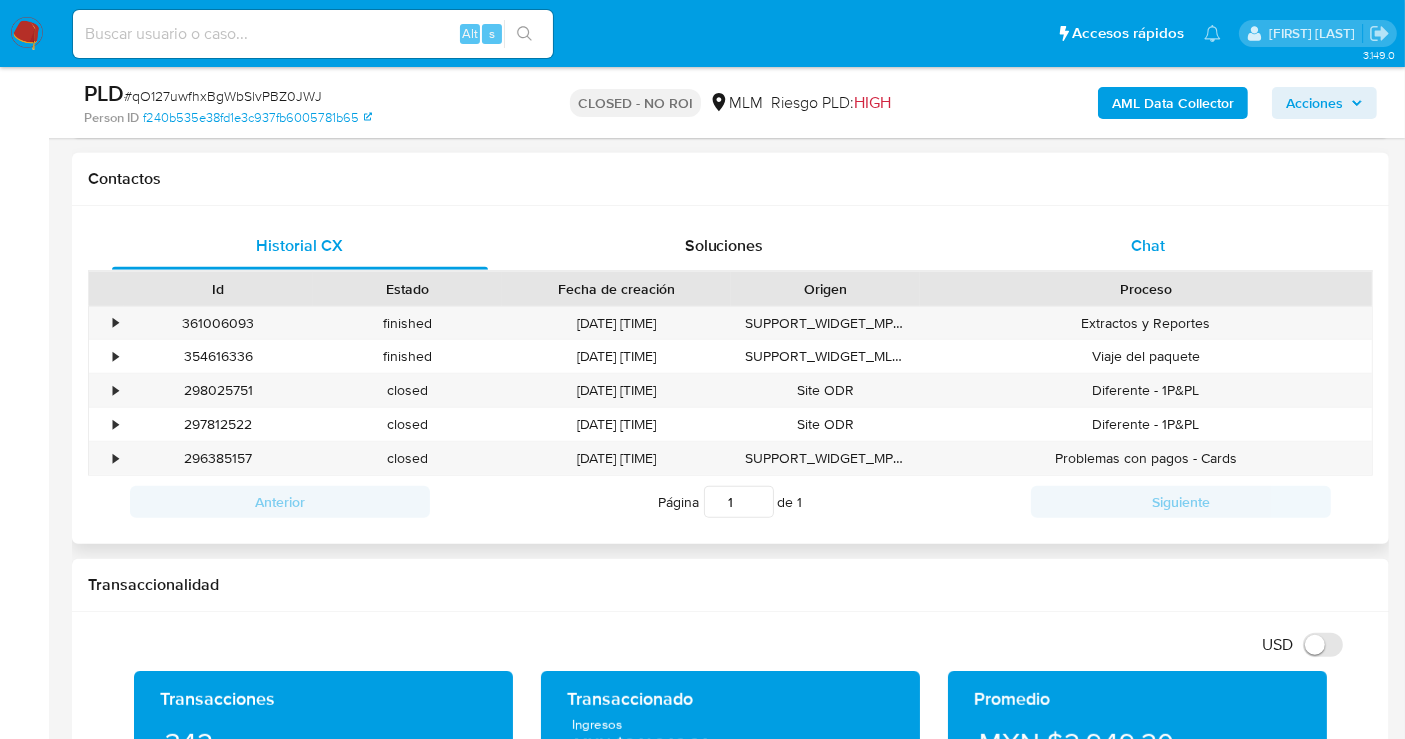 click on "Chat" at bounding box center (1148, 245) 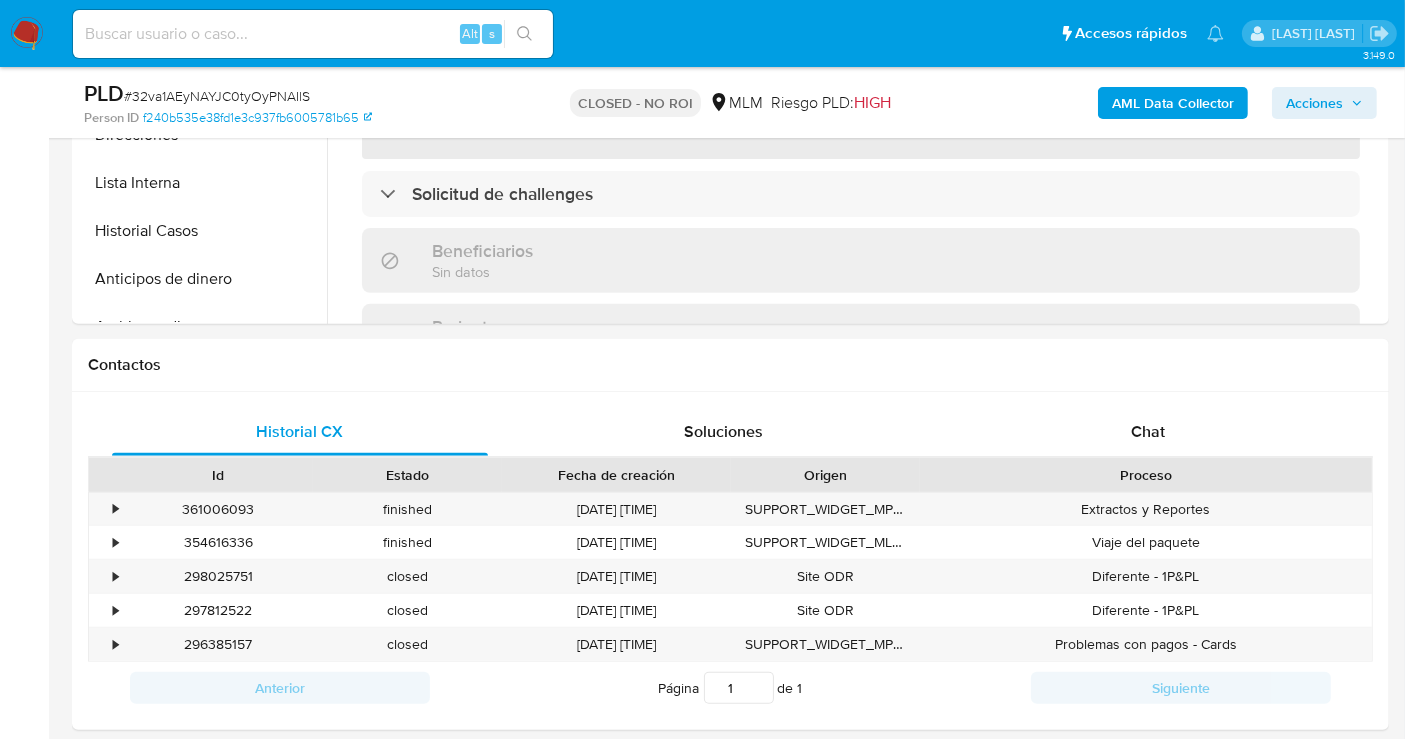 scroll, scrollTop: 777, scrollLeft: 0, axis: vertical 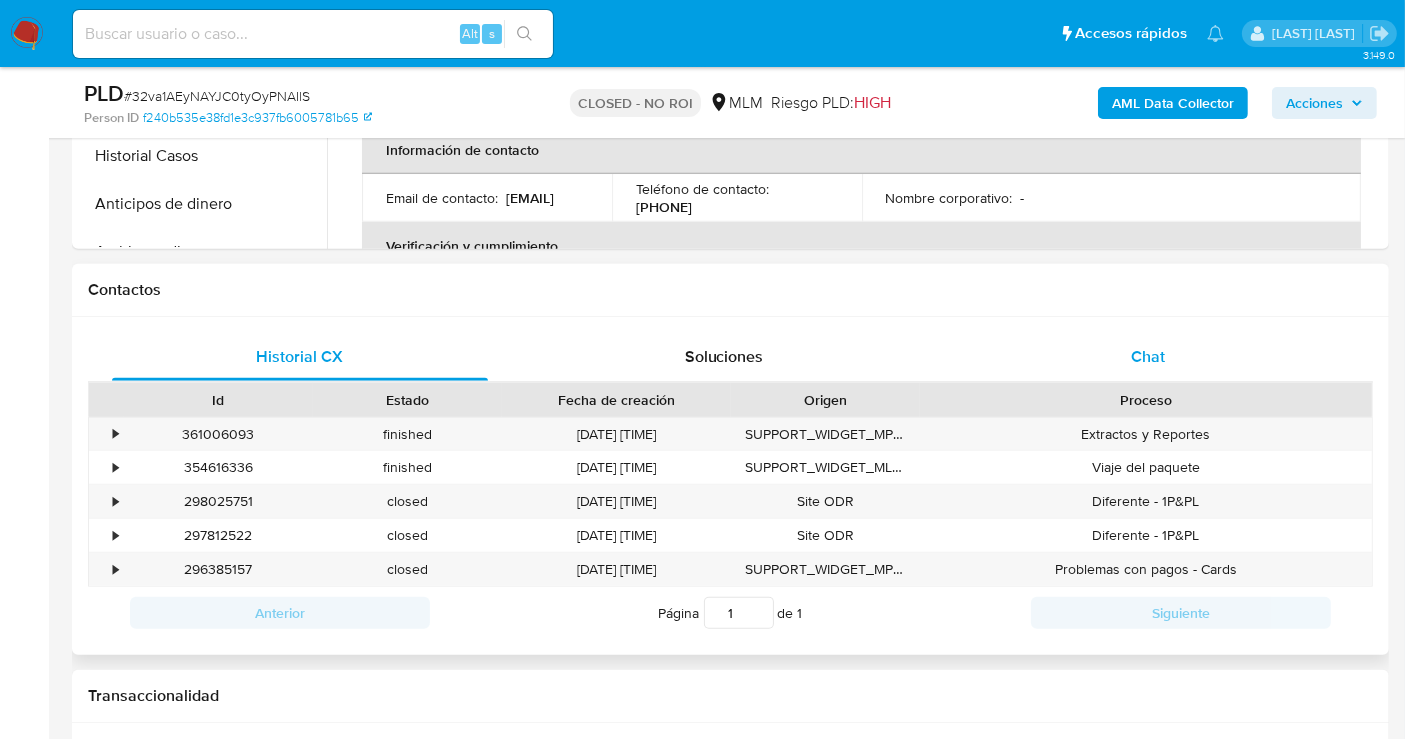 click on "Chat" at bounding box center (1148, 356) 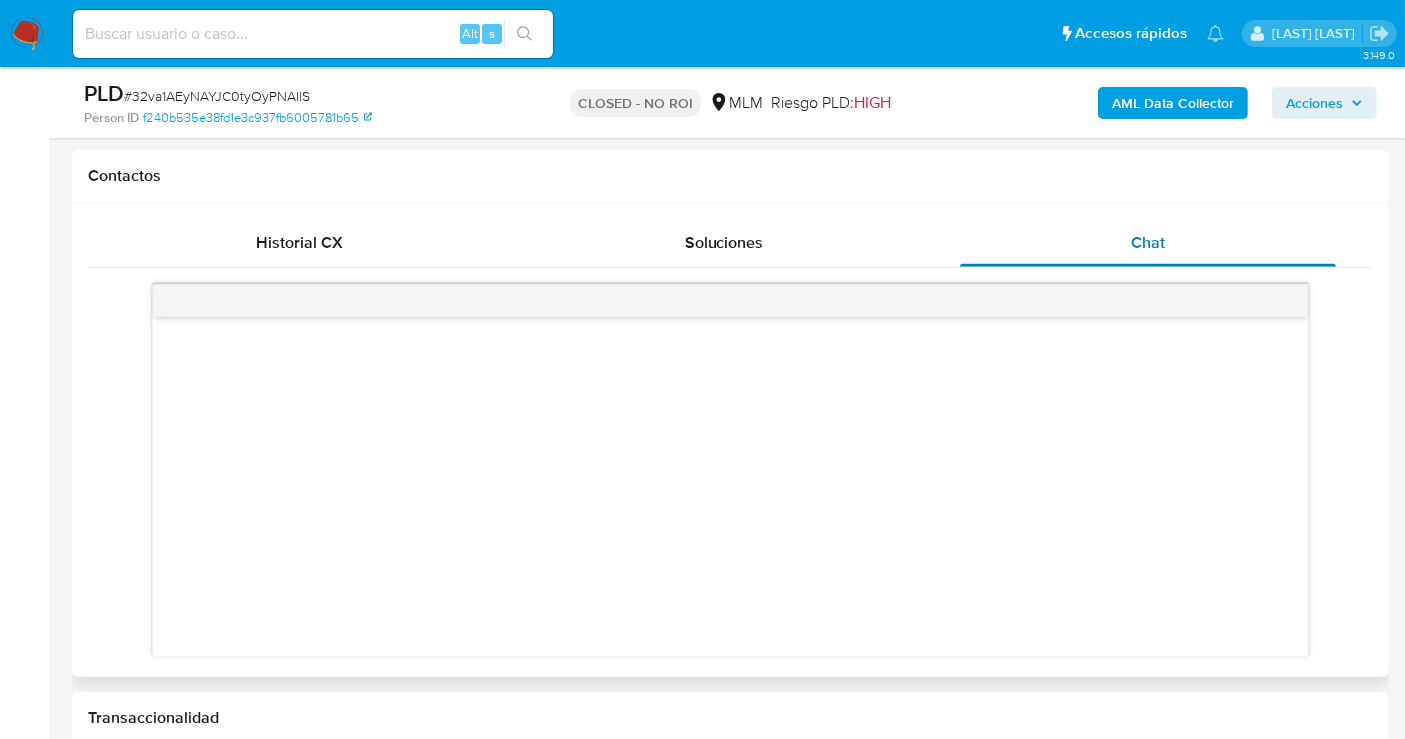 scroll, scrollTop: 1000, scrollLeft: 0, axis: vertical 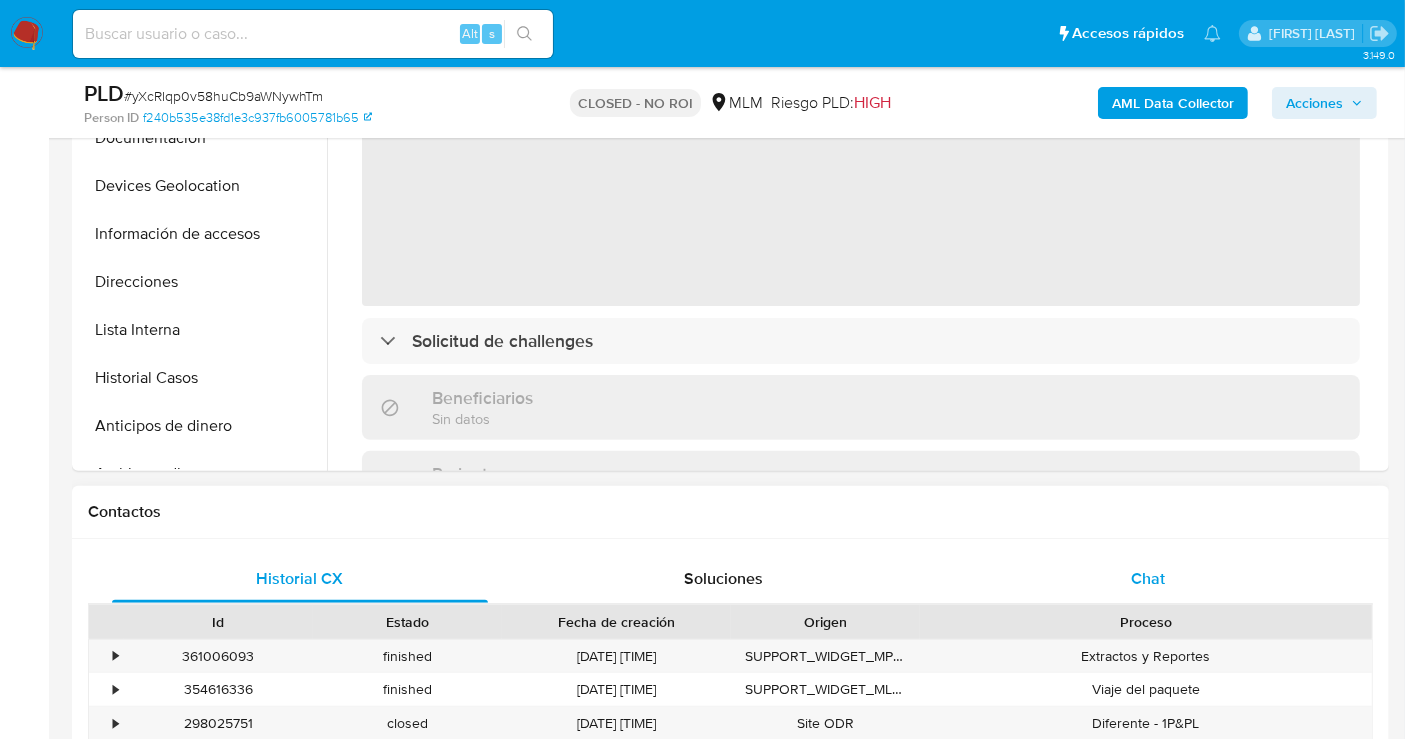 click on "Chat" at bounding box center [1148, 579] 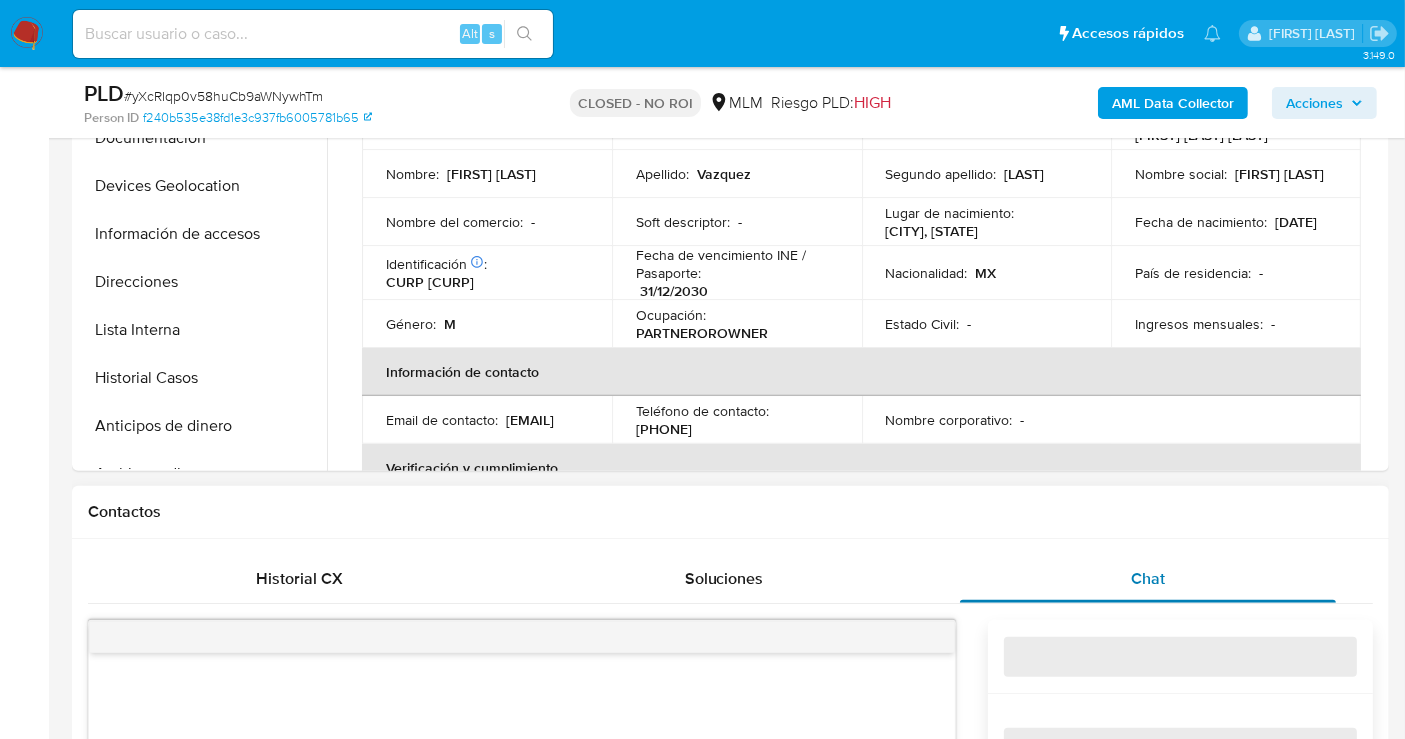 select on "10" 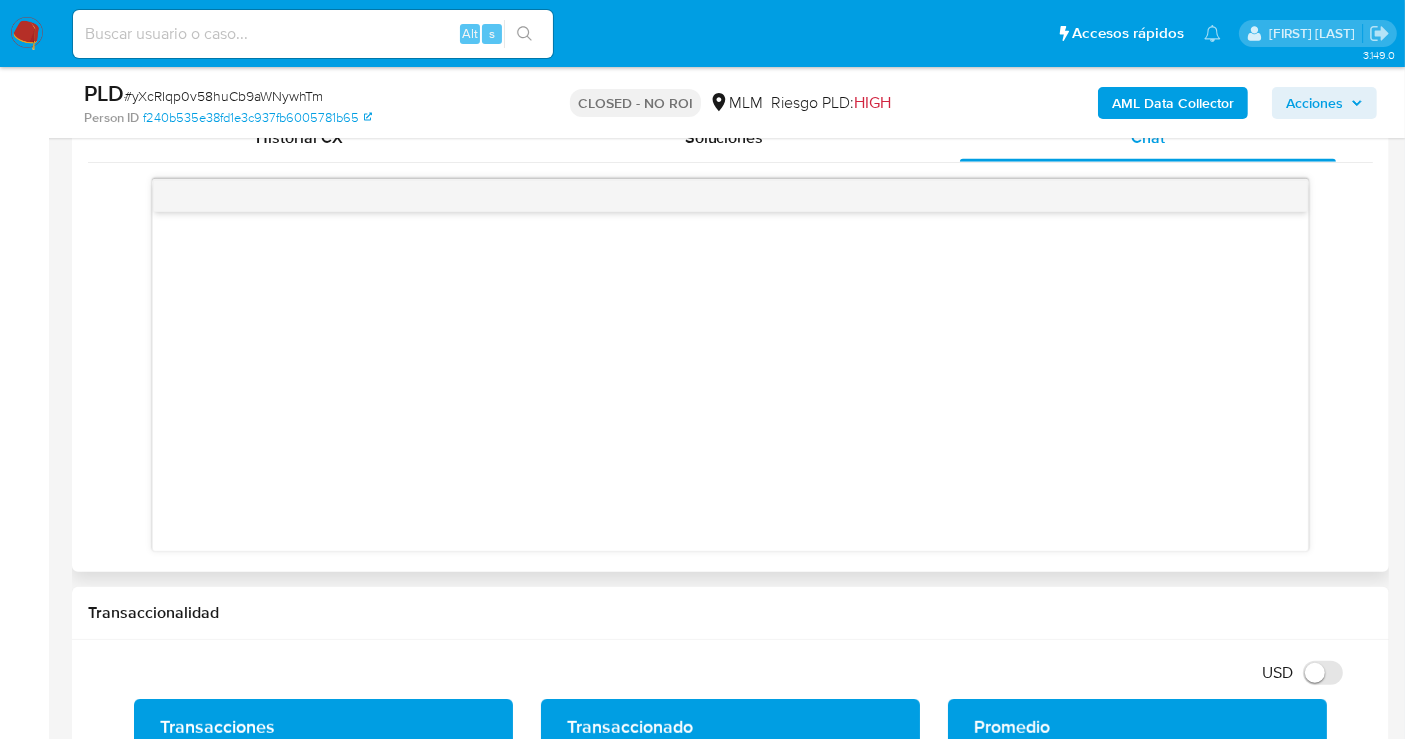 scroll, scrollTop: 1000, scrollLeft: 0, axis: vertical 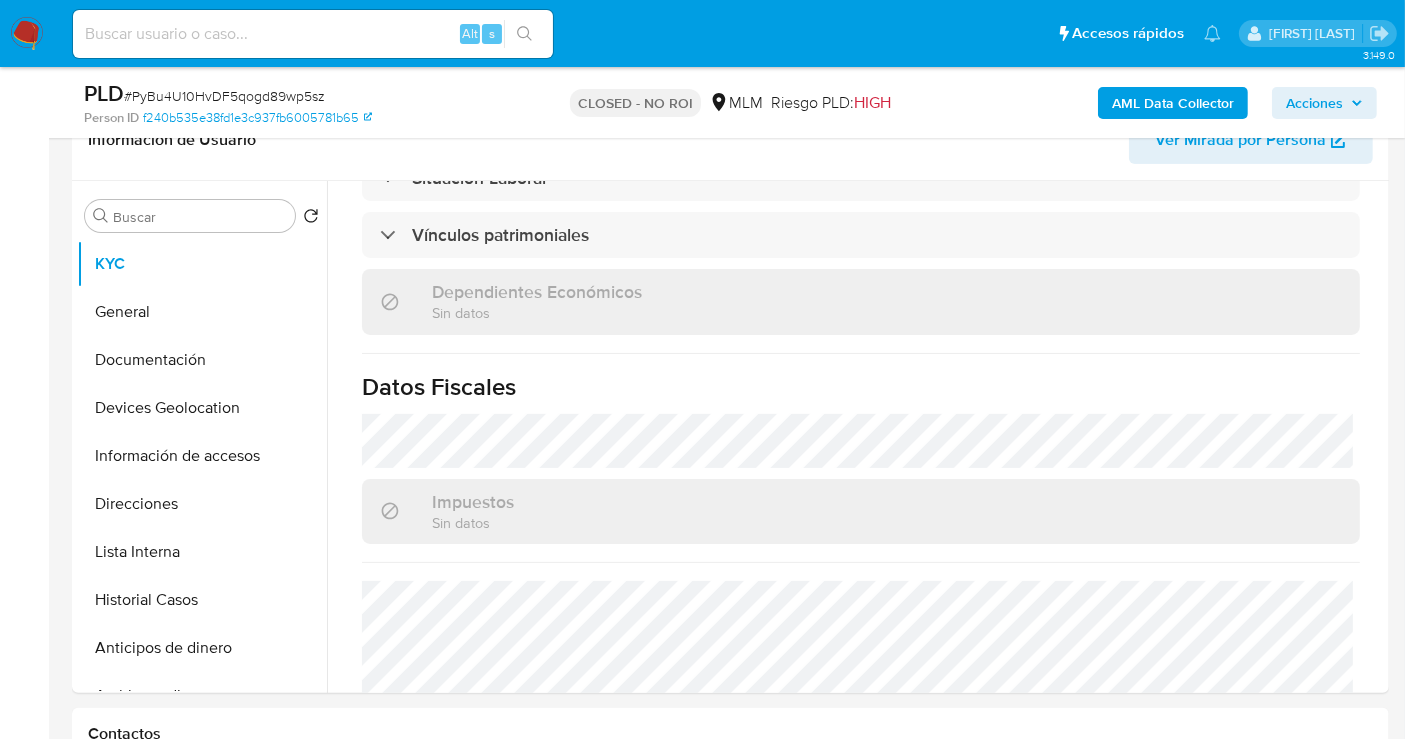 select on "10" 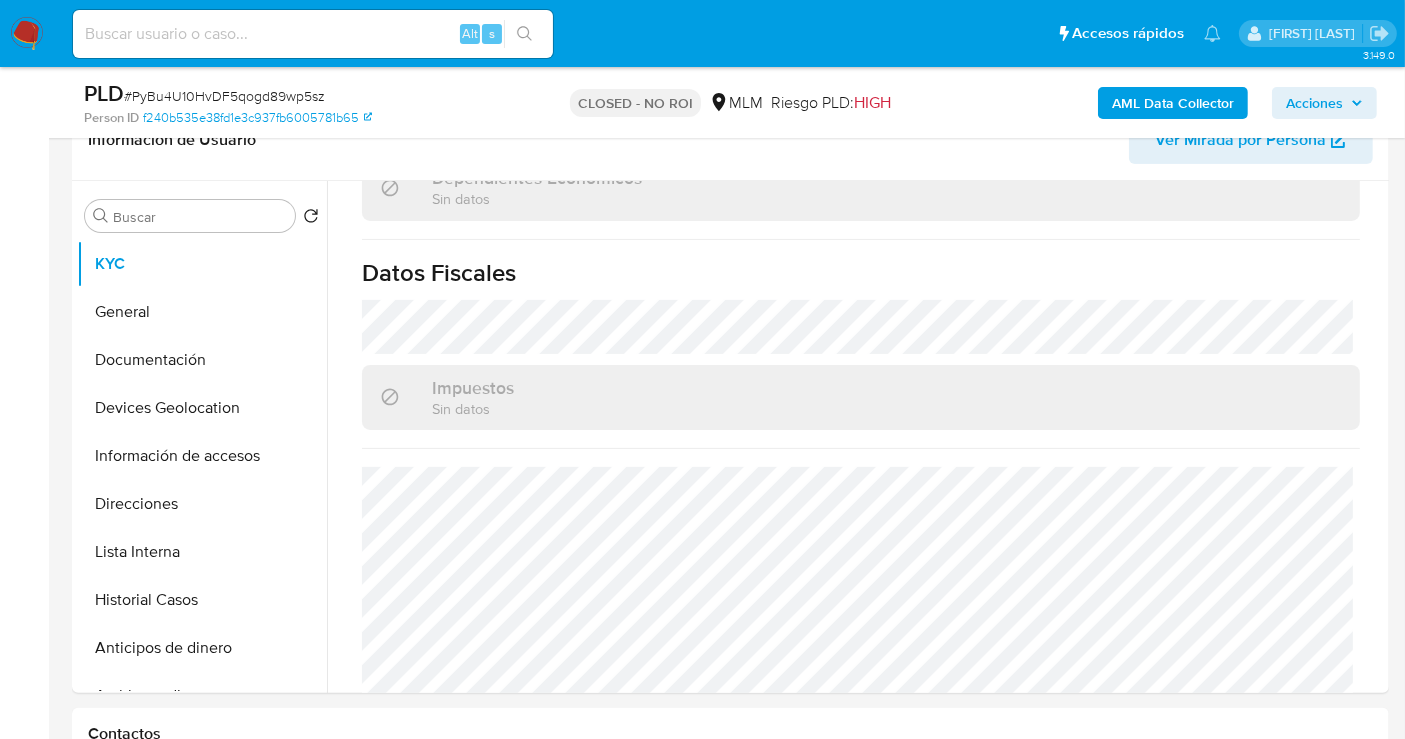 scroll, scrollTop: 1229, scrollLeft: 0, axis: vertical 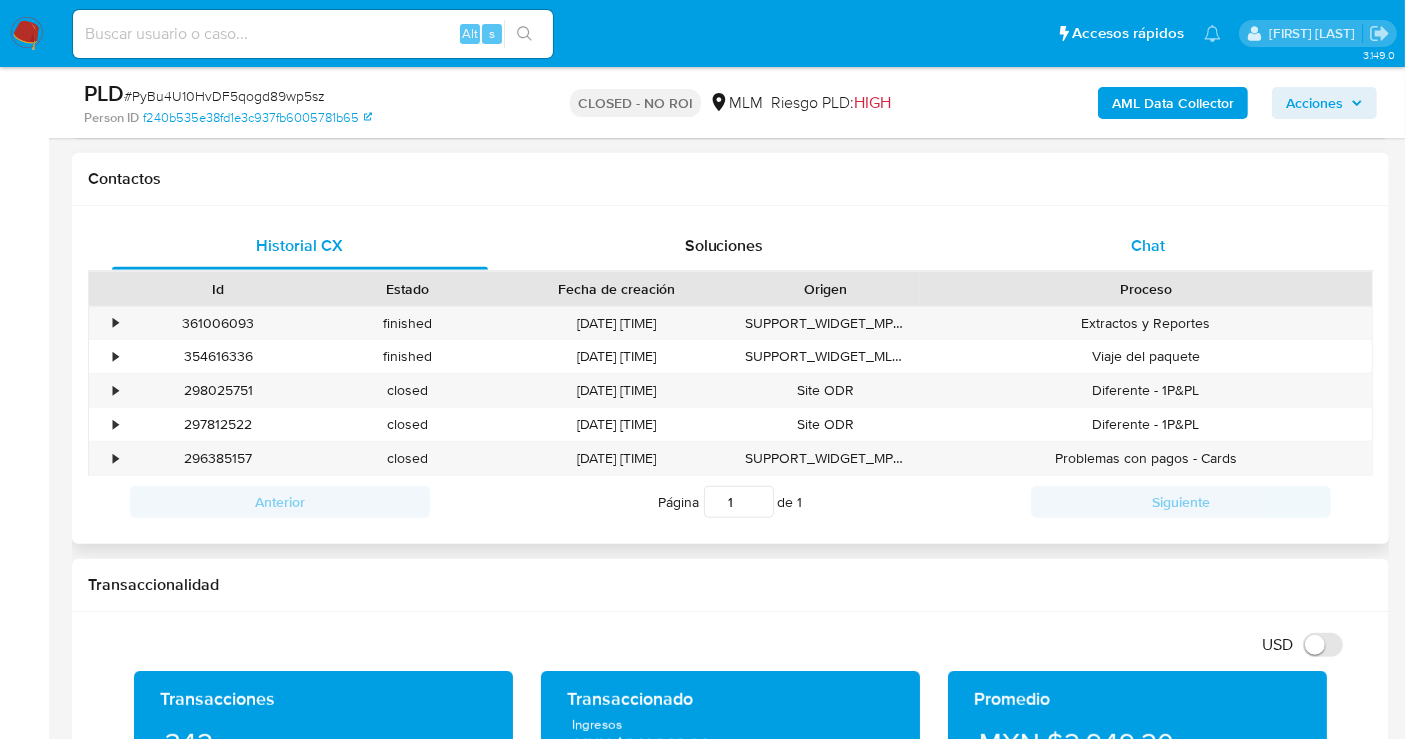 click on "Chat" at bounding box center (1148, 245) 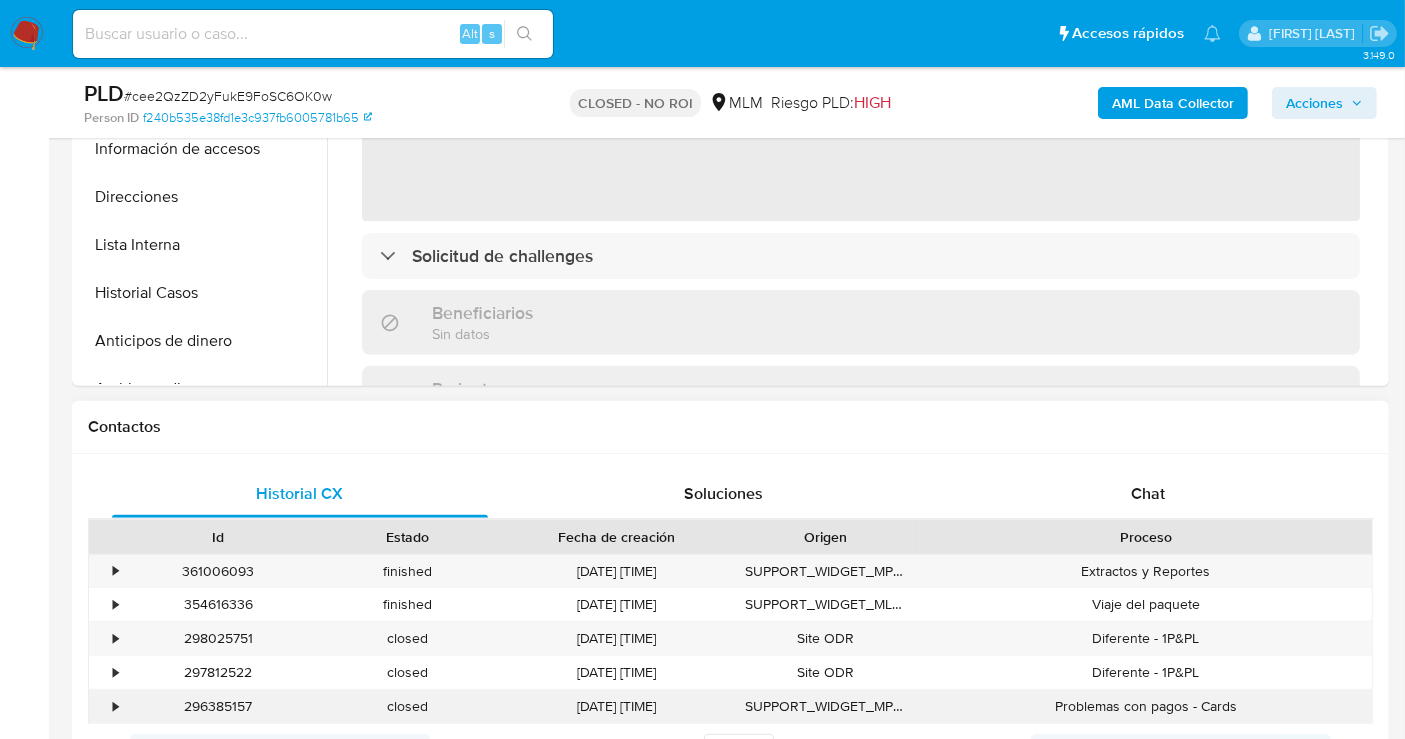 scroll, scrollTop: 777, scrollLeft: 0, axis: vertical 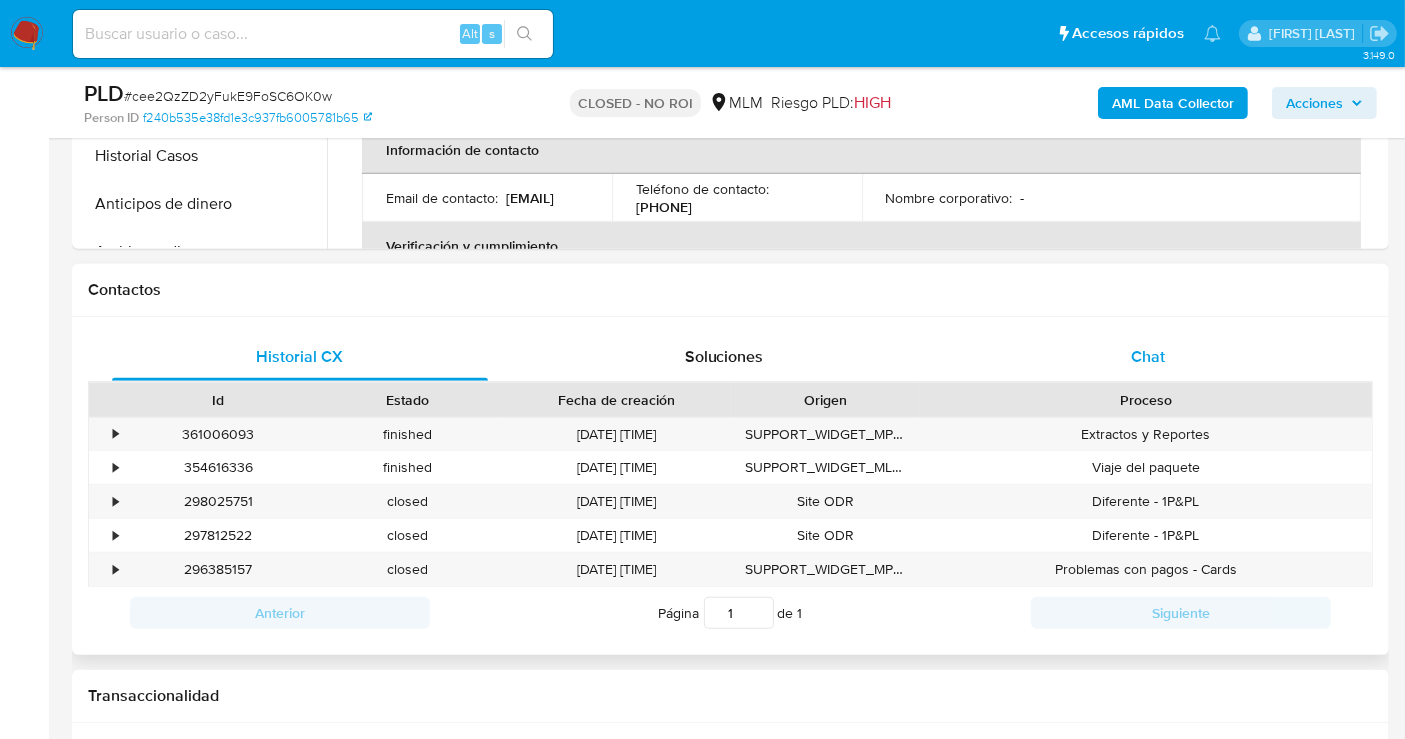 click on "Chat" at bounding box center (1148, 356) 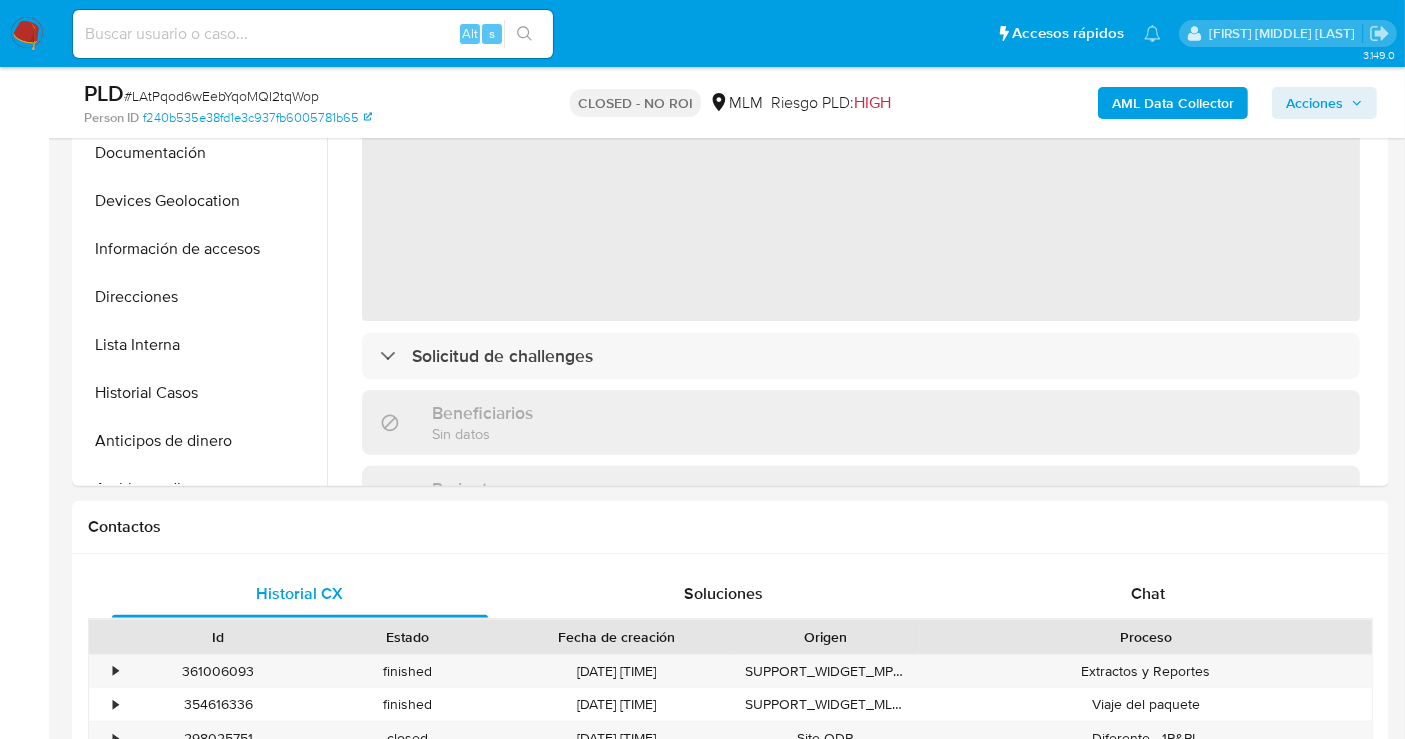 scroll, scrollTop: 555, scrollLeft: 0, axis: vertical 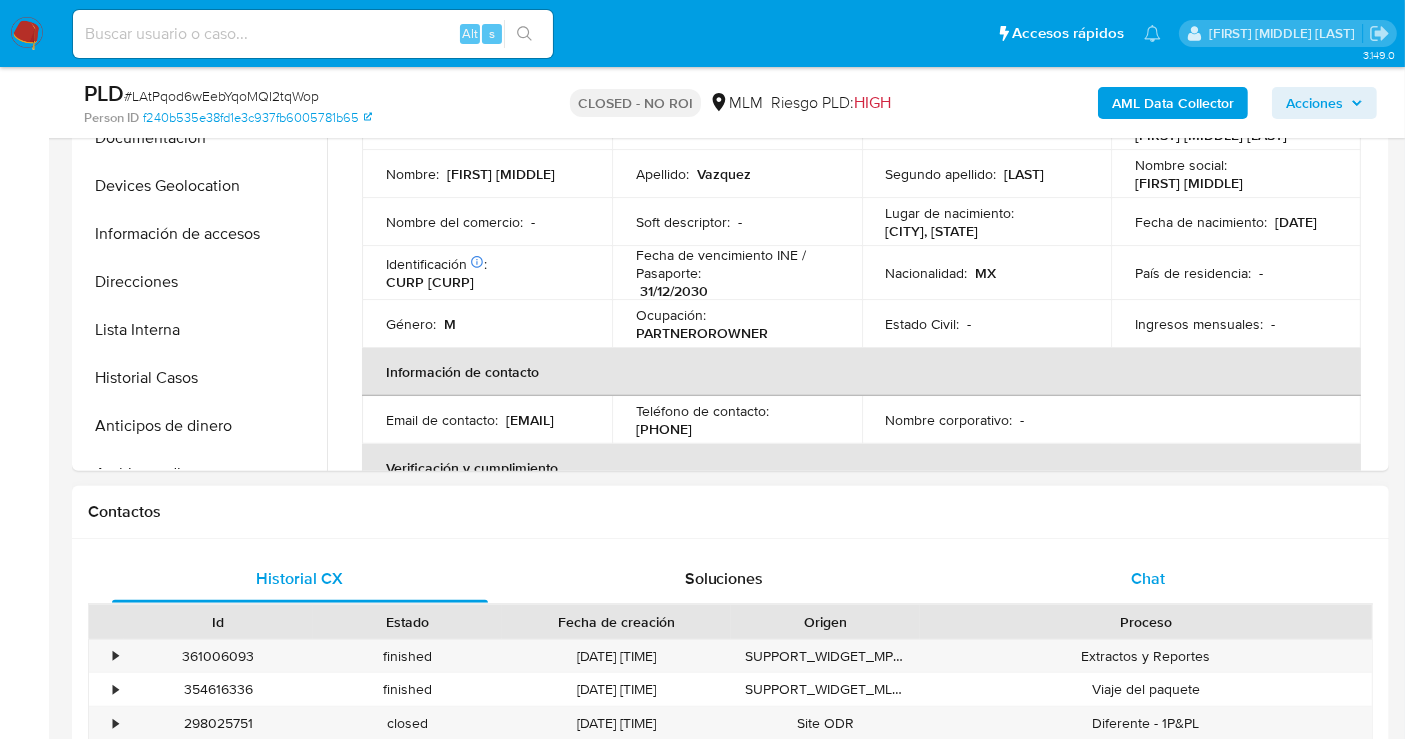 click on "Chat" at bounding box center (1148, 578) 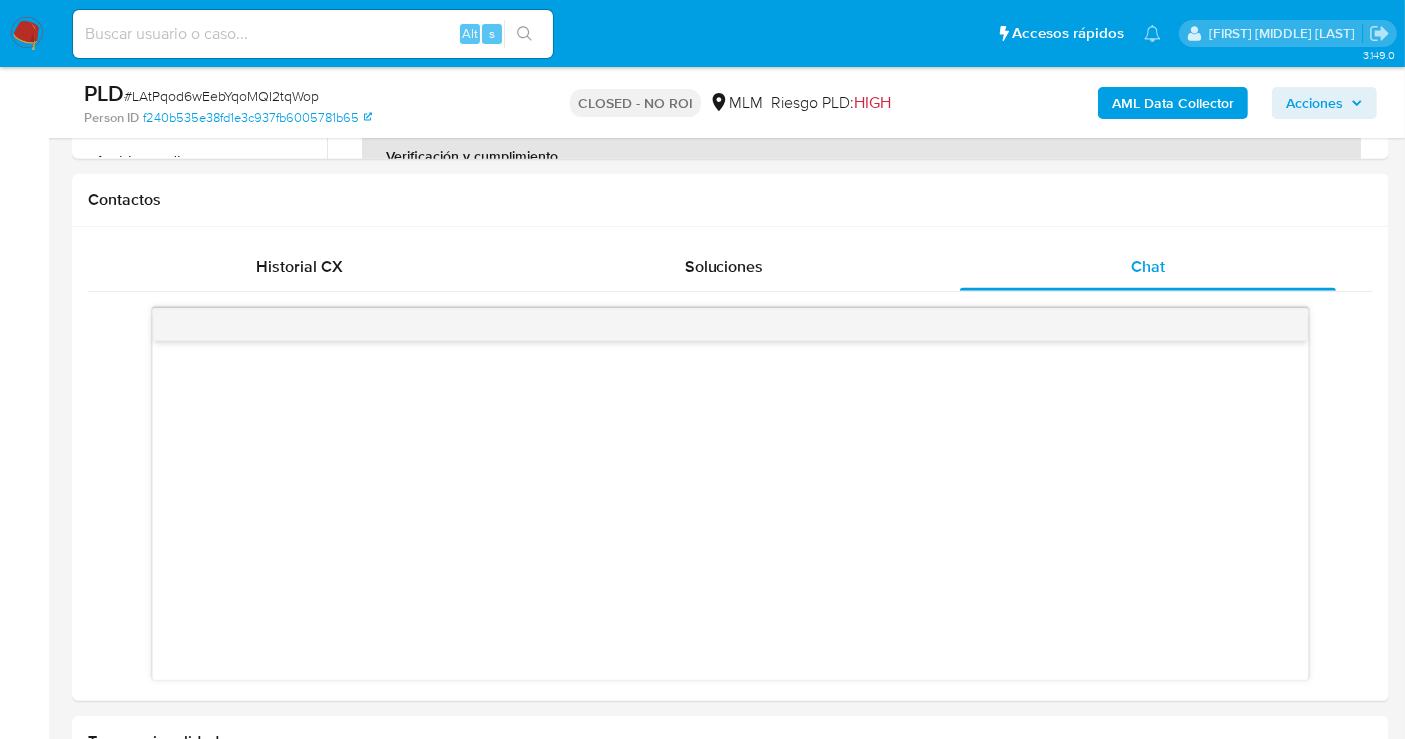 scroll, scrollTop: 1000, scrollLeft: 0, axis: vertical 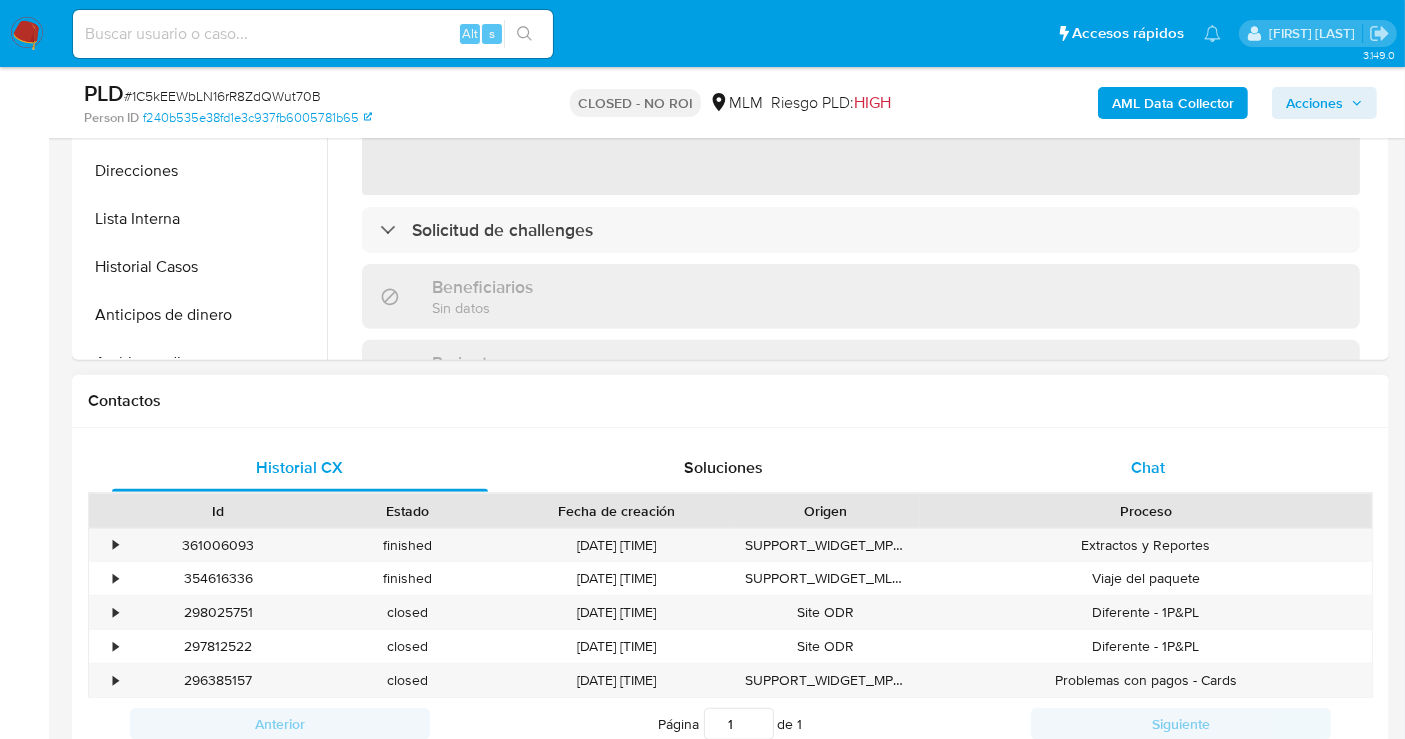 click on "Chat" at bounding box center (1148, 467) 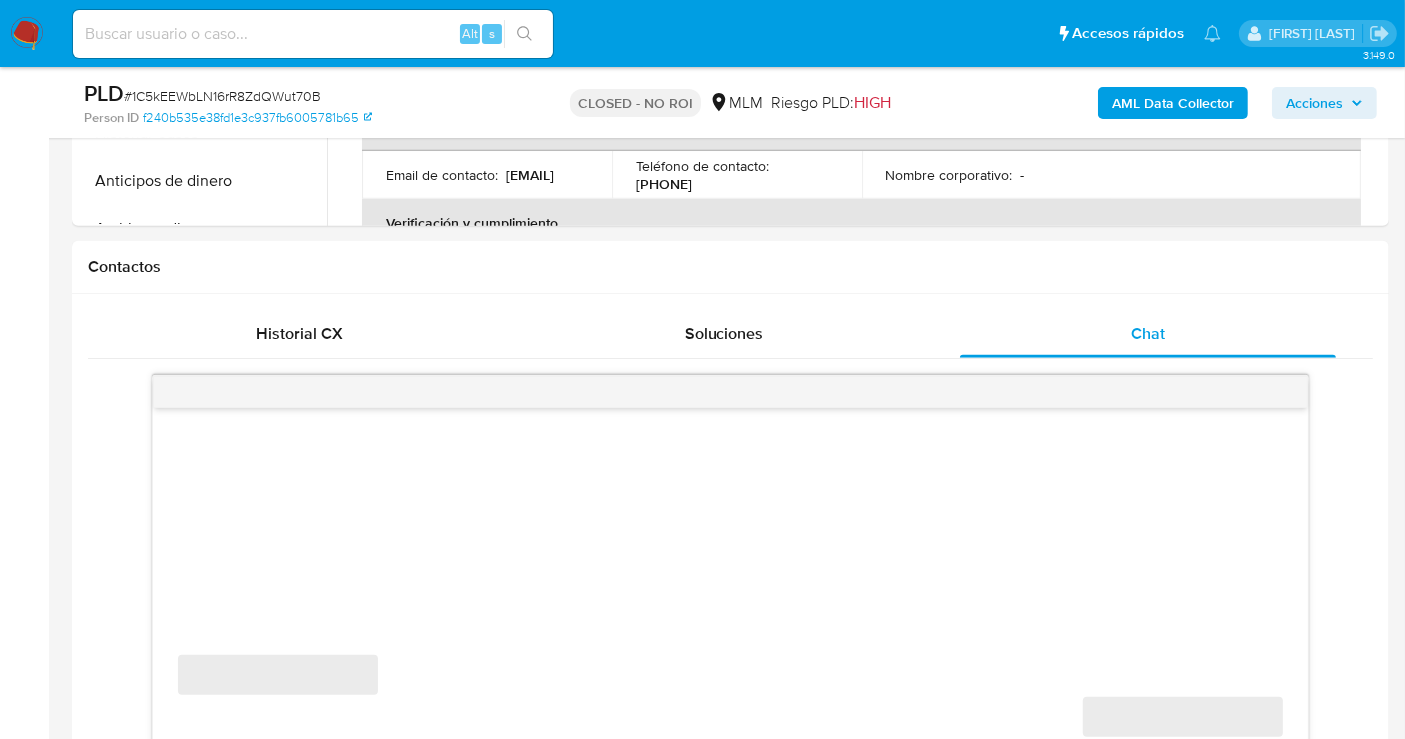 scroll, scrollTop: 1000, scrollLeft: 0, axis: vertical 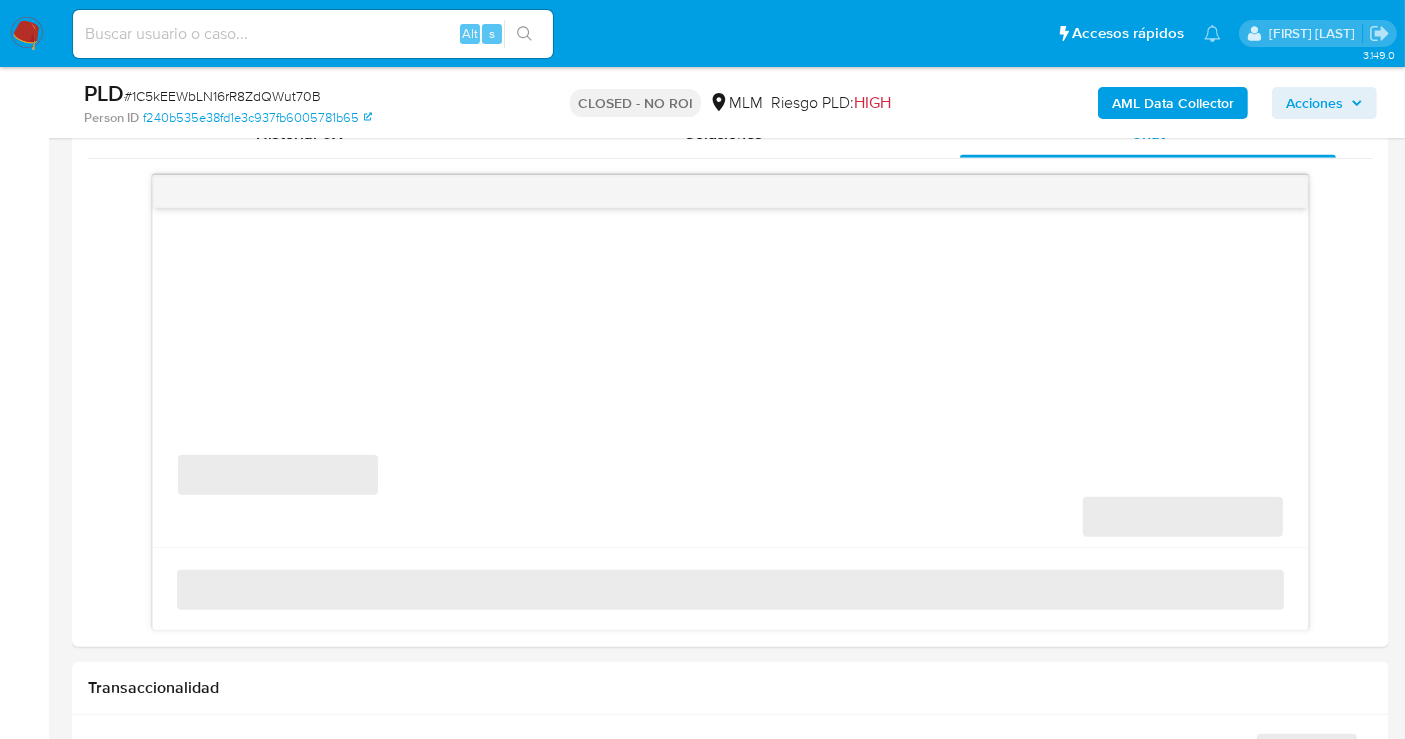 select on "10" 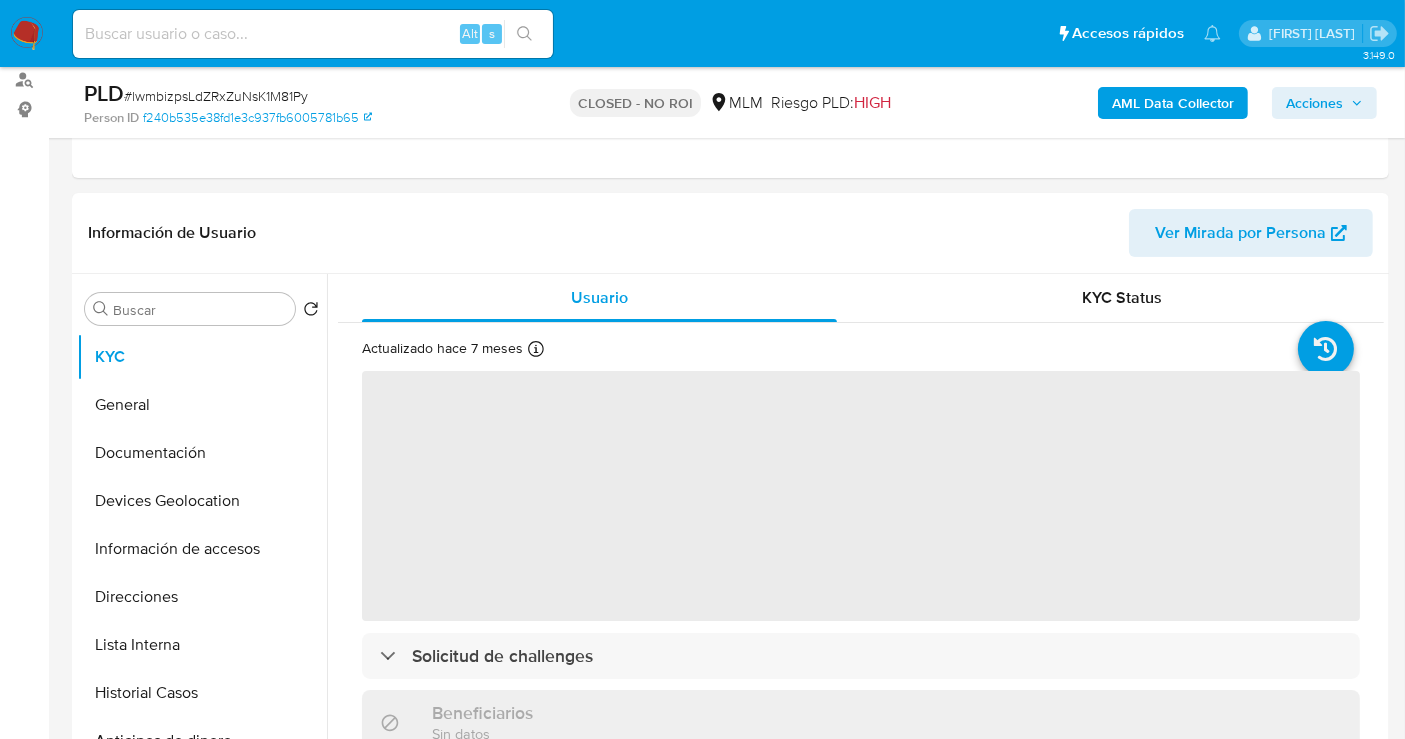 scroll, scrollTop: 555, scrollLeft: 0, axis: vertical 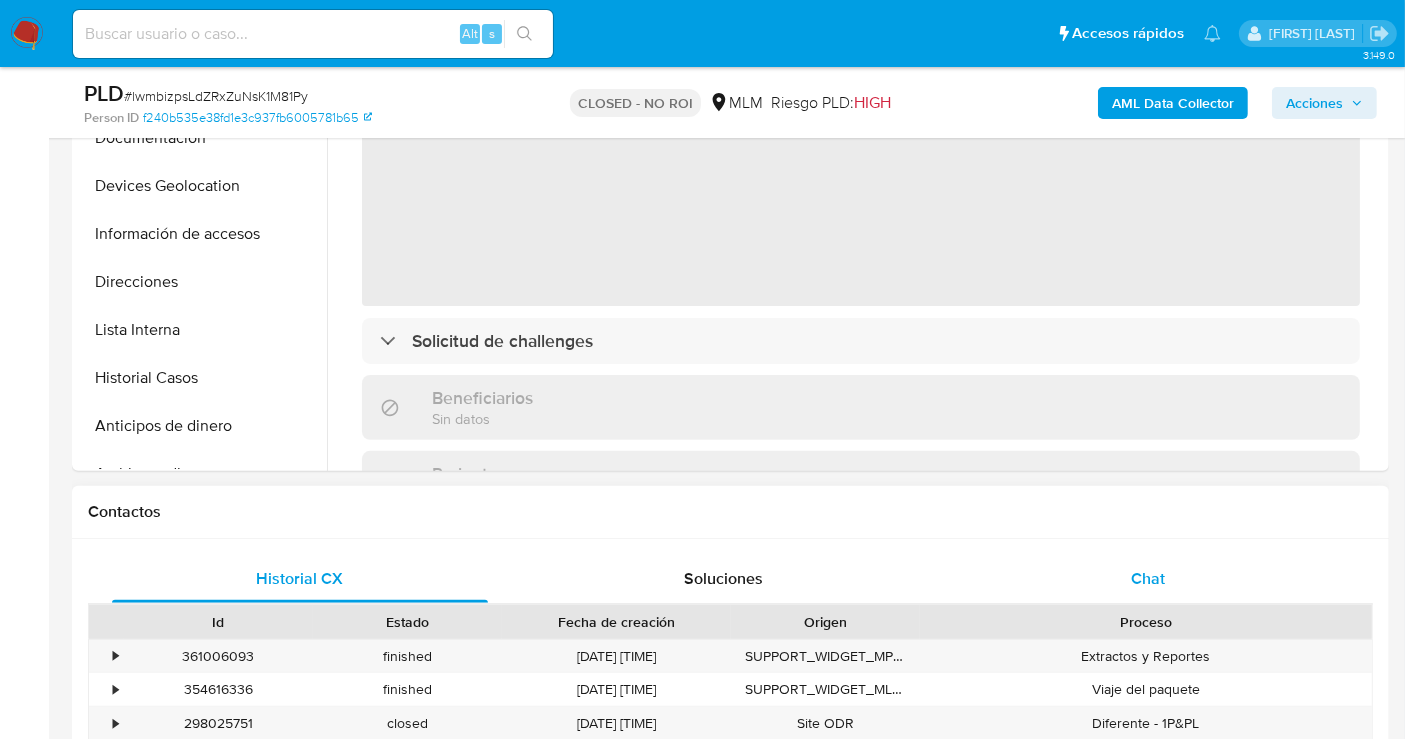 click on "Chat" at bounding box center (1148, 579) 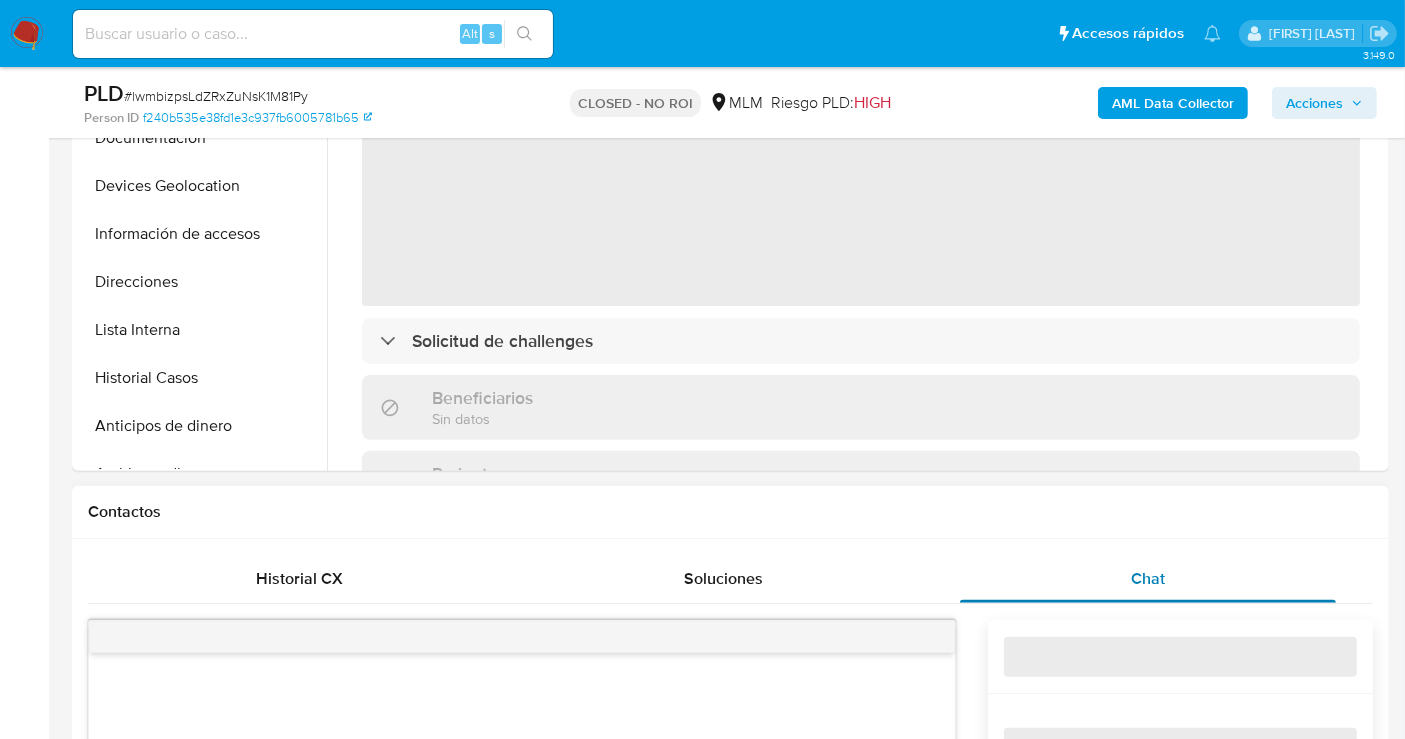 select on "10" 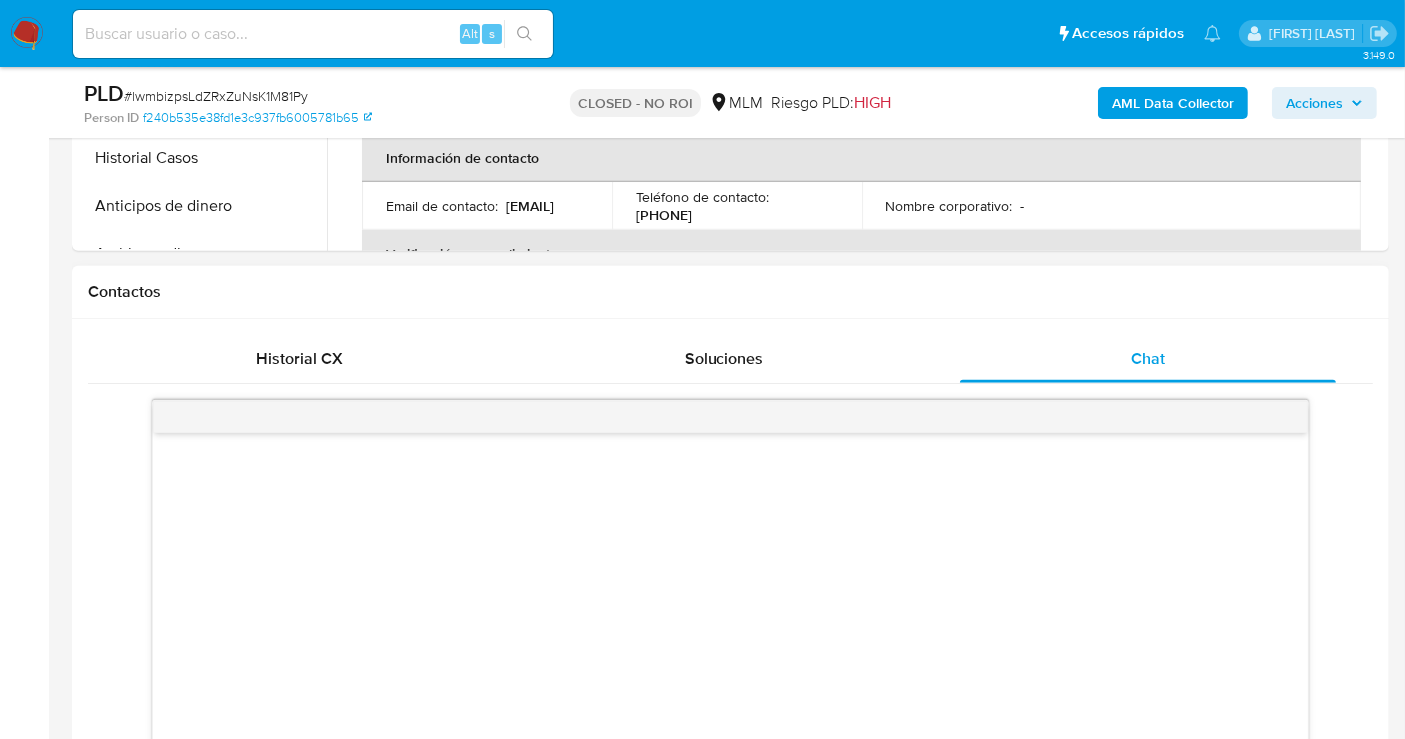 scroll, scrollTop: 666, scrollLeft: 0, axis: vertical 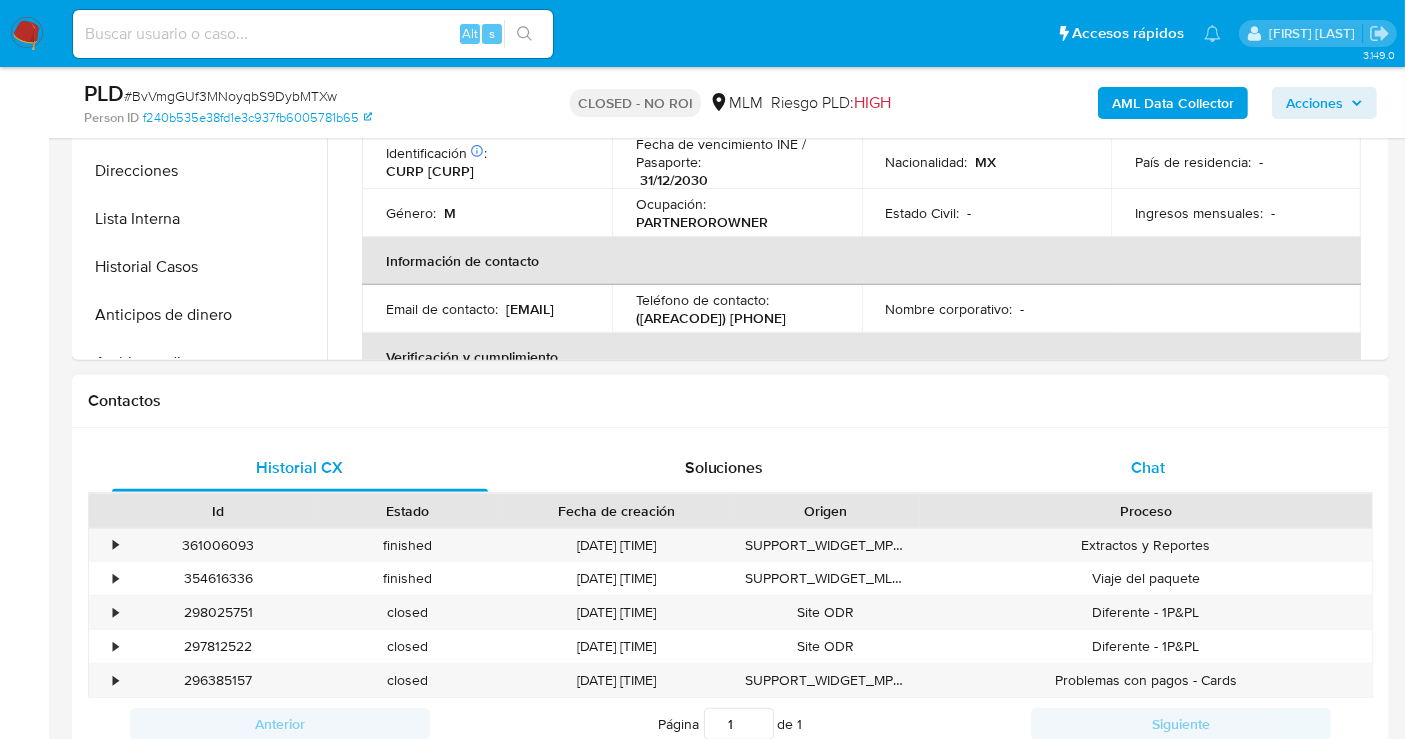 click on "Chat" at bounding box center (1148, 467) 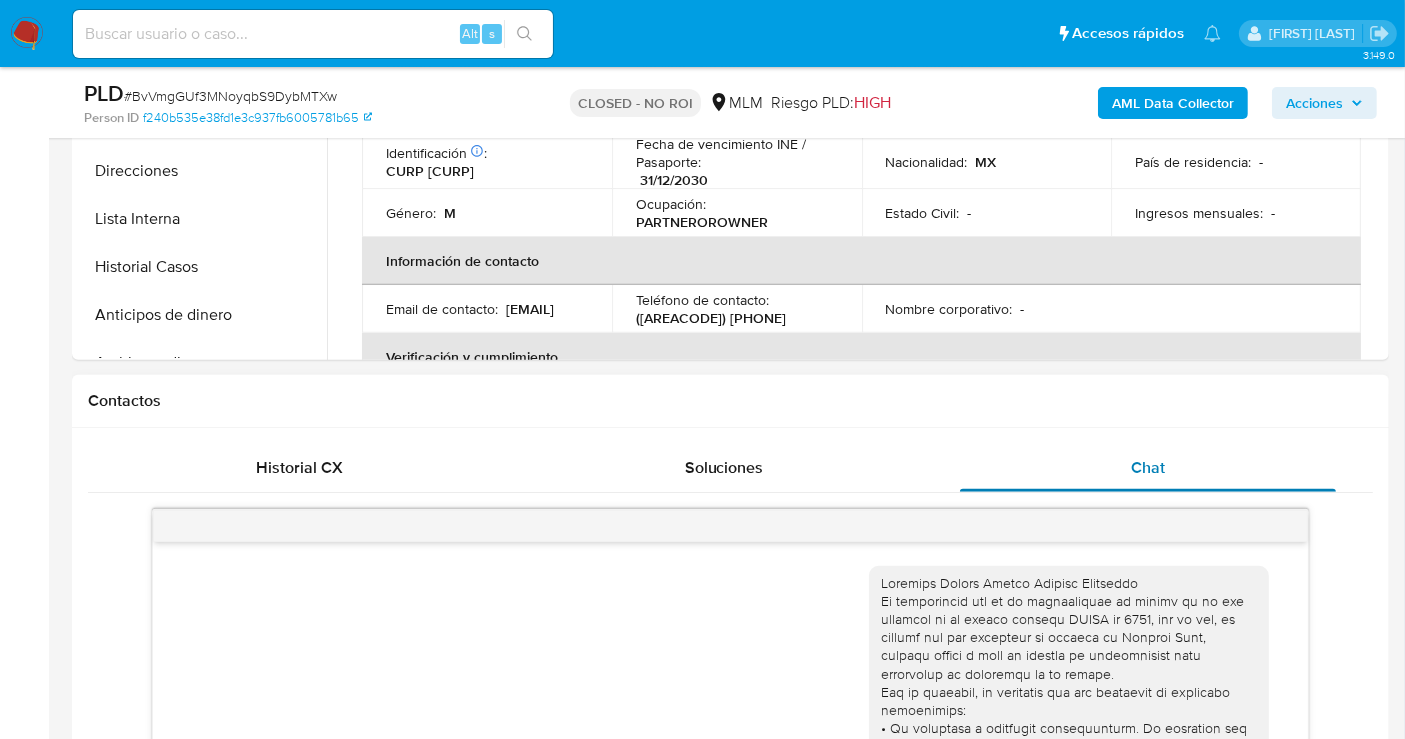 scroll, scrollTop: 1162, scrollLeft: 0, axis: vertical 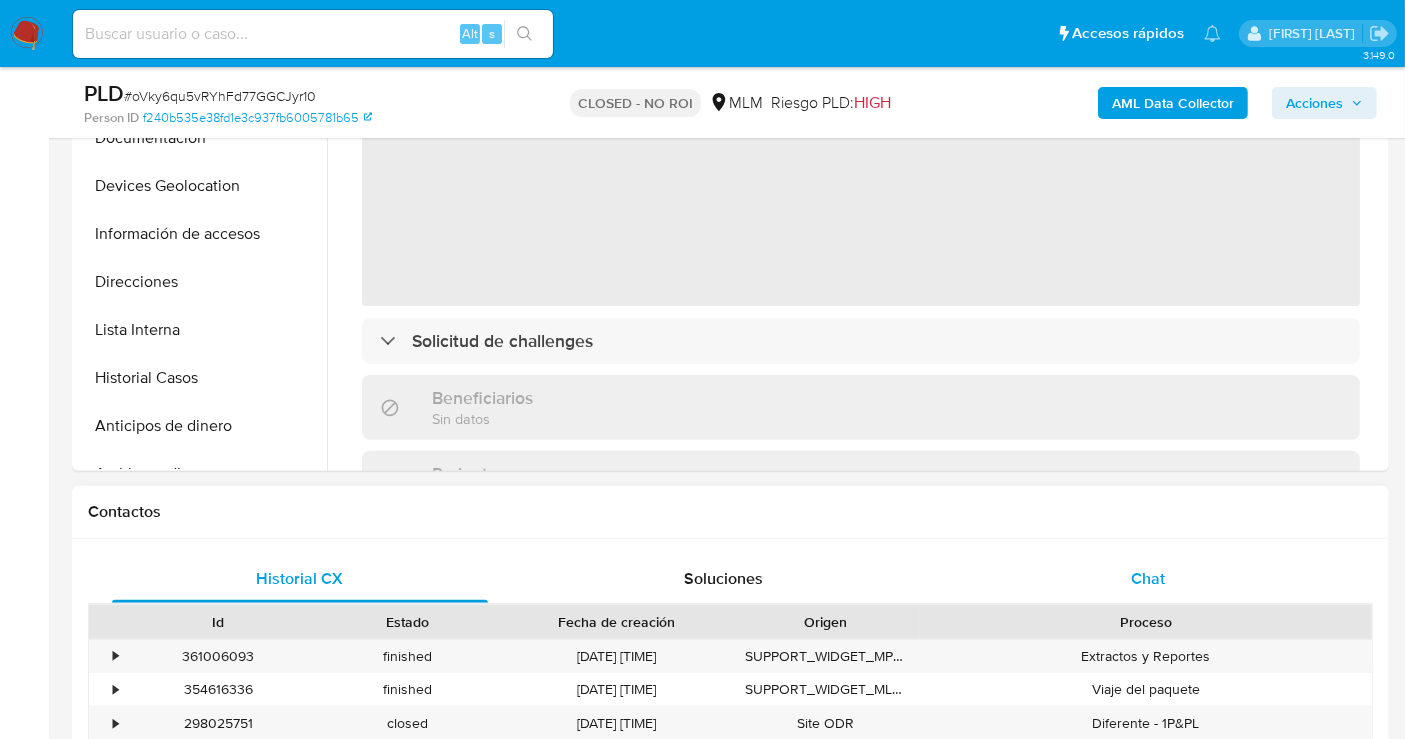 click on "Chat" at bounding box center [1148, 578] 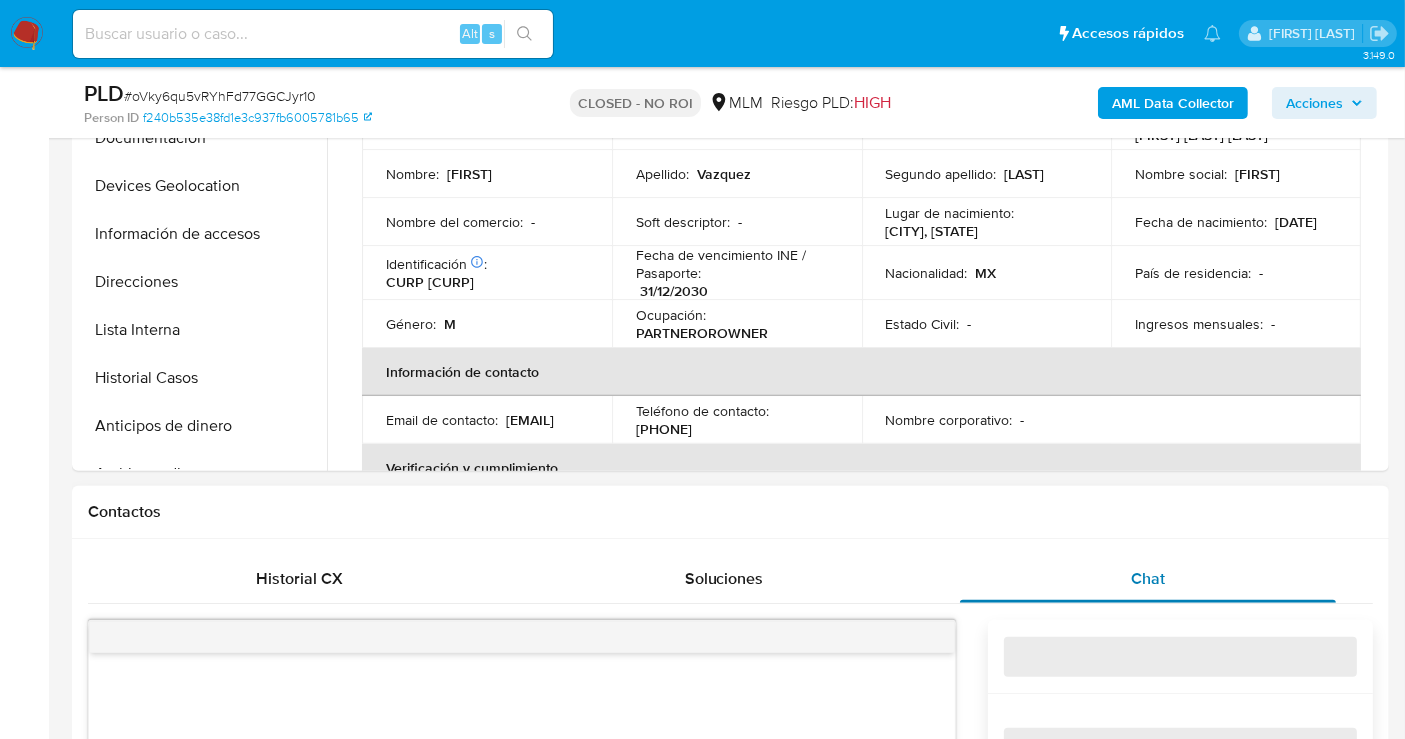 select on "10" 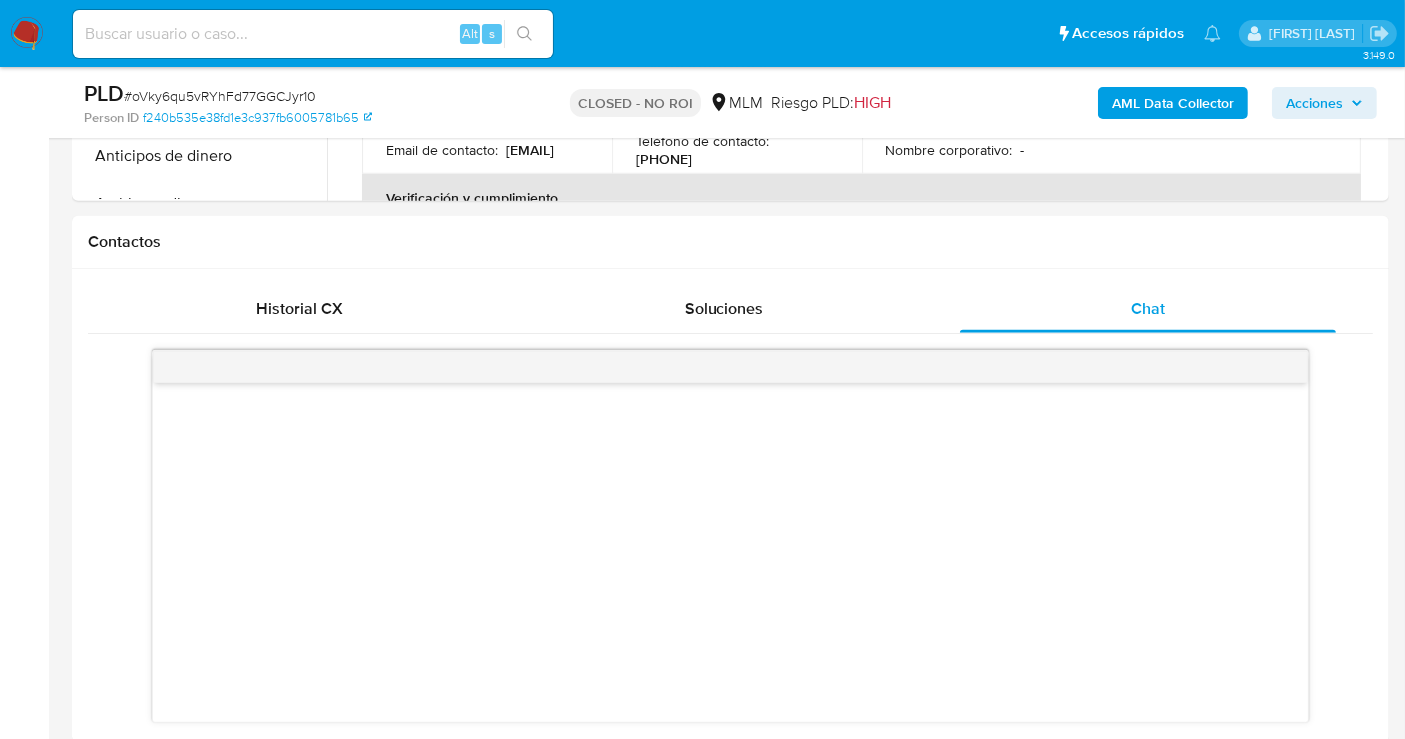scroll, scrollTop: 666, scrollLeft: 0, axis: vertical 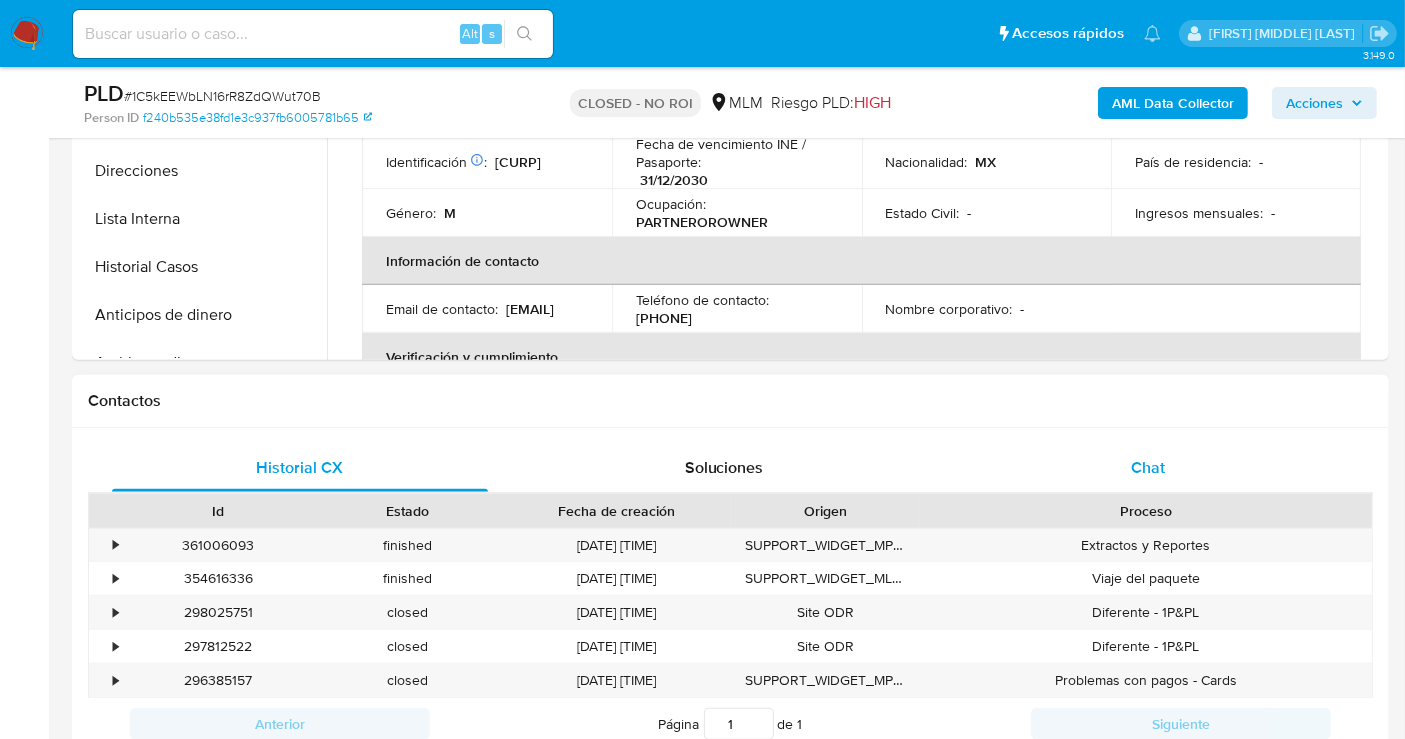 select on "10" 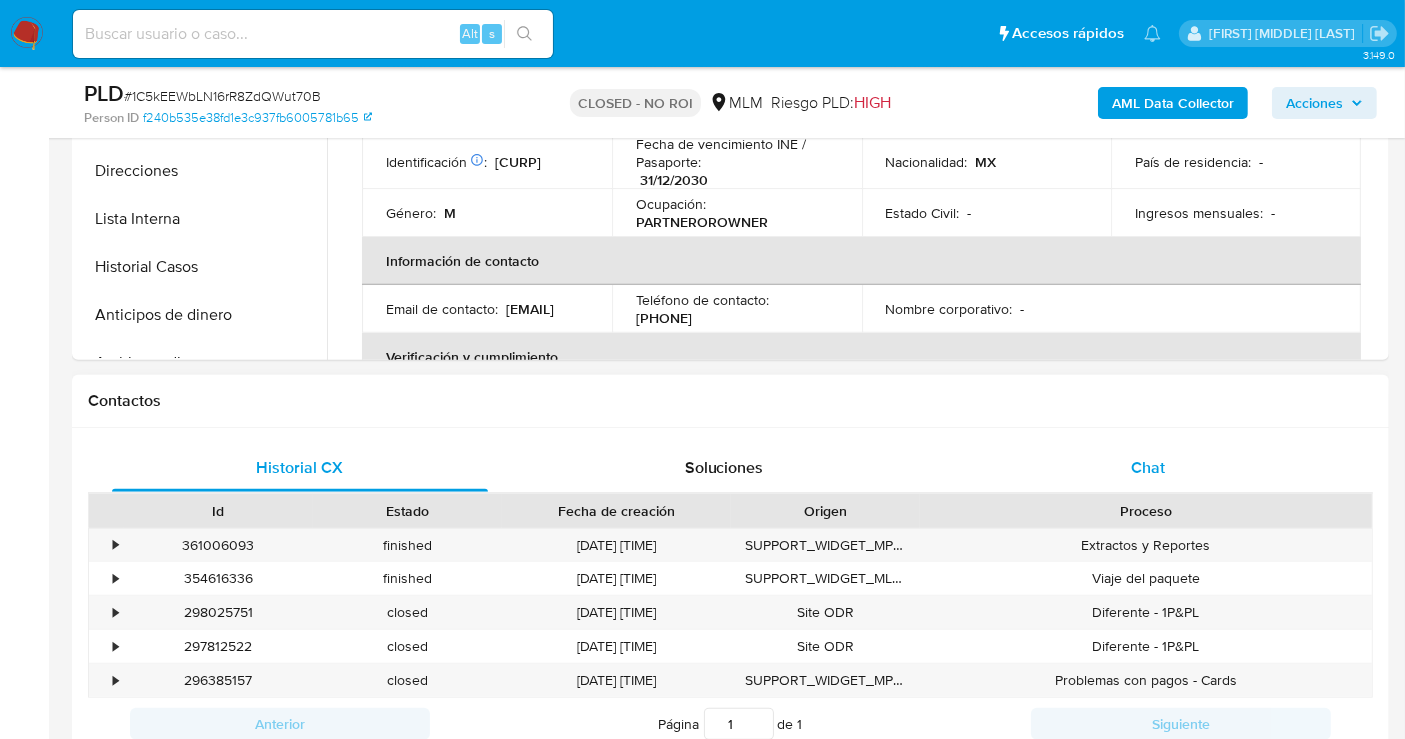 click on "Chat" at bounding box center (1148, 467) 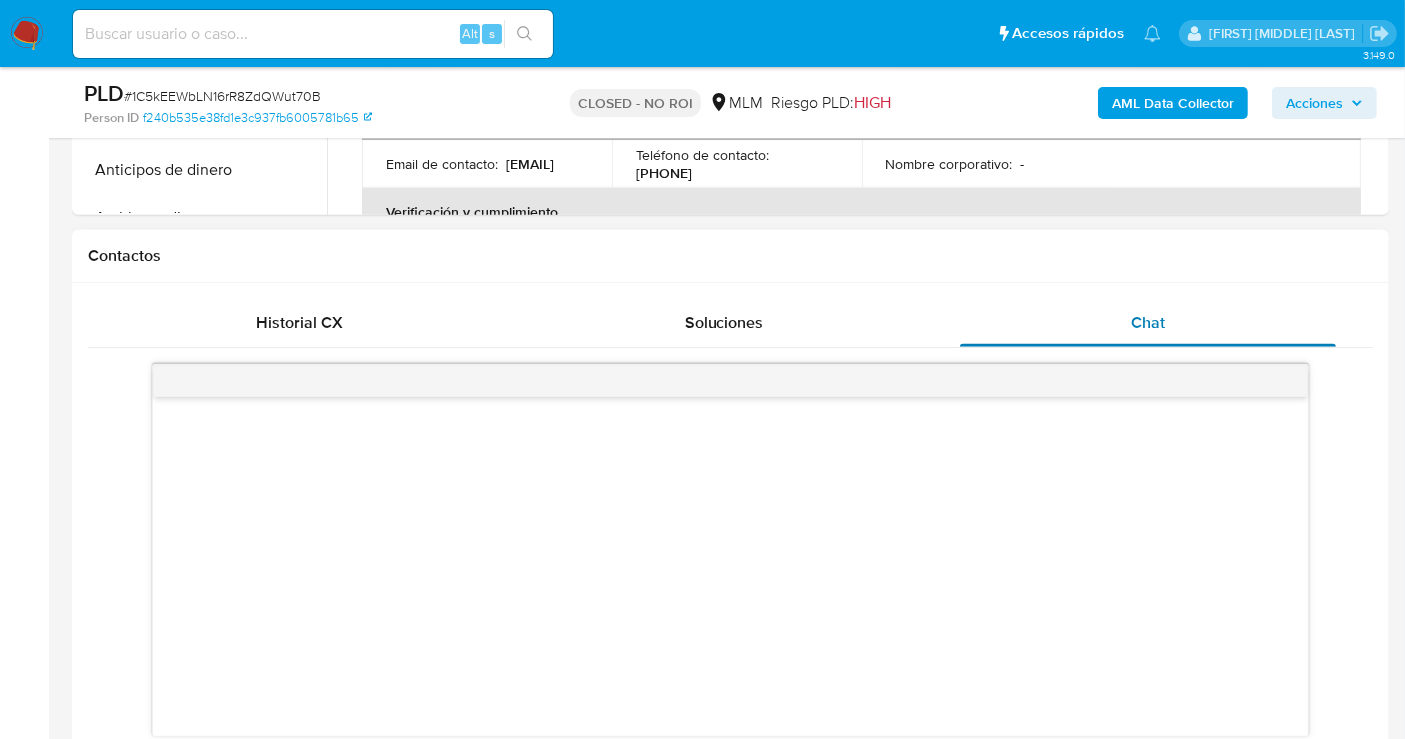 scroll, scrollTop: 1000, scrollLeft: 0, axis: vertical 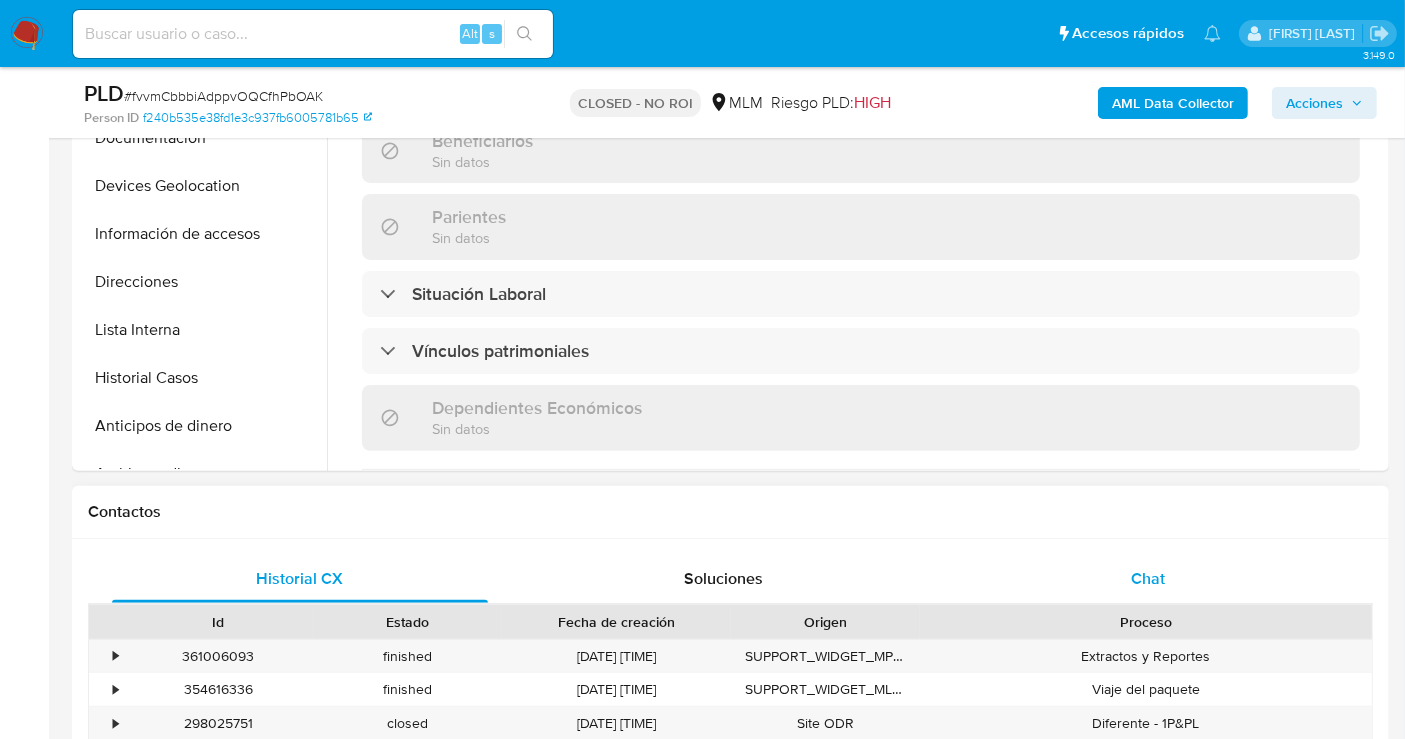 click on "Chat" at bounding box center [1148, 578] 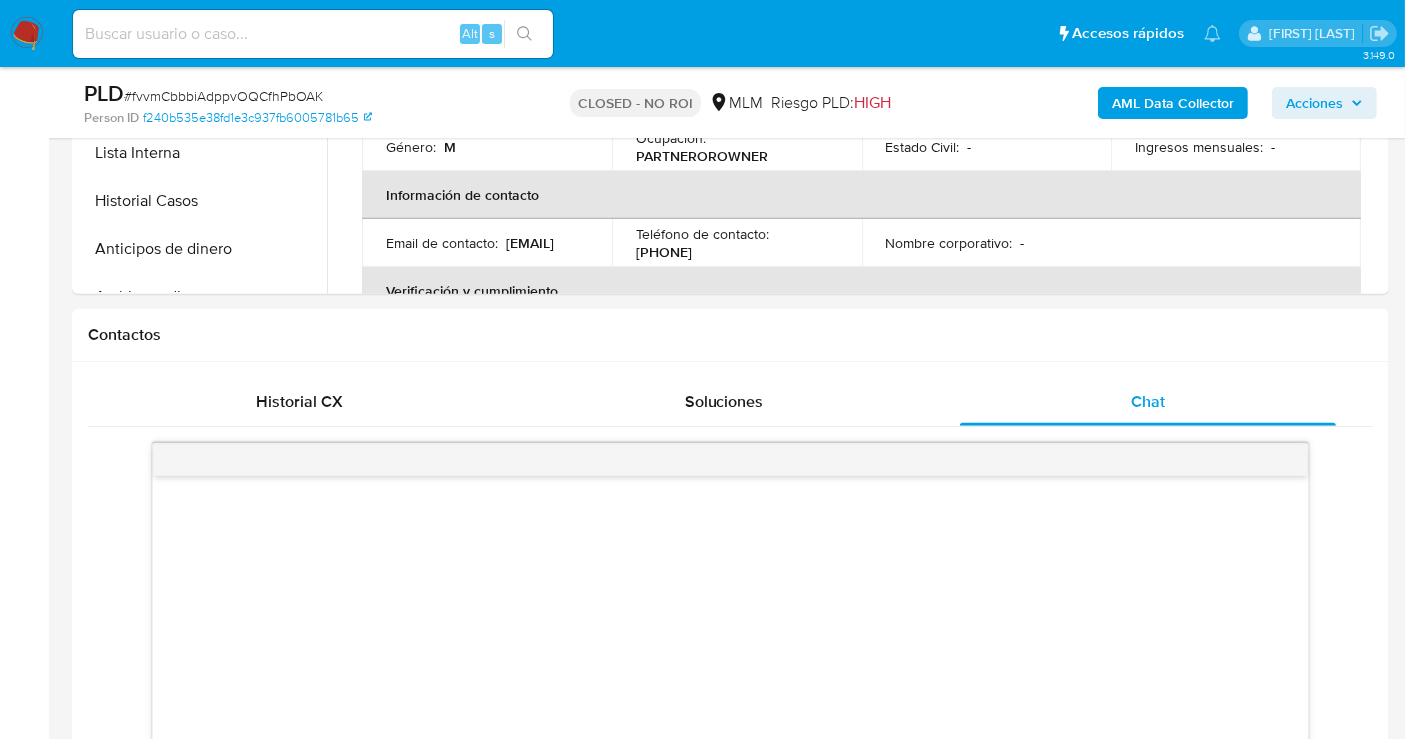 scroll, scrollTop: 777, scrollLeft: 0, axis: vertical 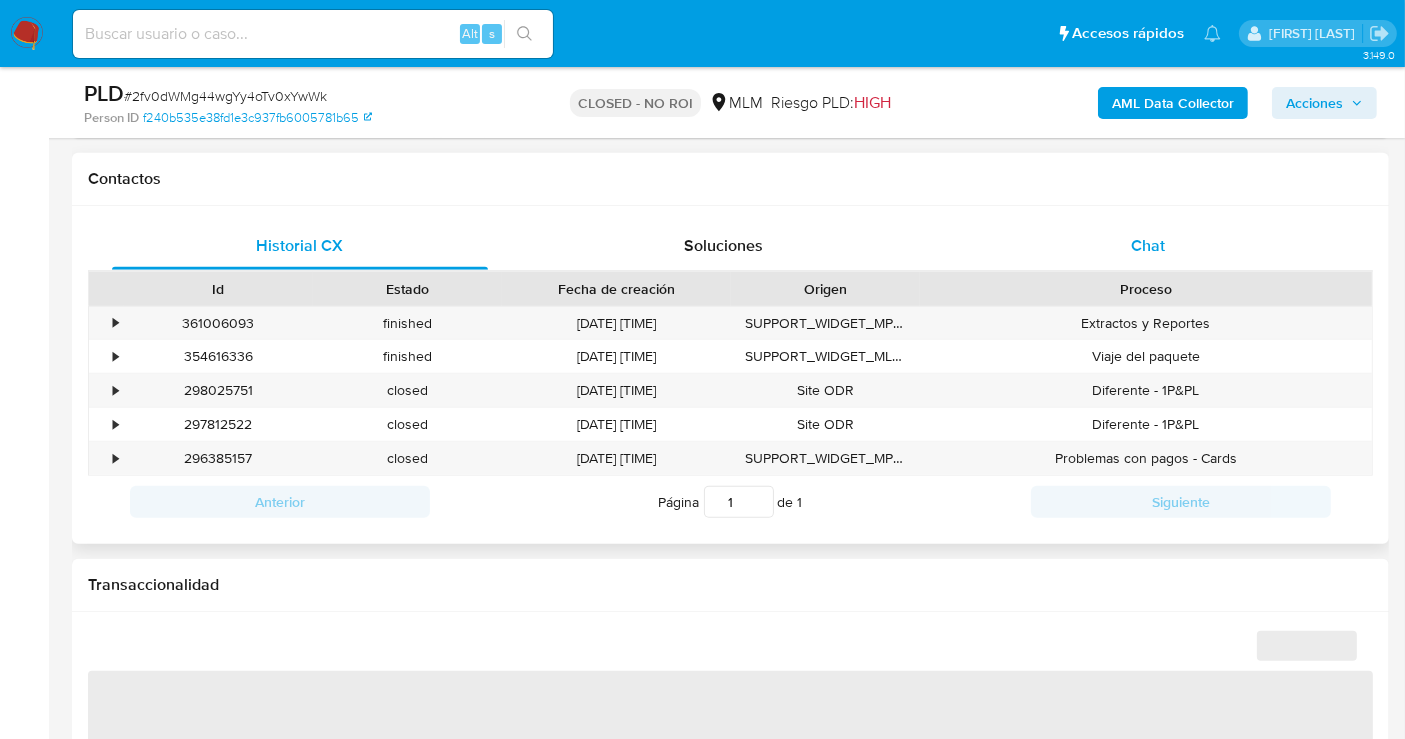 click on "Chat" at bounding box center [1148, 246] 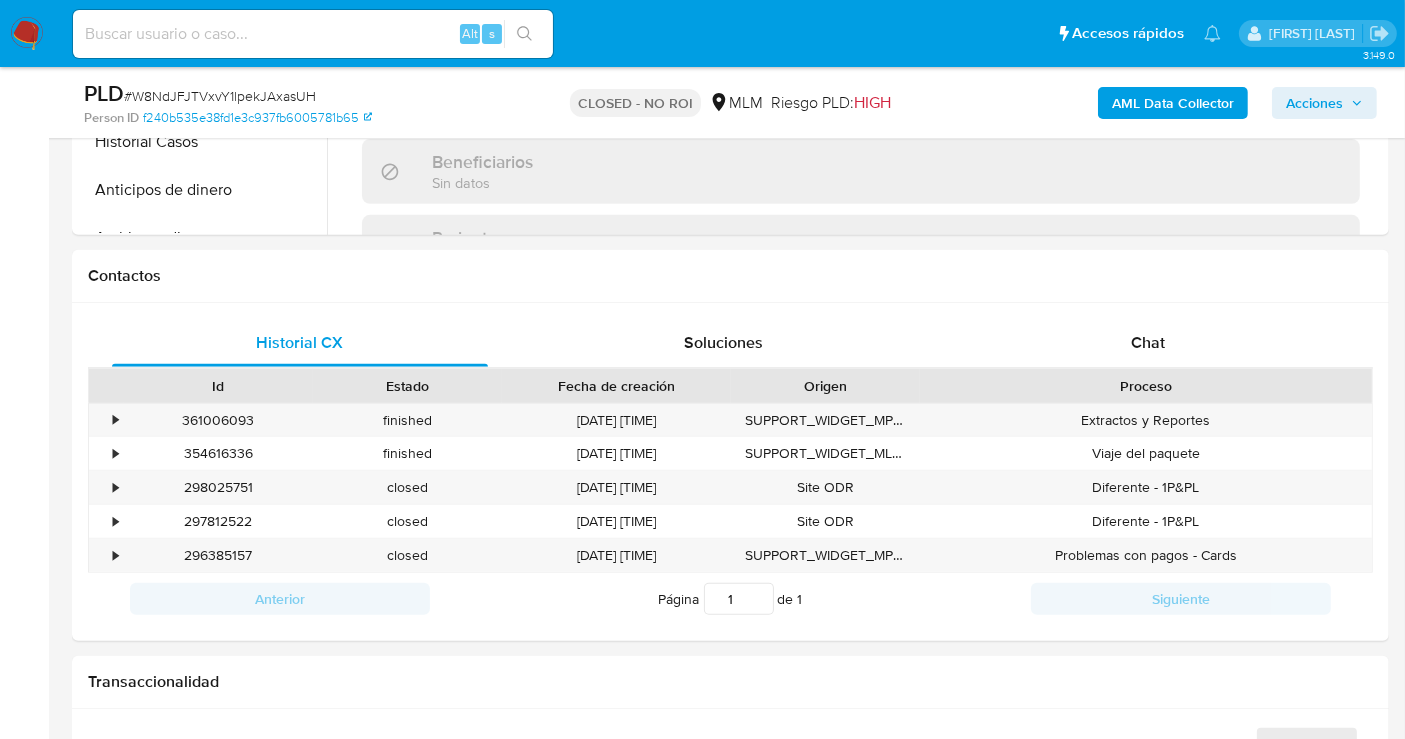 scroll, scrollTop: 888, scrollLeft: 0, axis: vertical 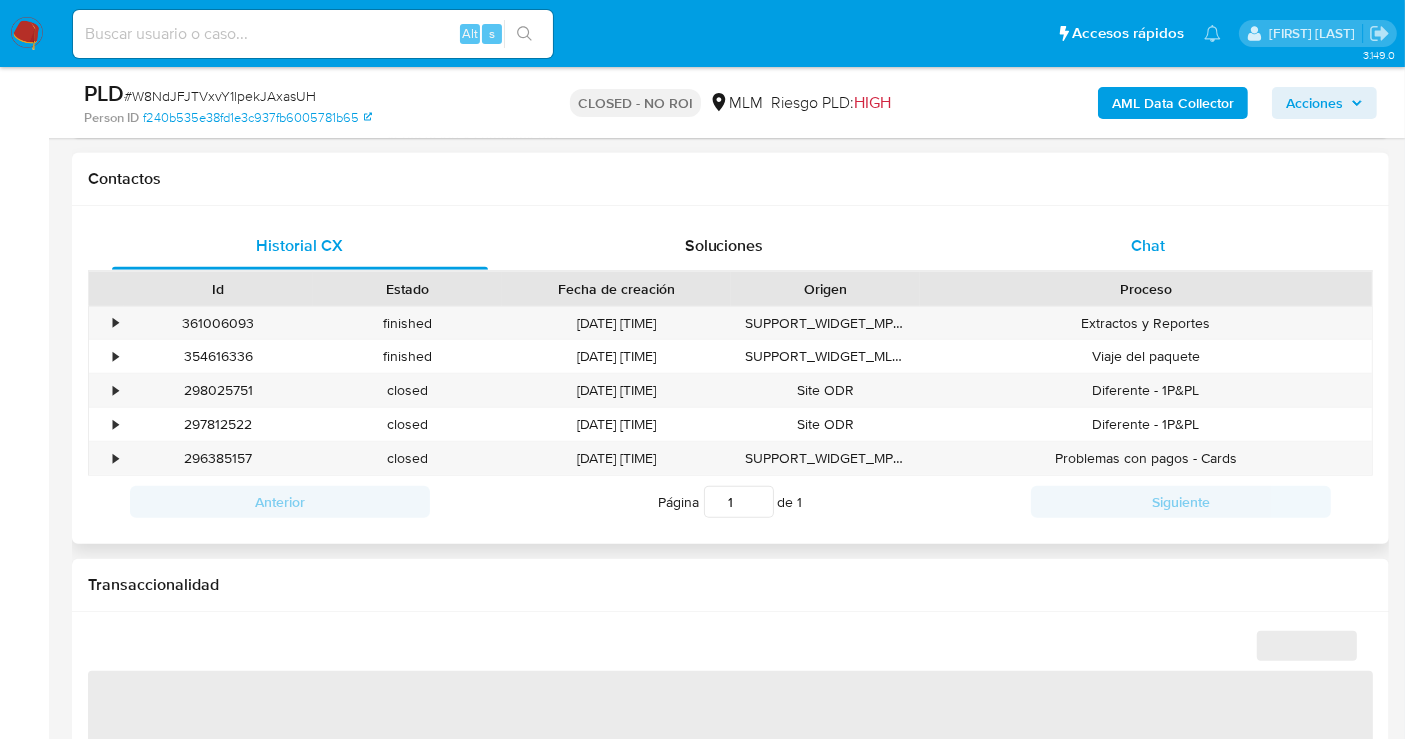 select on "10" 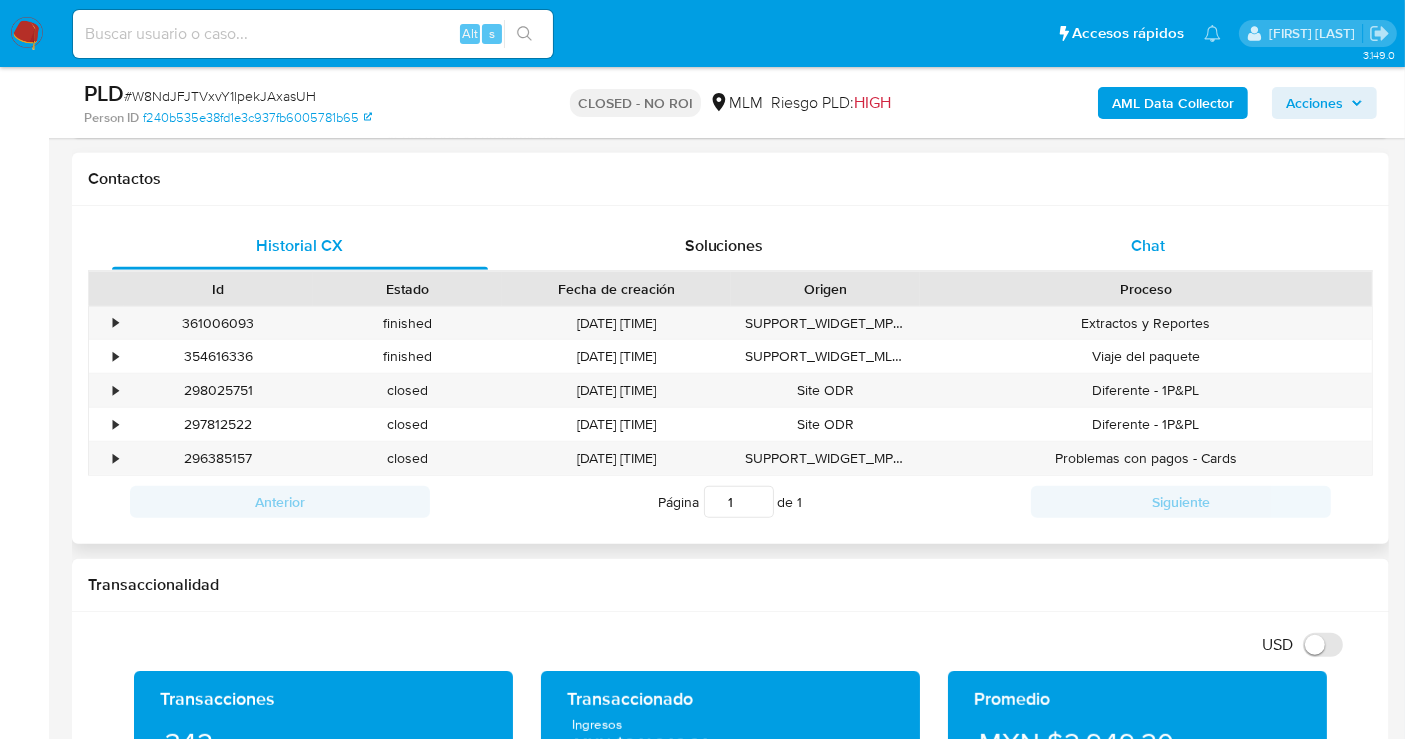 click on "Chat" at bounding box center (1148, 245) 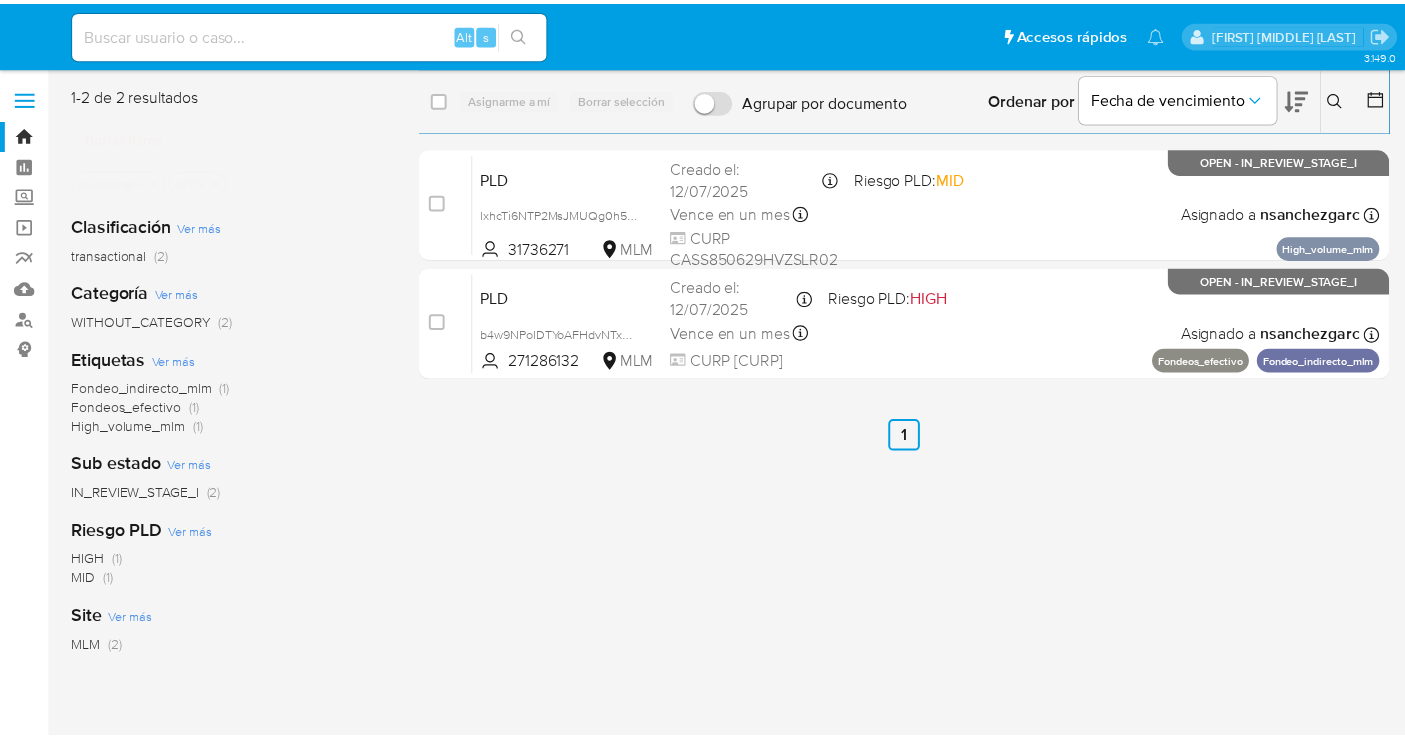 scroll, scrollTop: 0, scrollLeft: 0, axis: both 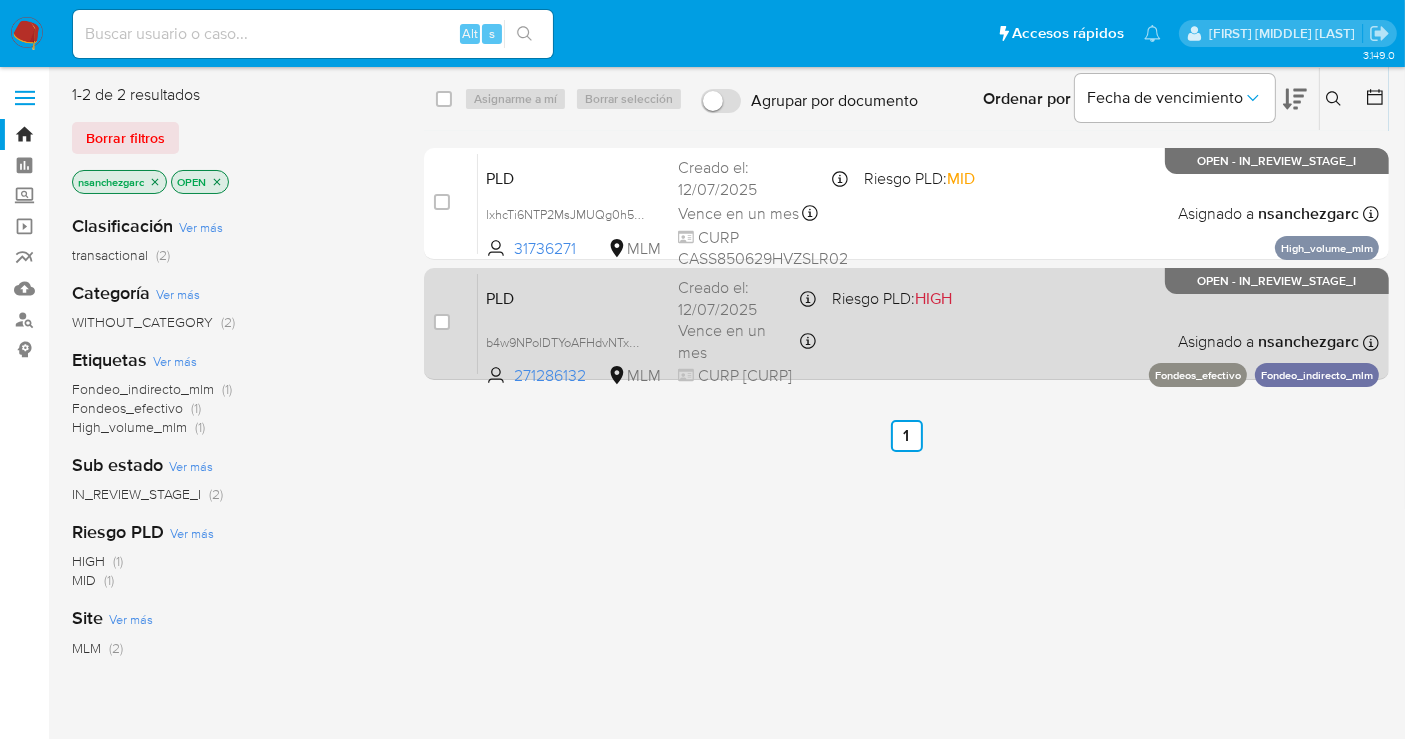 click on "PLD b4w9NPoIDTYoAFHdvNTxWtSG 271286132 MLM Riesgo PLD:  HIGH Creado el: [DATE]   Creado el: [DATE] [TIME] Vence en un mes   Vence el [DATE] [TIME] CURP   [CURP] Asignado a   [NAME]   Asignado el: [DATE] [TIME] Fondeos_efectivo Fondeo_indirecto_mlm OPEN - IN_REVIEW_STAGE_I" at bounding box center [928, 323] 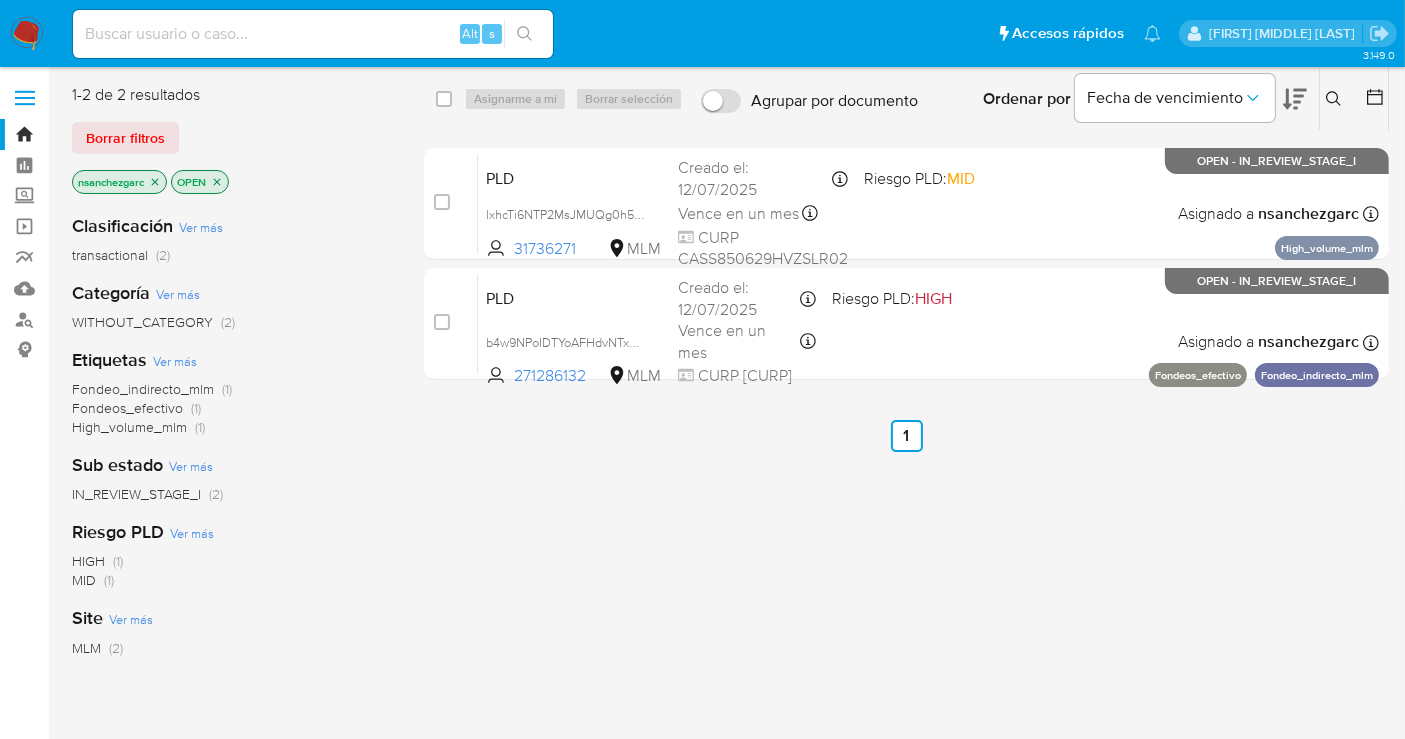 click at bounding box center [27, 34] 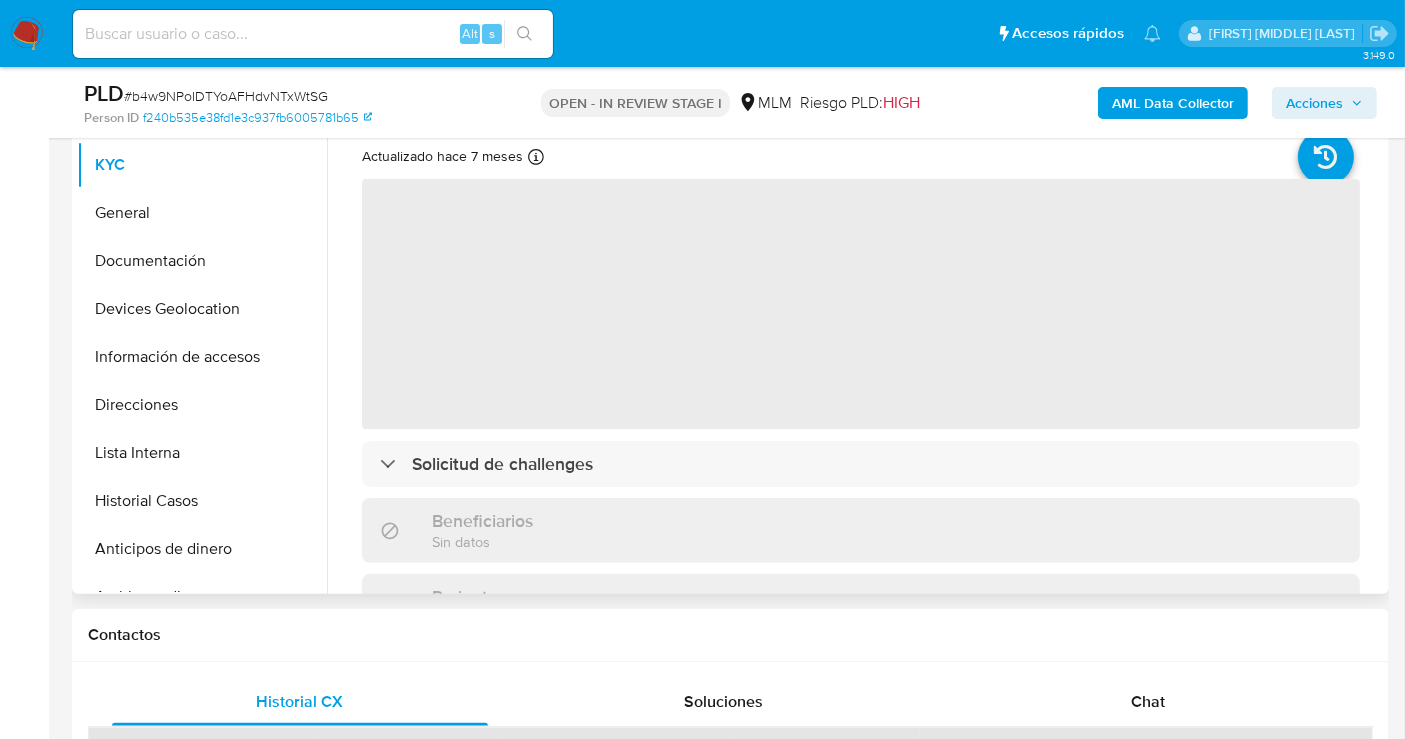 scroll, scrollTop: 444, scrollLeft: 0, axis: vertical 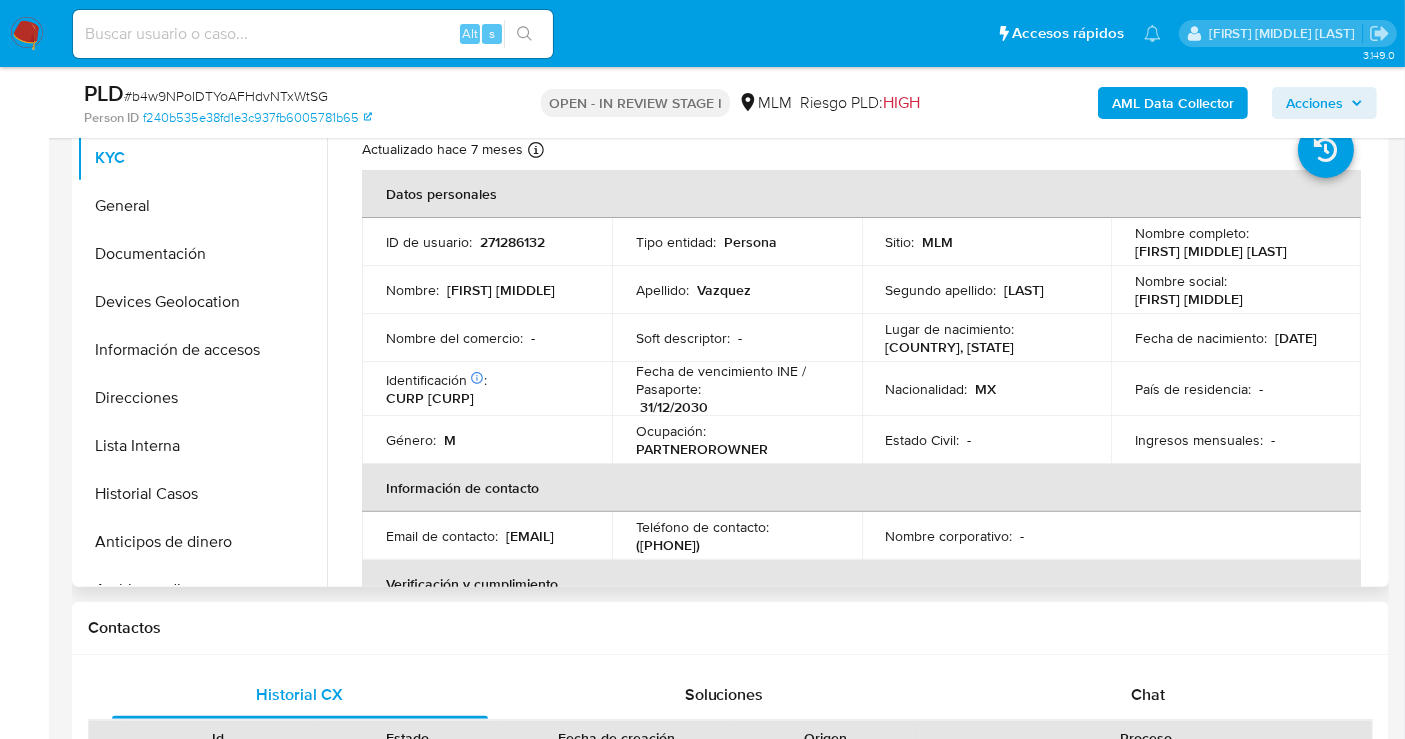select on "10" 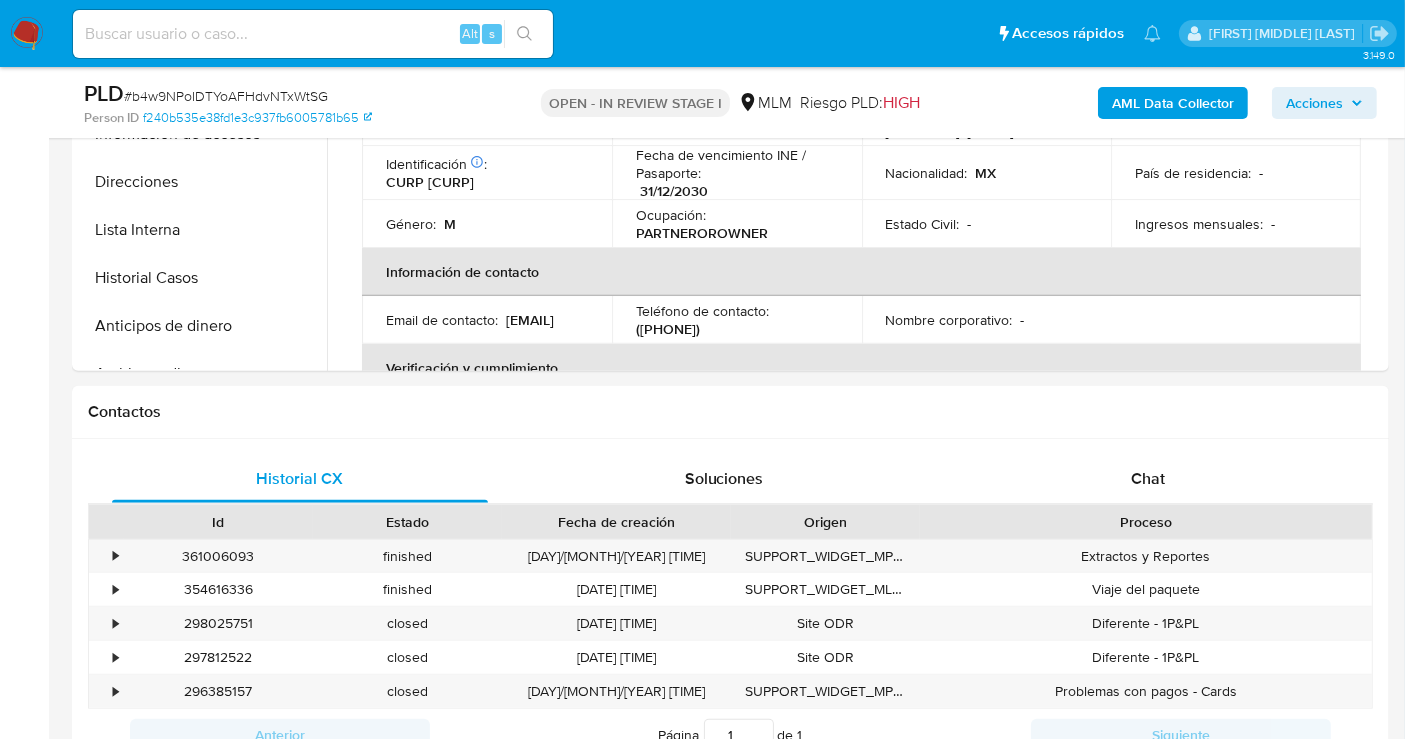 scroll, scrollTop: 666, scrollLeft: 0, axis: vertical 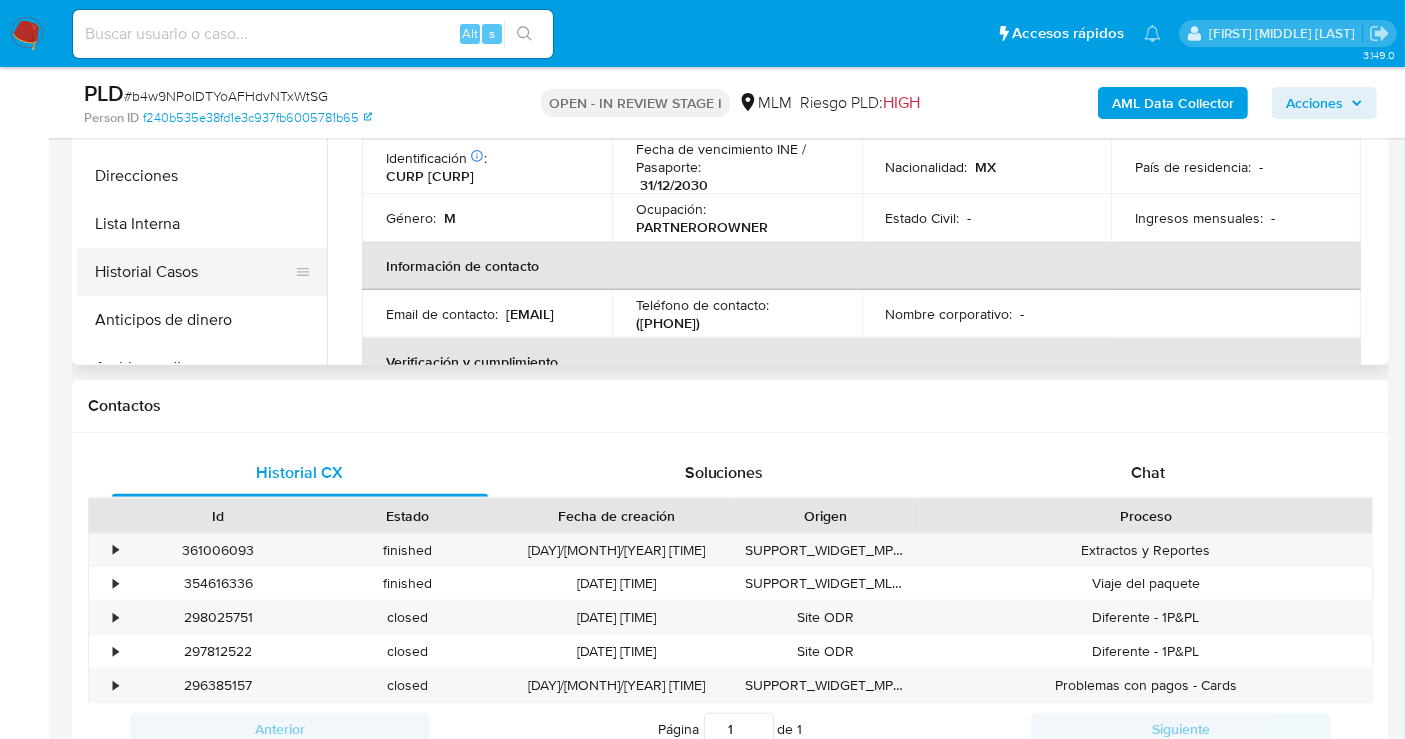 click on "Historial Casos" at bounding box center [194, 272] 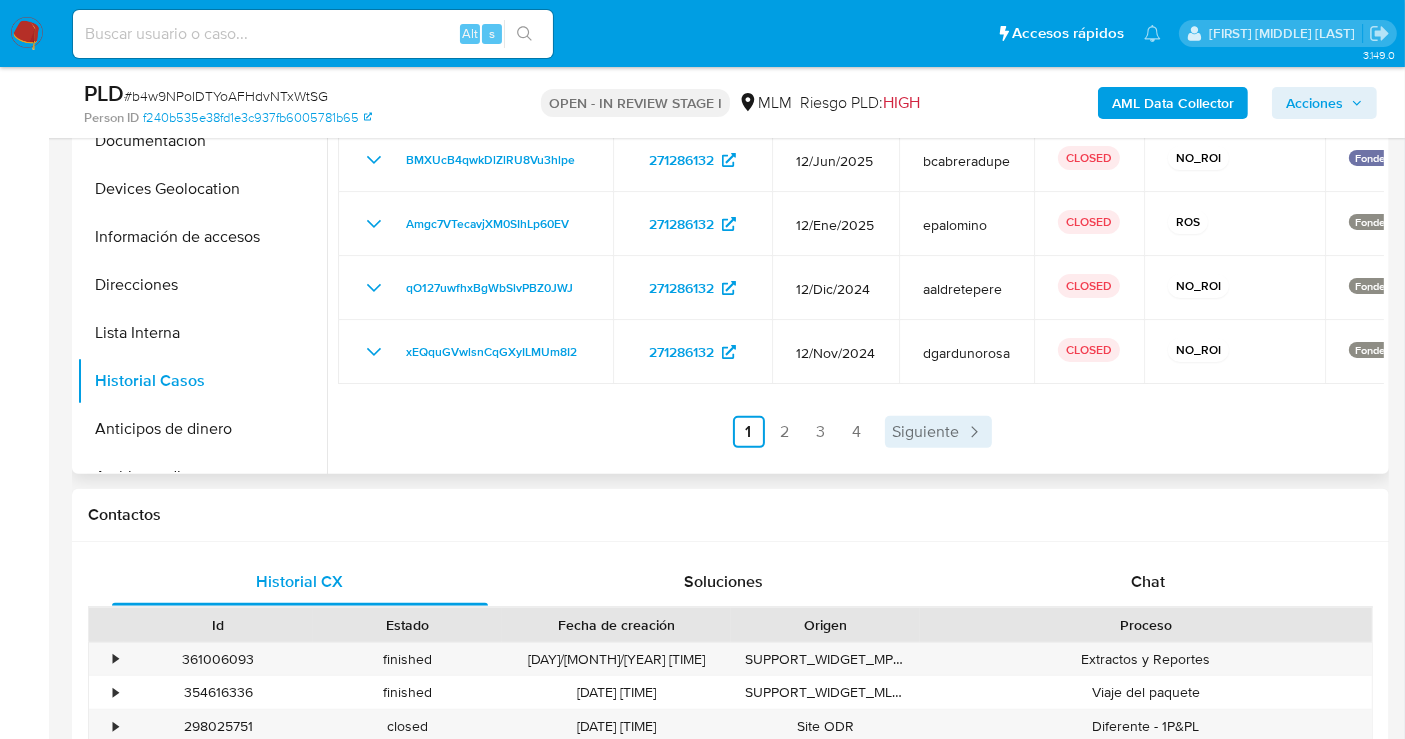 scroll, scrollTop: 444, scrollLeft: 0, axis: vertical 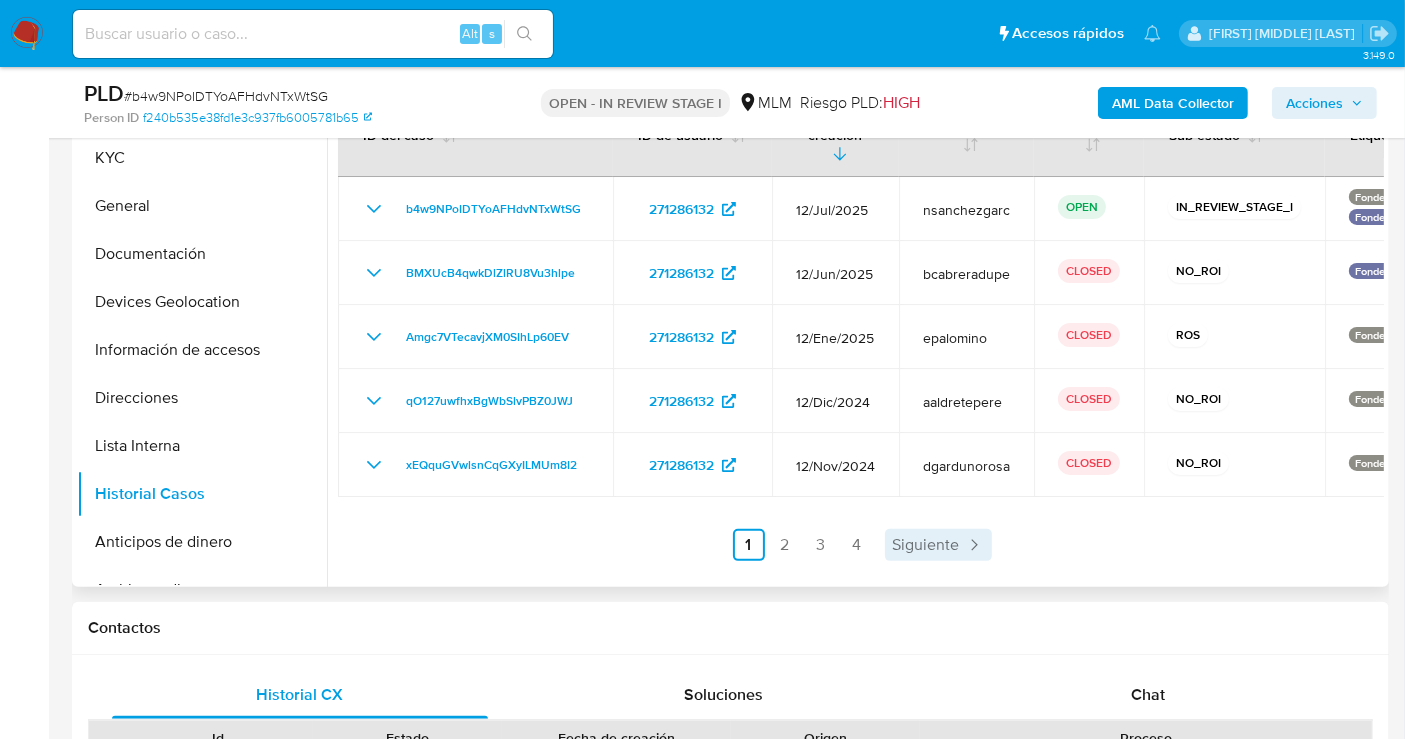 click on "Siguiente" at bounding box center (926, 545) 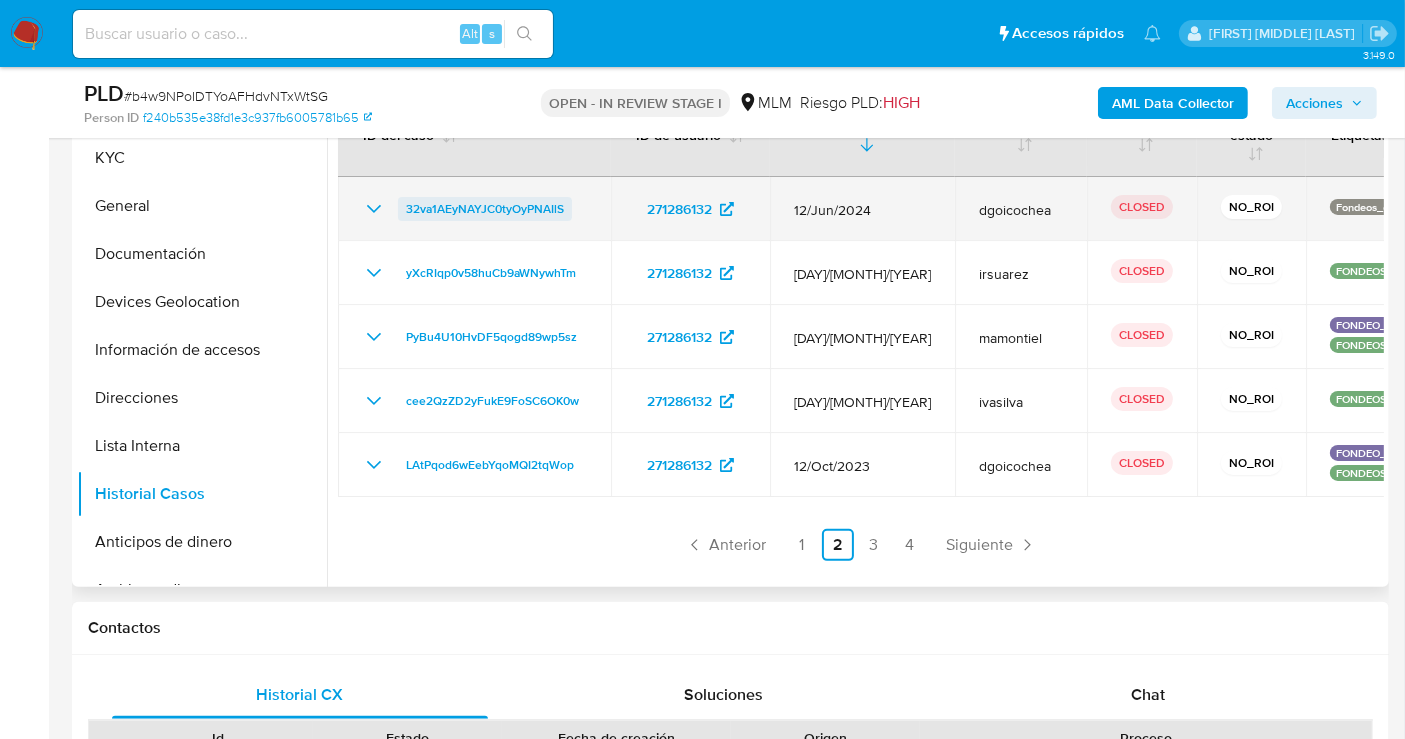 click on "32va1AEyNAYJC0tyOyPNAIlS" at bounding box center (485, 209) 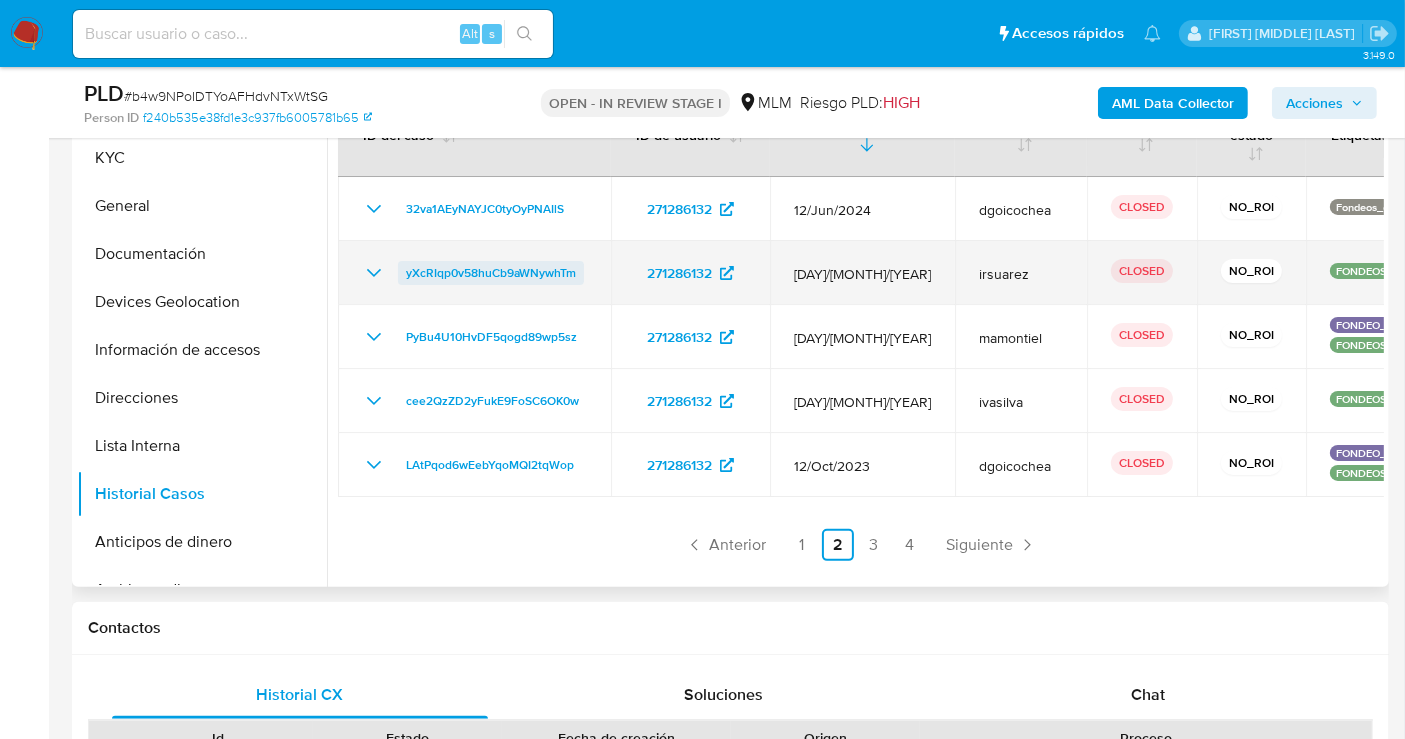 click on "yXcRIqp0v58huCb9aWNywhTm" at bounding box center (491, 273) 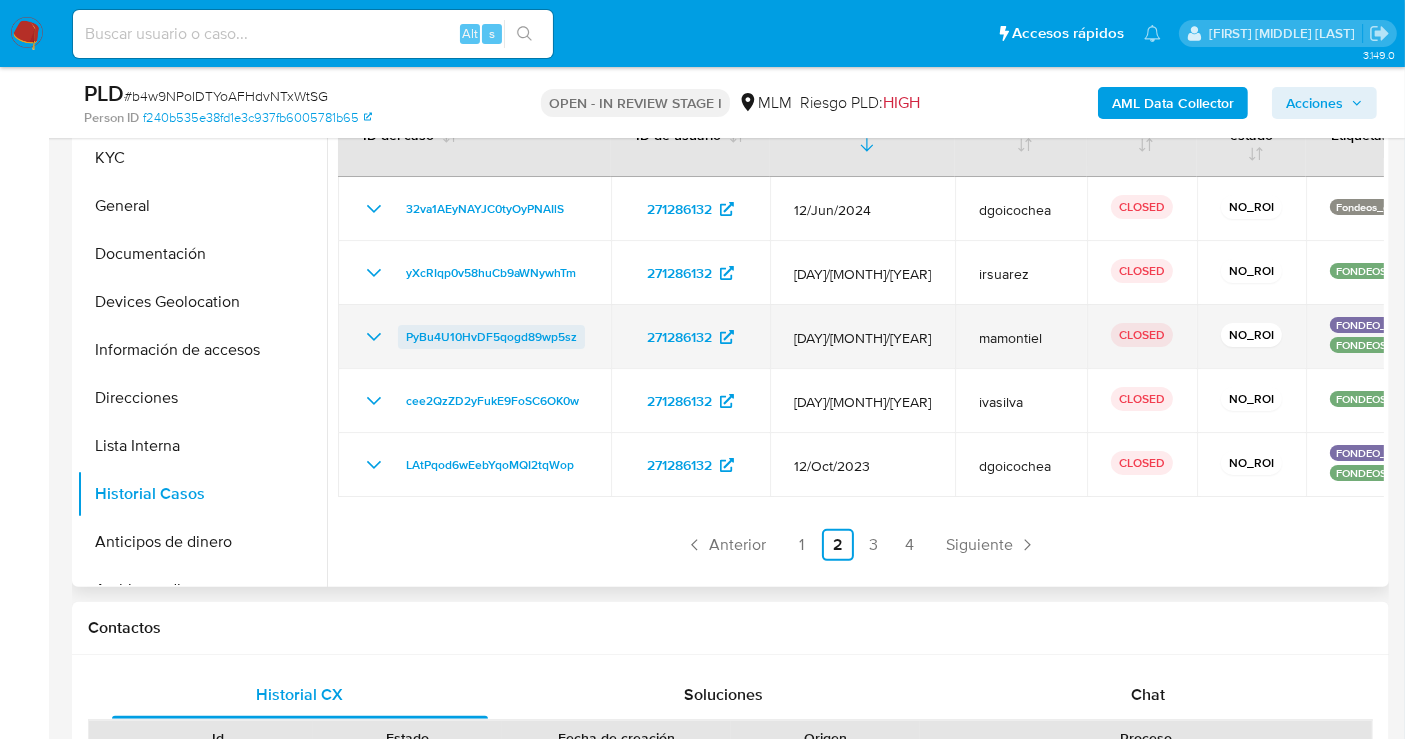 click on "PyBu4U10HvDF5qogd89wp5sz" at bounding box center [491, 337] 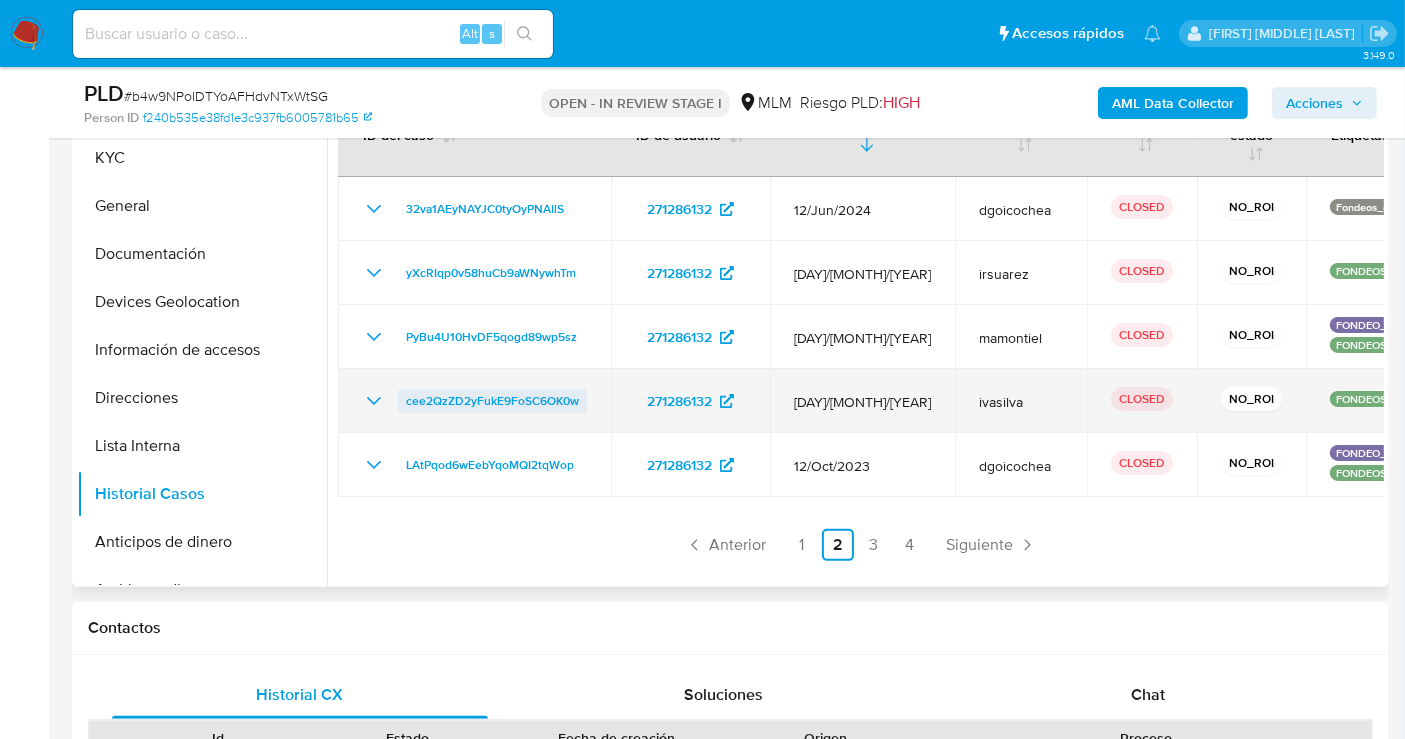 click on "cee2QzZD2yFukE9FoSC6OK0w" at bounding box center [492, 401] 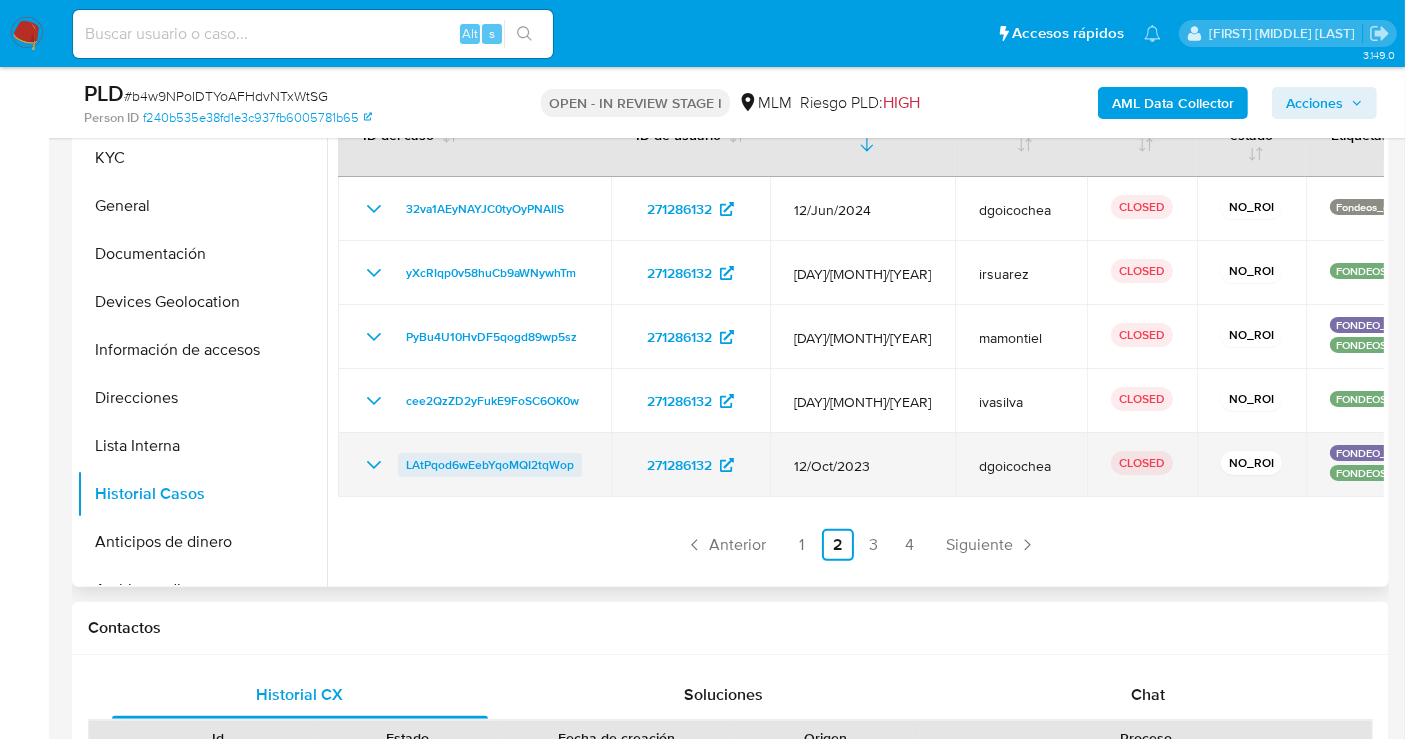 click on "LAtPqod6wEebYqoMQI2tqWop" at bounding box center [490, 465] 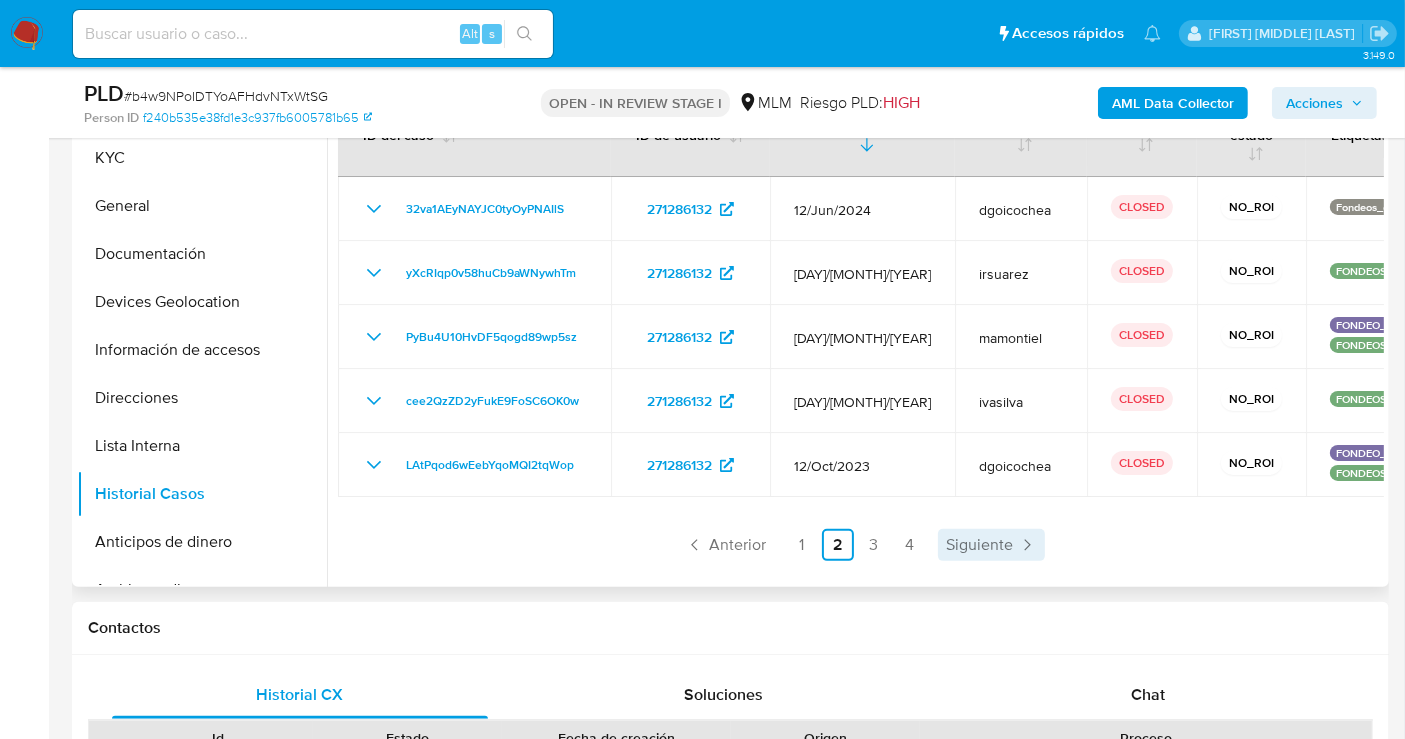 click 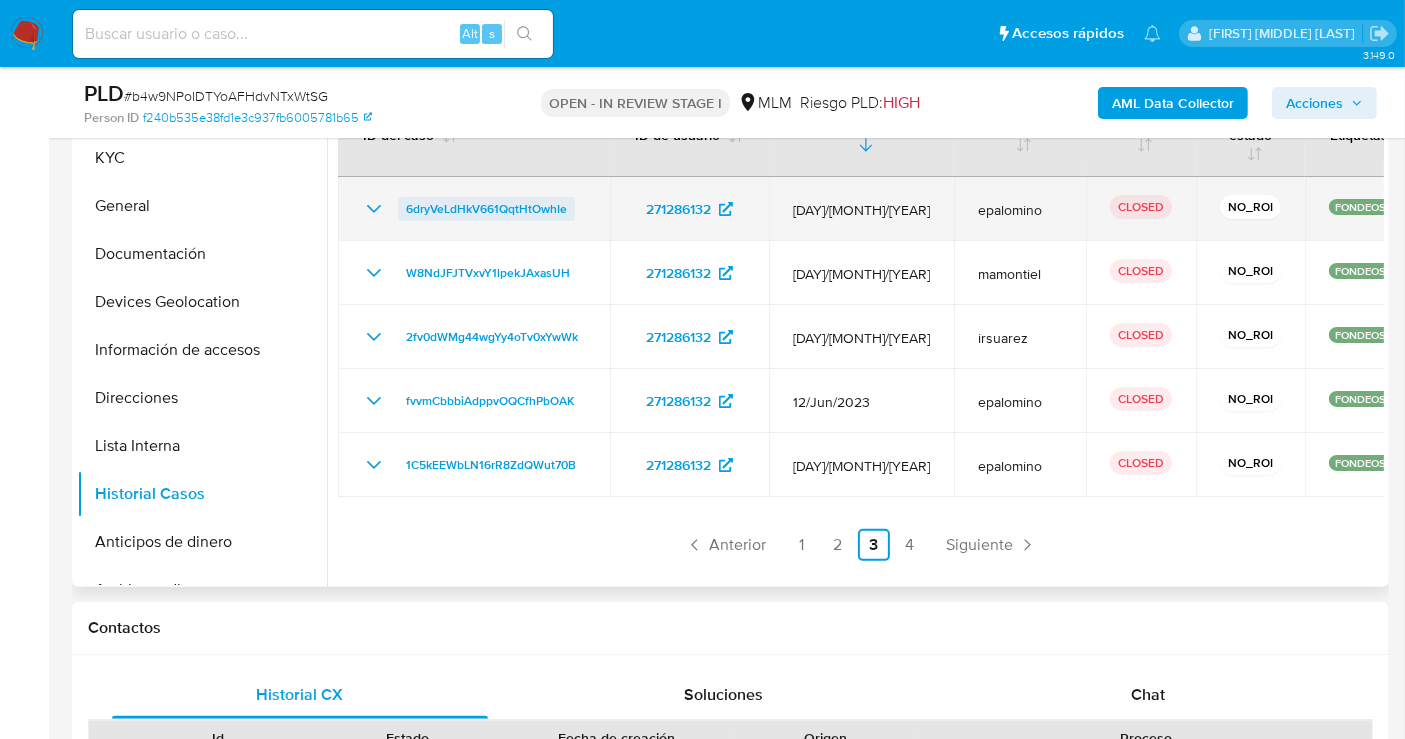 click on "6dryVeLdHkV661QqtHtOwhIe" at bounding box center (486, 209) 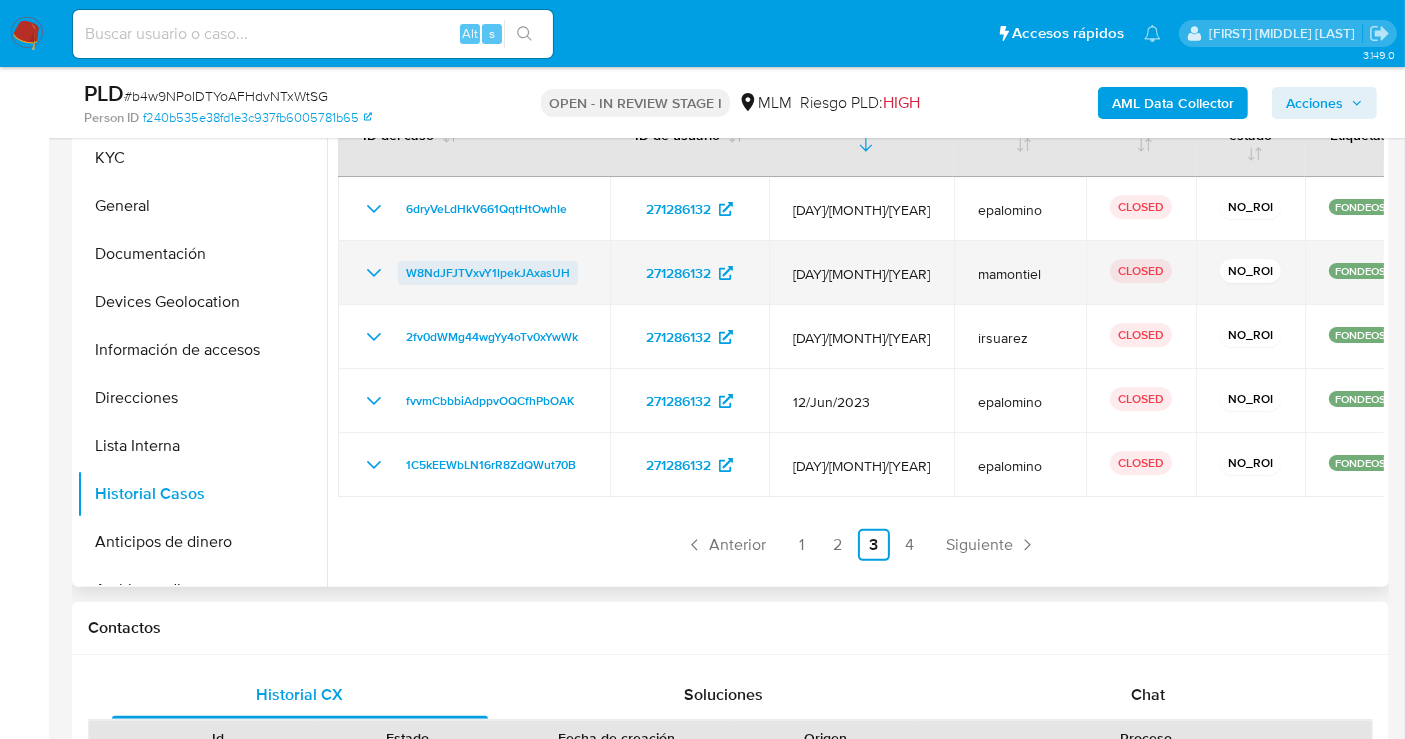 click on "W8NdJFJTVxvY1lpekJAxasUH" at bounding box center [488, 273] 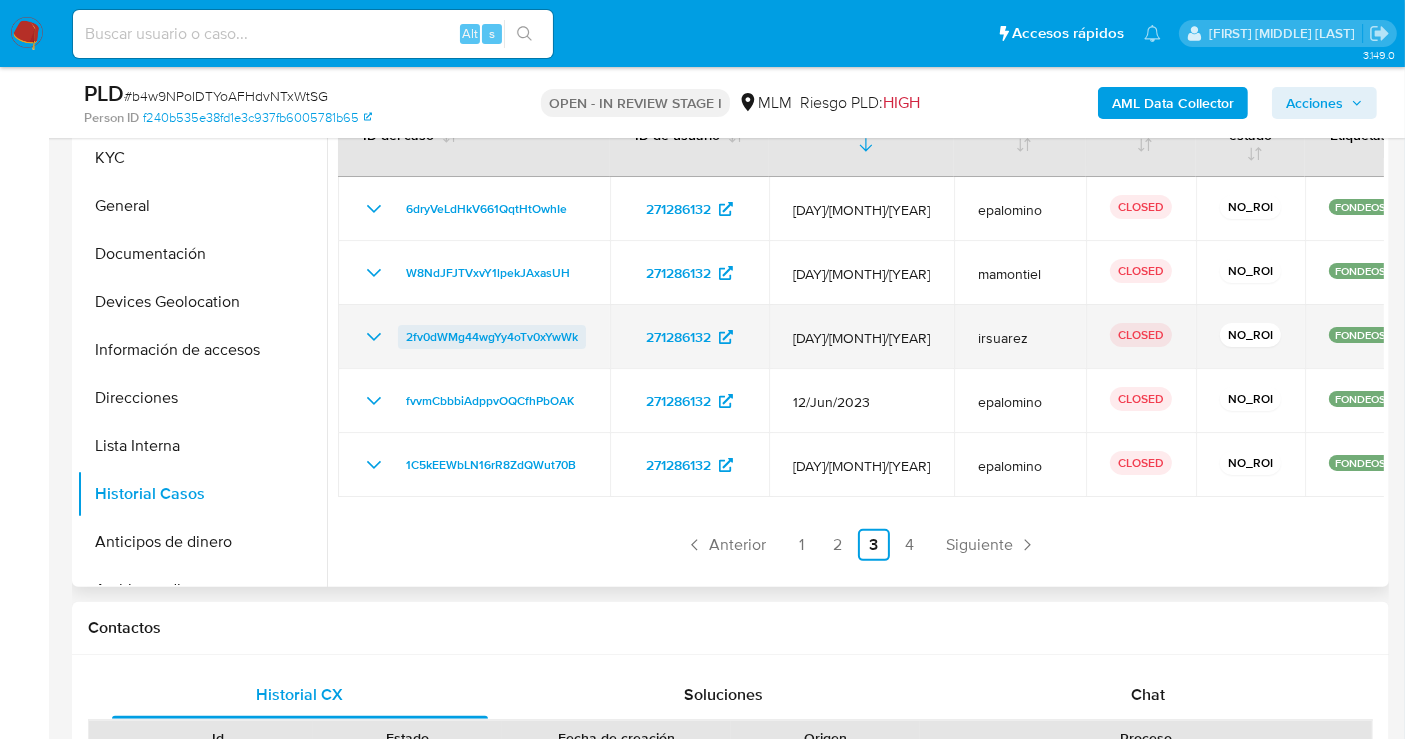 click on "2fv0dWMg44wgYy4oTv0xYwWk" at bounding box center (492, 337) 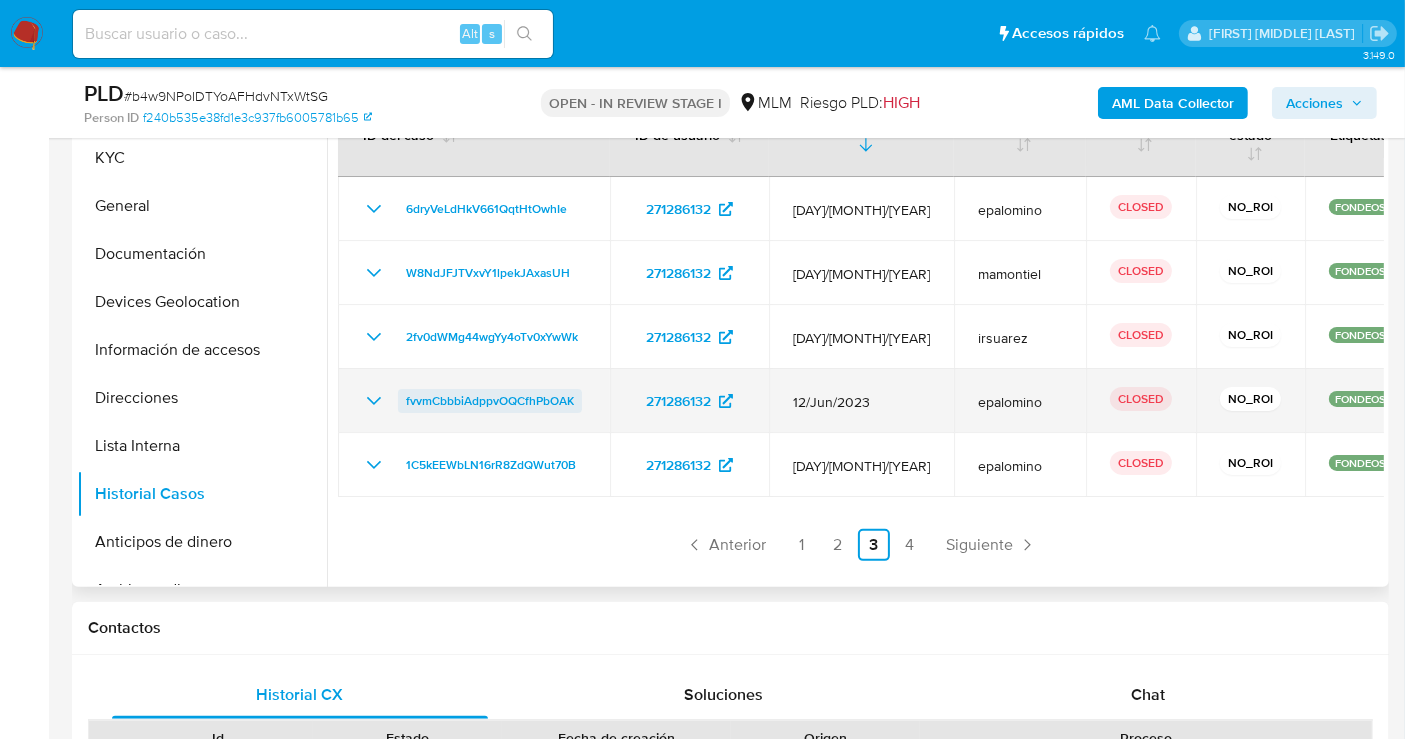 click on "fvvmCbbbiAdppvOQCfhPbOAK" at bounding box center (490, 401) 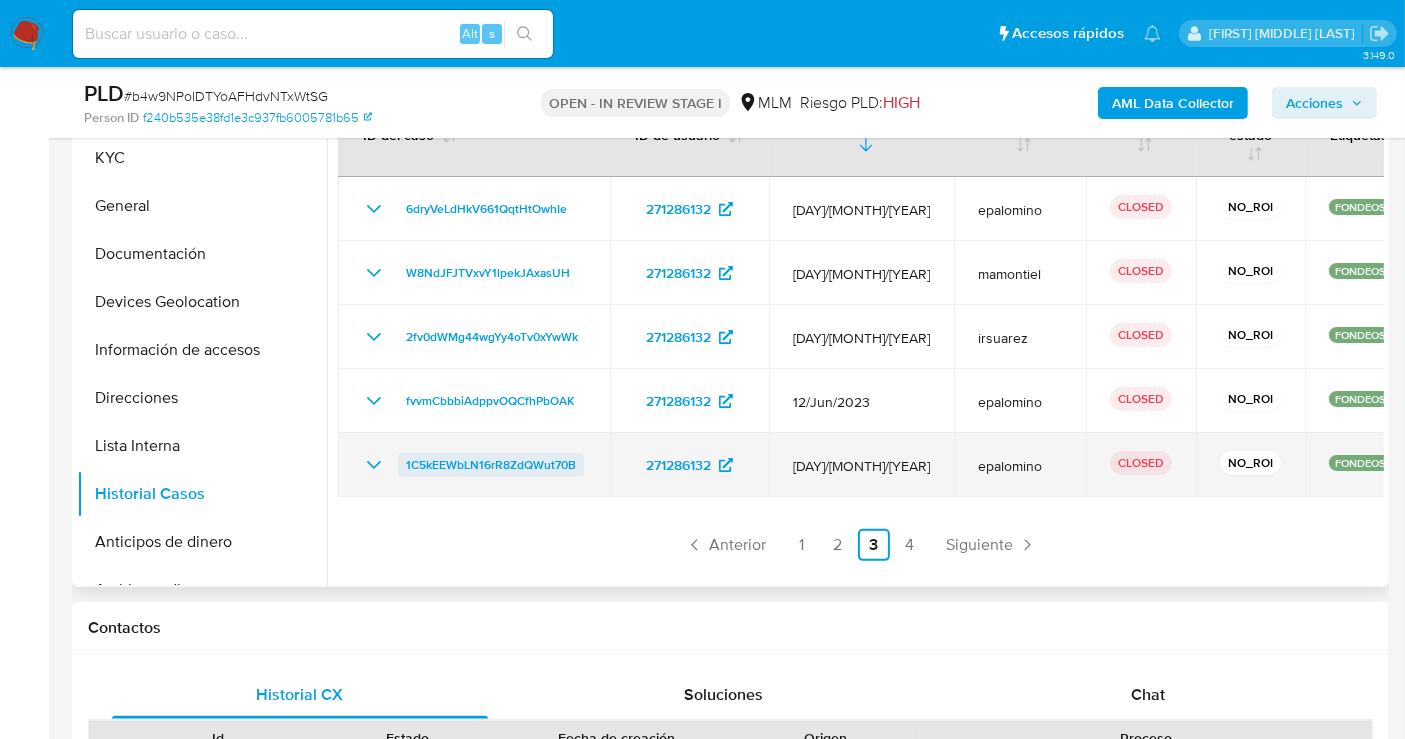 click on "1C5kEEWbLN16rR8ZdQWut70B" at bounding box center [491, 465] 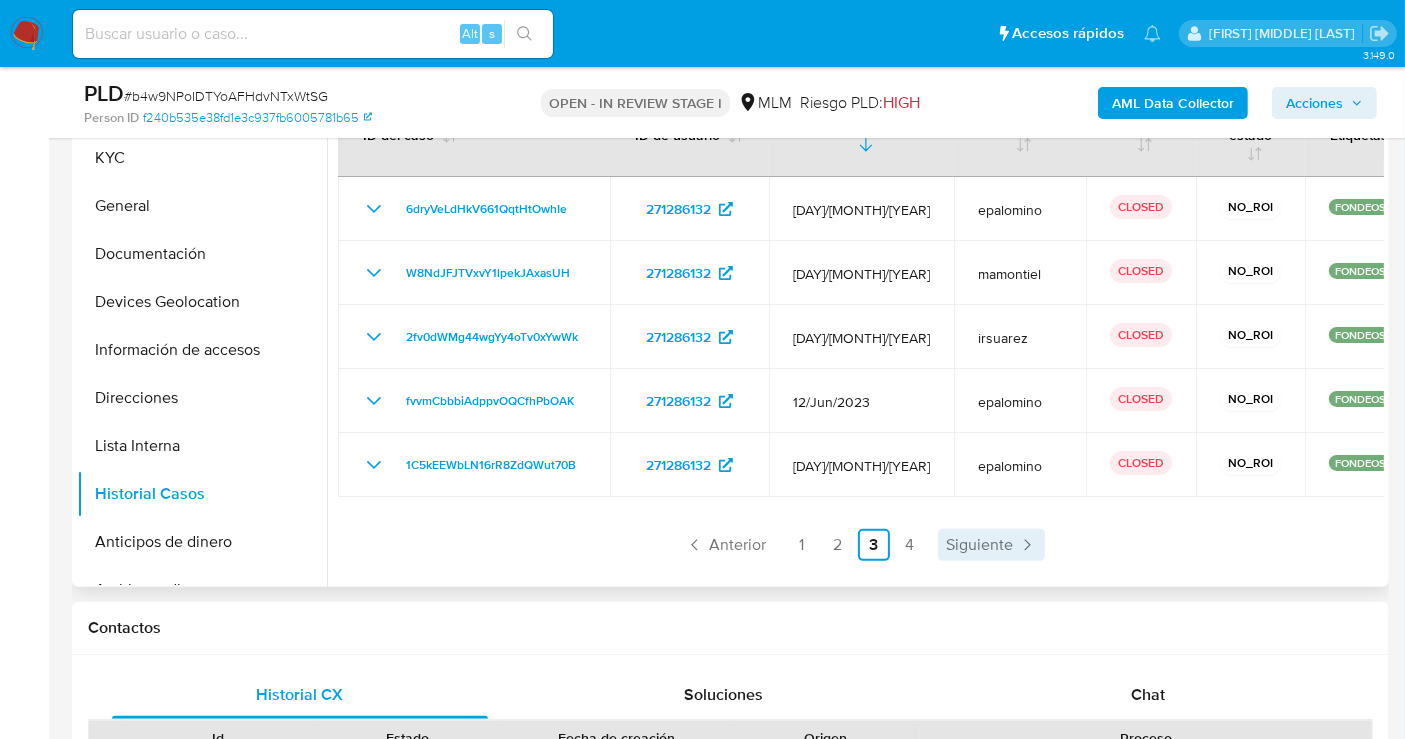 click on "Siguiente" at bounding box center (979, 545) 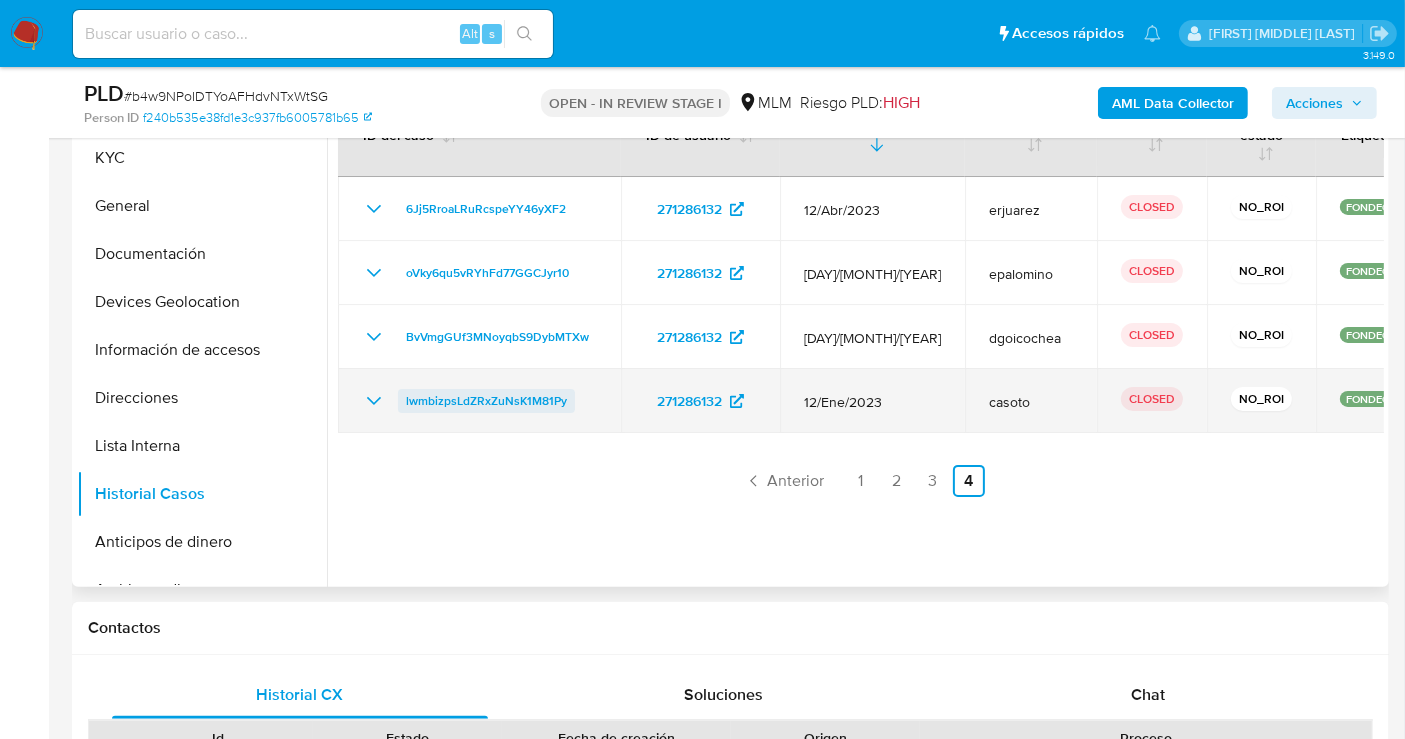 click on "lwmbizpsLdZRxZuNsK1M81Py" at bounding box center (486, 401) 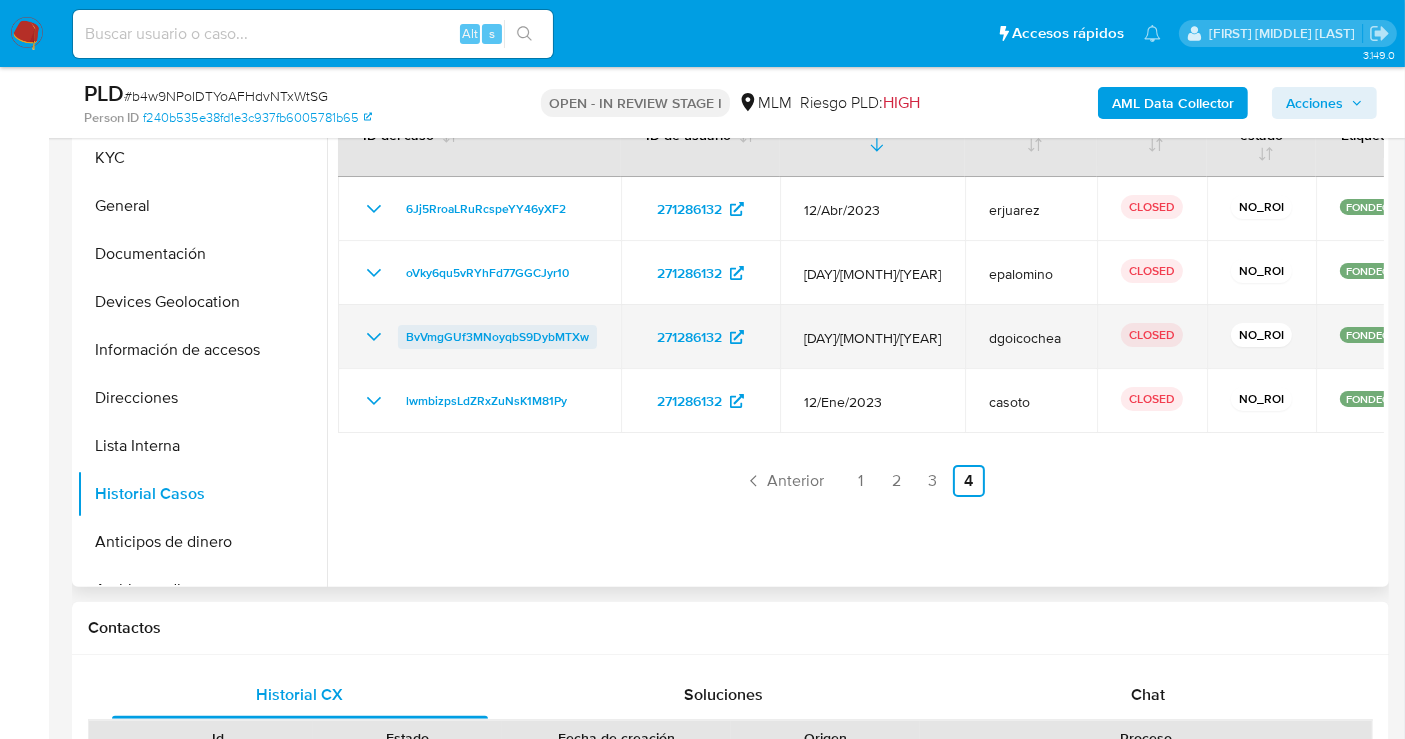 click on "BvVmgGUf3MNoyqbS9DybMTXw" at bounding box center [497, 337] 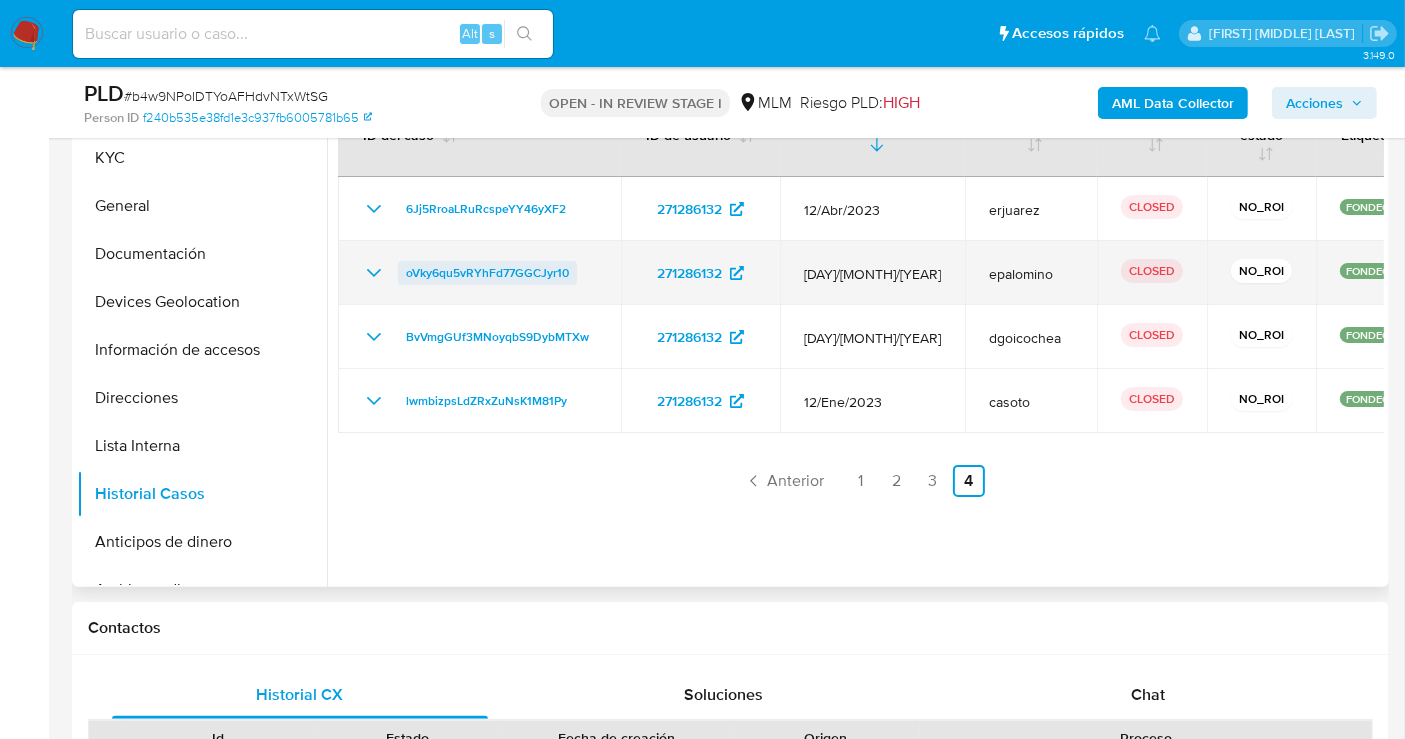 click on "oVky6qu5vRYhFd77GGCJyr10" at bounding box center (487, 273) 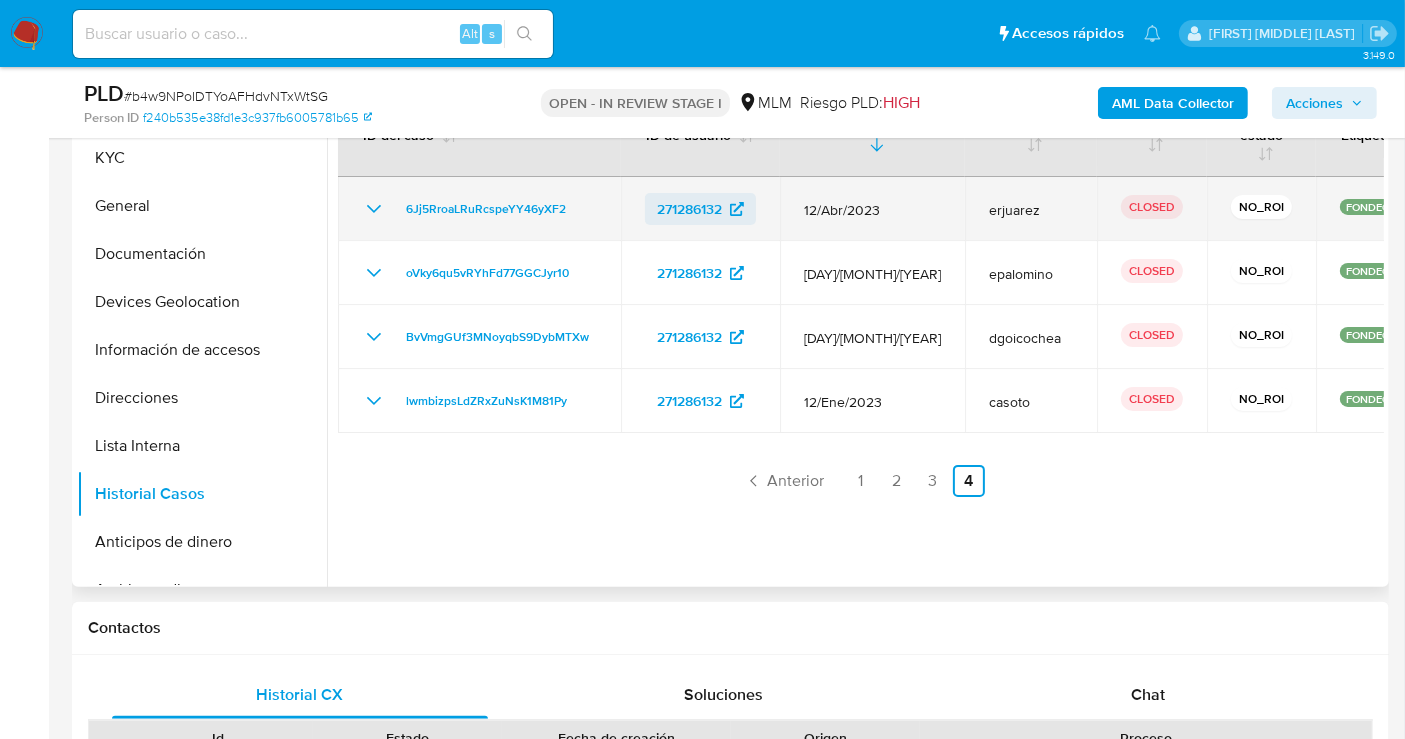 click on "271286132" at bounding box center (689, 209) 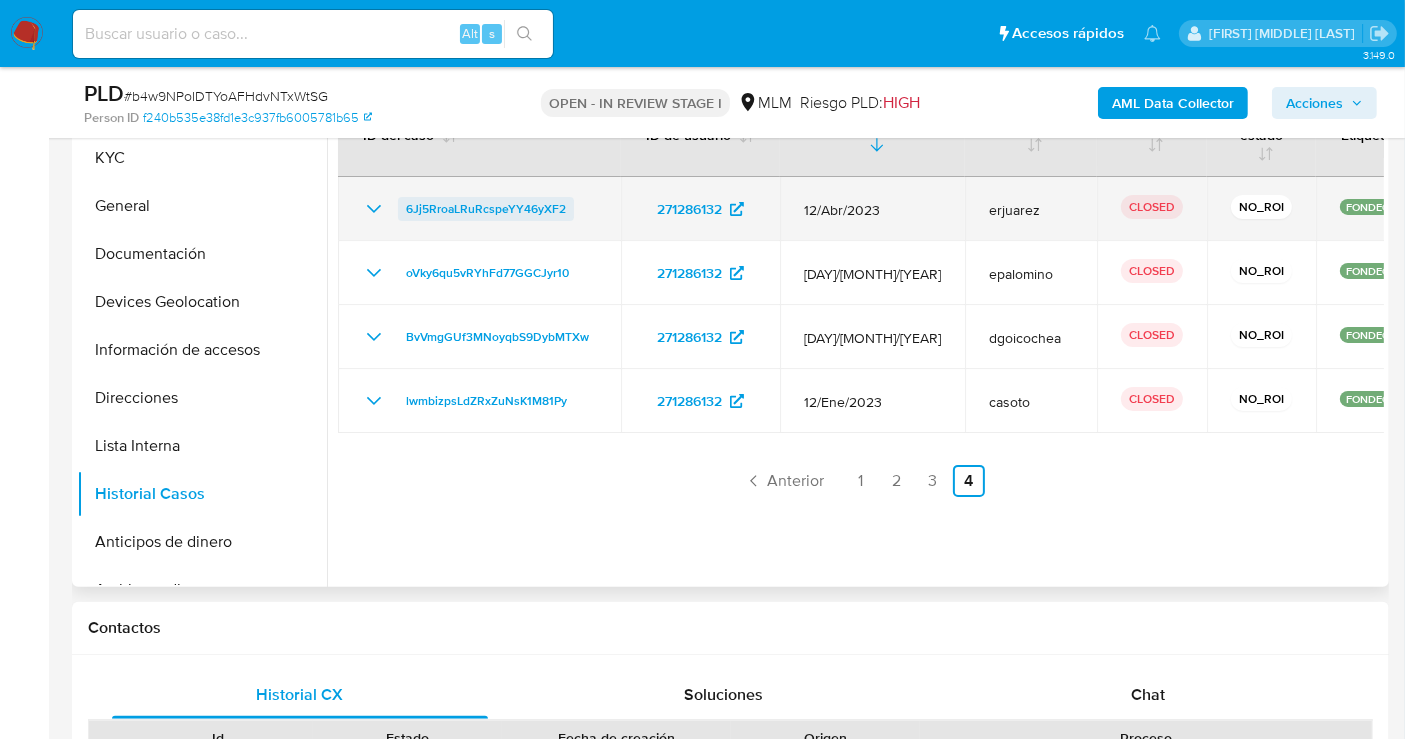 click on "6Jj5RroaLRuRcspeYY46yXF2" at bounding box center [486, 209] 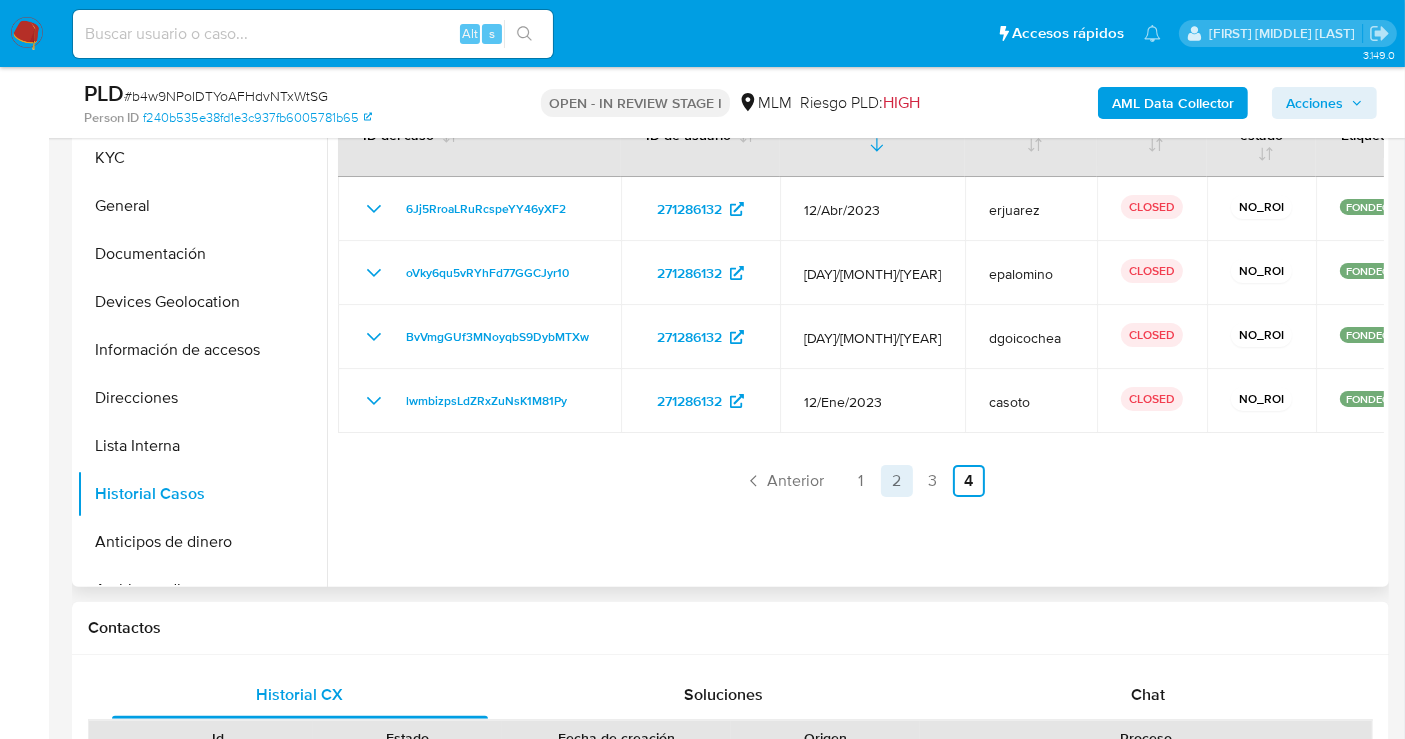 click on "2" at bounding box center [897, 481] 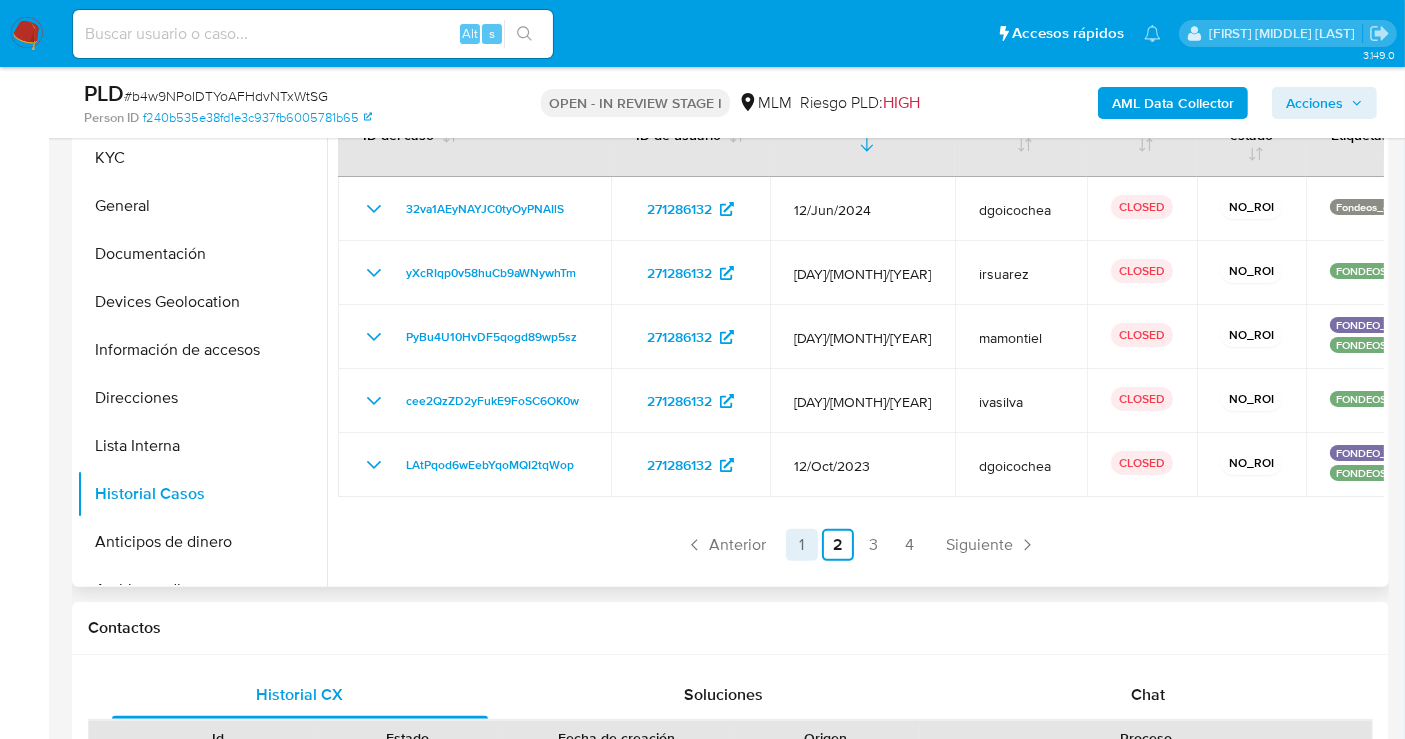 click on "1" at bounding box center (802, 545) 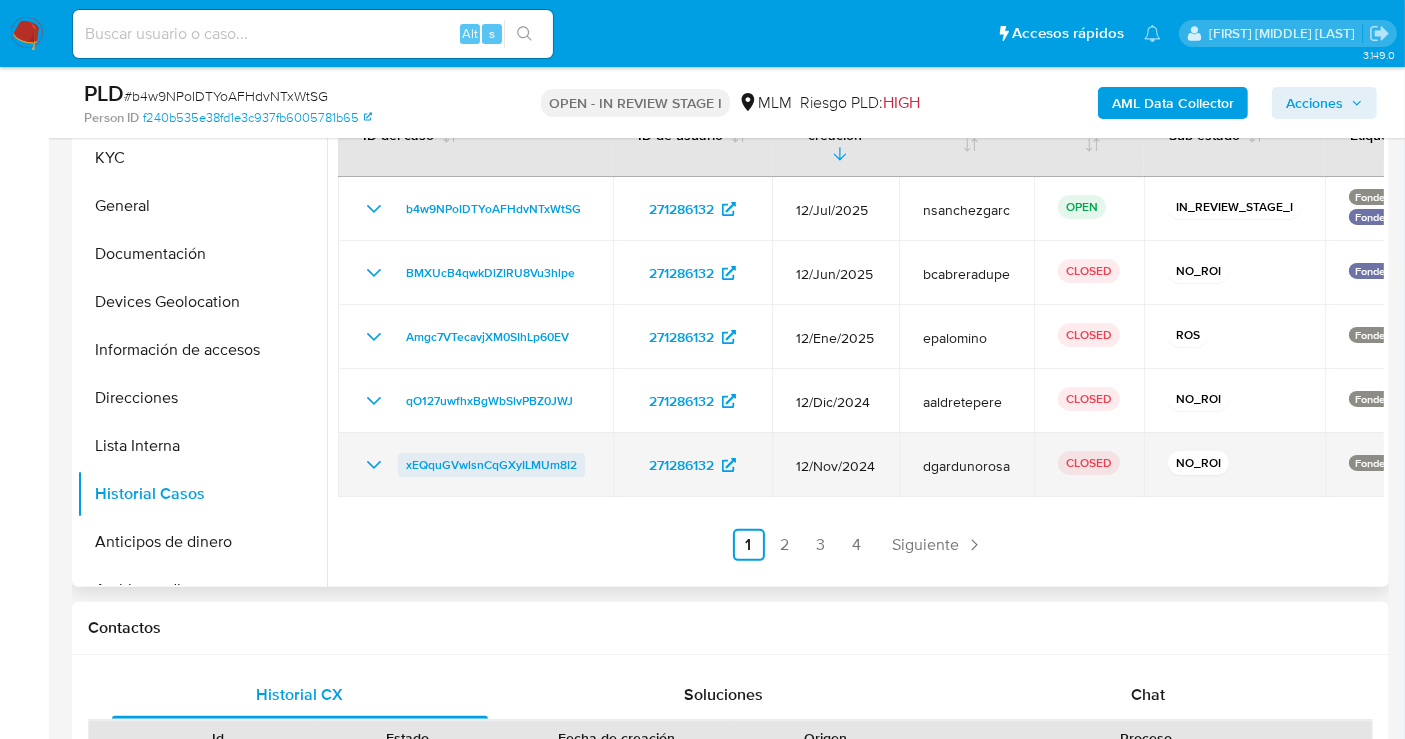 click on "xEQquGVwlsnCqGXyILMUm8I2" at bounding box center (491, 465) 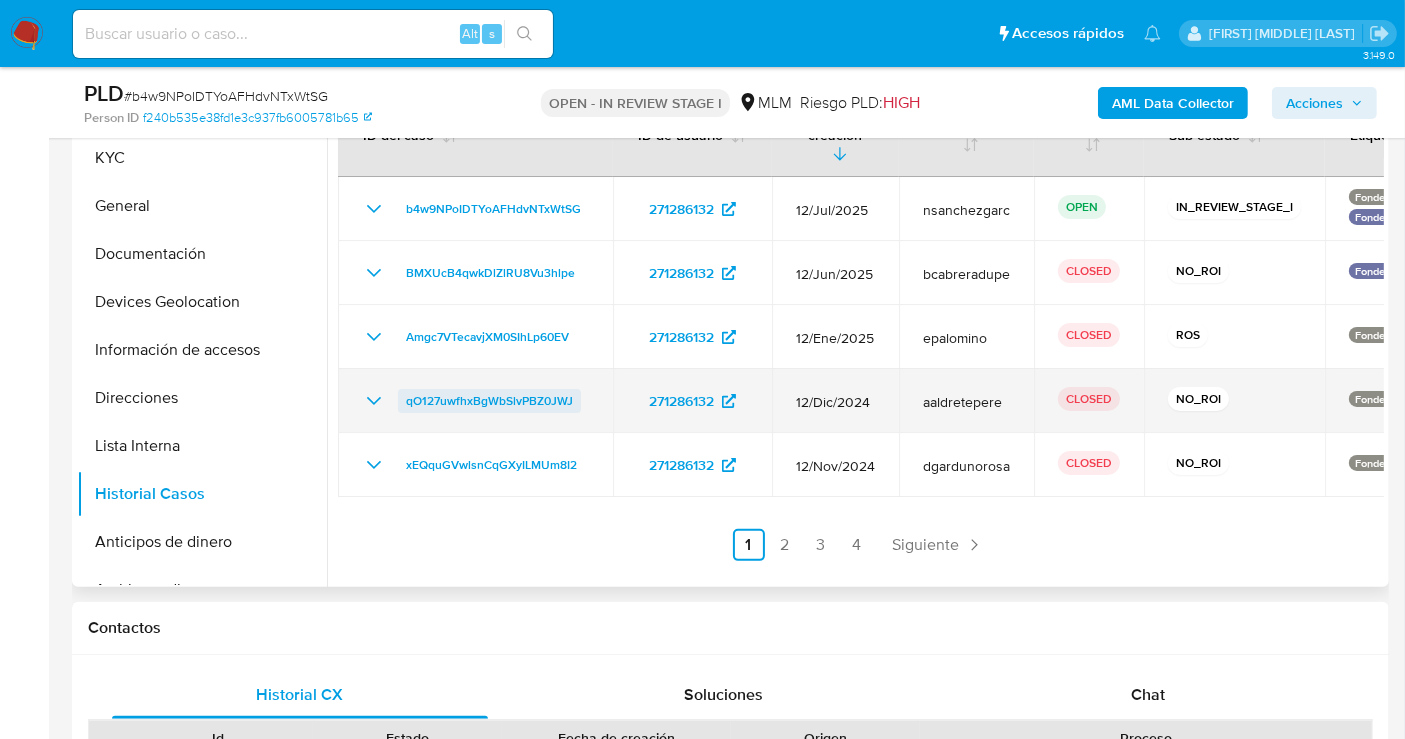 click on "qO127uwfhxBgWbSlvPBZ0JWJ" at bounding box center [489, 401] 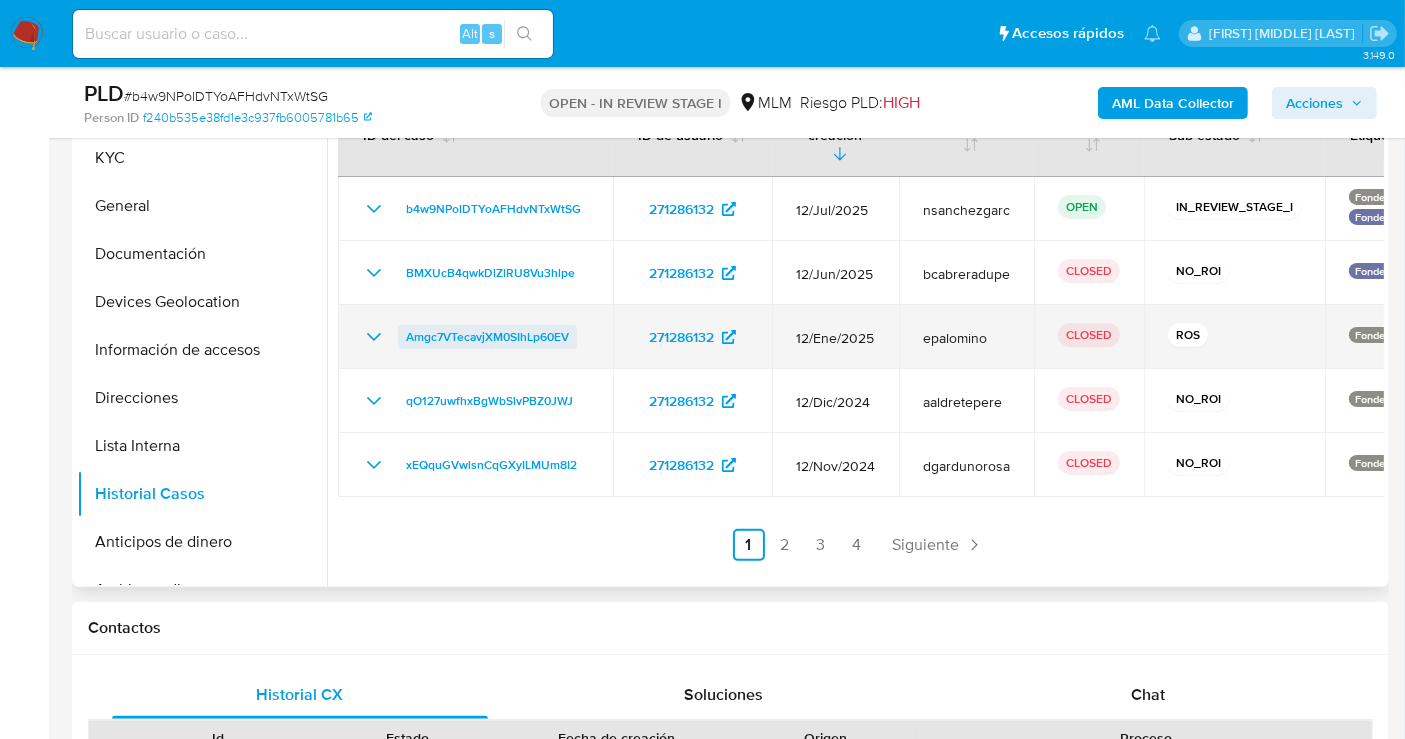 click on "Amgc7VTecavjXM0SIhLp60EV" at bounding box center [487, 337] 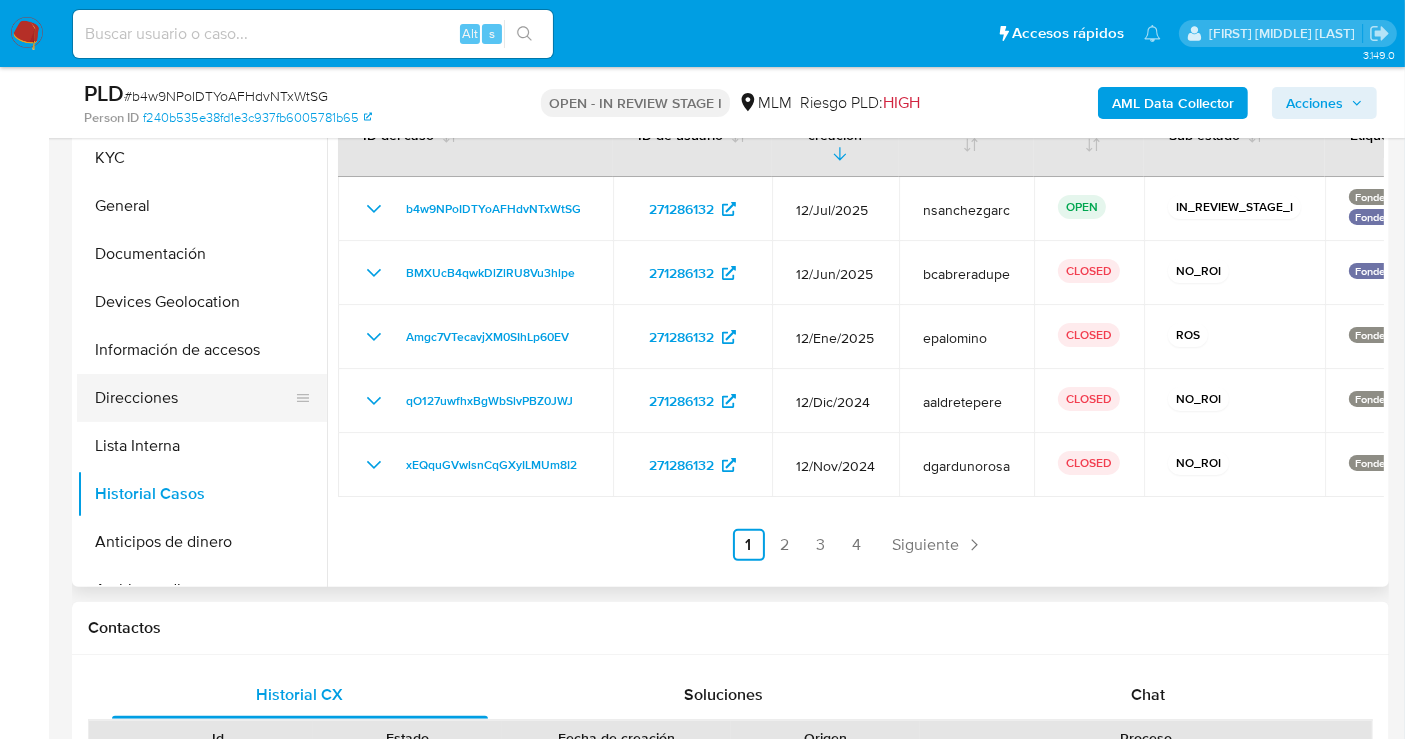 click on "Direcciones" at bounding box center [194, 398] 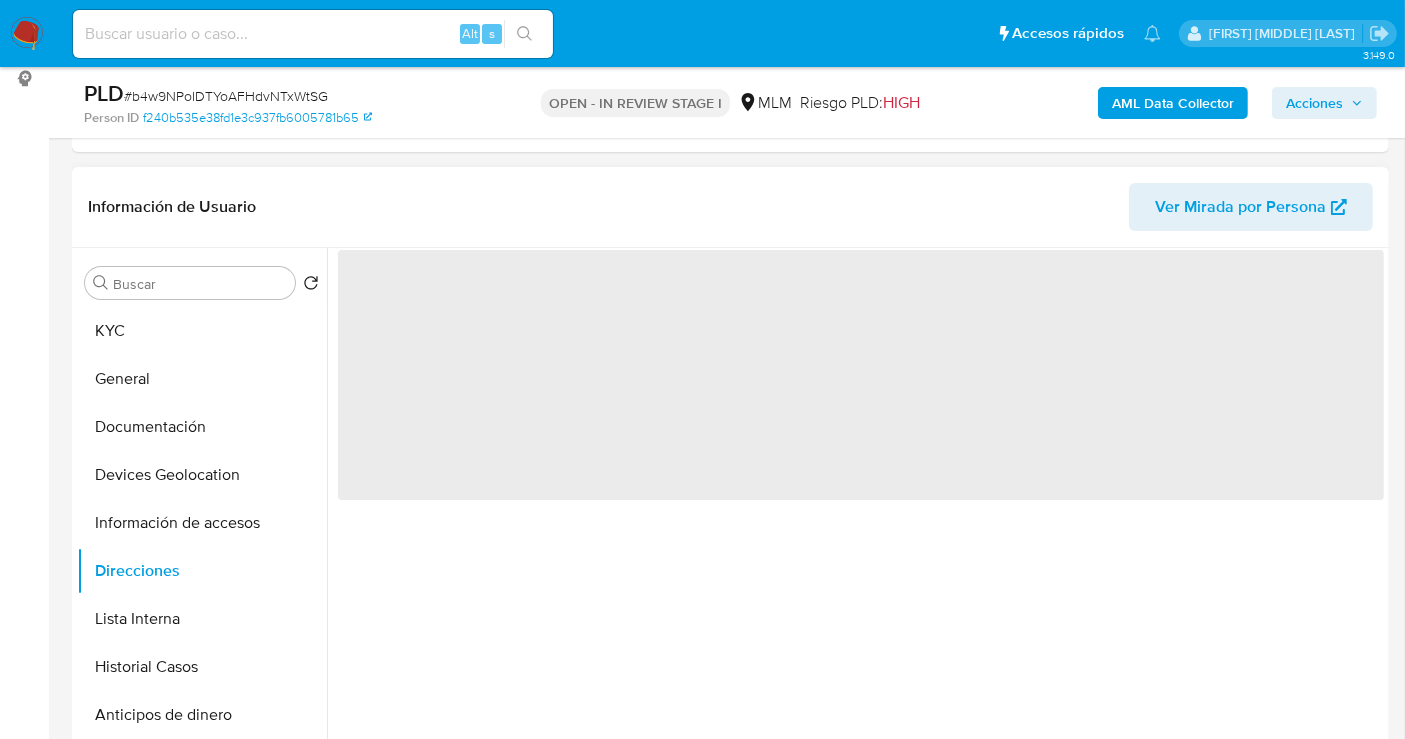 scroll, scrollTop: 222, scrollLeft: 0, axis: vertical 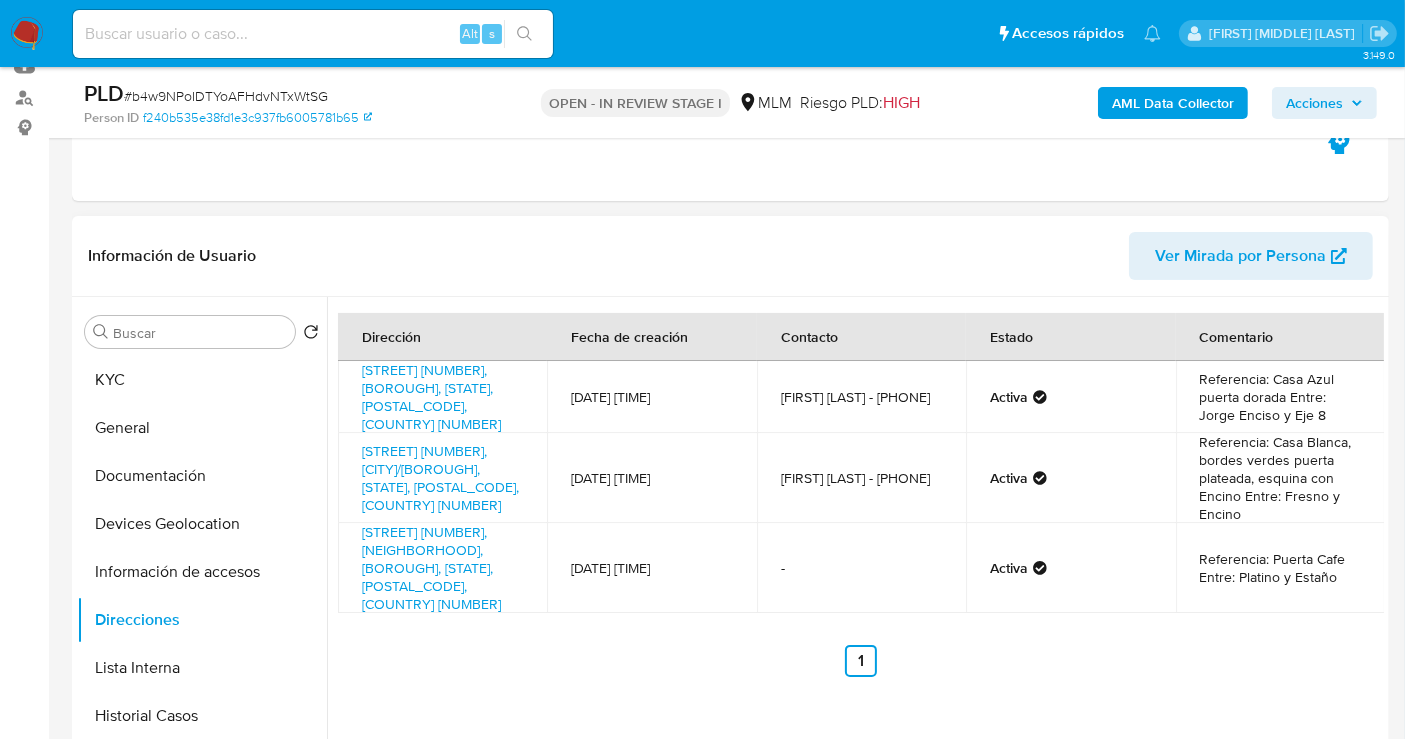 type 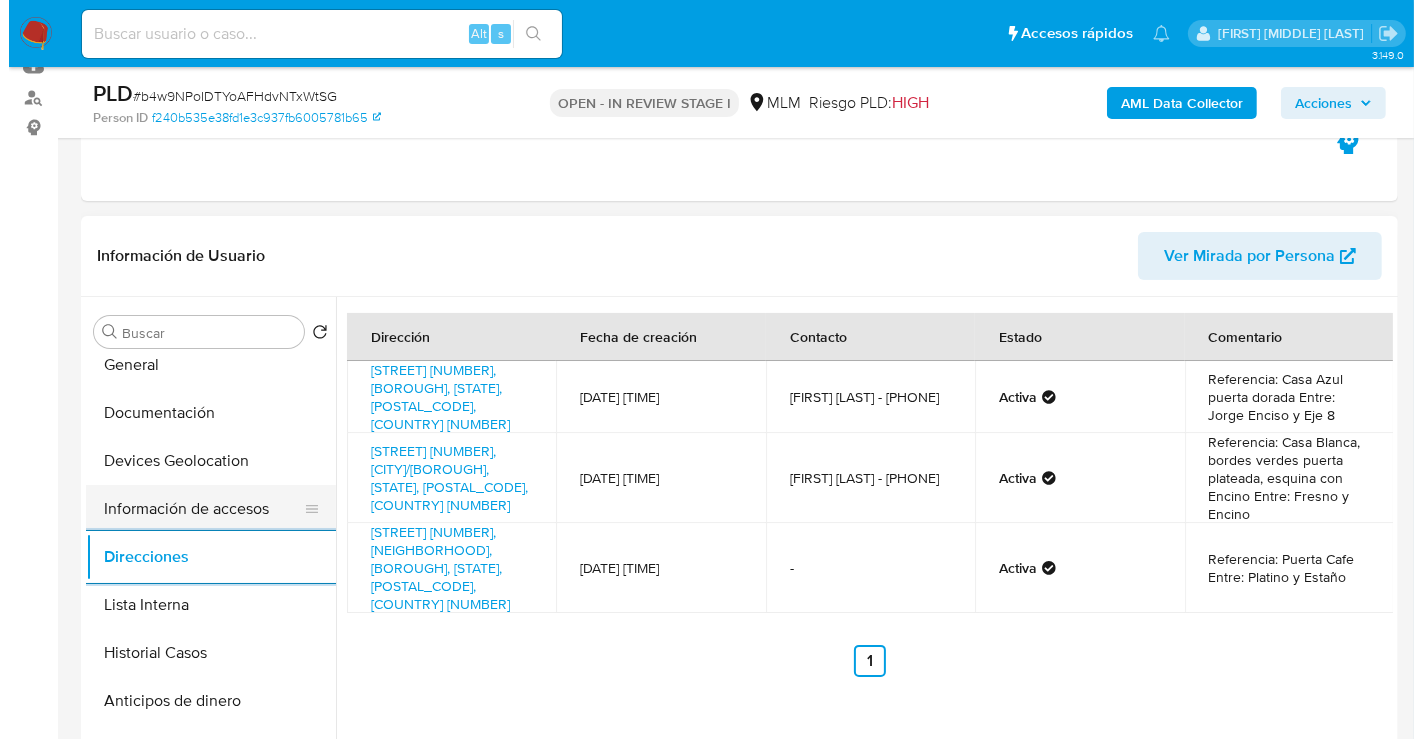 scroll, scrollTop: 222, scrollLeft: 0, axis: vertical 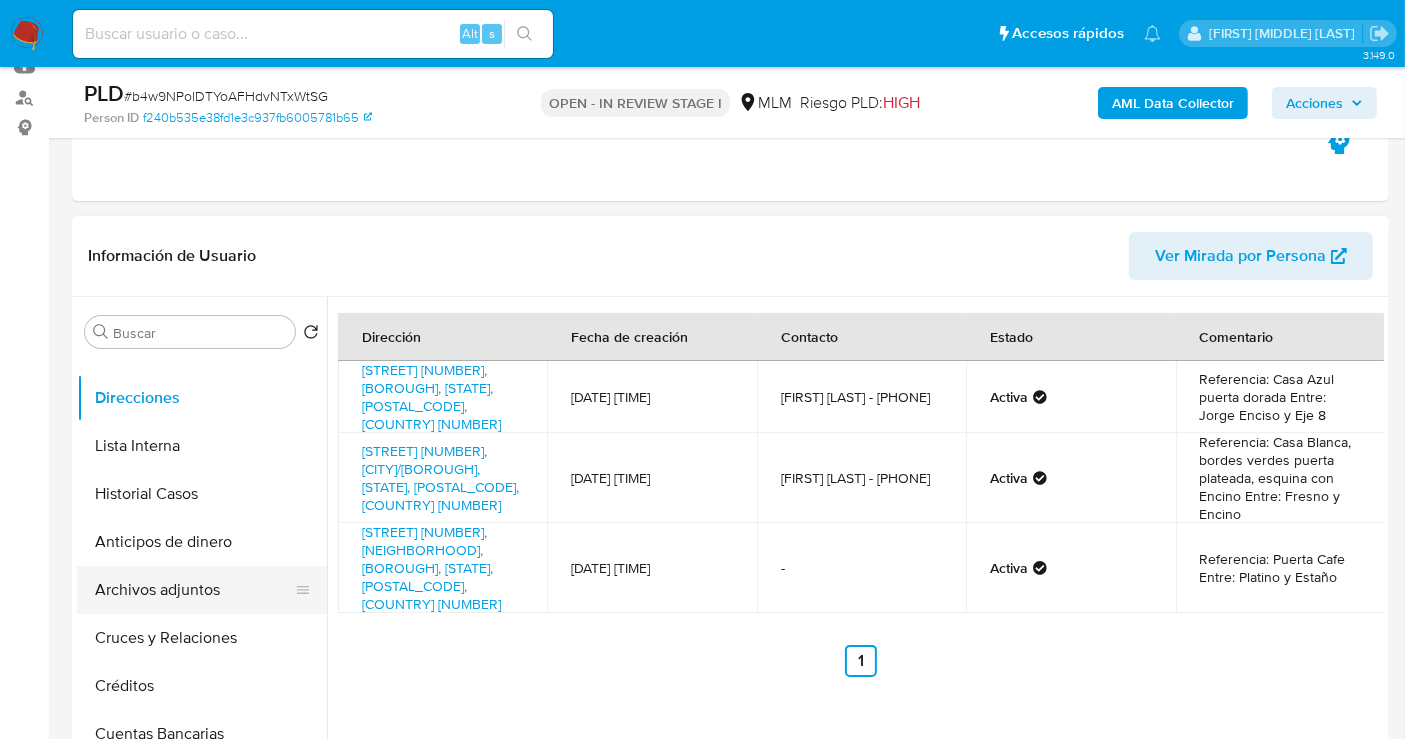 click on "Archivos adjuntos" at bounding box center (194, 590) 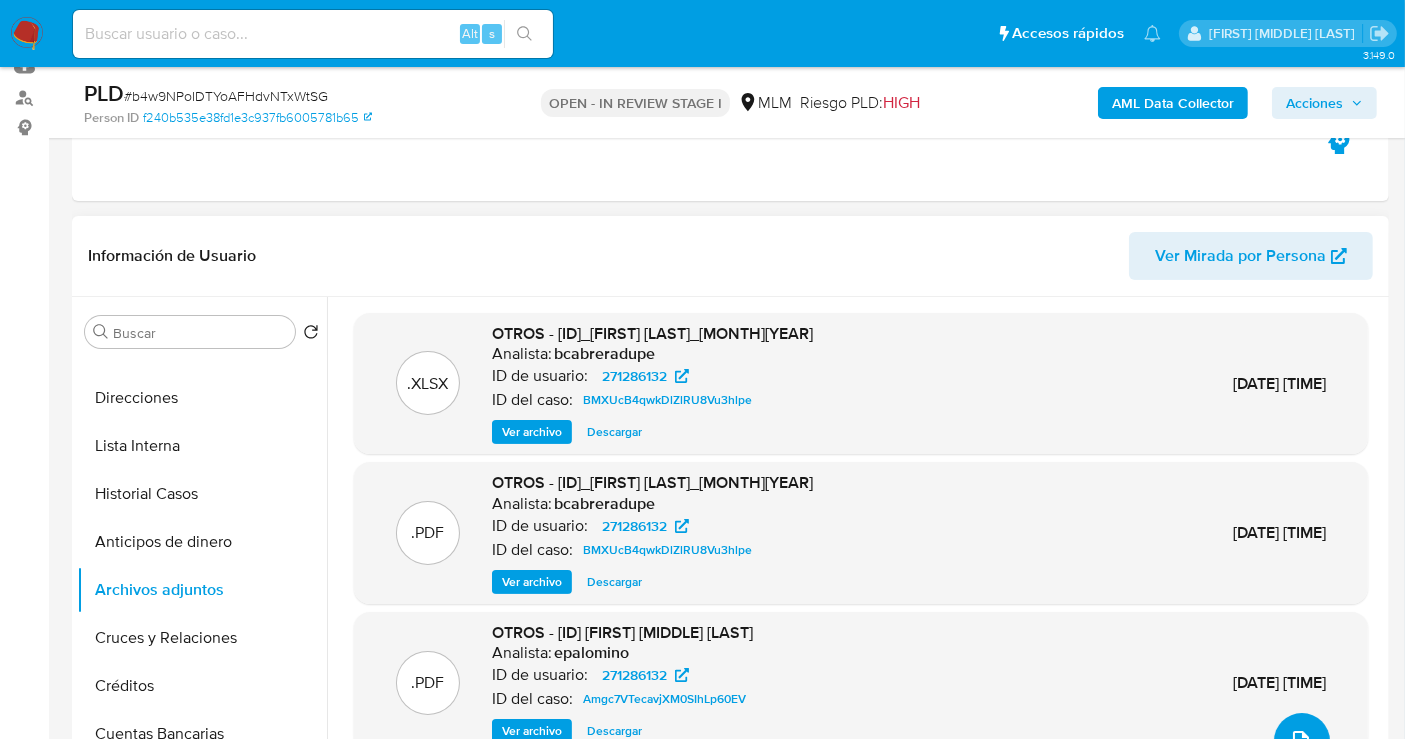 click at bounding box center (1302, 741) 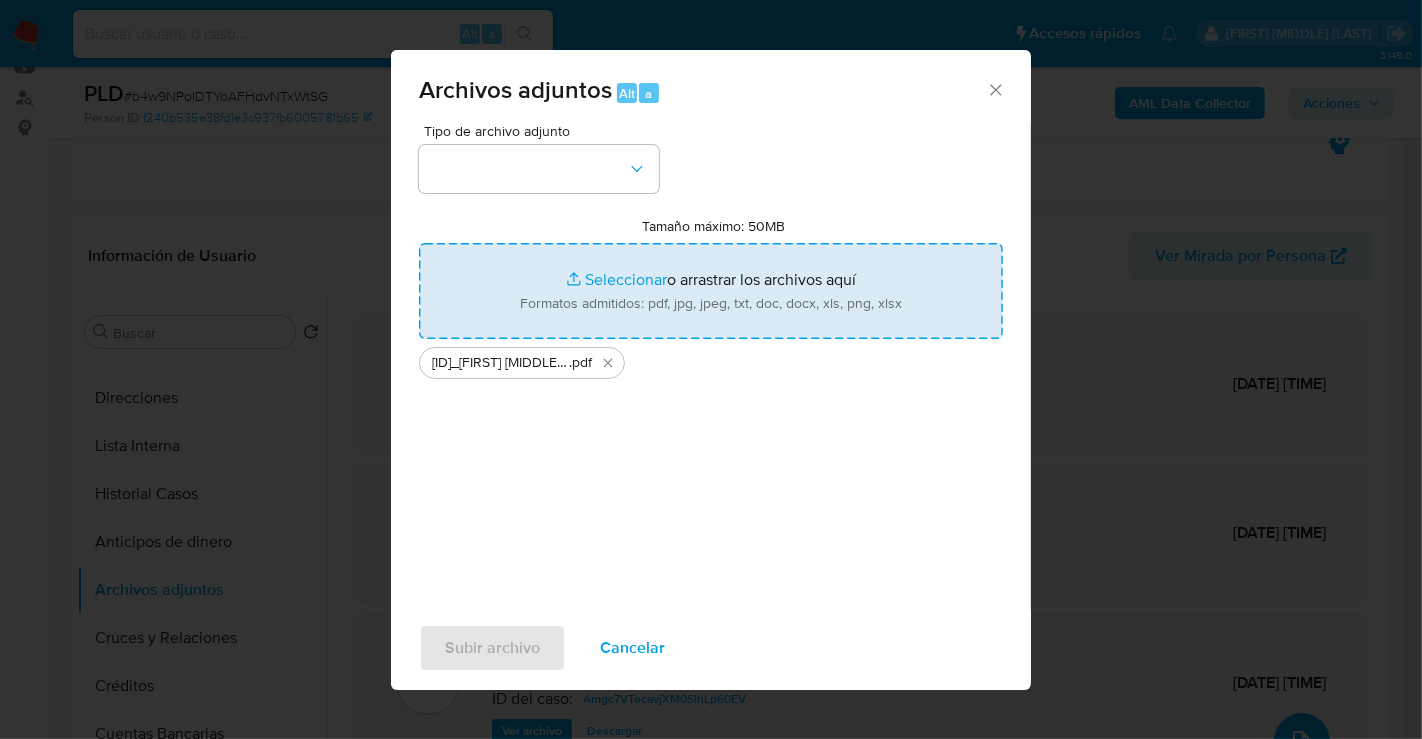 type on "C:\fakepath\271286132_ADRIAN JAVIER VAZQUEZ MARROQUIN_JUL25.xlsx" 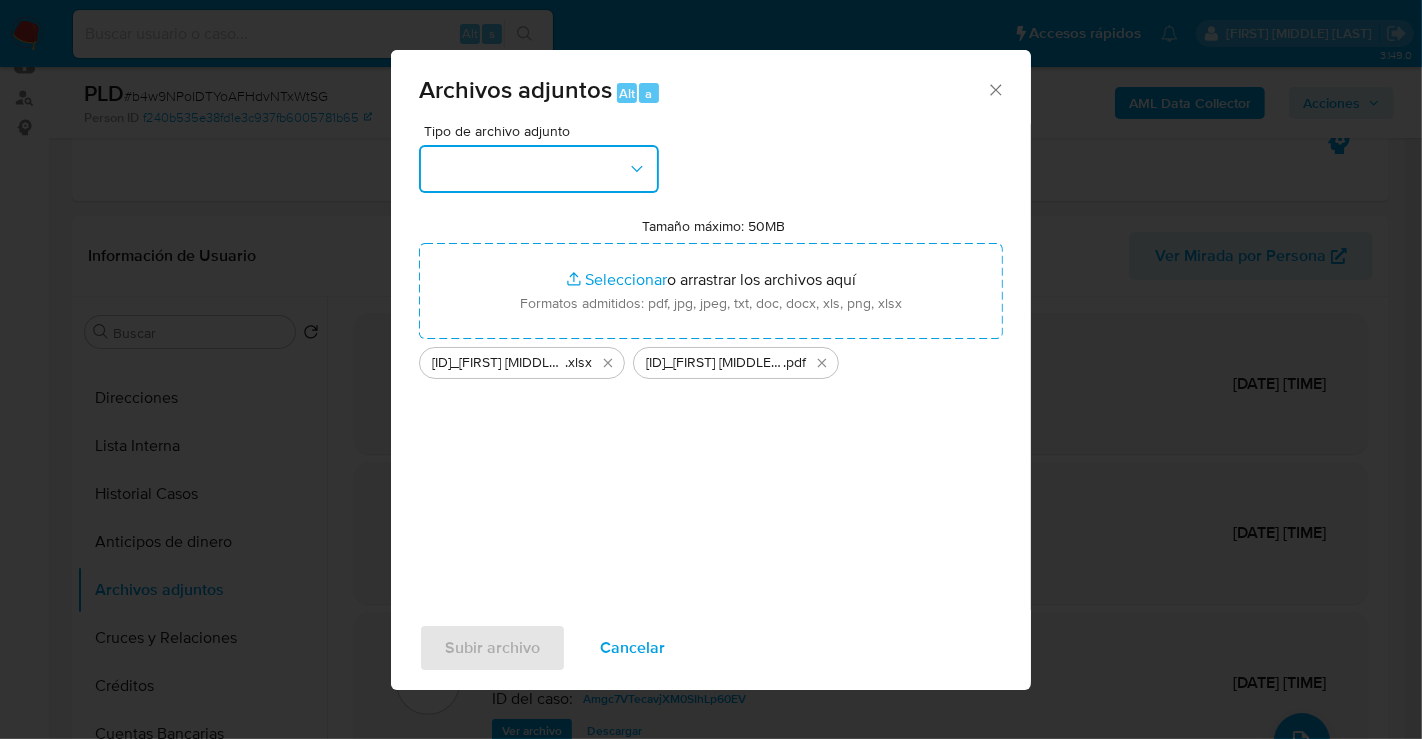 click at bounding box center (539, 169) 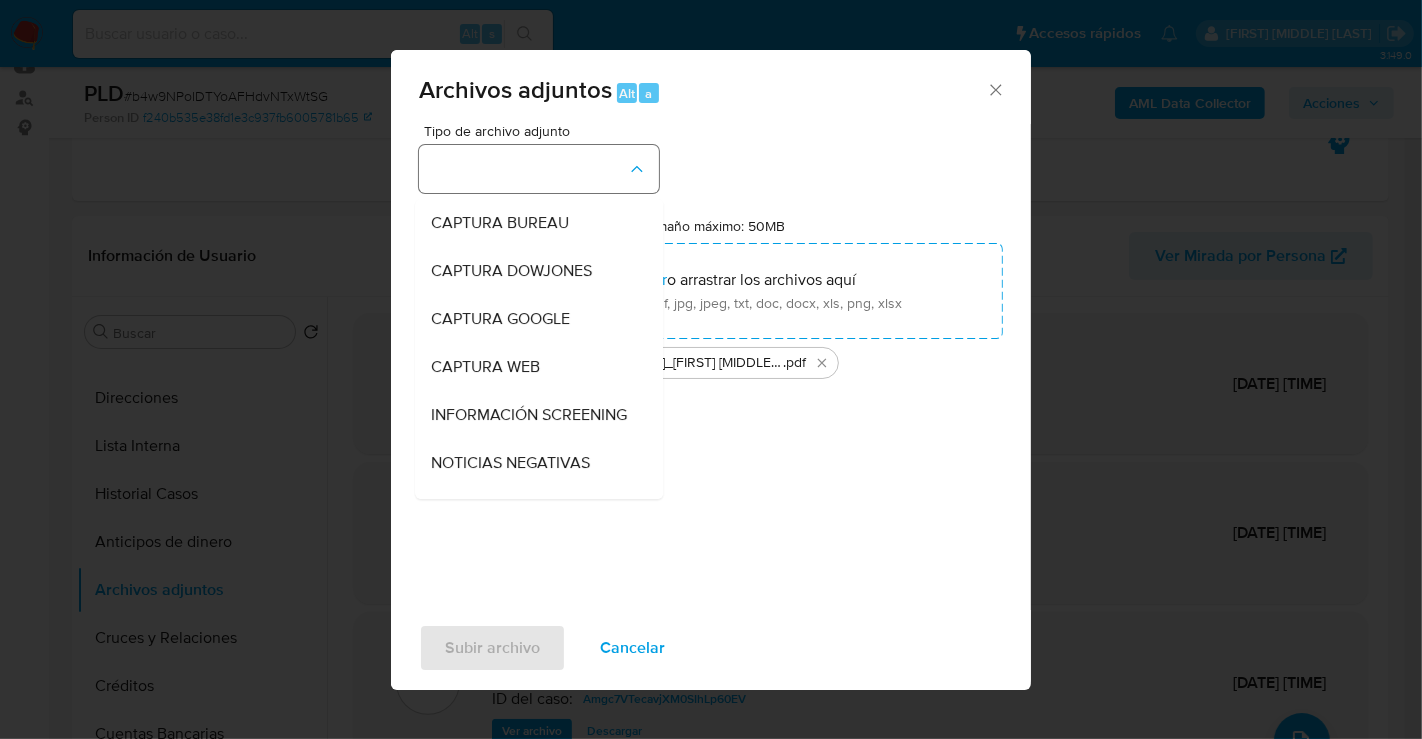 type 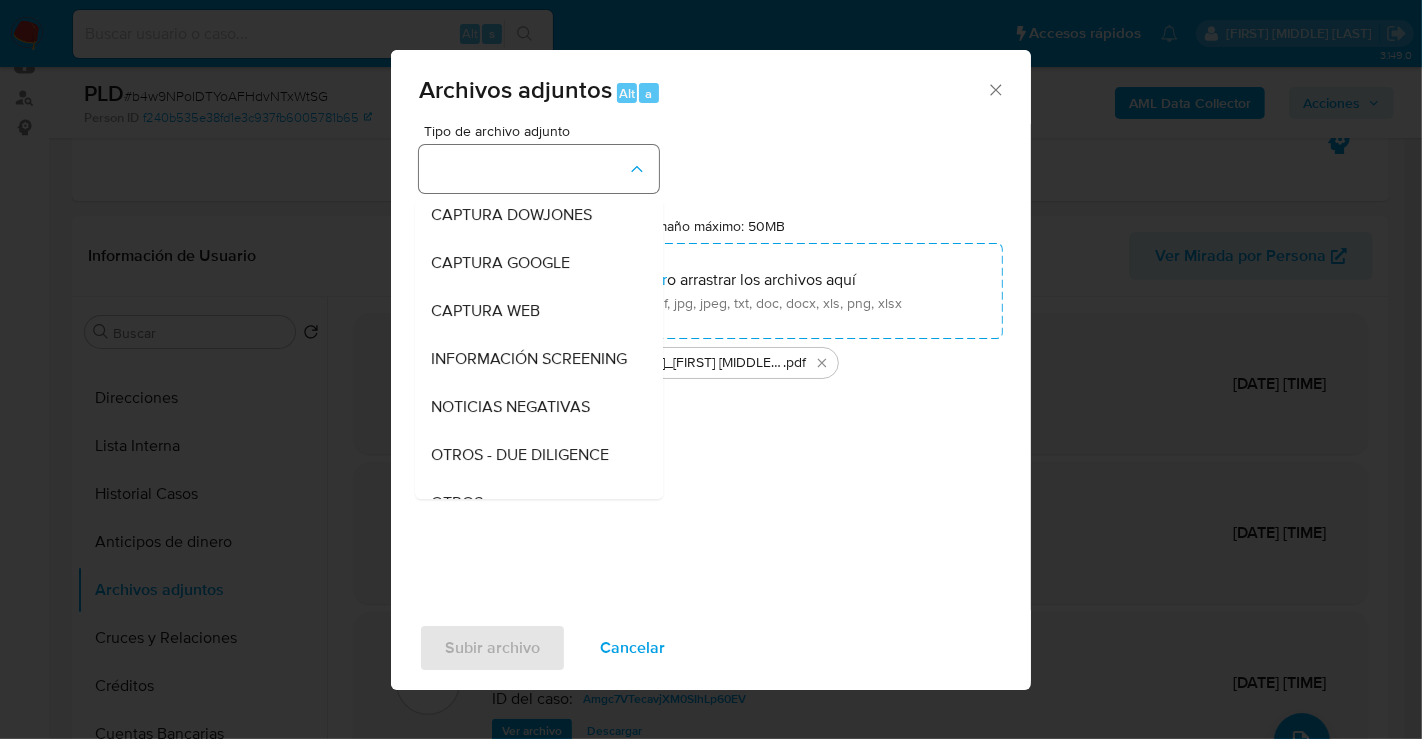 scroll, scrollTop: 103, scrollLeft: 0, axis: vertical 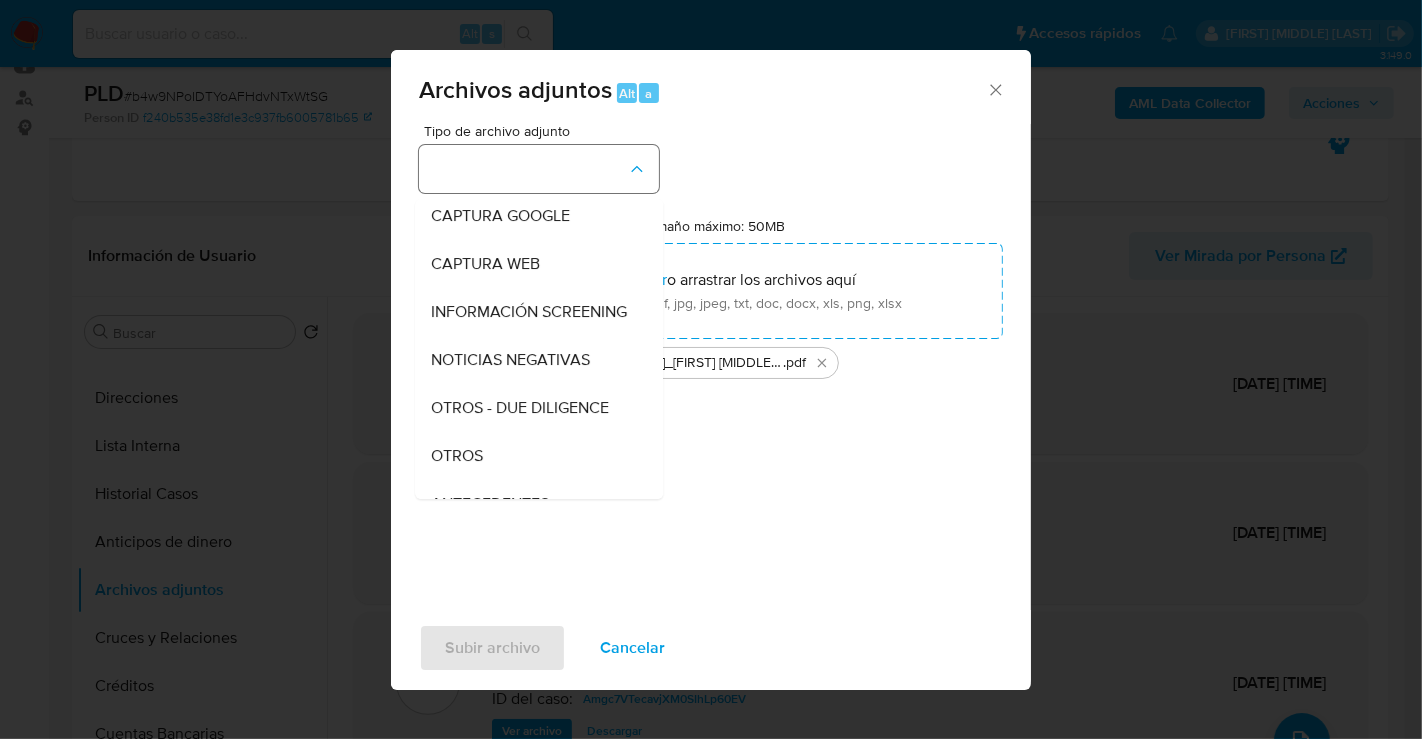 type 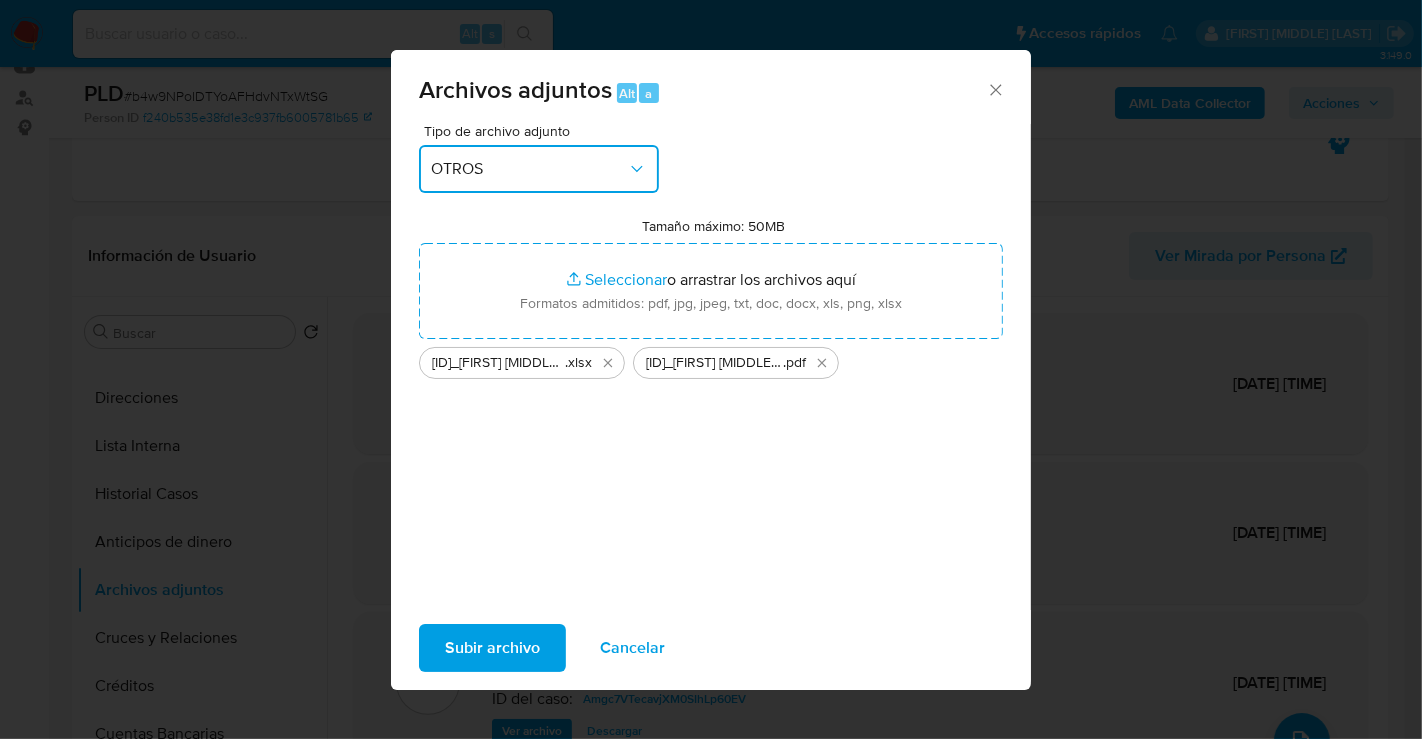 type 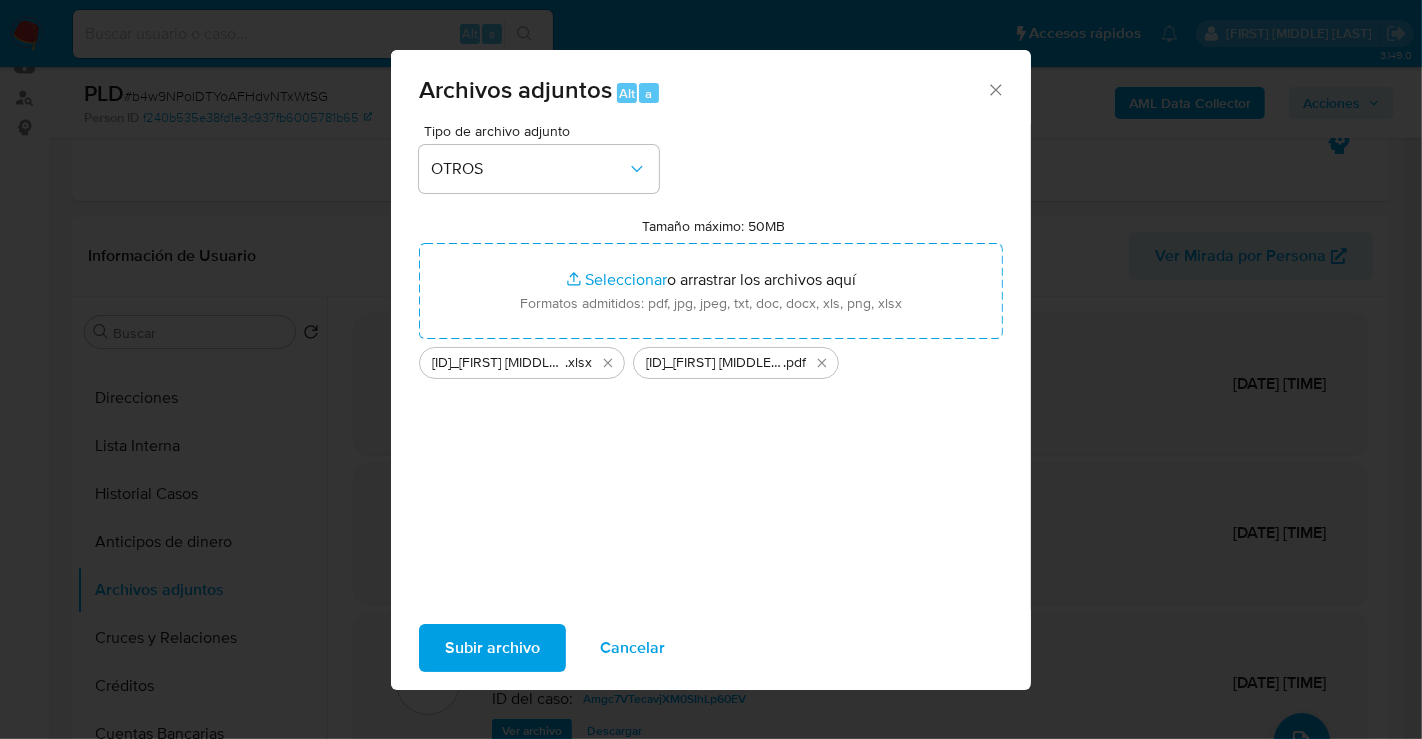 click on "Subir archivo" at bounding box center [492, 648] 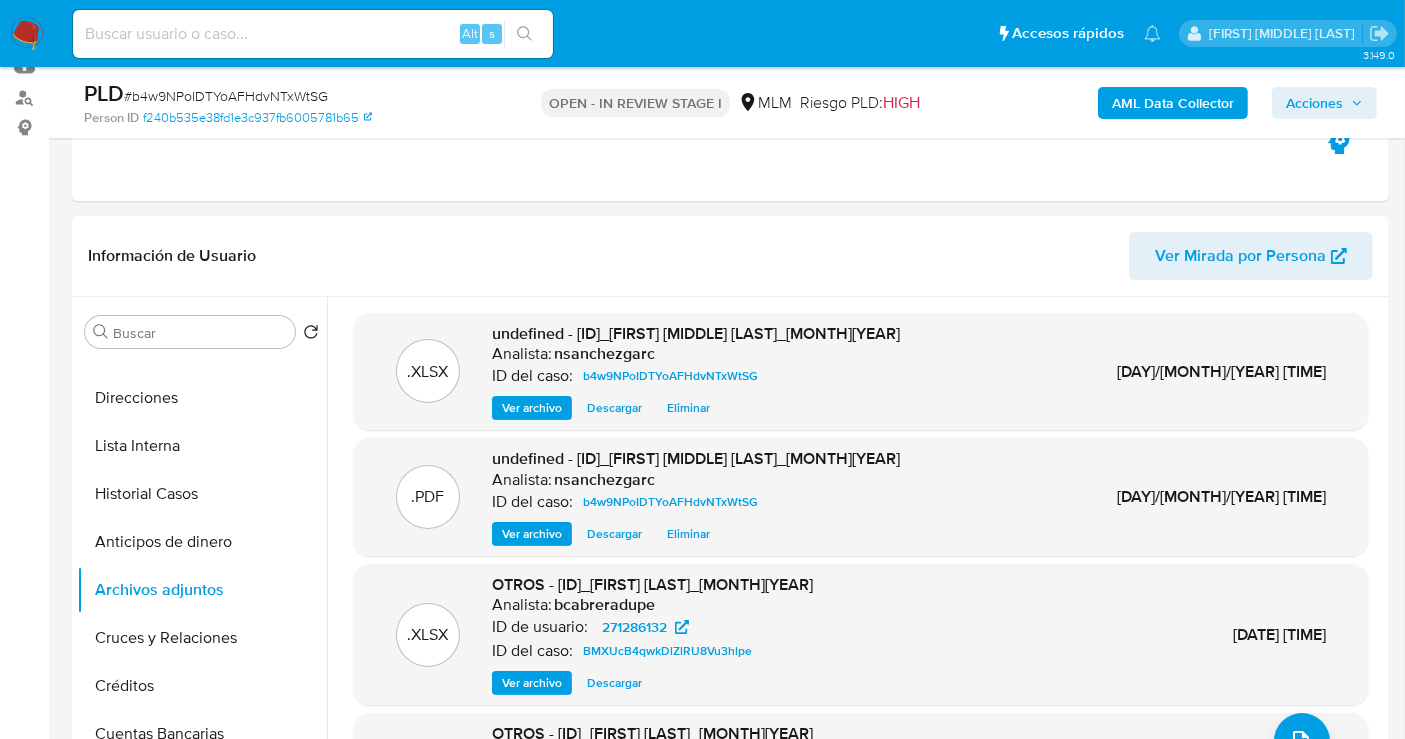 click on "Acciones" at bounding box center (1314, 103) 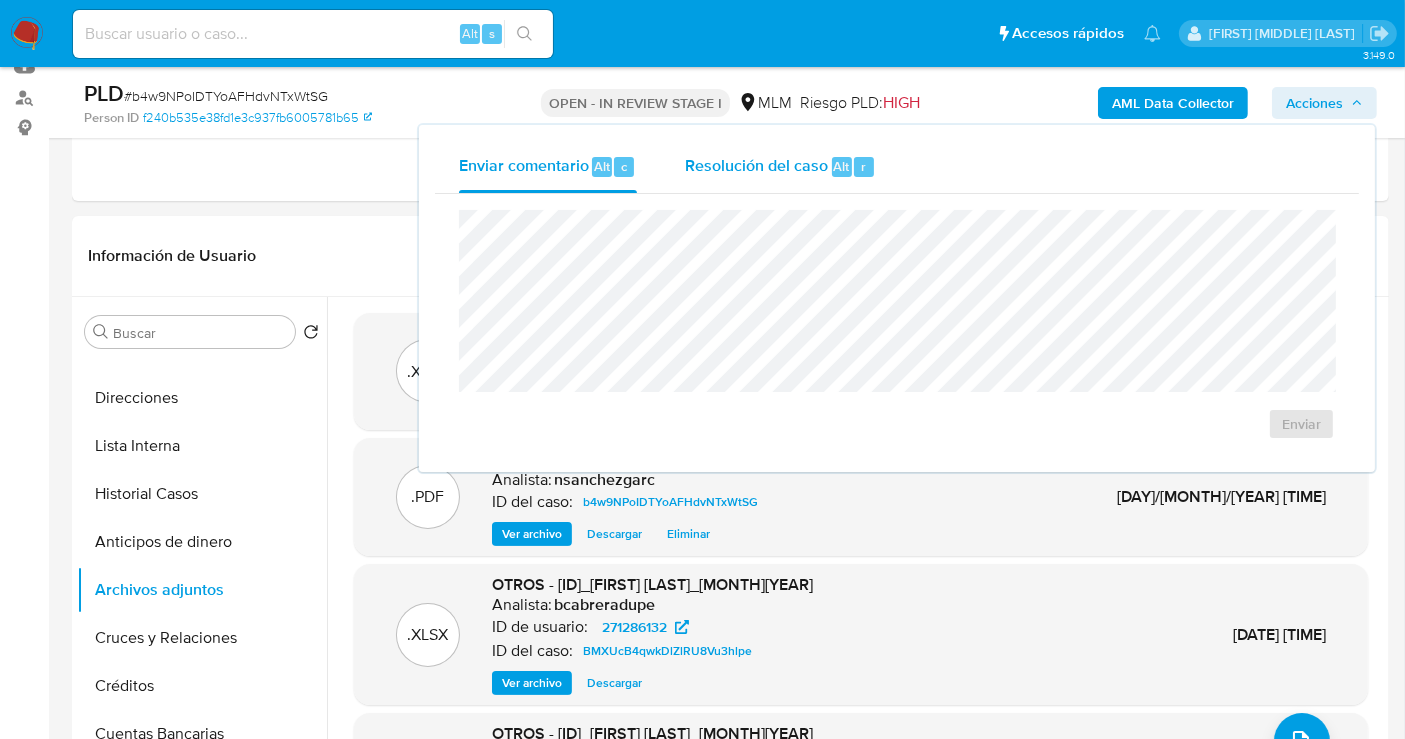 click on "Resolución del caso" at bounding box center (756, 165) 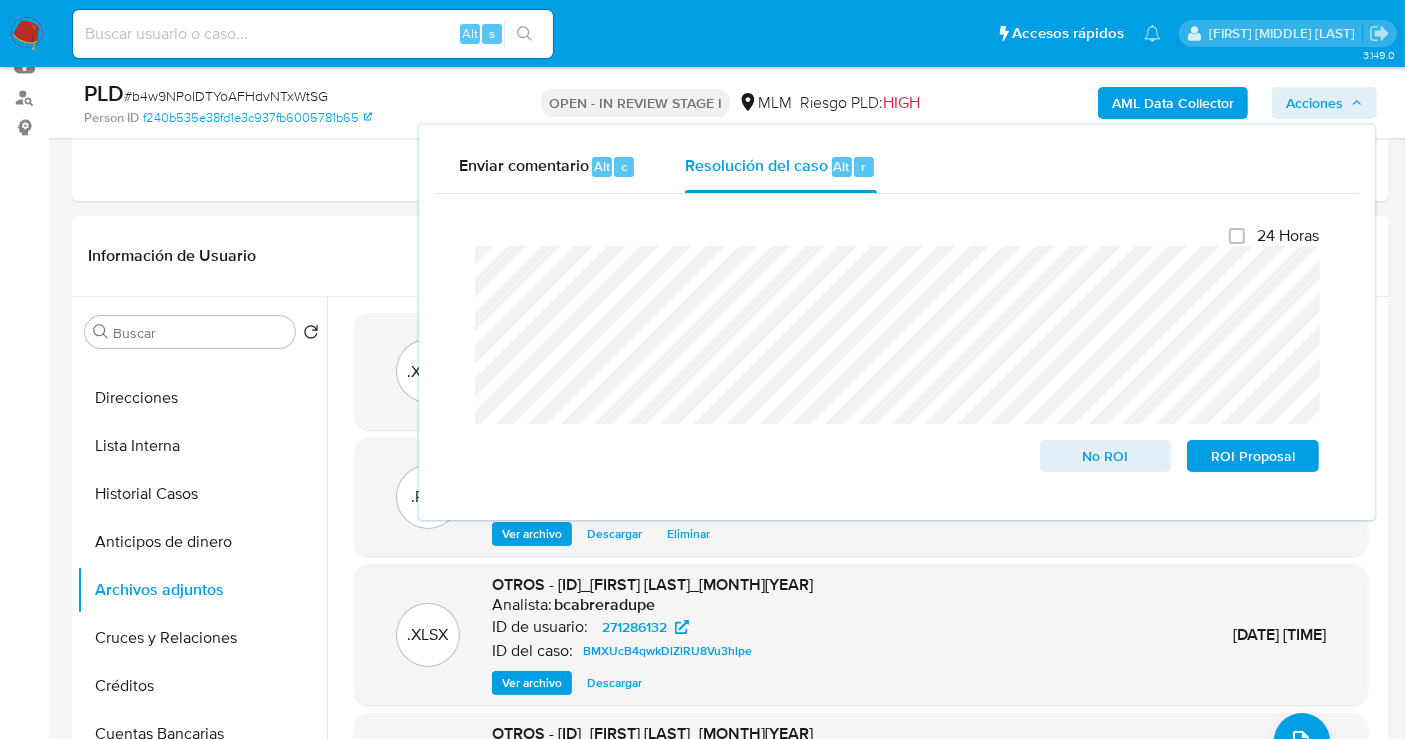 click on "Acciones" at bounding box center (1314, 103) 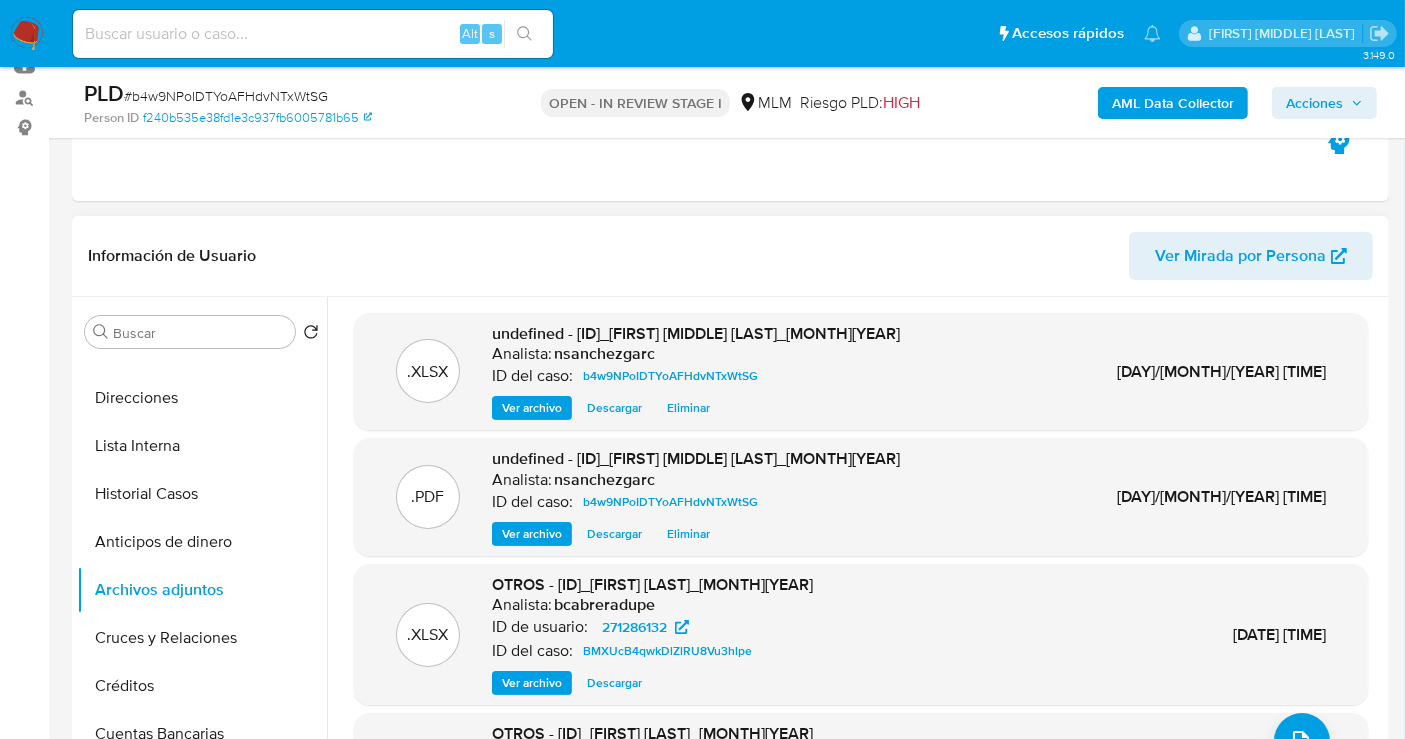 click on "Eliminar" at bounding box center [688, 534] 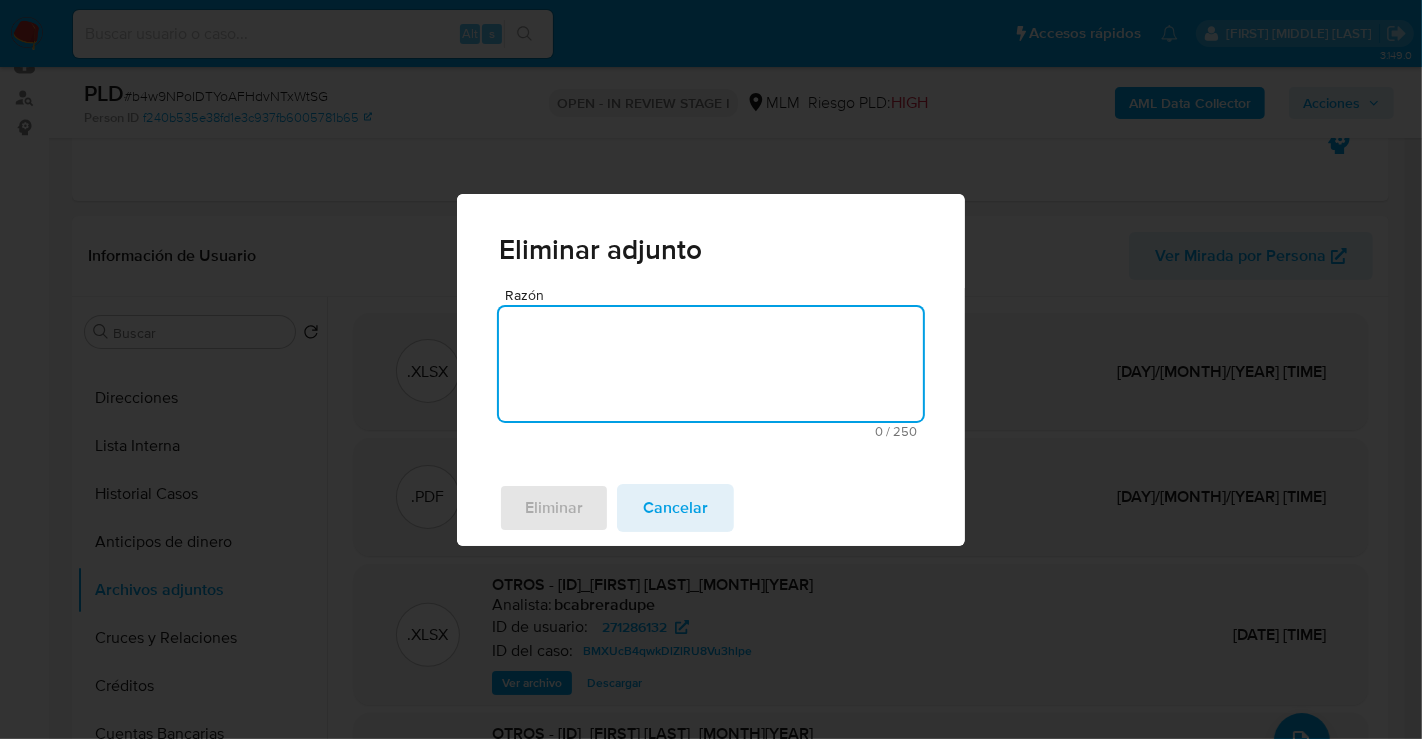 click on "Razón" at bounding box center (711, 364) 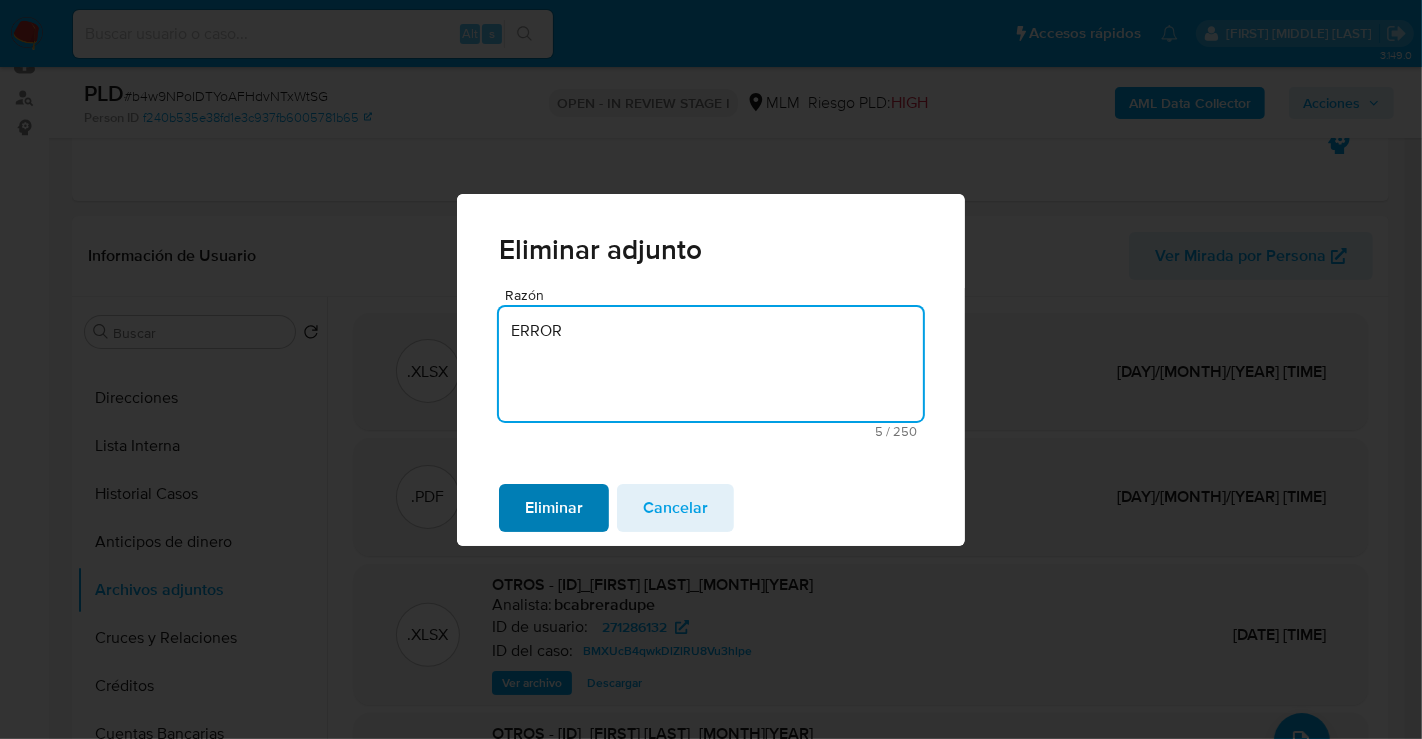 type on "ERROR" 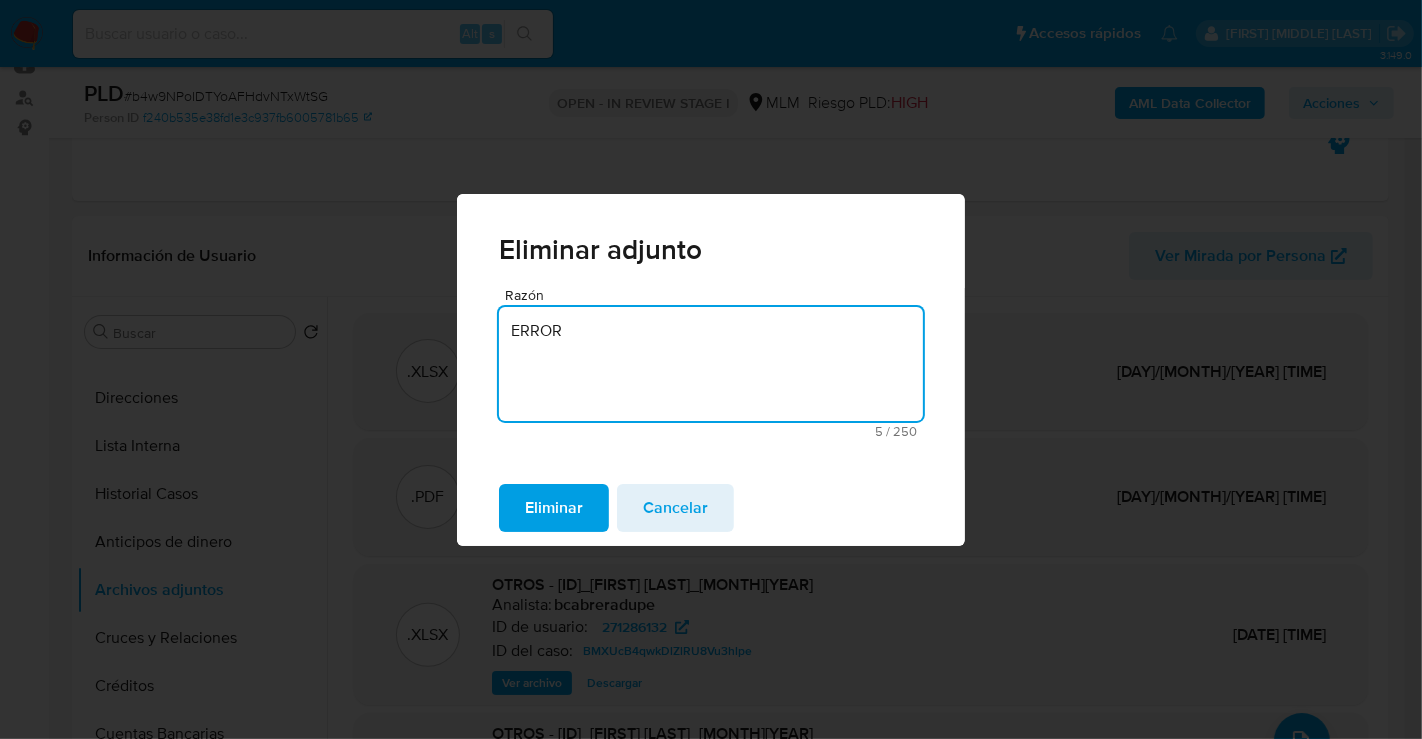 type 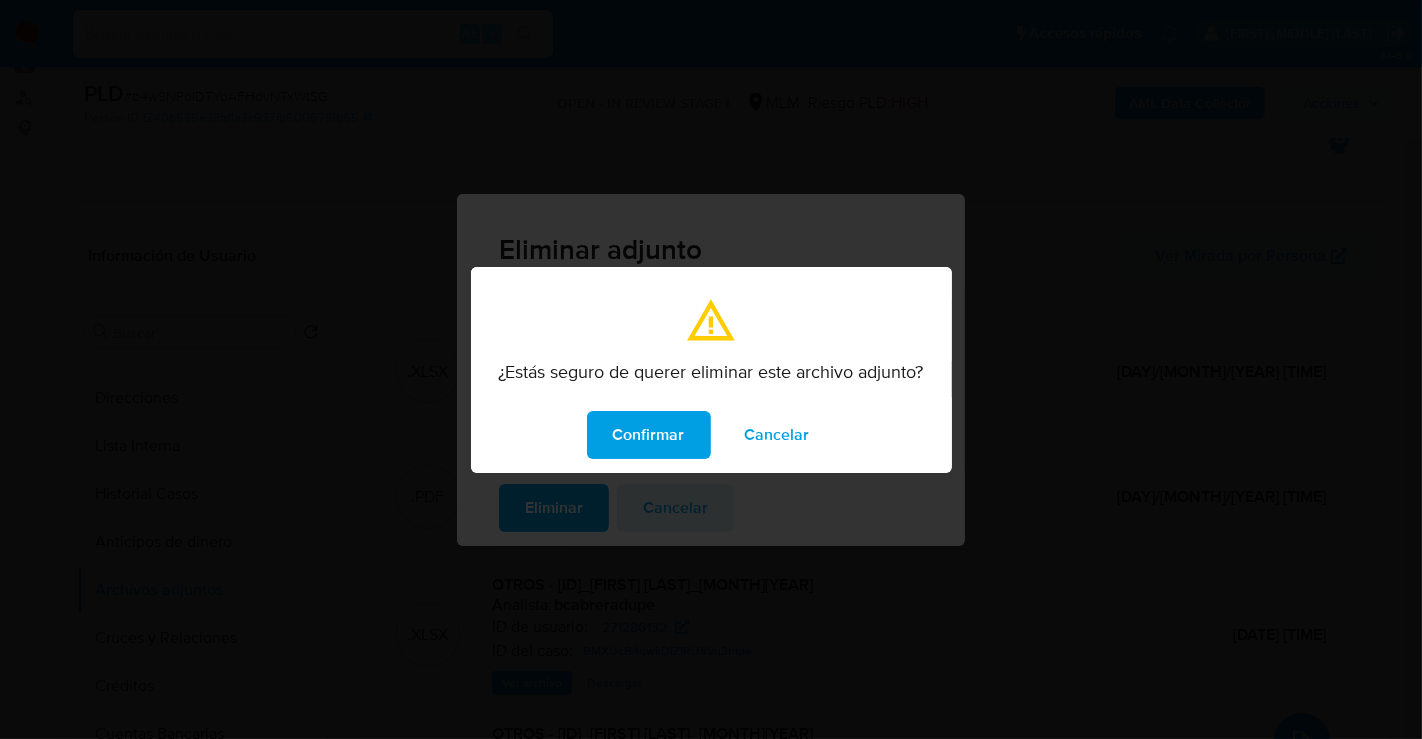 click on "Confirmar" at bounding box center [649, 435] 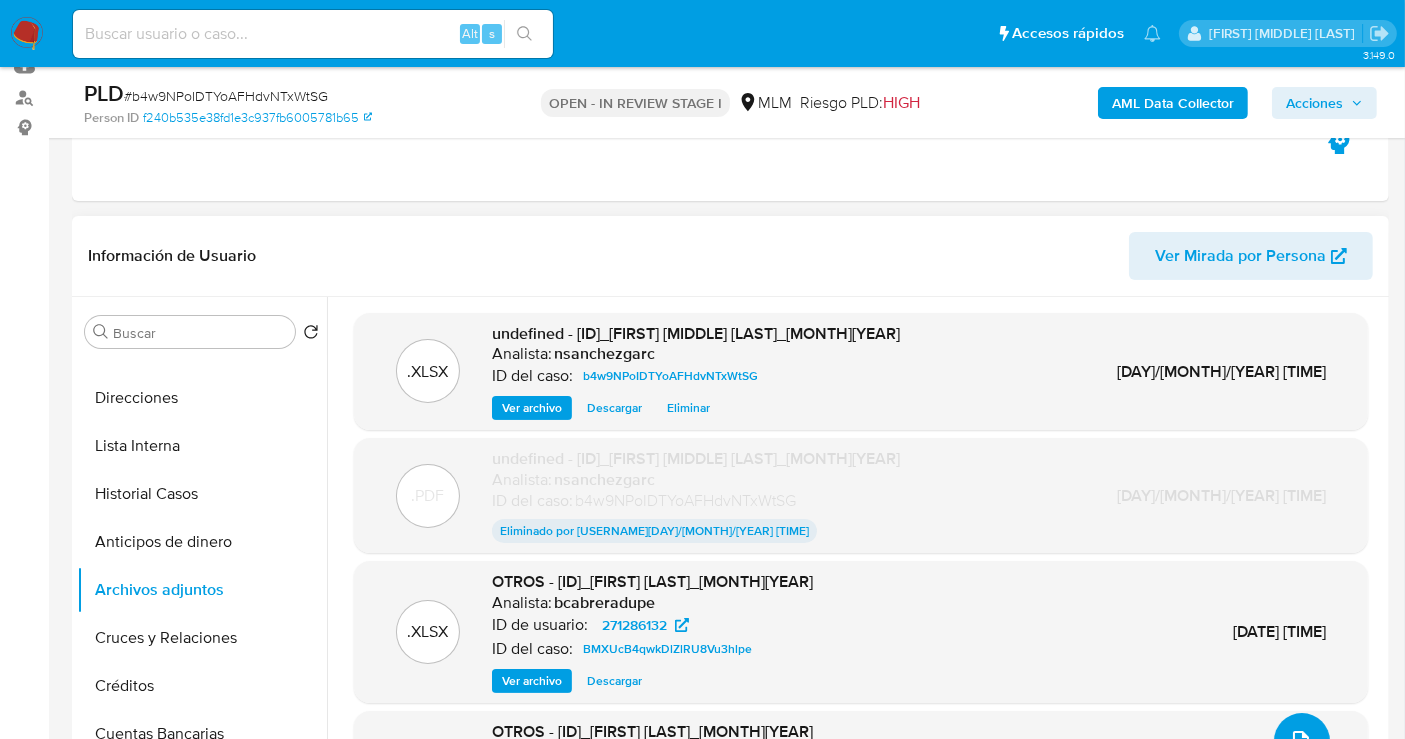 click 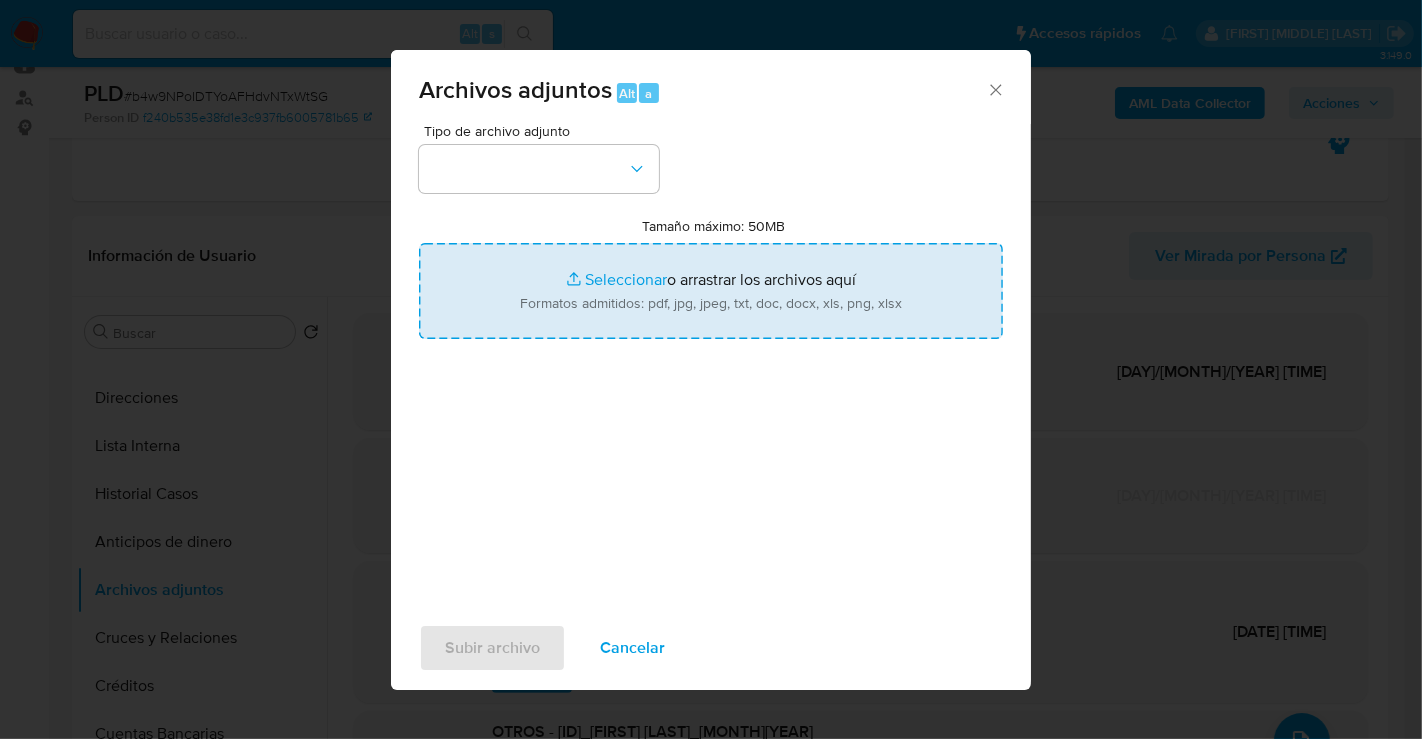 type on "C:\fakepath\271286132_ADRIAN JAVIER VAZQUEZ MARROQUIN_JUL25.2.pdf" 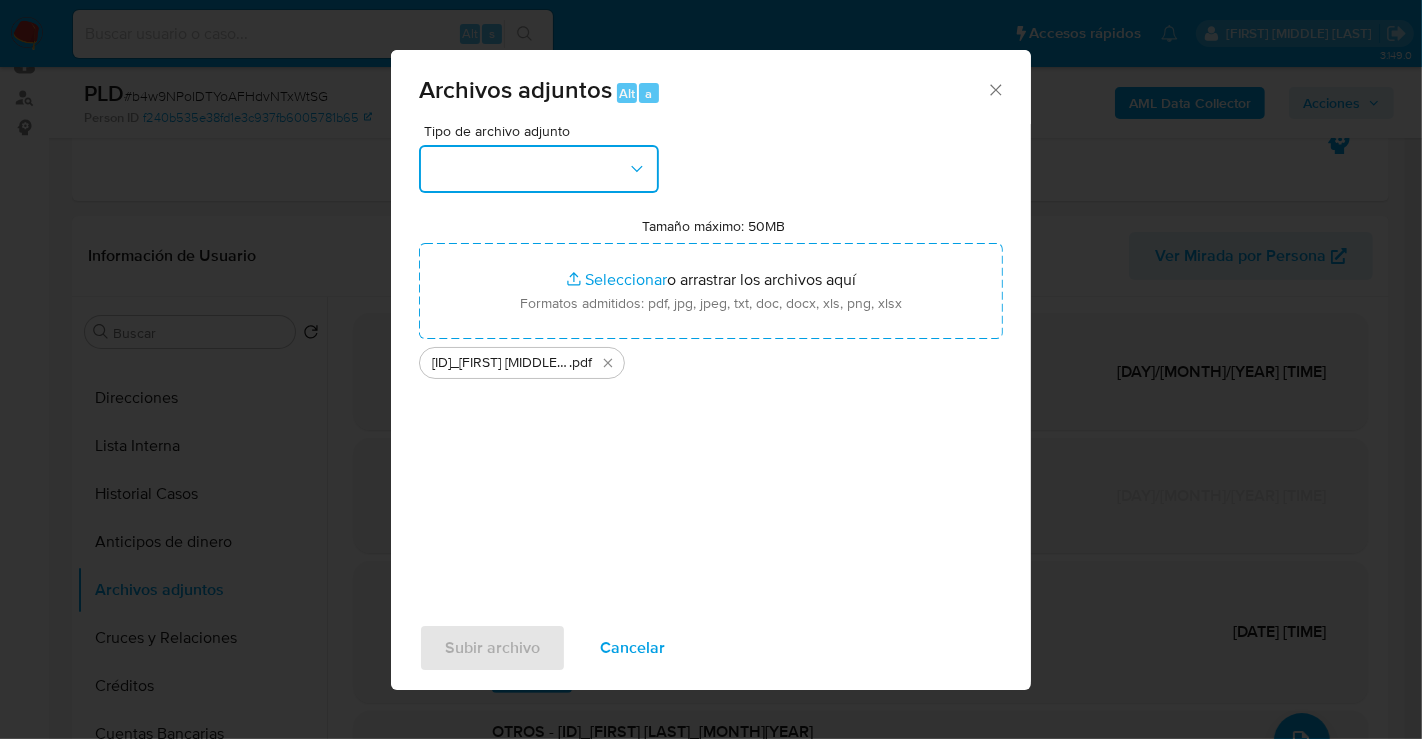 click at bounding box center [539, 169] 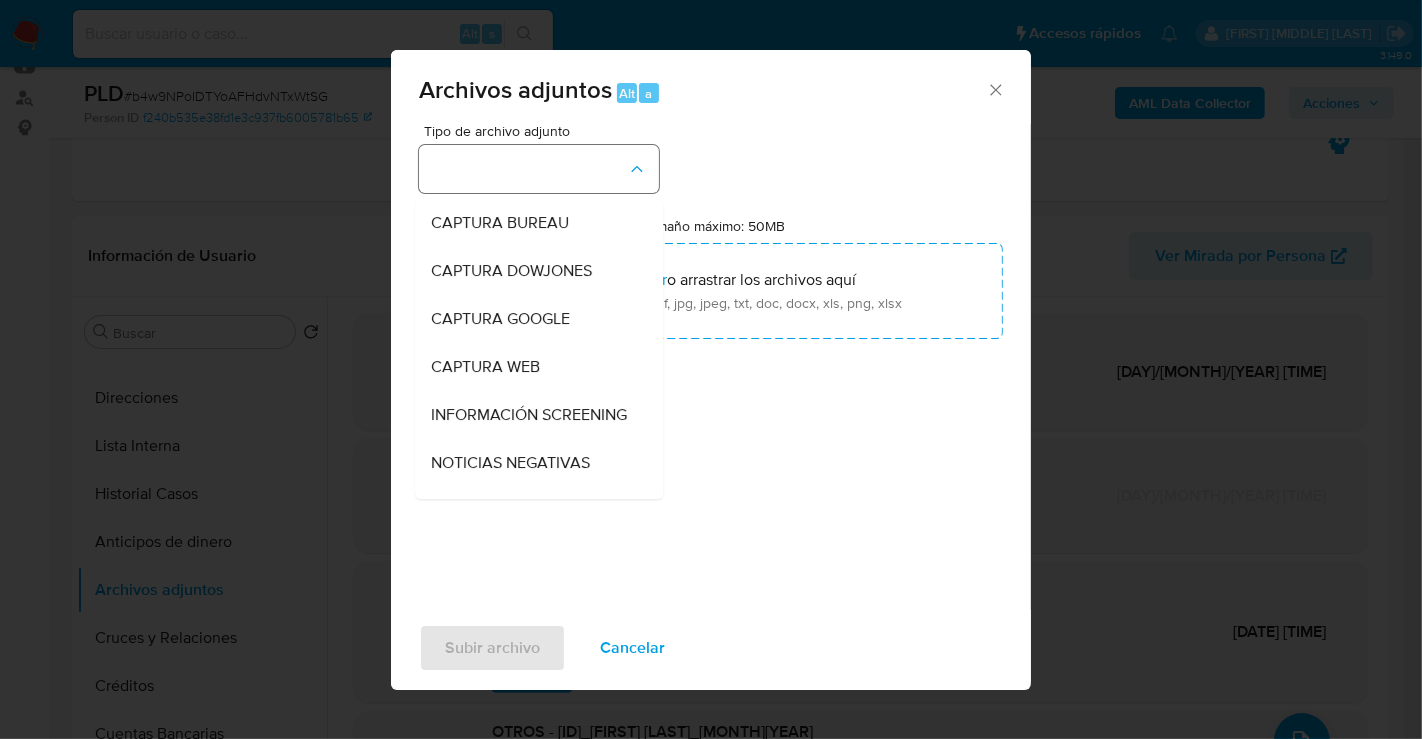 type 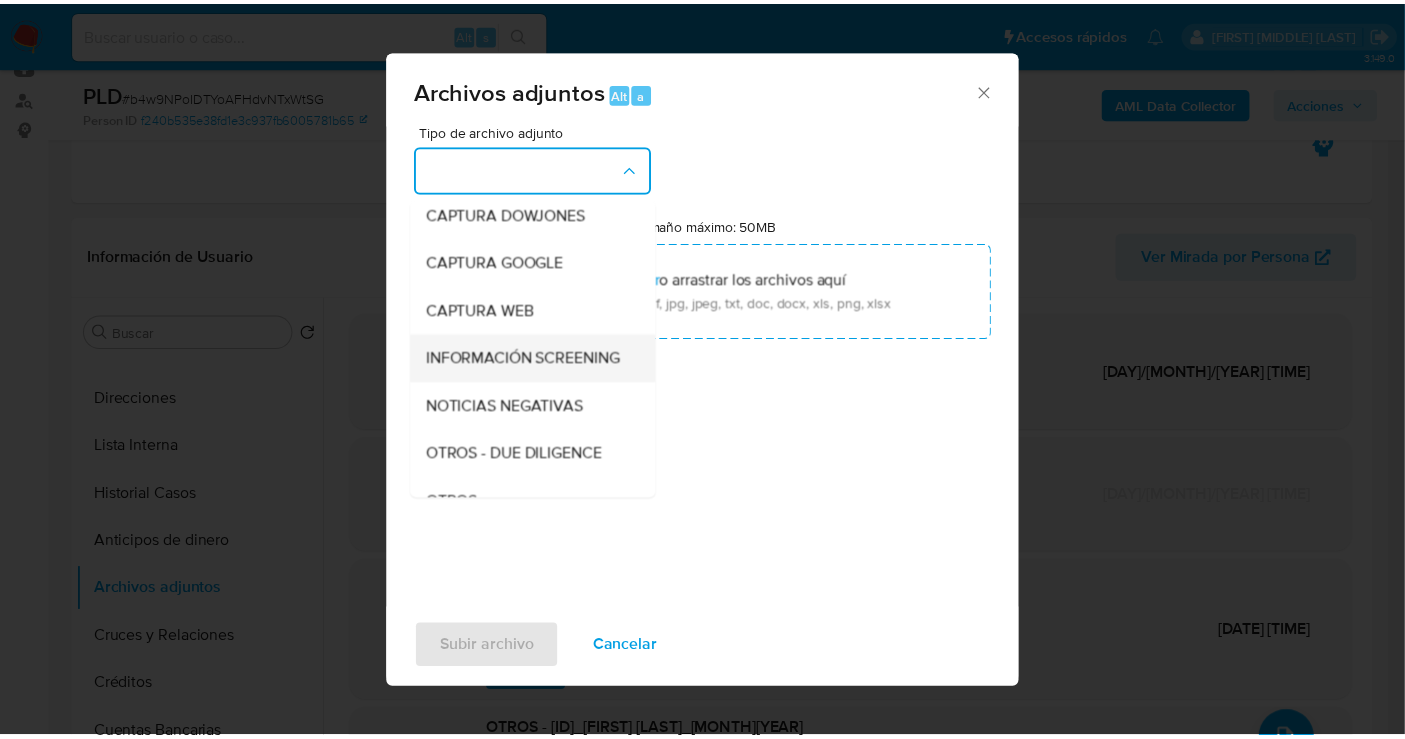 scroll, scrollTop: 167, scrollLeft: 0, axis: vertical 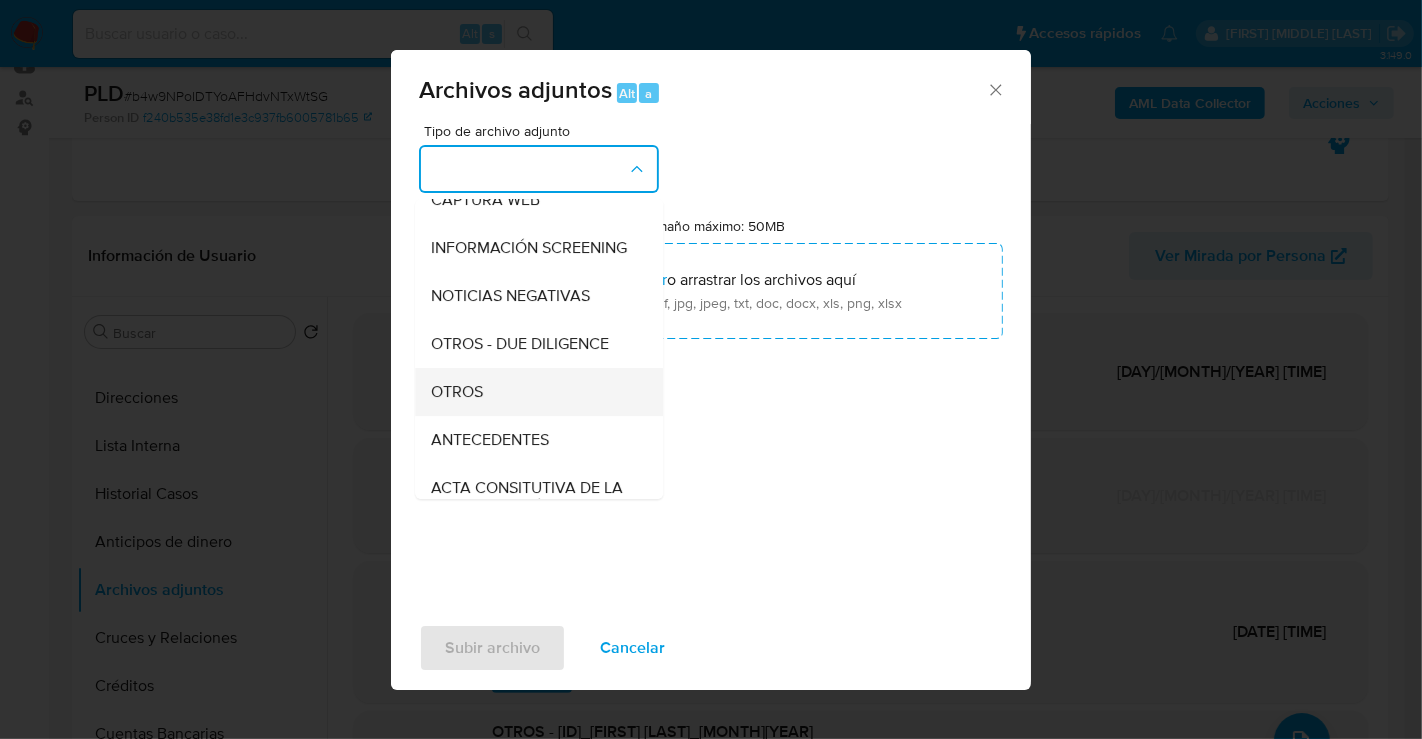 click on "OTROS" at bounding box center [533, 392] 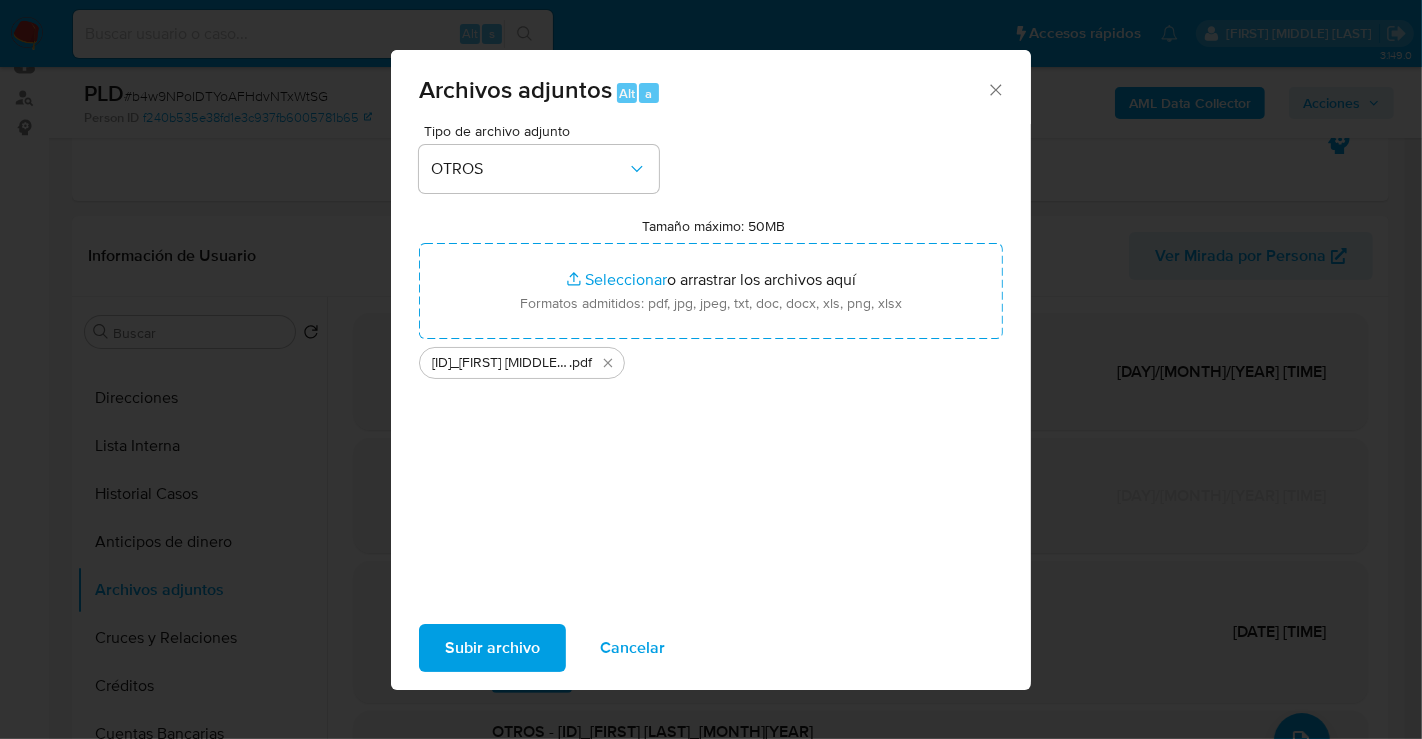 click on "Subir archivo" at bounding box center [492, 648] 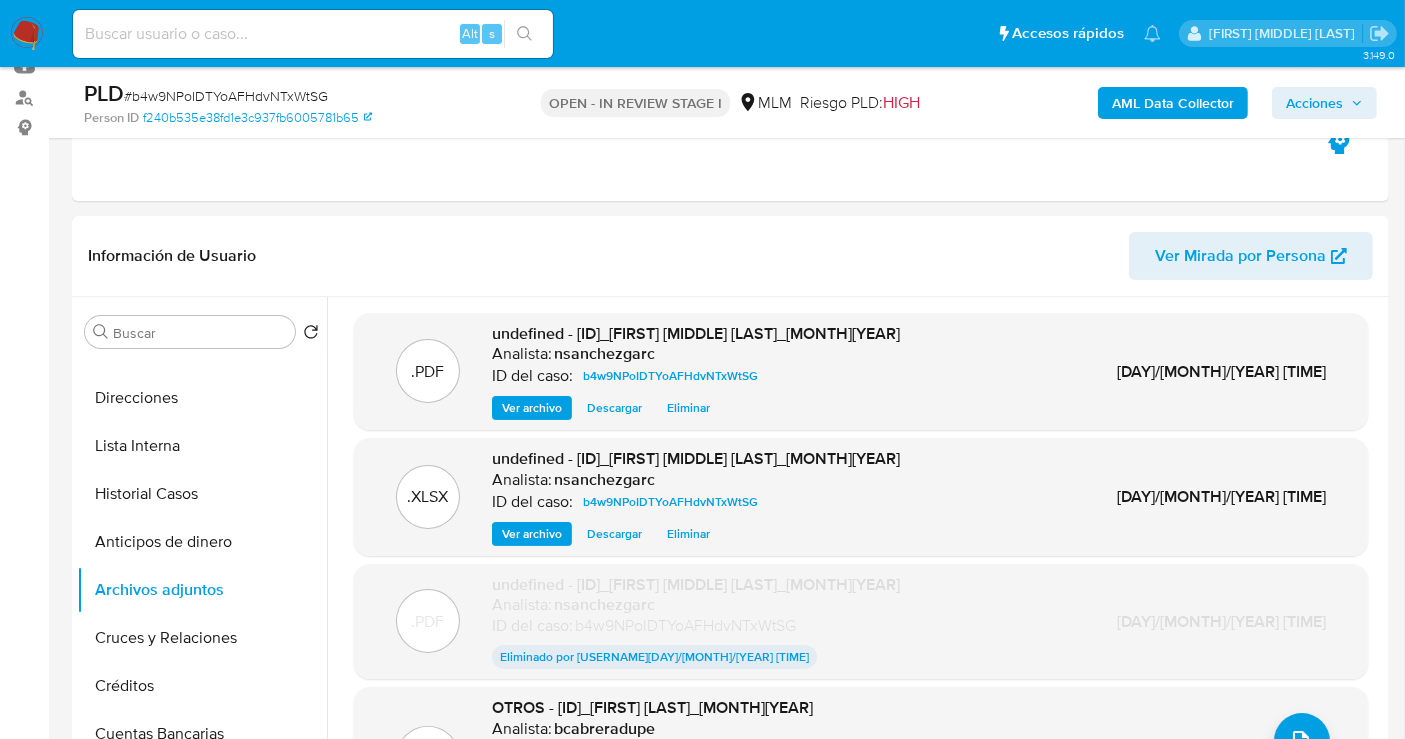 click on "Acciones" at bounding box center [1314, 103] 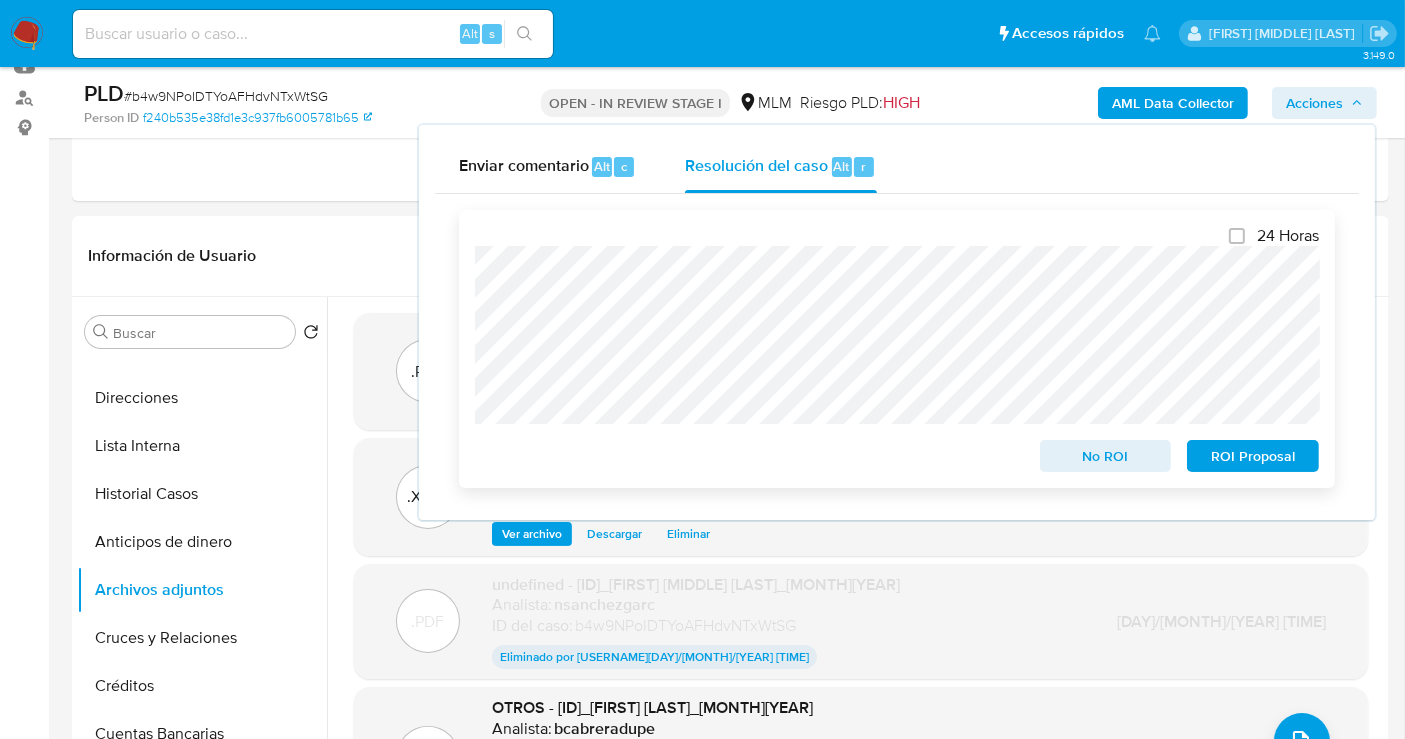 click on "No ROI" at bounding box center [1106, 456] 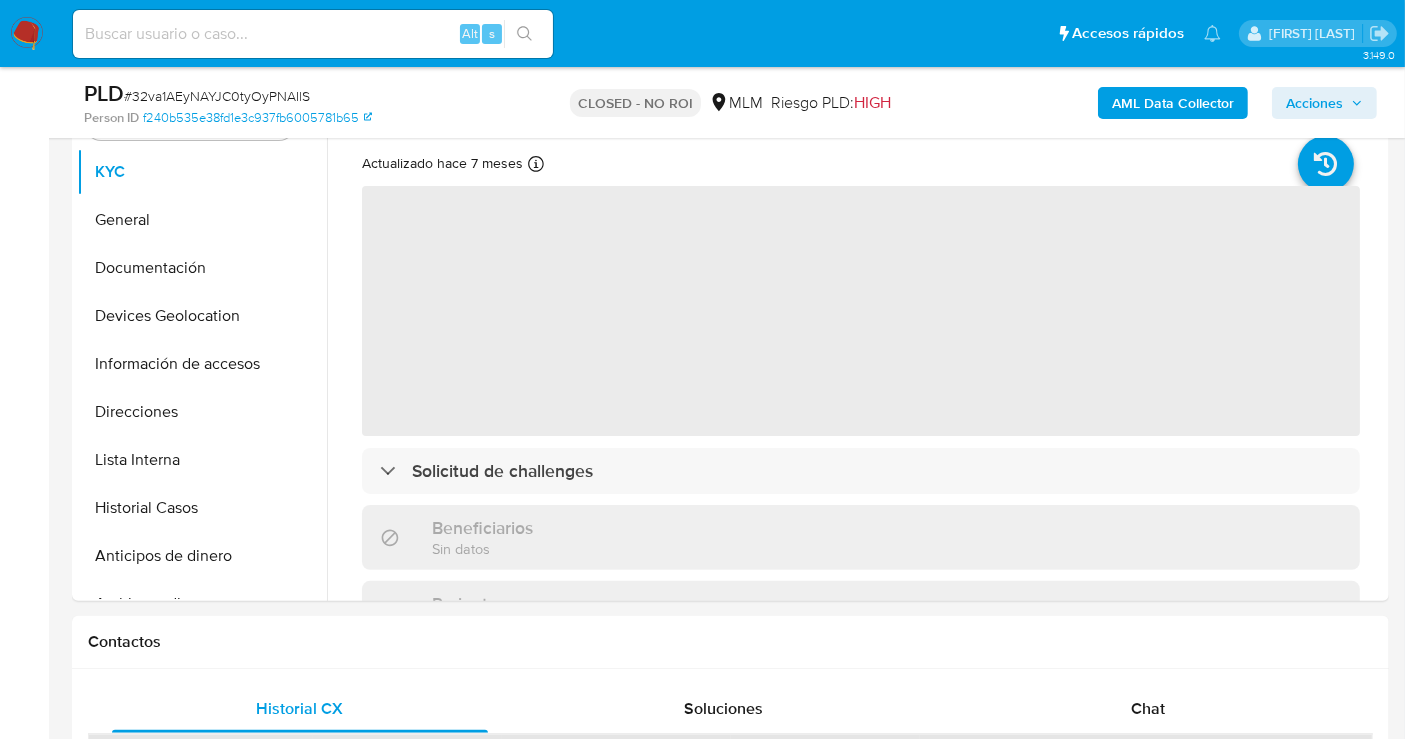 scroll, scrollTop: 444, scrollLeft: 0, axis: vertical 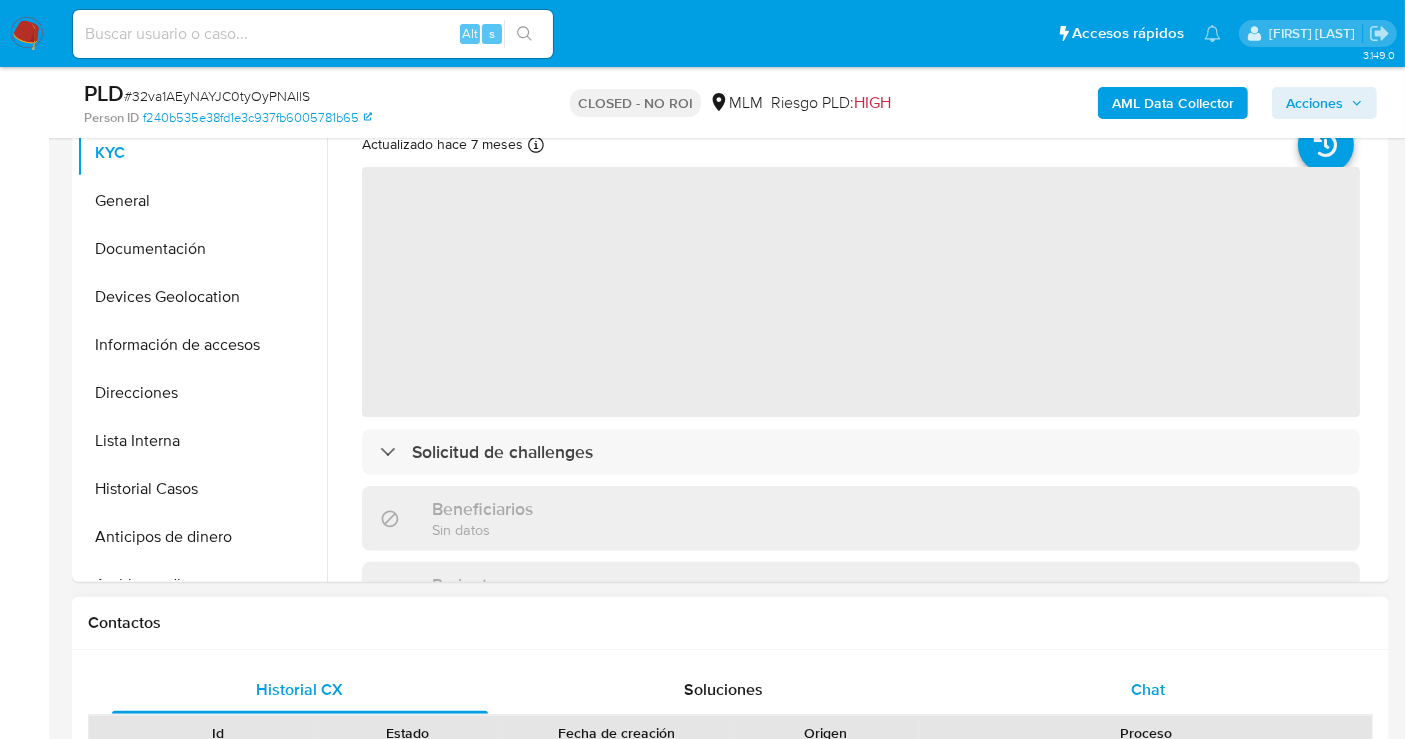 click on "Chat" at bounding box center [1148, 689] 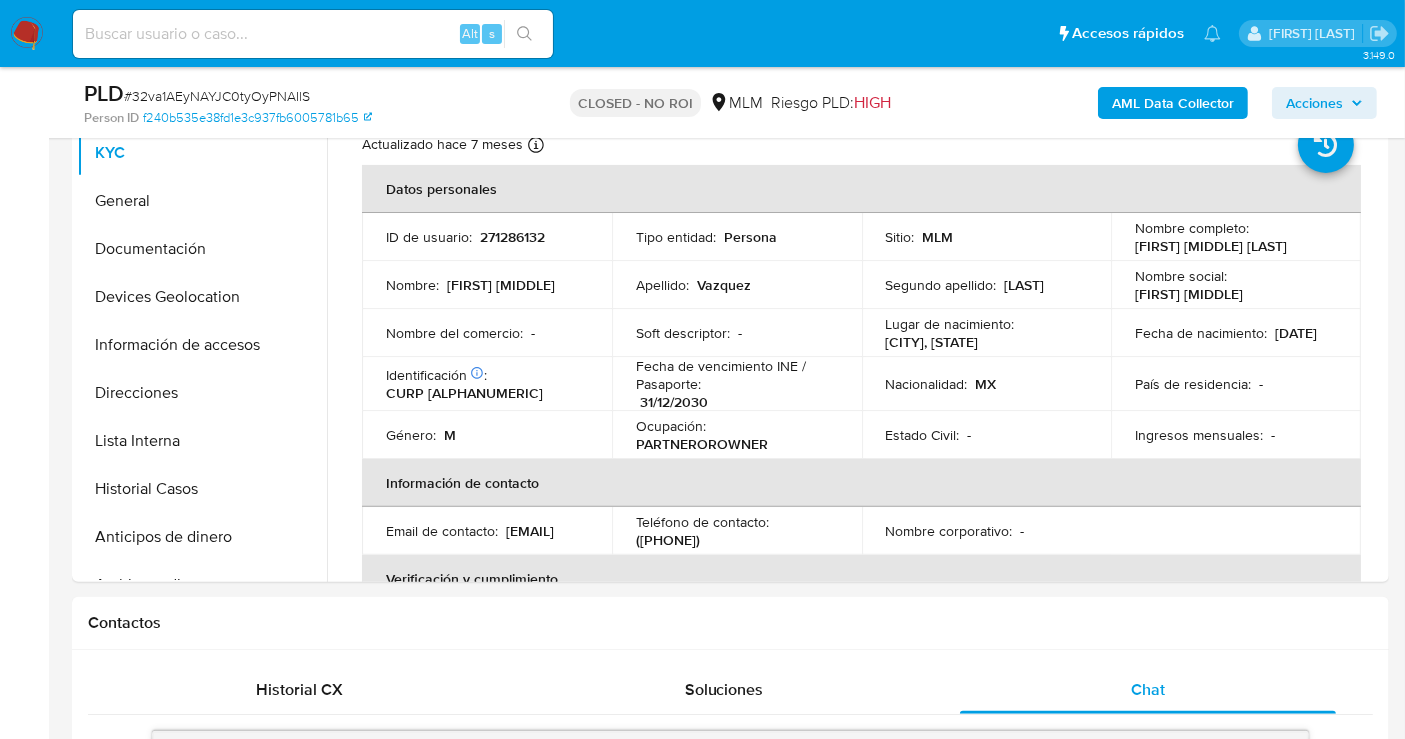 select on "10" 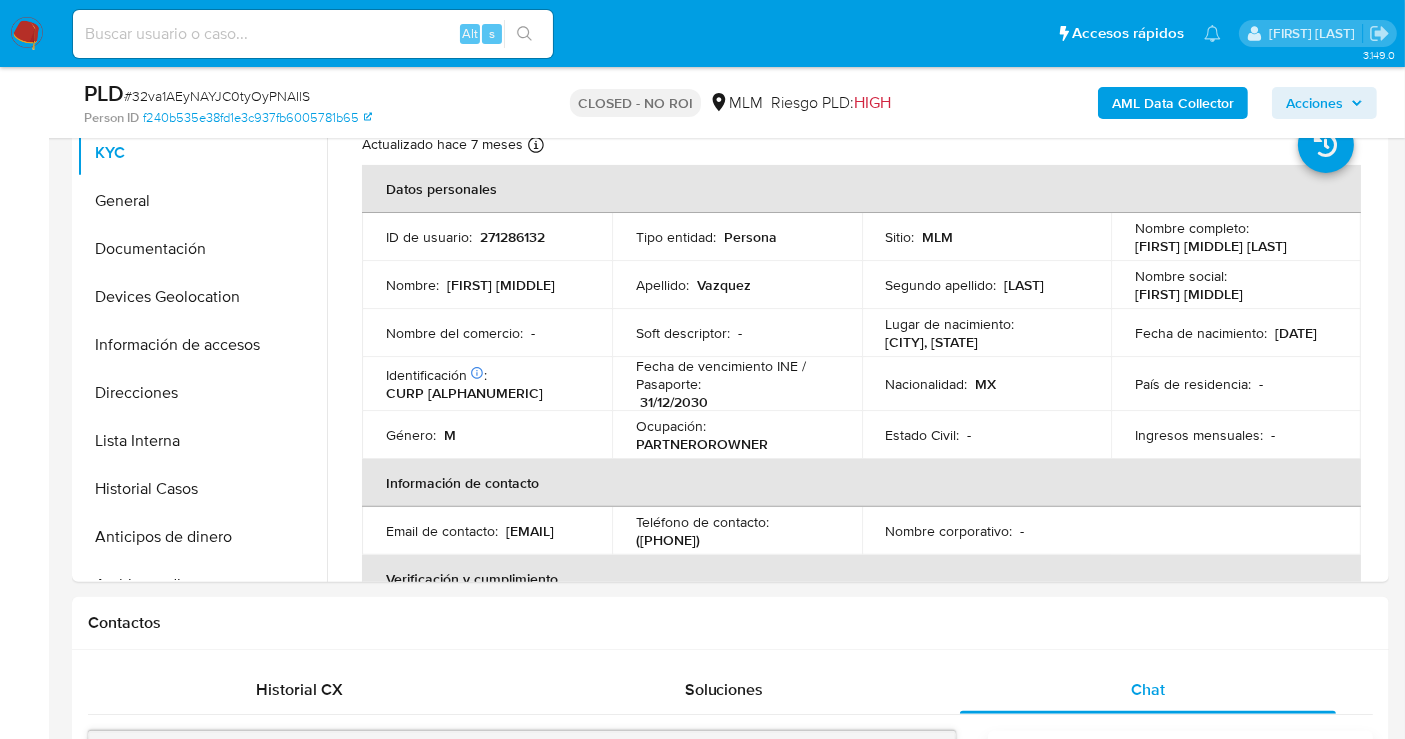 scroll, scrollTop: 666, scrollLeft: 0, axis: vertical 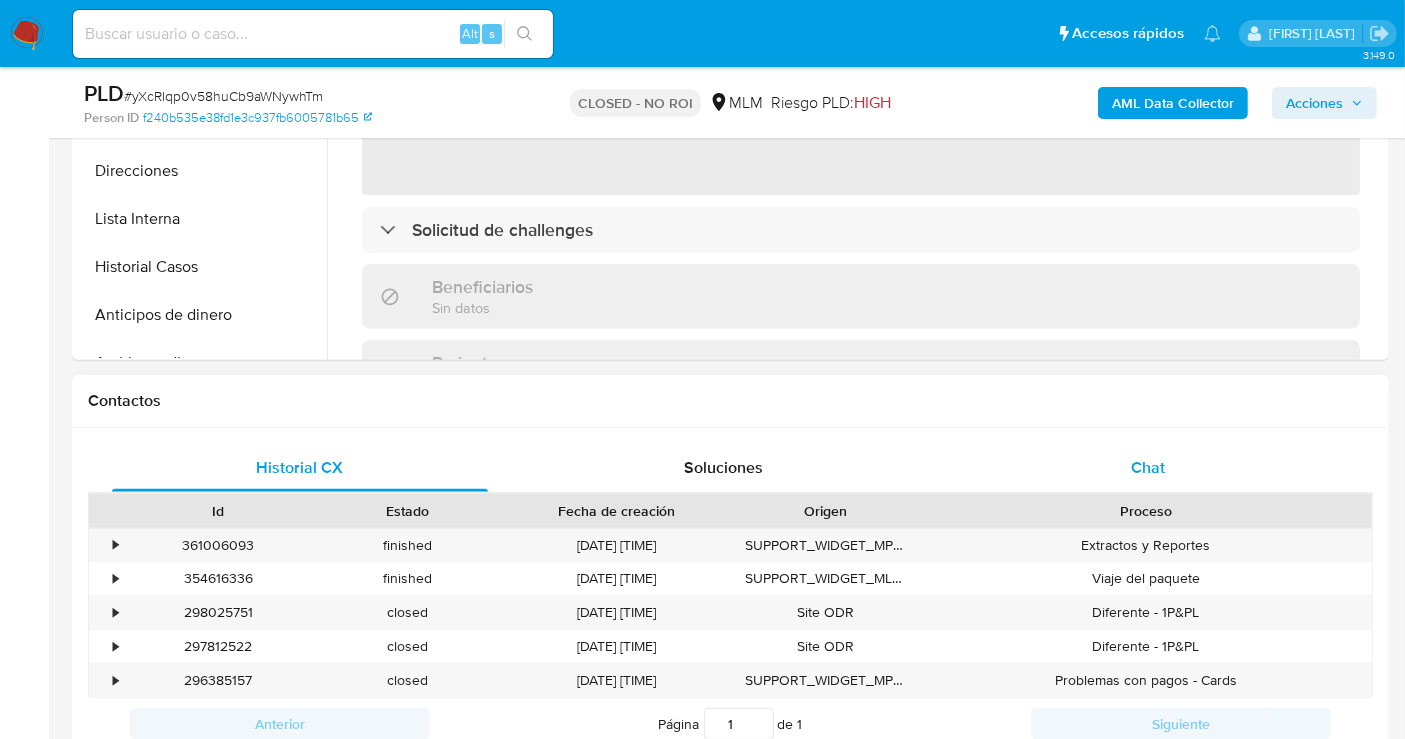 click on "Chat" at bounding box center [1148, 467] 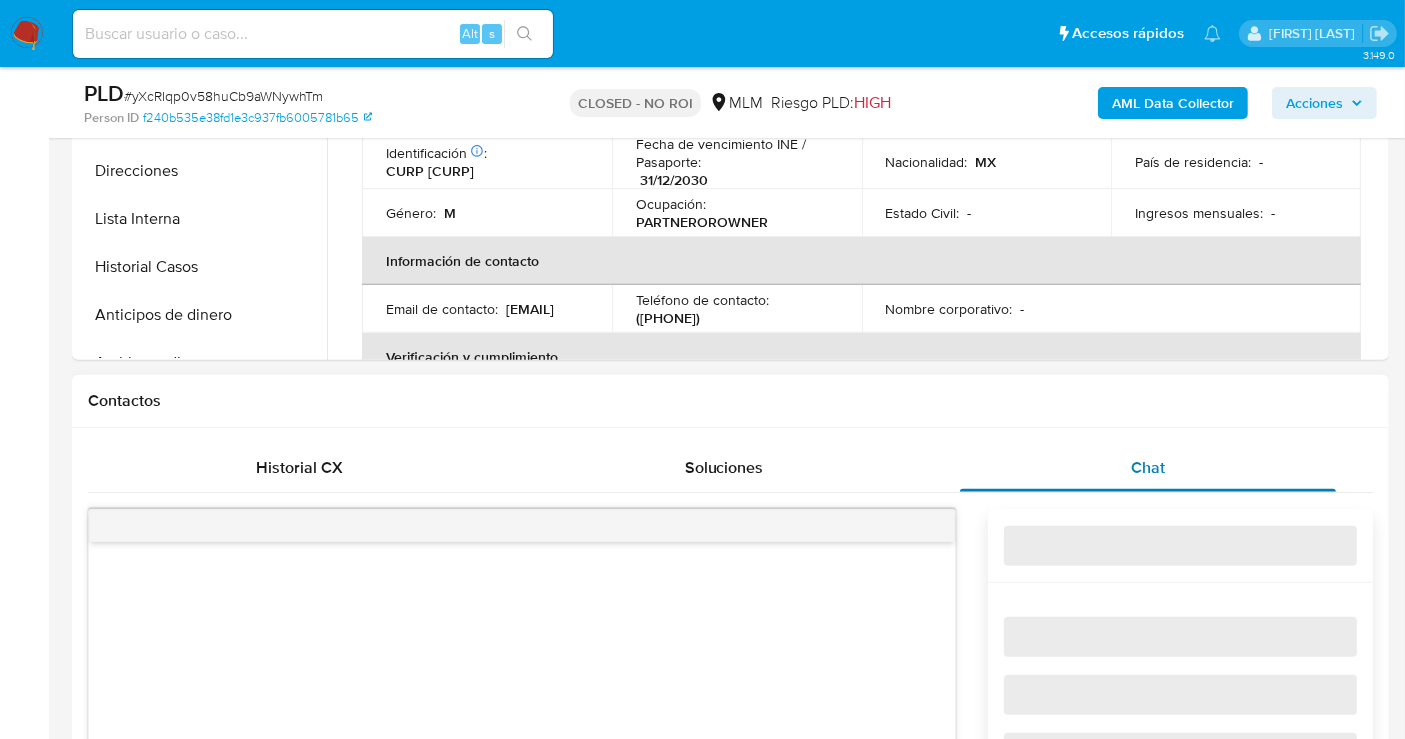 select on "10" 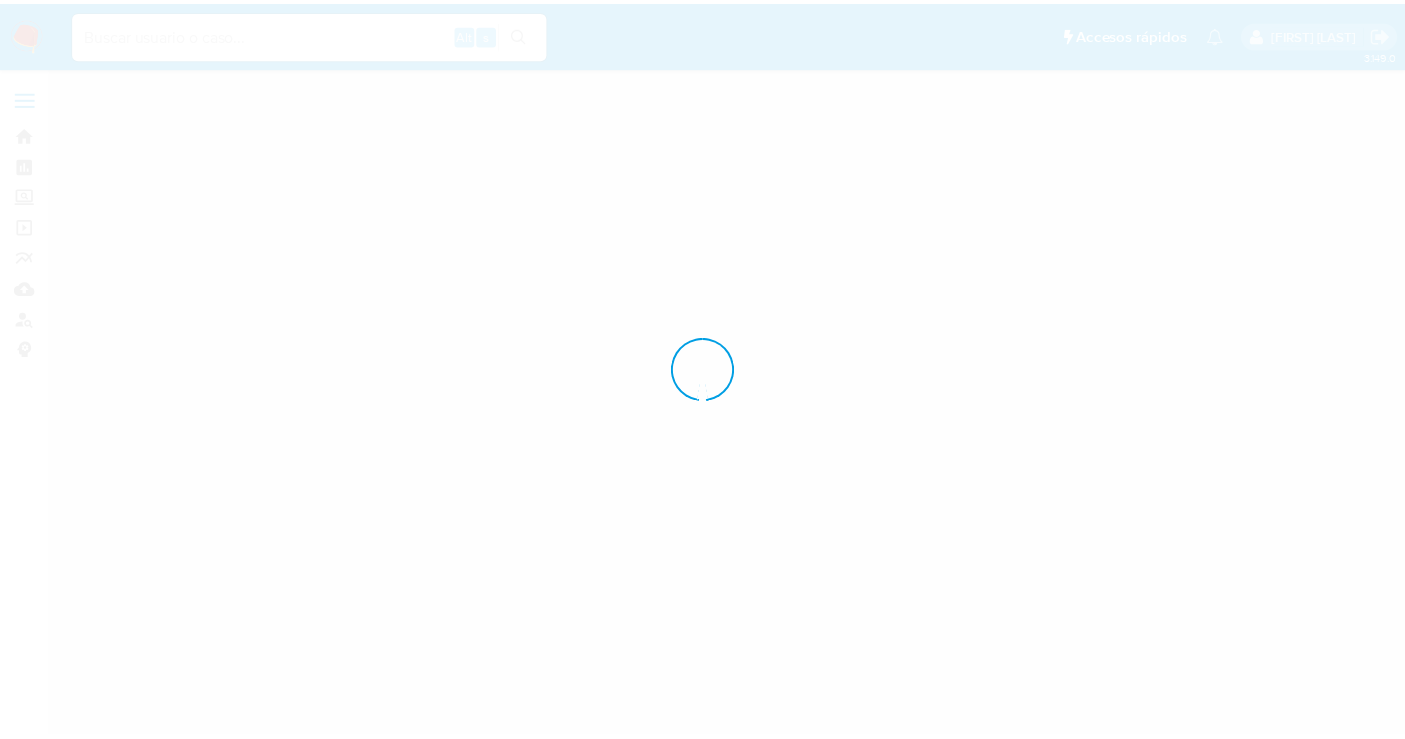 scroll, scrollTop: 0, scrollLeft: 0, axis: both 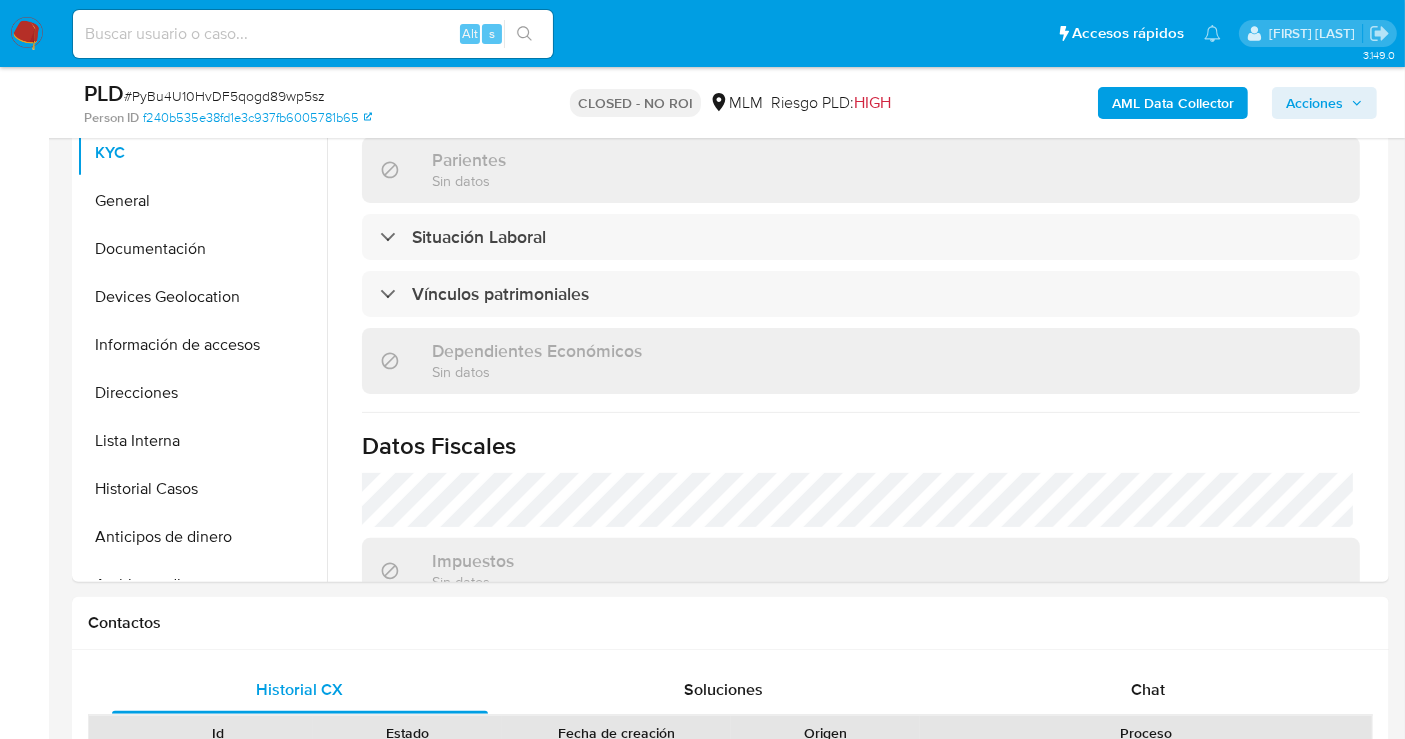 select on "10" 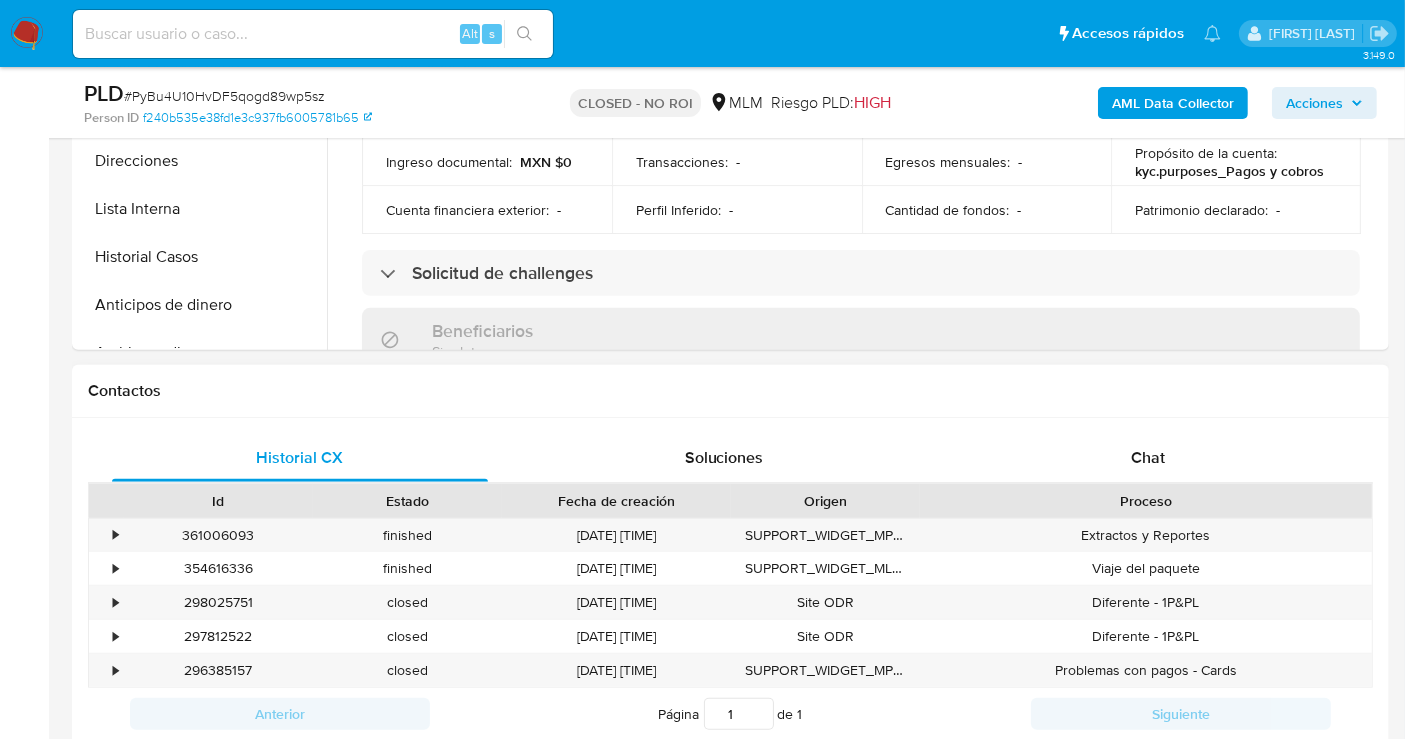 scroll, scrollTop: 777, scrollLeft: 0, axis: vertical 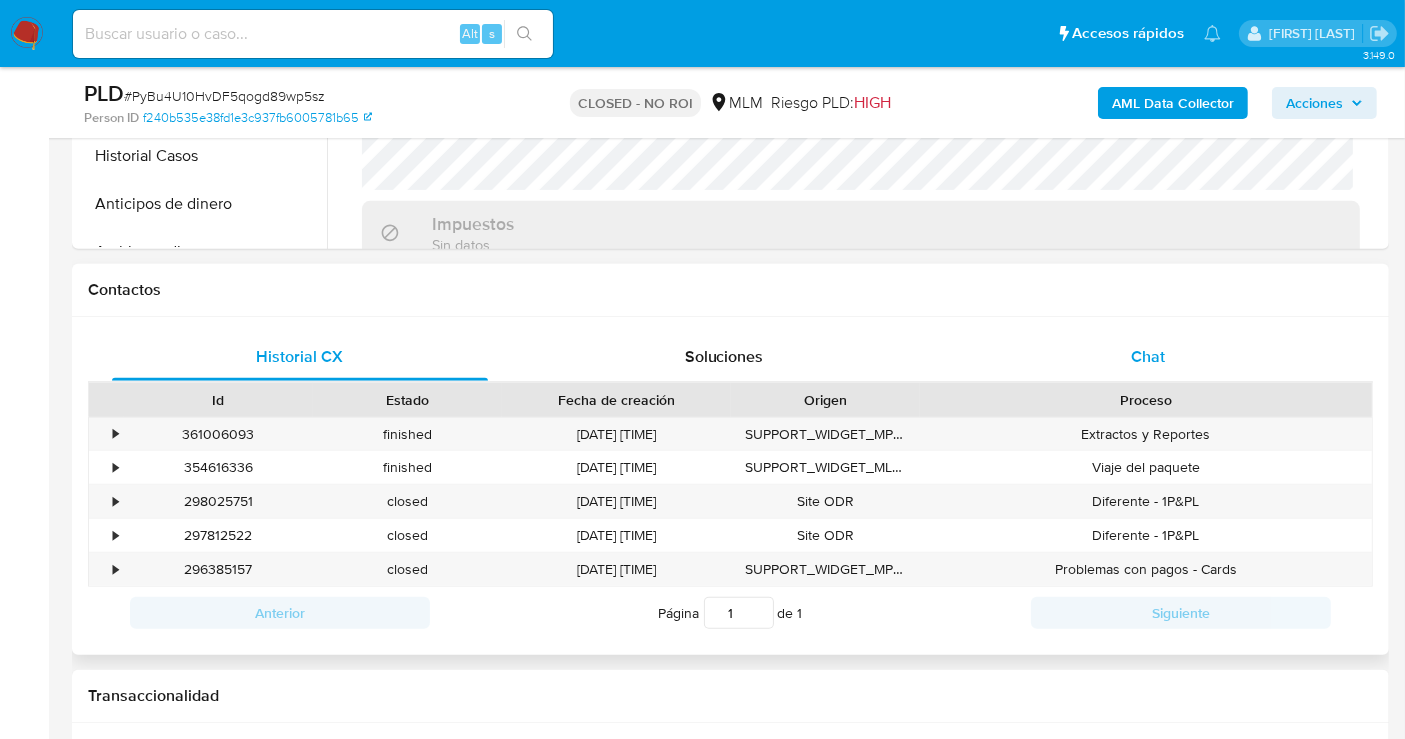 click on "Chat" at bounding box center [1148, 356] 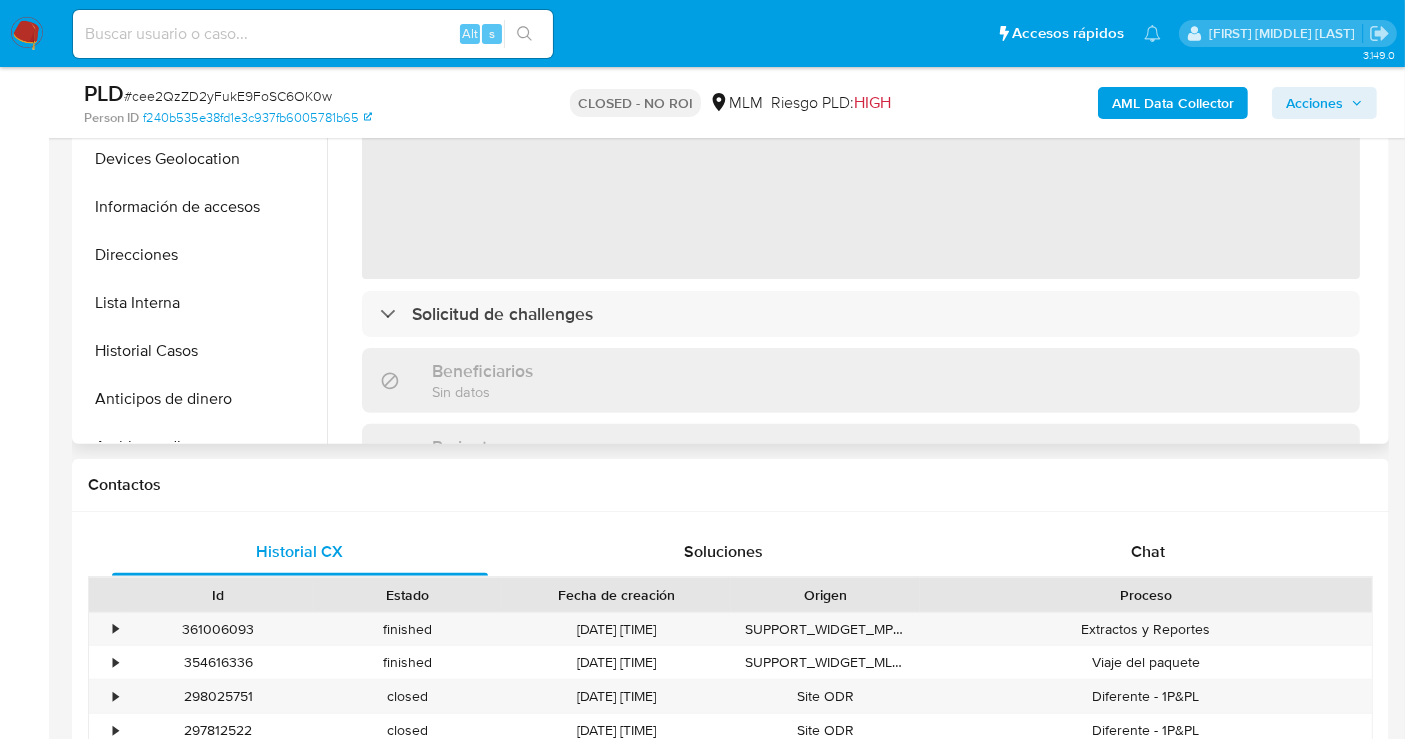 scroll, scrollTop: 888, scrollLeft: 0, axis: vertical 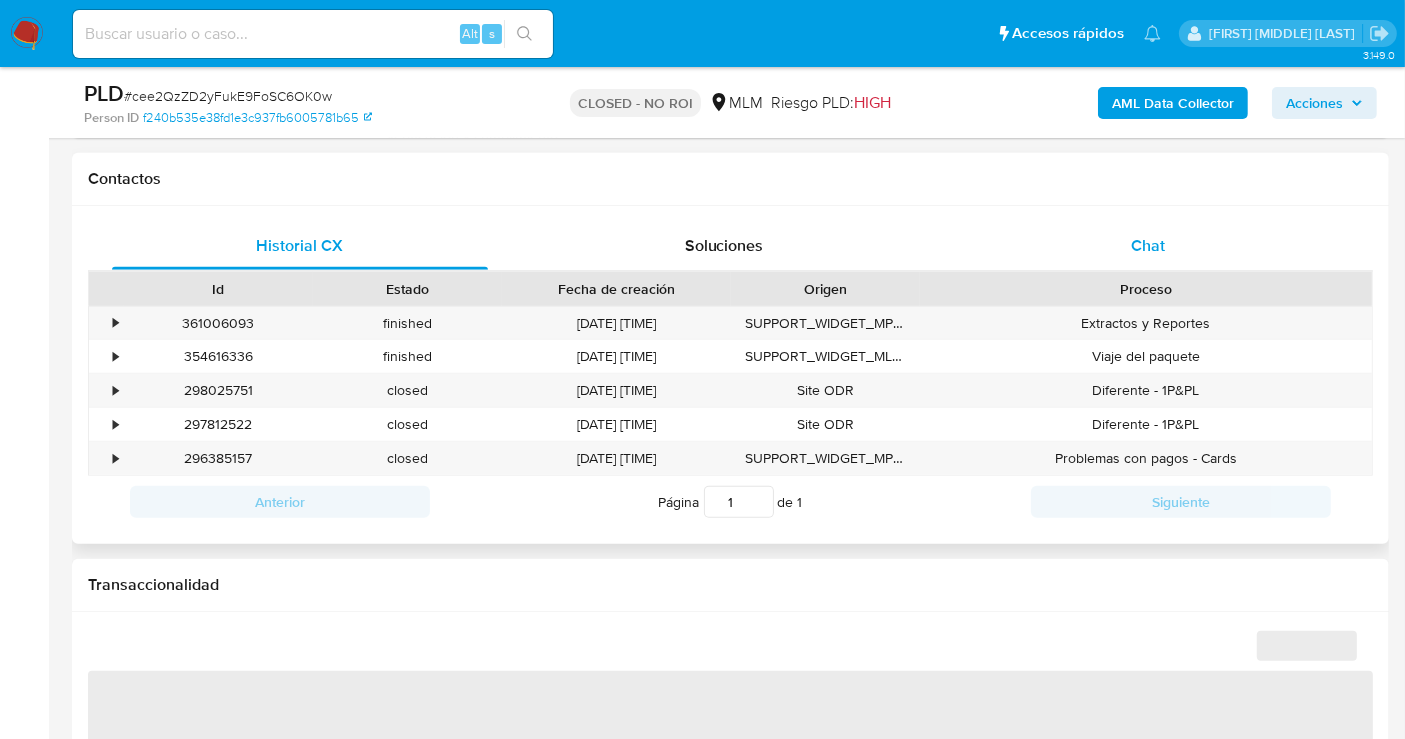 select on "10" 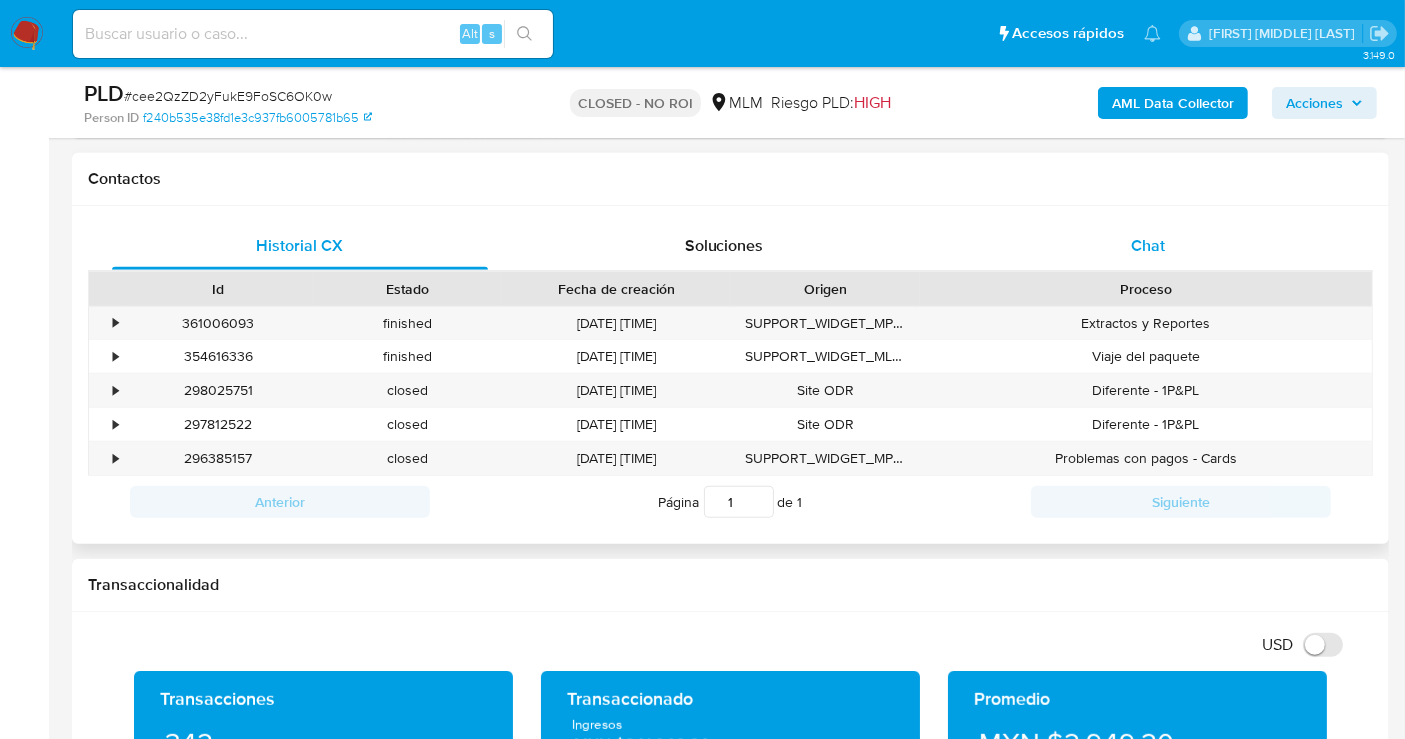 click on "Chat" at bounding box center [1148, 245] 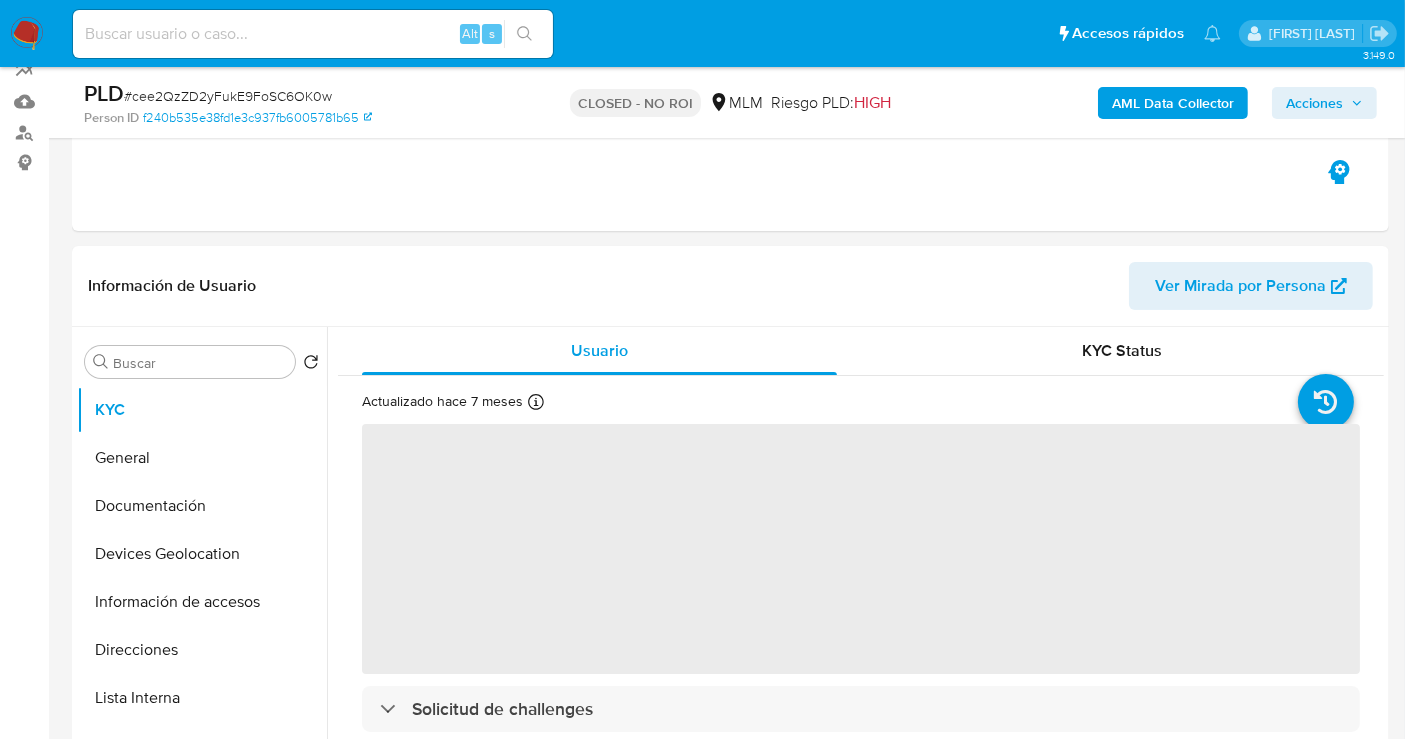 scroll, scrollTop: 333, scrollLeft: 0, axis: vertical 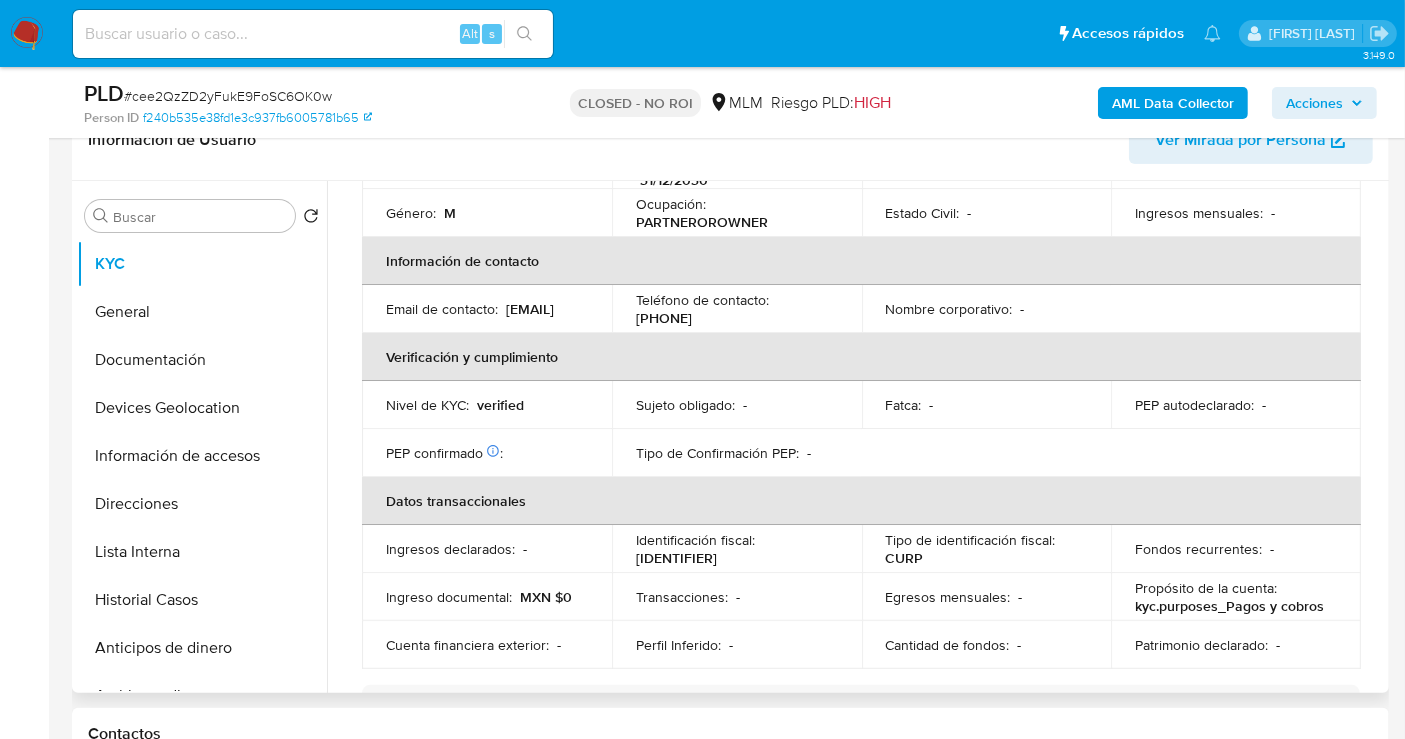 select on "10" 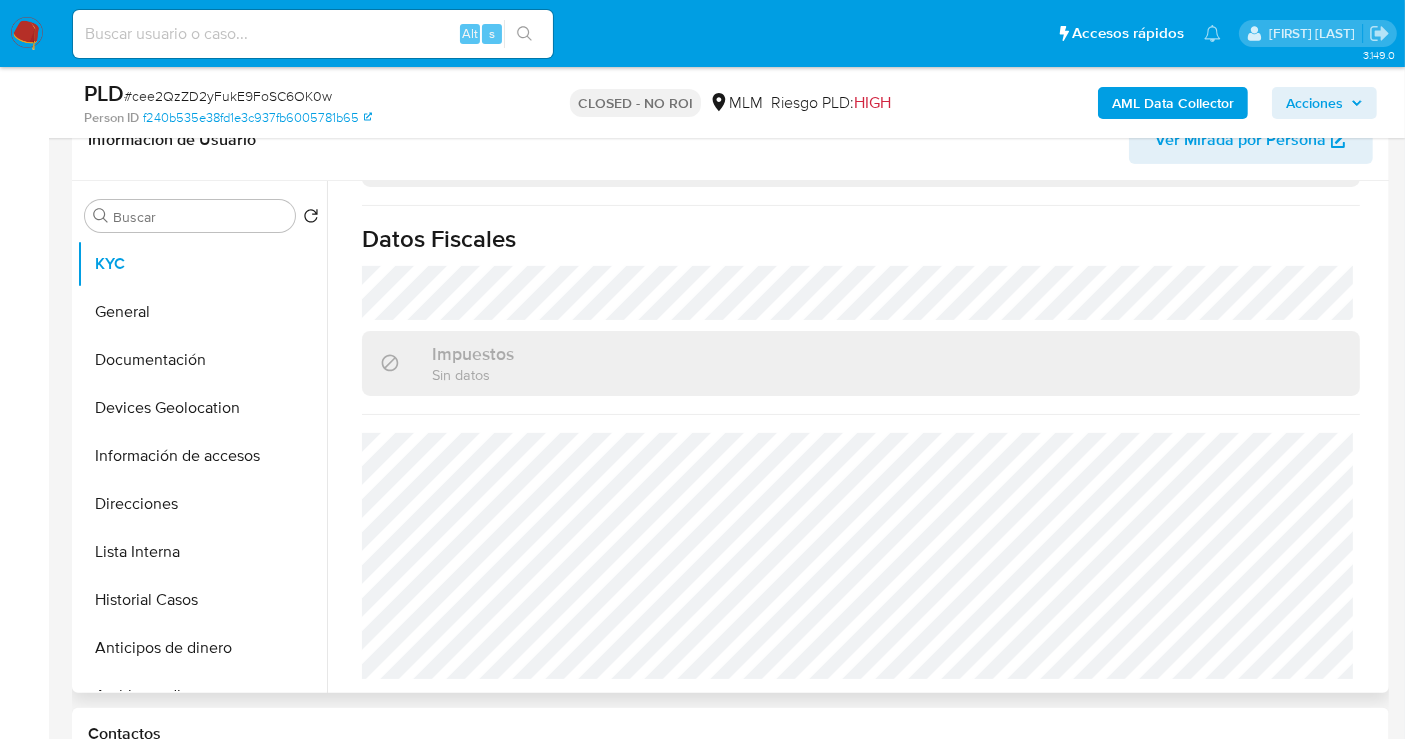 scroll, scrollTop: 1229, scrollLeft: 0, axis: vertical 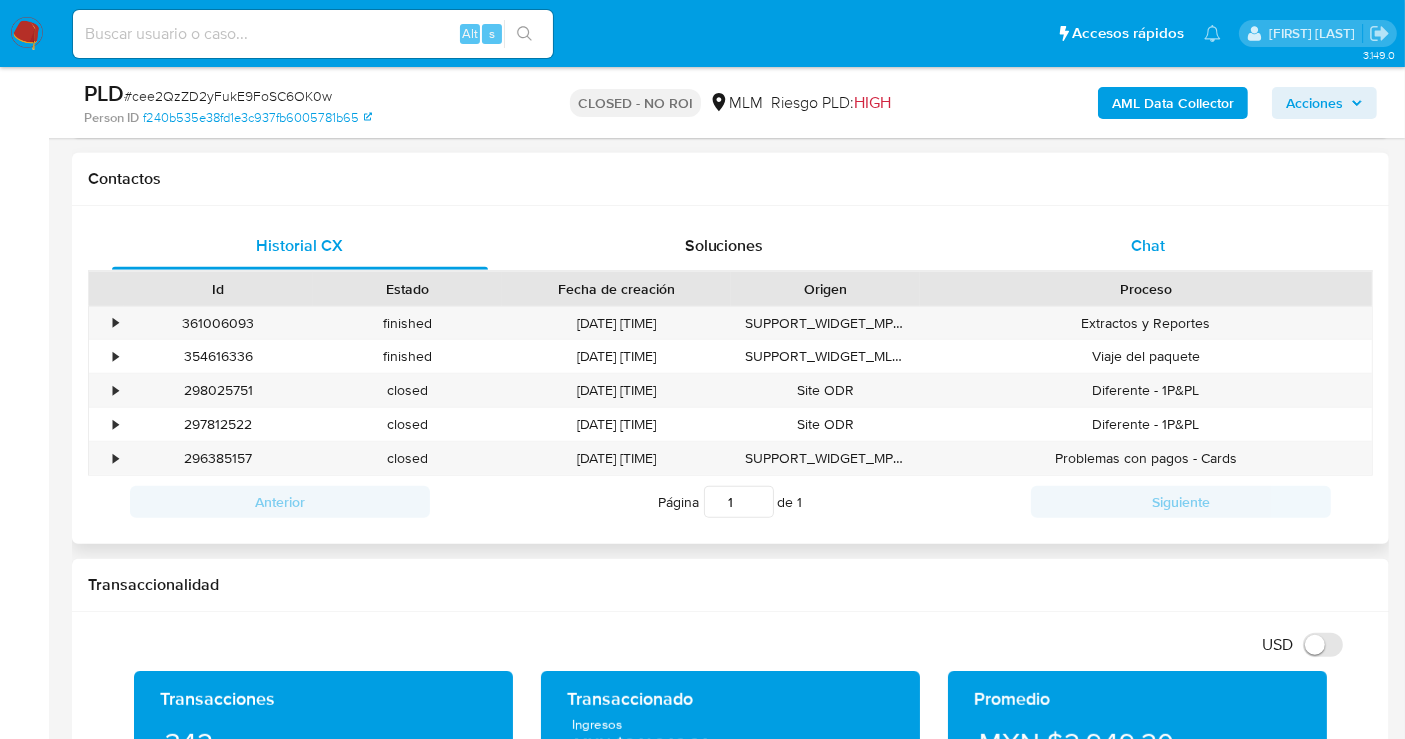 click on "Chat" at bounding box center [1148, 245] 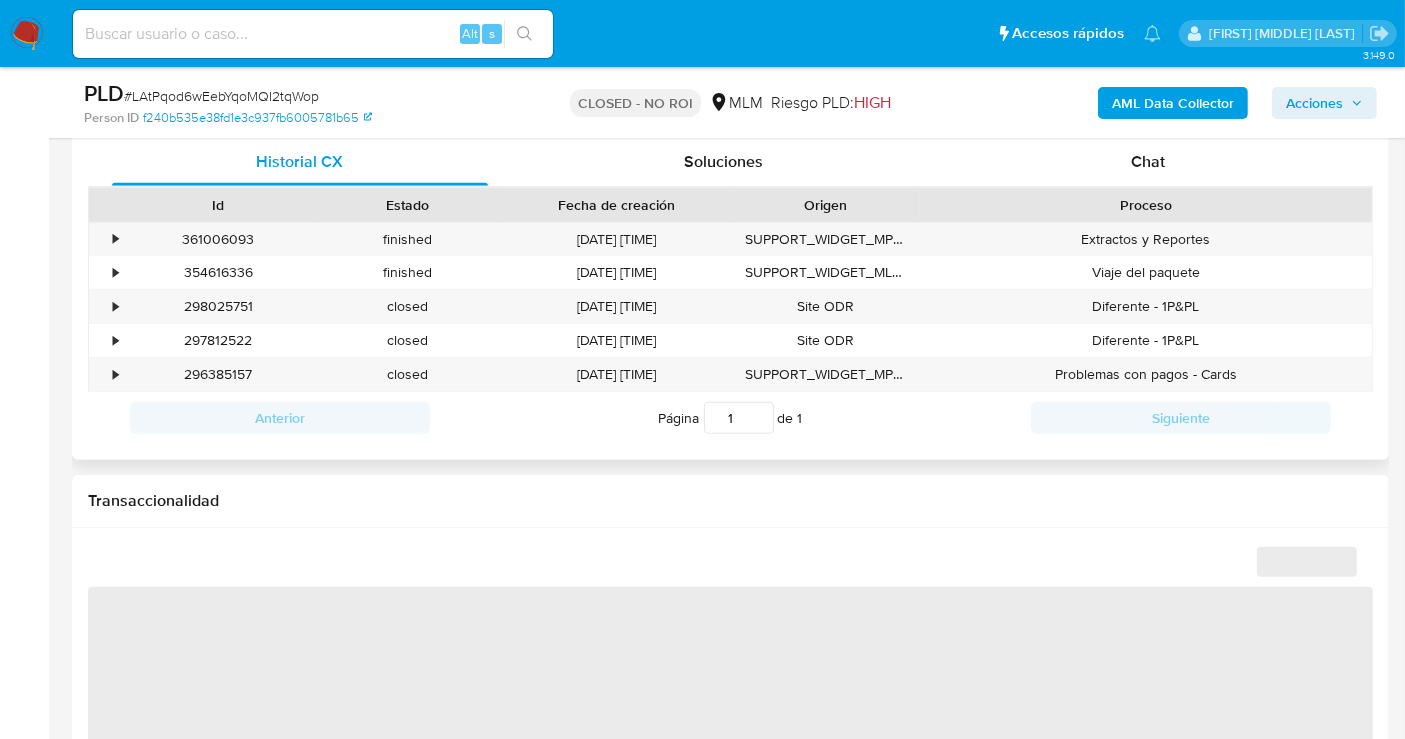 scroll, scrollTop: 666, scrollLeft: 0, axis: vertical 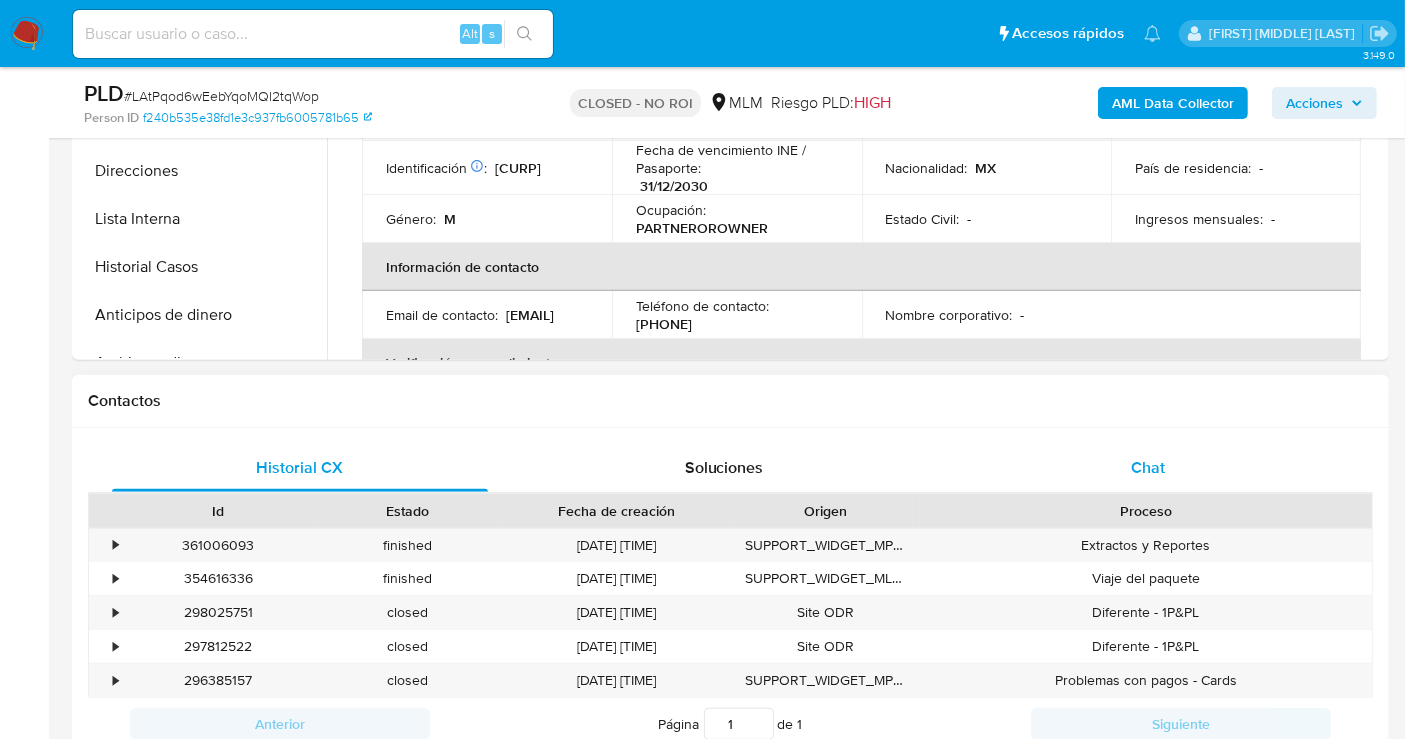 select on "10" 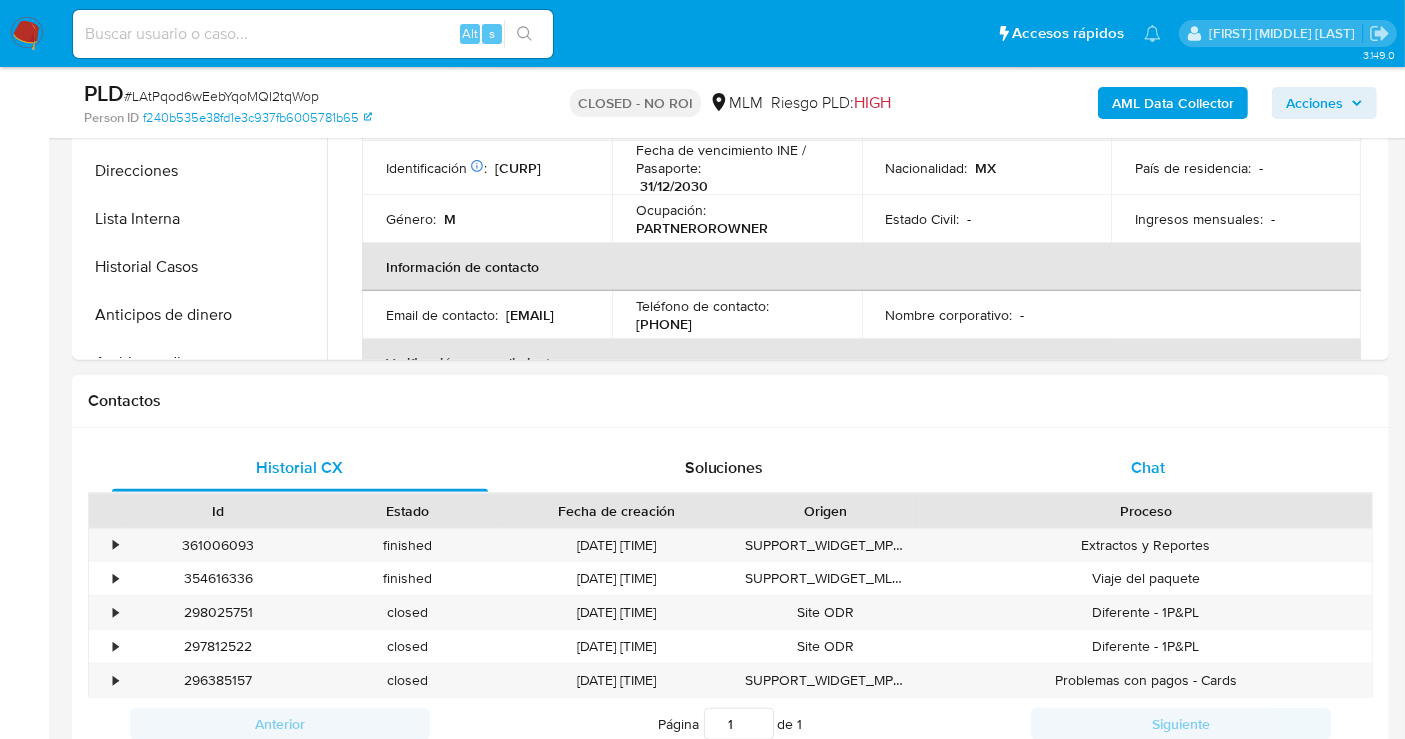 click on "Chat" at bounding box center (1148, 467) 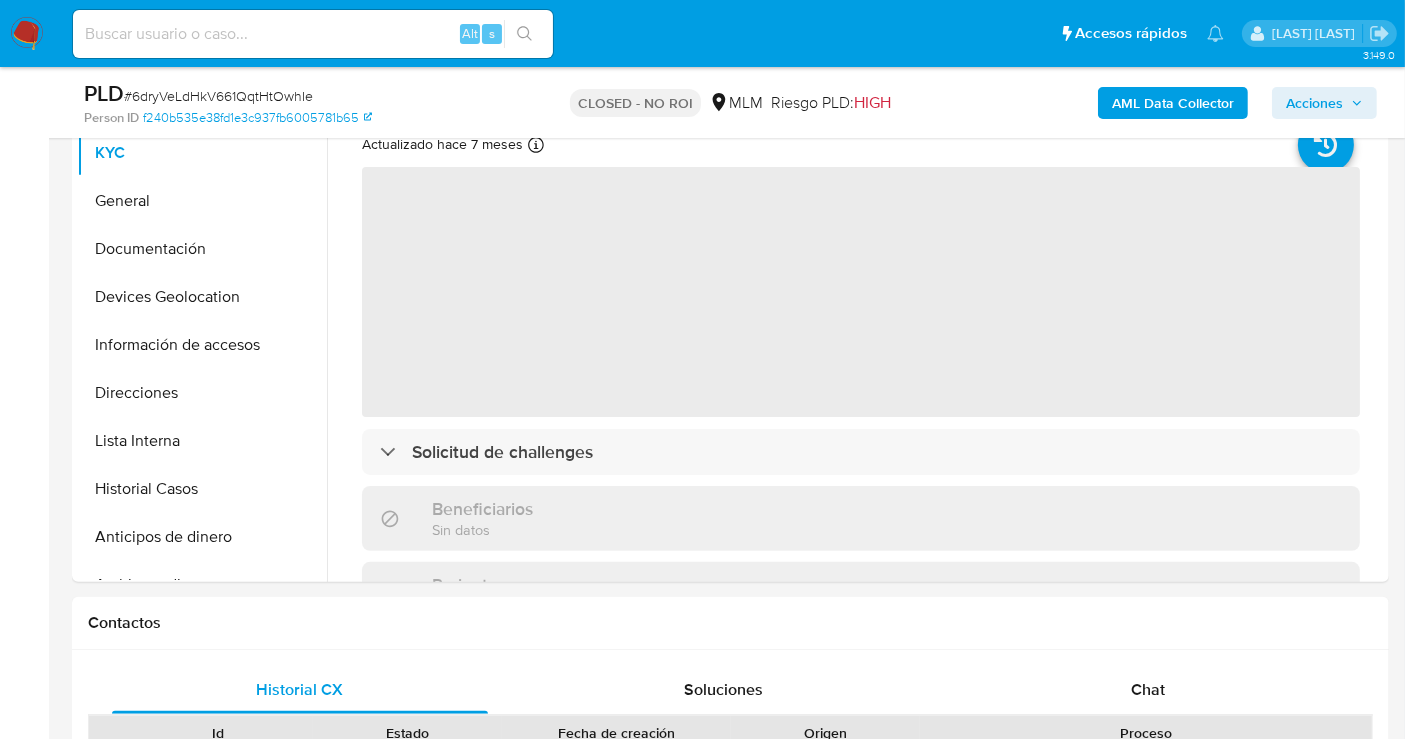 scroll, scrollTop: 888, scrollLeft: 0, axis: vertical 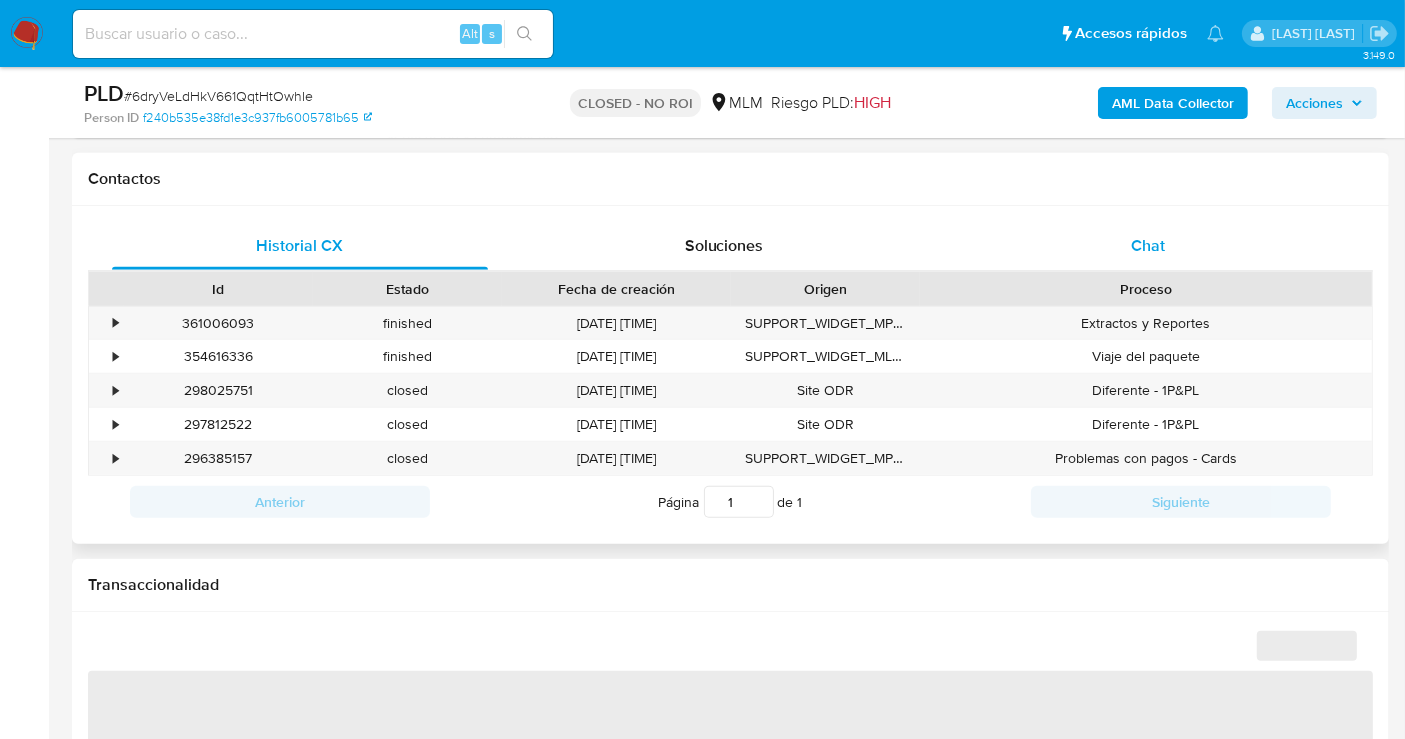 select on "10" 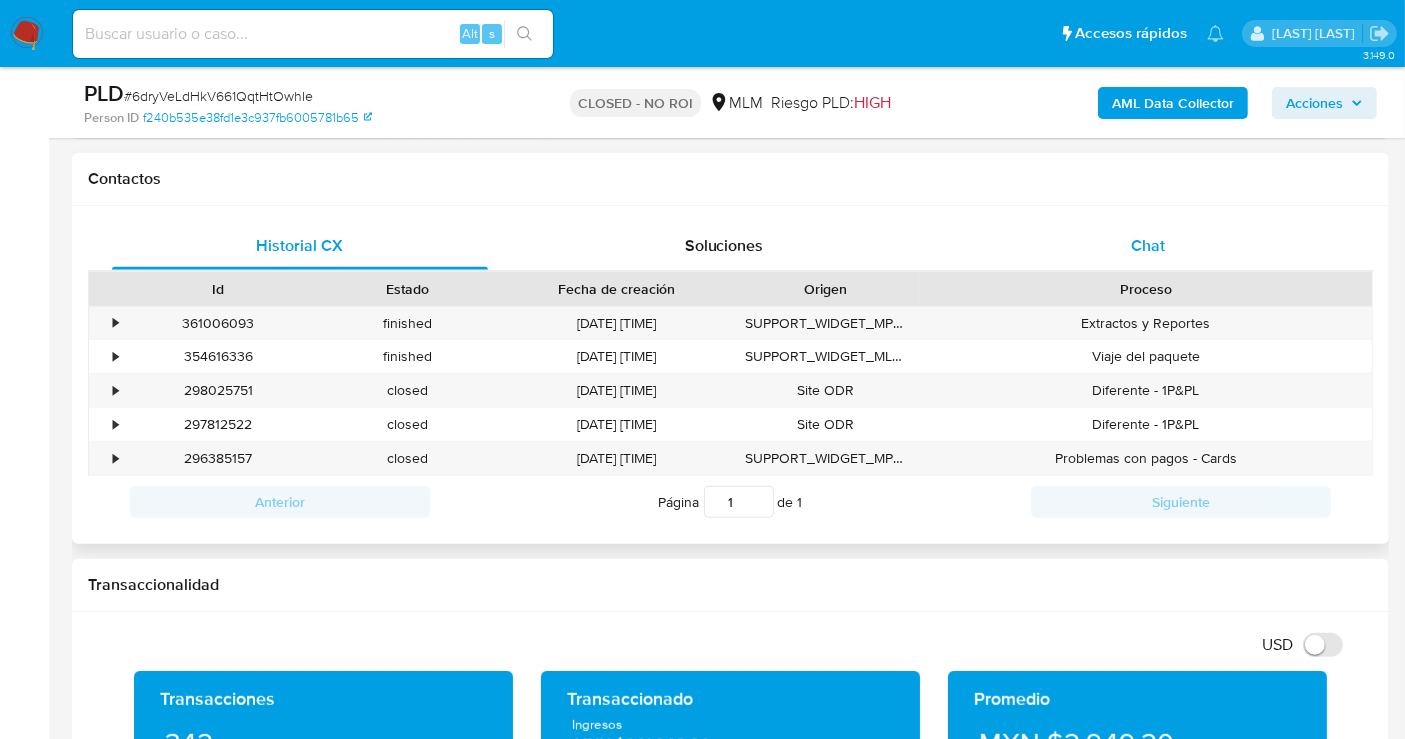 click on "Chat" at bounding box center [1148, 246] 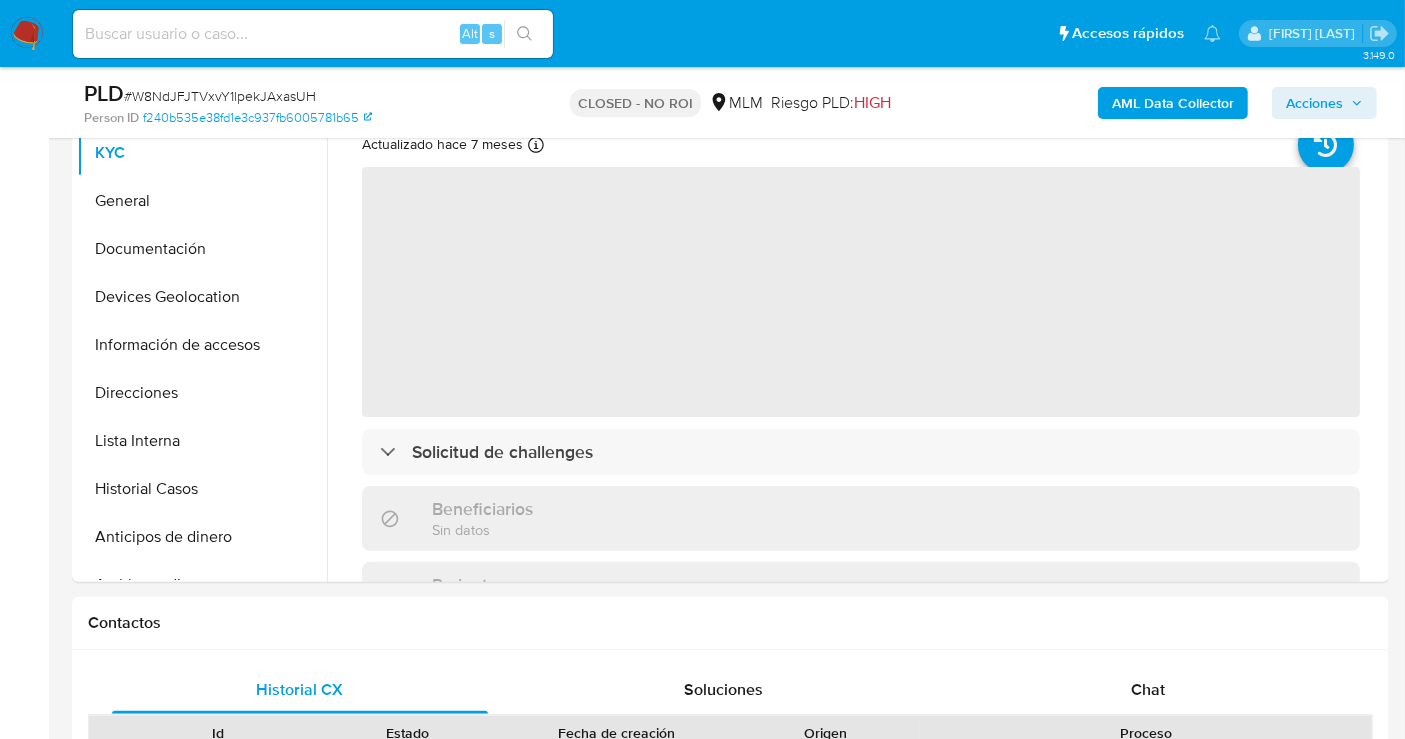 scroll, scrollTop: 666, scrollLeft: 0, axis: vertical 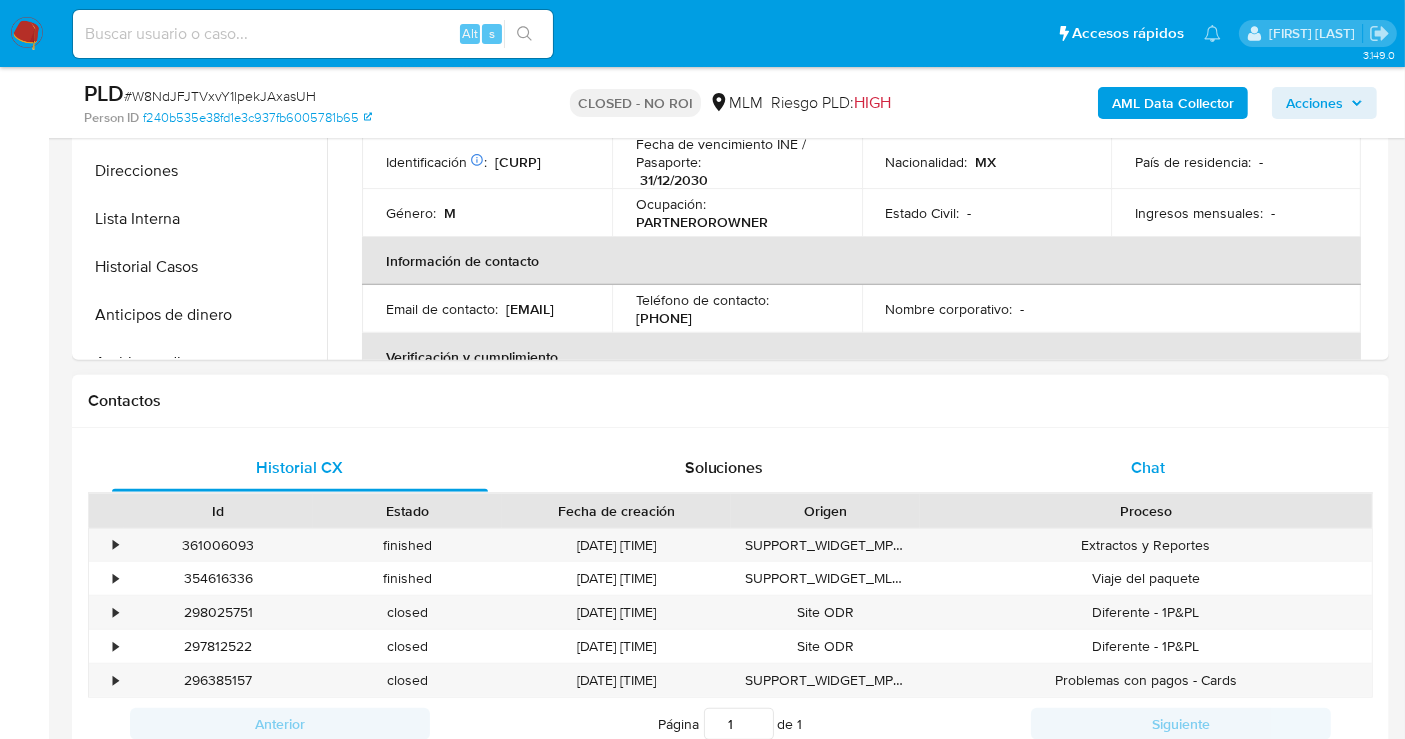select on "10" 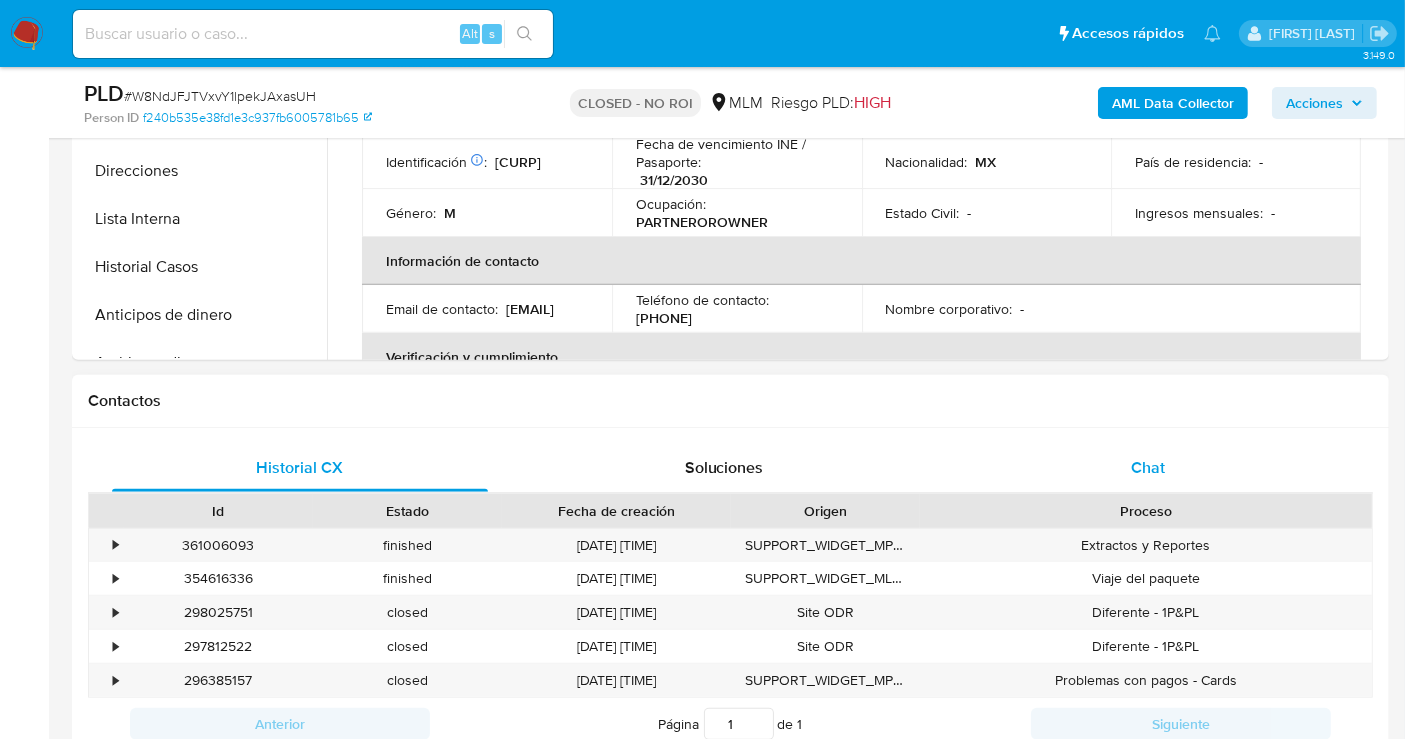 click on "Chat" at bounding box center (1148, 467) 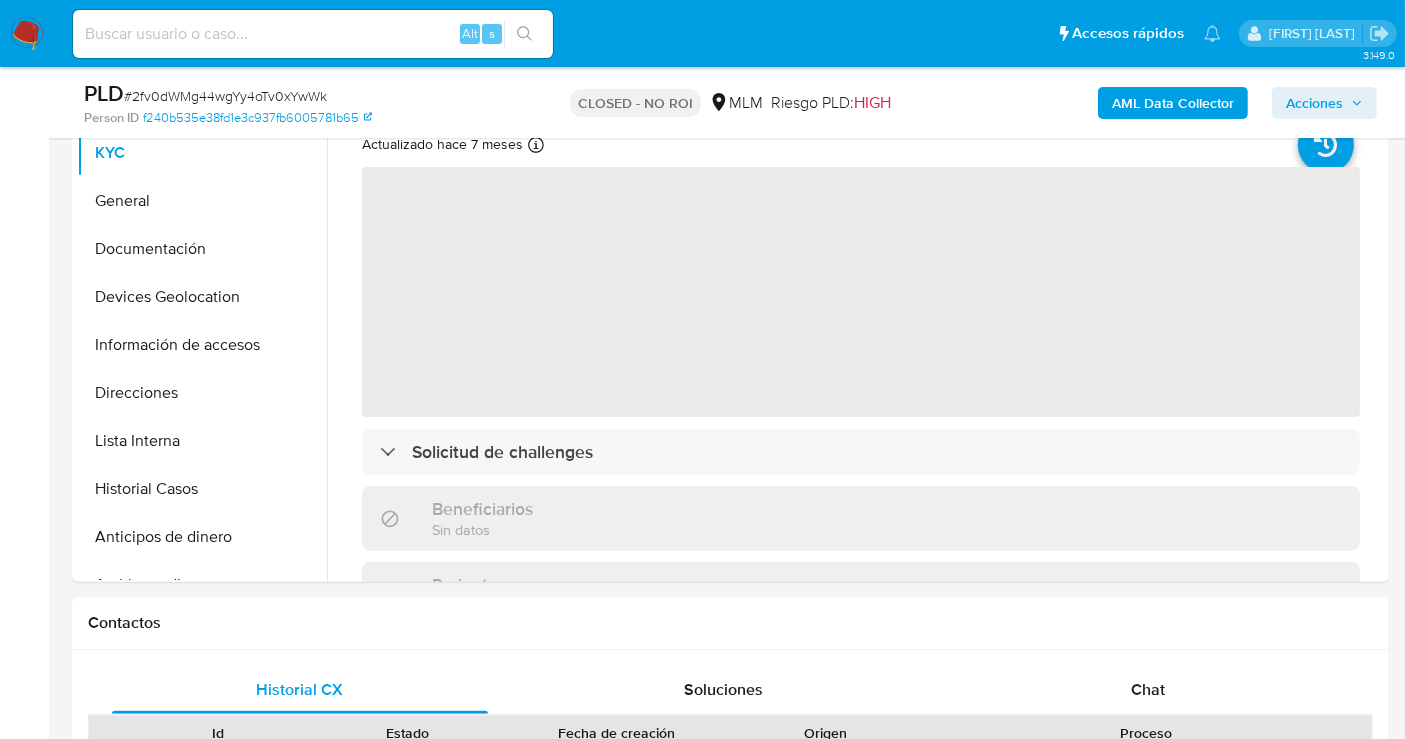 scroll, scrollTop: 888, scrollLeft: 0, axis: vertical 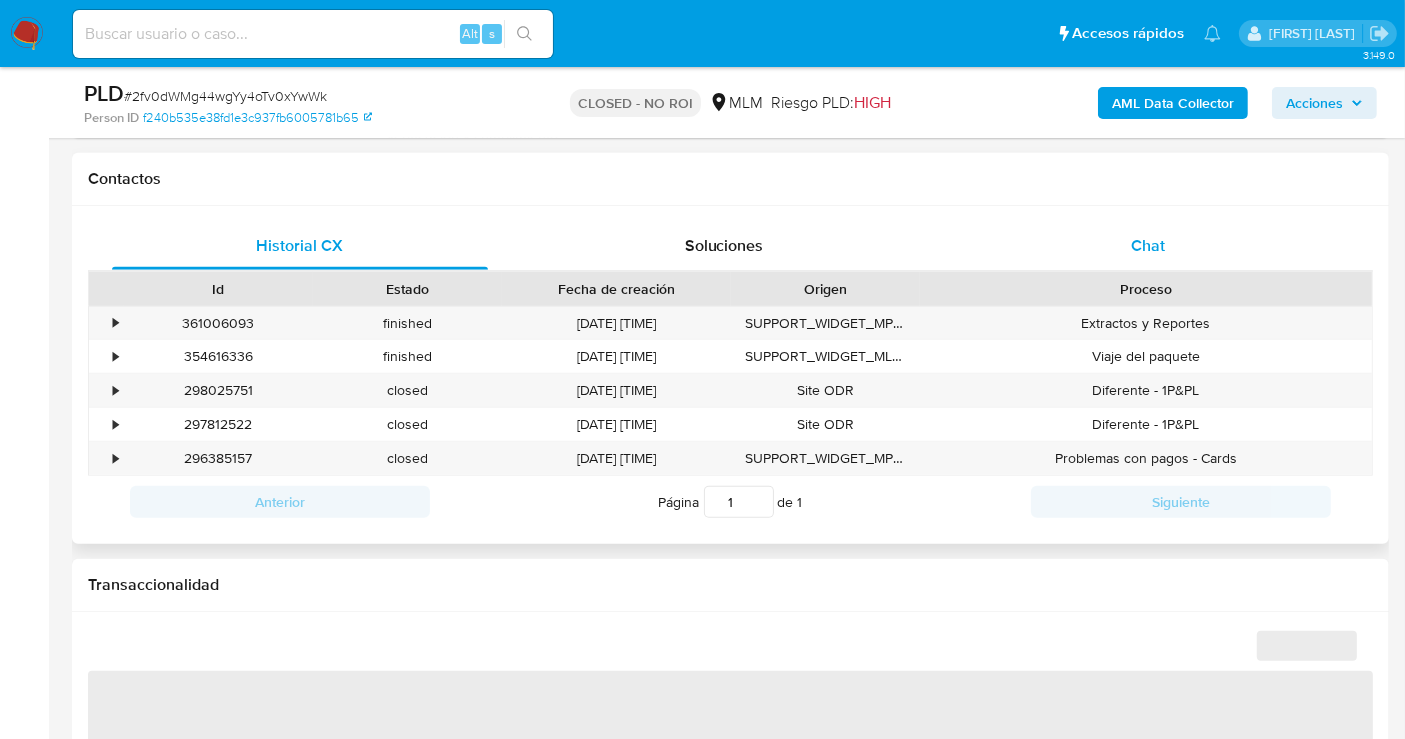 click on "Chat" at bounding box center [1148, 246] 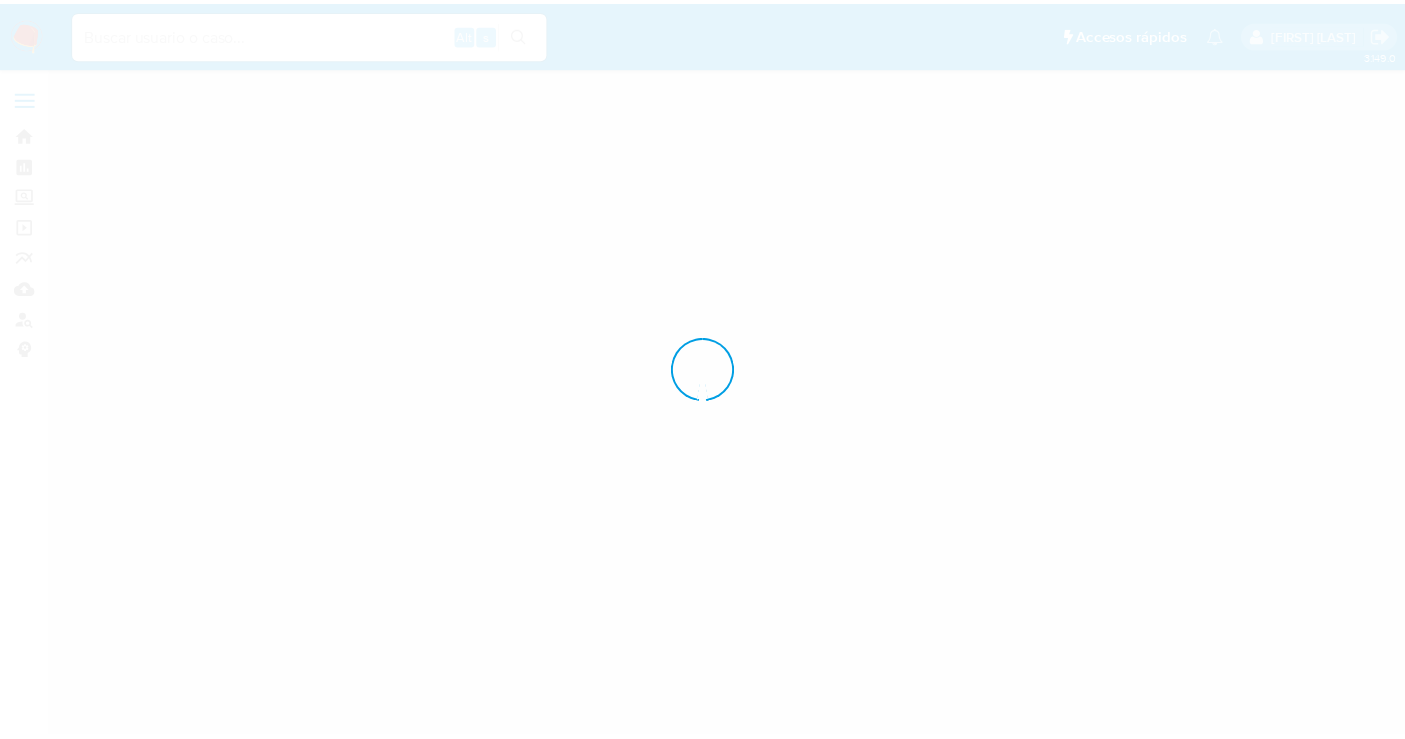 scroll, scrollTop: 0, scrollLeft: 0, axis: both 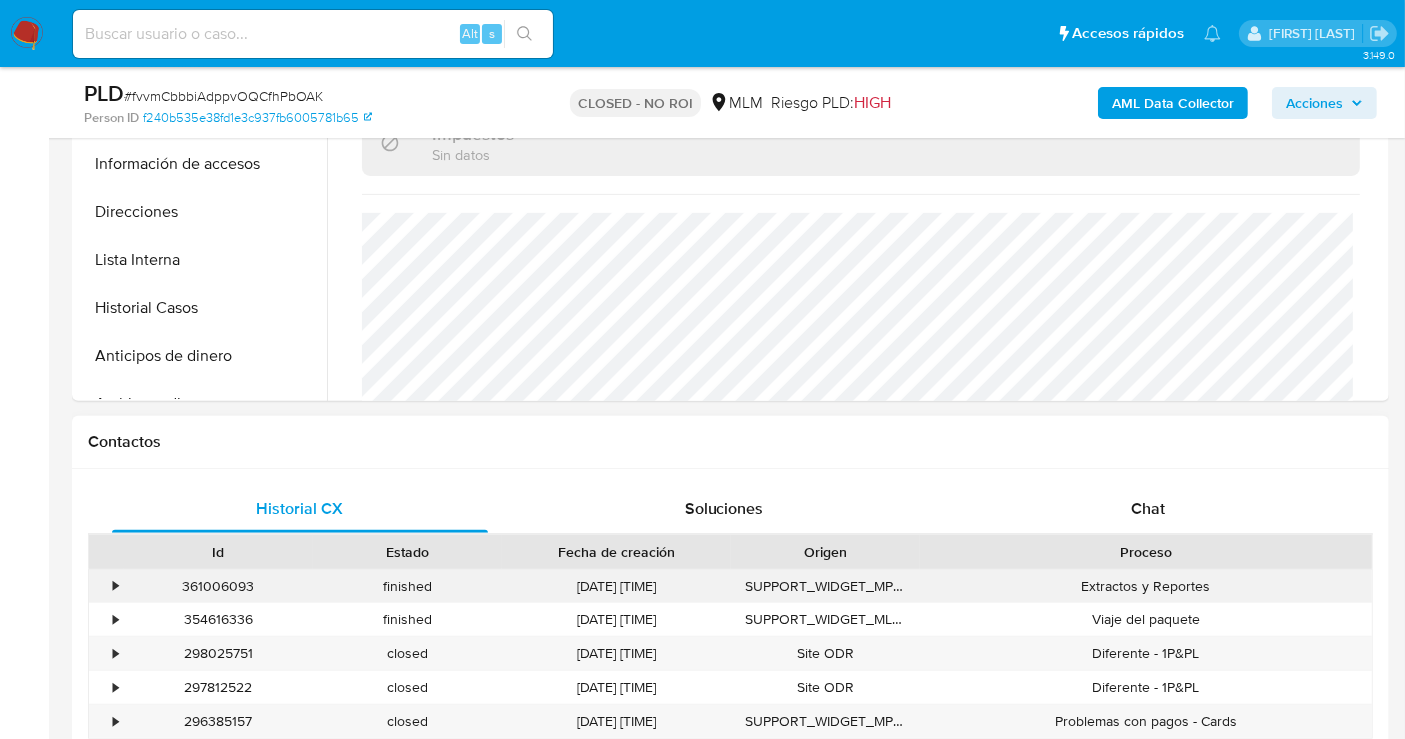 select on "10" 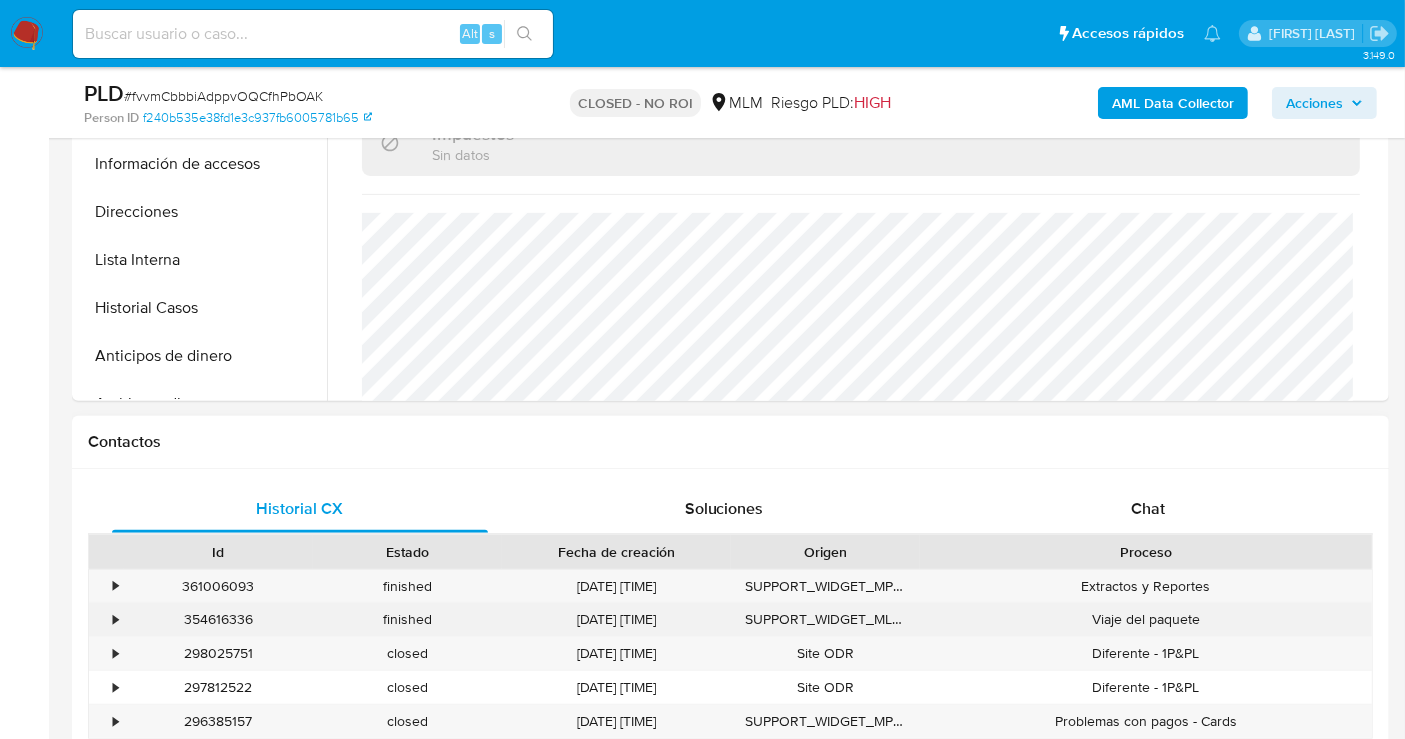 scroll, scrollTop: 666, scrollLeft: 0, axis: vertical 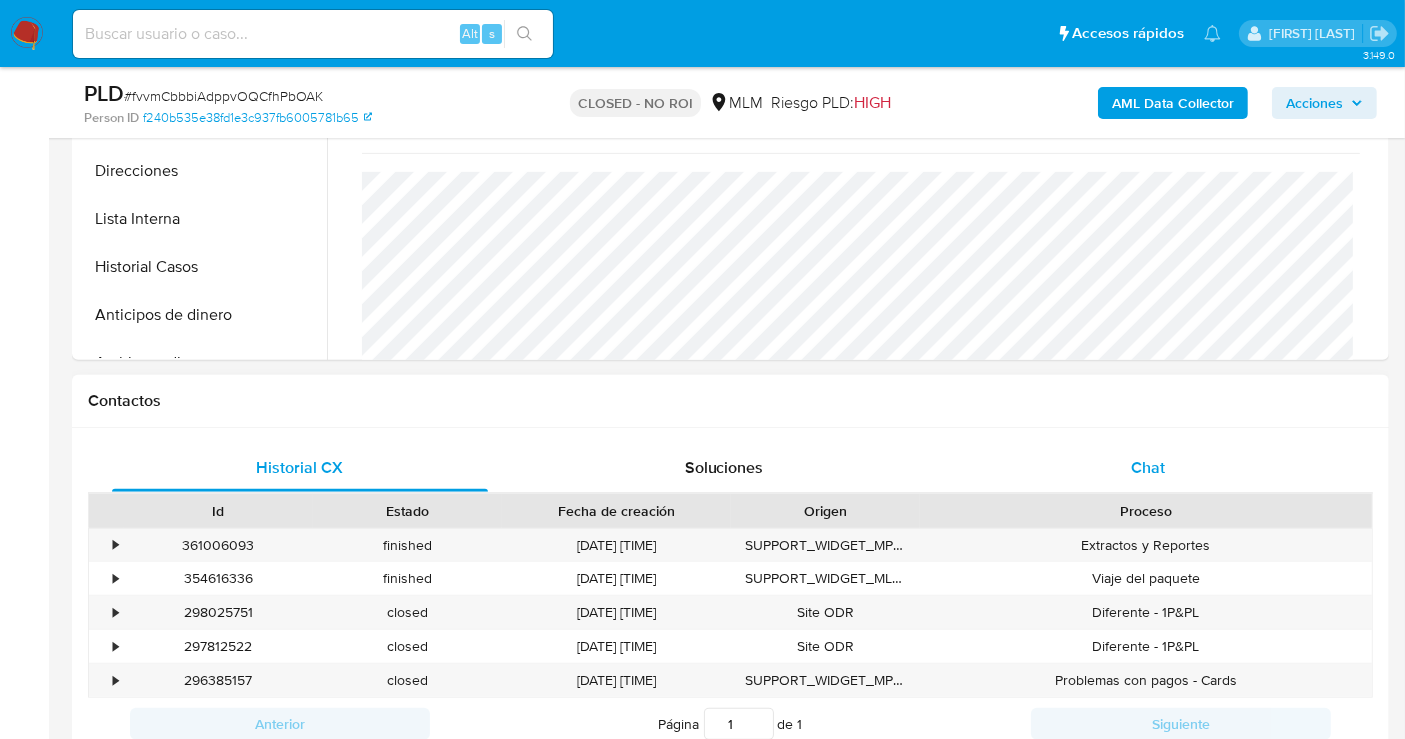 click on "Chat" at bounding box center [1148, 467] 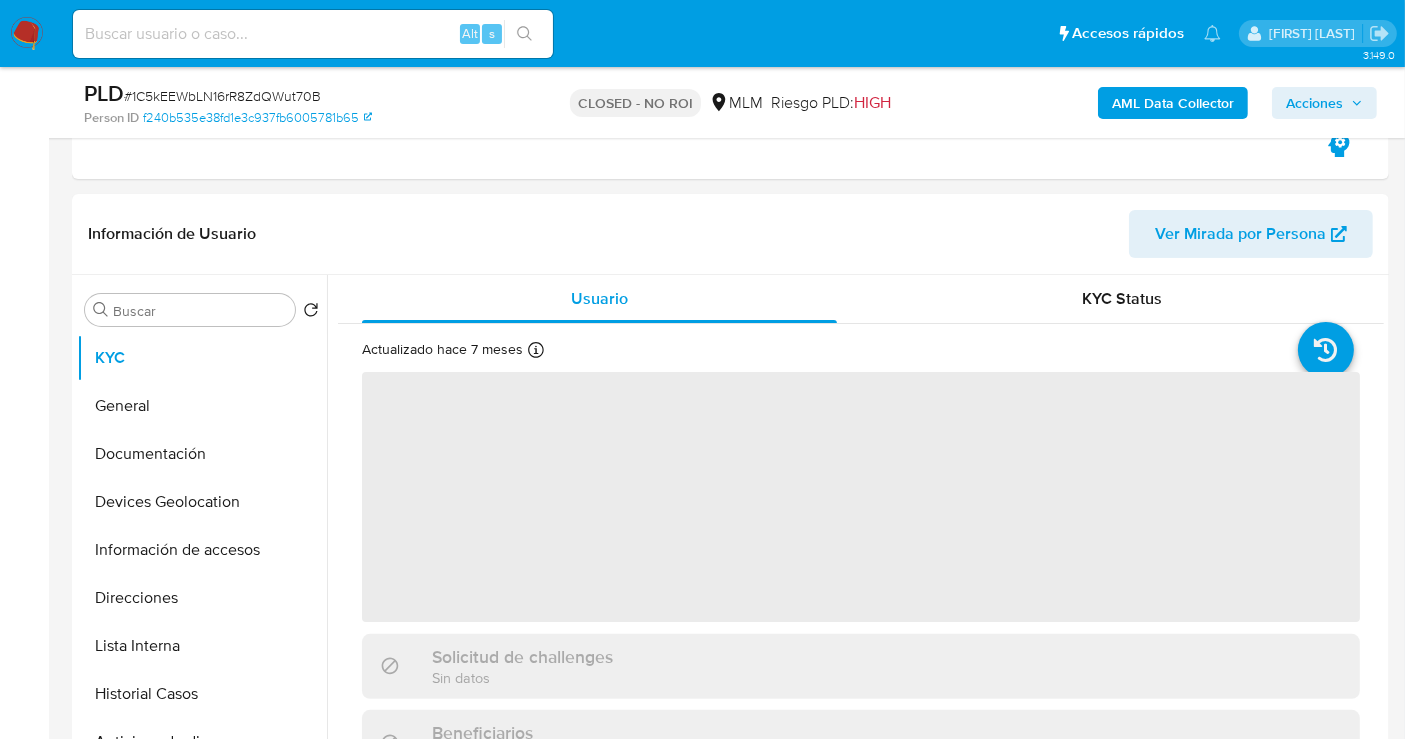 scroll, scrollTop: 444, scrollLeft: 0, axis: vertical 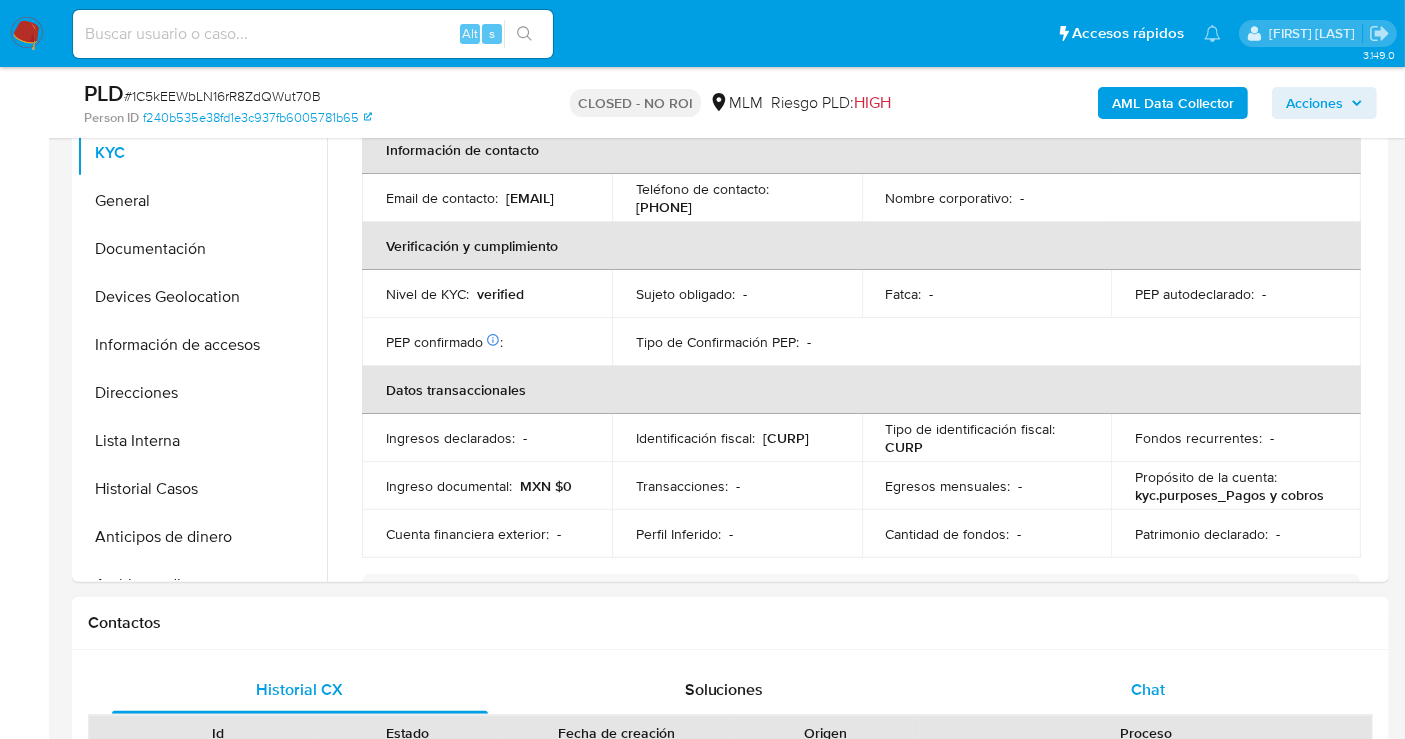 click on "Chat" at bounding box center [1148, 689] 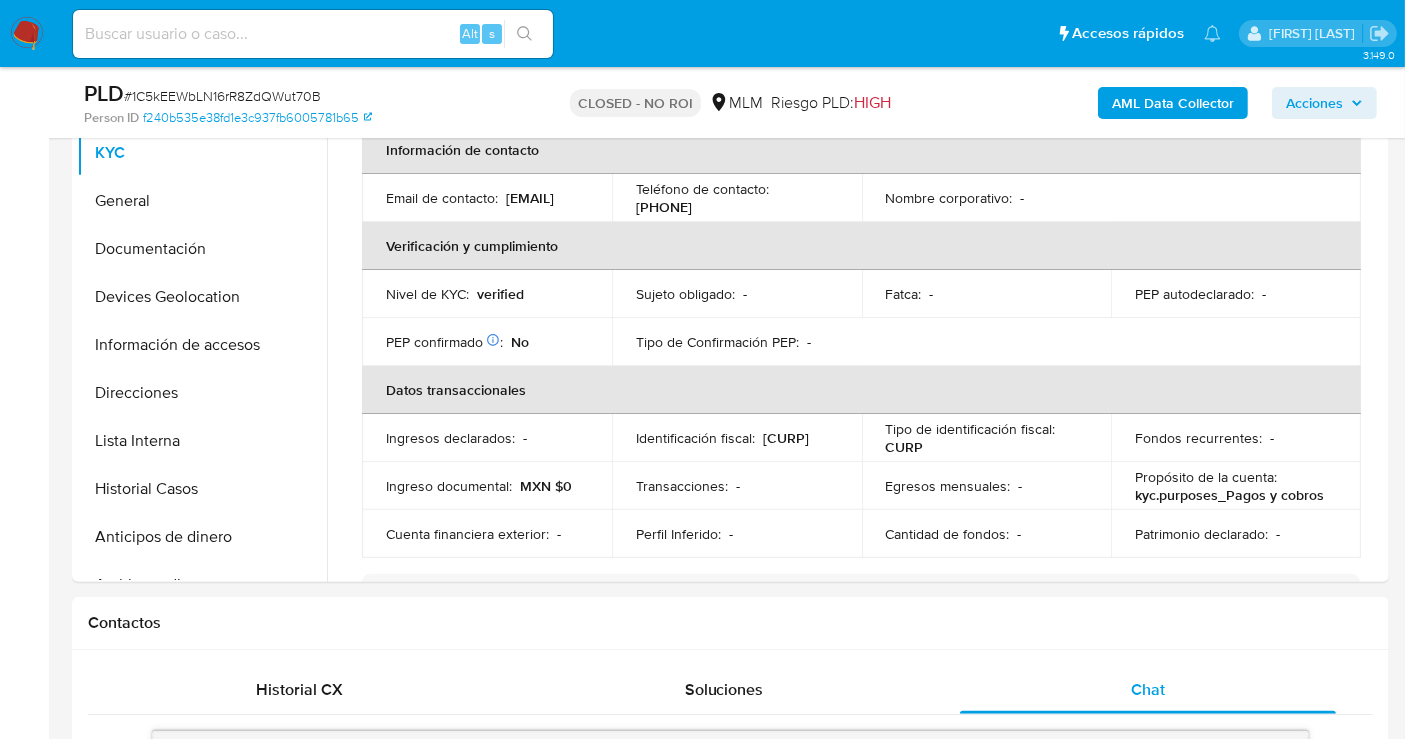 scroll, scrollTop: 777, scrollLeft: 0, axis: vertical 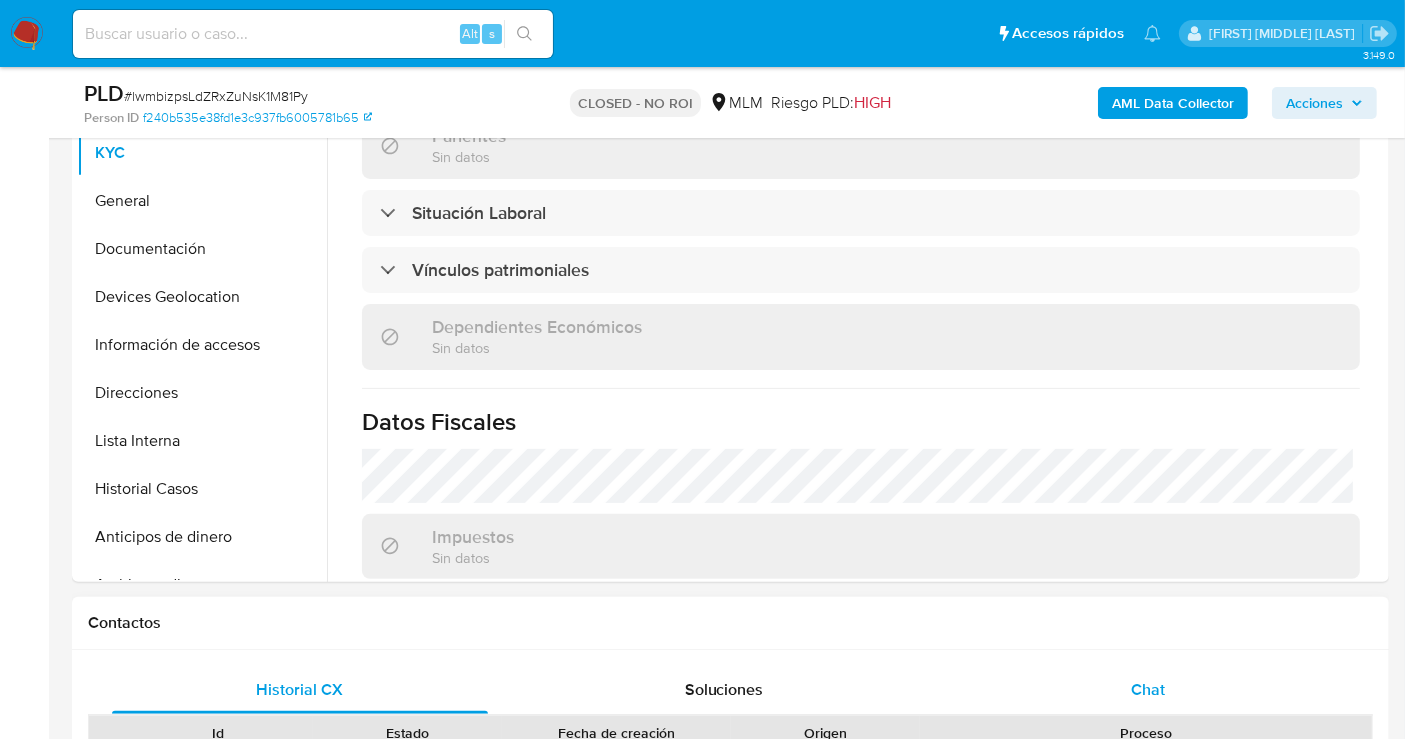 click on "Chat" at bounding box center [1148, 689] 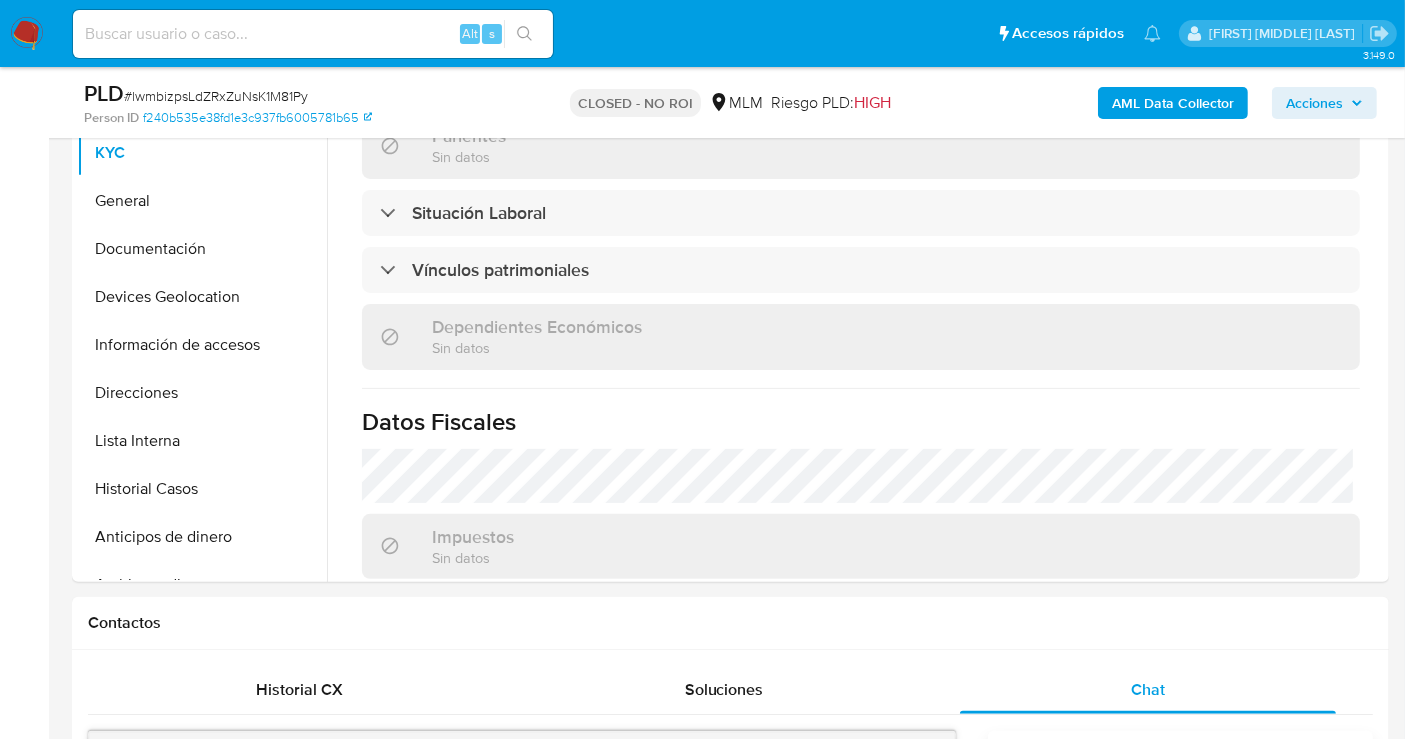 select on "10" 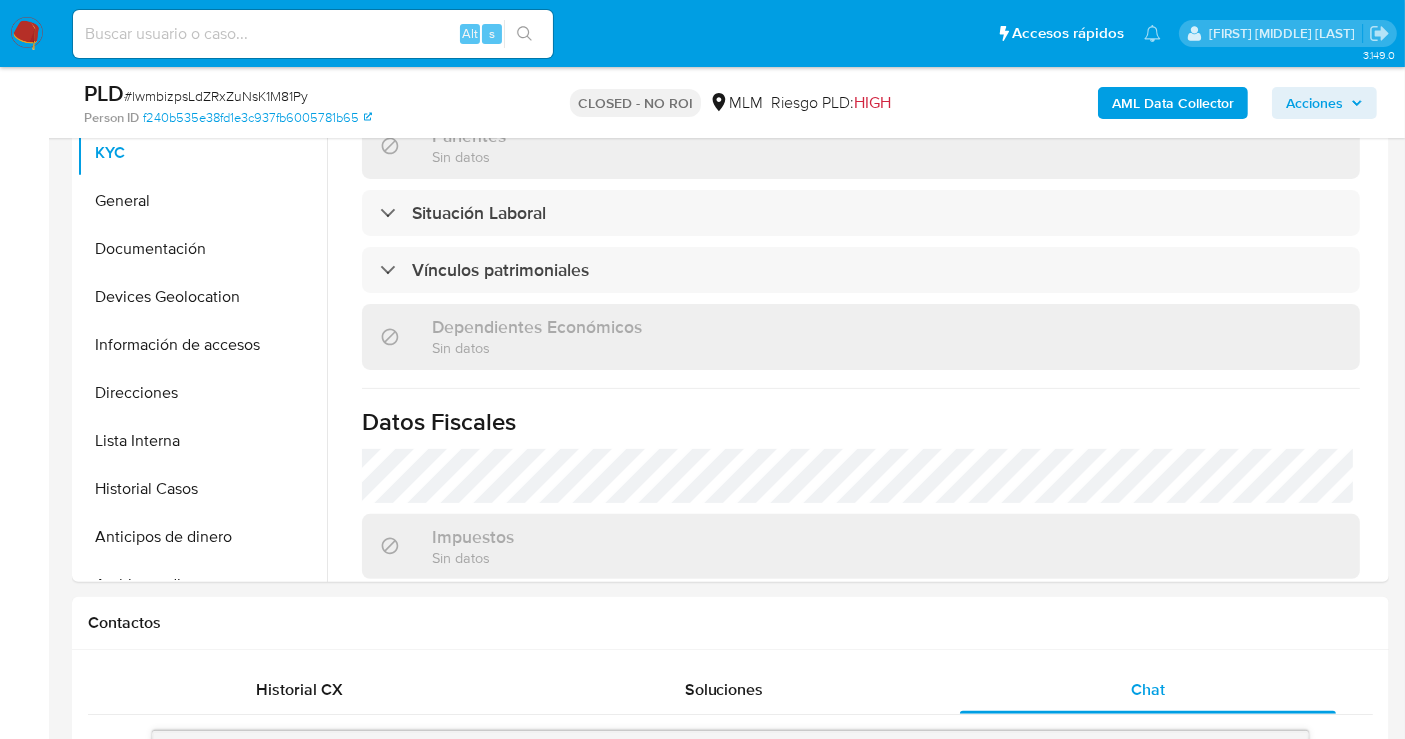 scroll, scrollTop: 888, scrollLeft: 0, axis: vertical 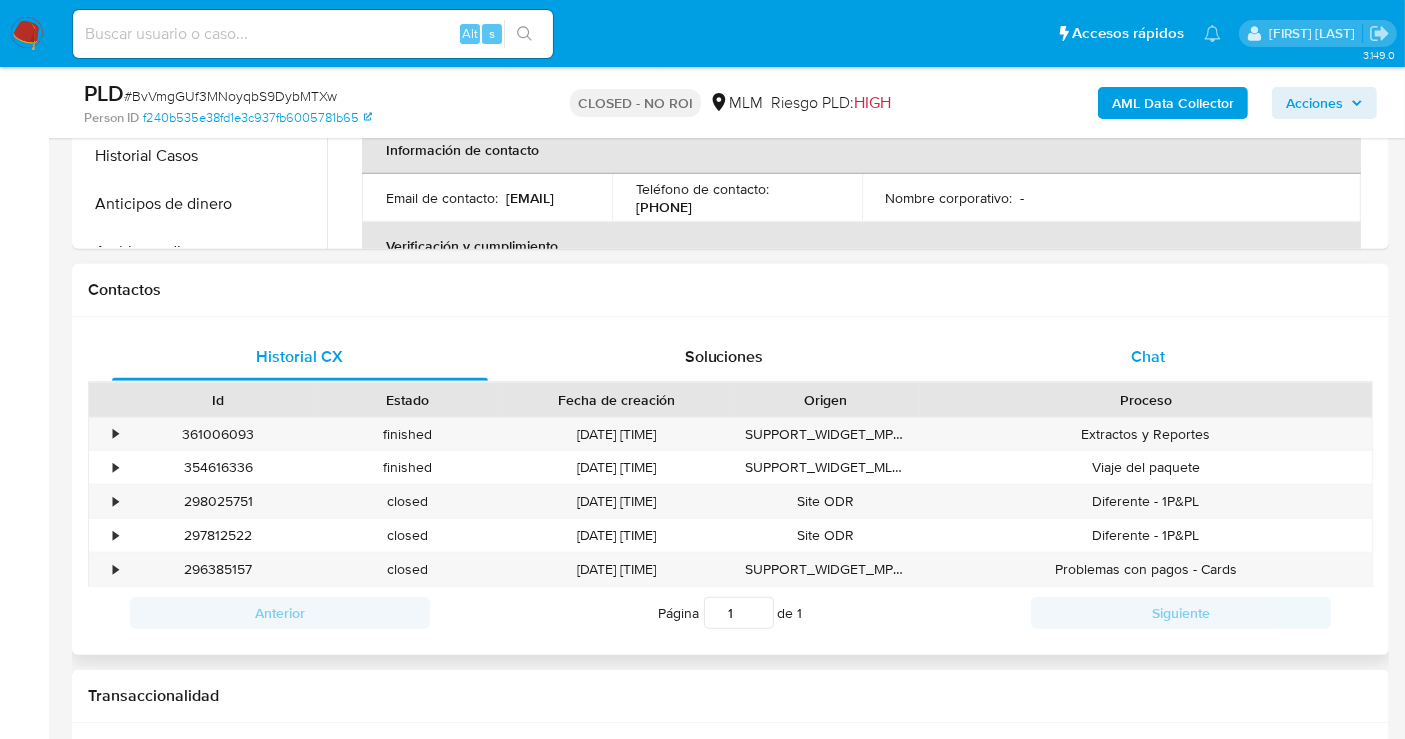 click on "Chat" at bounding box center (1148, 356) 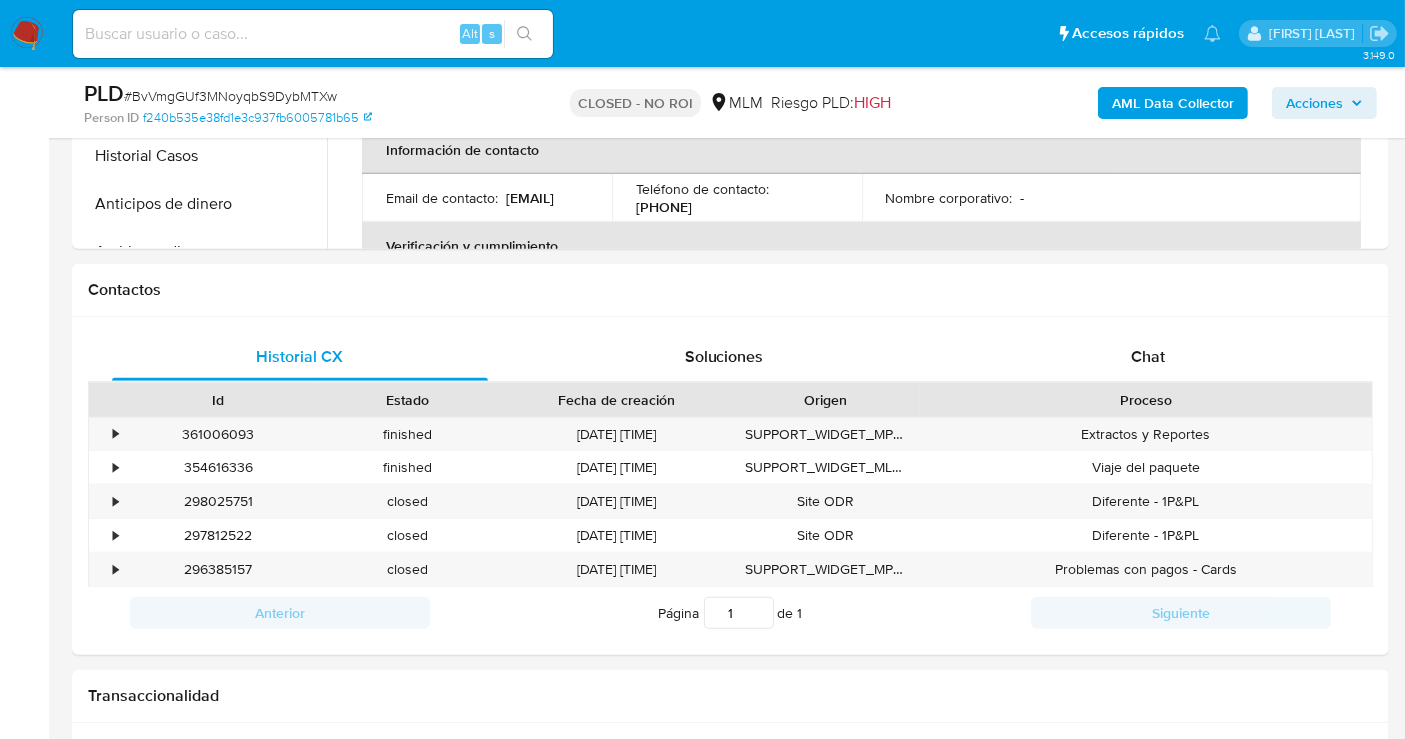 select on "10" 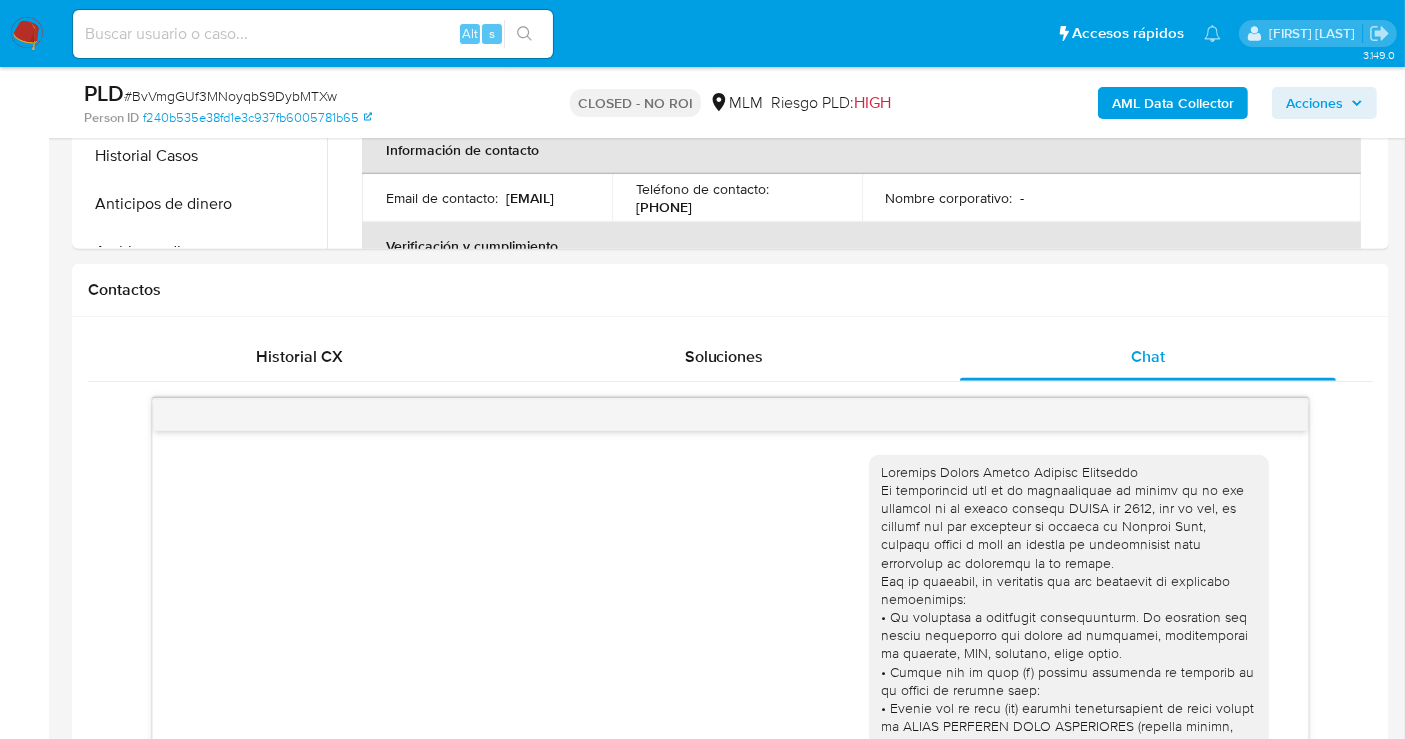 scroll, scrollTop: 1162, scrollLeft: 0, axis: vertical 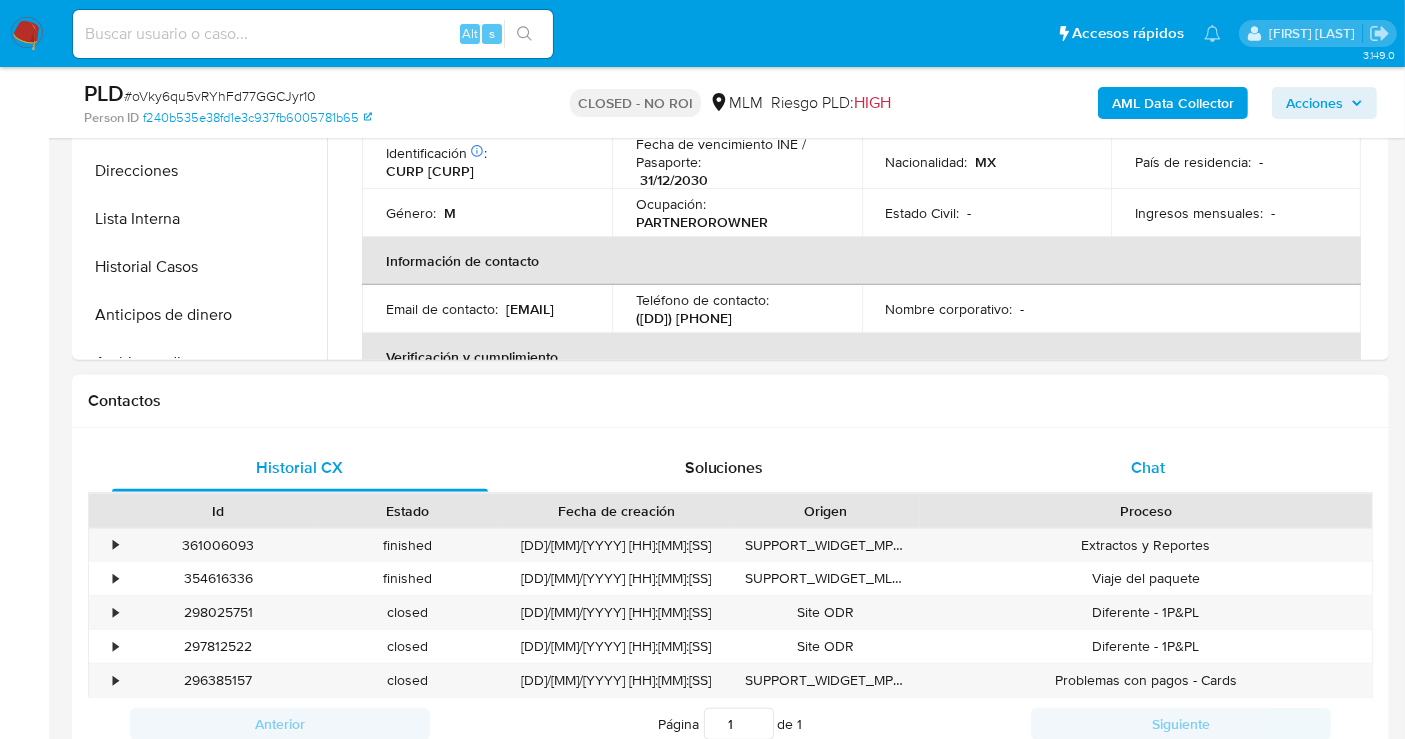 click on "Chat" at bounding box center [1148, 467] 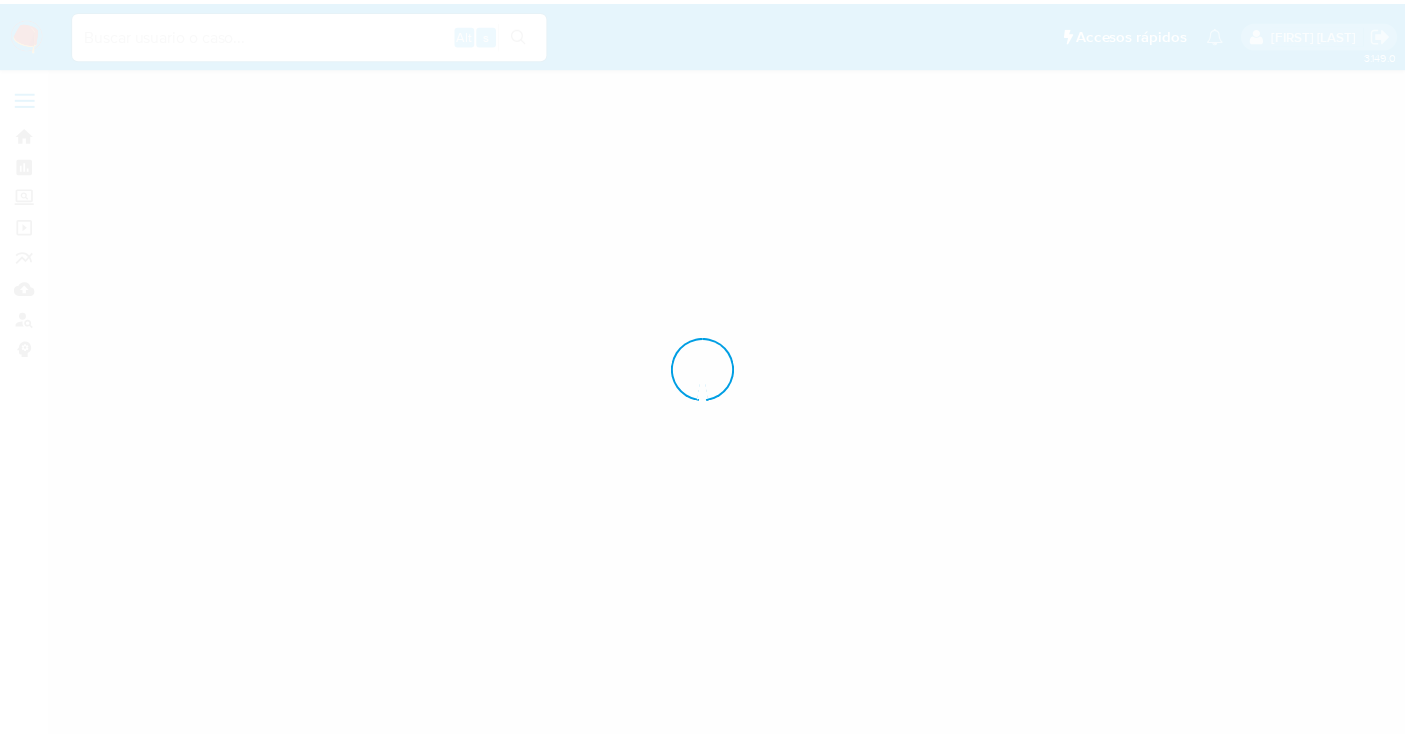scroll, scrollTop: 0, scrollLeft: 0, axis: both 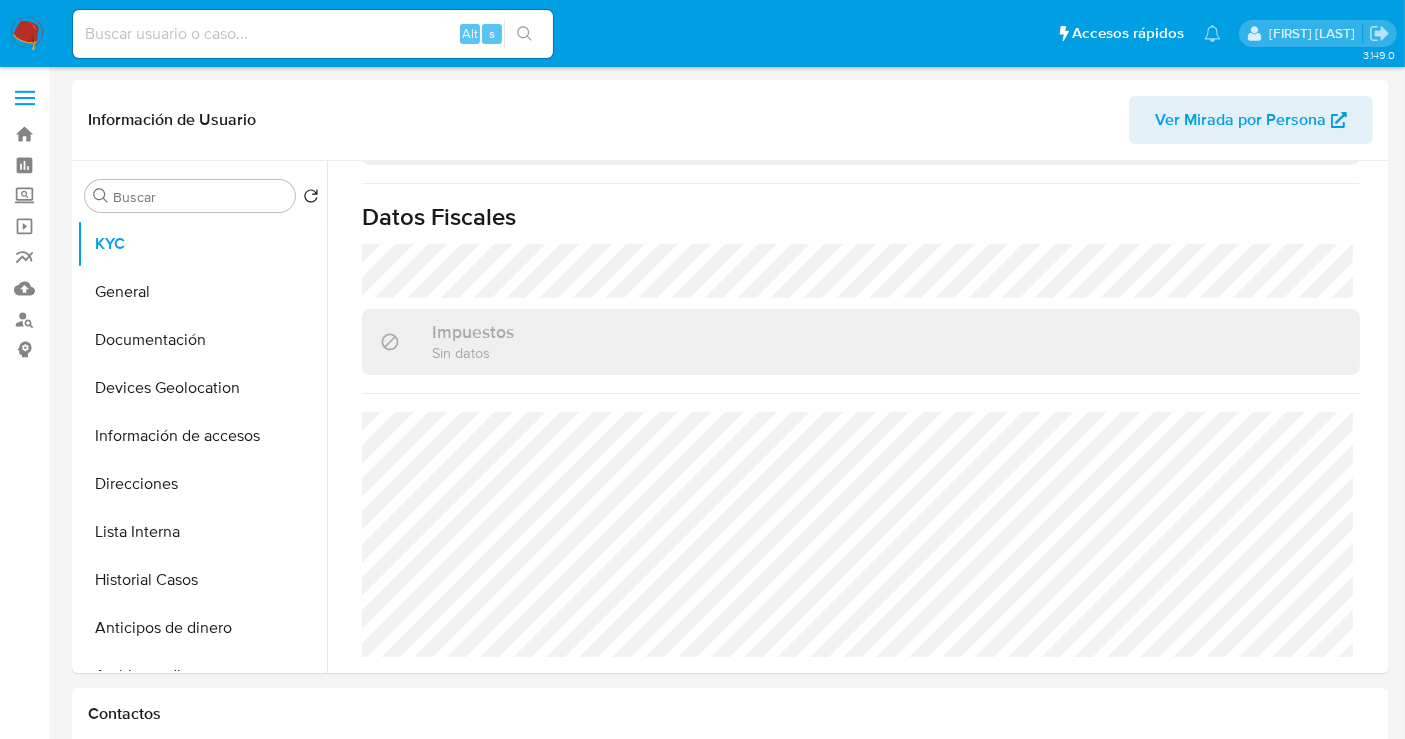 select on "10" 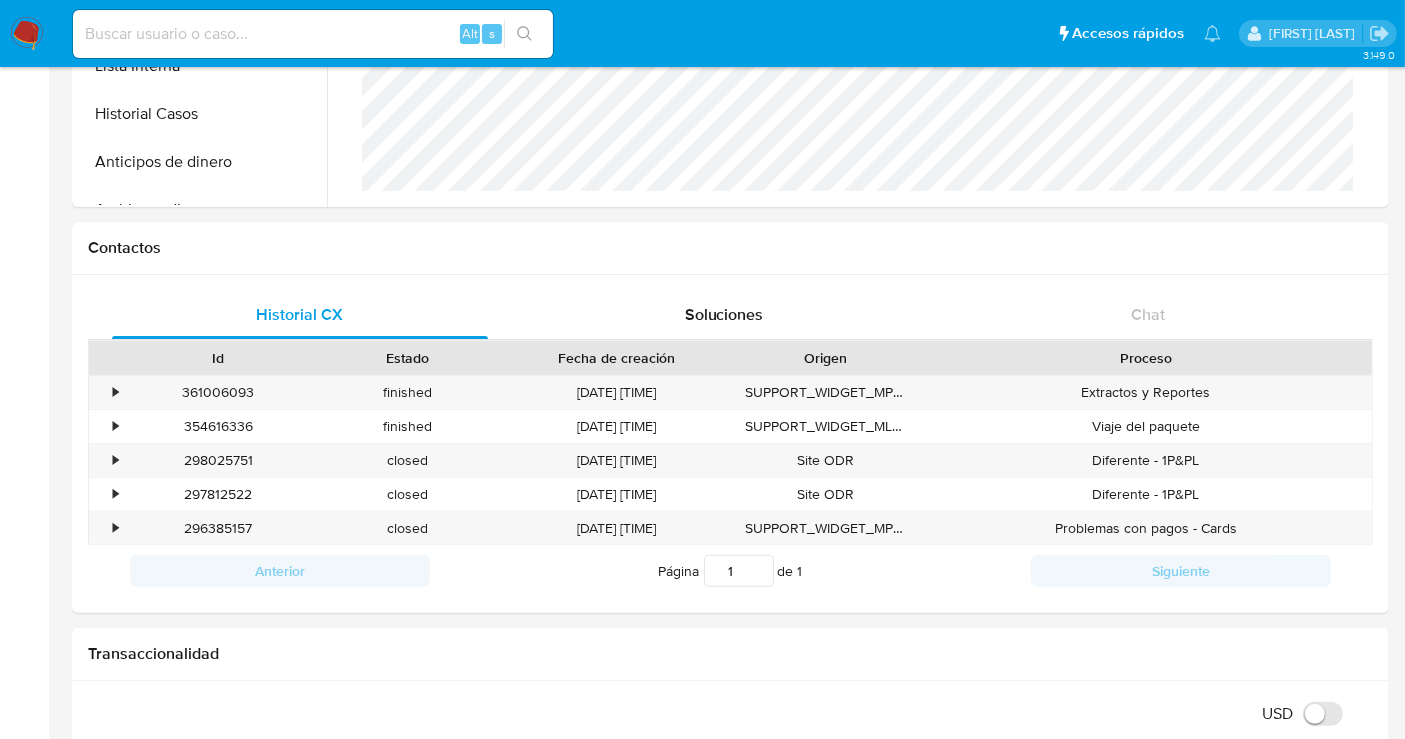 scroll, scrollTop: 555, scrollLeft: 0, axis: vertical 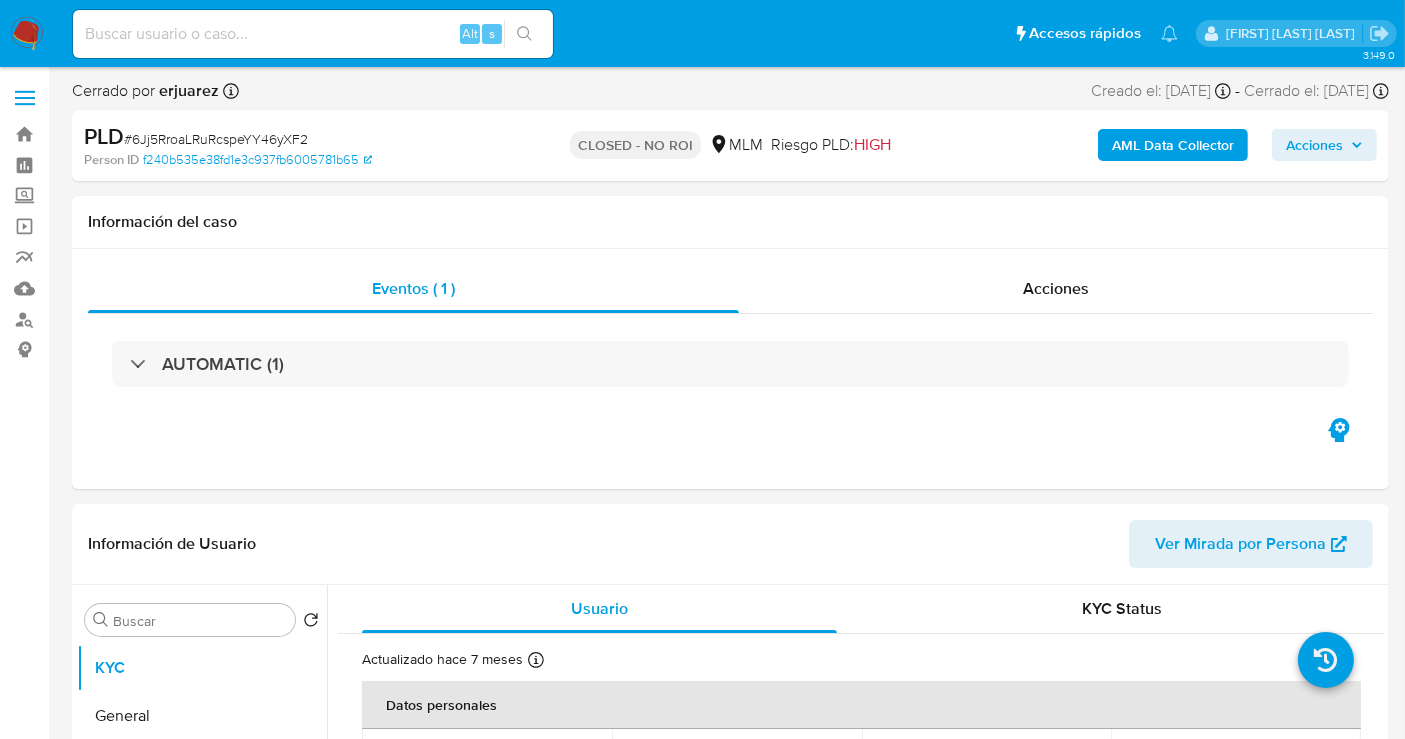 select on "10" 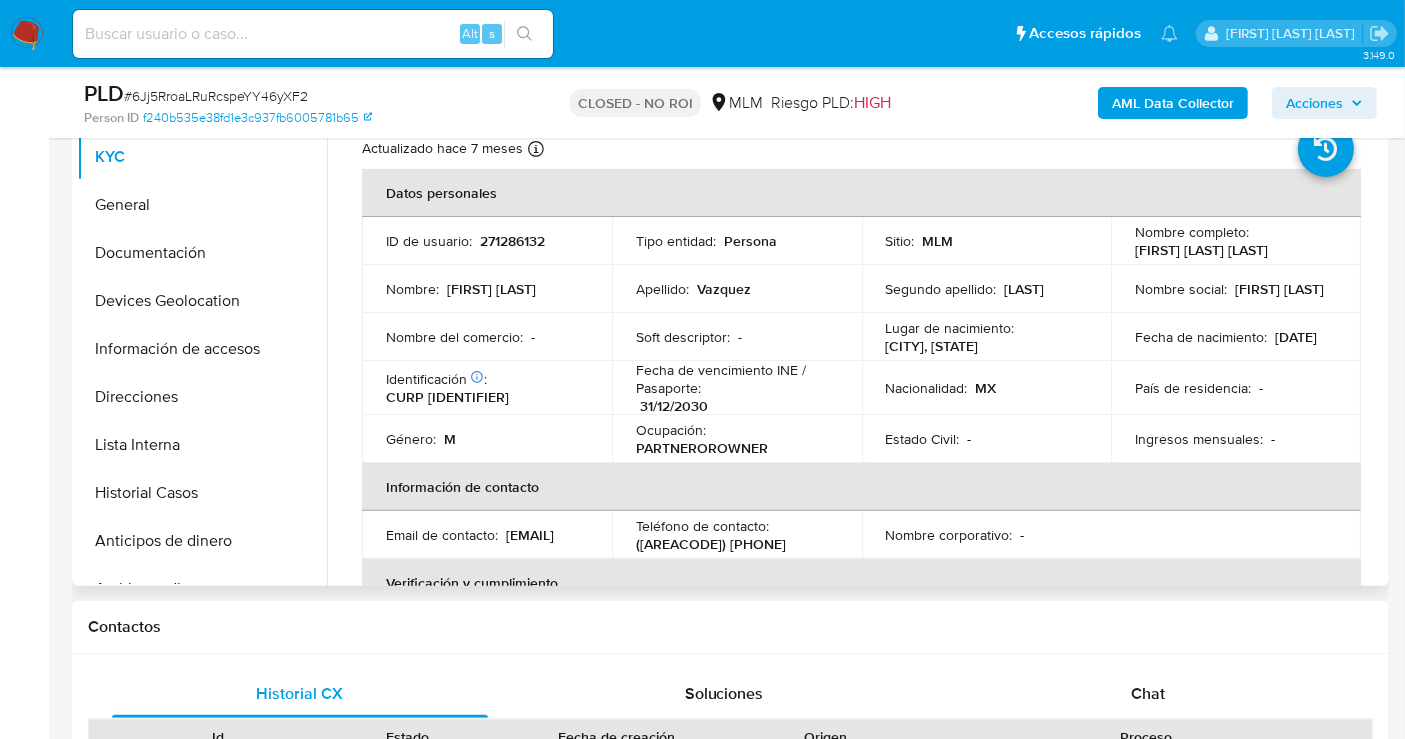 scroll, scrollTop: 444, scrollLeft: 0, axis: vertical 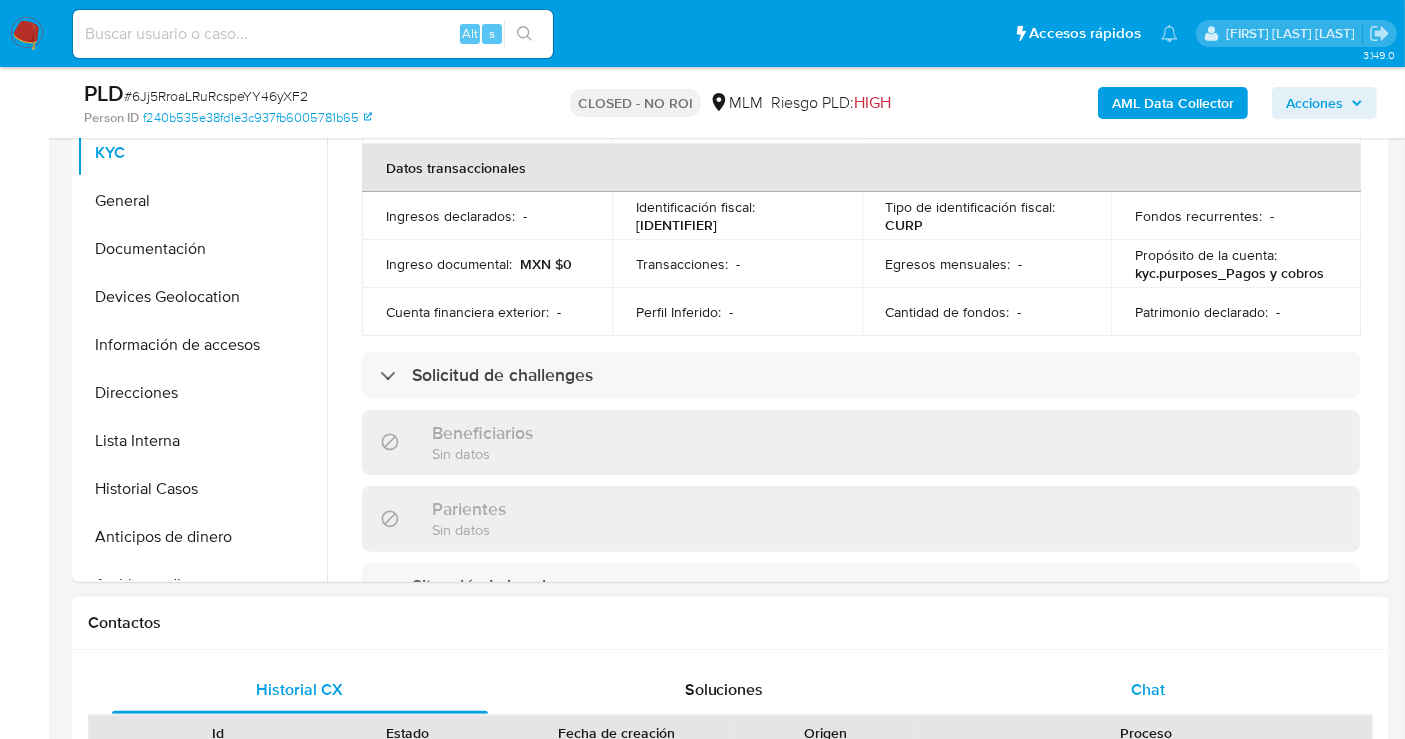 click on "Chat" at bounding box center [1148, 689] 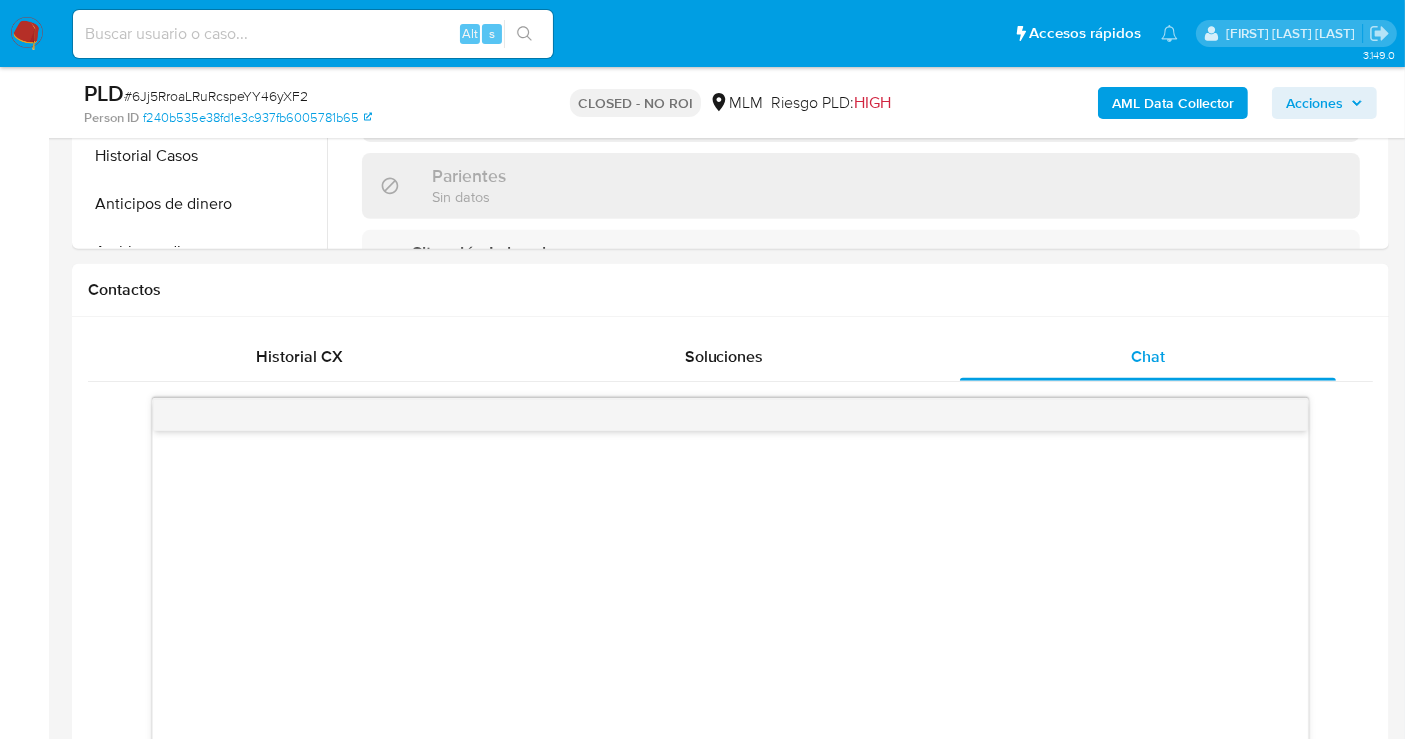 scroll, scrollTop: 1000, scrollLeft: 0, axis: vertical 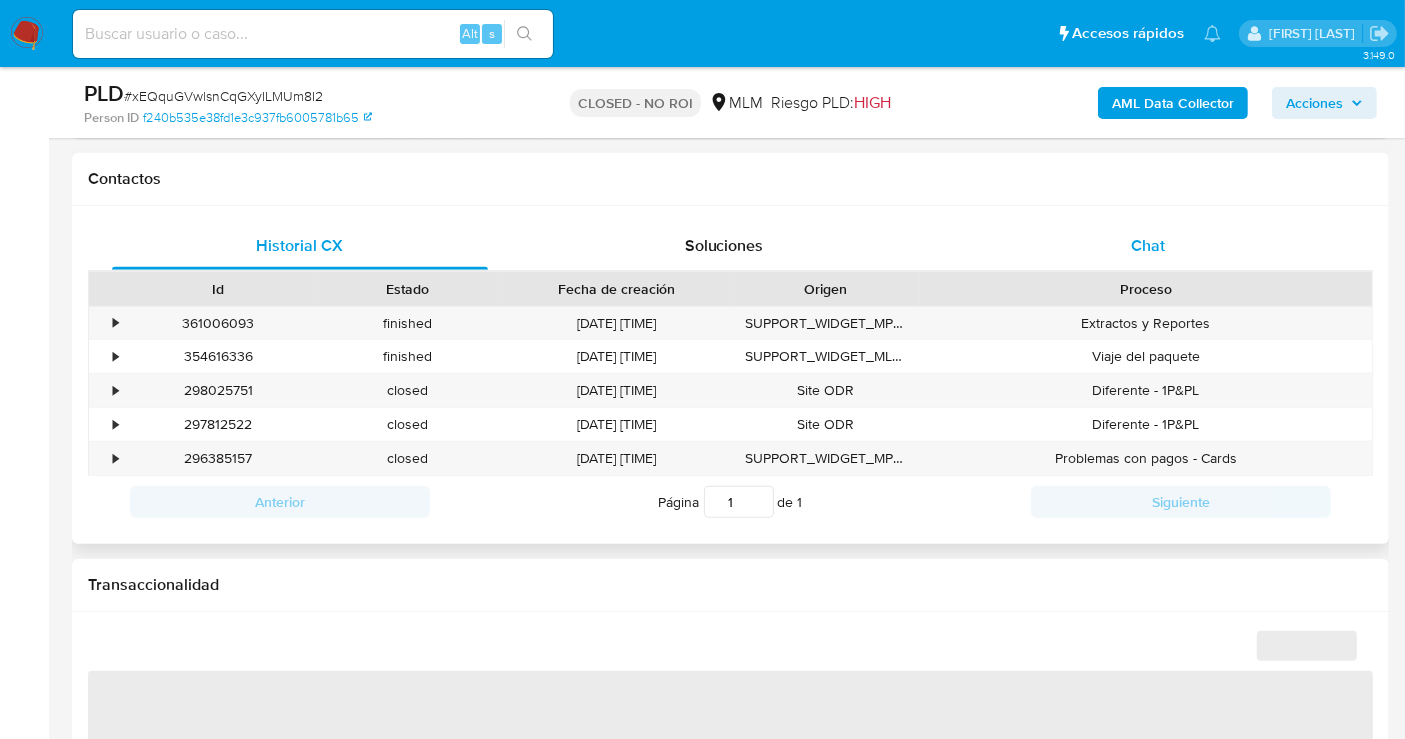 select on "10" 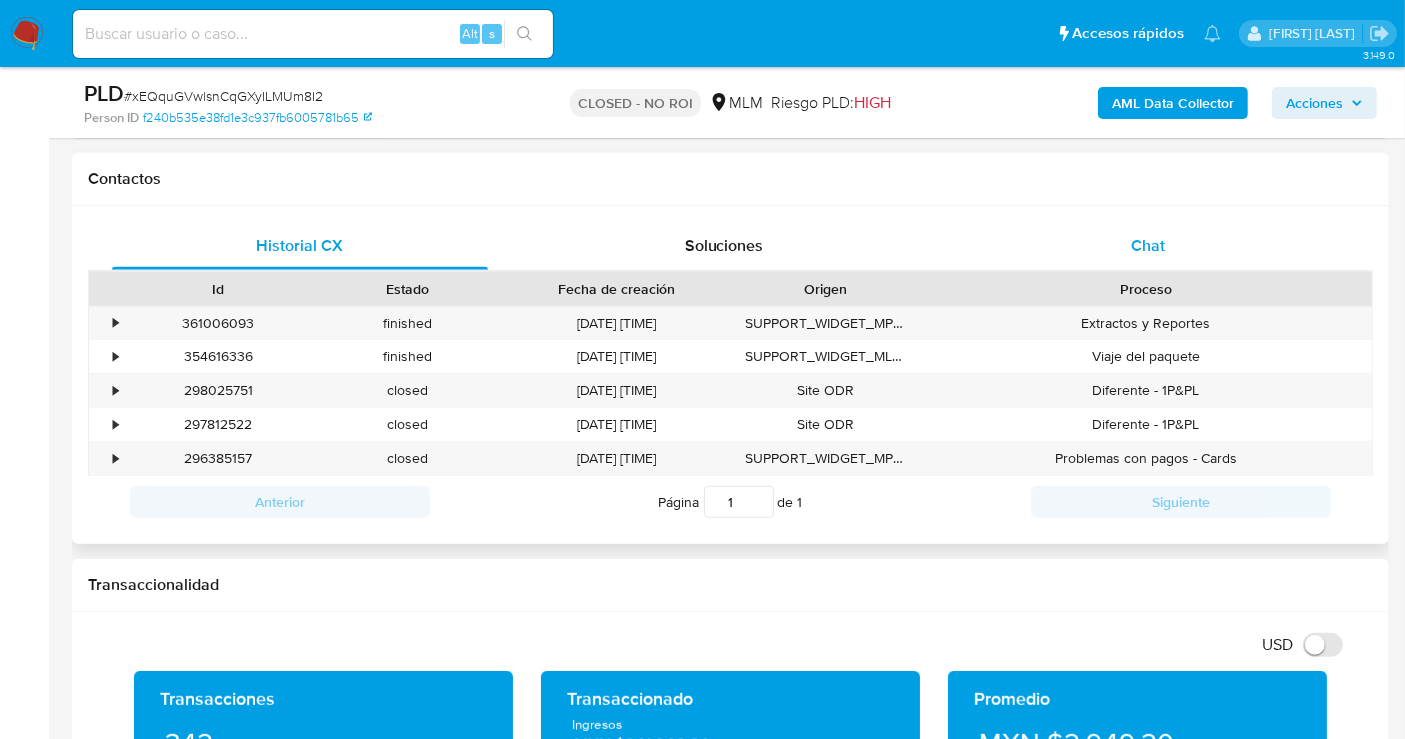 click on "Chat" at bounding box center (1148, 245) 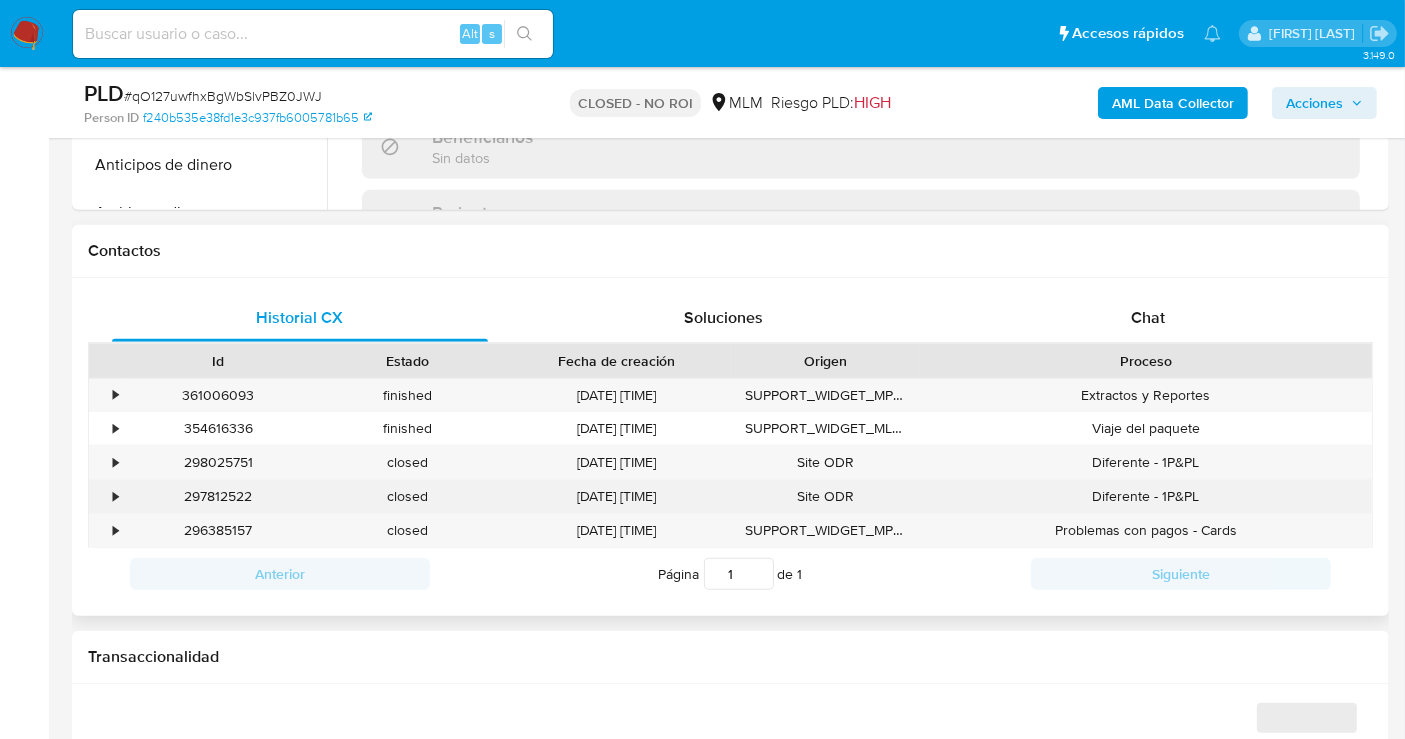scroll, scrollTop: 888, scrollLeft: 0, axis: vertical 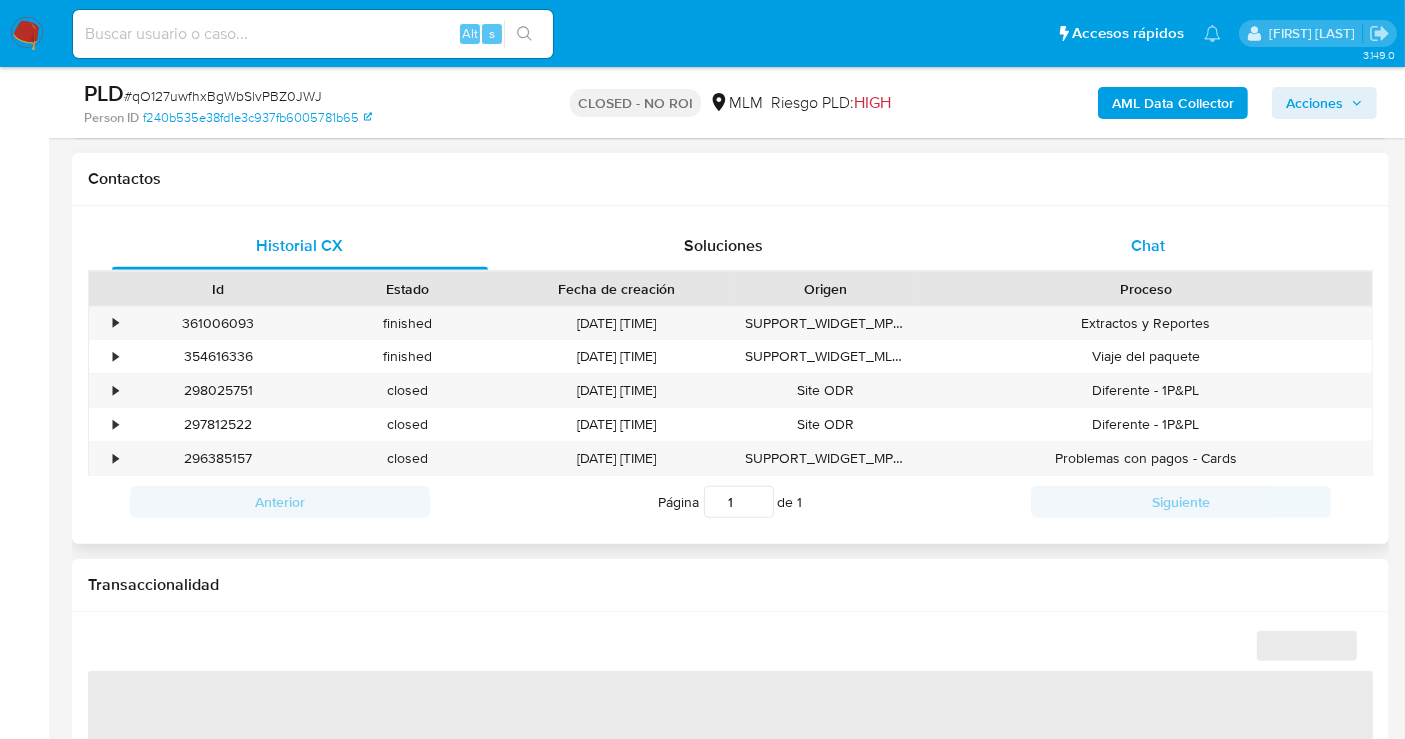 click on "Chat" at bounding box center (1148, 246) 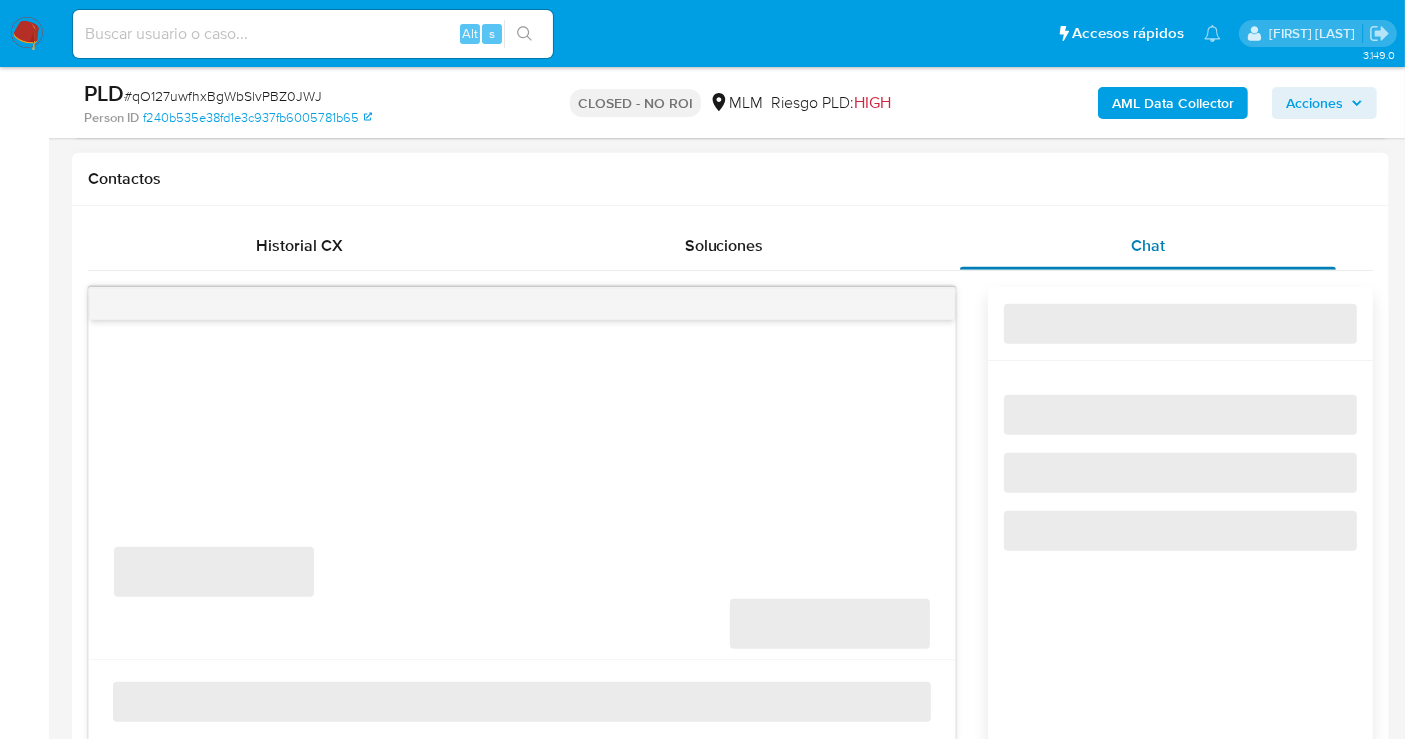 select on "10" 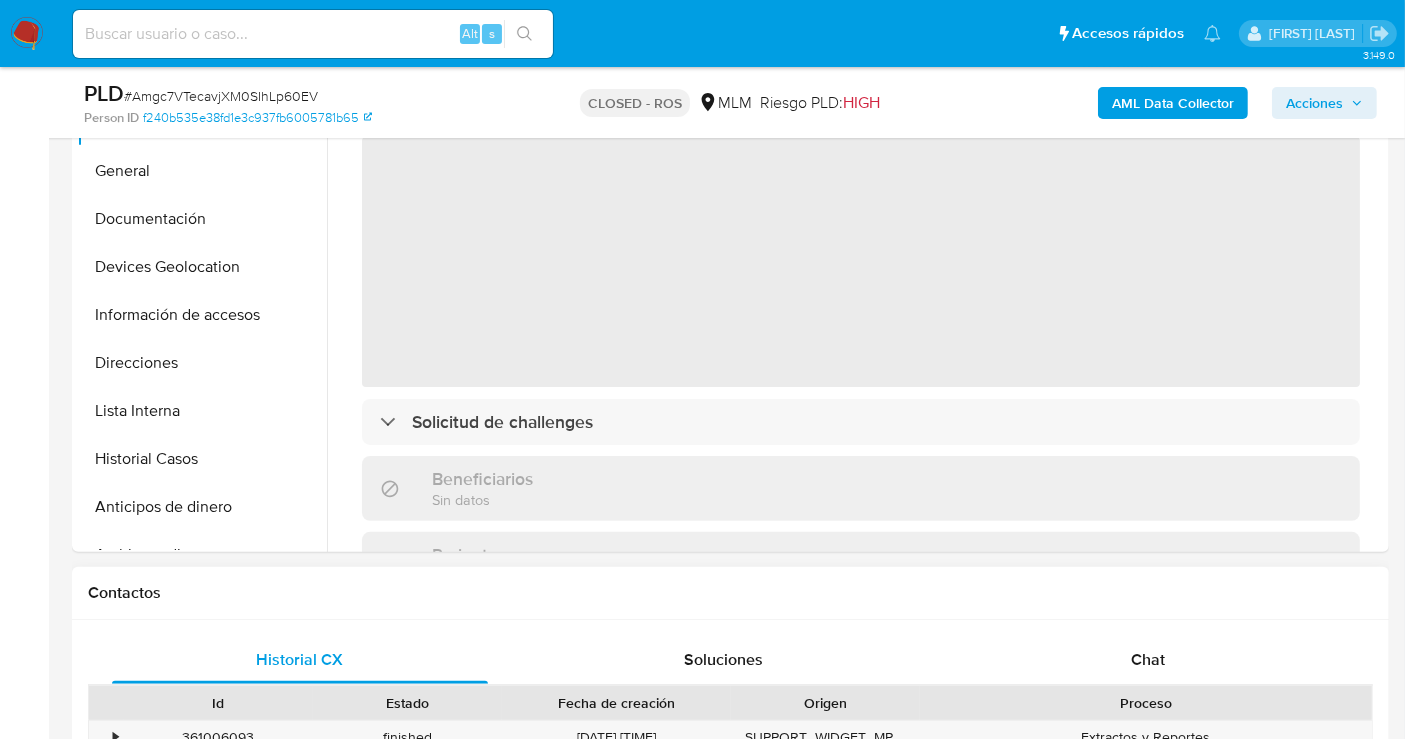 scroll, scrollTop: 777, scrollLeft: 0, axis: vertical 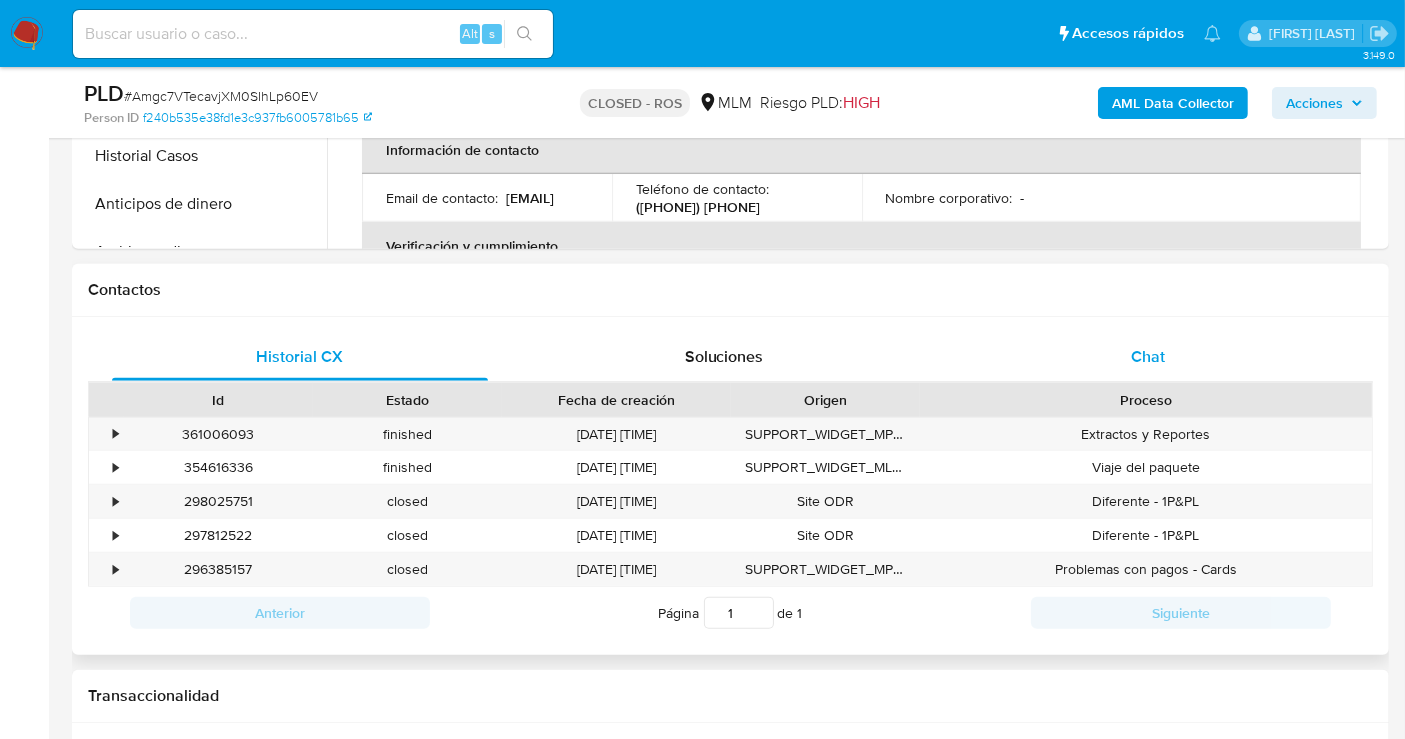click on "Chat" at bounding box center (1148, 357) 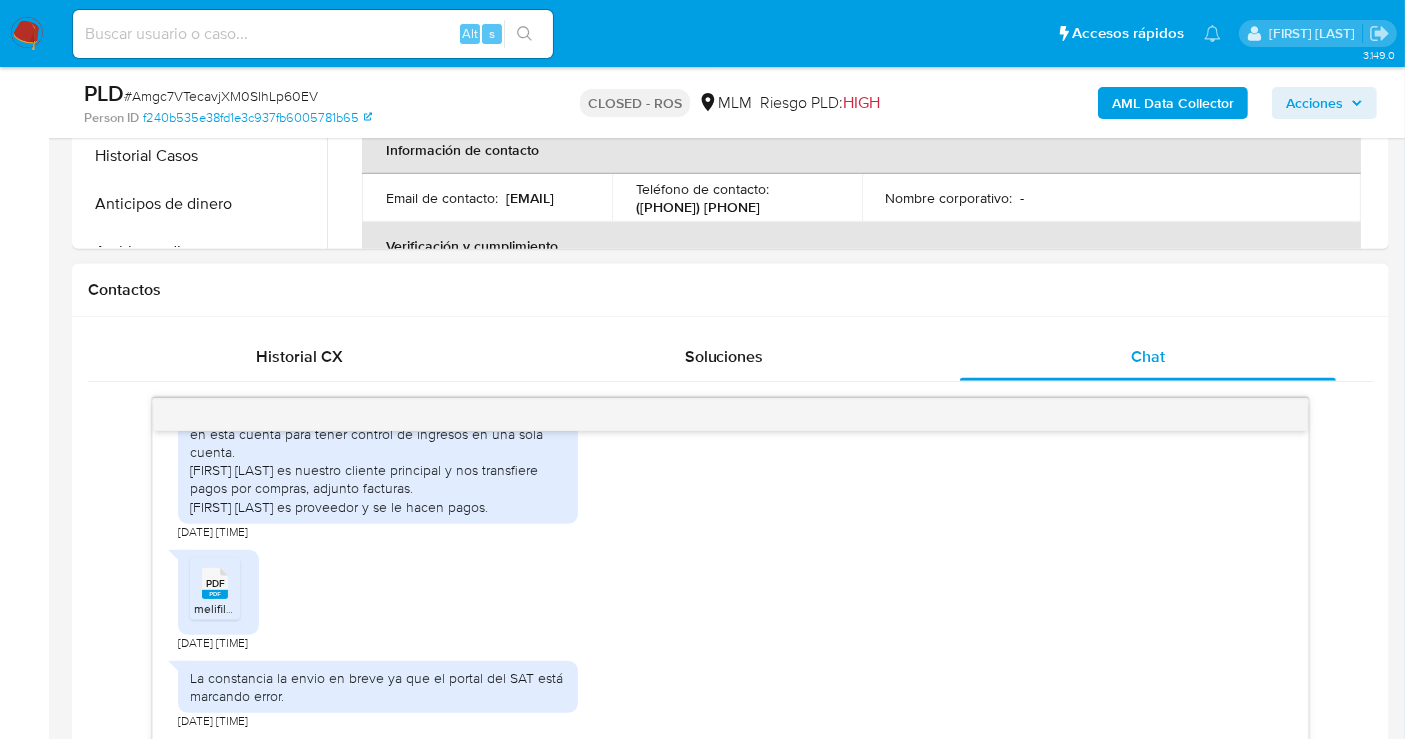 scroll, scrollTop: 794, scrollLeft: 0, axis: vertical 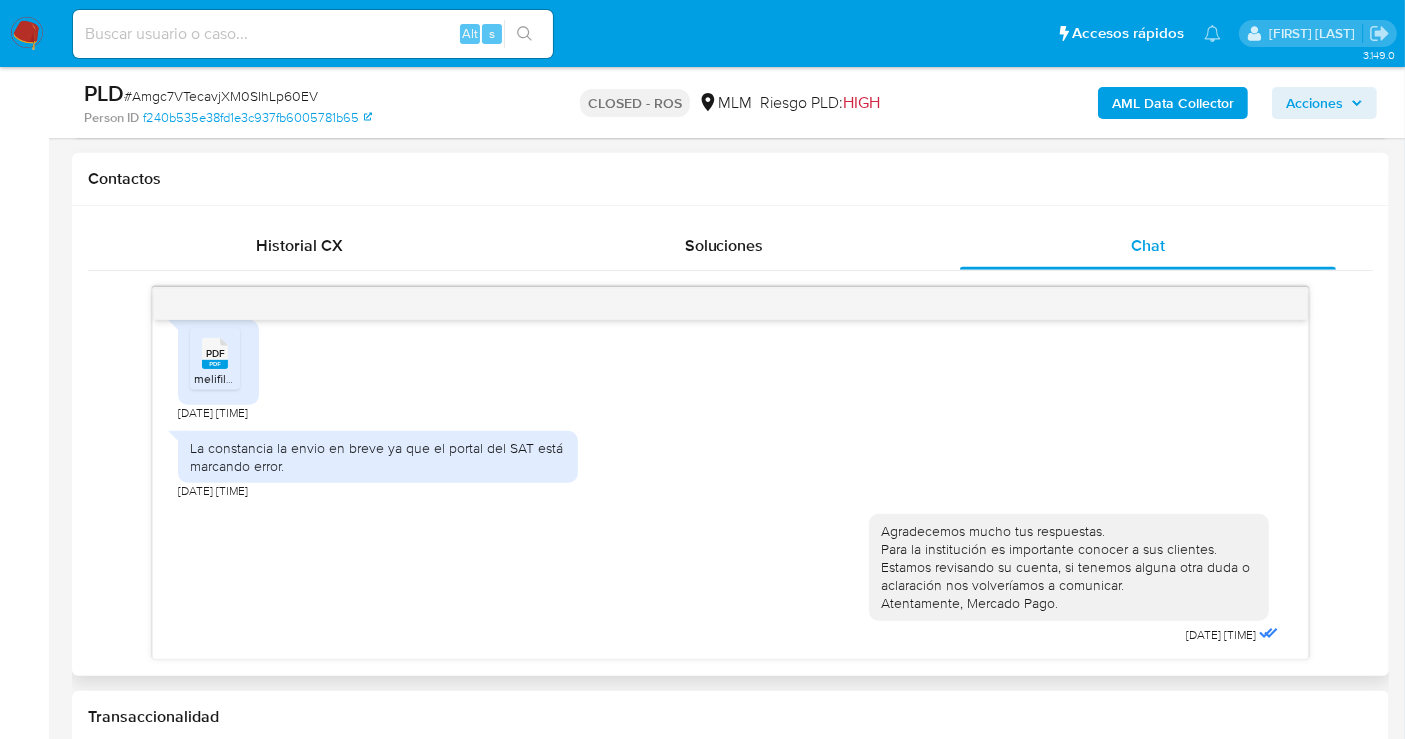 click on "PDF" at bounding box center [215, 353] 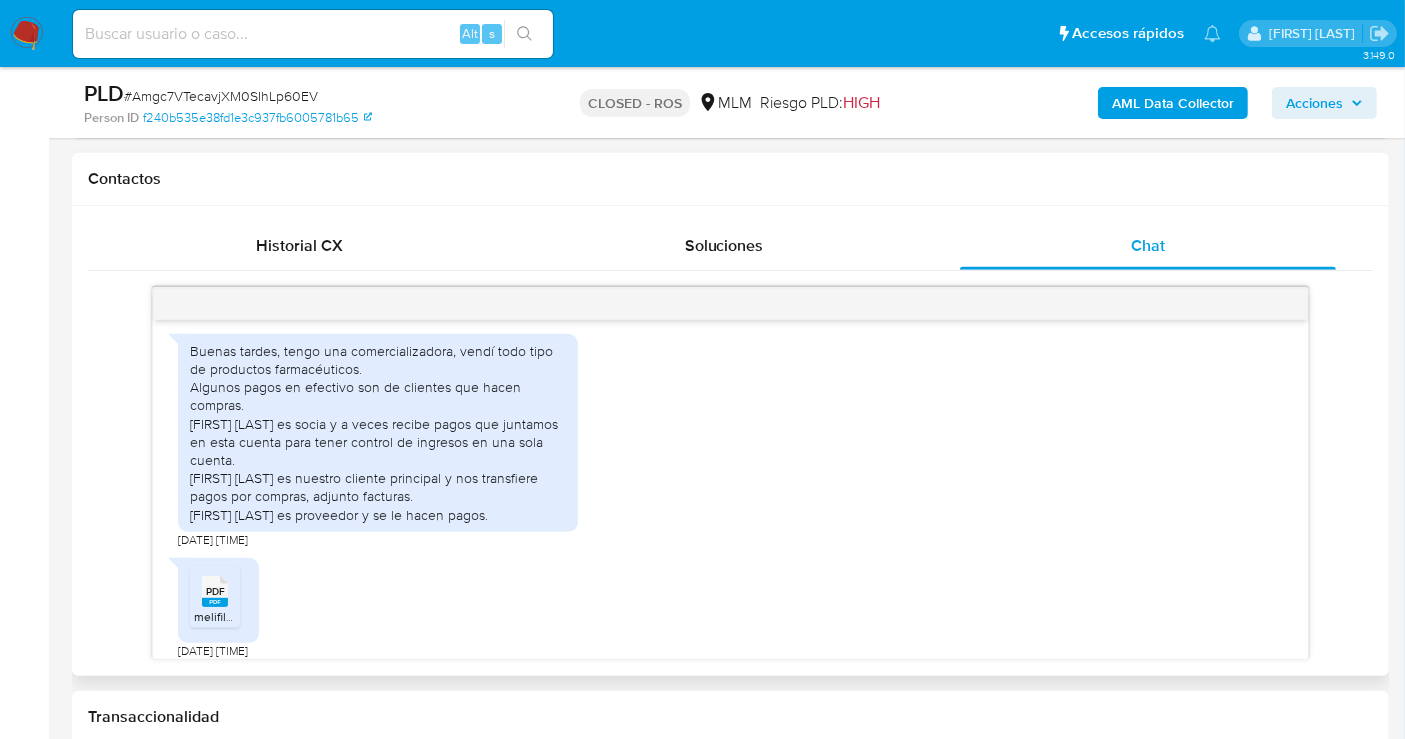 scroll, scrollTop: 794, scrollLeft: 0, axis: vertical 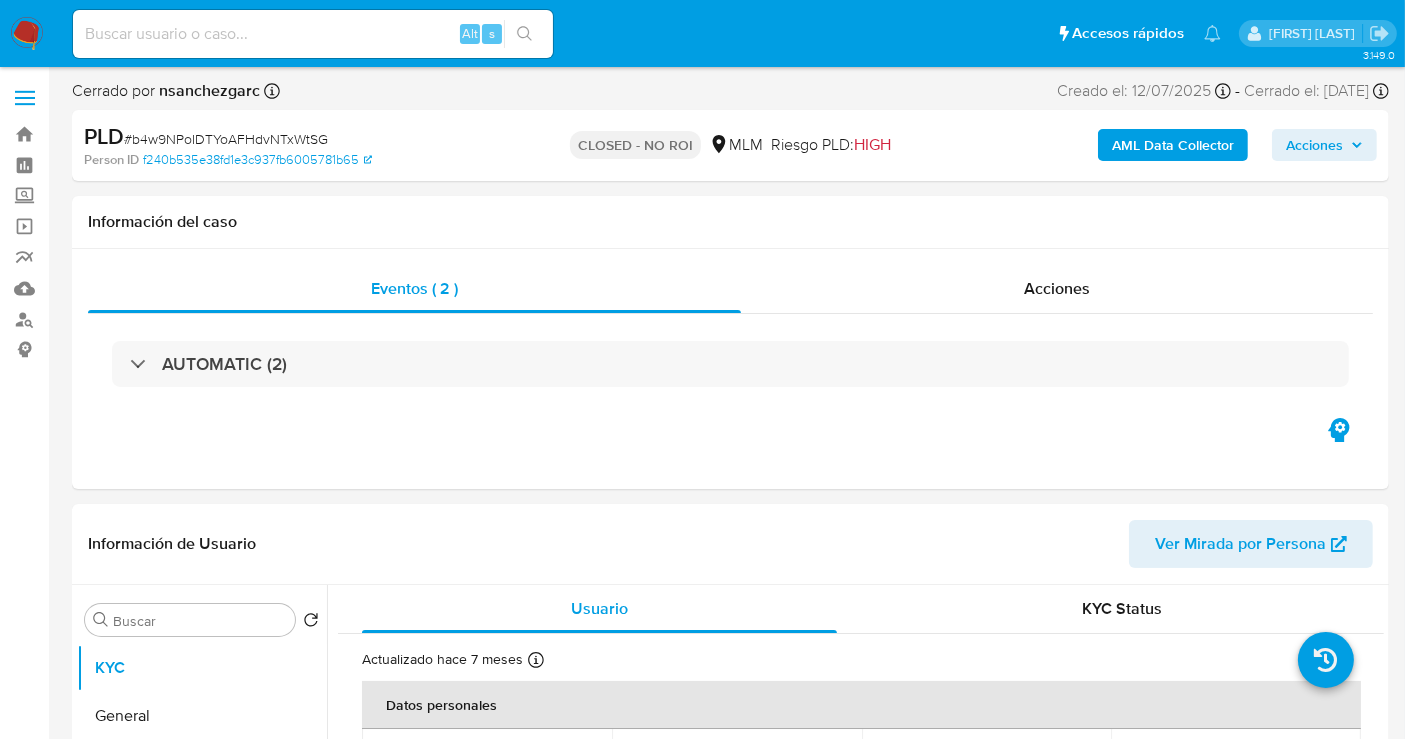select on "10" 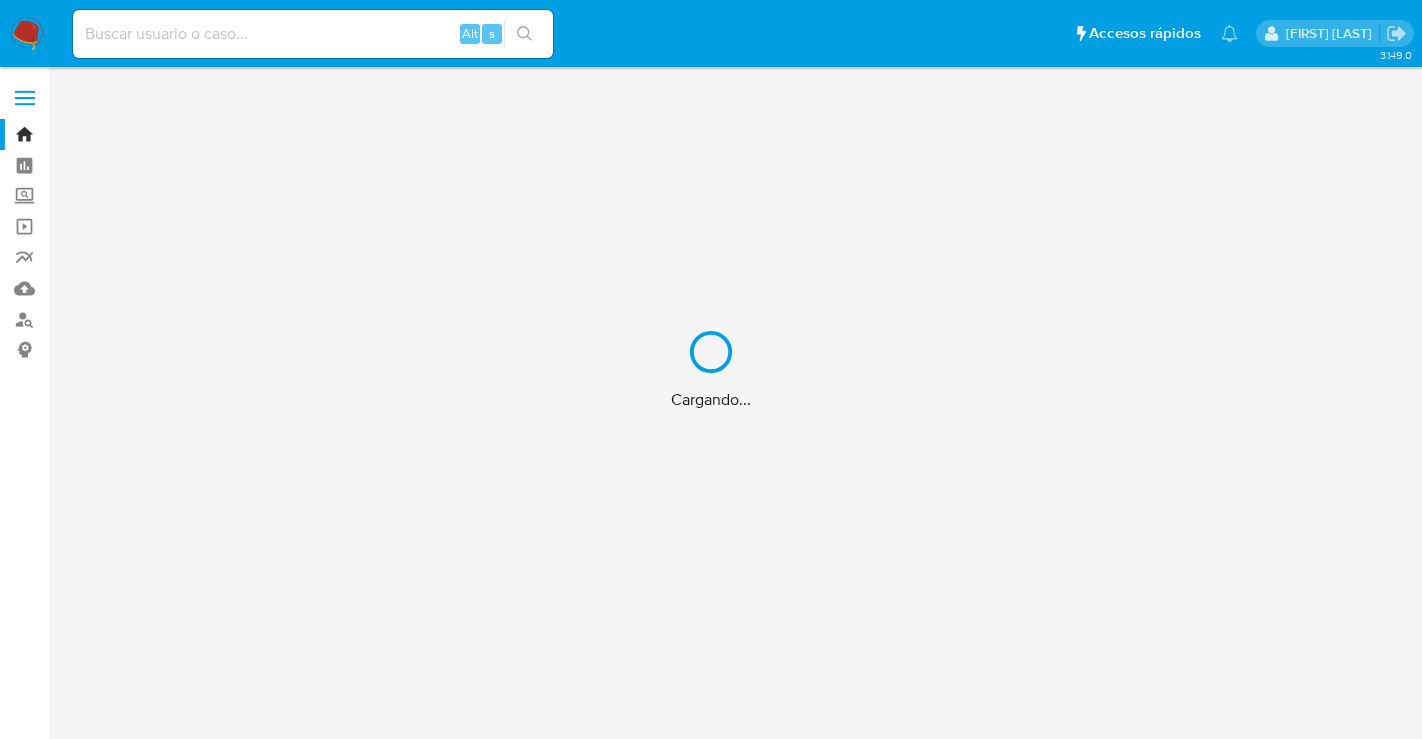 scroll, scrollTop: 0, scrollLeft: 0, axis: both 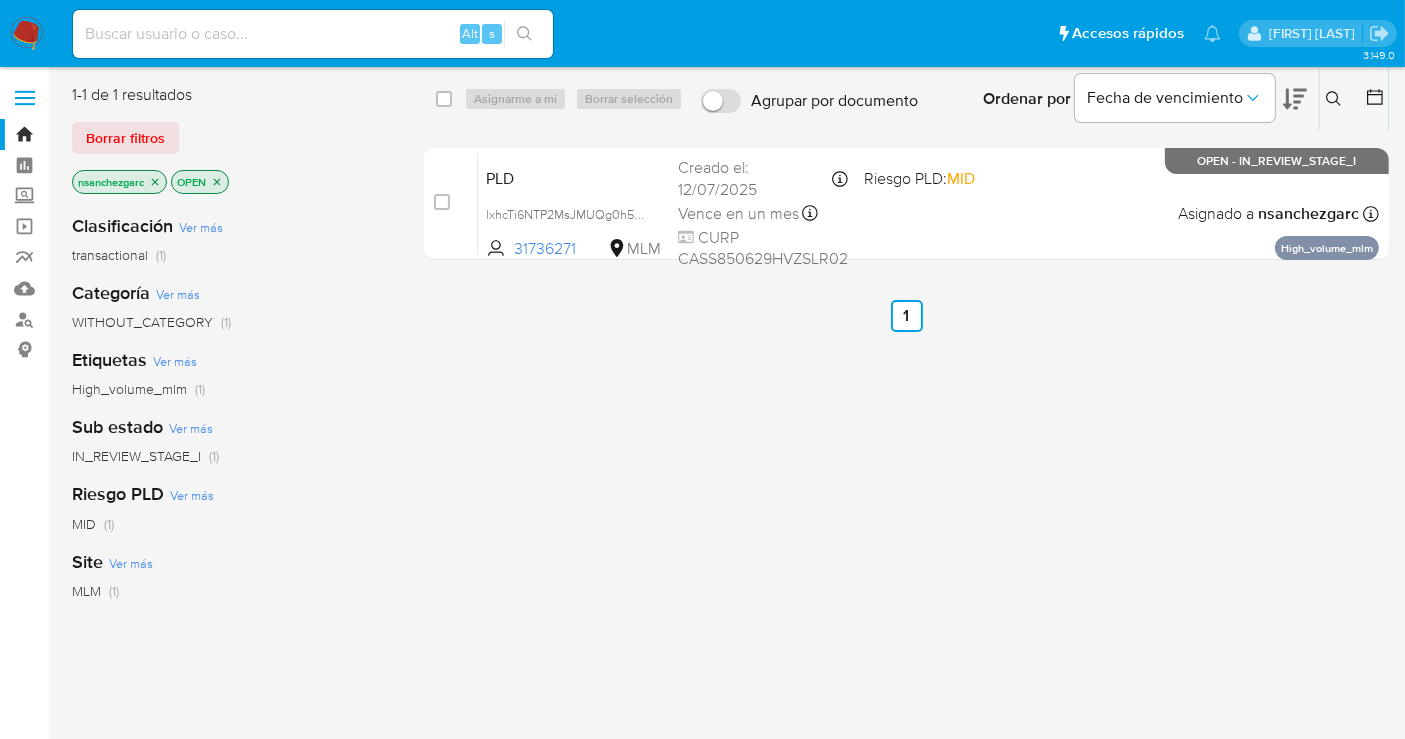 click 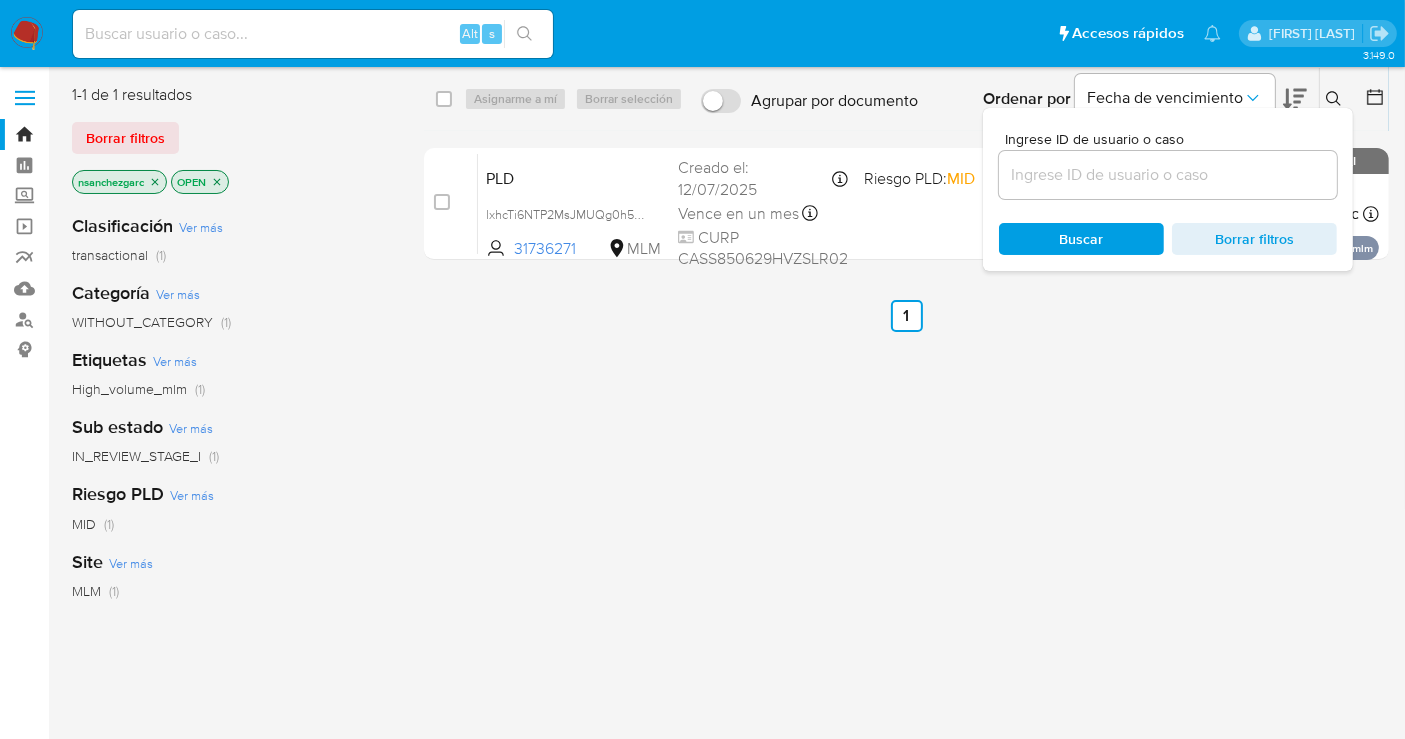 click at bounding box center (1168, 175) 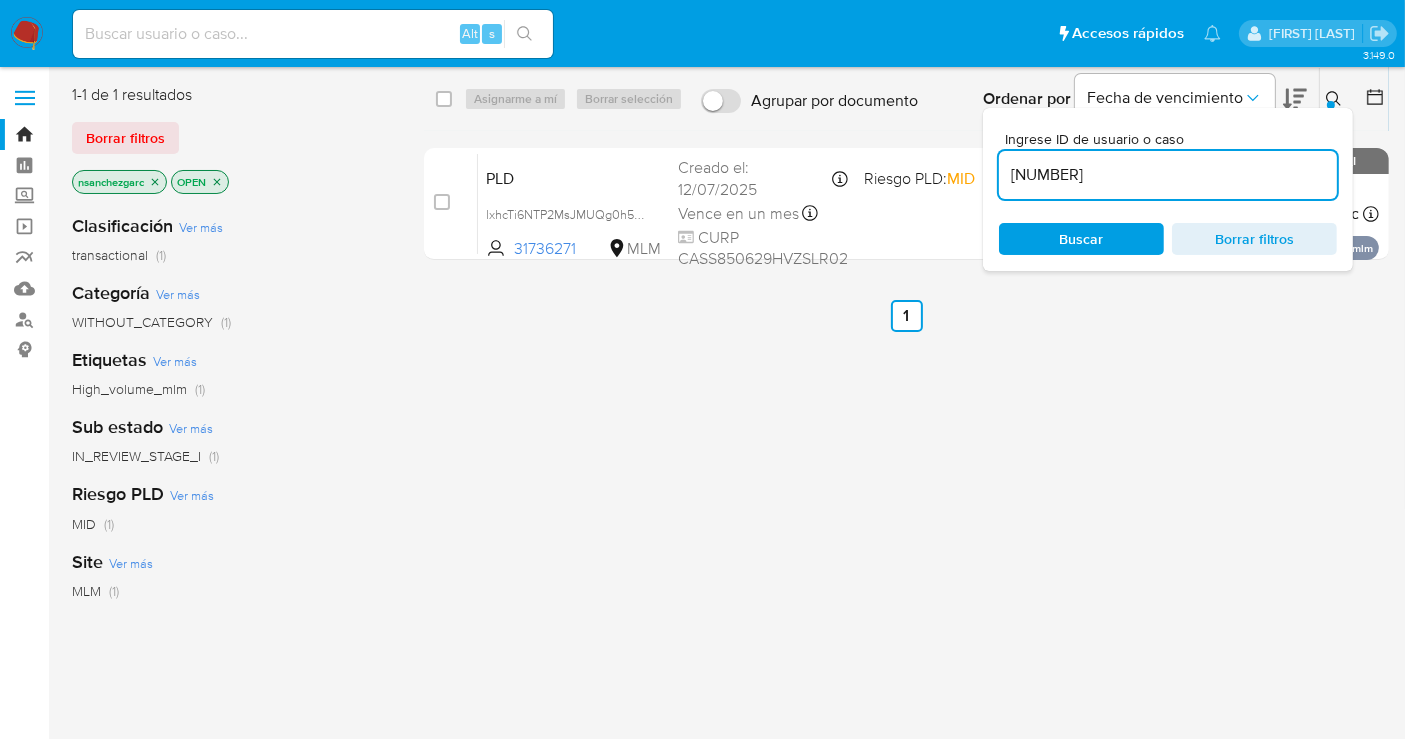 type on "[NUMBER]" 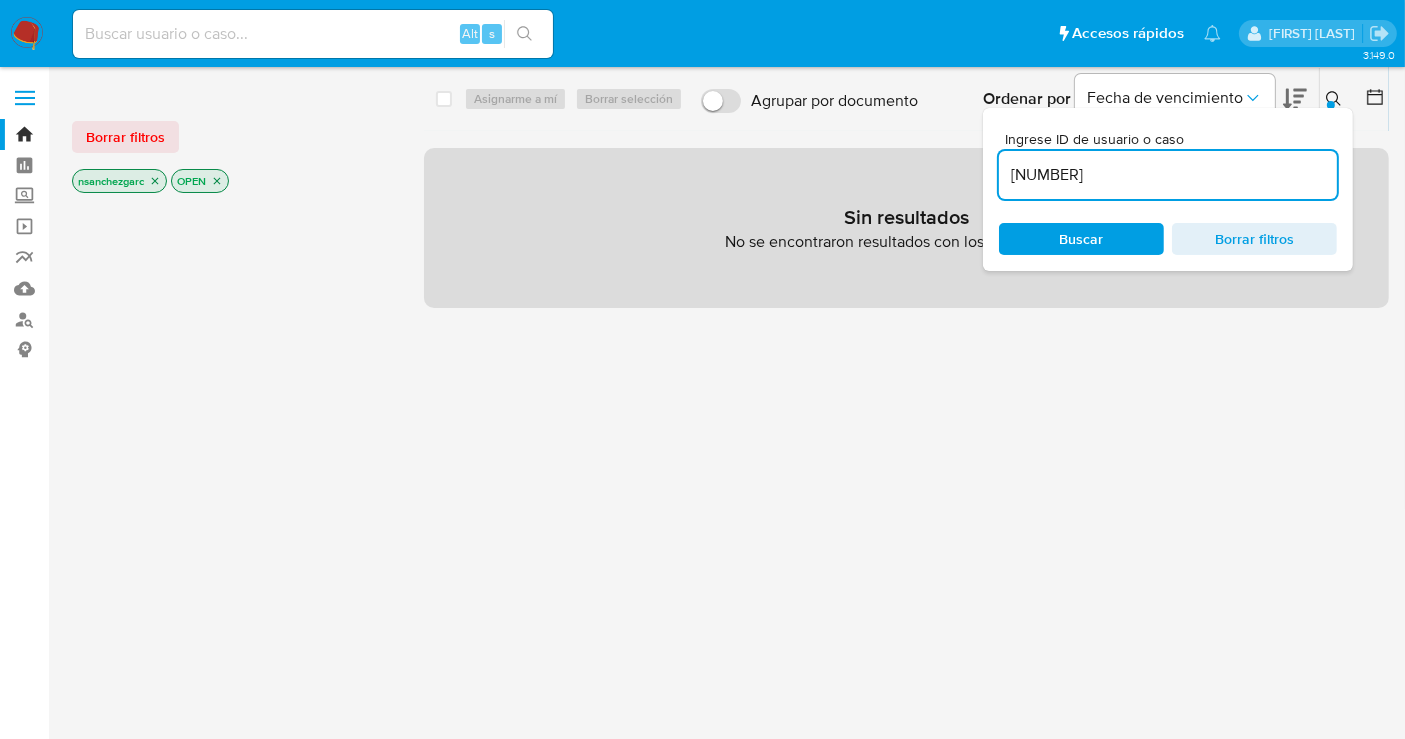 click 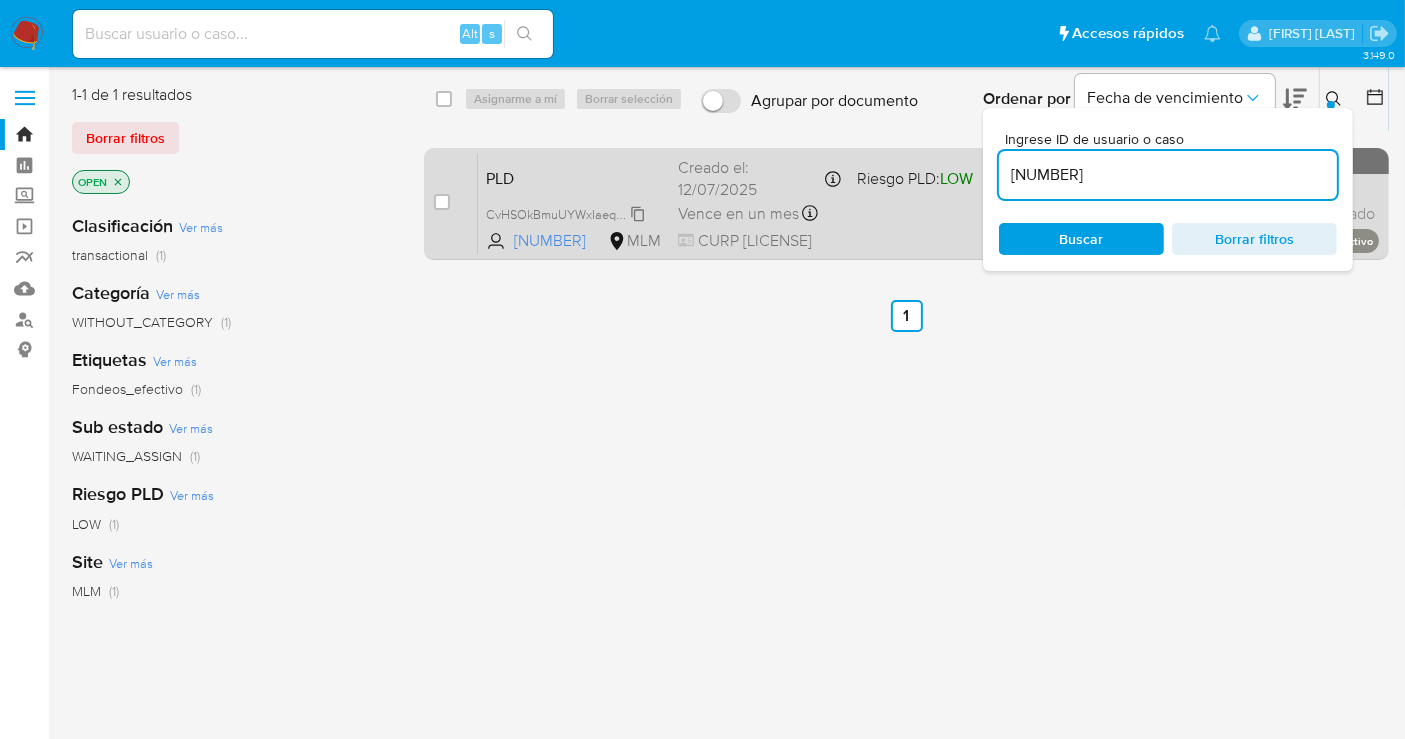 click on "CvHSOkBmuUYWxIaeqOLl8OUL" at bounding box center [576, 213] 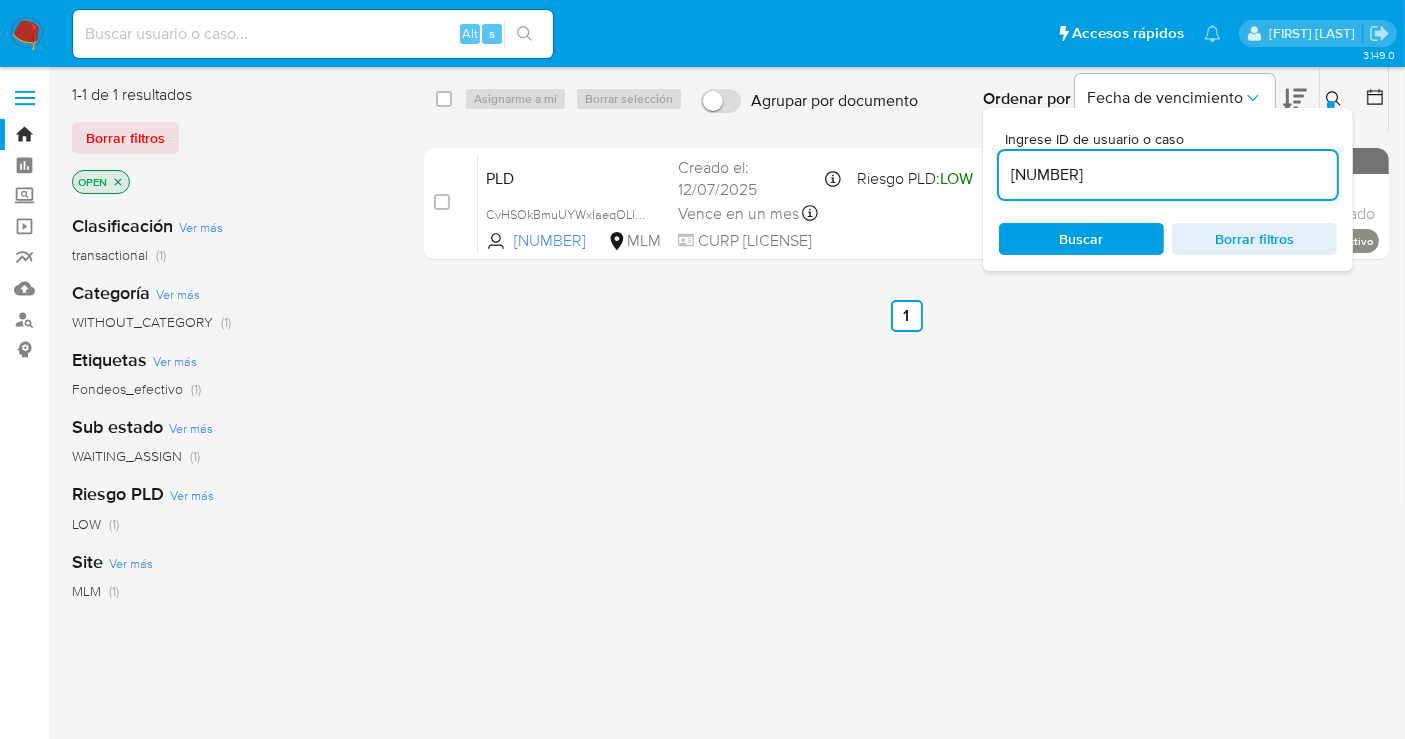 click 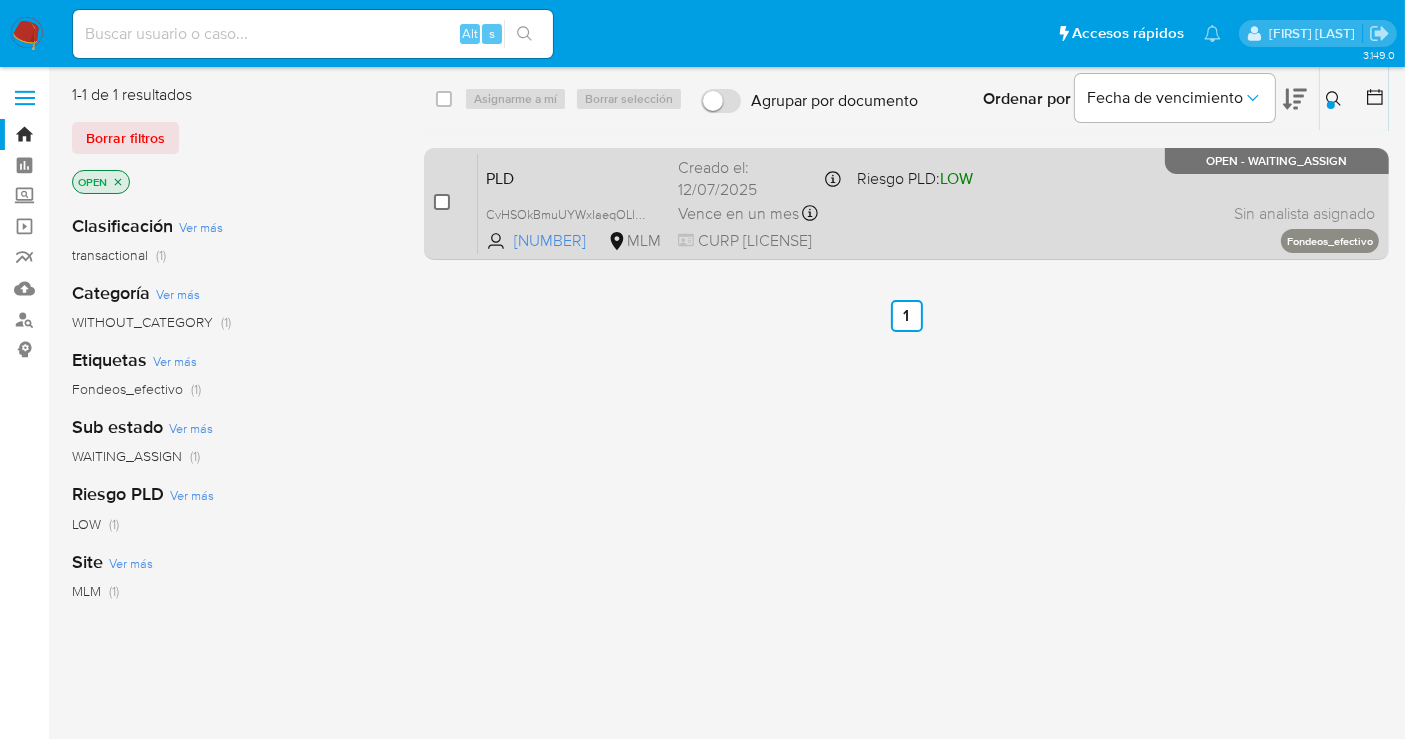 click at bounding box center [442, 202] 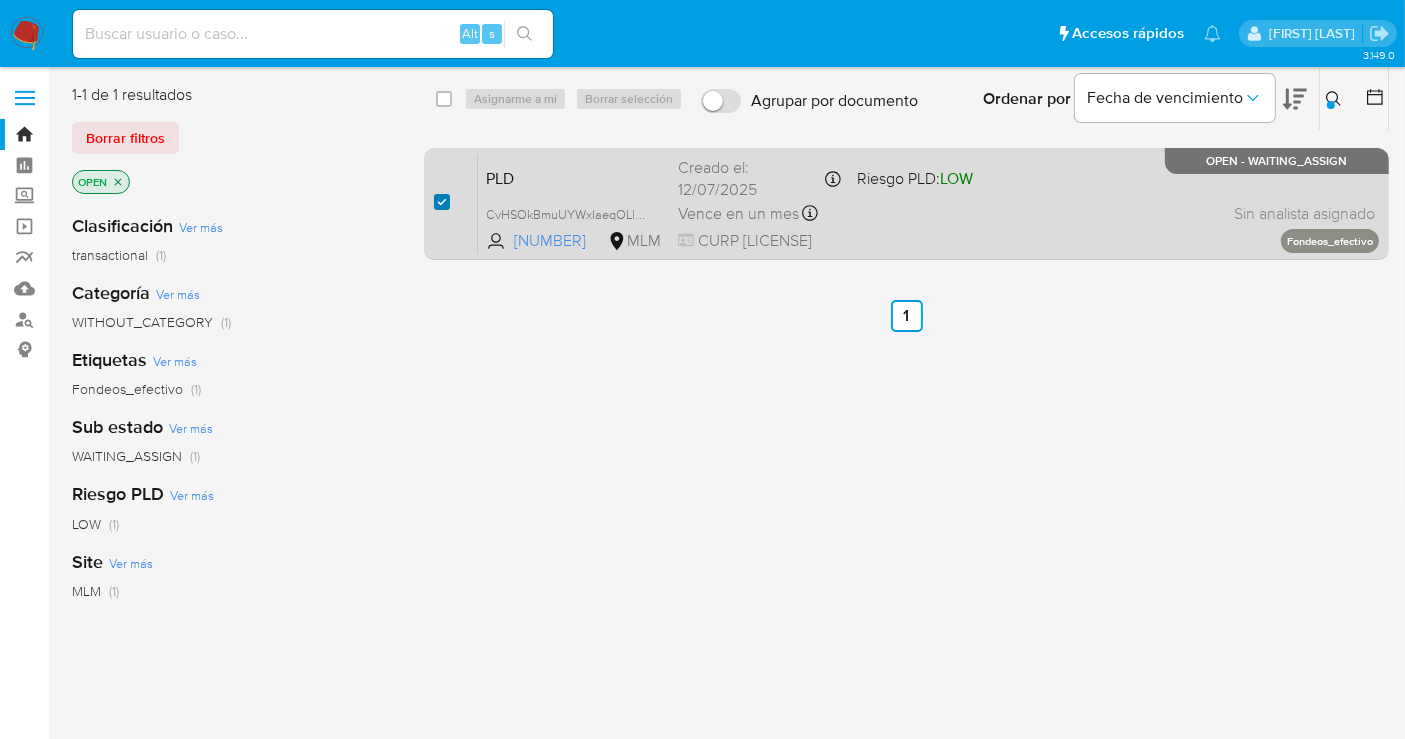 checkbox on "true" 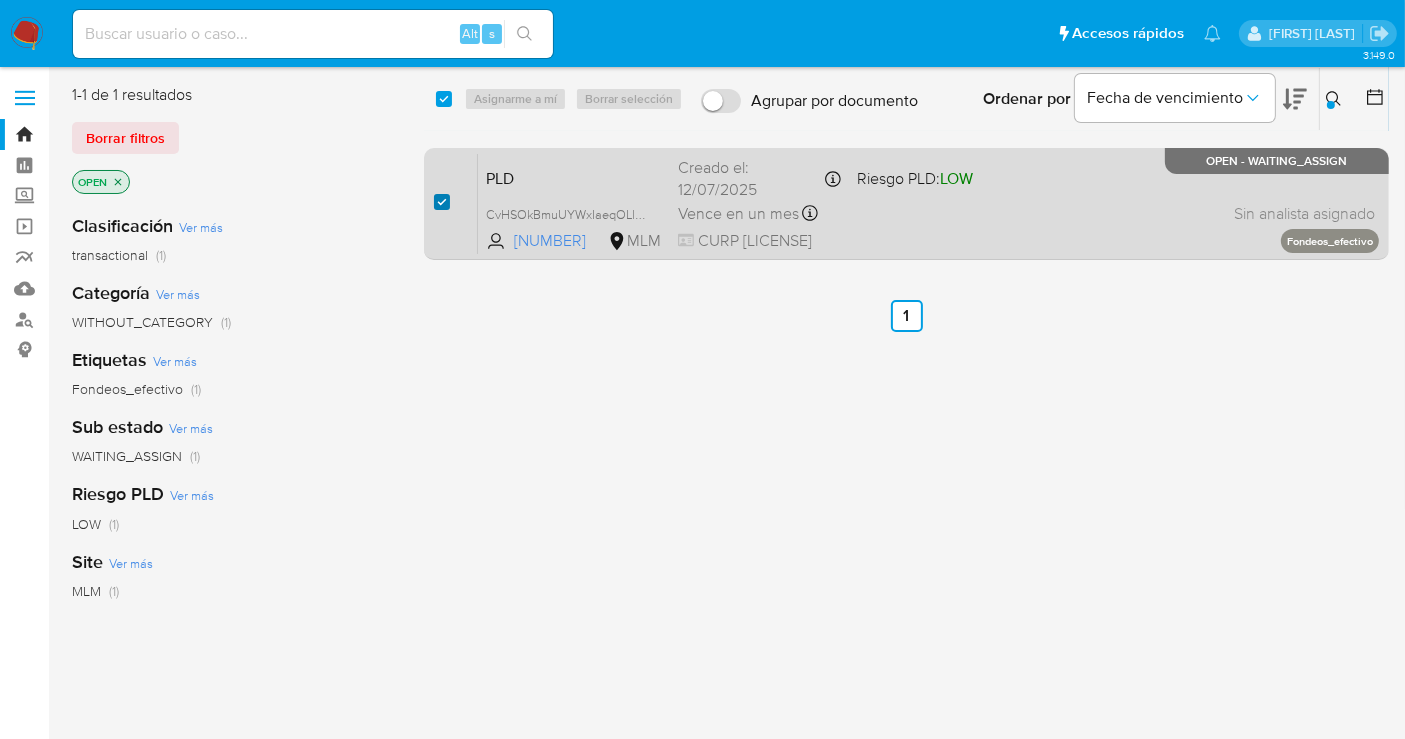 checkbox on "true" 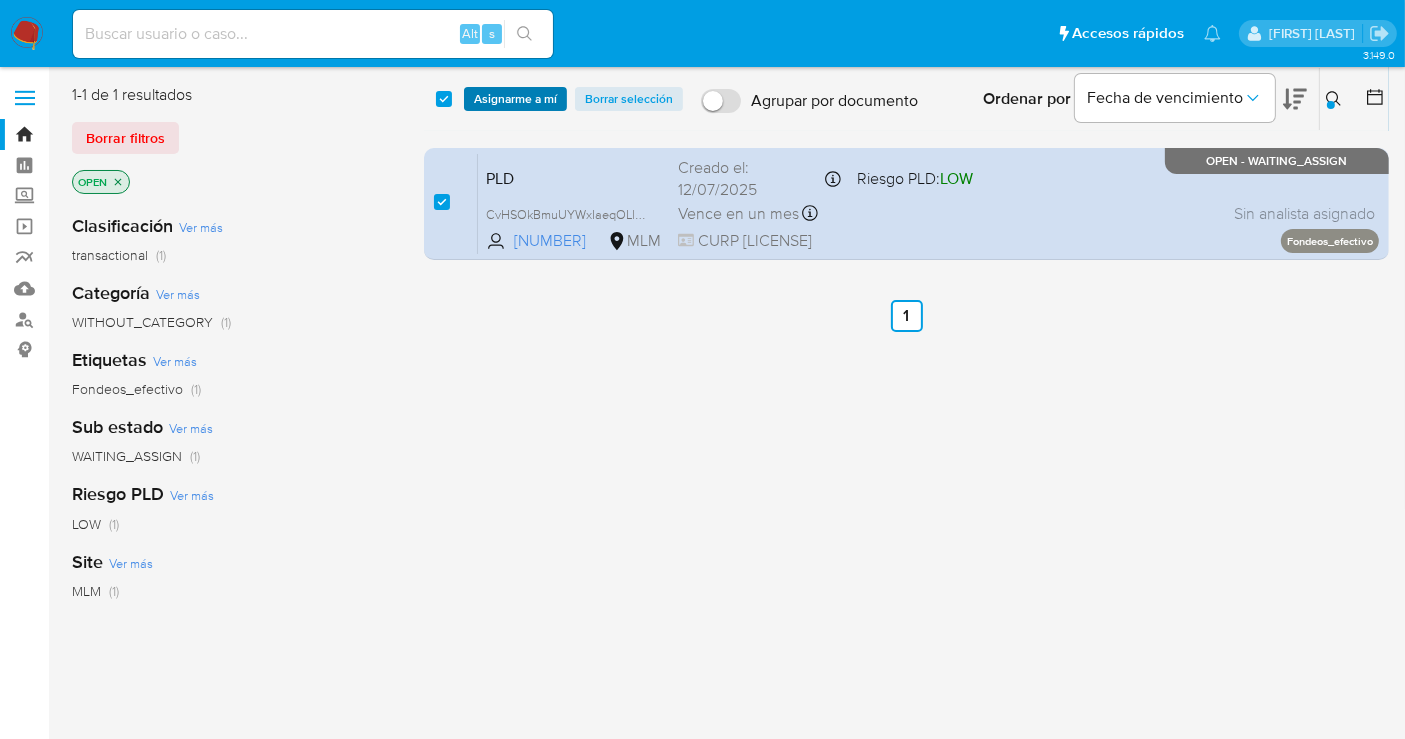 click on "Asignarme a mí" at bounding box center (515, 99) 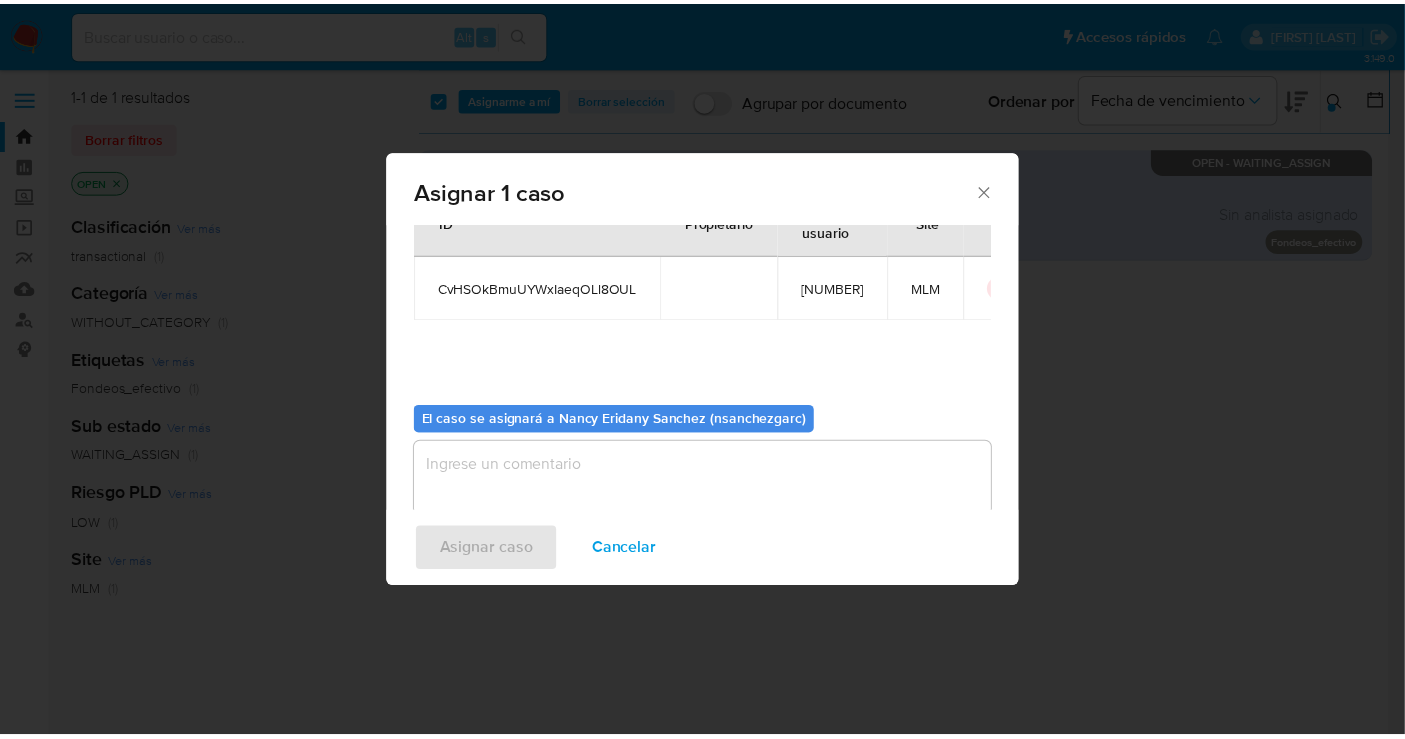 scroll, scrollTop: 102, scrollLeft: 0, axis: vertical 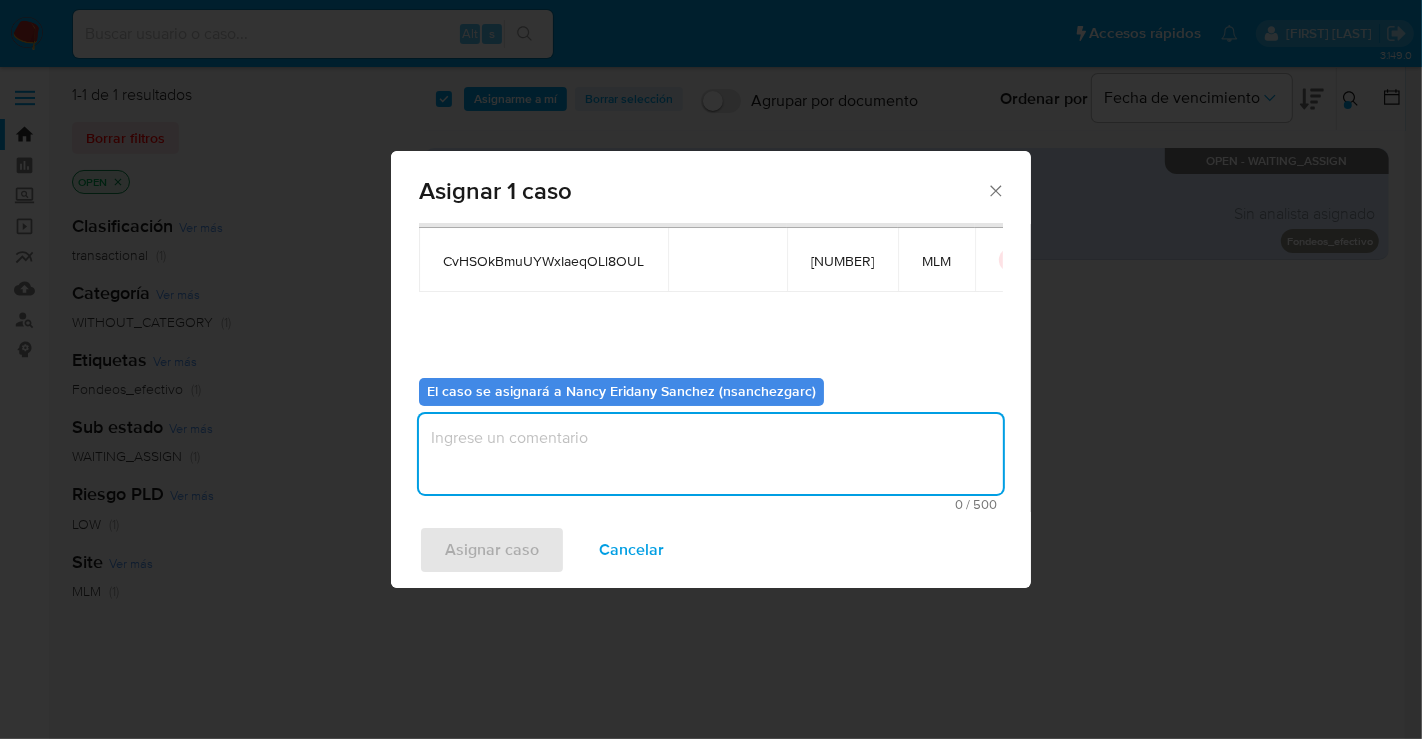 click at bounding box center [711, 454] 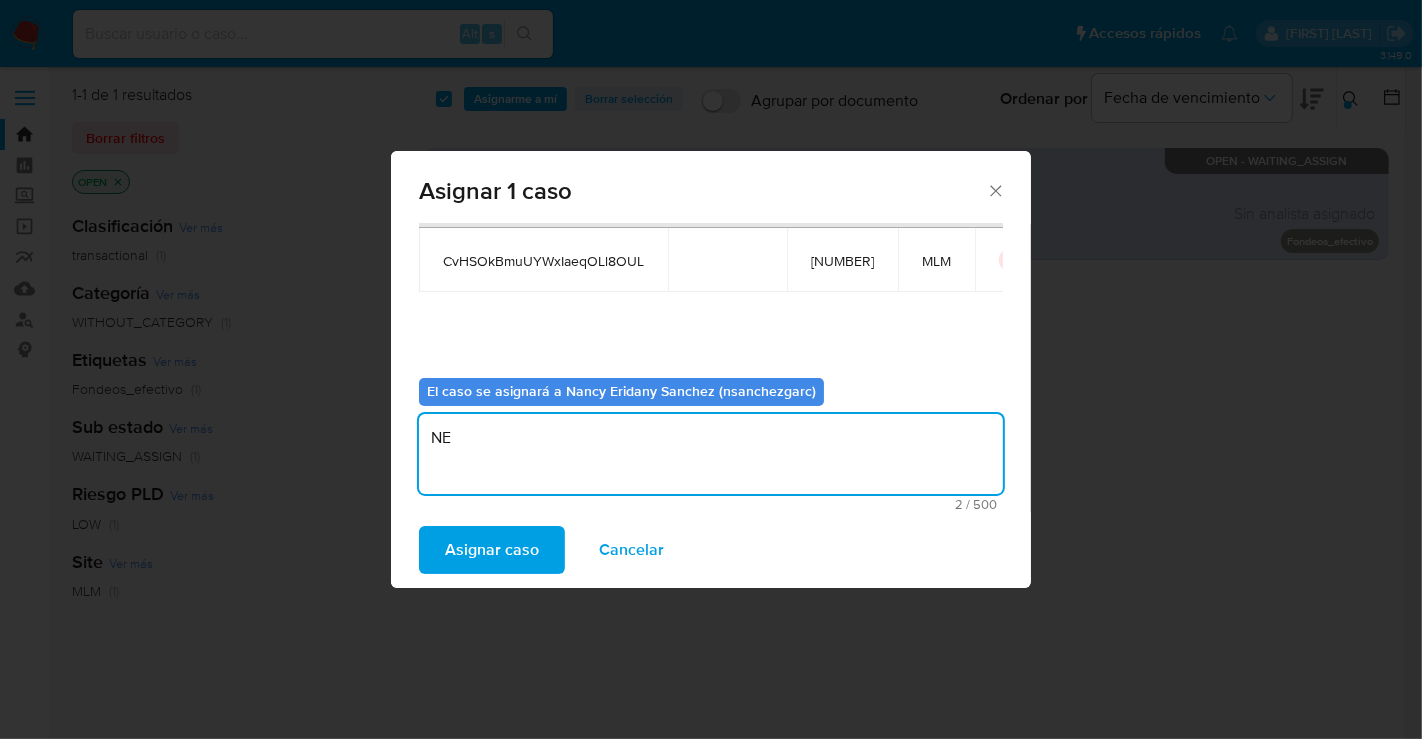 type on "N" 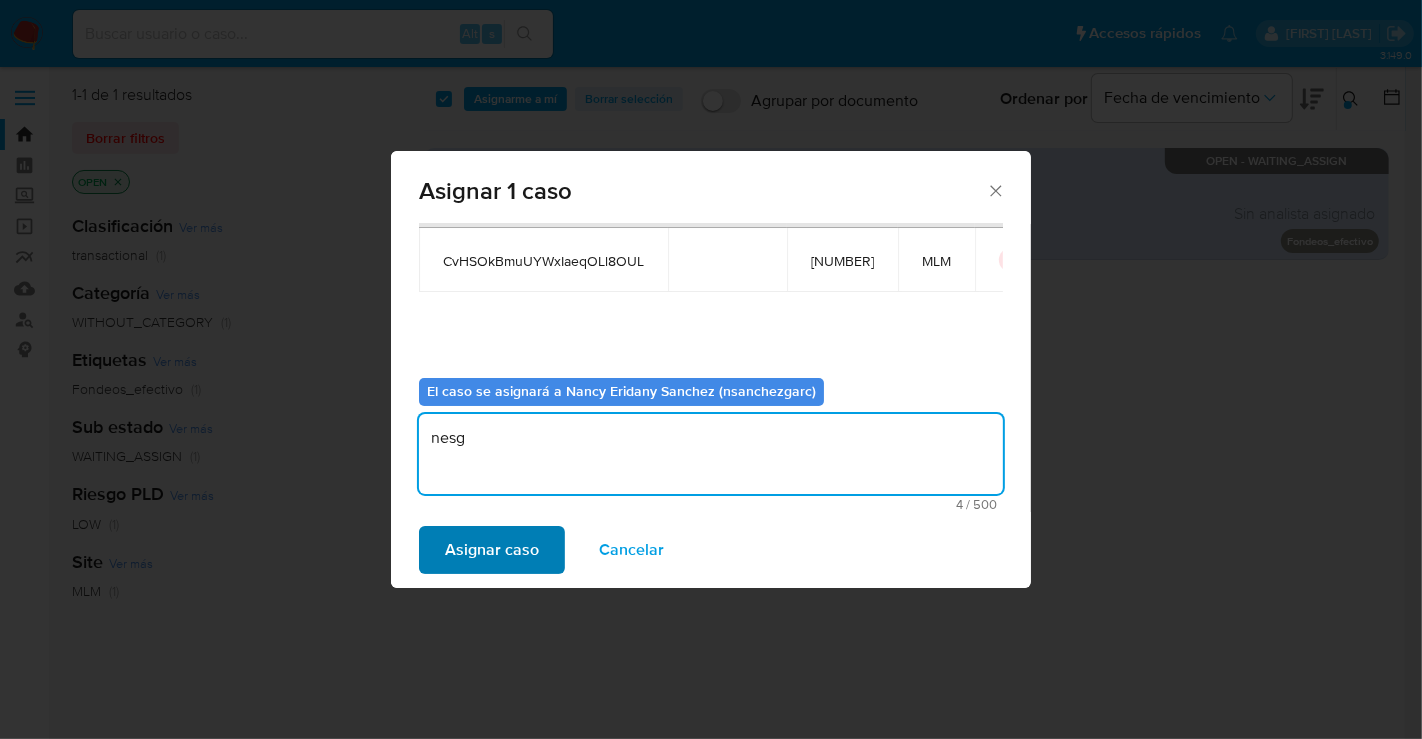 type on "nesg" 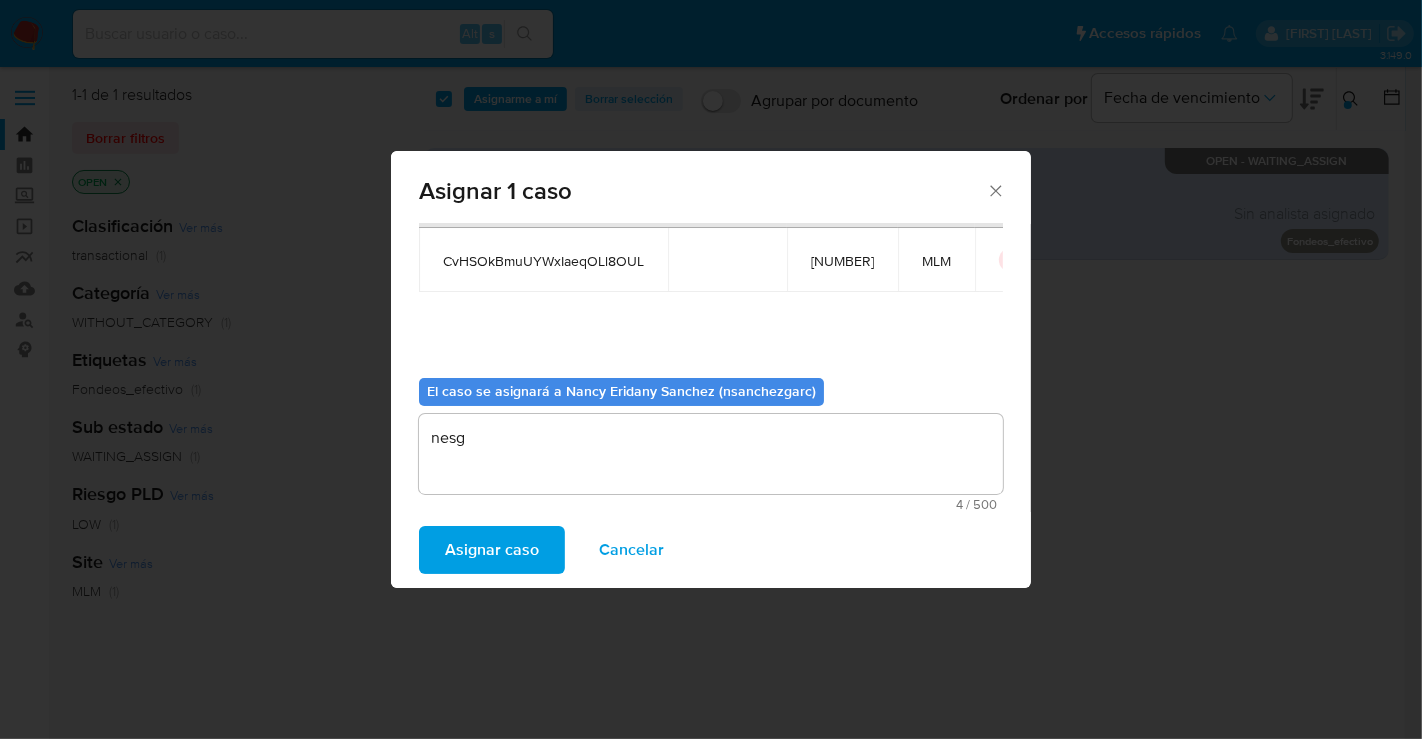click on "Asignar caso" at bounding box center [492, 550] 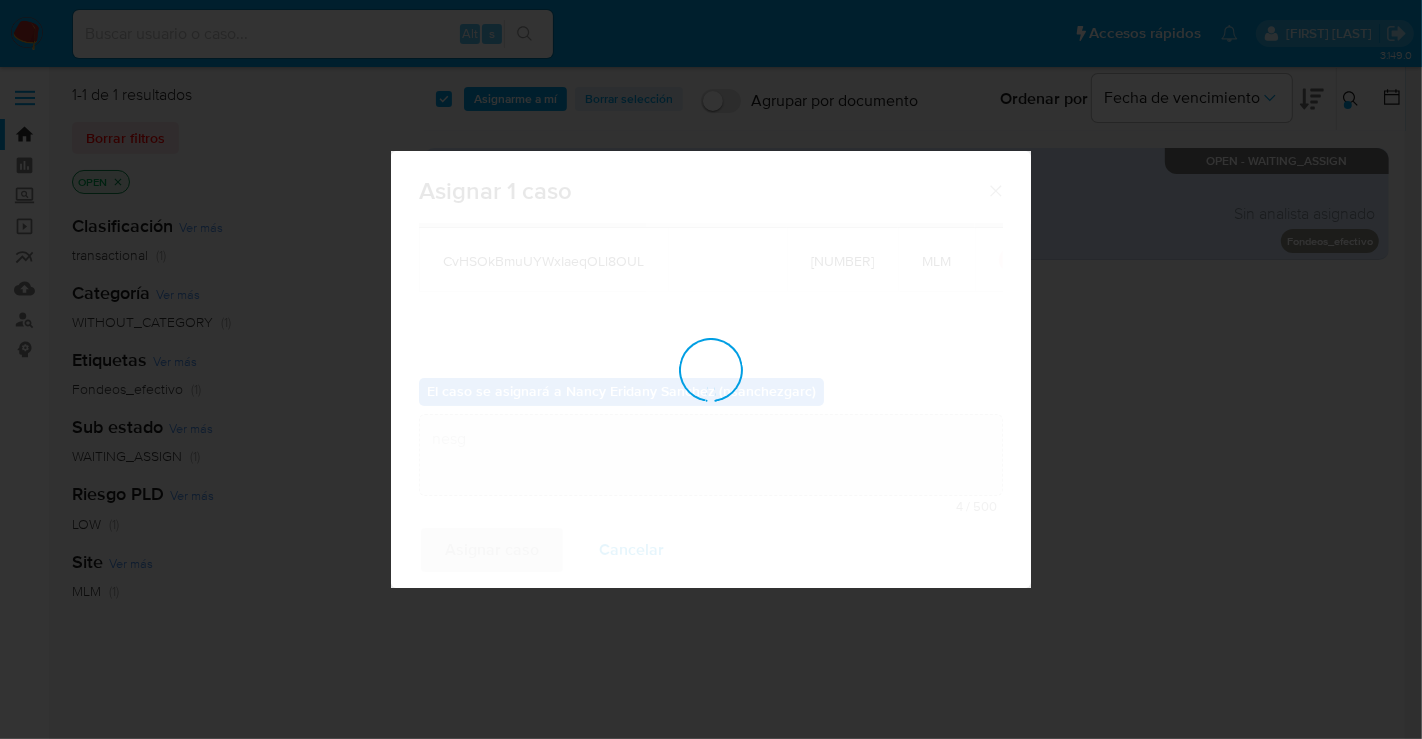 type 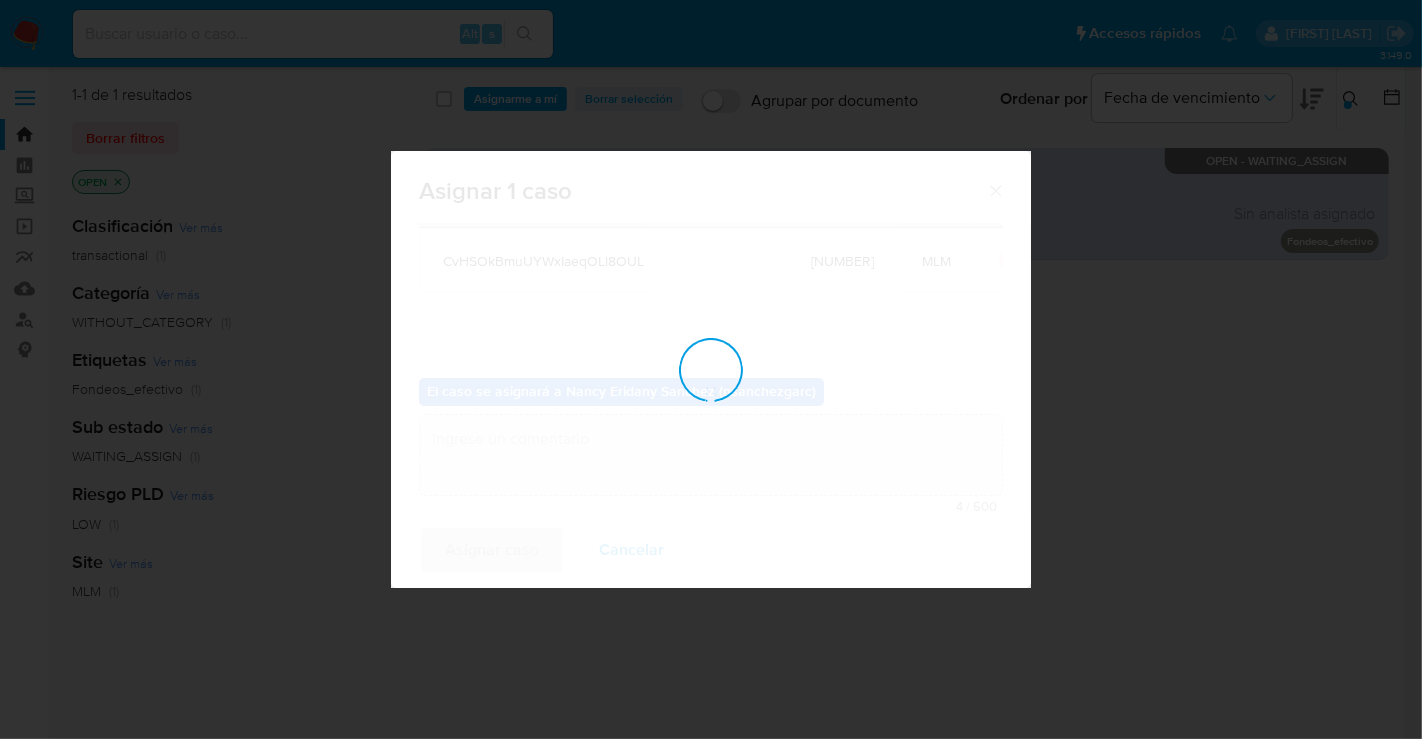 checkbox on "false" 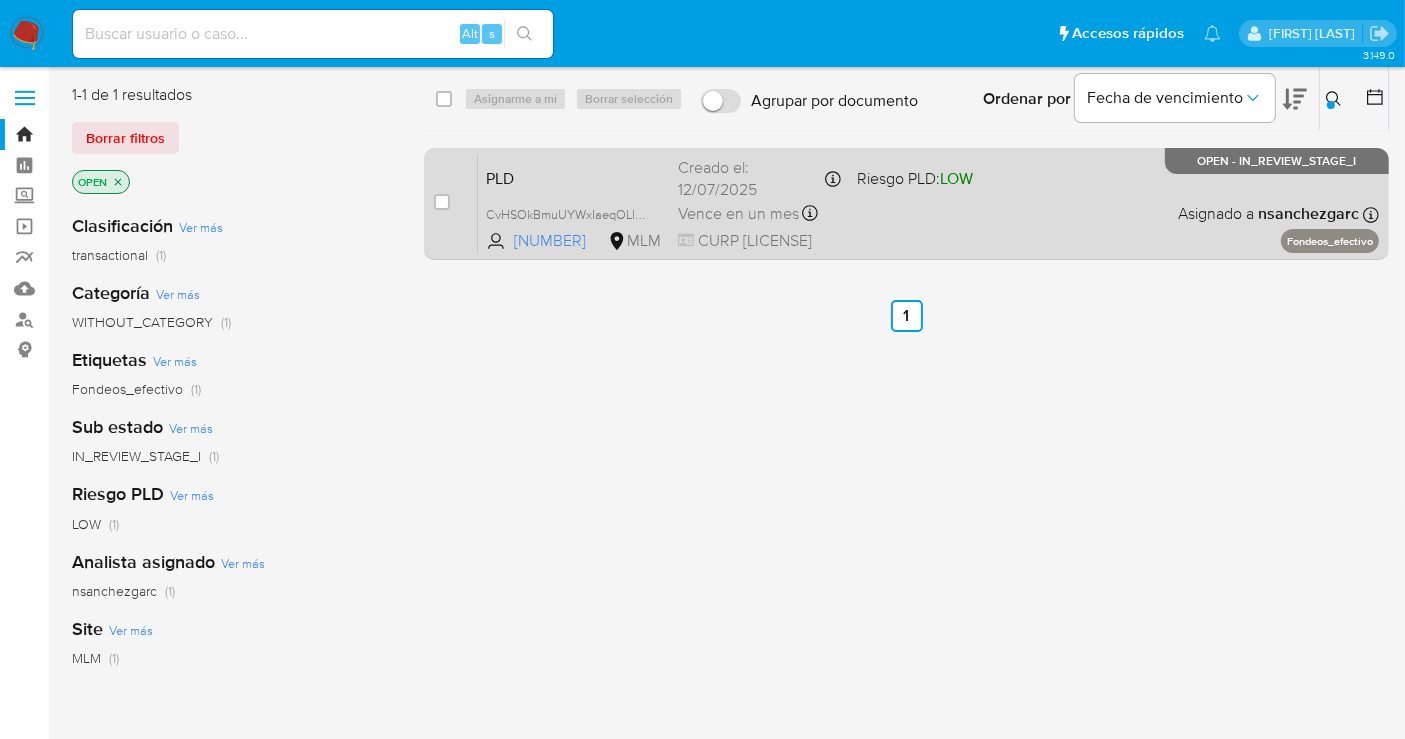 click on "Vence en un mes" at bounding box center [738, 214] 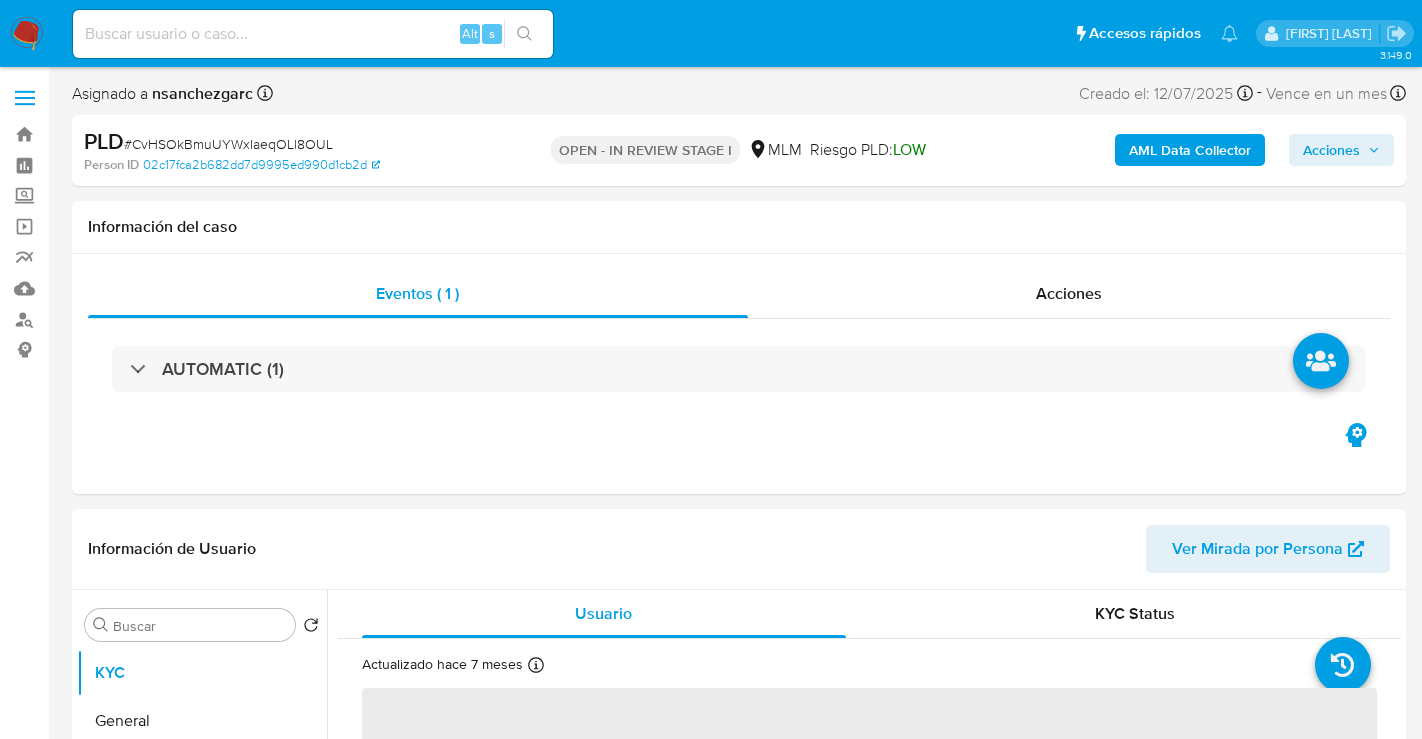 select on "10" 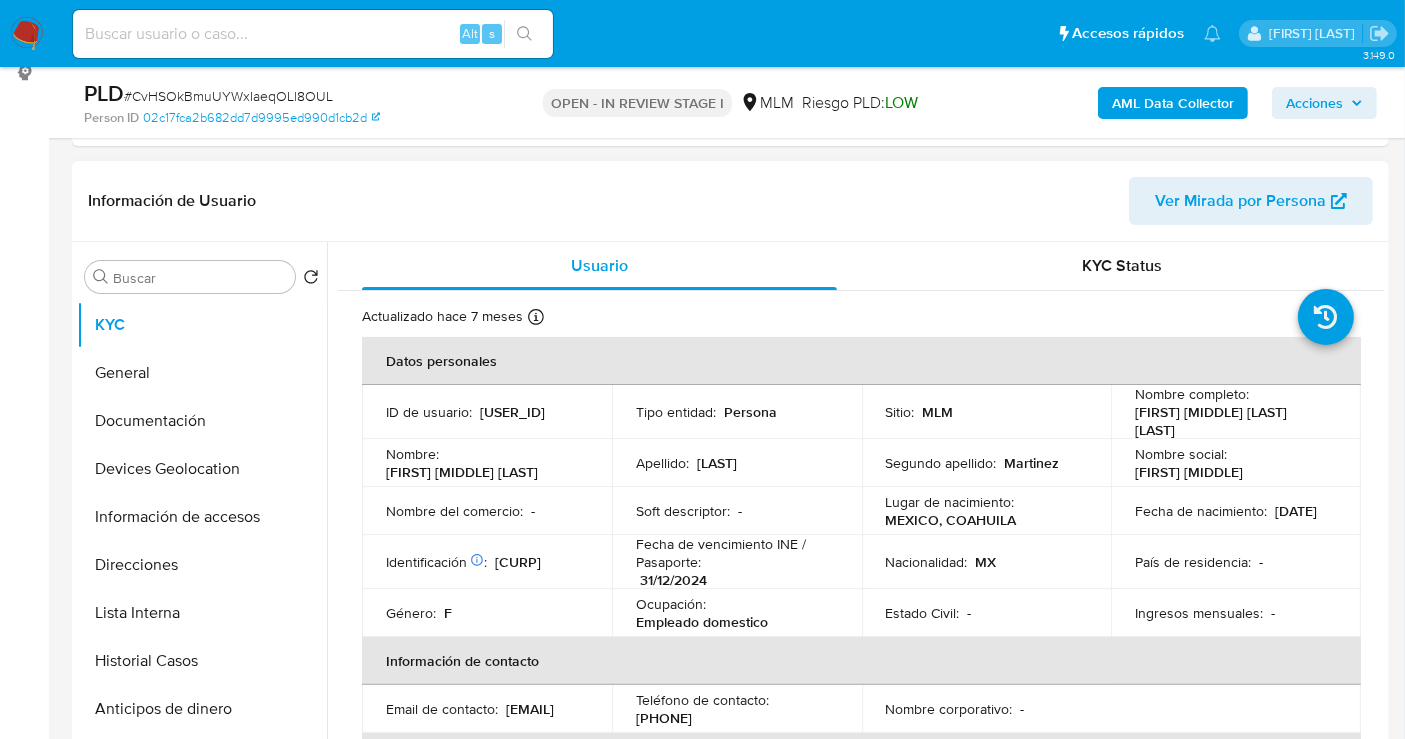 scroll, scrollTop: 333, scrollLeft: 0, axis: vertical 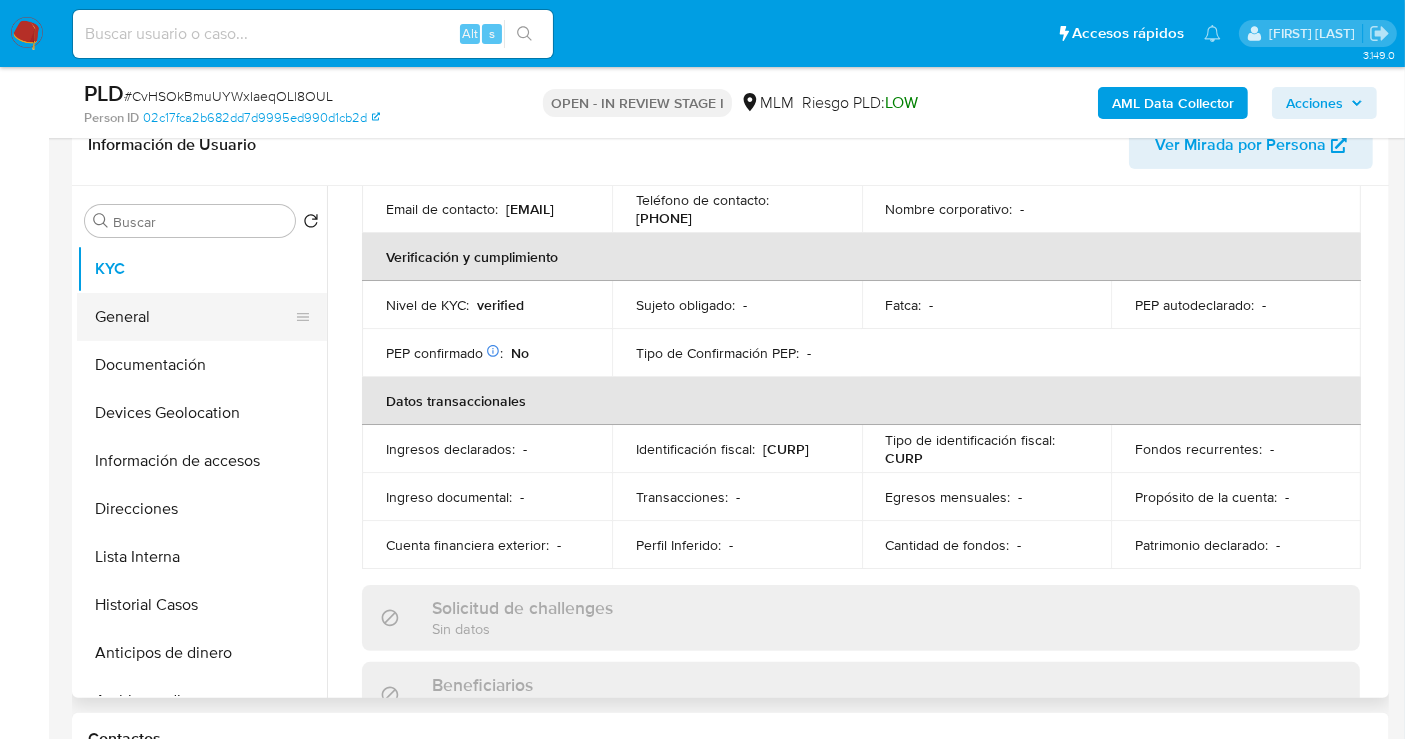 click on "General" at bounding box center [194, 317] 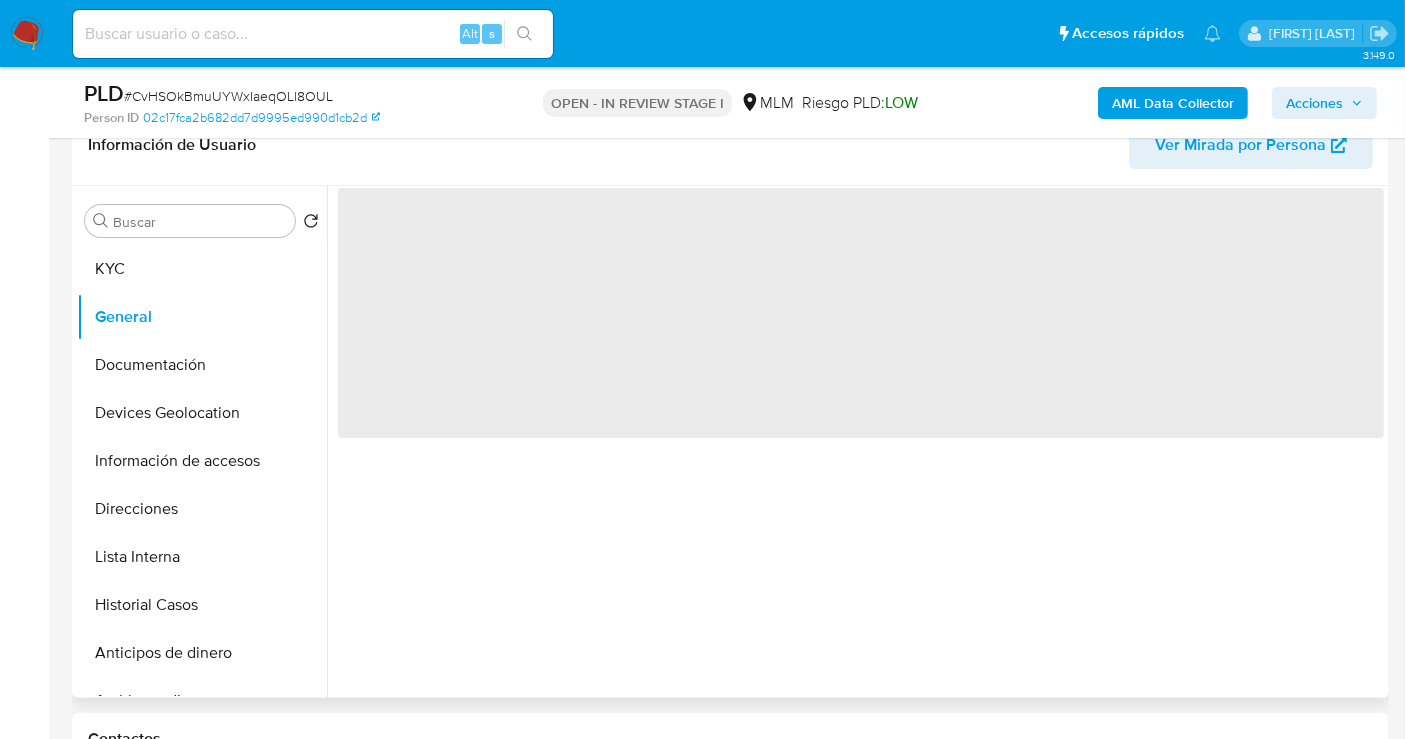 scroll, scrollTop: 0, scrollLeft: 0, axis: both 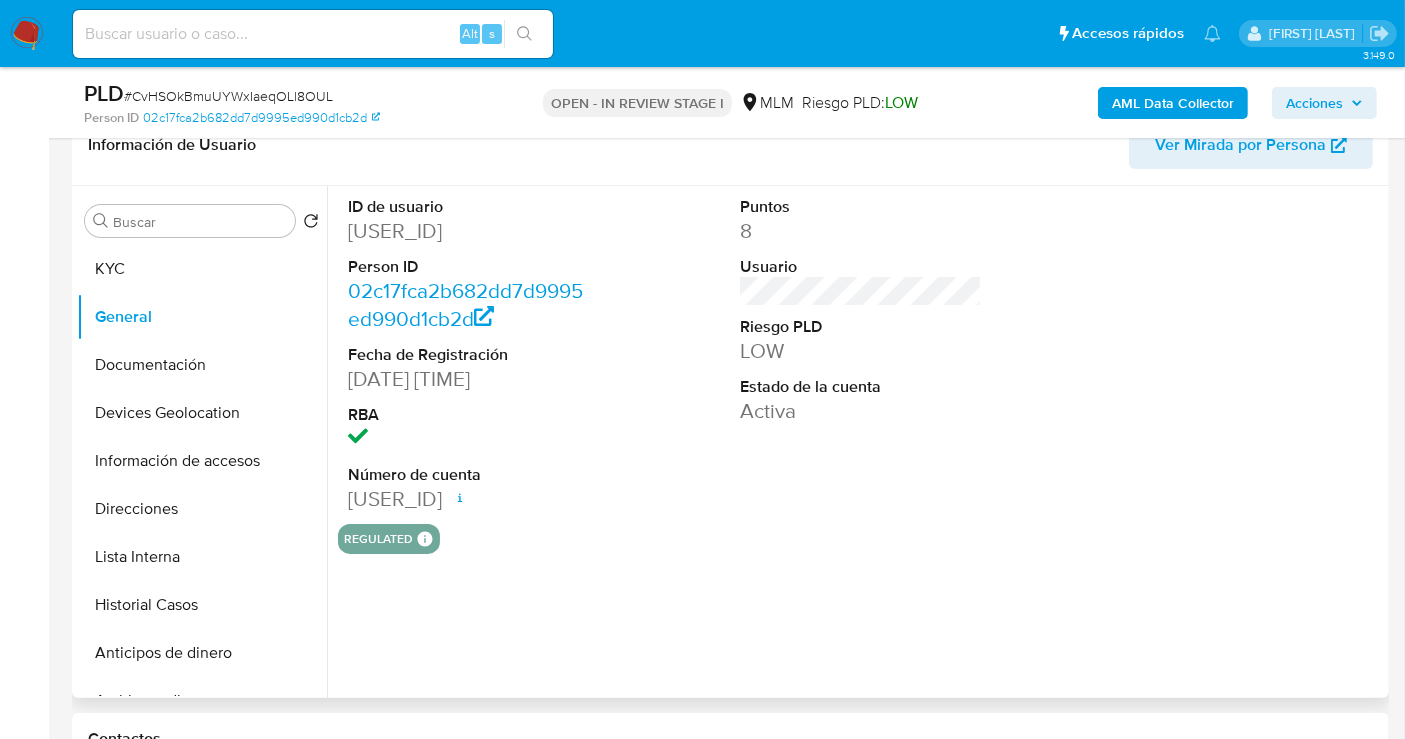type 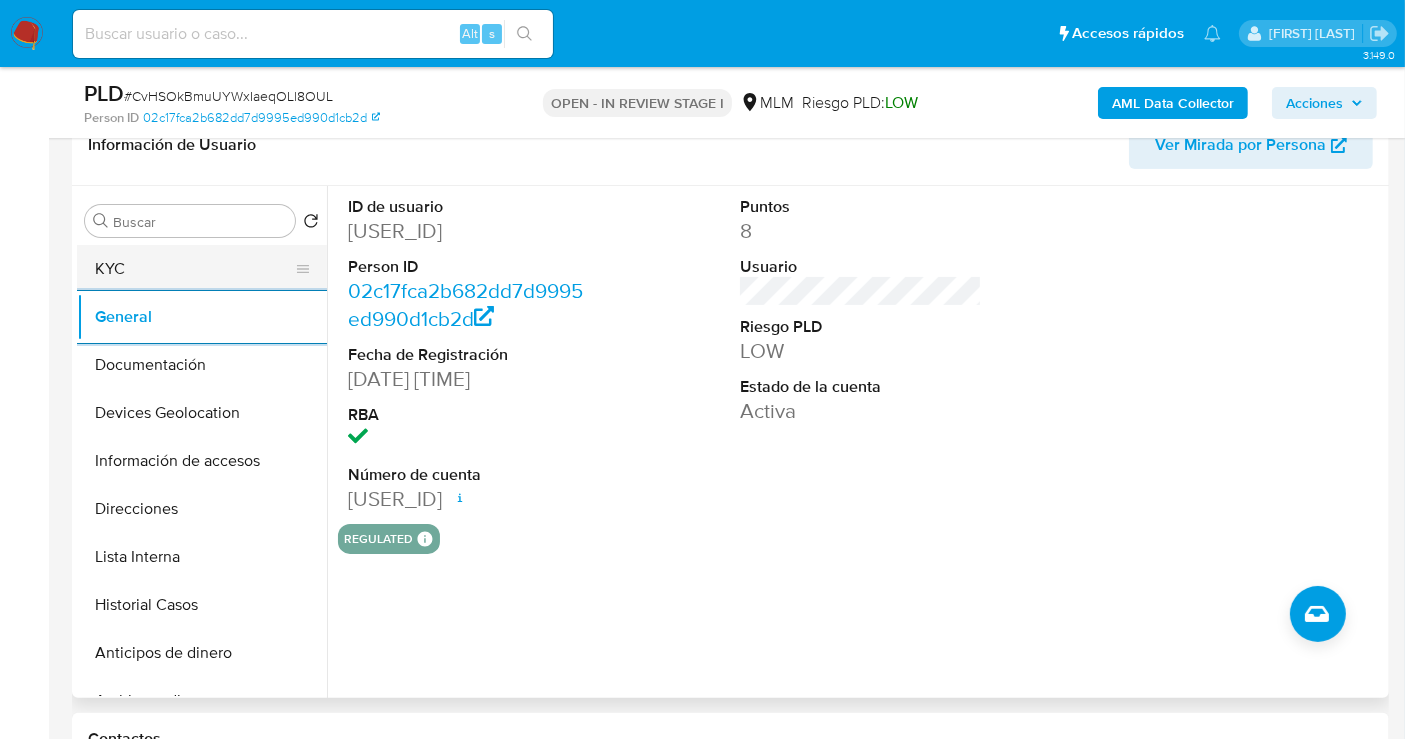 click on "KYC" at bounding box center [194, 269] 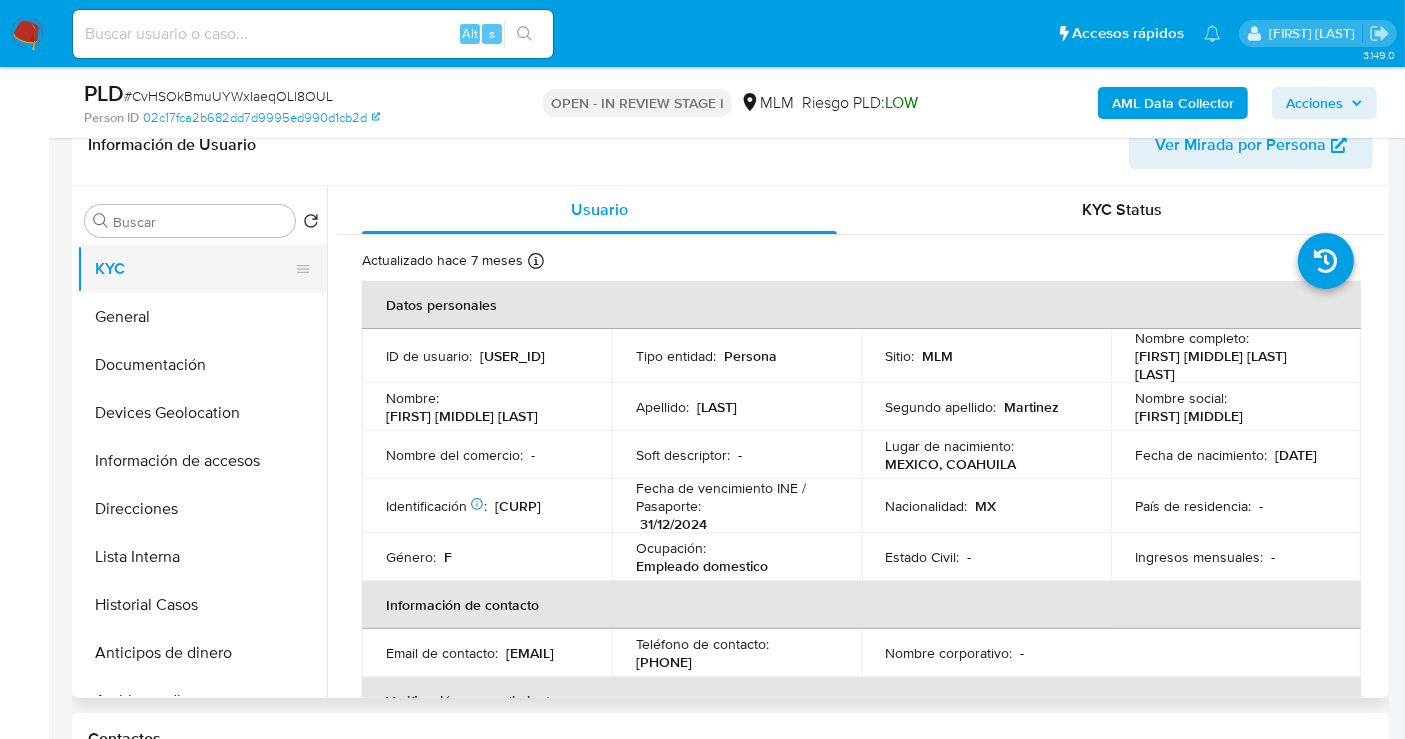 type 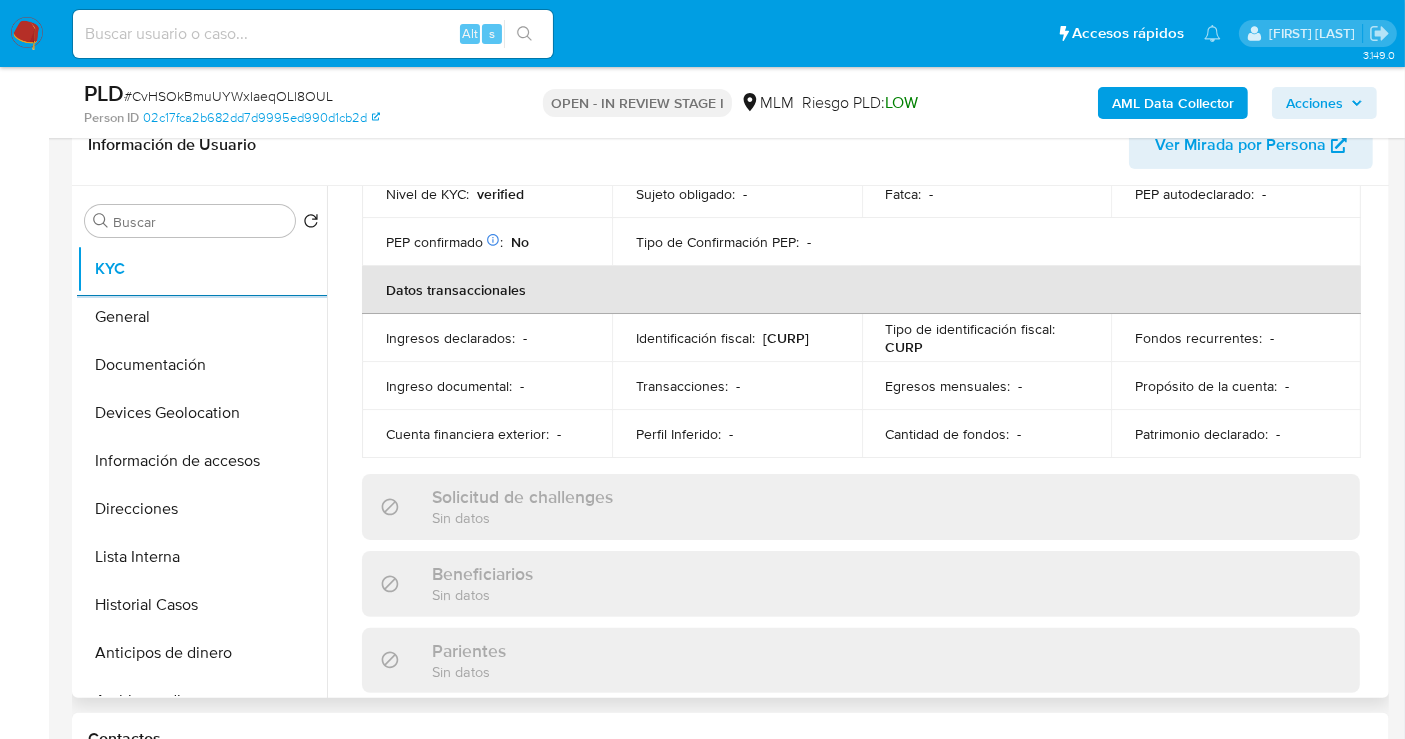 scroll, scrollTop: 444, scrollLeft: 0, axis: vertical 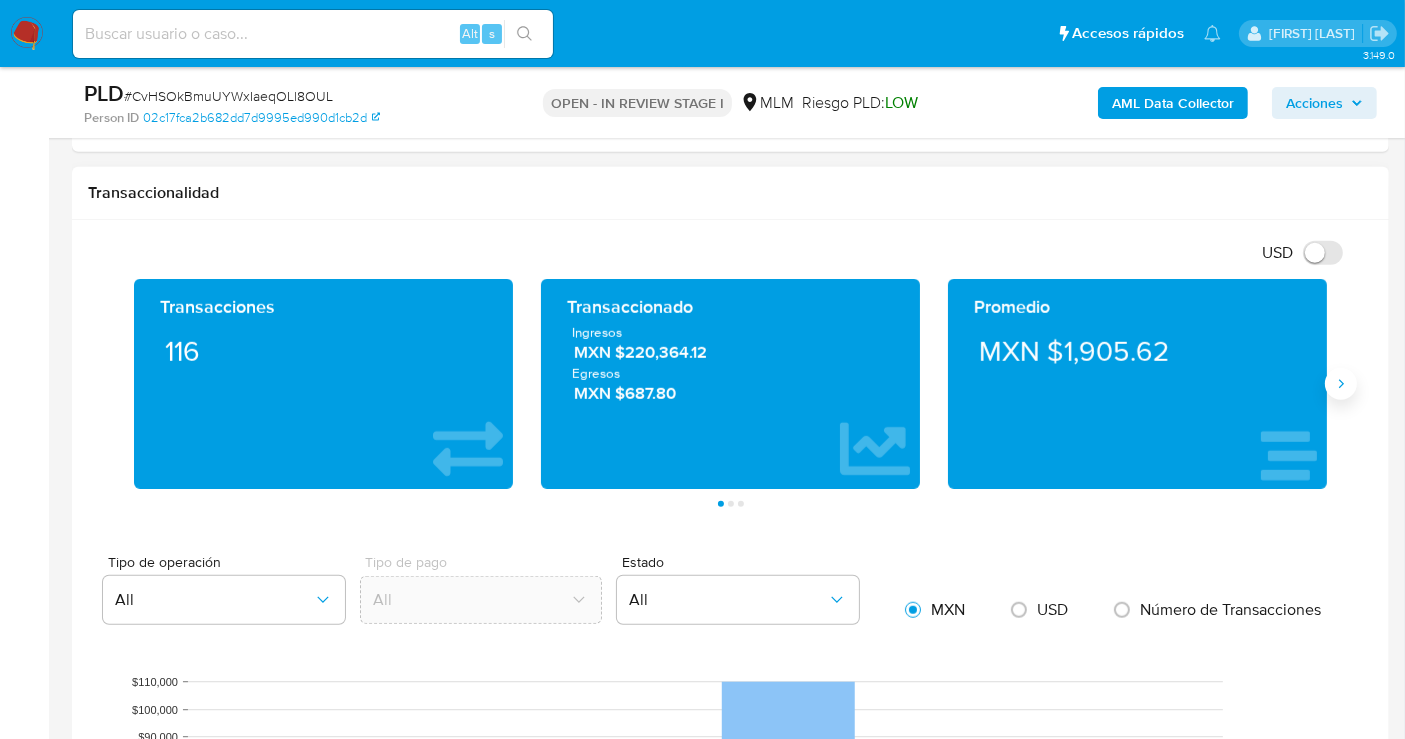 click 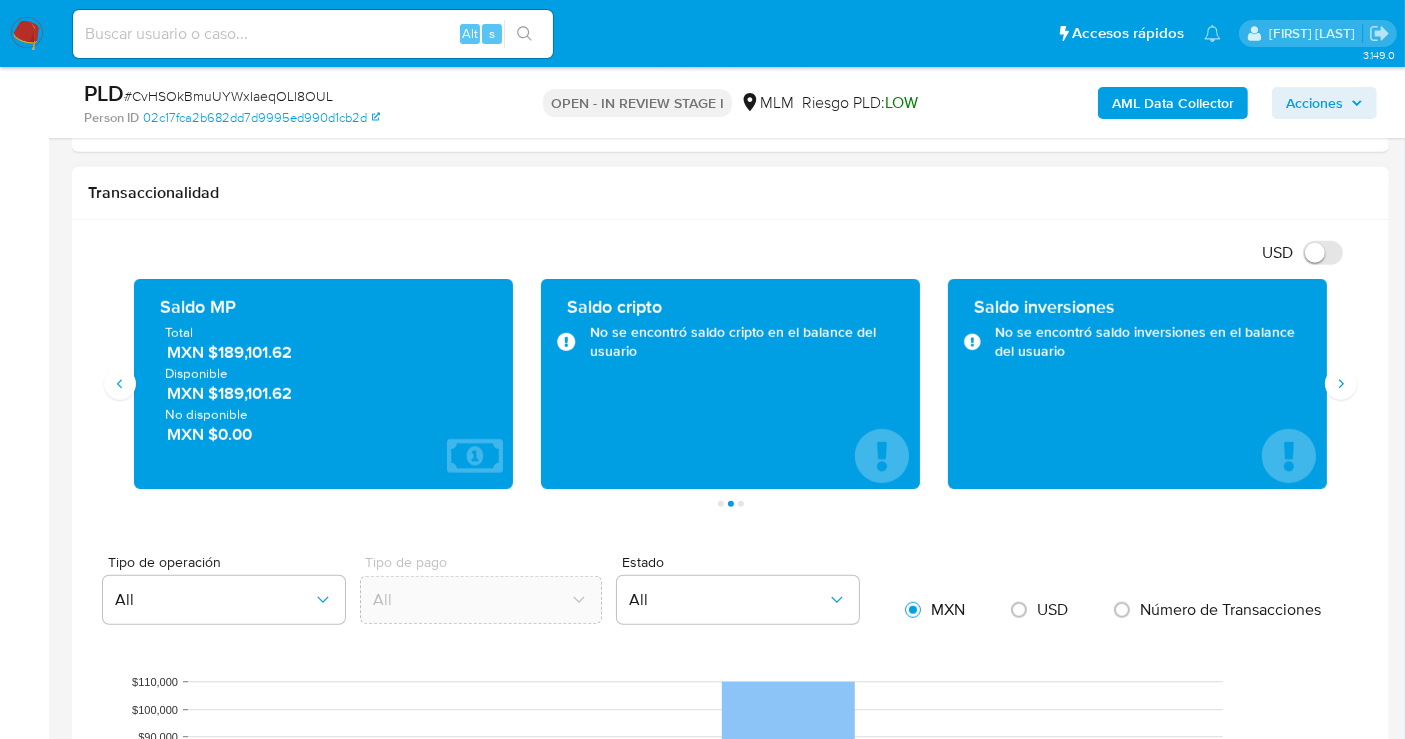 type 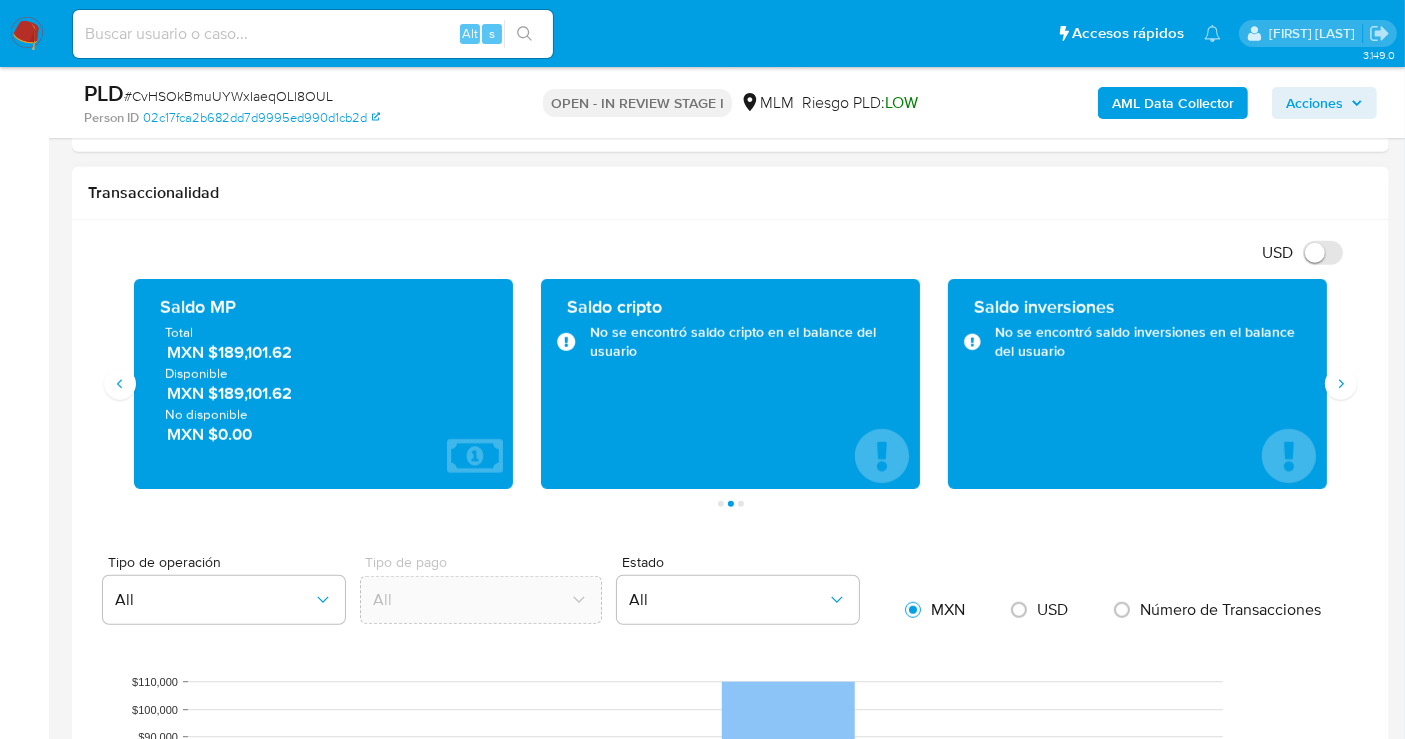 click on "MXN $189,101.62" at bounding box center [324, 352] 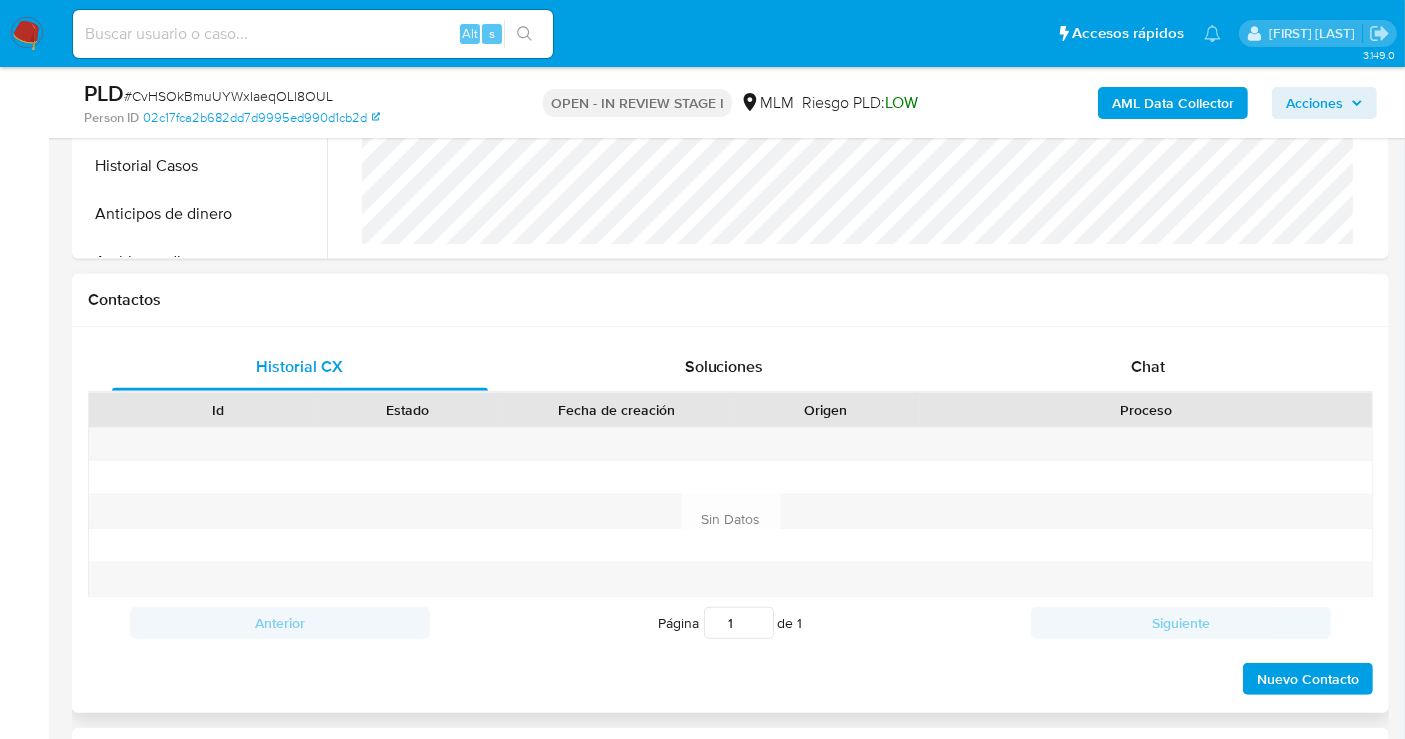 scroll, scrollTop: 528, scrollLeft: 0, axis: vertical 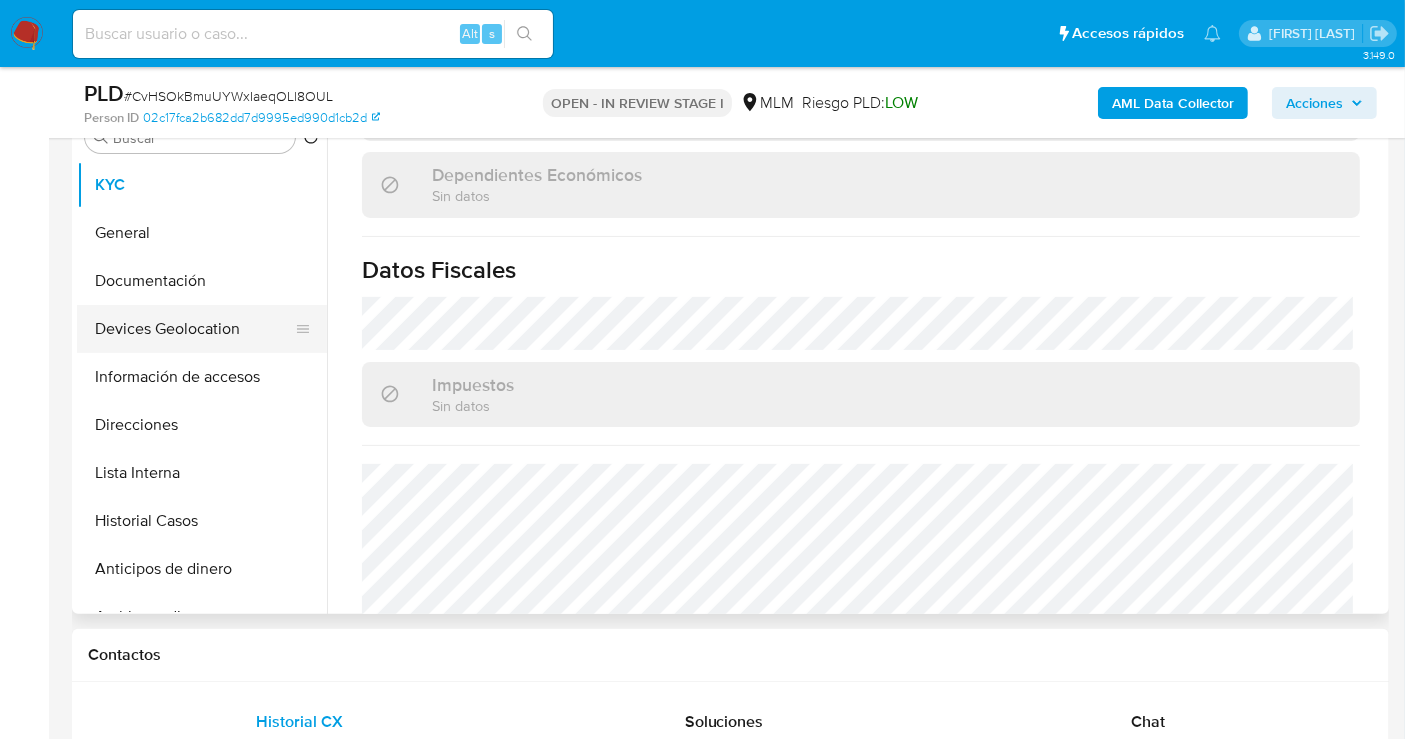 click on "Devices Geolocation" at bounding box center [194, 329] 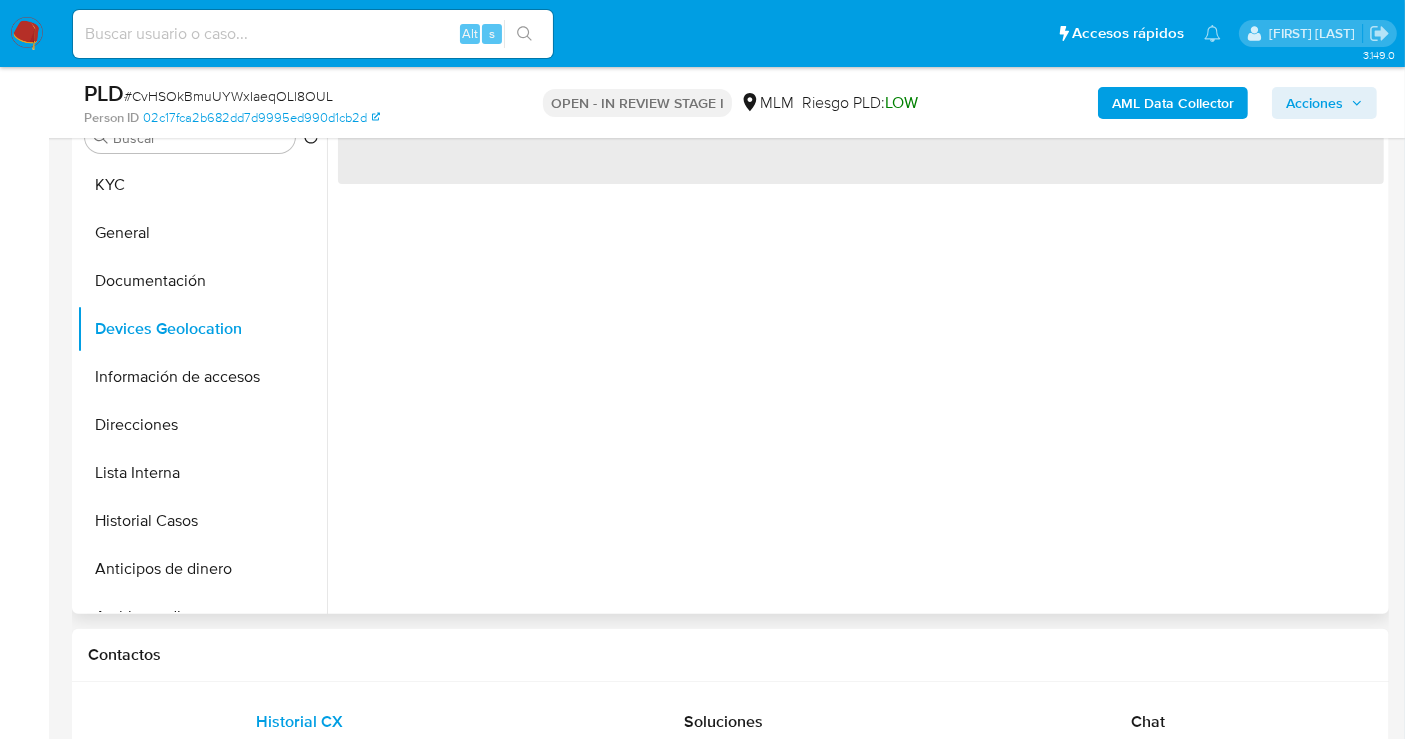 scroll, scrollTop: 0, scrollLeft: 0, axis: both 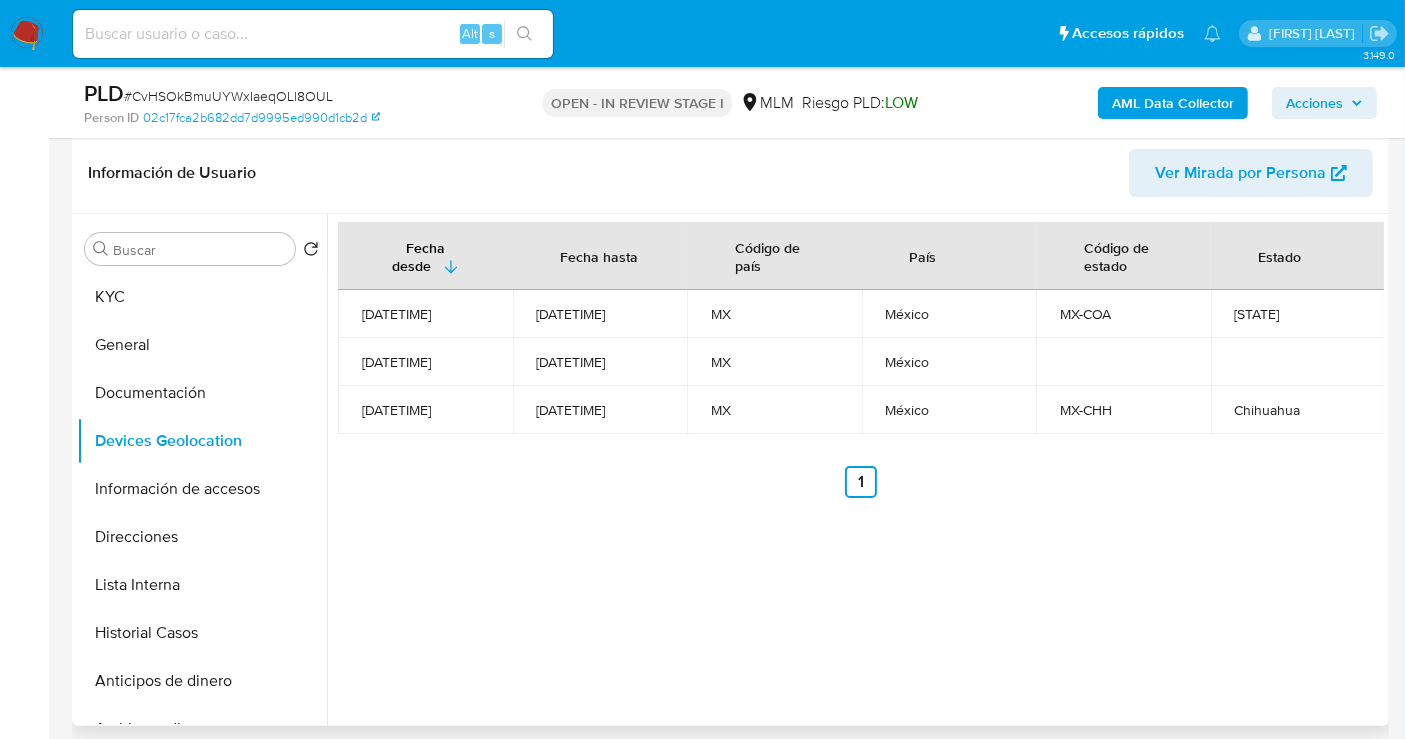 type 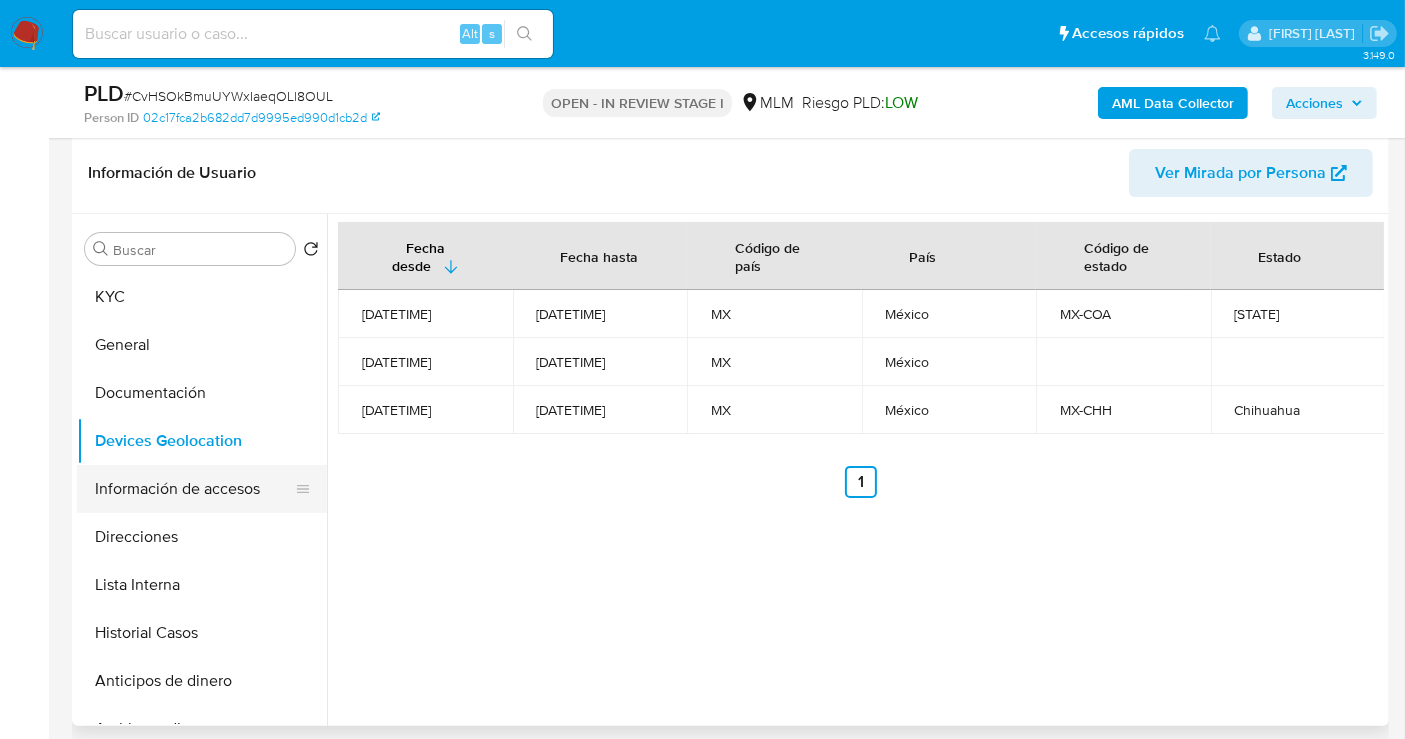 click on "Información de accesos" at bounding box center [194, 489] 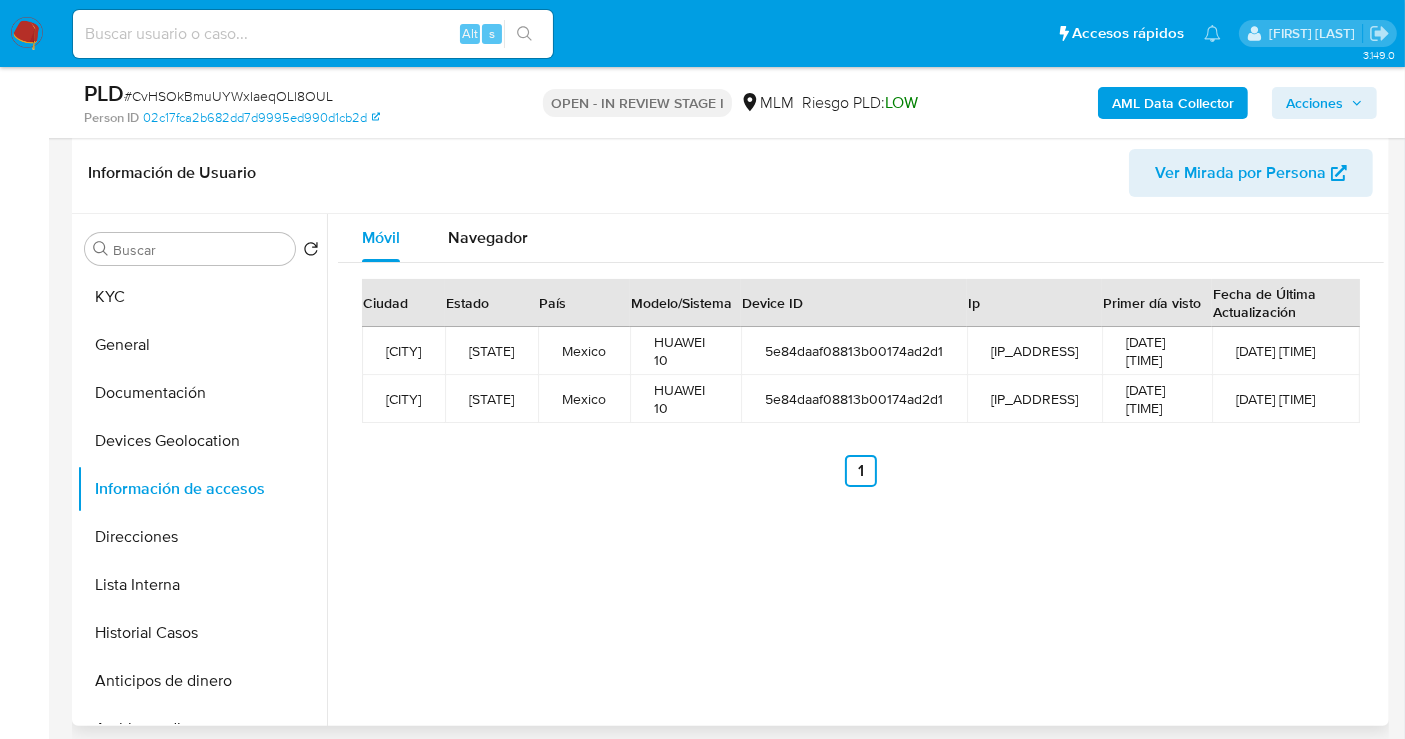 type 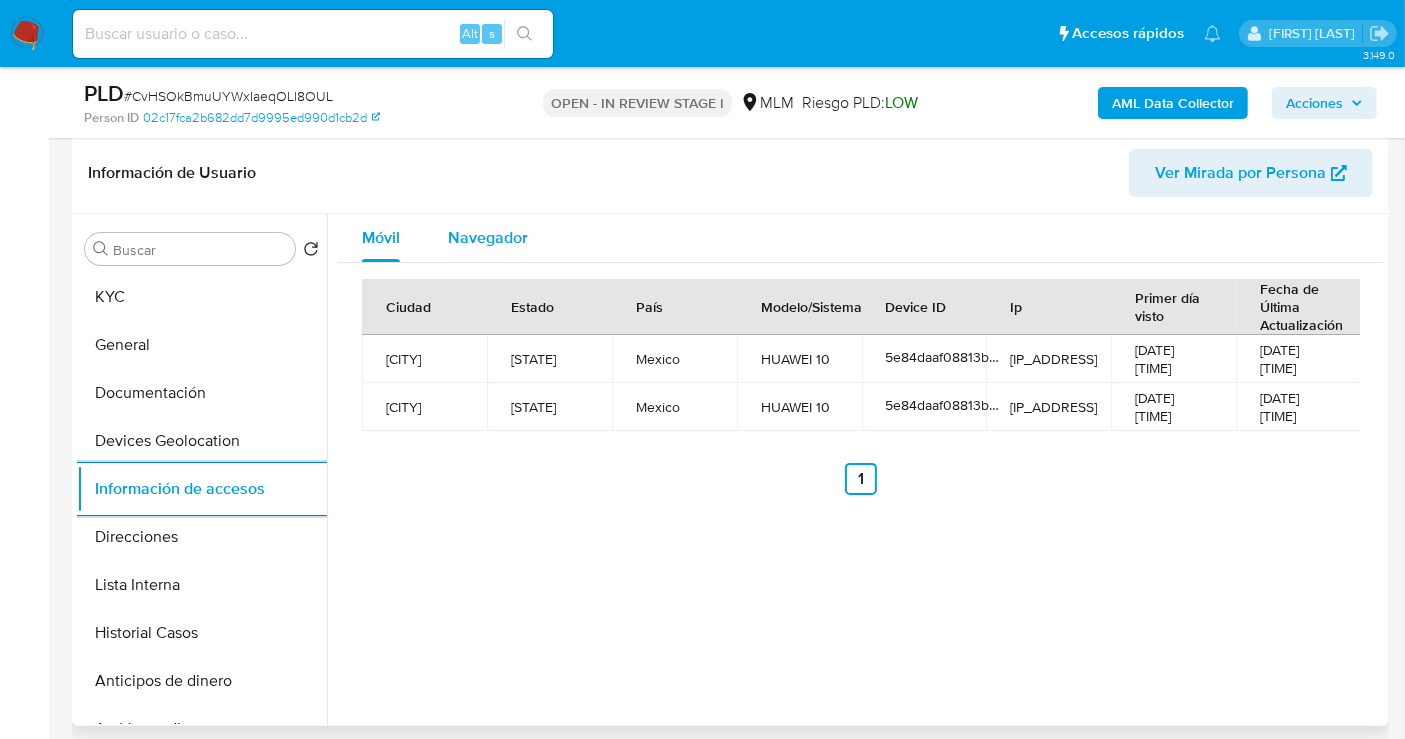 click on "Navegador" at bounding box center (488, 237) 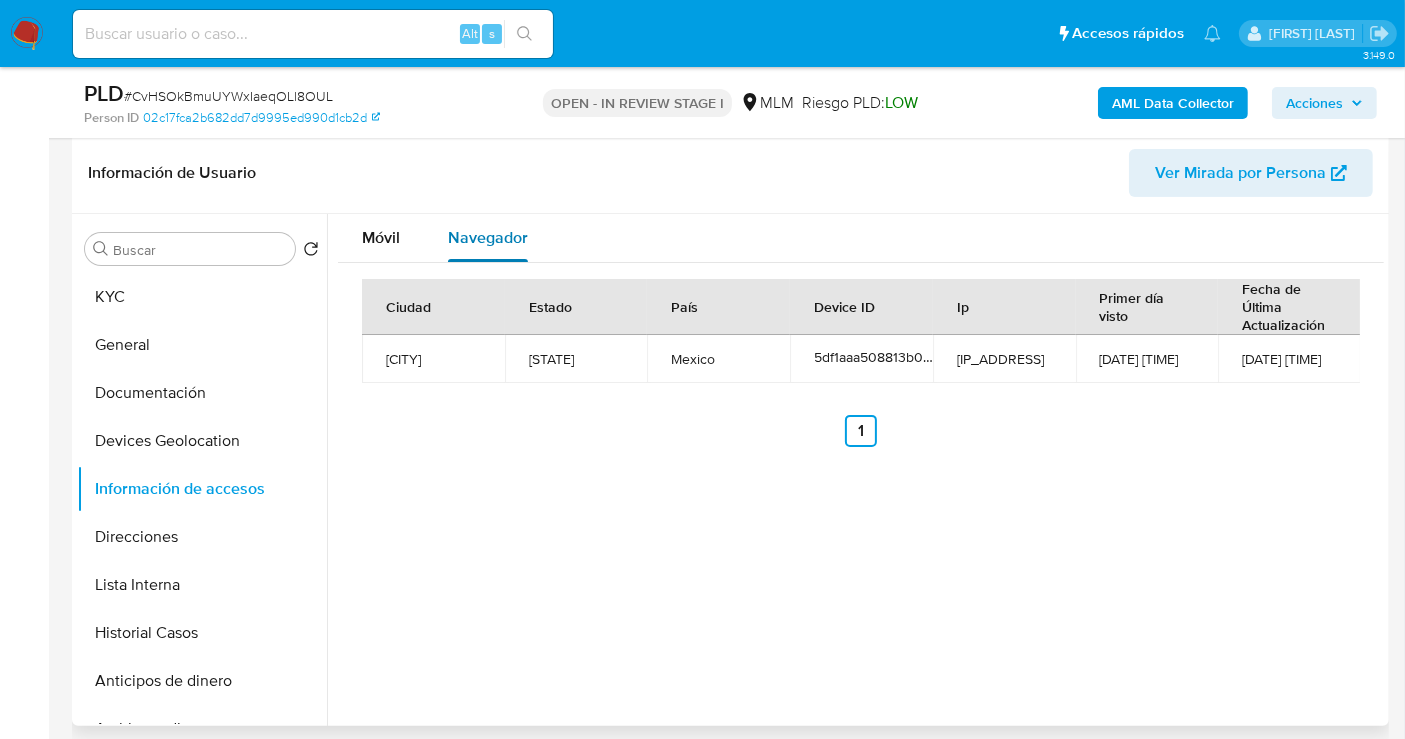 type 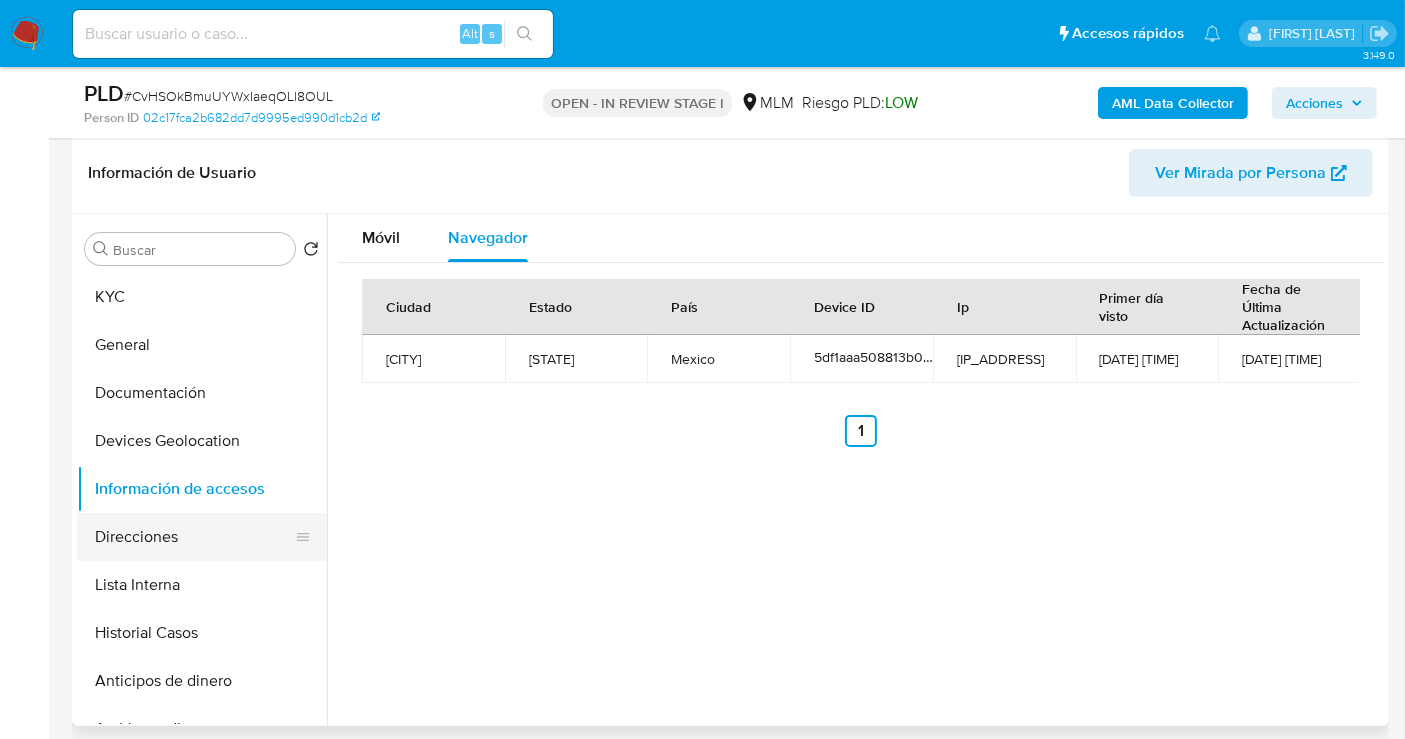 click on "Direcciones" at bounding box center (194, 537) 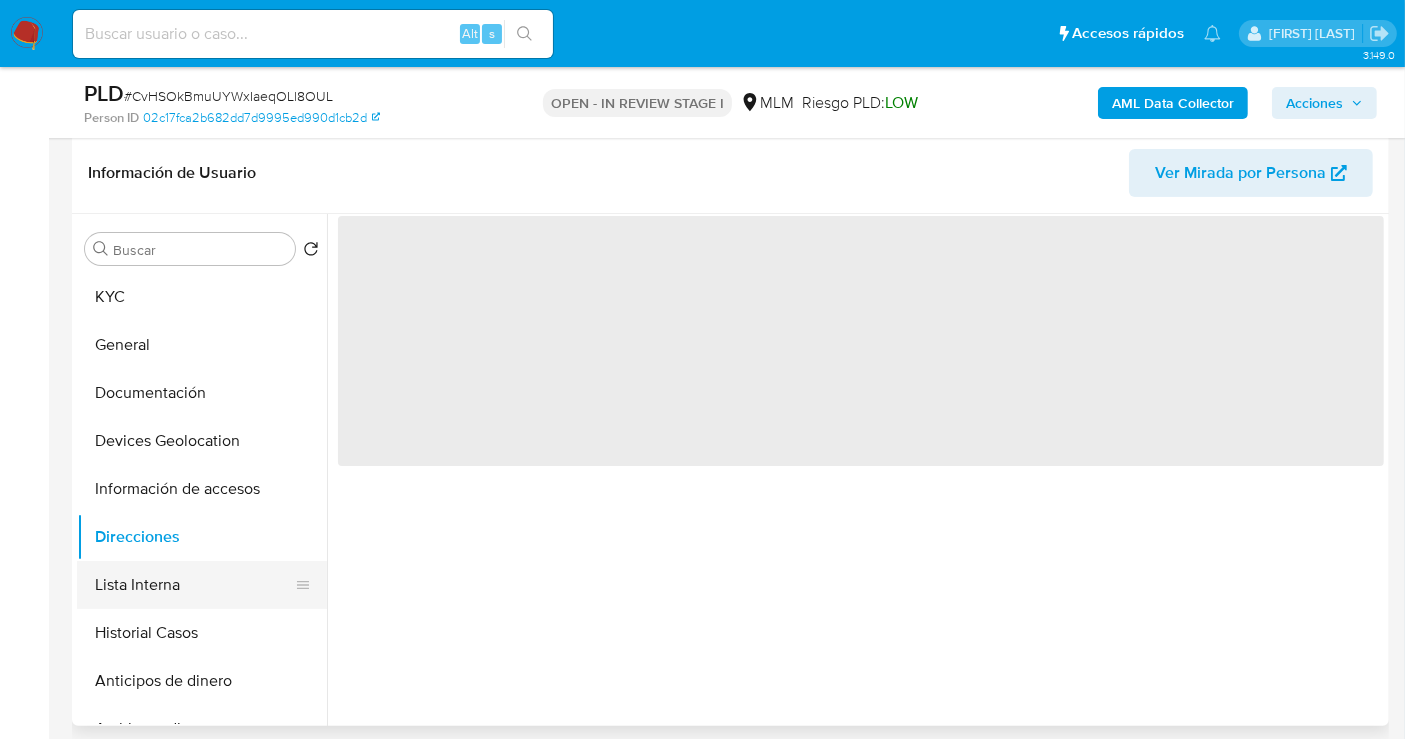 click on "Lista Interna" at bounding box center [194, 585] 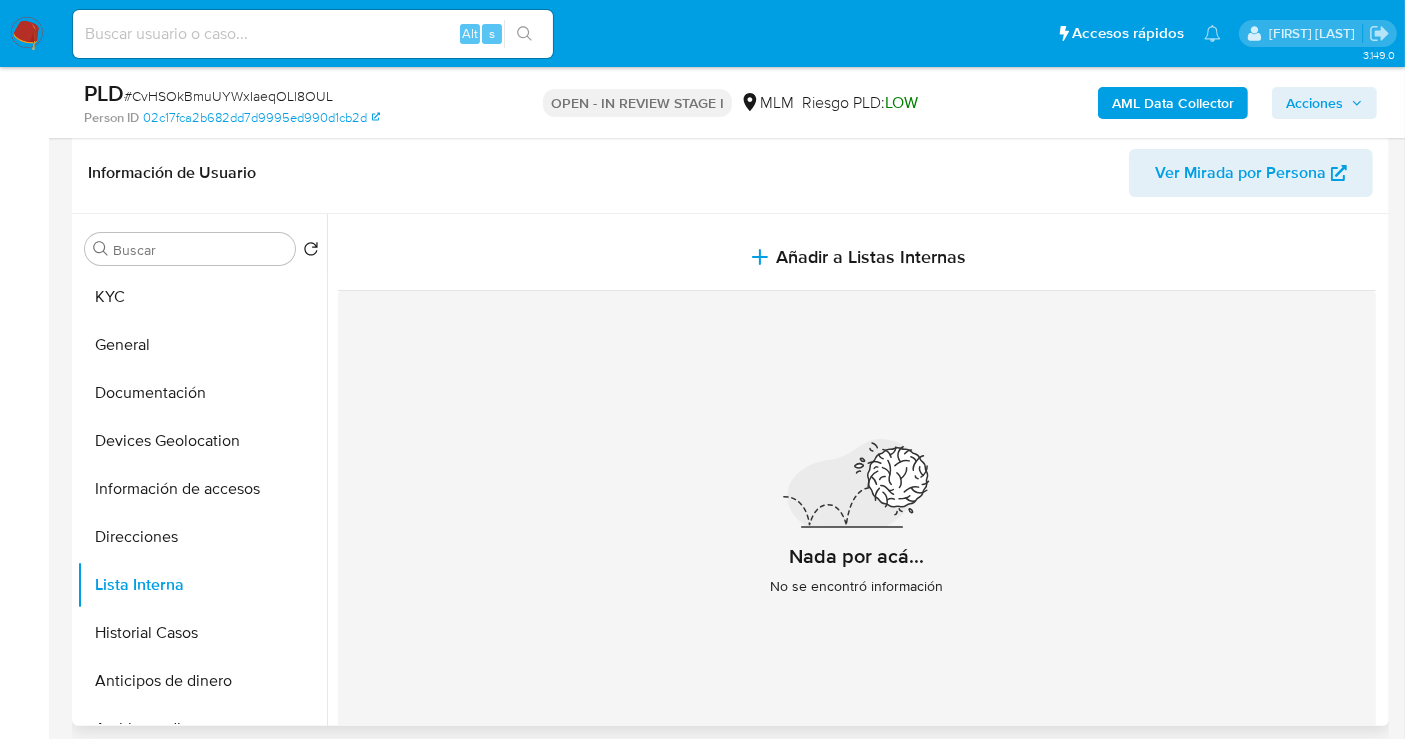 type 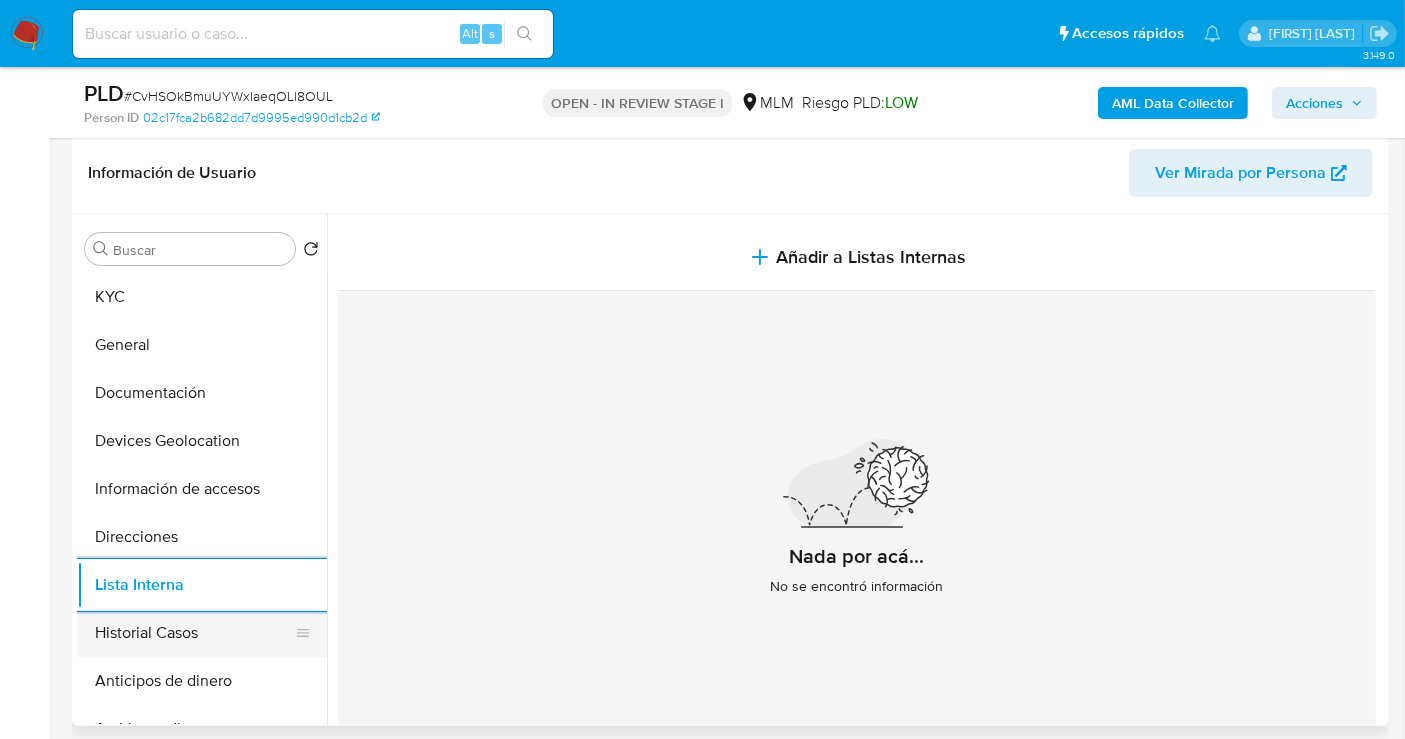 click on "Historial Casos" at bounding box center (194, 633) 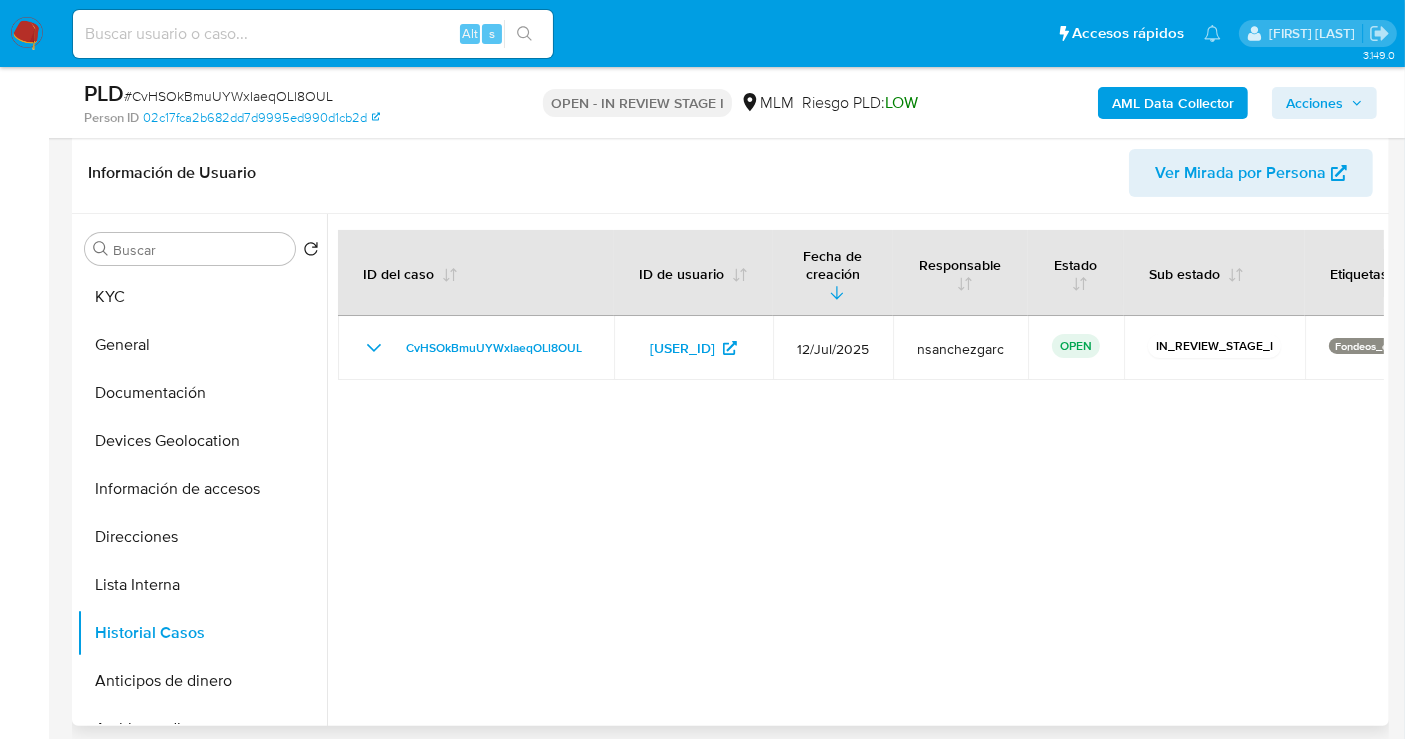 type 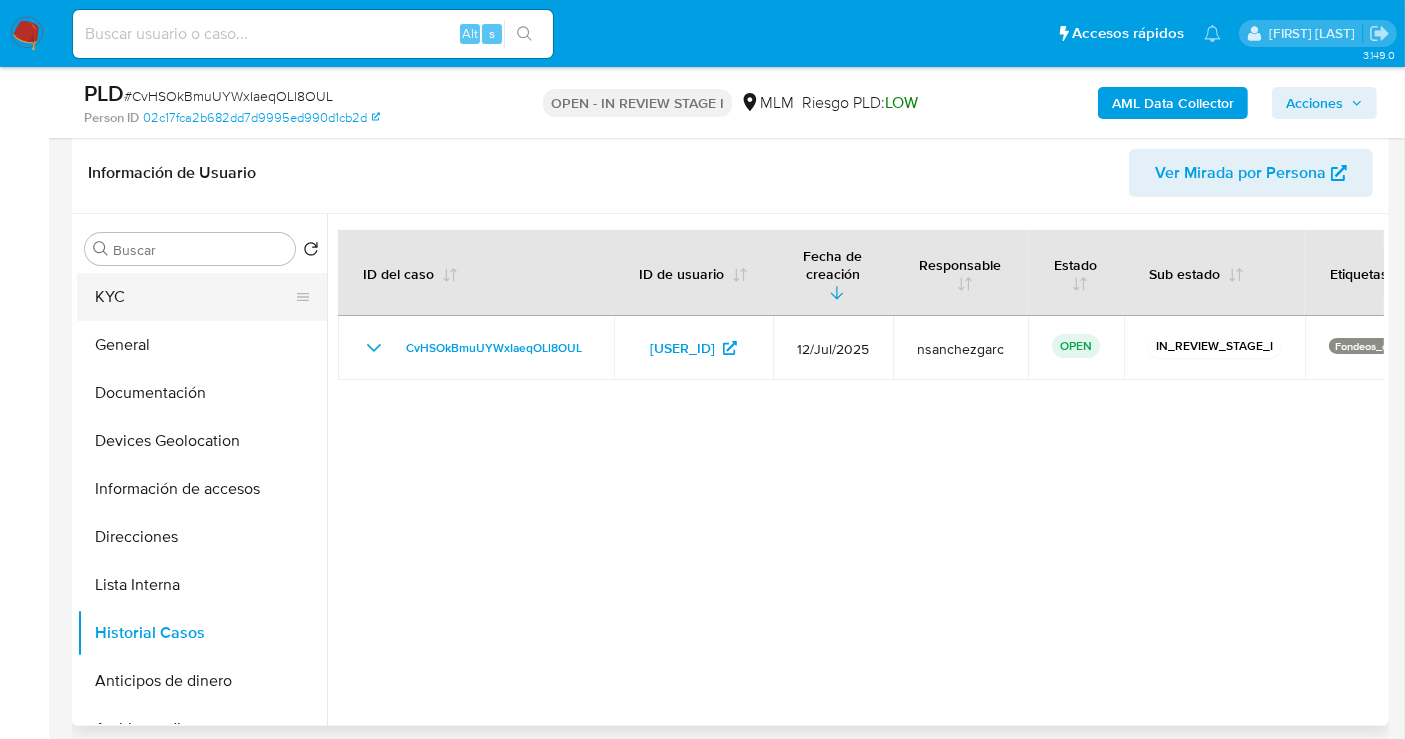 click on "KYC" at bounding box center (194, 297) 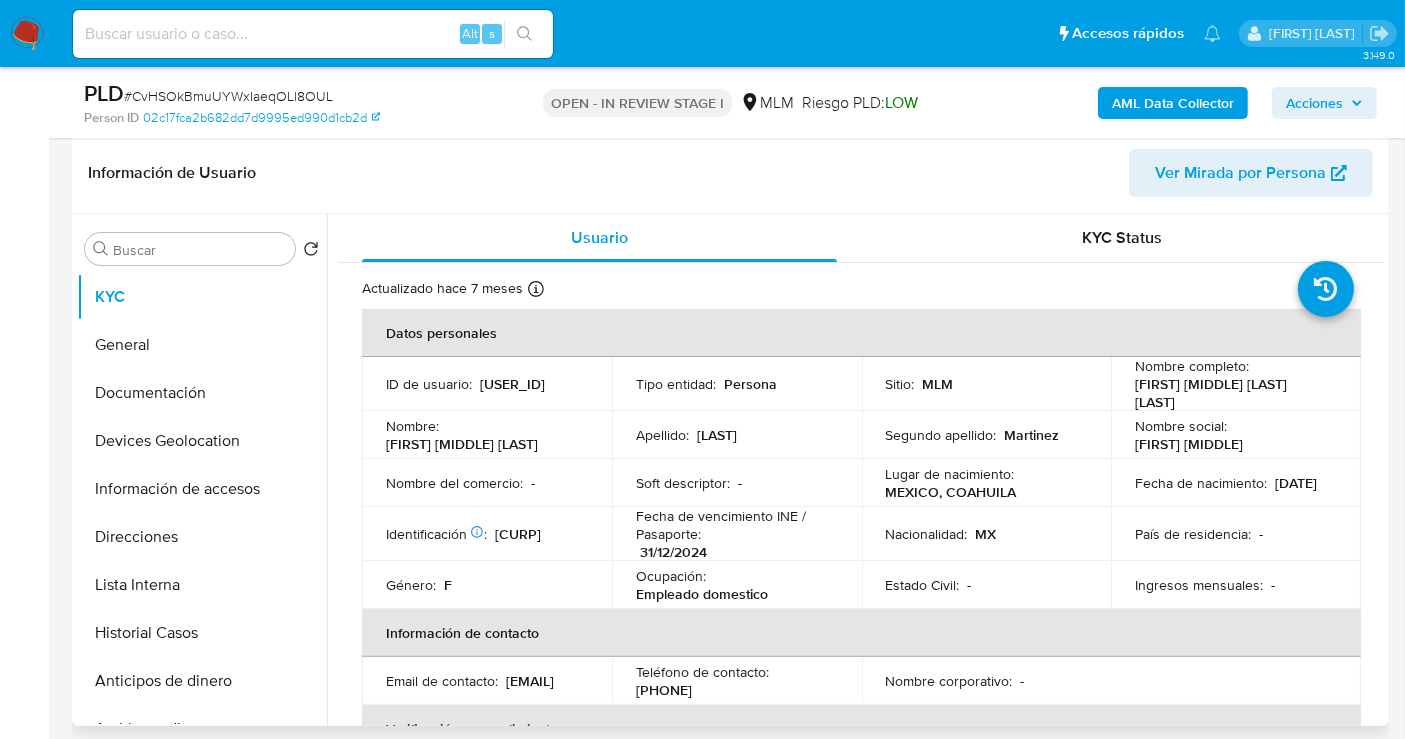 drag, startPoint x: 535, startPoint y: 695, endPoint x: 375, endPoint y: 696, distance: 160.00313 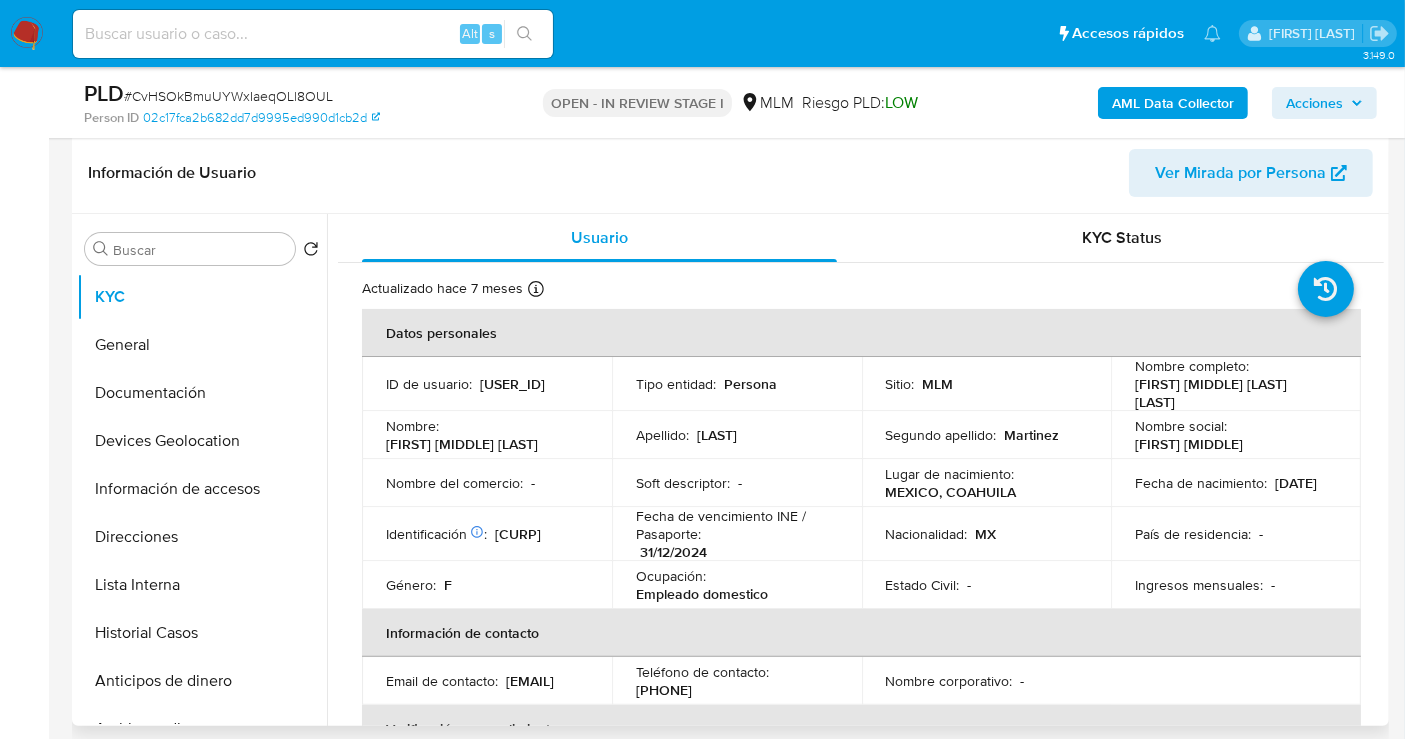 drag, startPoint x: 725, startPoint y: 688, endPoint x: 623, endPoint y: 690, distance: 102.01961 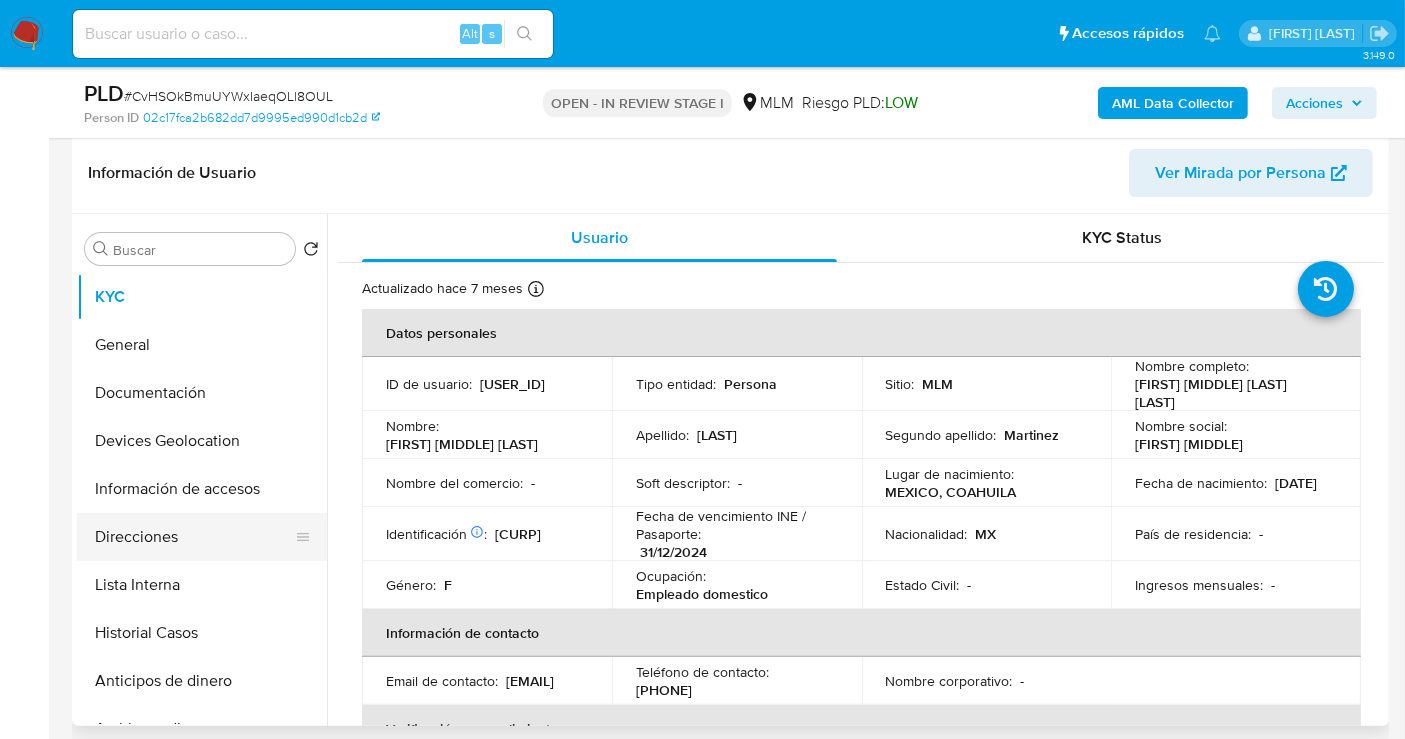 click on "Direcciones" at bounding box center (194, 537) 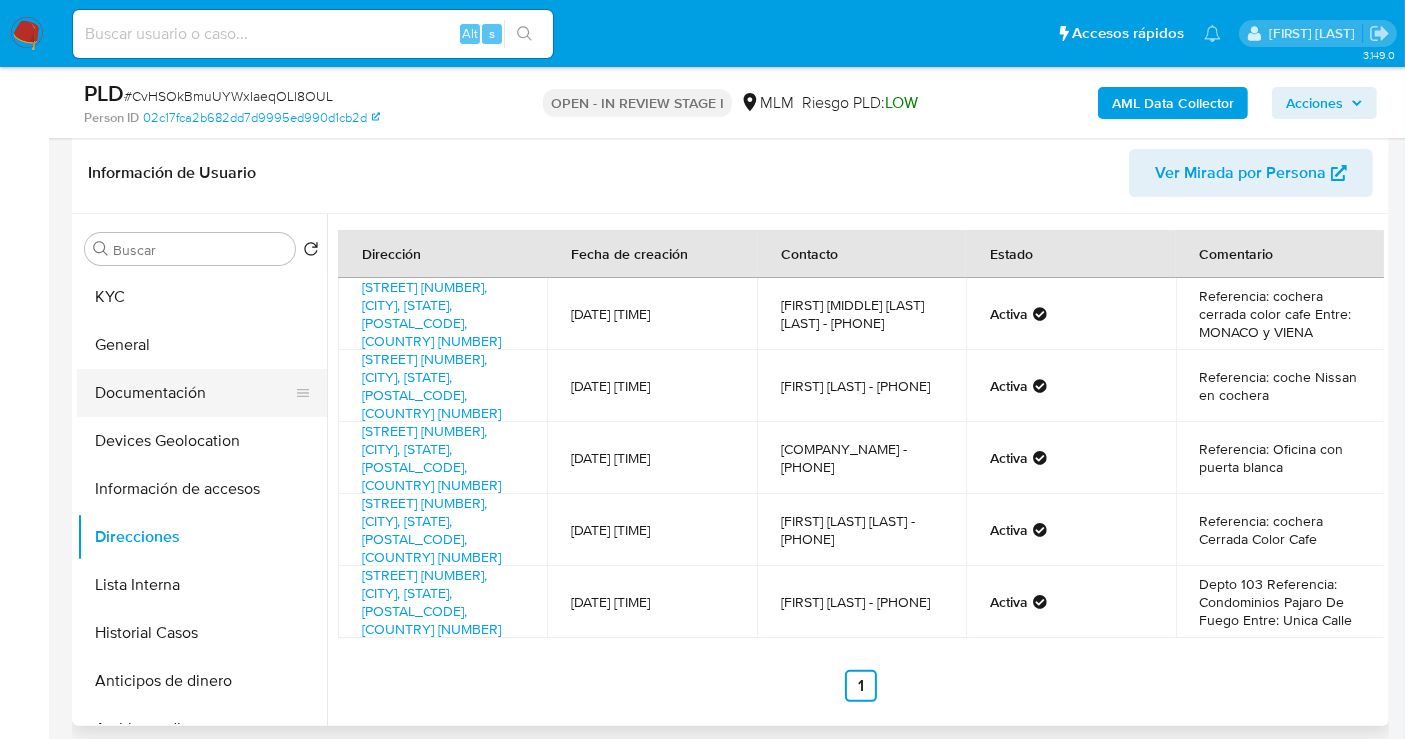 click on "Documentación" at bounding box center (194, 393) 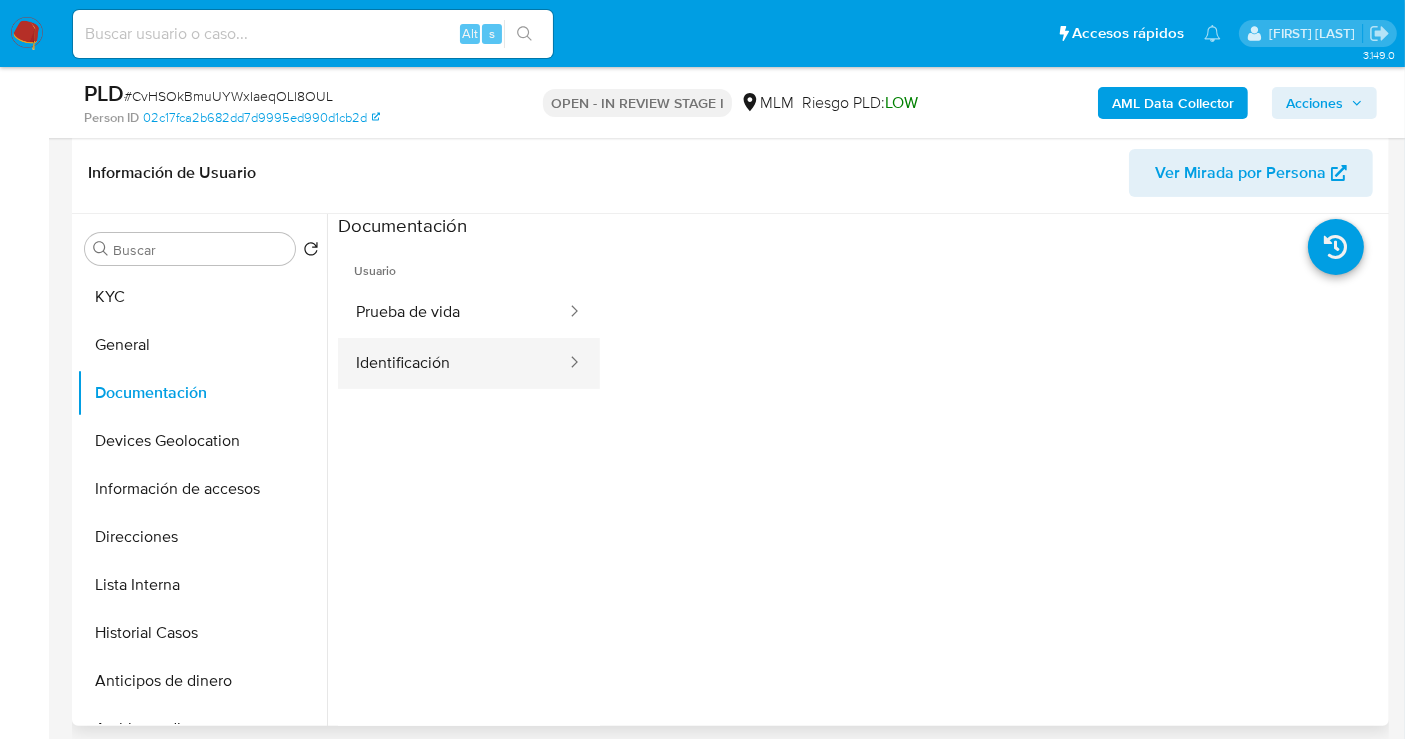 click on "Identificación" at bounding box center [453, 363] 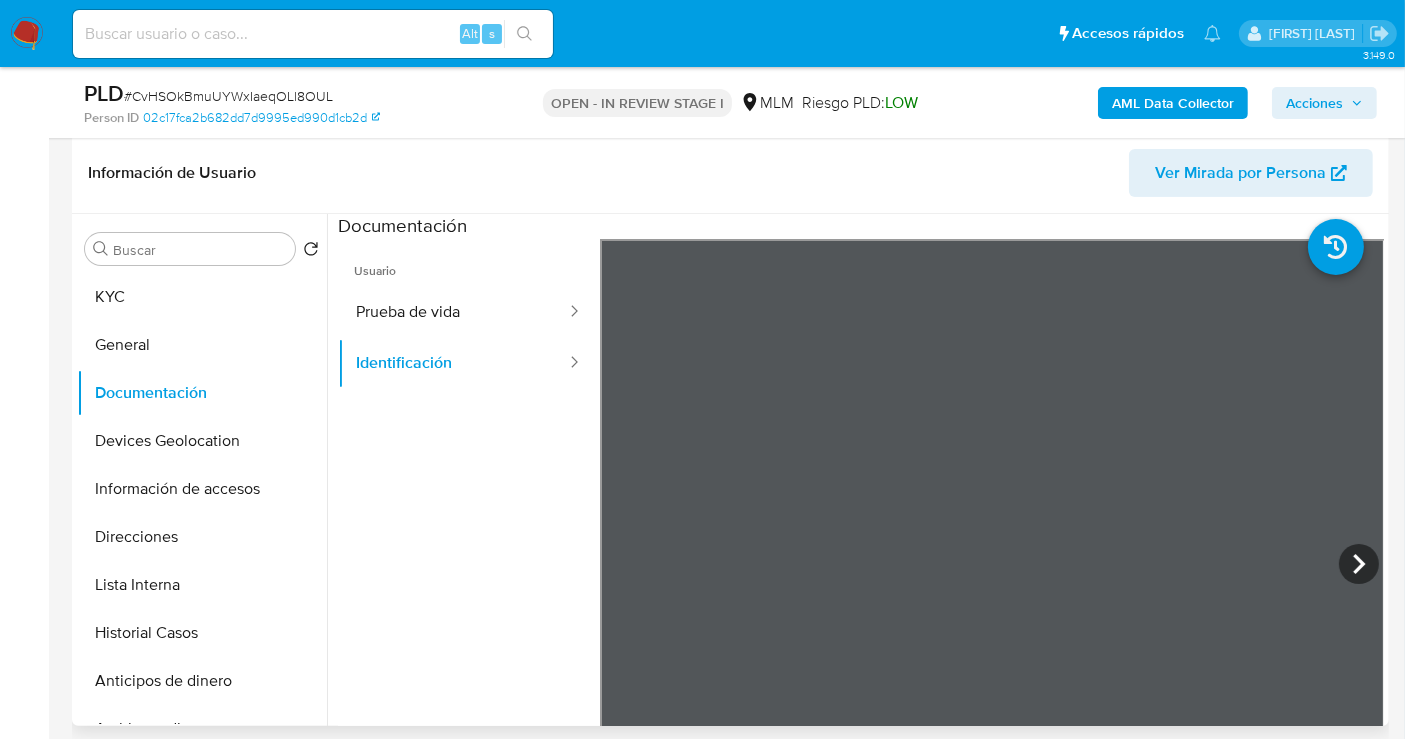 scroll, scrollTop: 71, scrollLeft: 0, axis: vertical 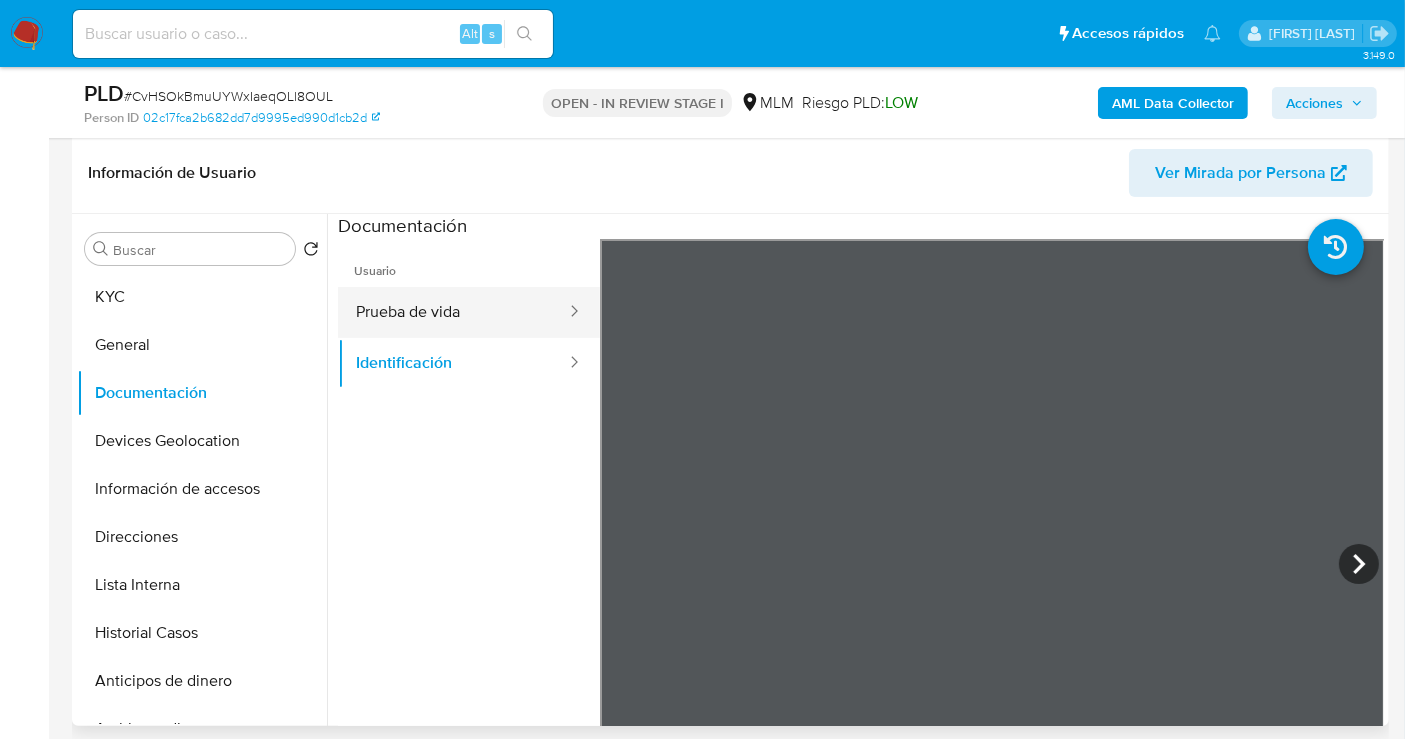 click on "Prueba de vida" at bounding box center (453, 312) 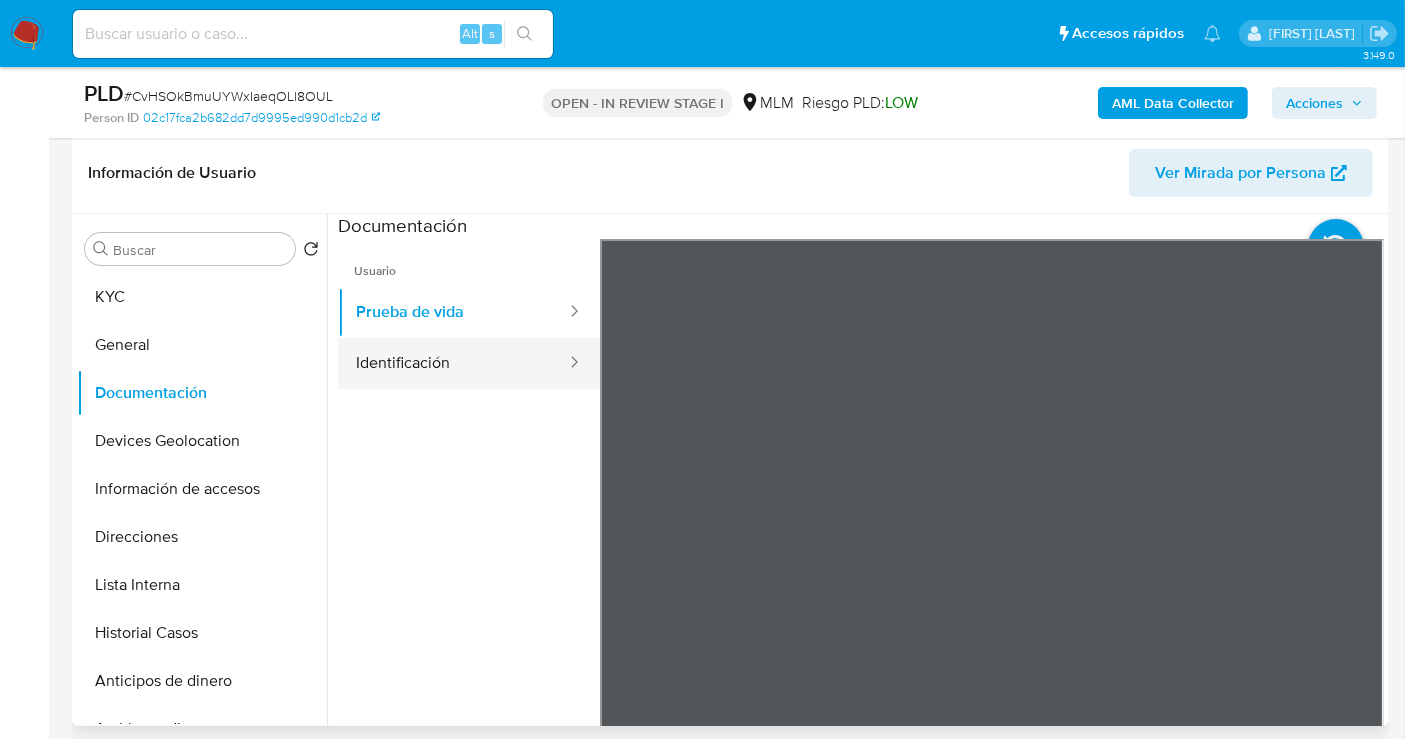 click on "Identificación" at bounding box center [453, 363] 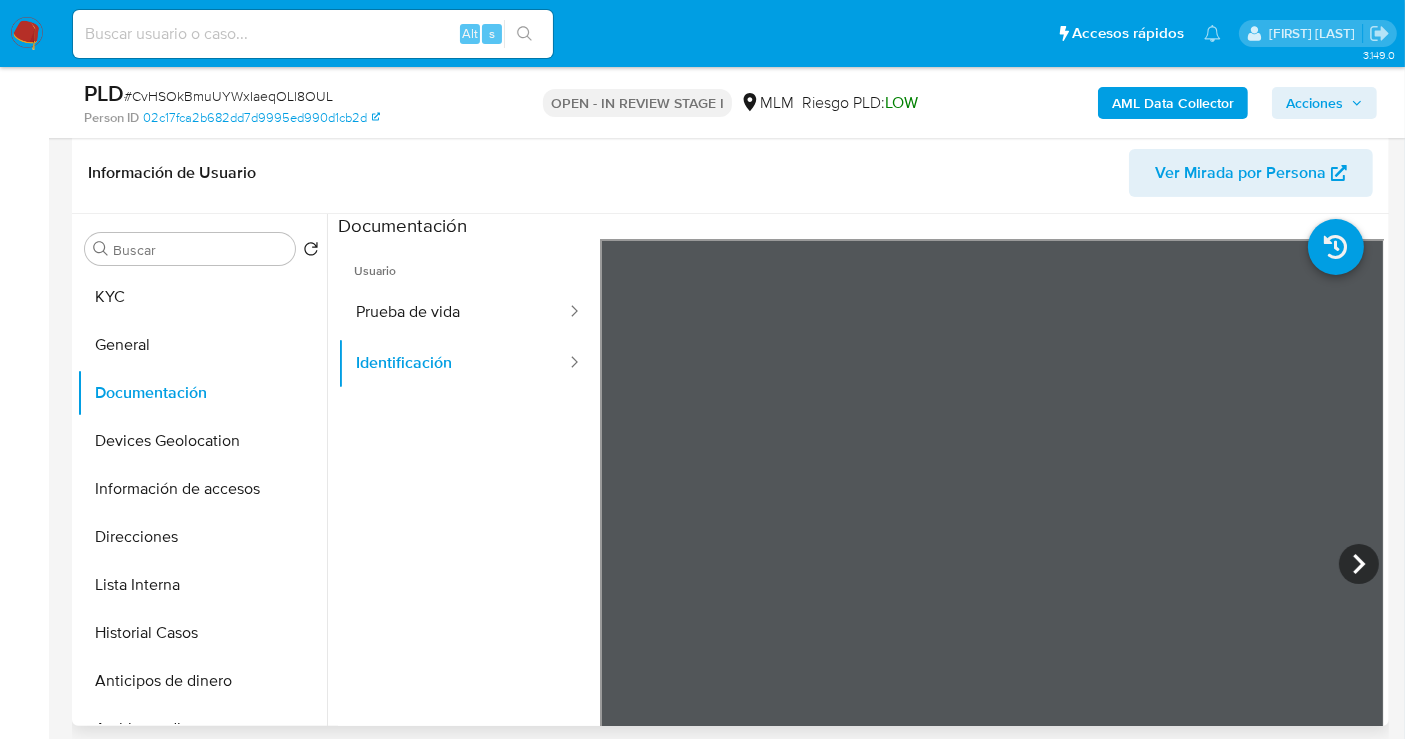 type 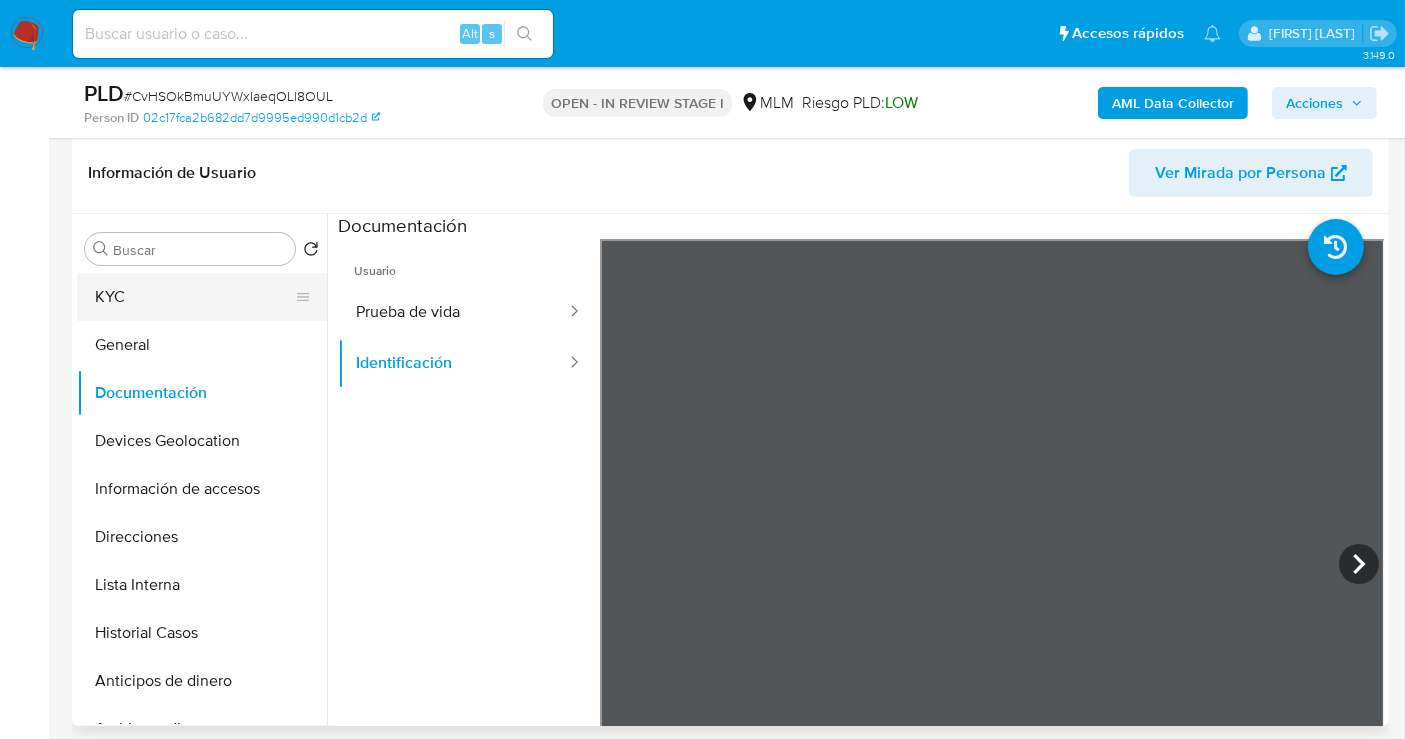 click on "KYC" at bounding box center [194, 297] 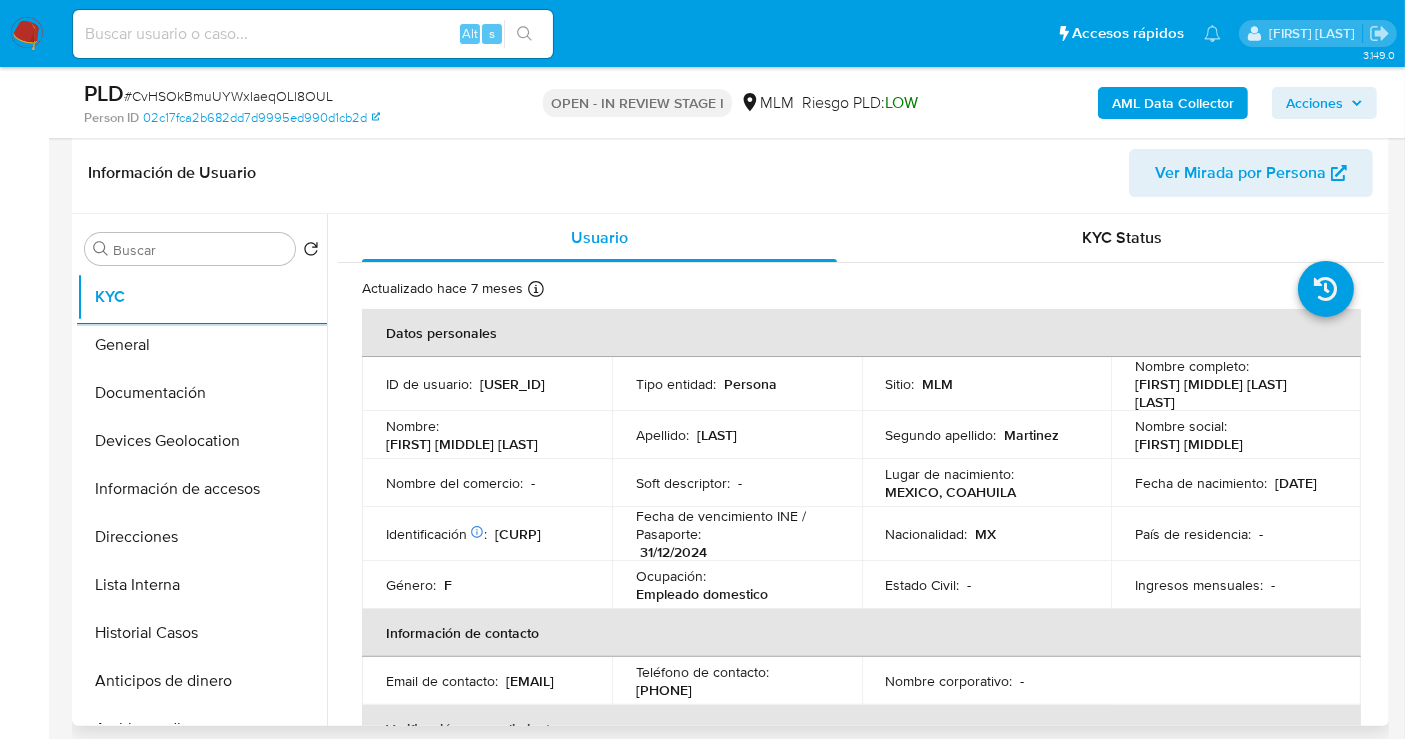 click on "220294385" at bounding box center [512, 384] 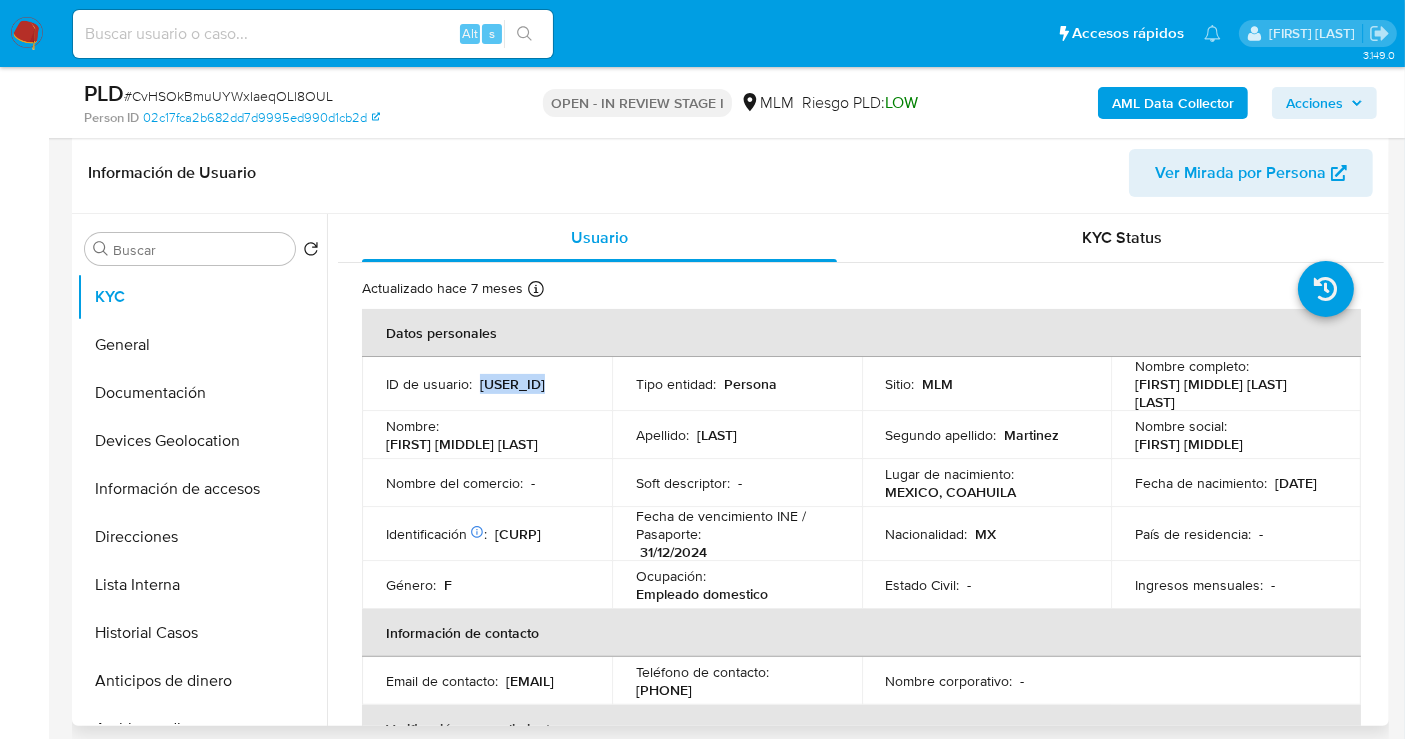 click on "220294385" at bounding box center [512, 384] 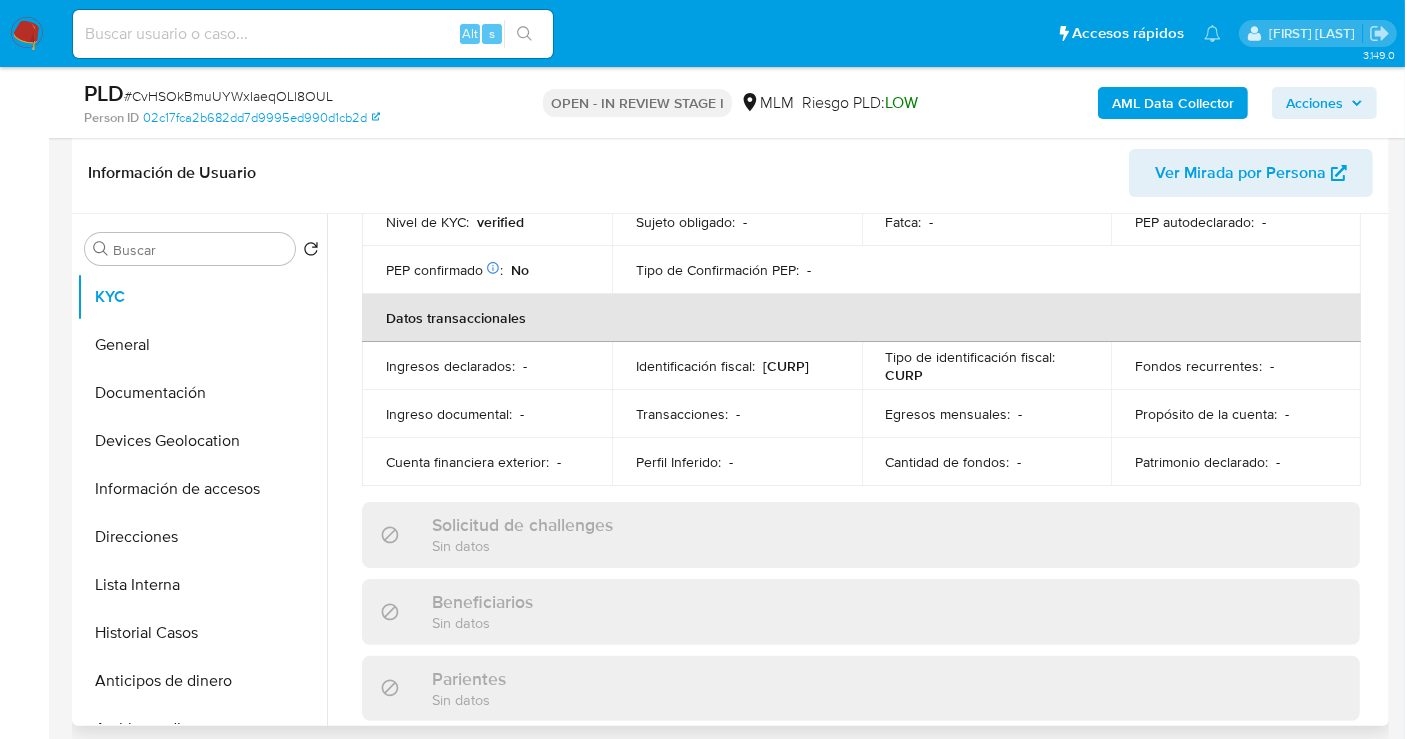 scroll, scrollTop: 666, scrollLeft: 0, axis: vertical 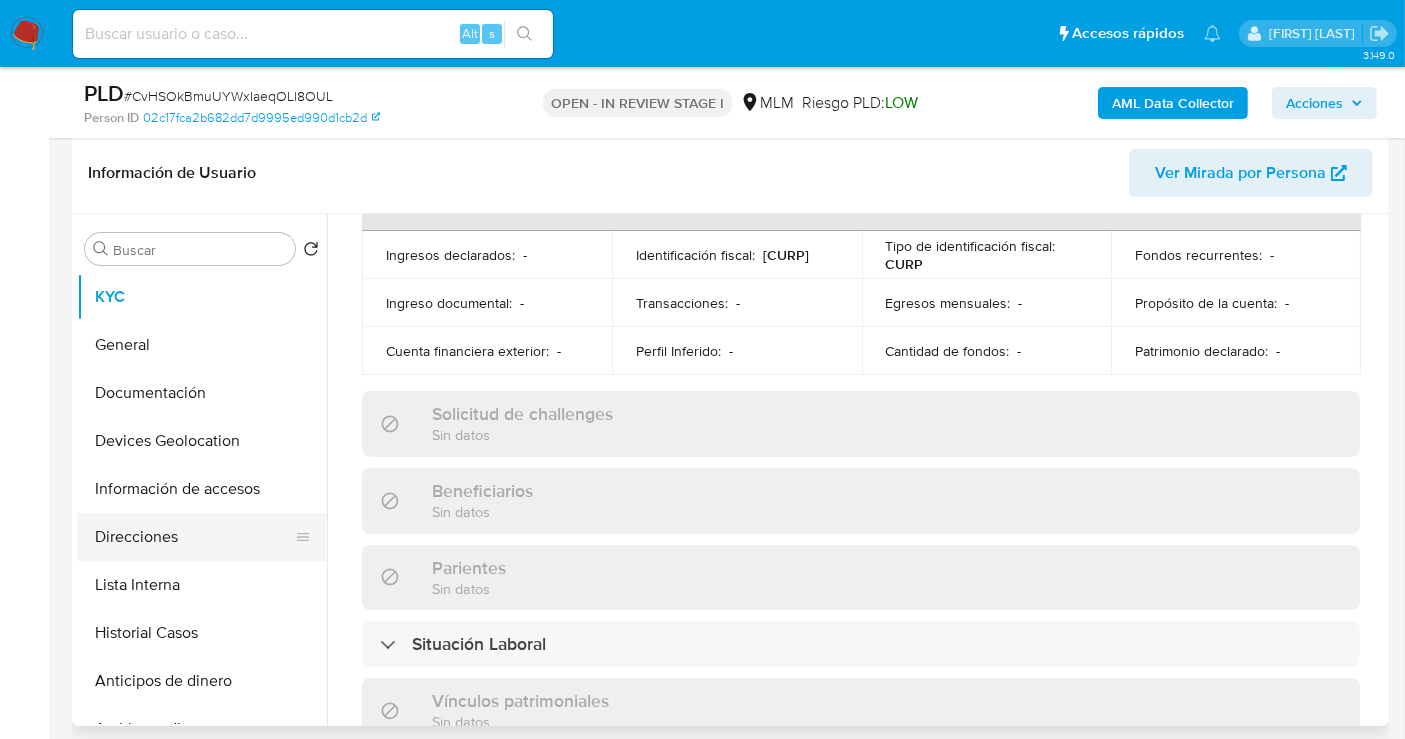 click on "Direcciones" at bounding box center [194, 537] 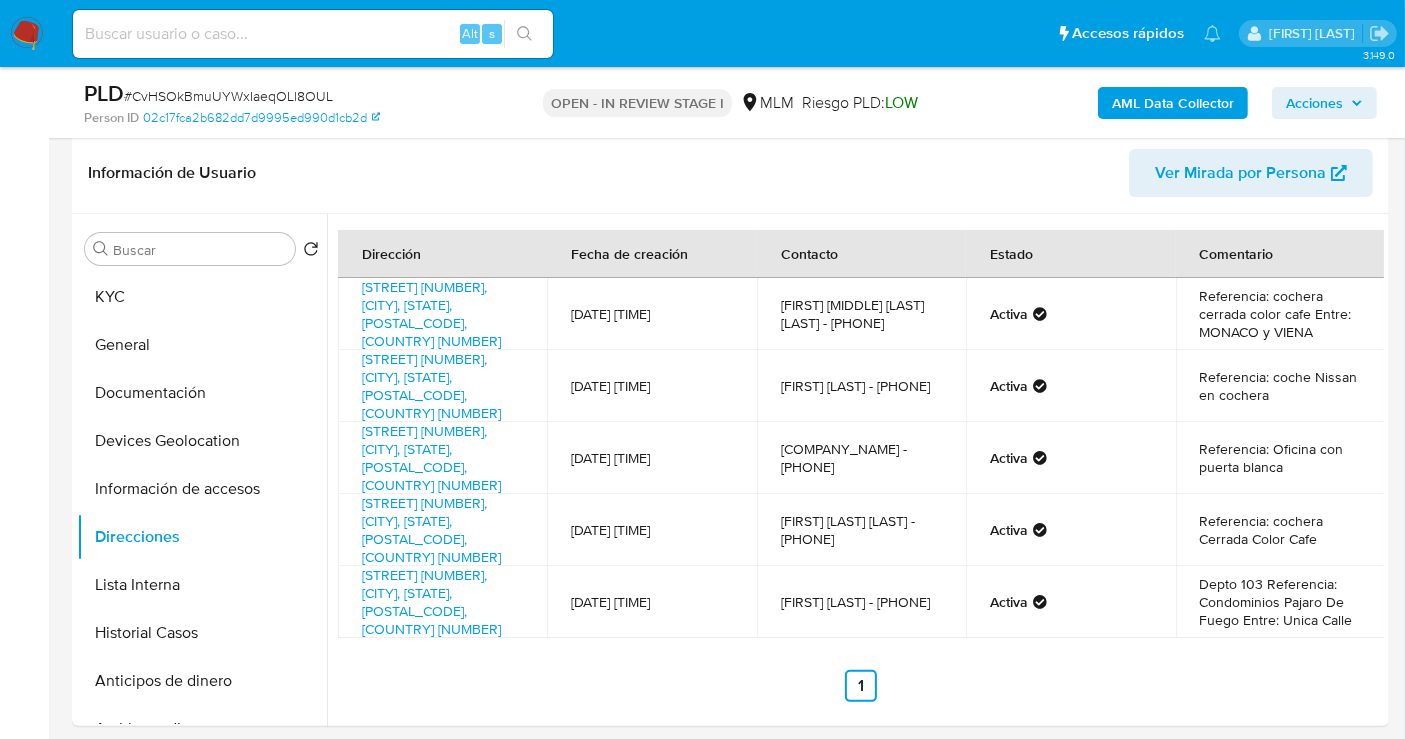 type 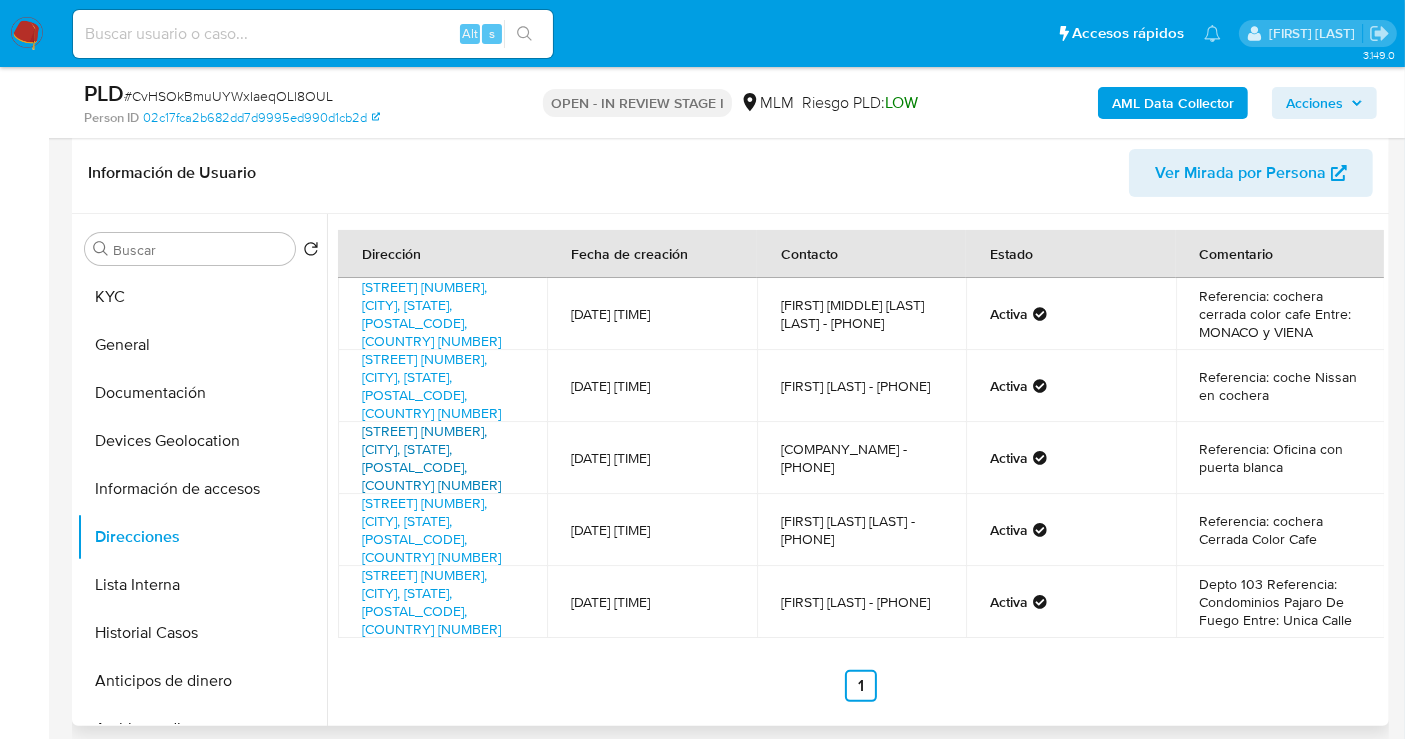 click on "Blvd. Armando Del Castillo F 835, Gómez Palacio, Durango, 35079, Mexico 835" at bounding box center [431, 458] 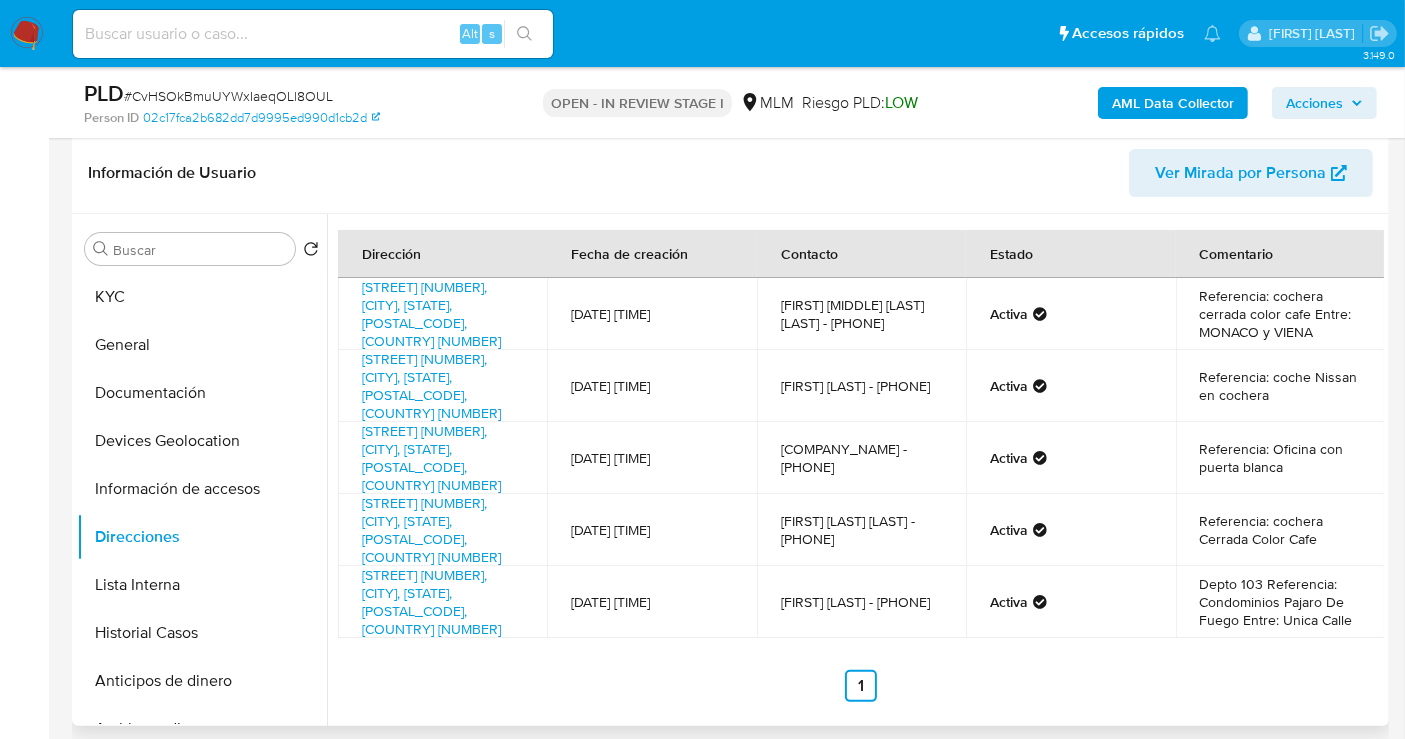 drag, startPoint x: 842, startPoint y: 431, endPoint x: 769, endPoint y: 407, distance: 76.843994 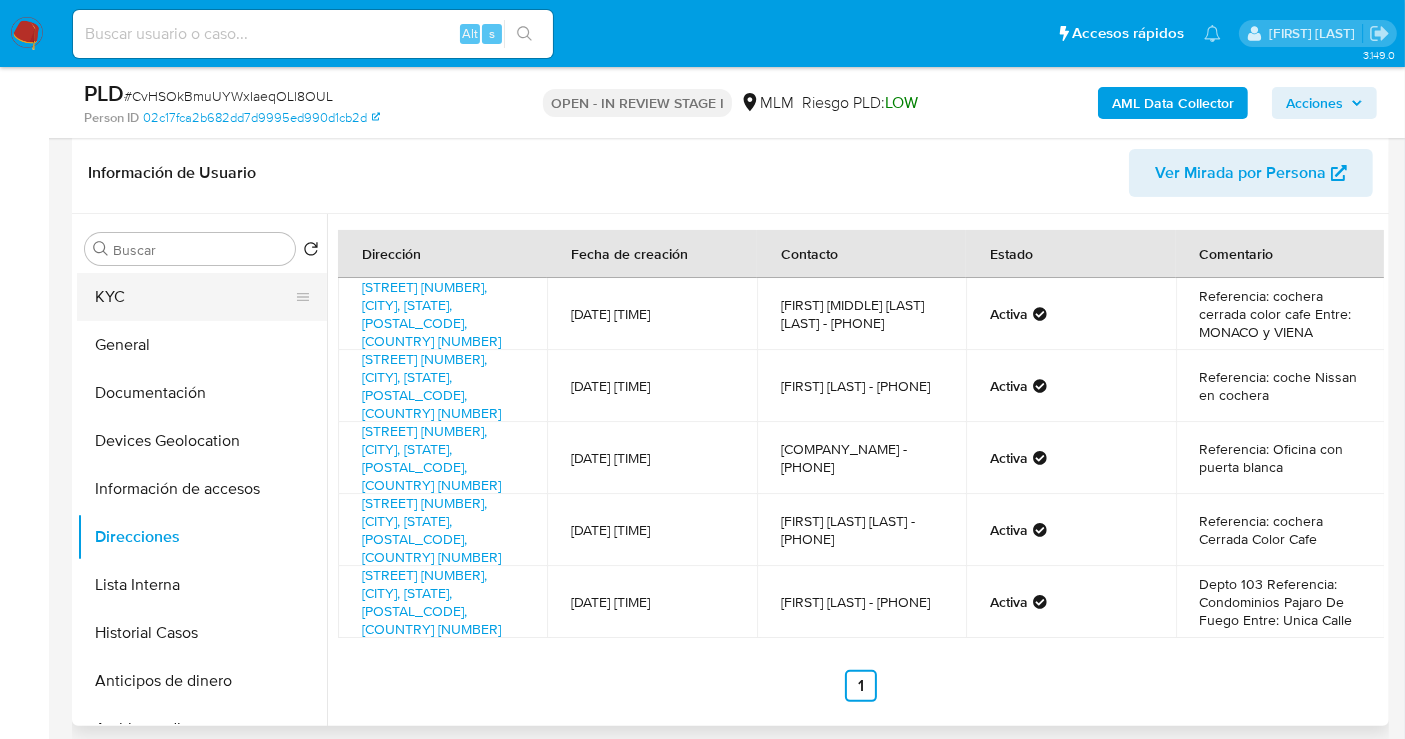 click on "KYC" at bounding box center (194, 297) 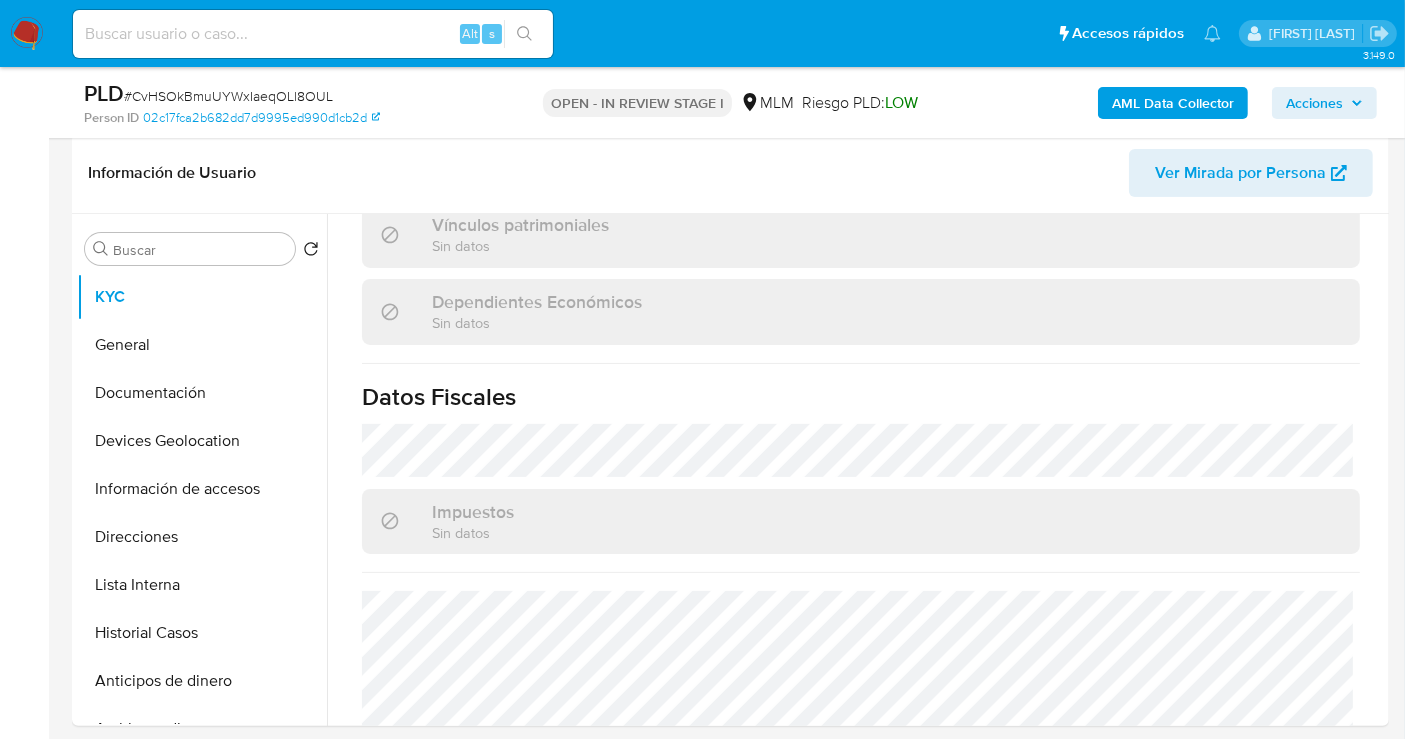 scroll, scrollTop: 1268, scrollLeft: 0, axis: vertical 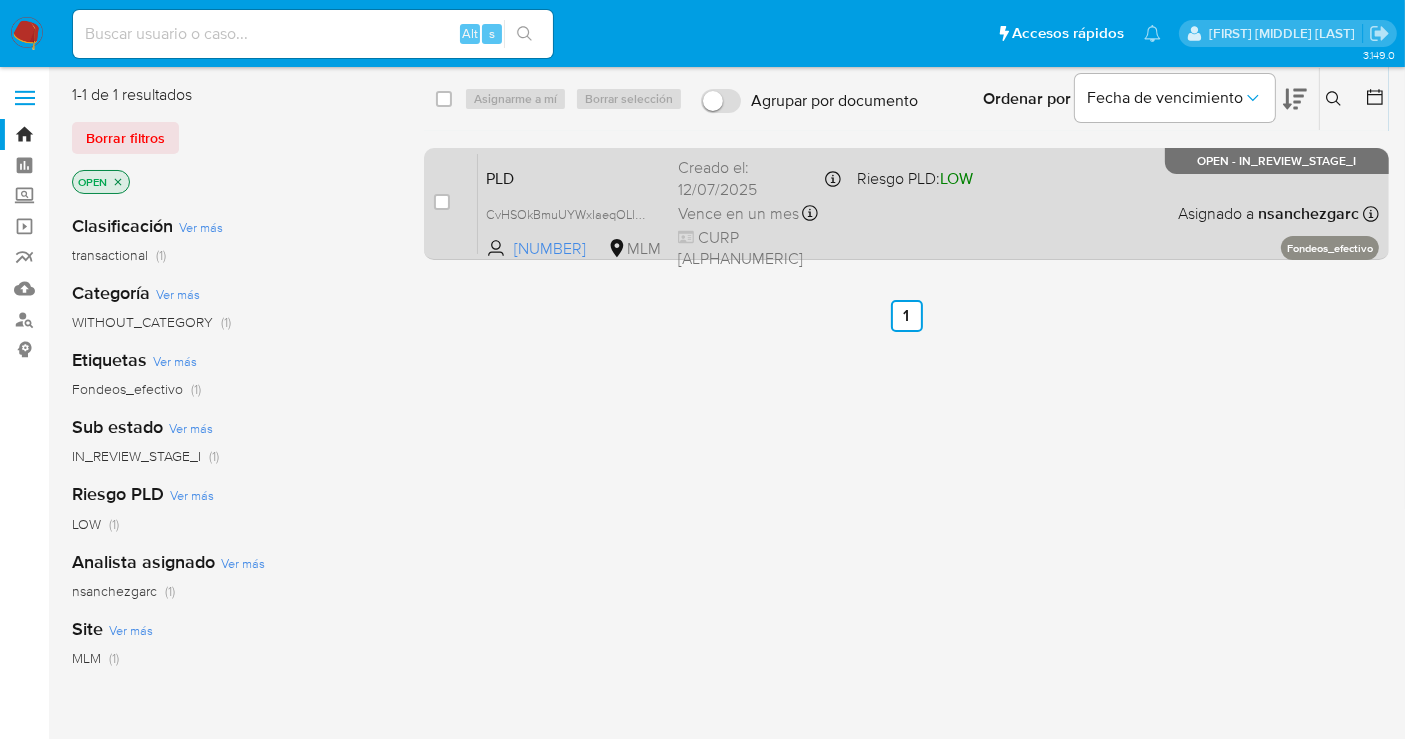 click on "Creado el: [DATE]   Creado el: [DATE] [TIME]" at bounding box center [759, 178] 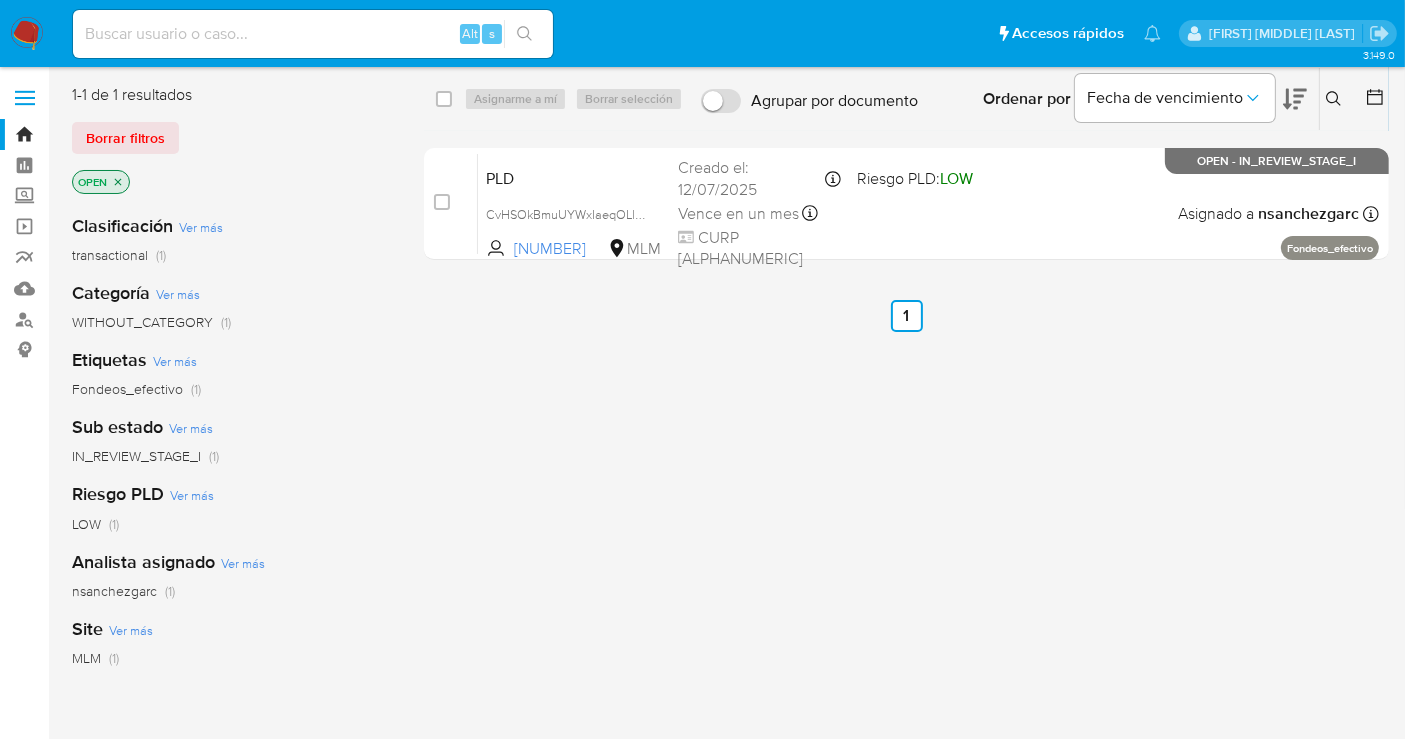 click at bounding box center (27, 34) 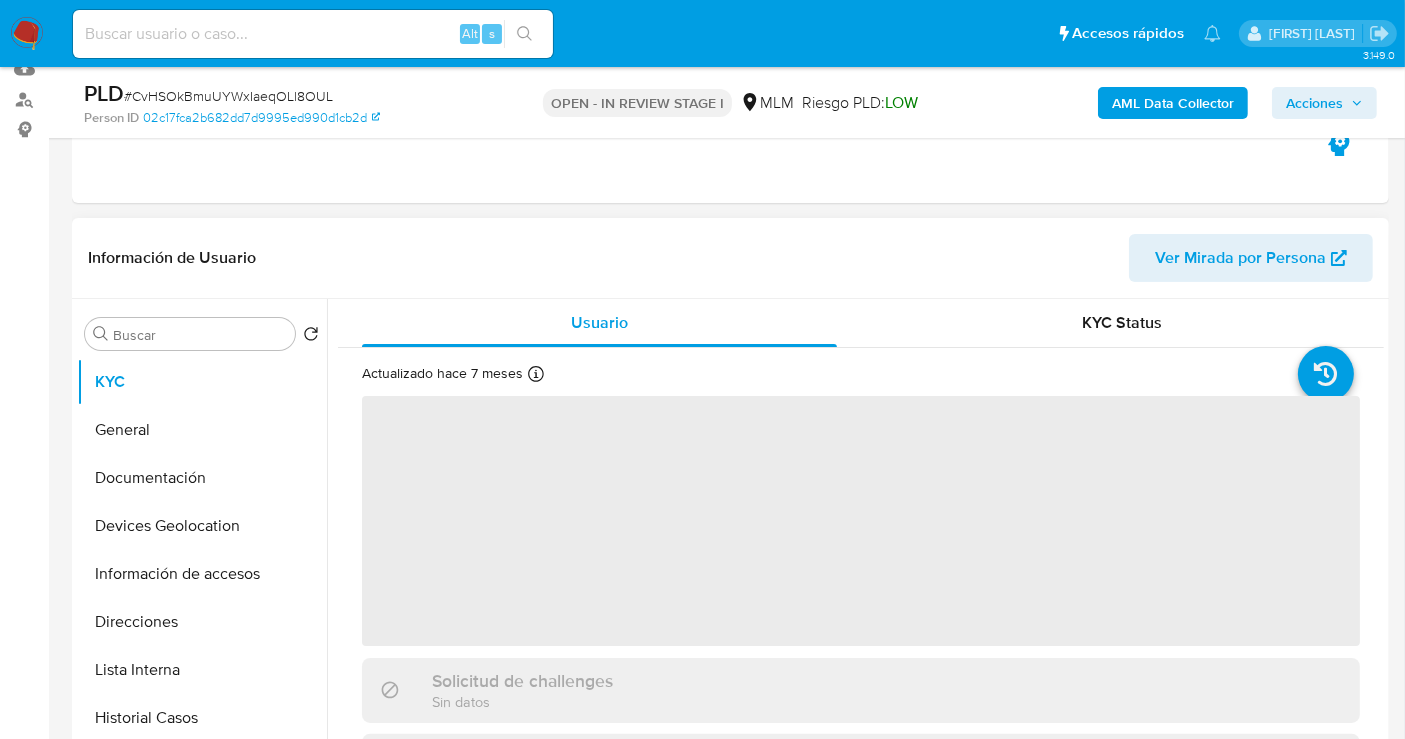 scroll, scrollTop: 222, scrollLeft: 0, axis: vertical 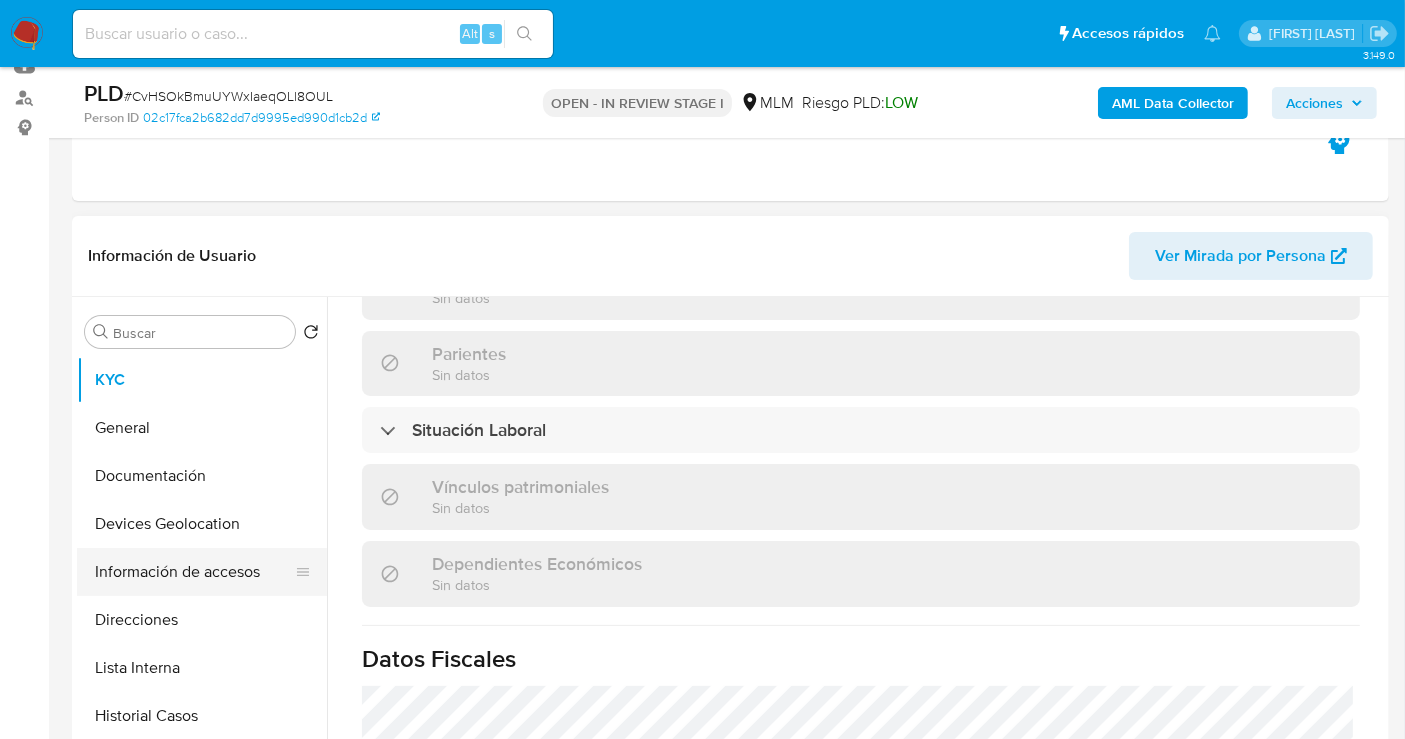 select on "10" 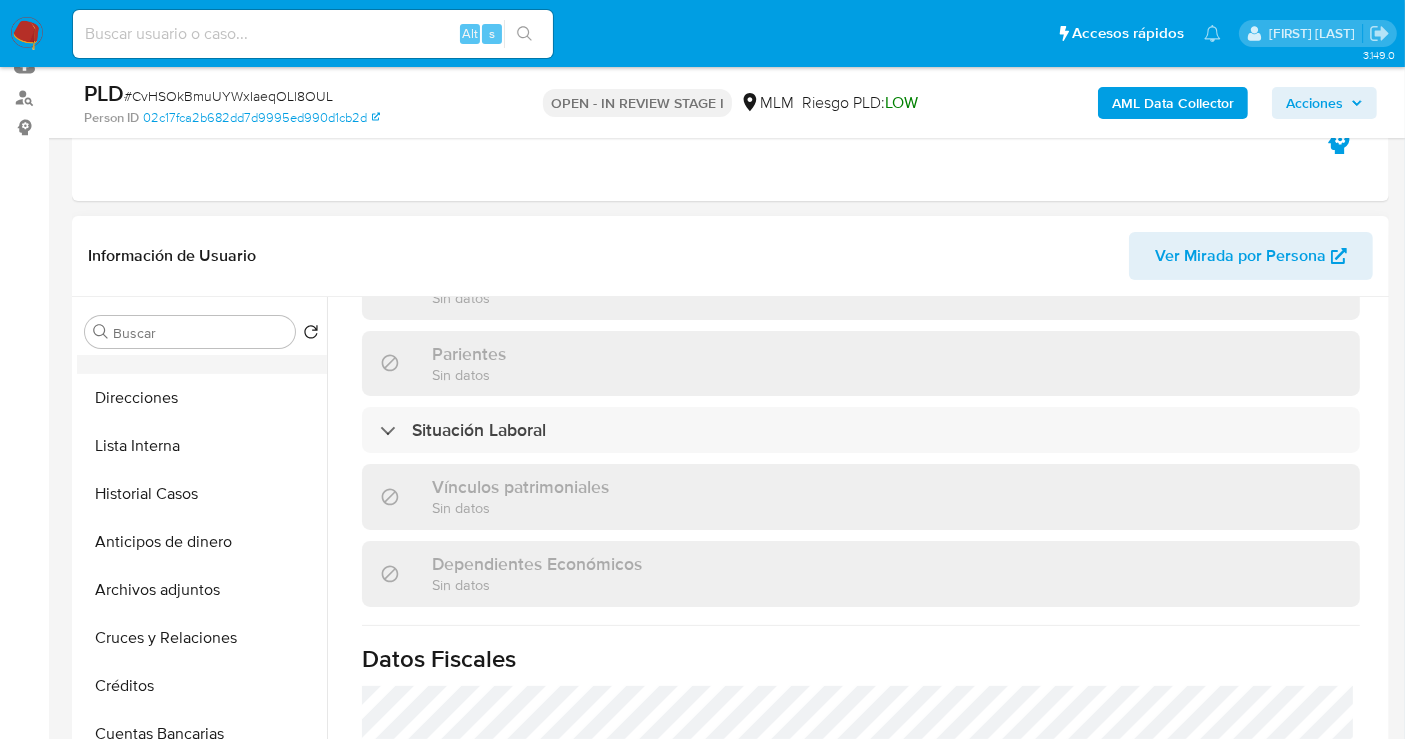 scroll, scrollTop: 333, scrollLeft: 0, axis: vertical 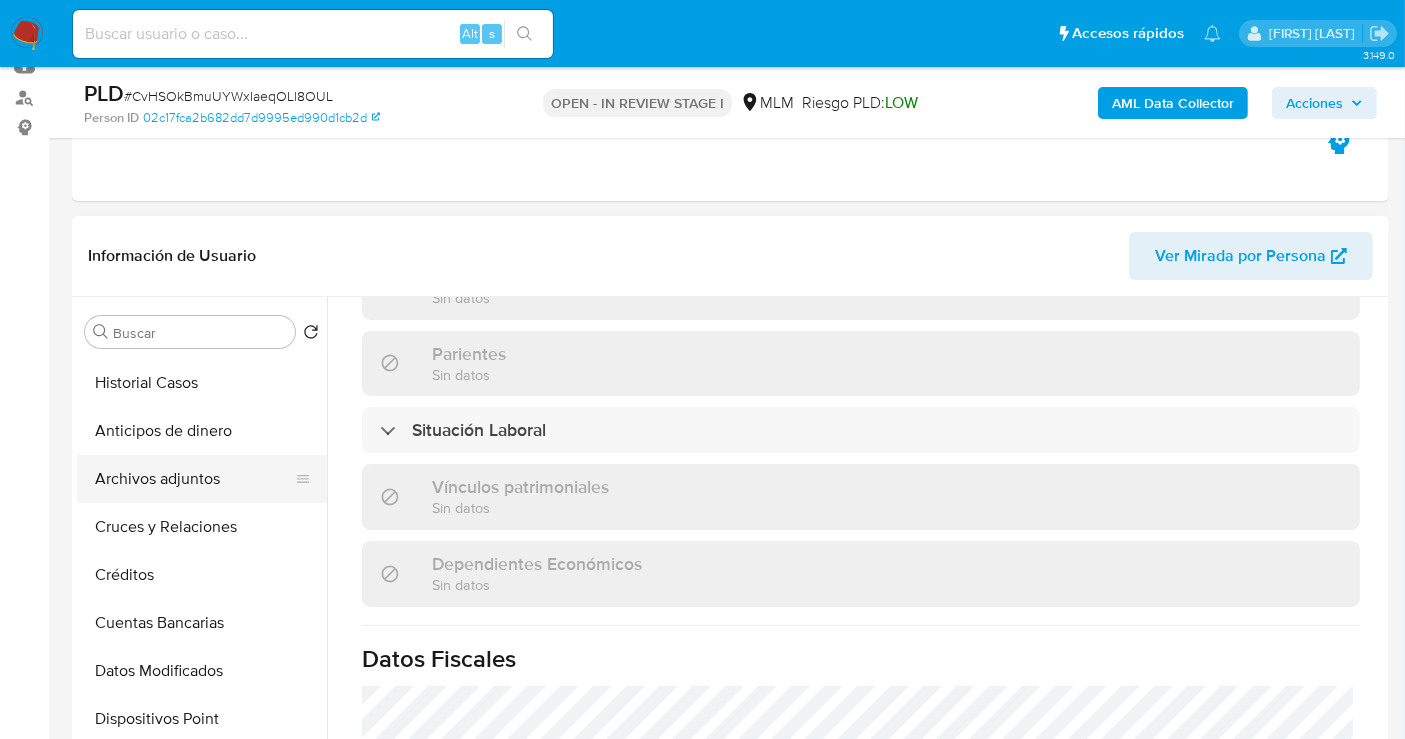 click on "Archivos adjuntos" at bounding box center (194, 479) 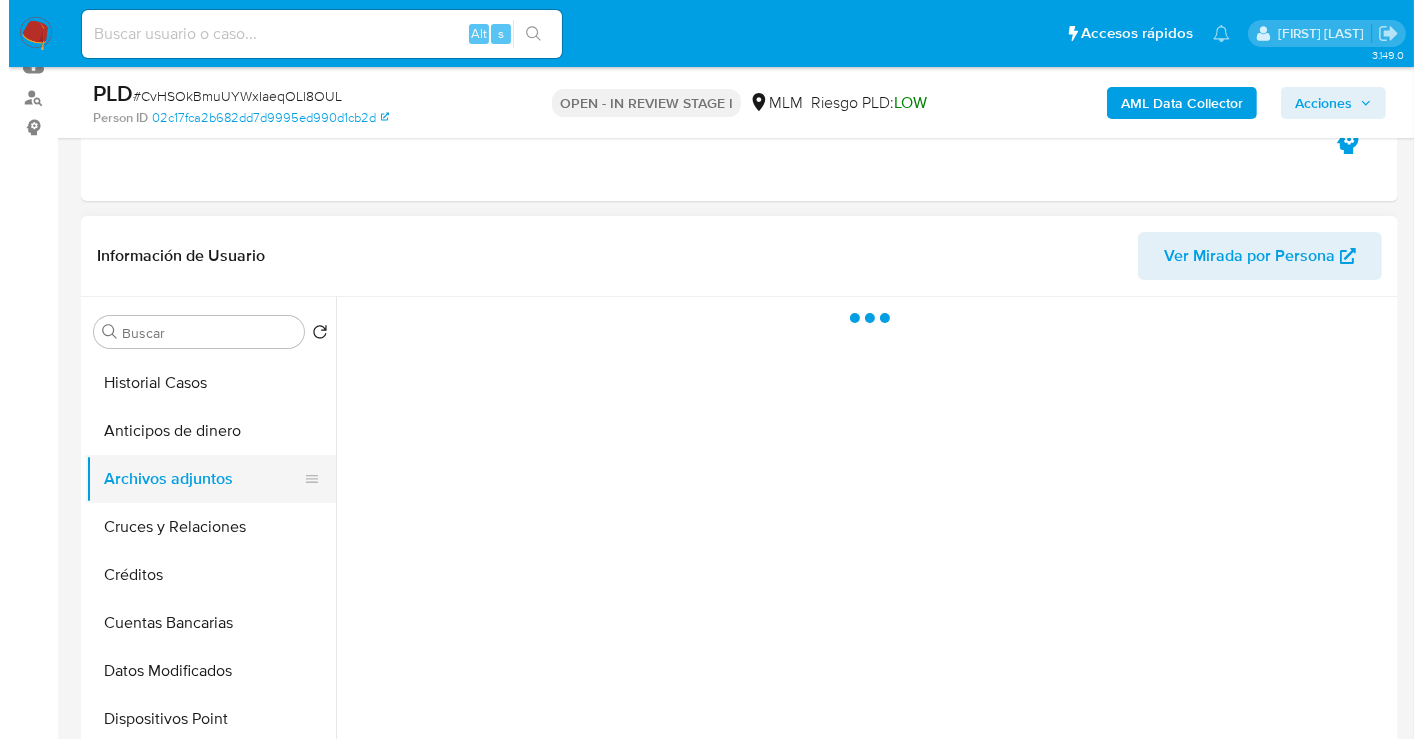 scroll, scrollTop: 0, scrollLeft: 0, axis: both 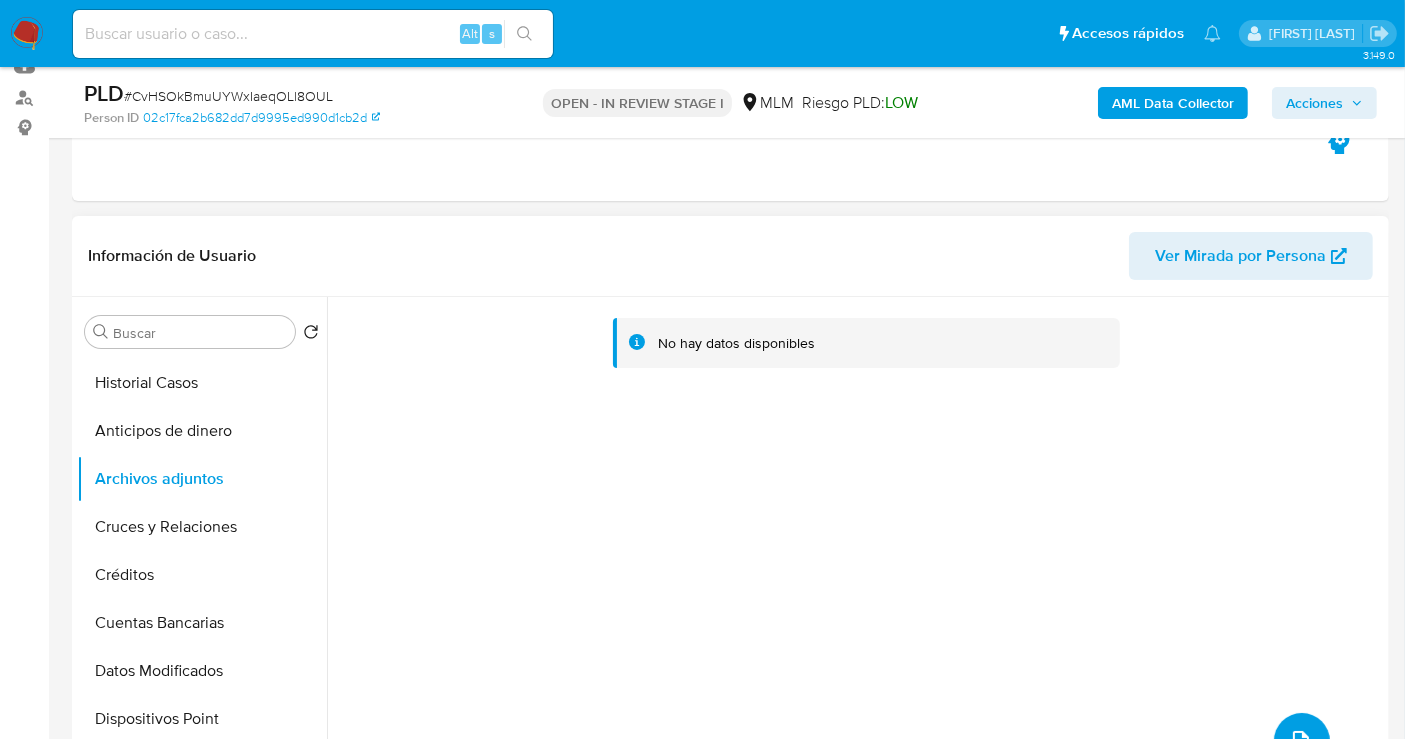 click 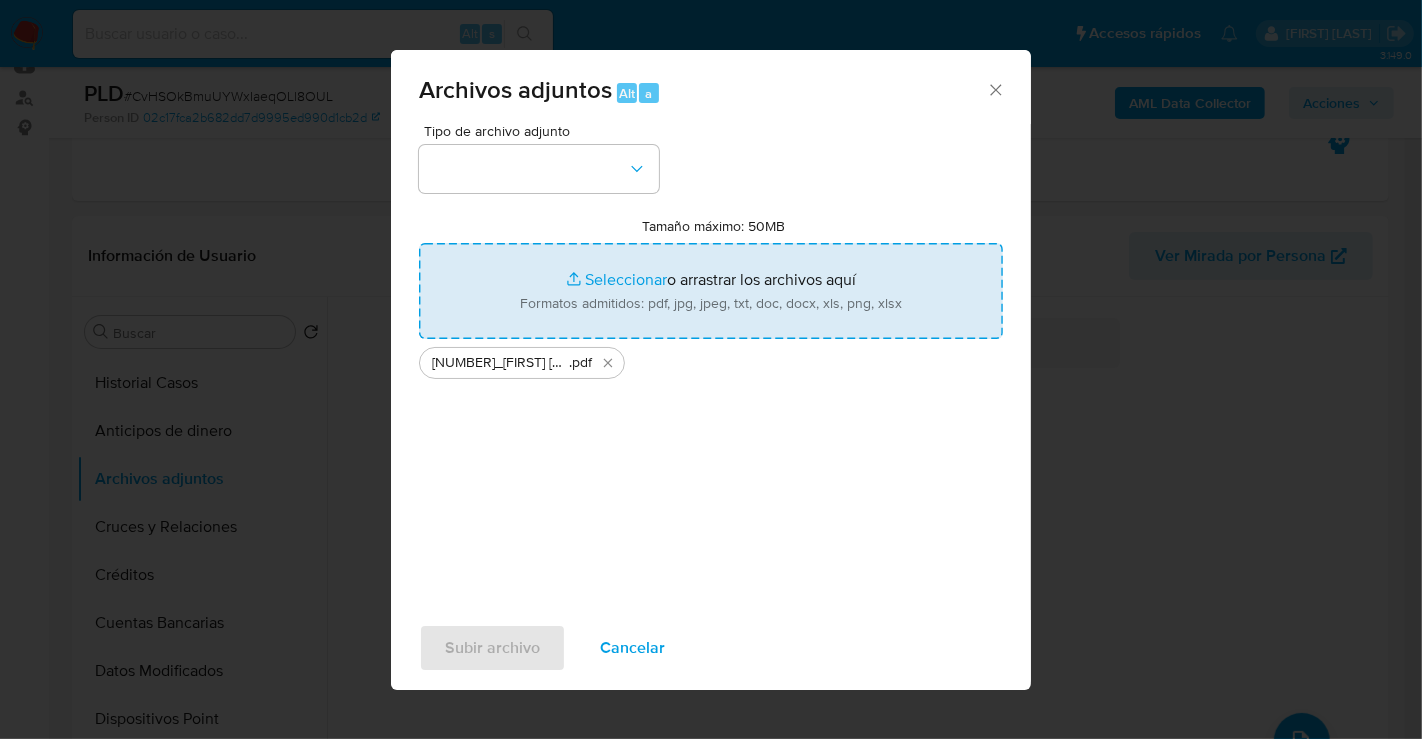 type on "C:\fakepath\220294385_MARIA DEL SOCORRO LAZAGA MARTINEZ_JUL25.xlsx" 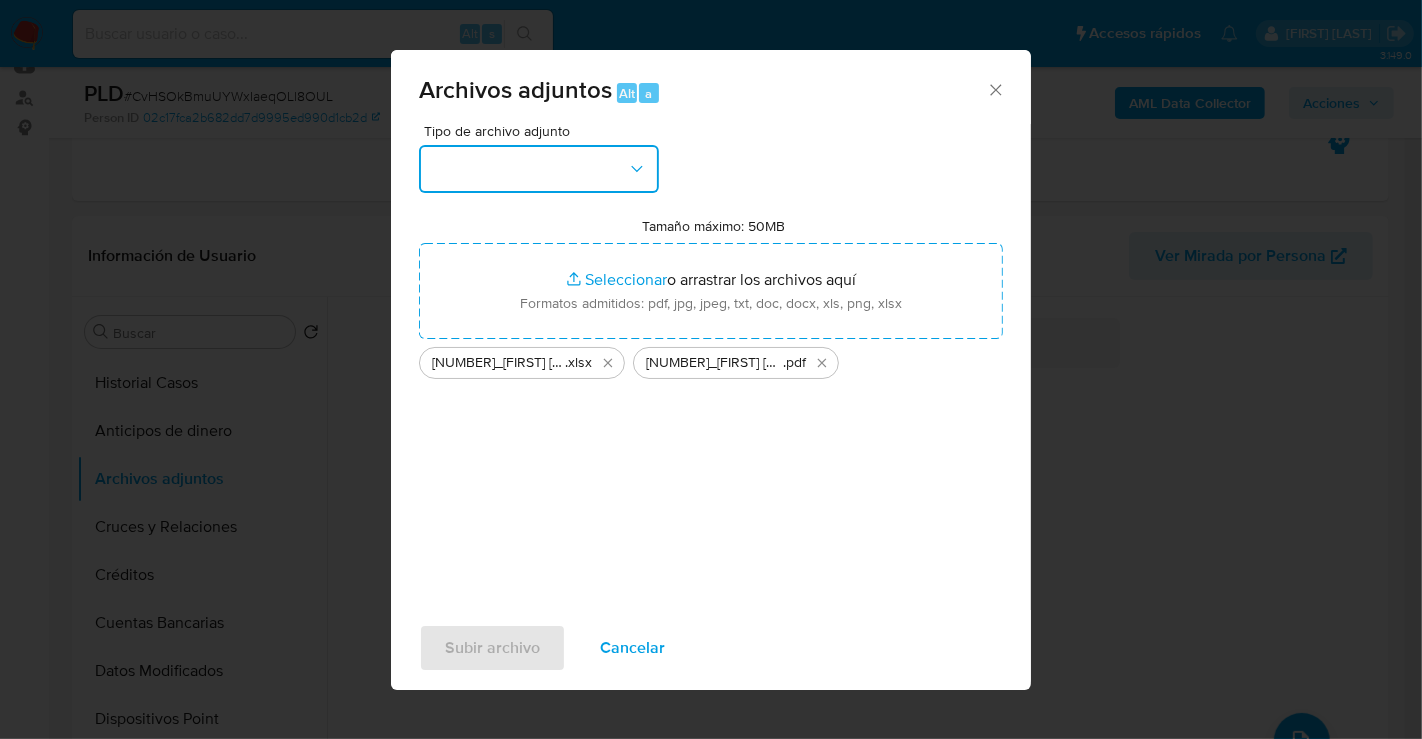 click at bounding box center (539, 169) 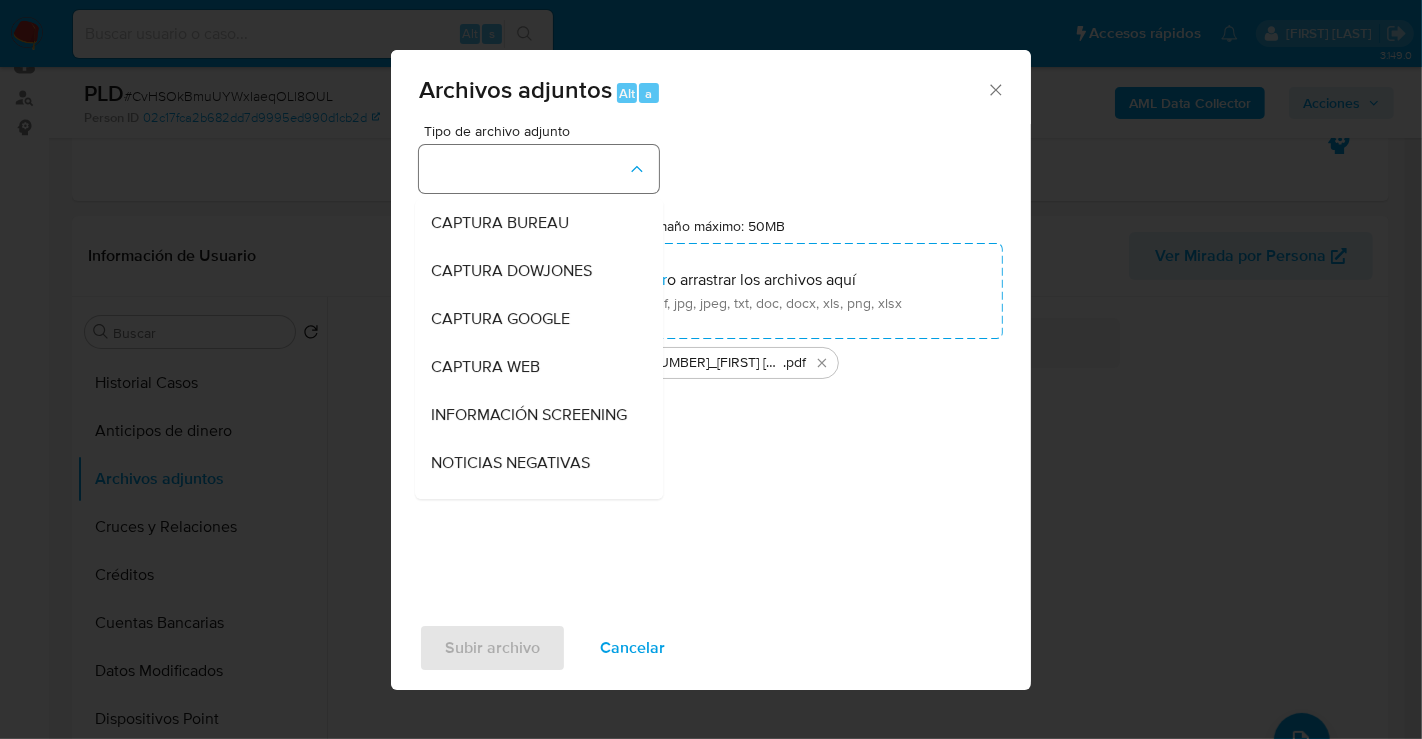 type 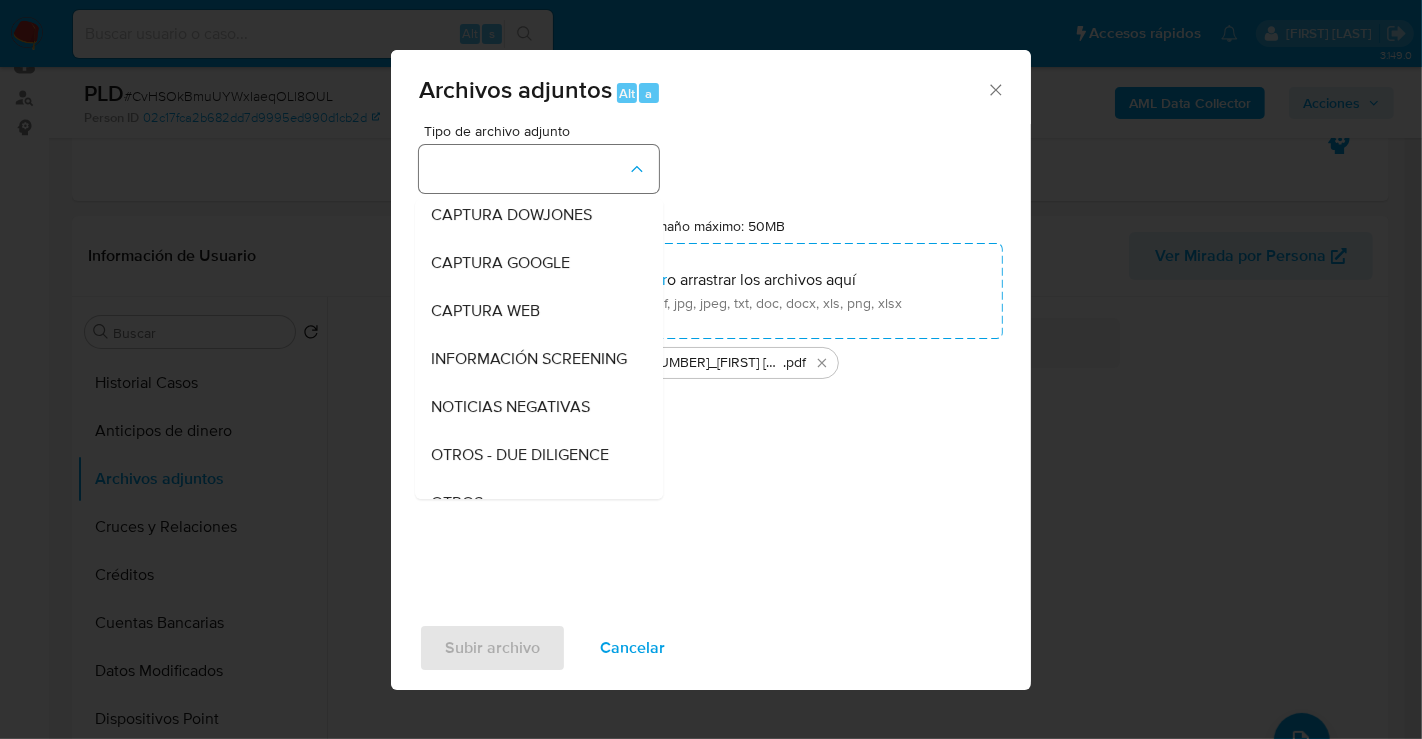 type 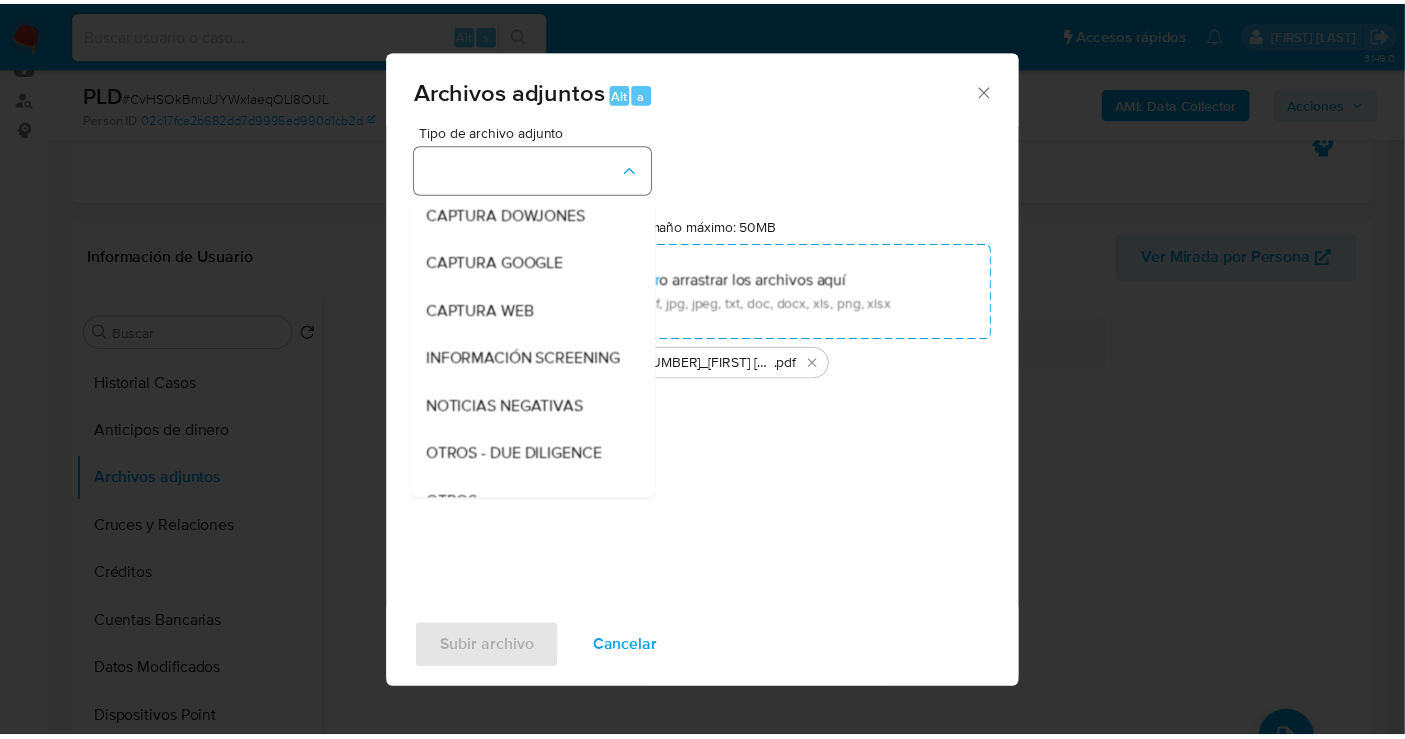 scroll, scrollTop: 103, scrollLeft: 0, axis: vertical 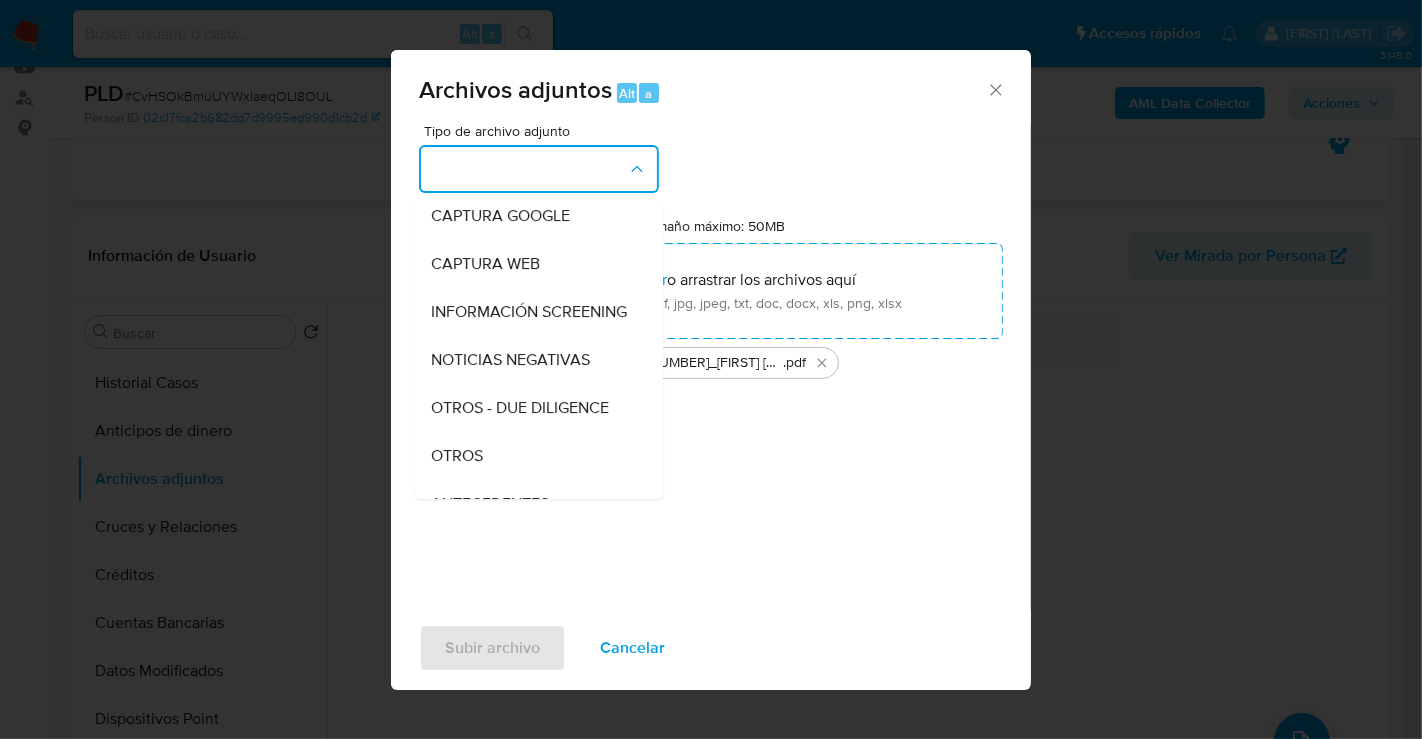 type 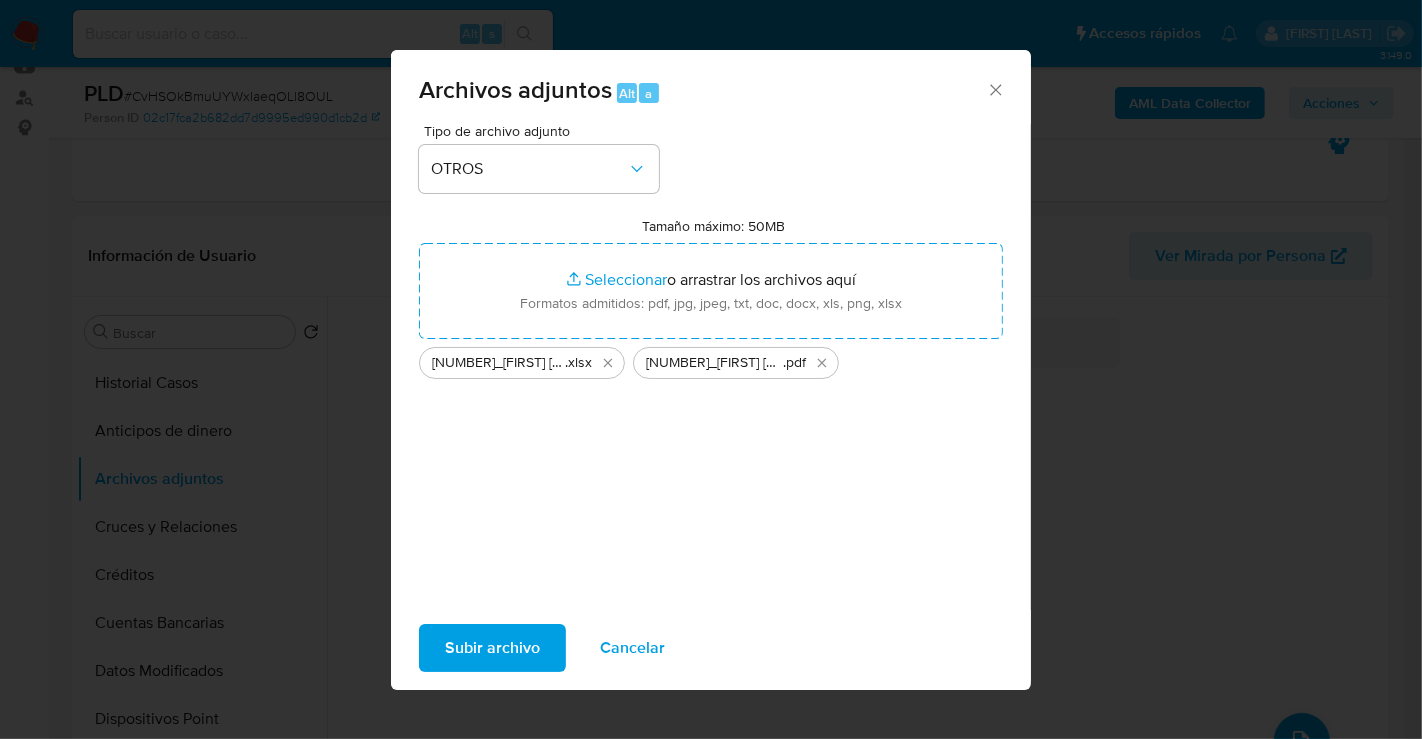 click on "Subir archivo" at bounding box center (492, 648) 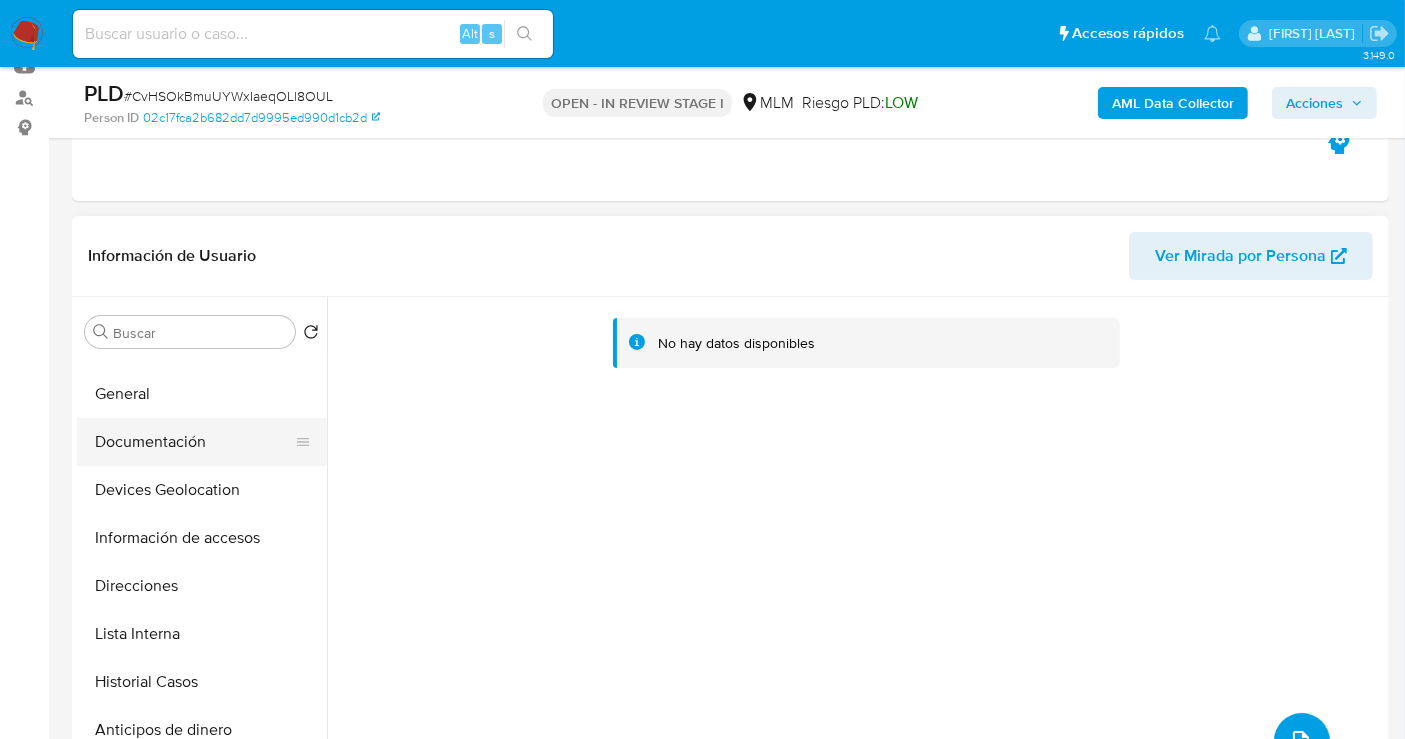 scroll, scrollTop: 0, scrollLeft: 0, axis: both 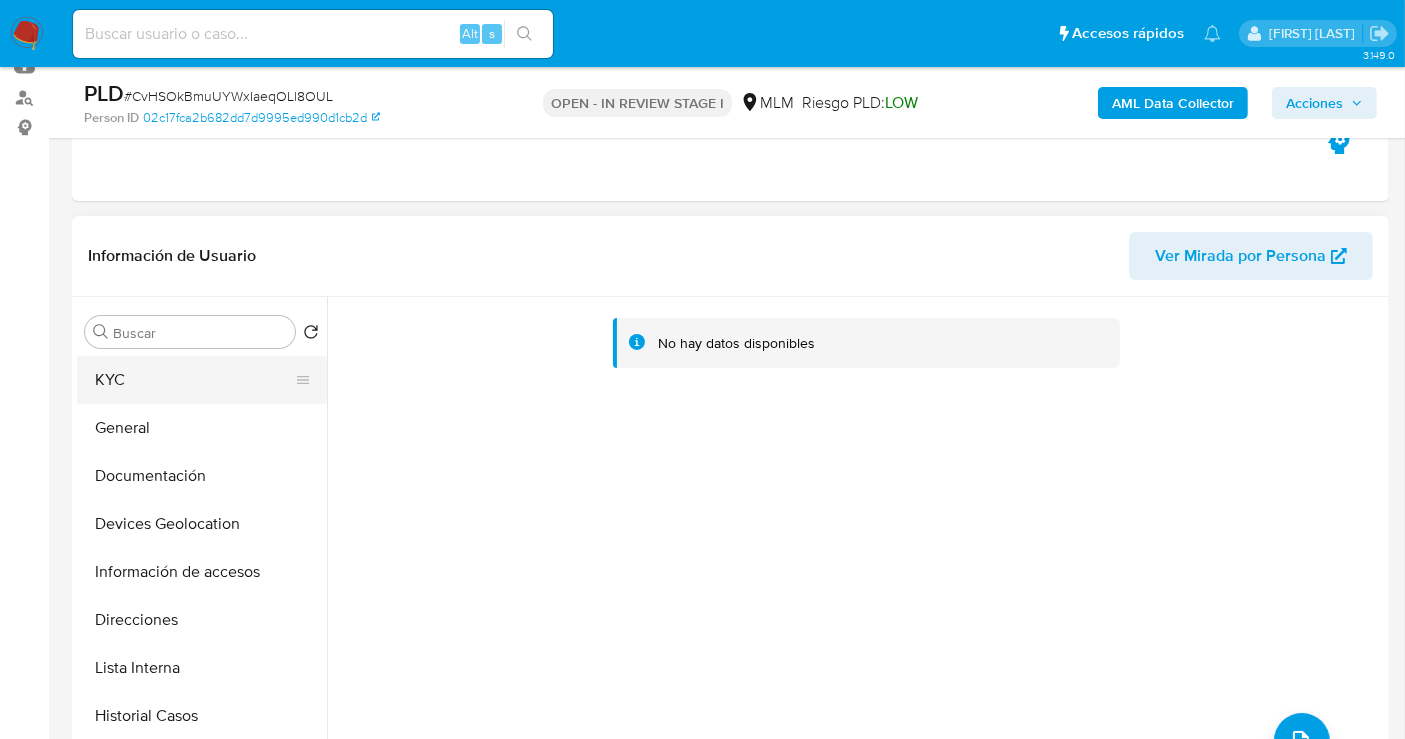 click on "KYC" at bounding box center (194, 380) 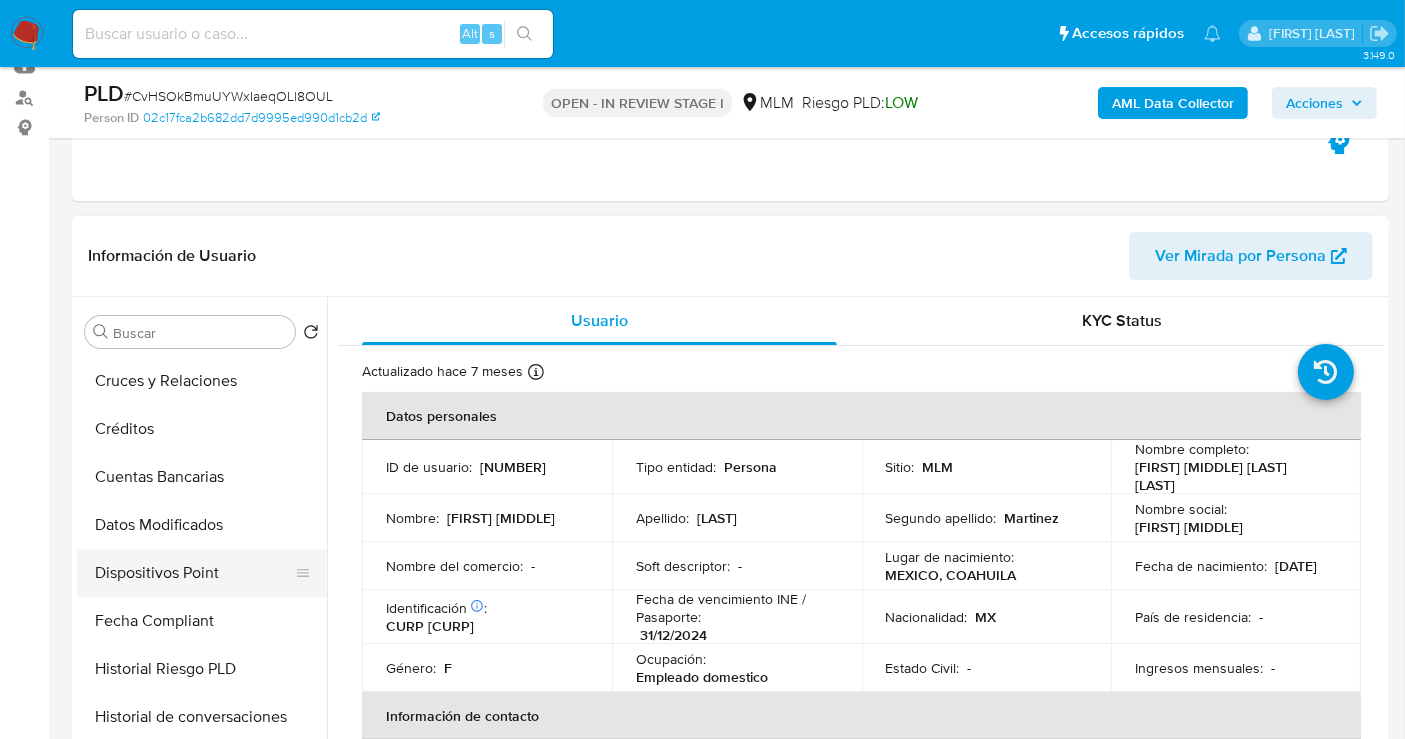 scroll, scrollTop: 444, scrollLeft: 0, axis: vertical 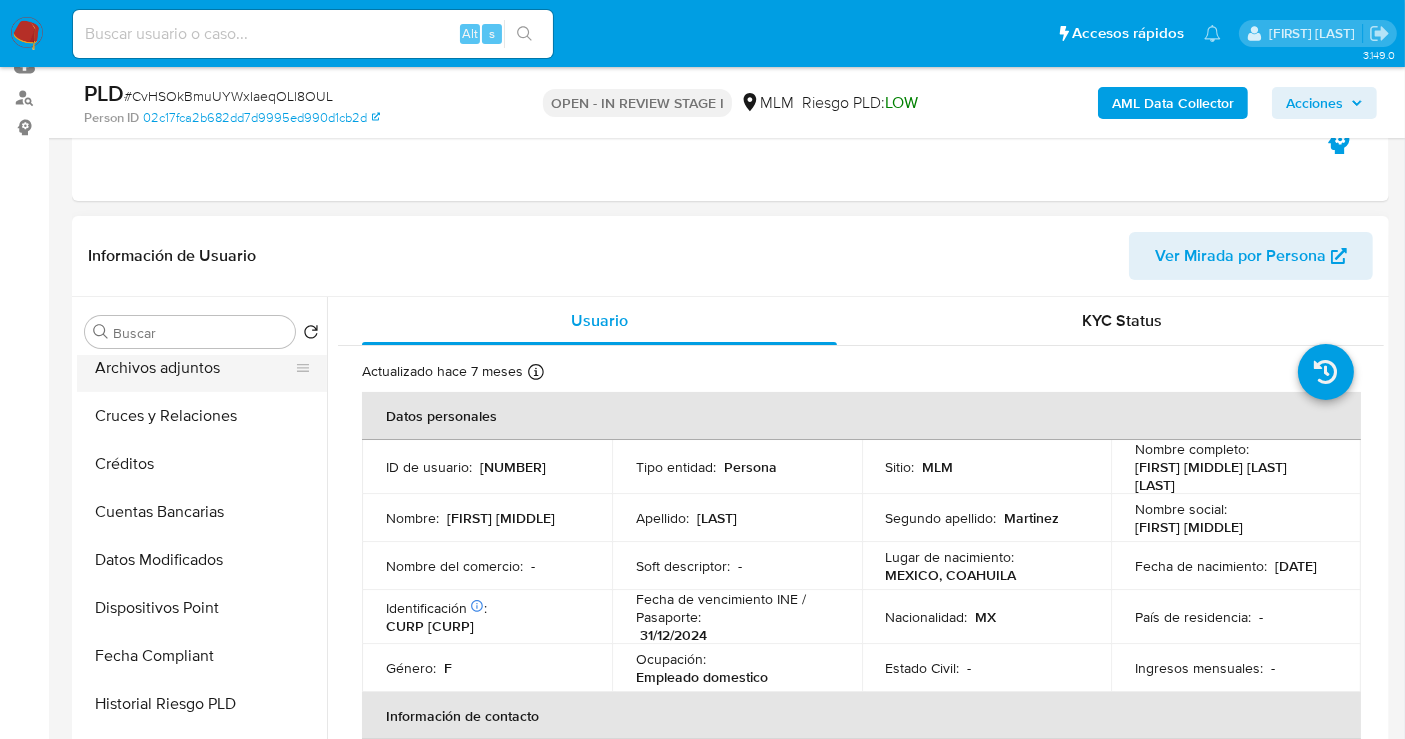 click on "Archivos adjuntos" at bounding box center (194, 368) 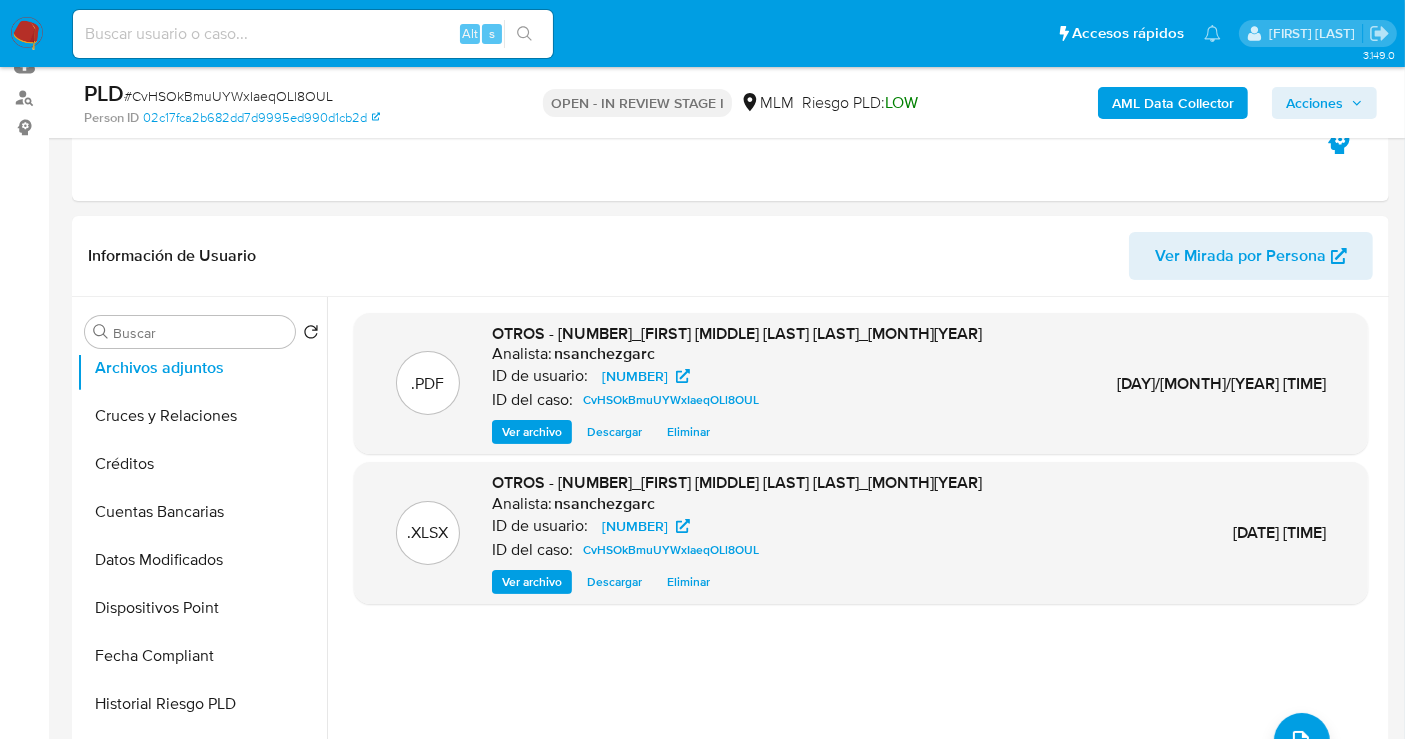 drag, startPoint x: 1340, startPoint y: 99, endPoint x: 1320, endPoint y: 111, distance: 23.323807 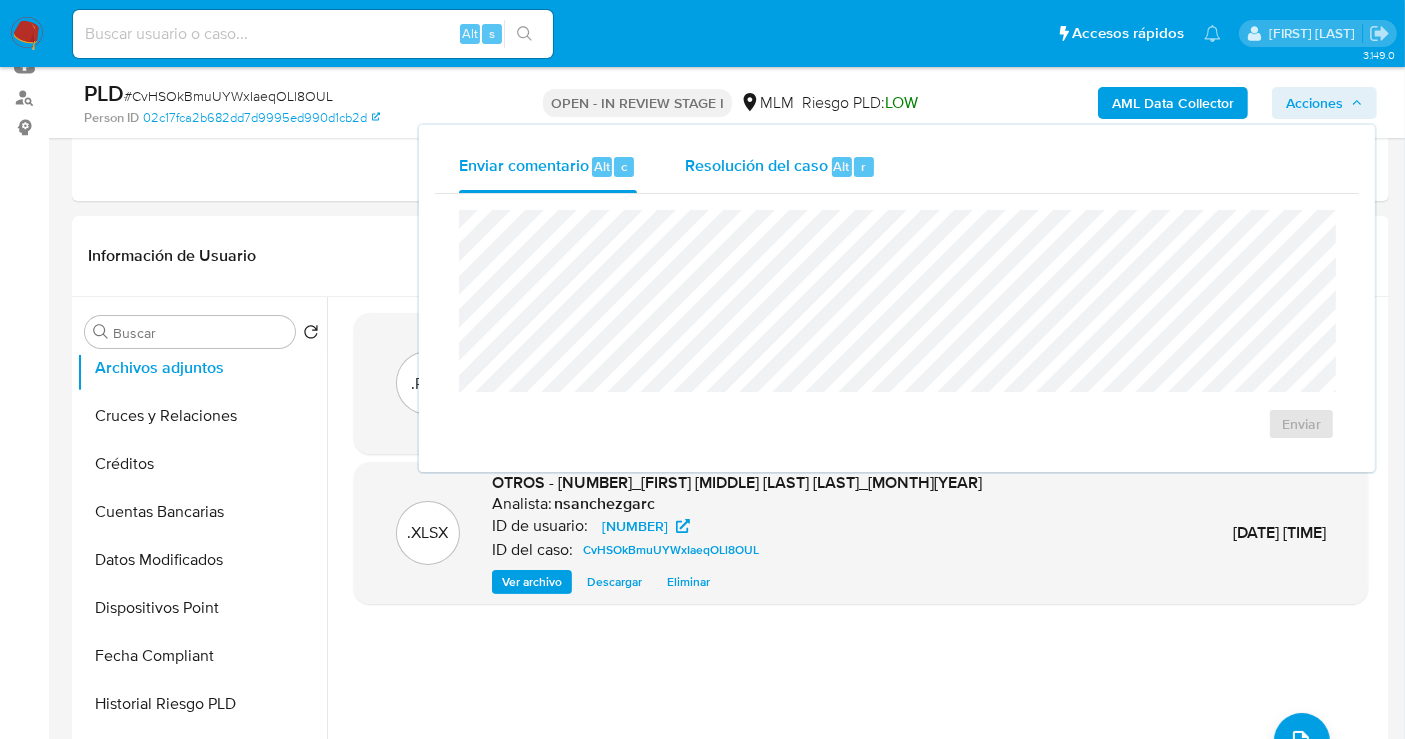 click on "Resolución del caso" at bounding box center (756, 165) 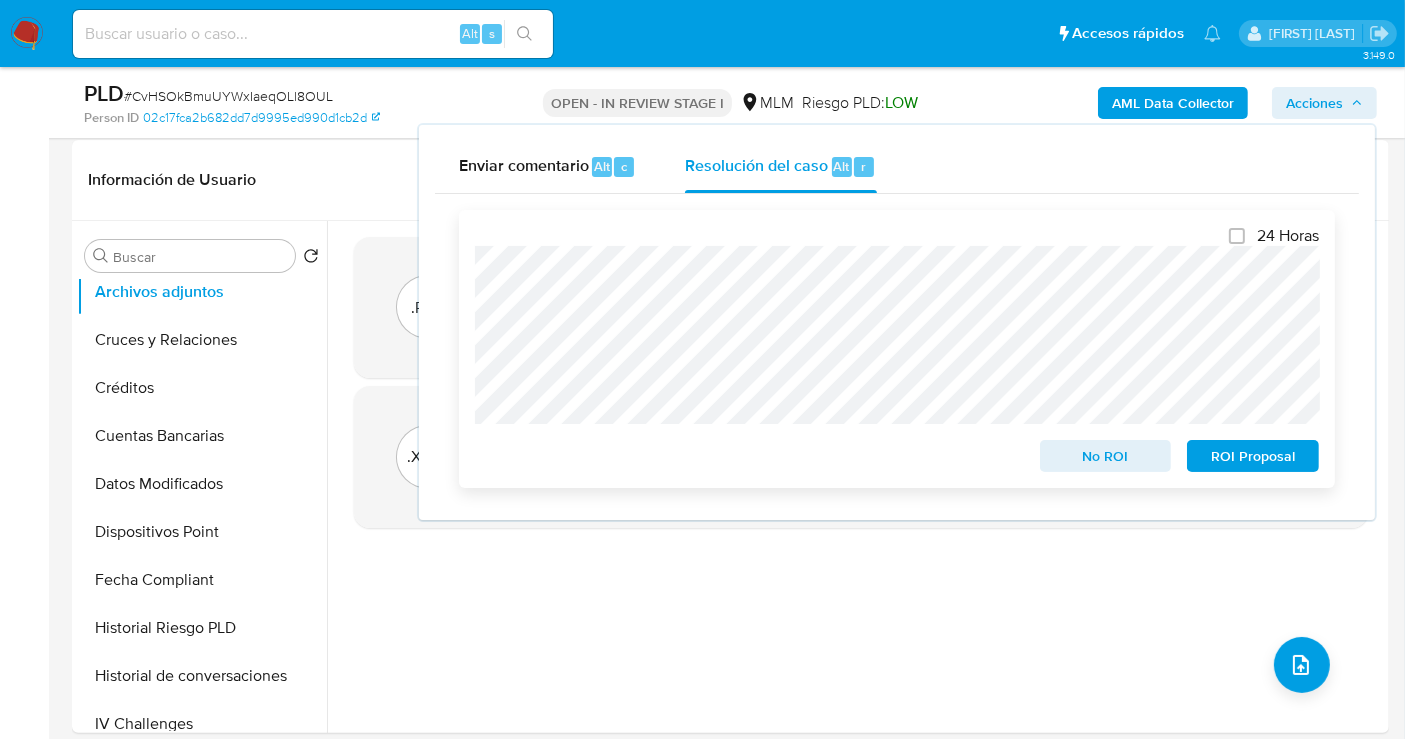 scroll, scrollTop: 333, scrollLeft: 0, axis: vertical 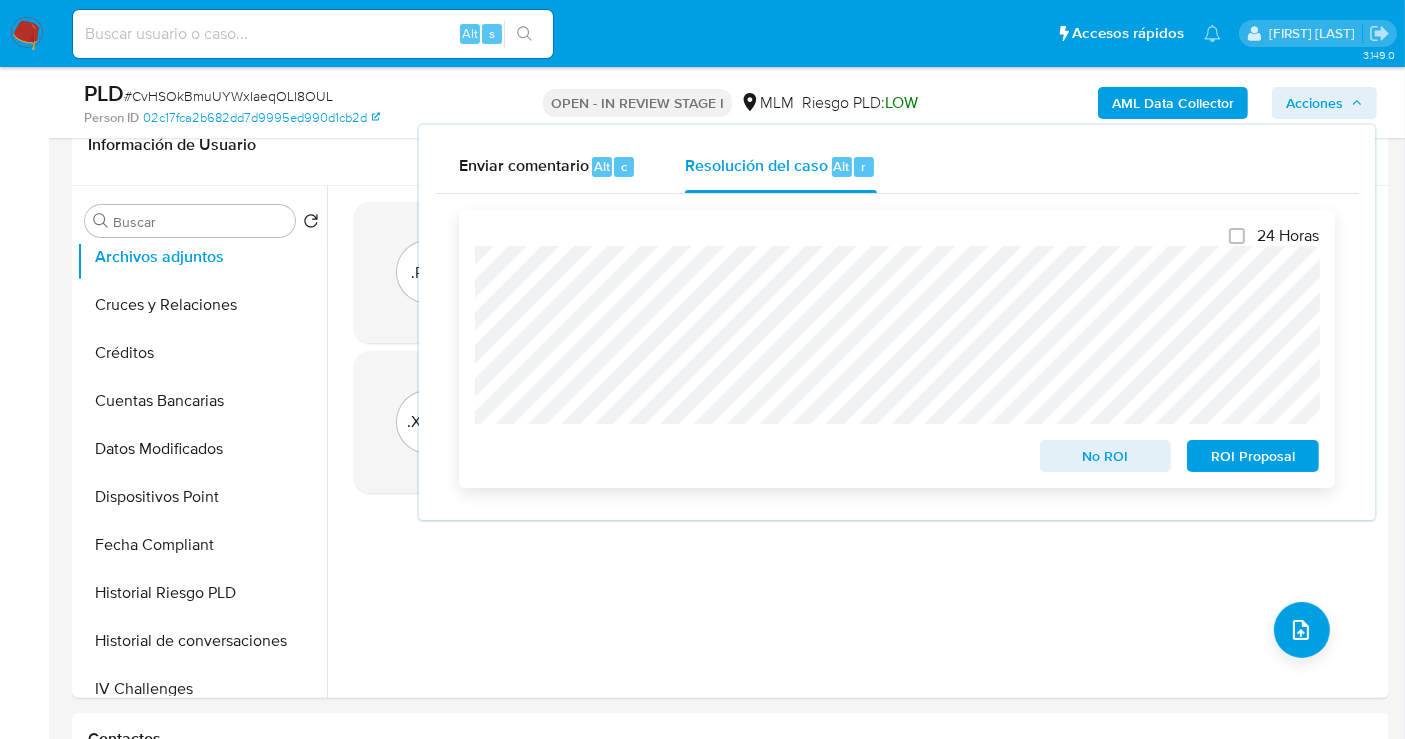 click on "No ROI" at bounding box center [1106, 456] 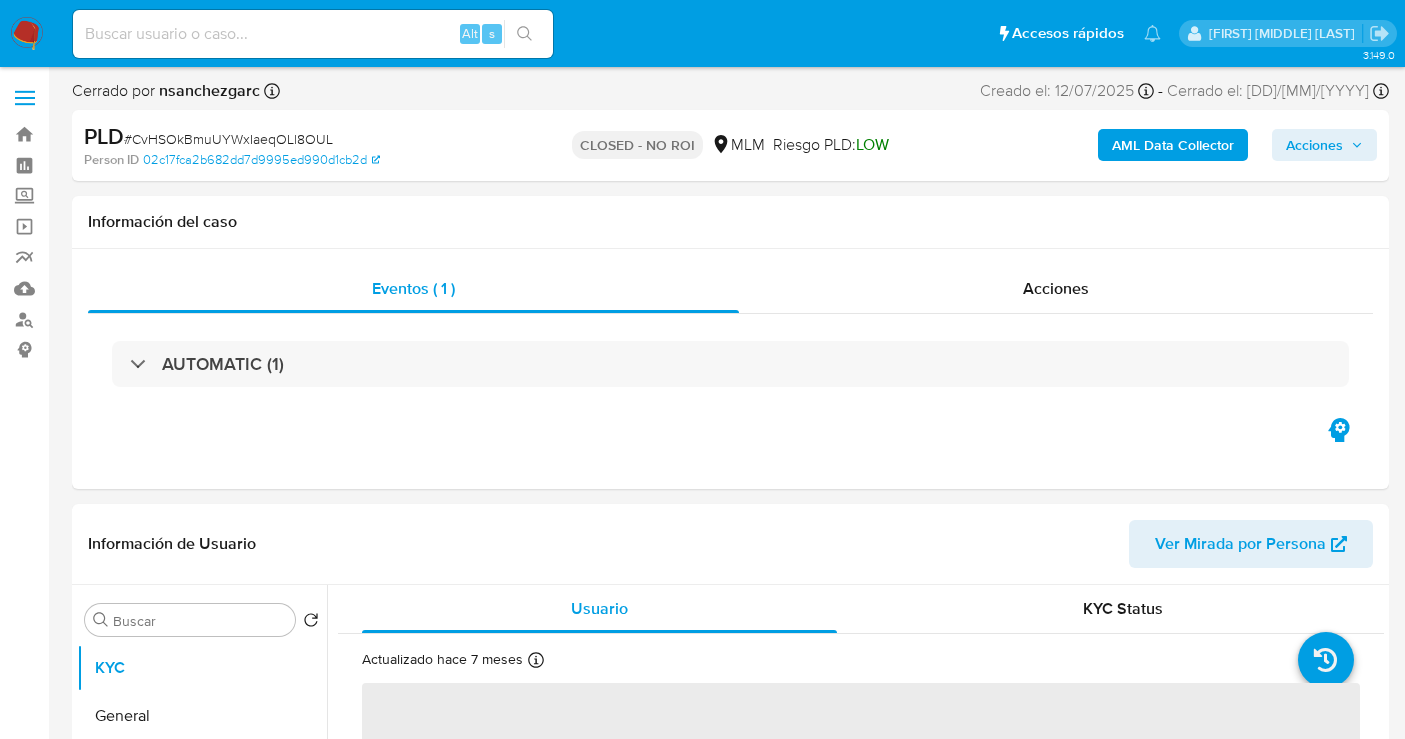 select on "10" 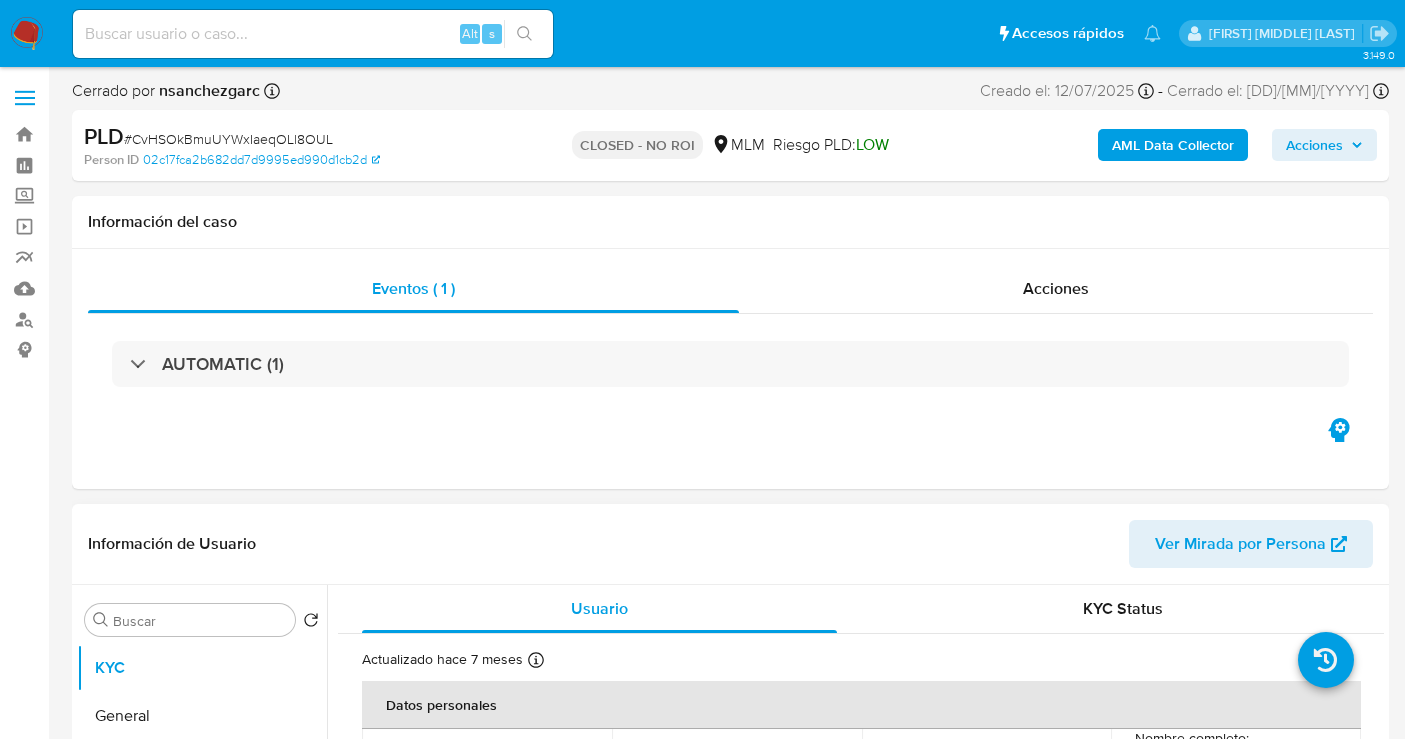 scroll, scrollTop: 0, scrollLeft: 0, axis: both 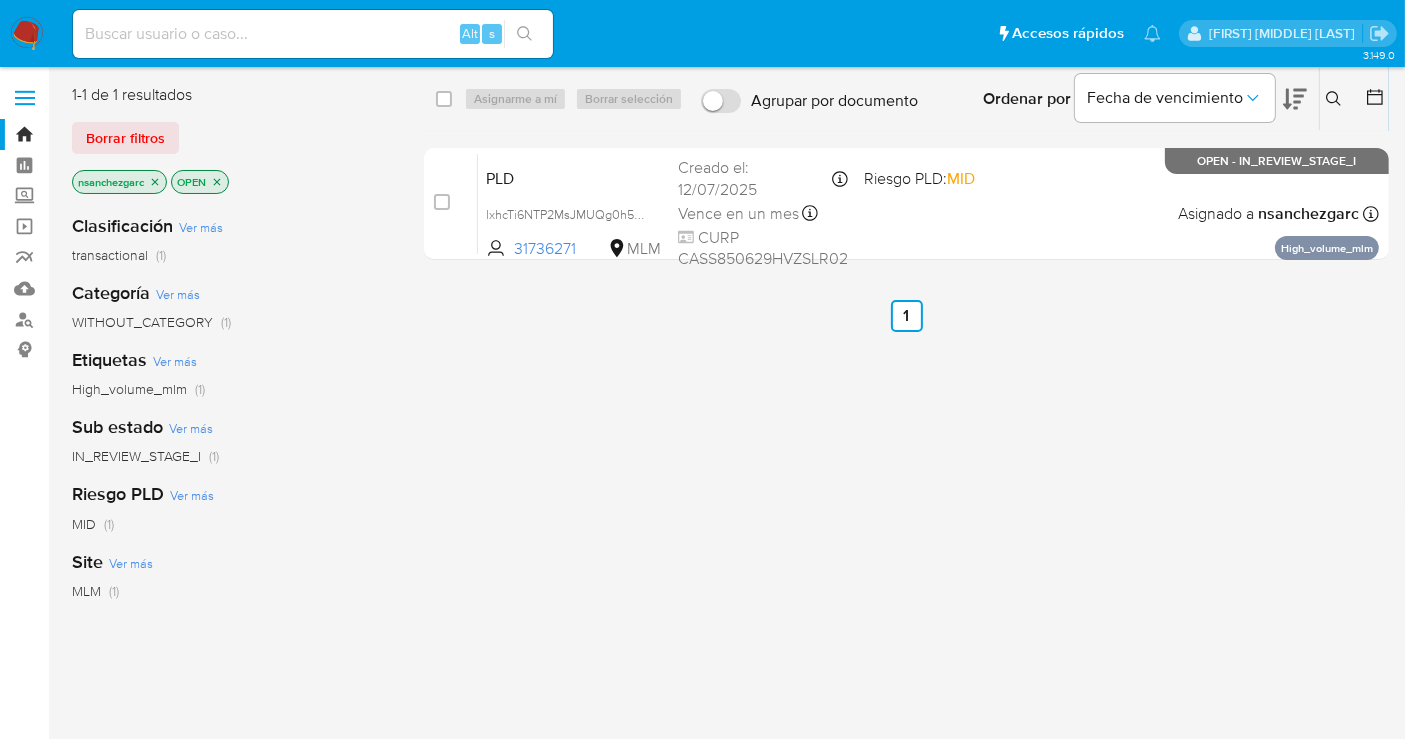 click 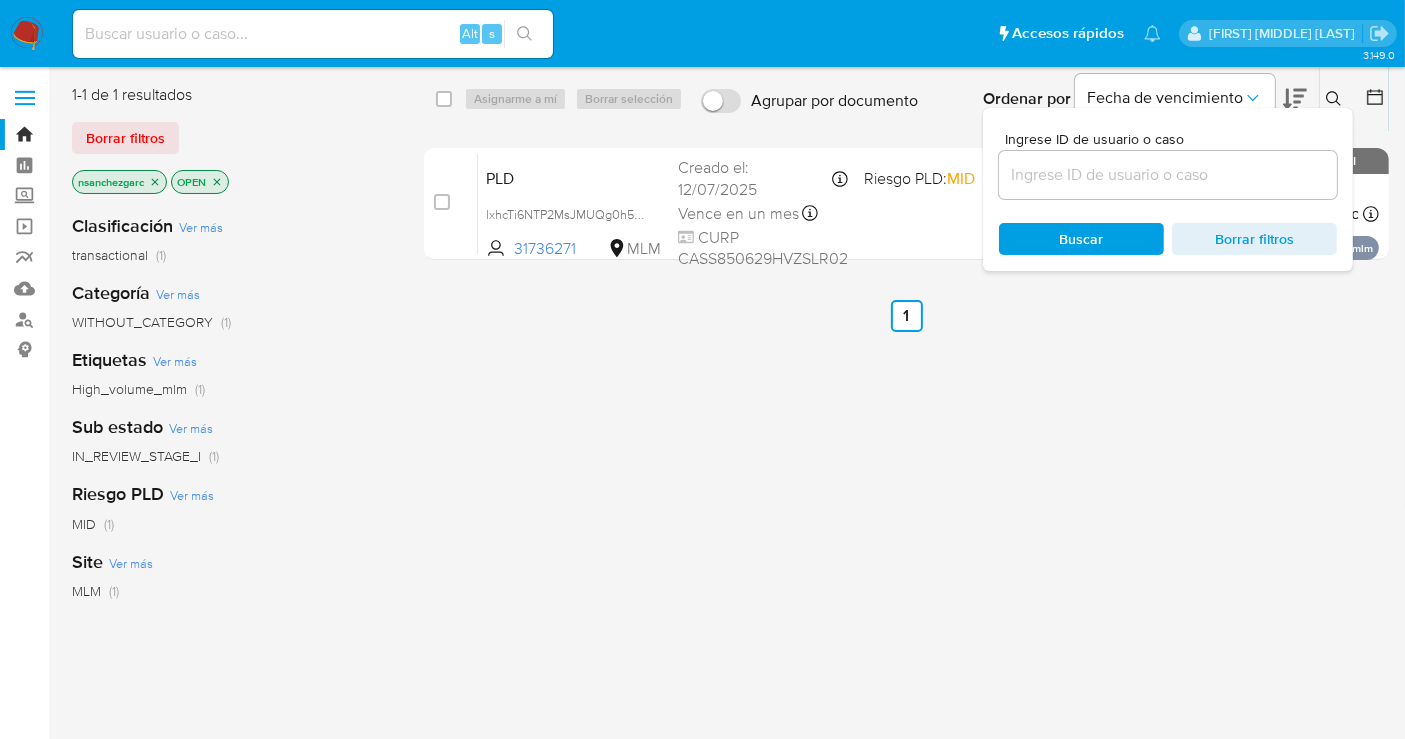 click at bounding box center (1168, 175) 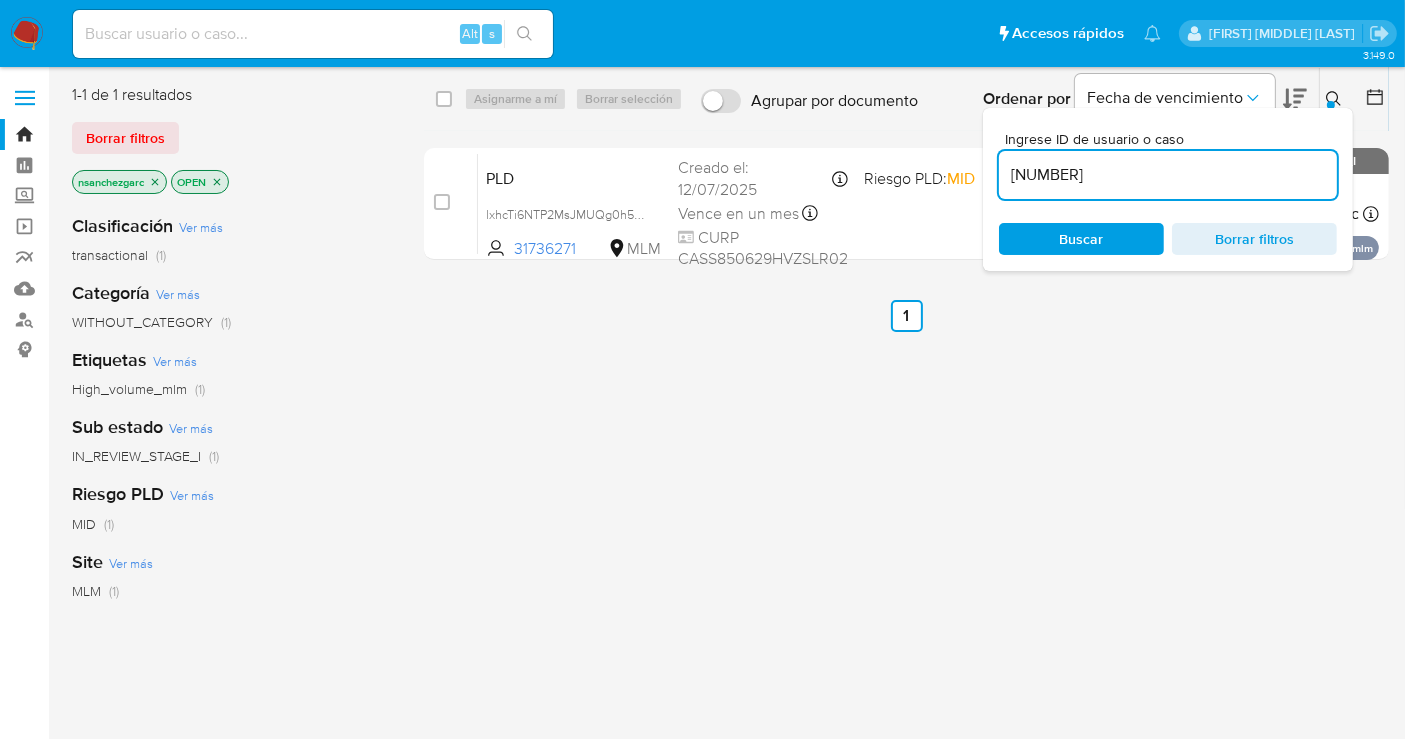 type on "[NUMBER]" 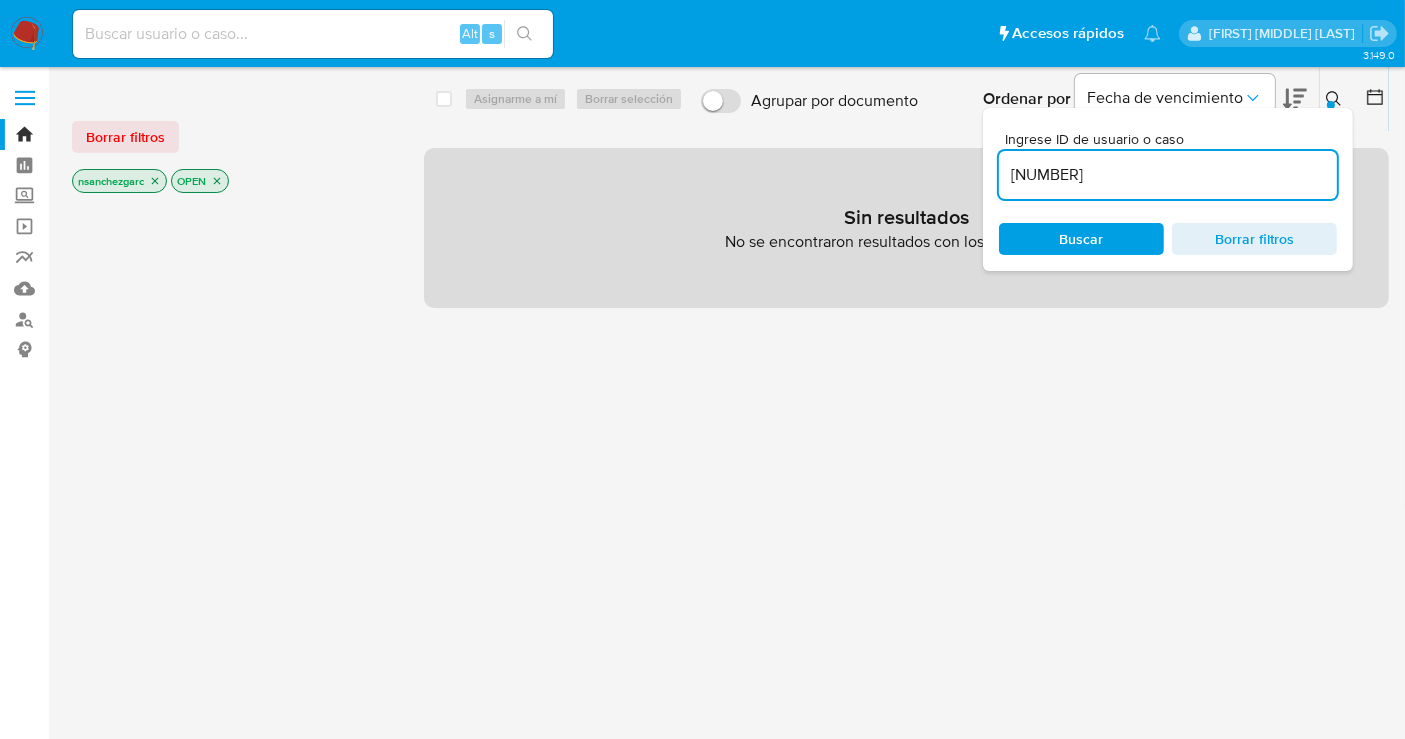 click 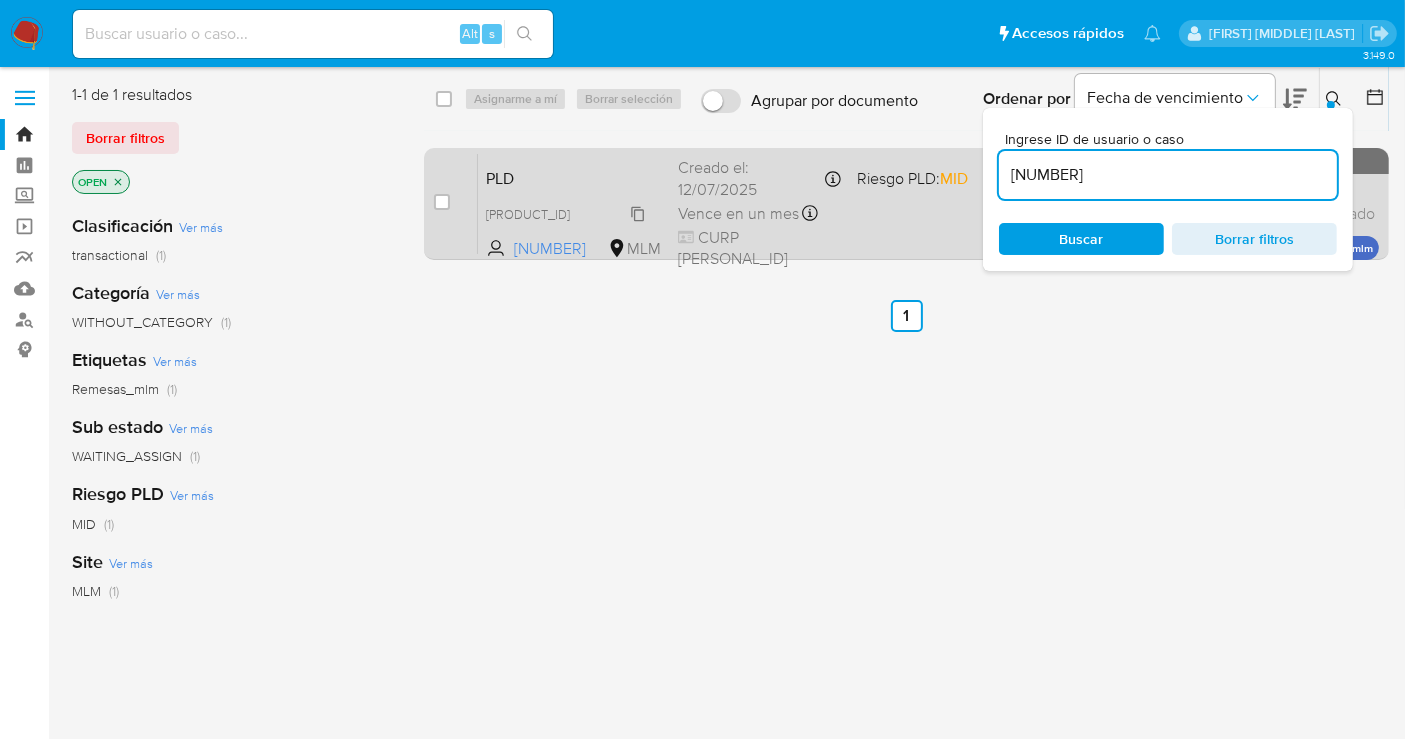 click on "[PRODUCT_ID]" at bounding box center [528, 214] 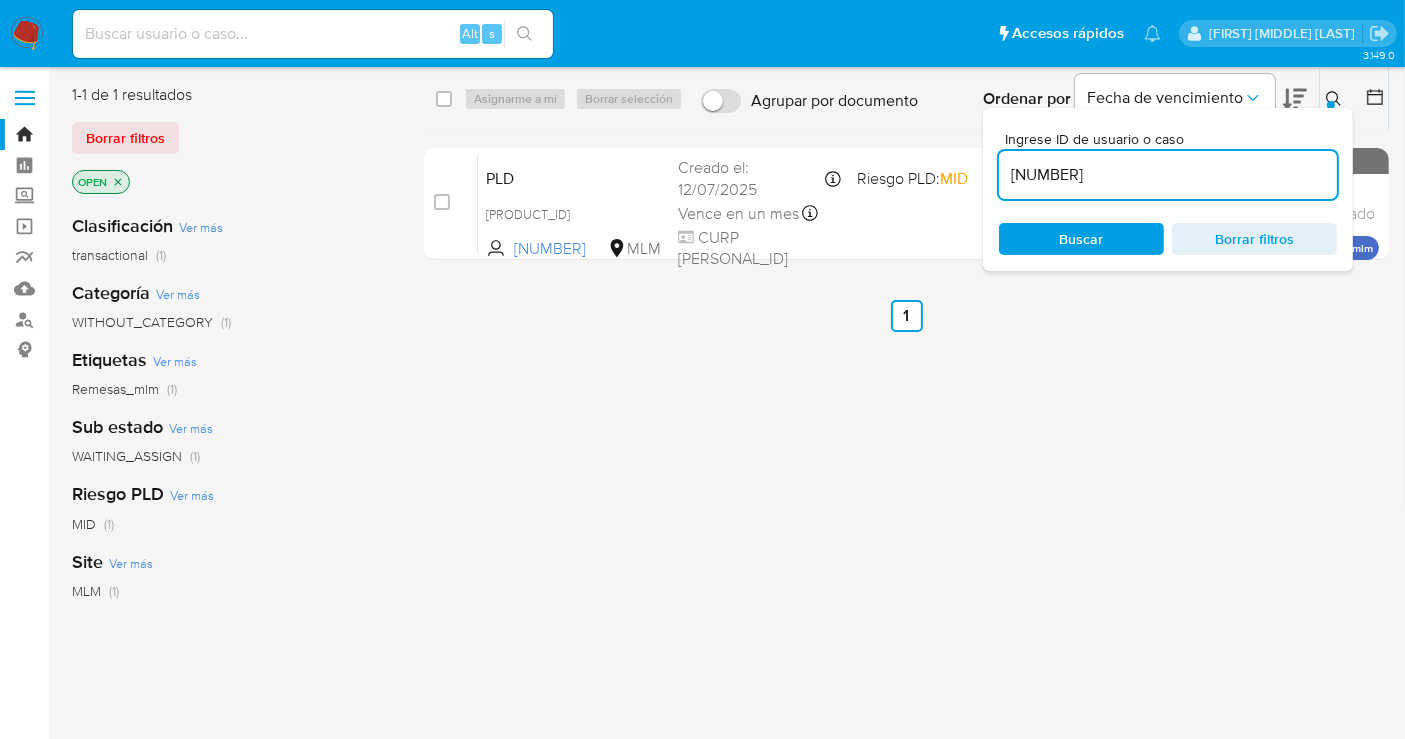 click at bounding box center [1336, 99] 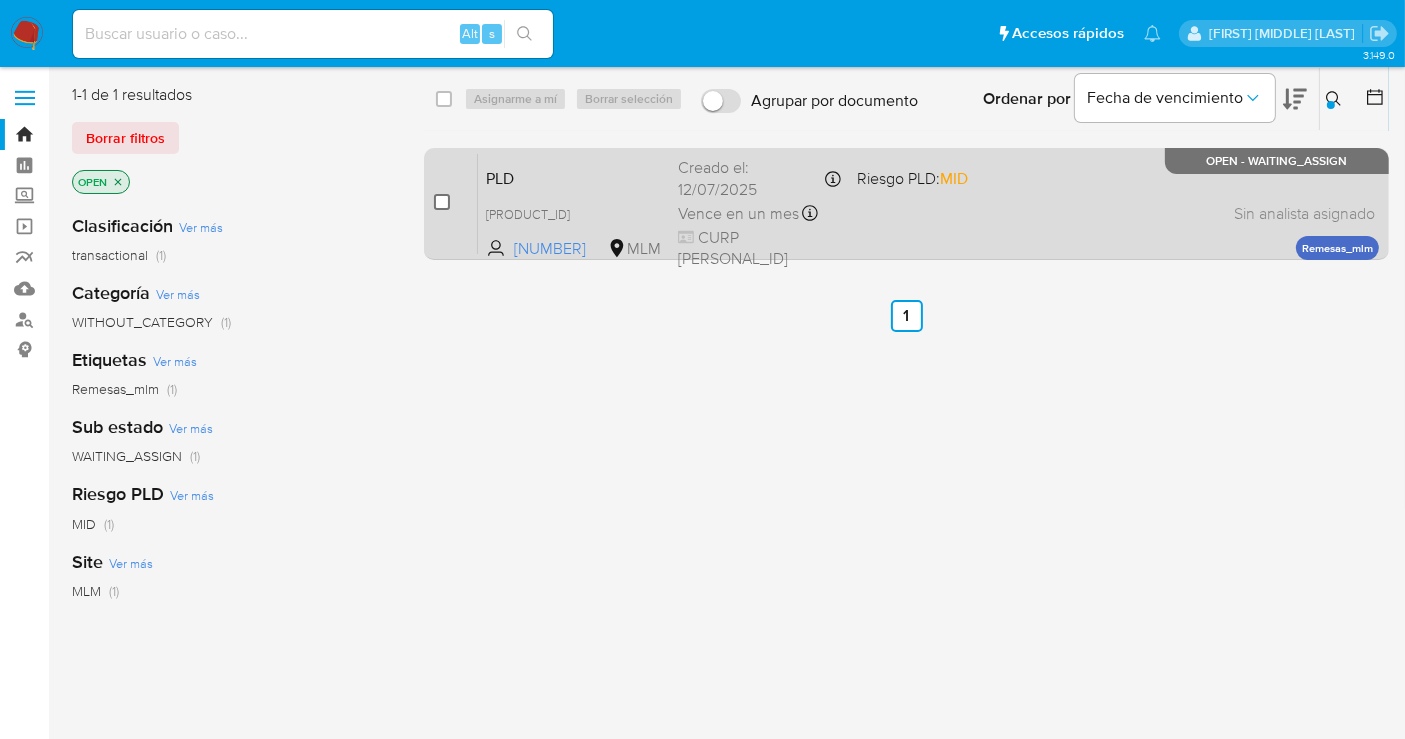 click at bounding box center (442, 202) 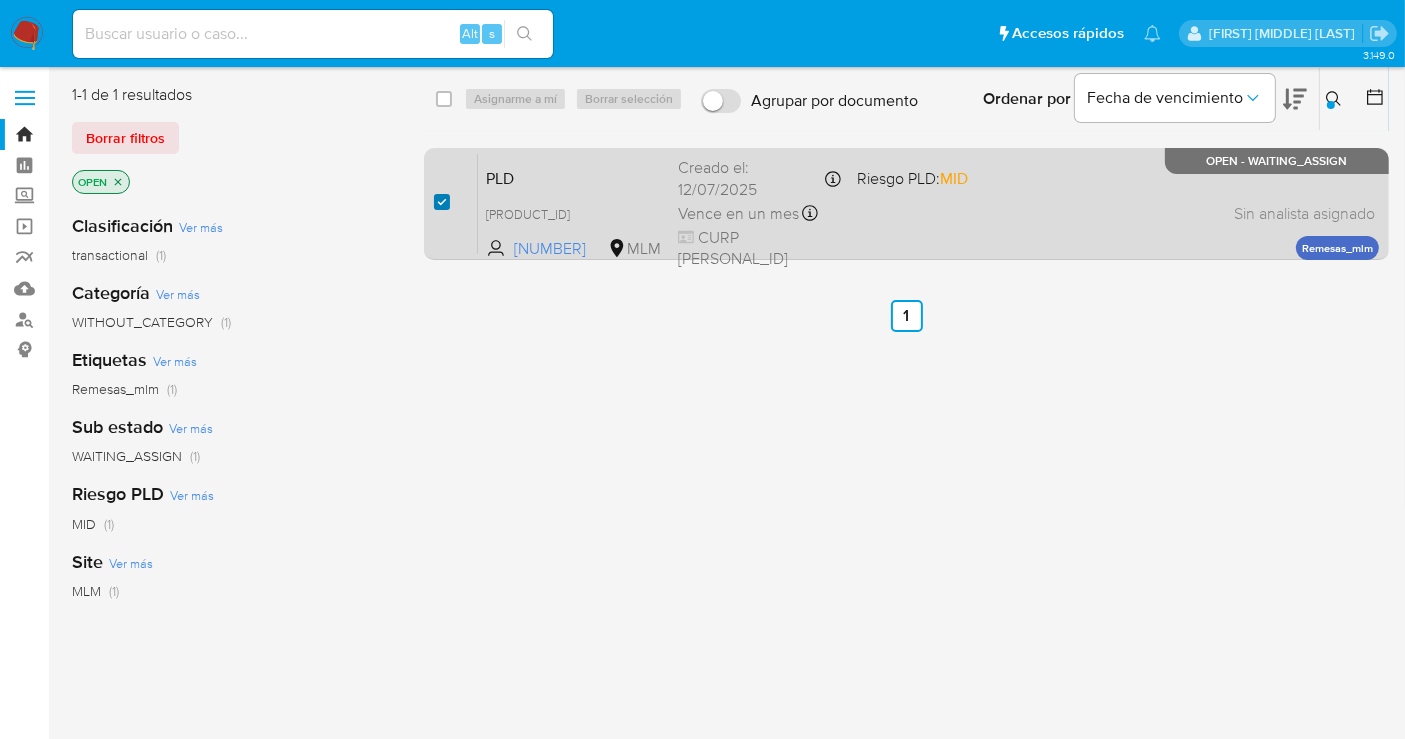 checkbox on "true" 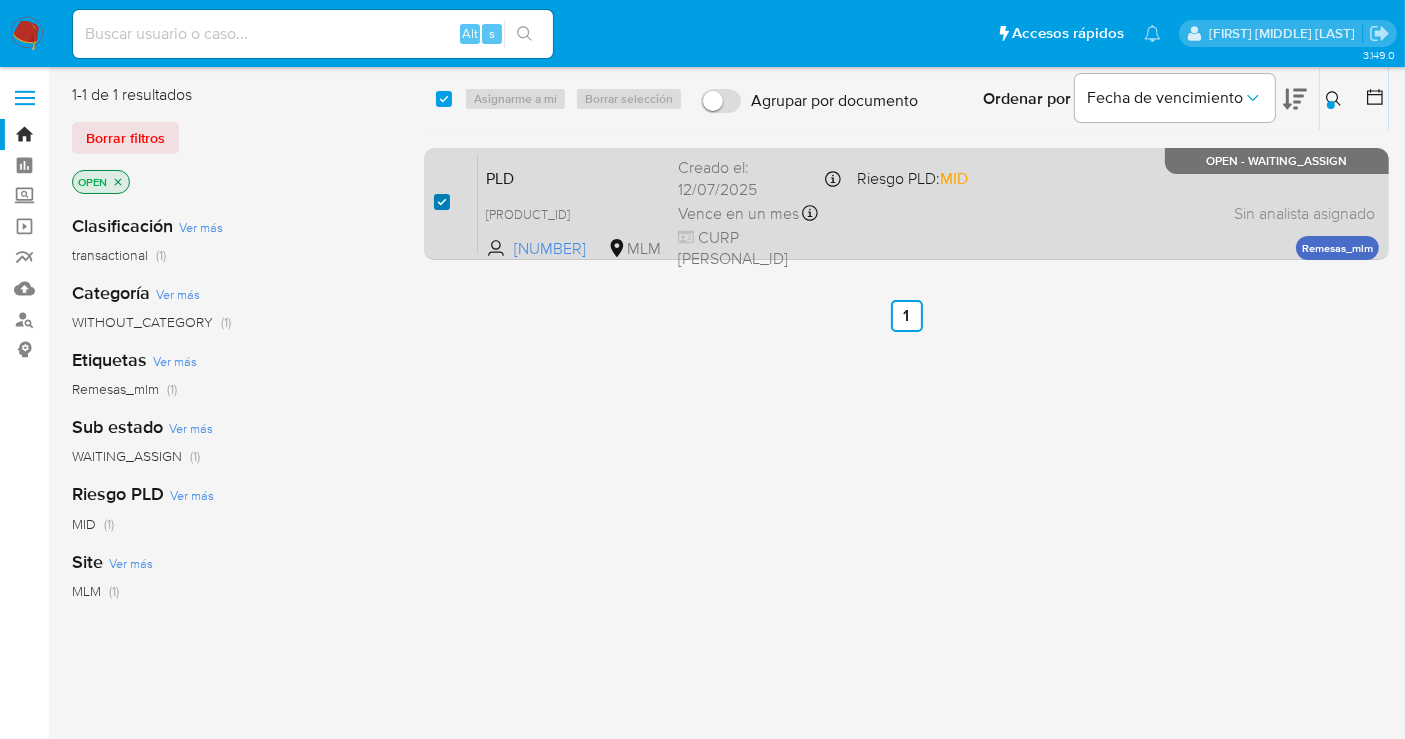 checkbox on "true" 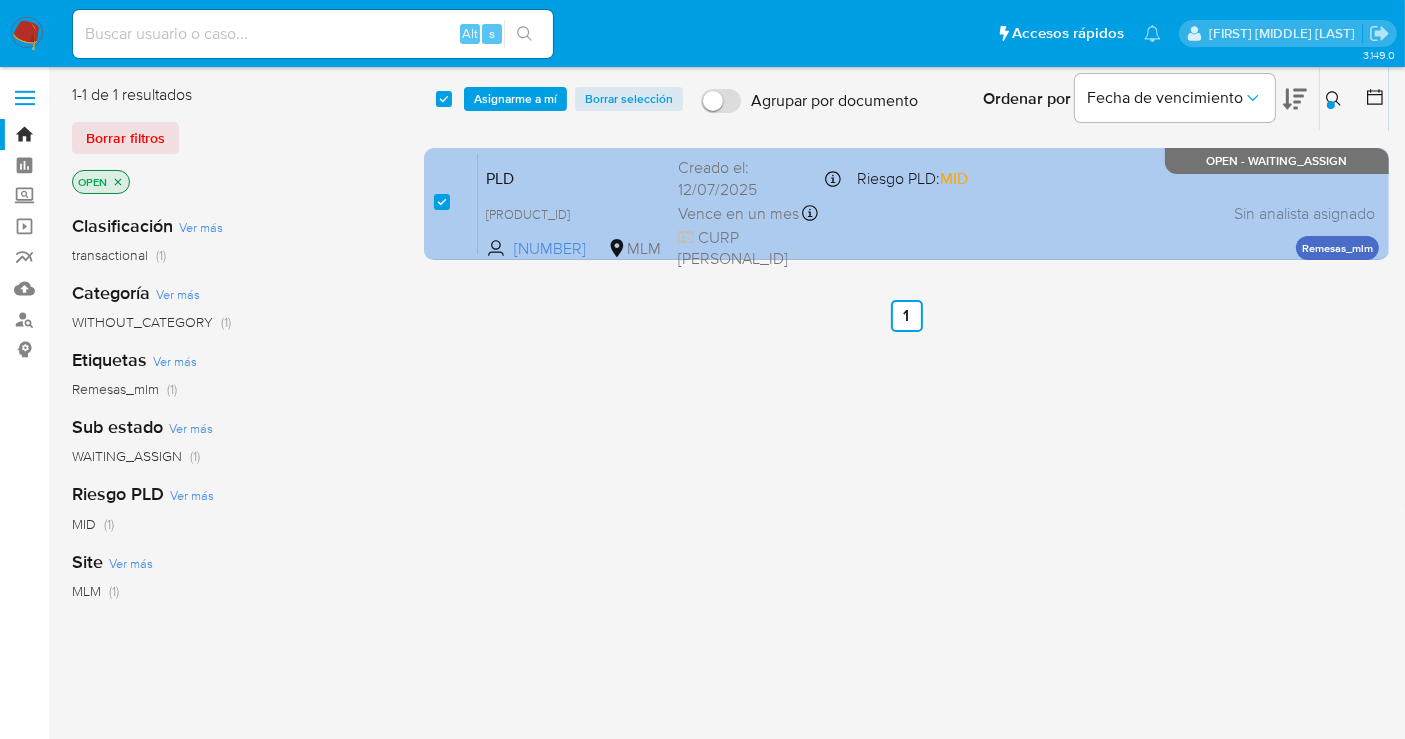 click on "[PRODUCT_ID] [PRODUCT_ID] [NUMBER] [PRODUCT_CODE]:  MID [DATE]   [DATE] [TIME] [PRODUCT_CODE]   [DATE] [TIME] [PRODUCT_CODE] [PERSONAL_ID] [PRODUCT_CODE] [PRODUCT_CODE] - [PRODUCT_CODE] [PRODUCT_CODE]" at bounding box center (928, 203) 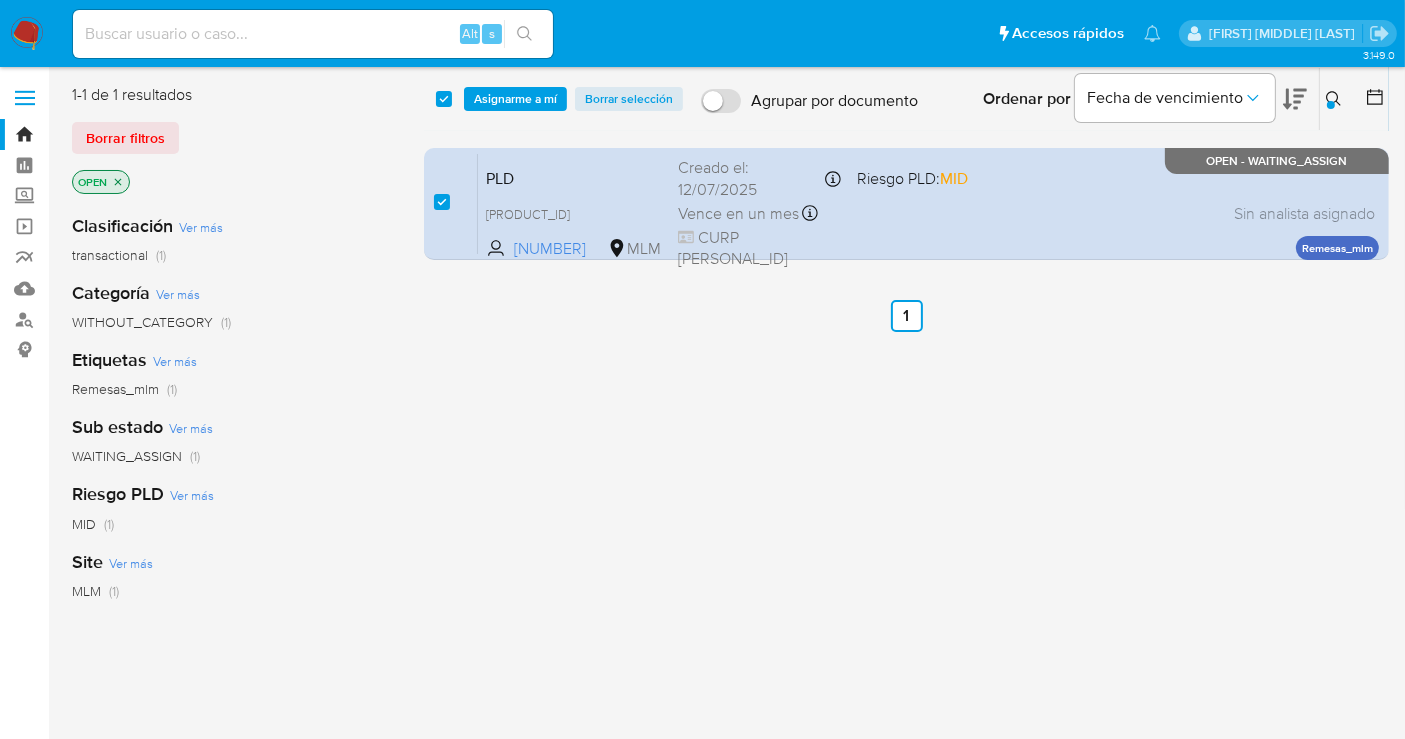 click on "Asignarme a mí" at bounding box center [515, 99] 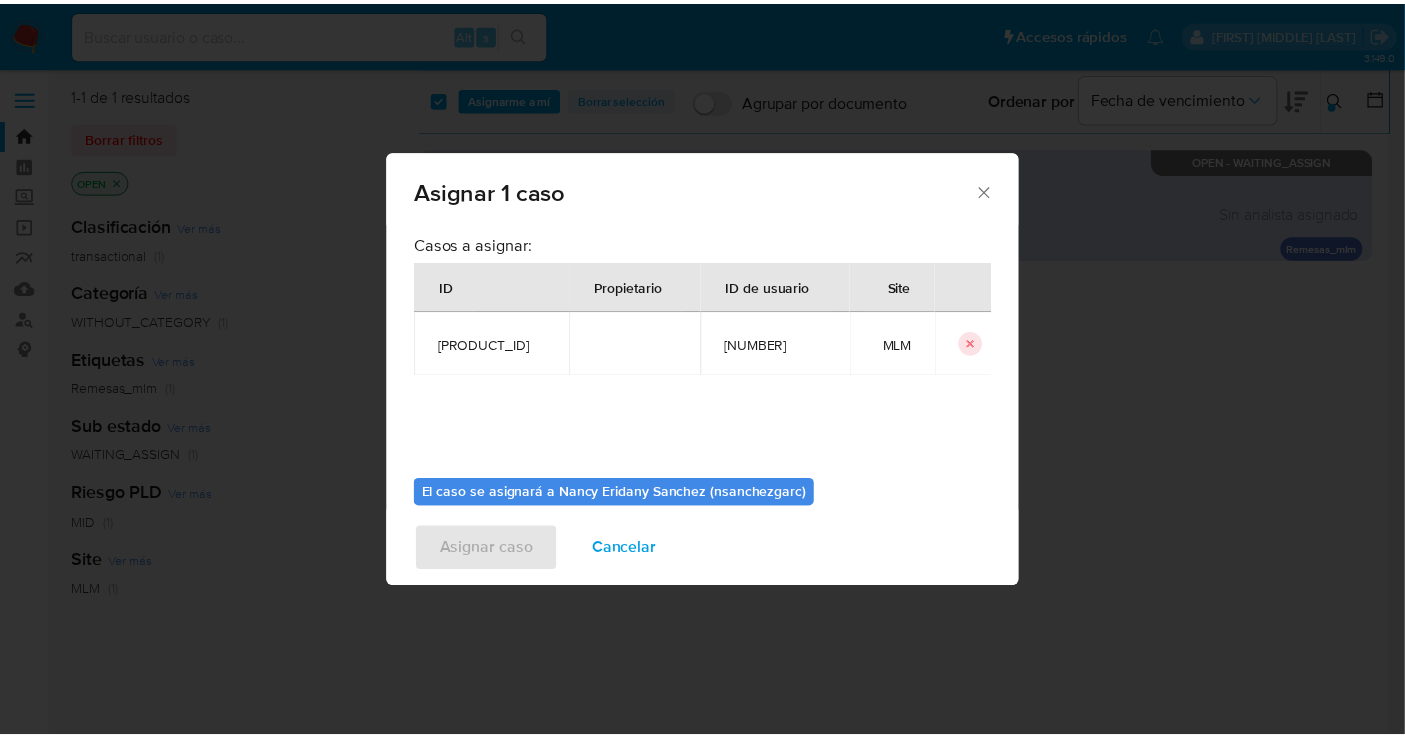 scroll, scrollTop: 102, scrollLeft: 0, axis: vertical 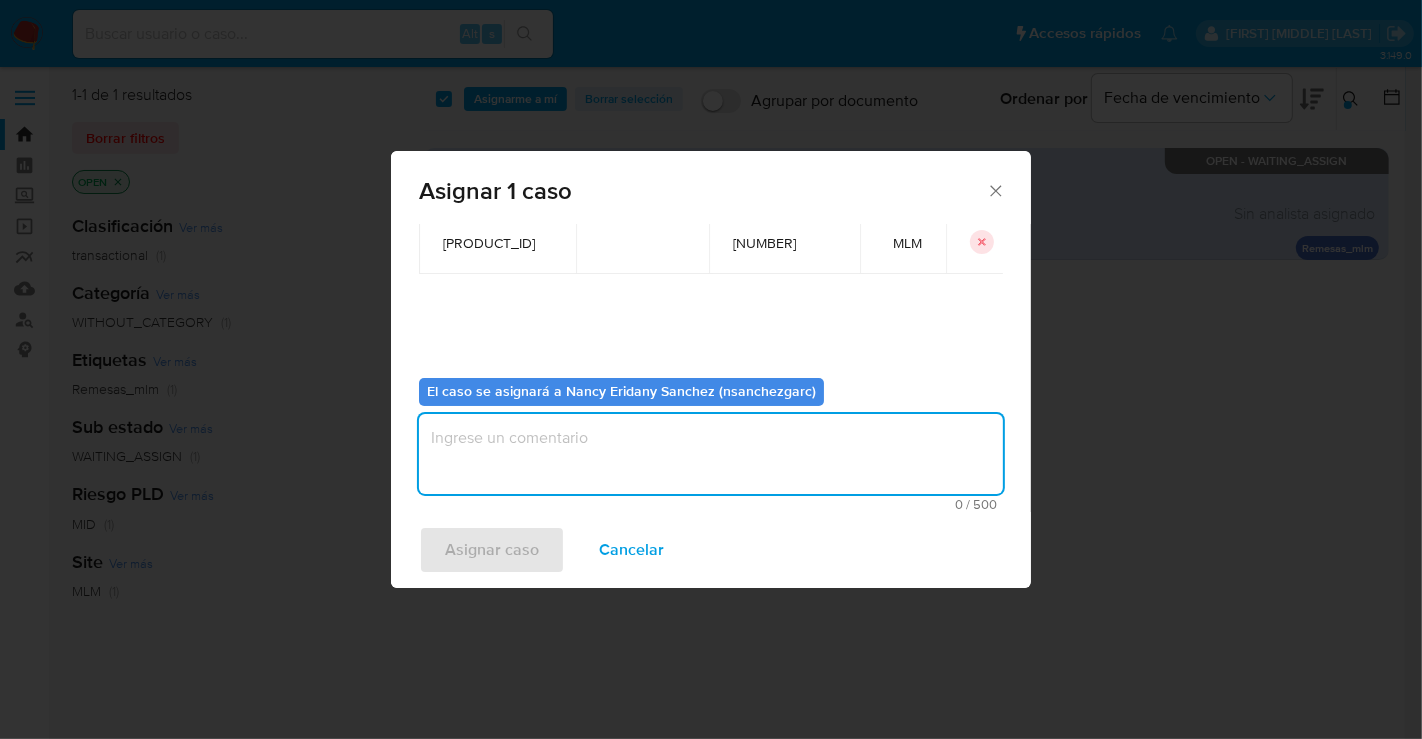 click at bounding box center (711, 454) 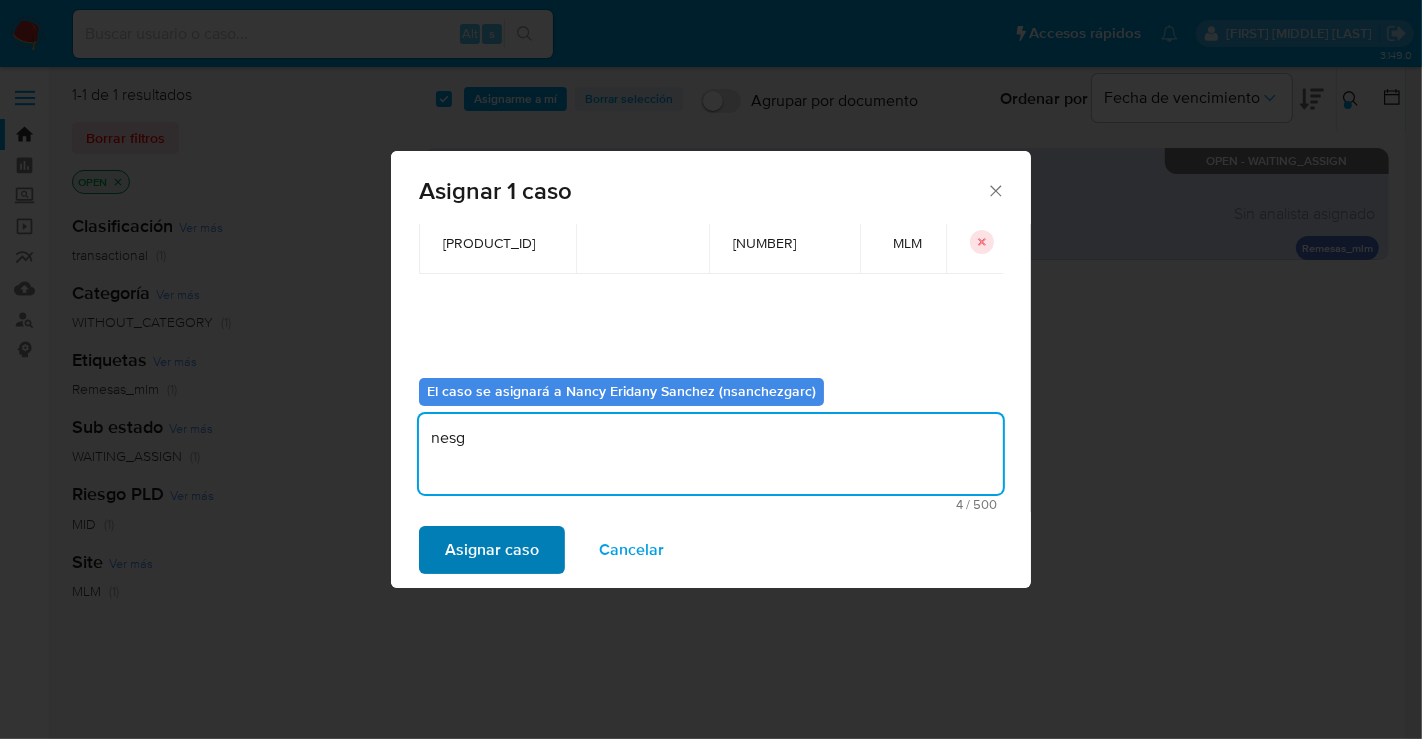type on "nesg" 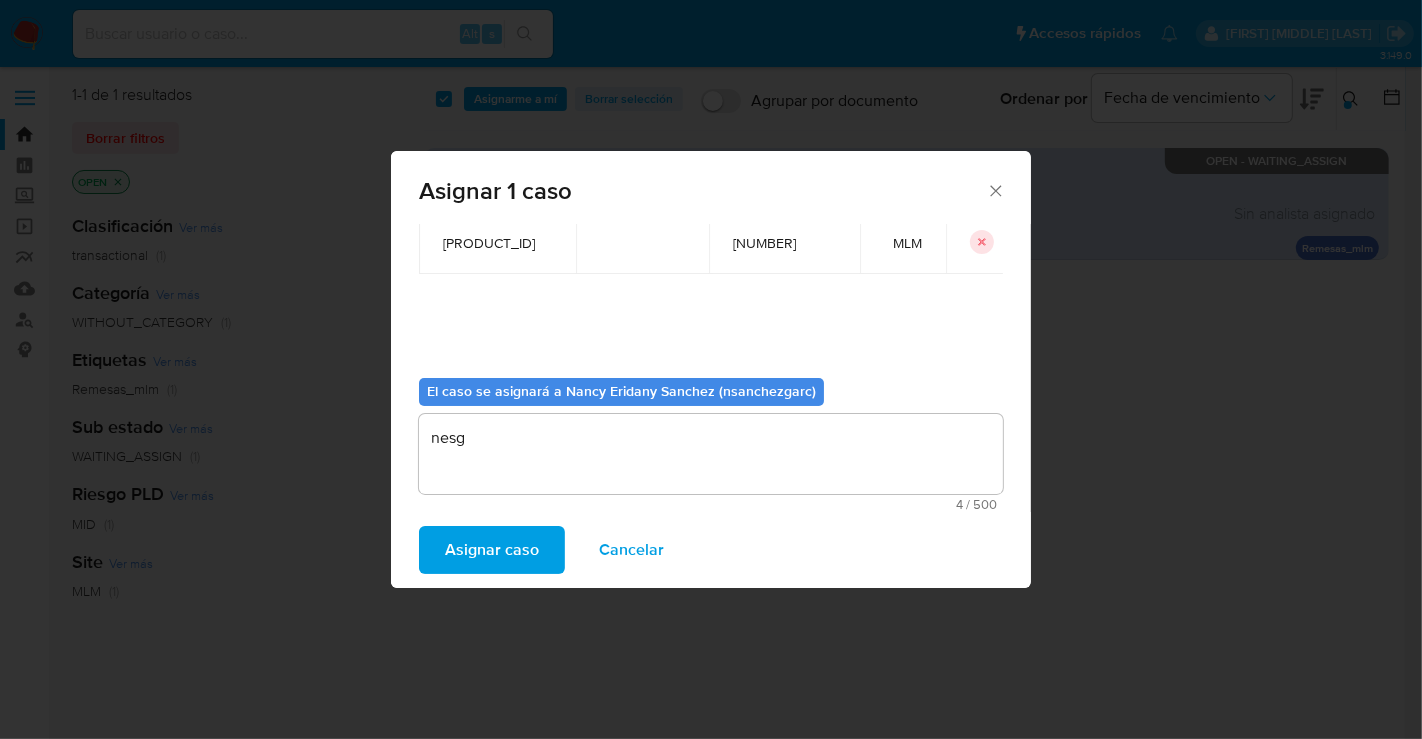 click on "Asignar caso" at bounding box center [492, 550] 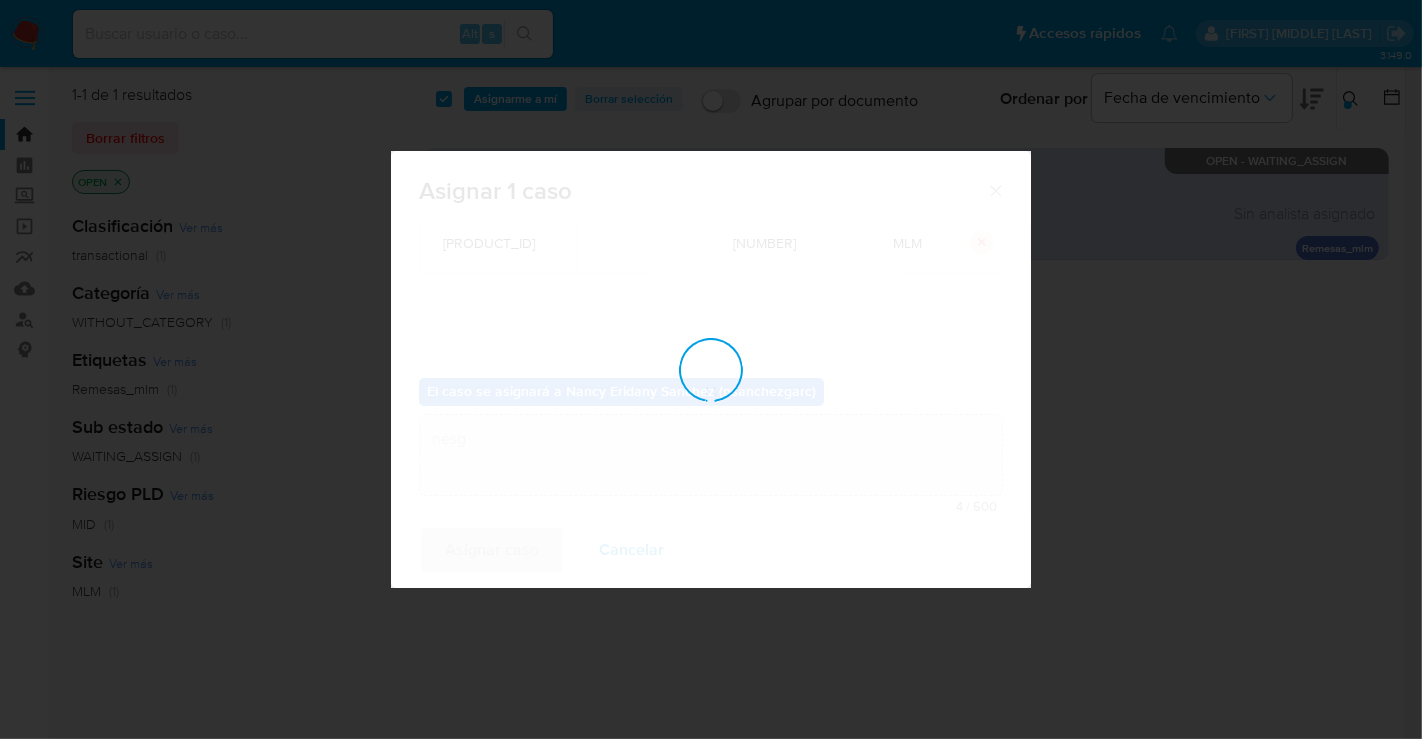 type 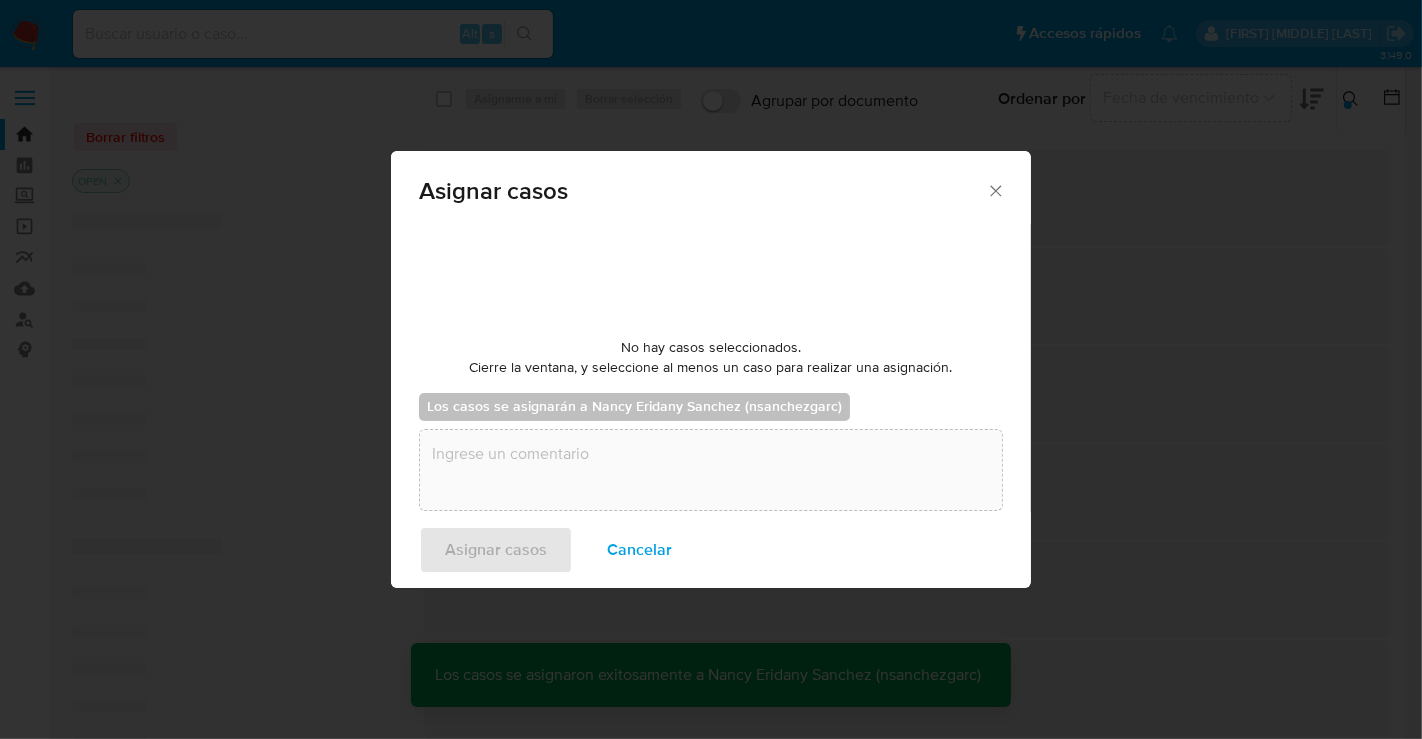 checkbox on "false" 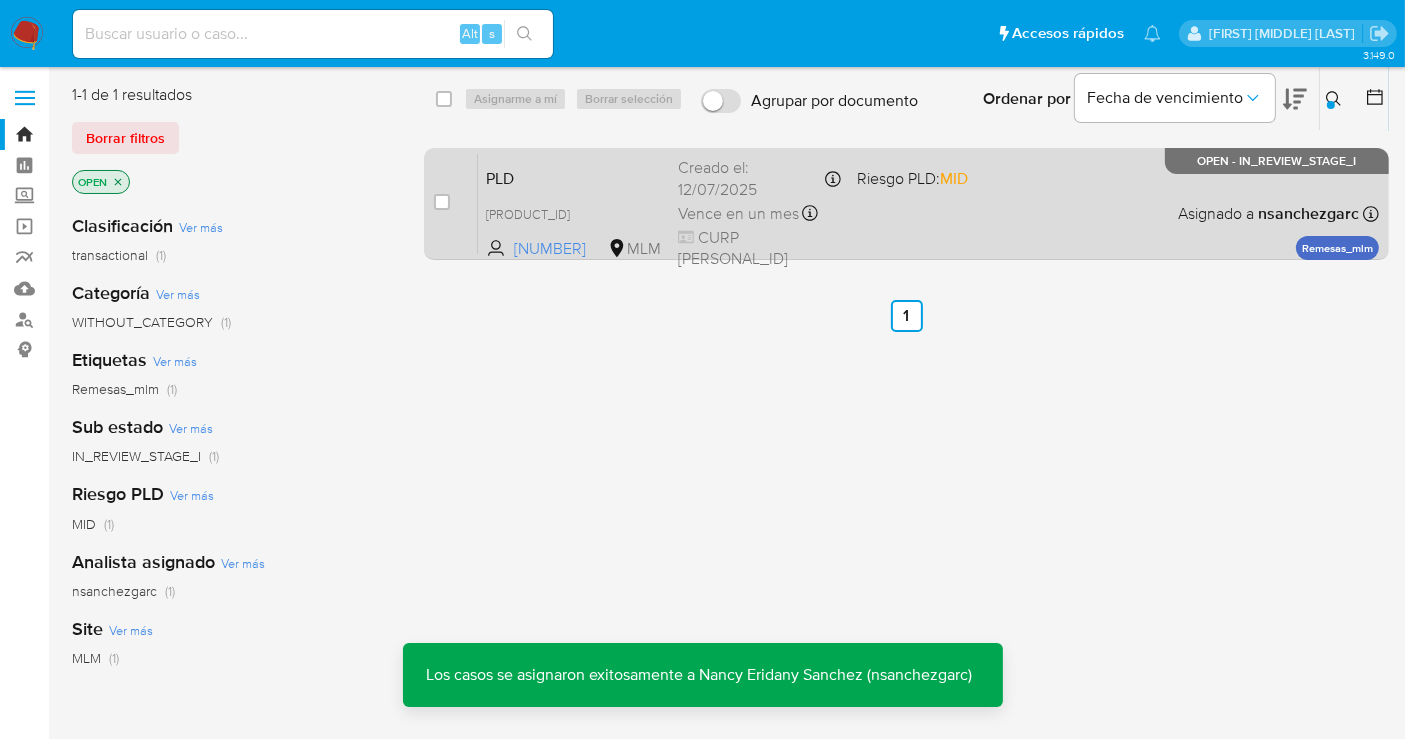 click on "Vence en un mes" at bounding box center (738, 214) 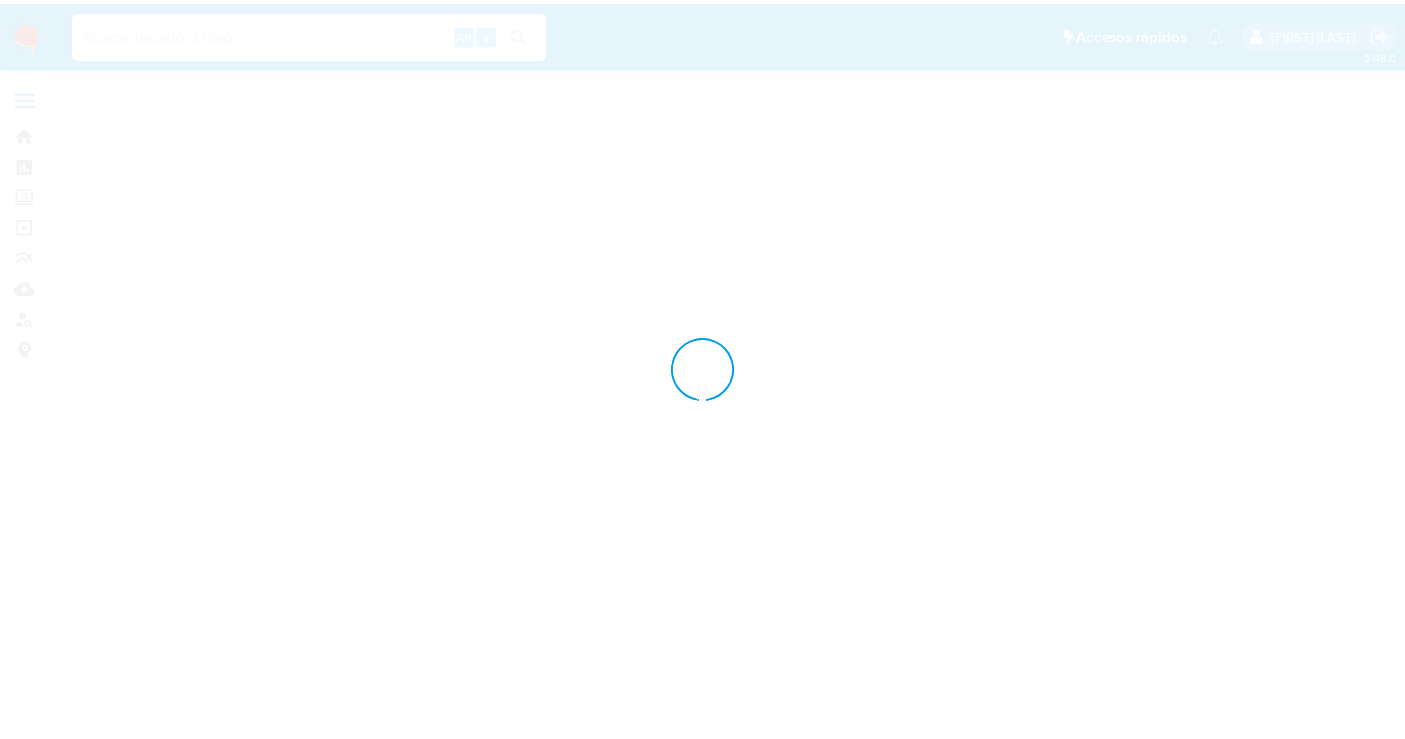 scroll, scrollTop: 0, scrollLeft: 0, axis: both 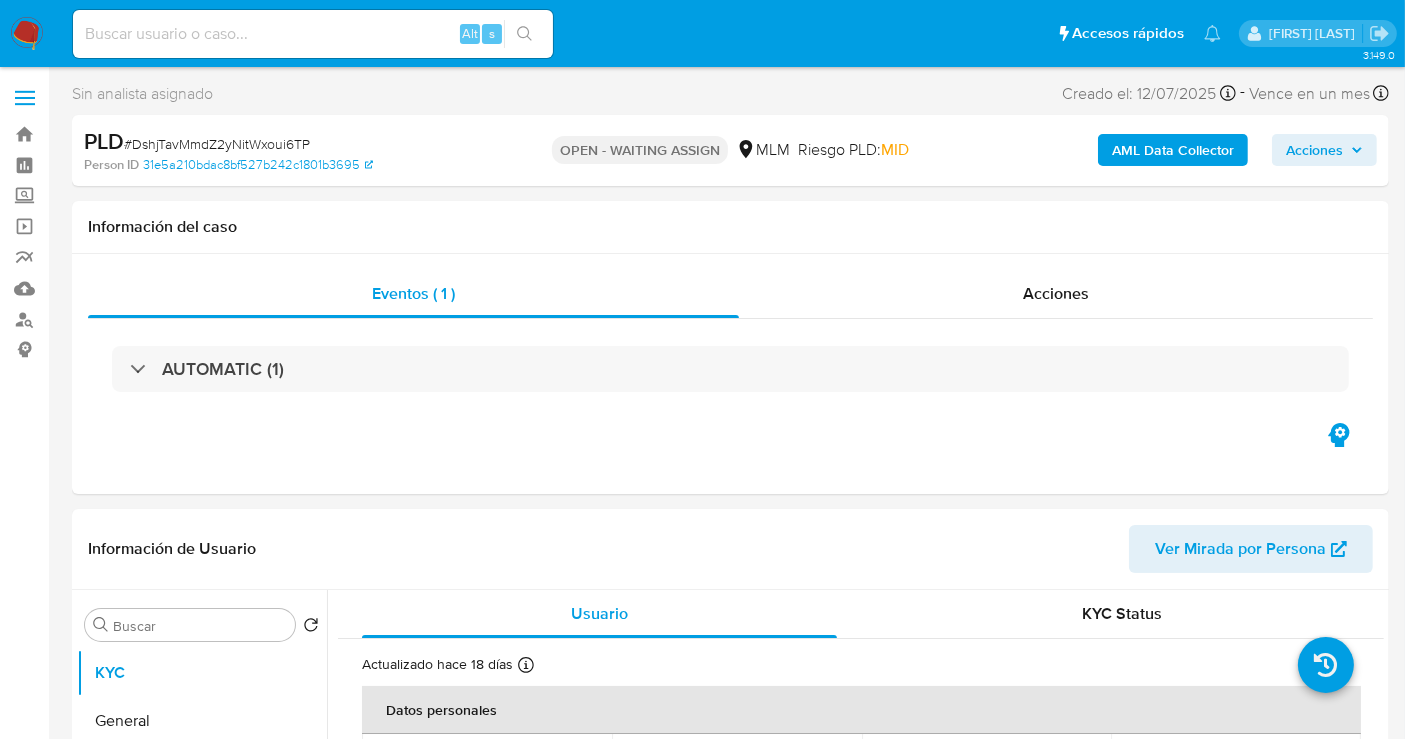 select on "10" 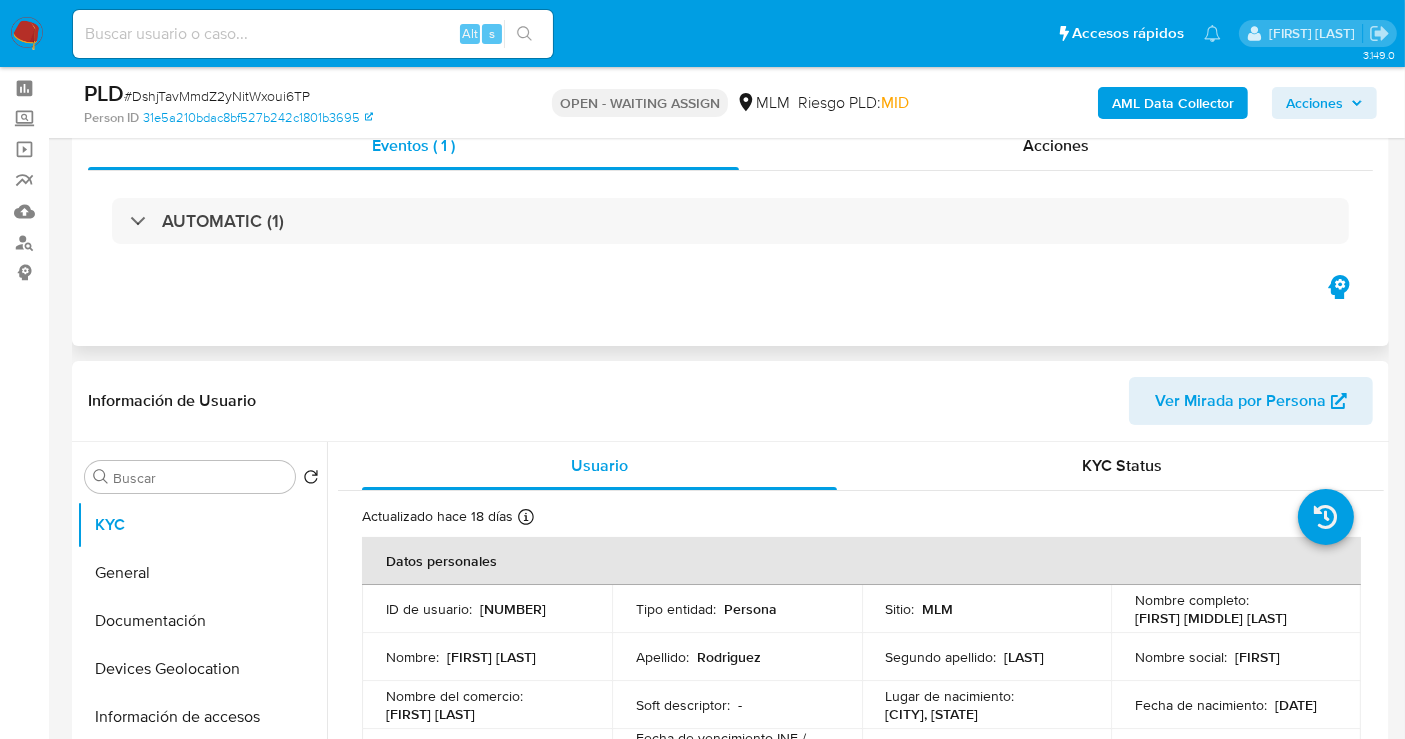 scroll, scrollTop: 111, scrollLeft: 0, axis: vertical 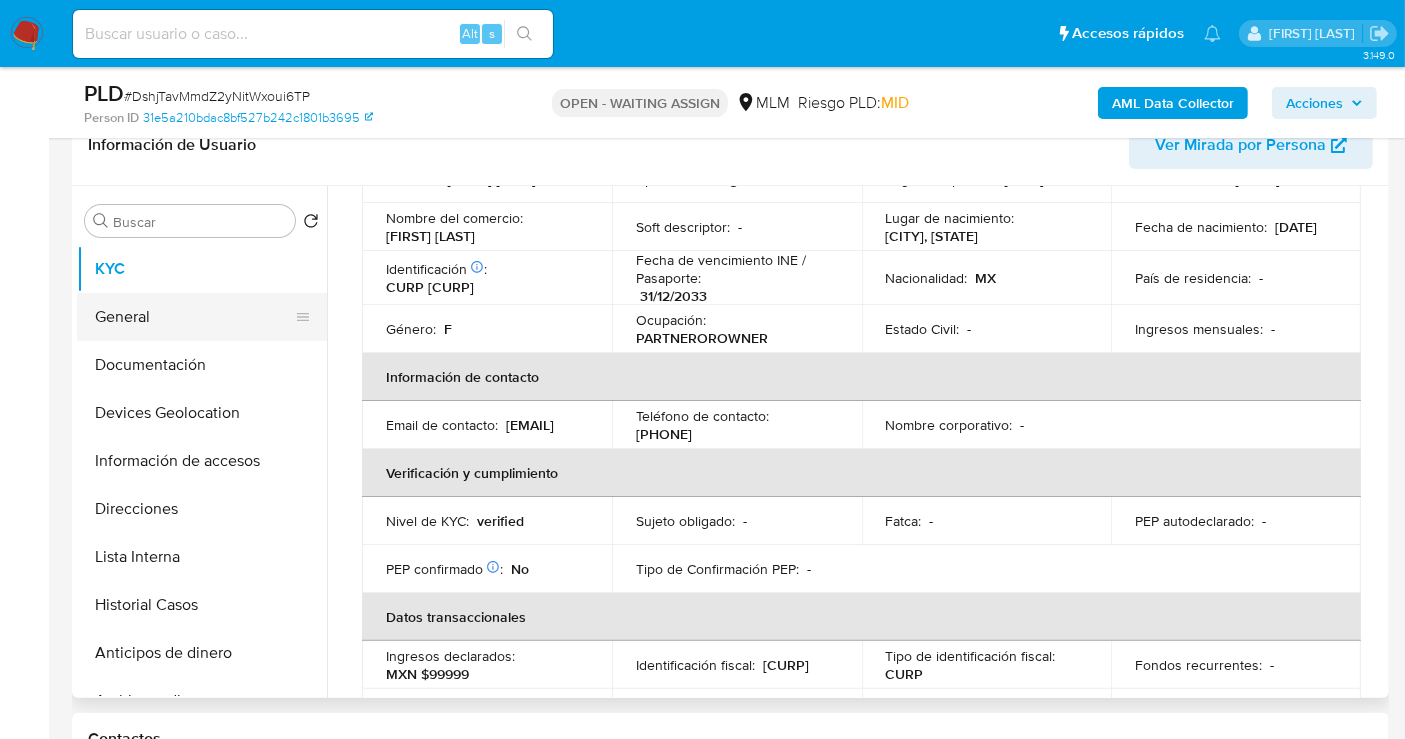 click on "General" at bounding box center [194, 317] 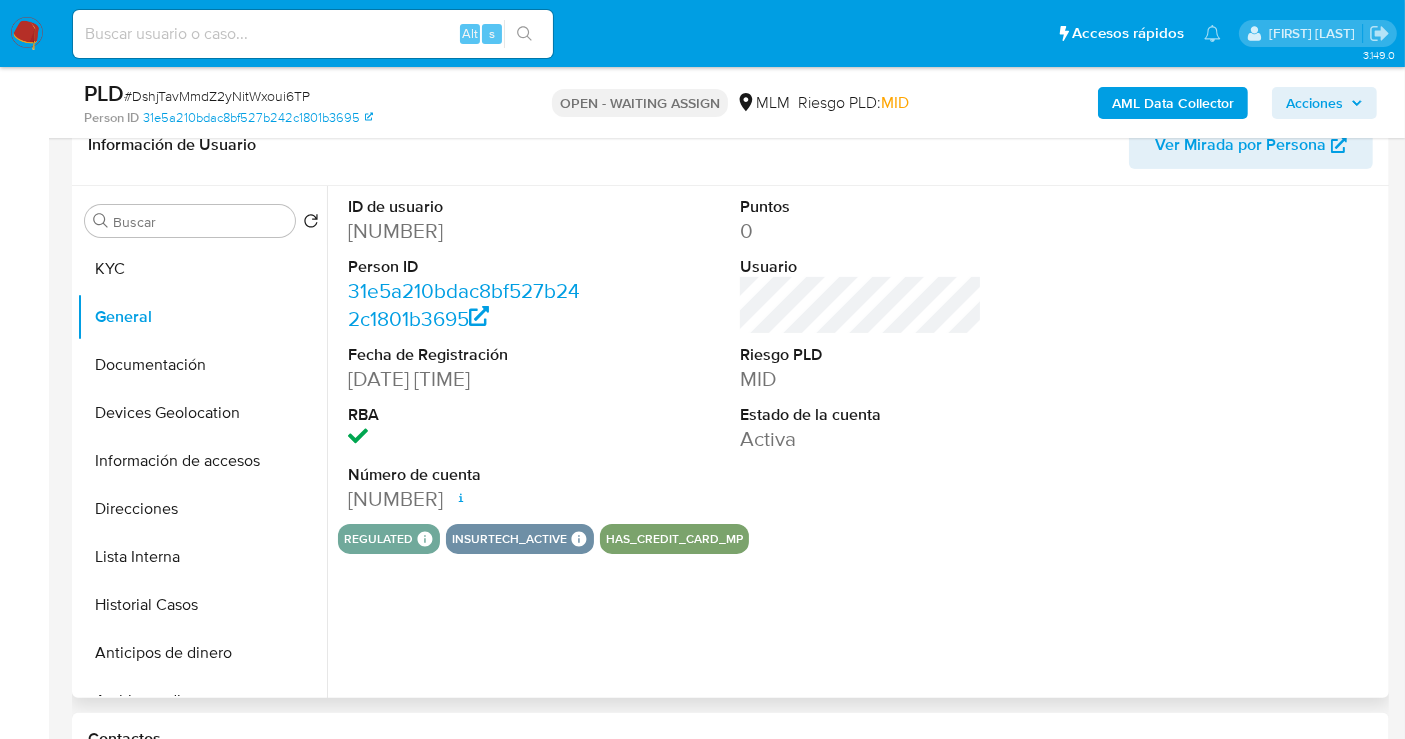 type 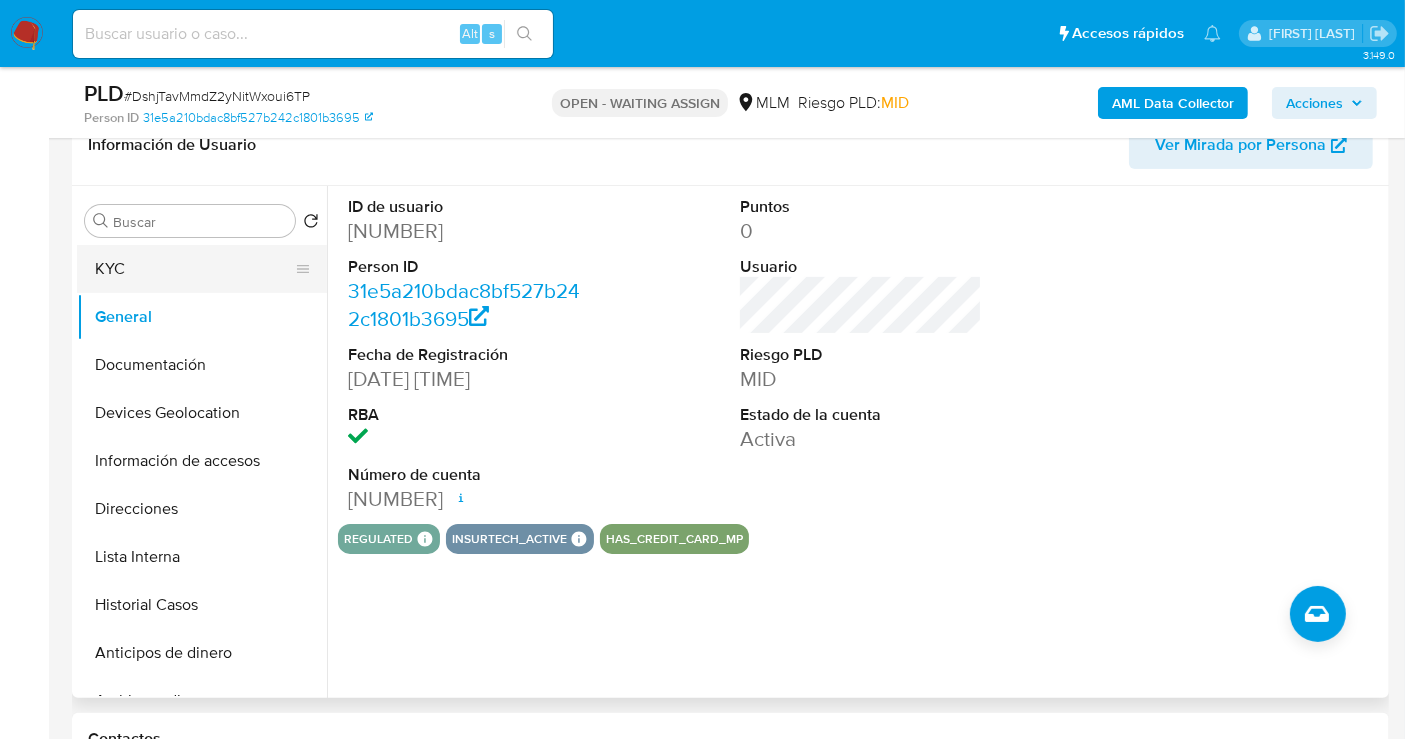 click on "KYC" at bounding box center (194, 269) 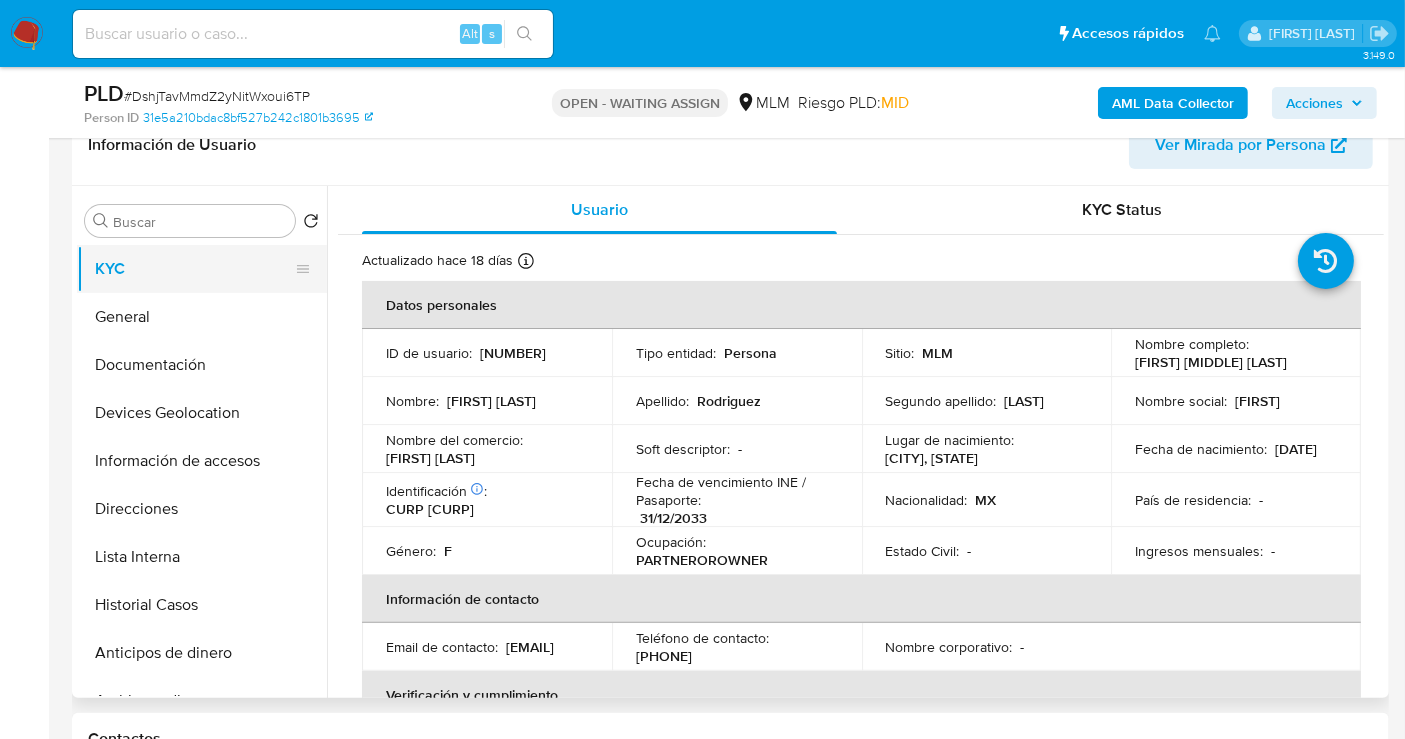 type 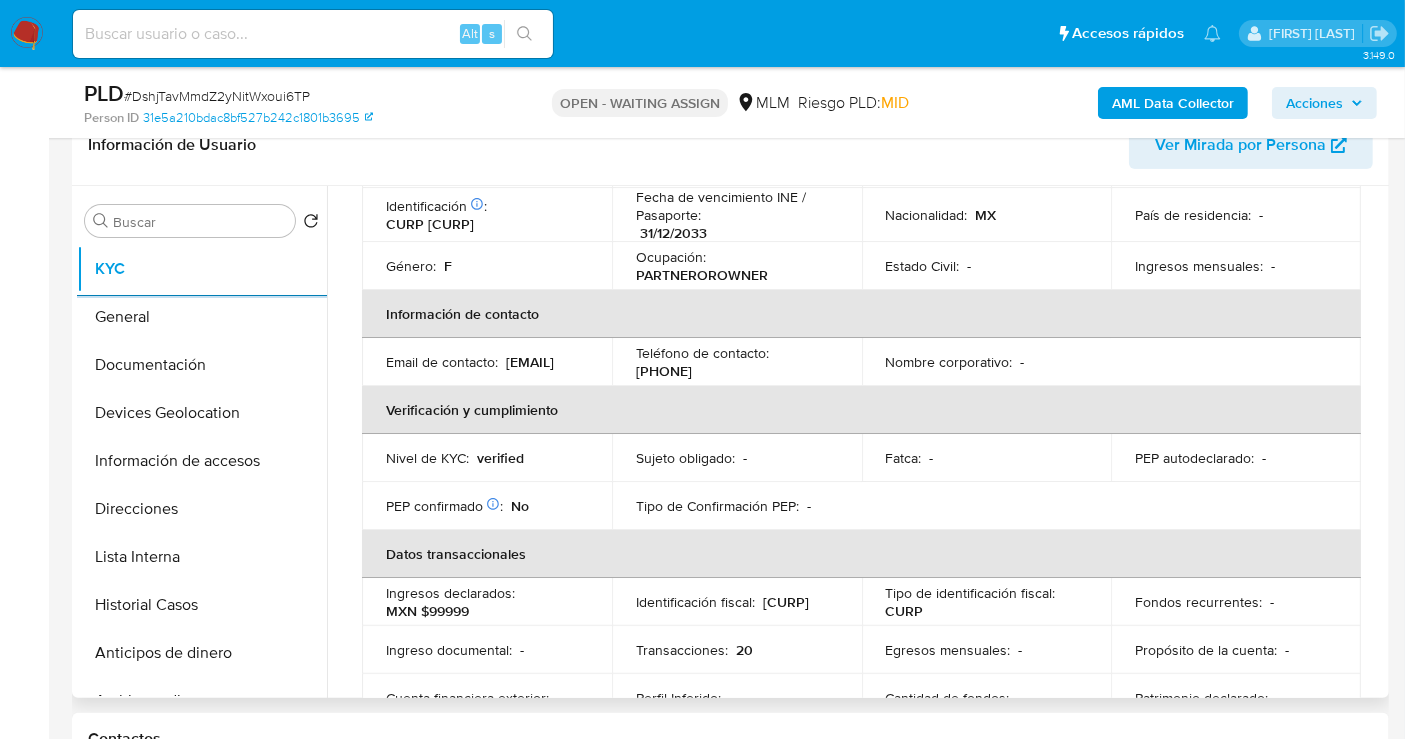 scroll, scrollTop: 444, scrollLeft: 0, axis: vertical 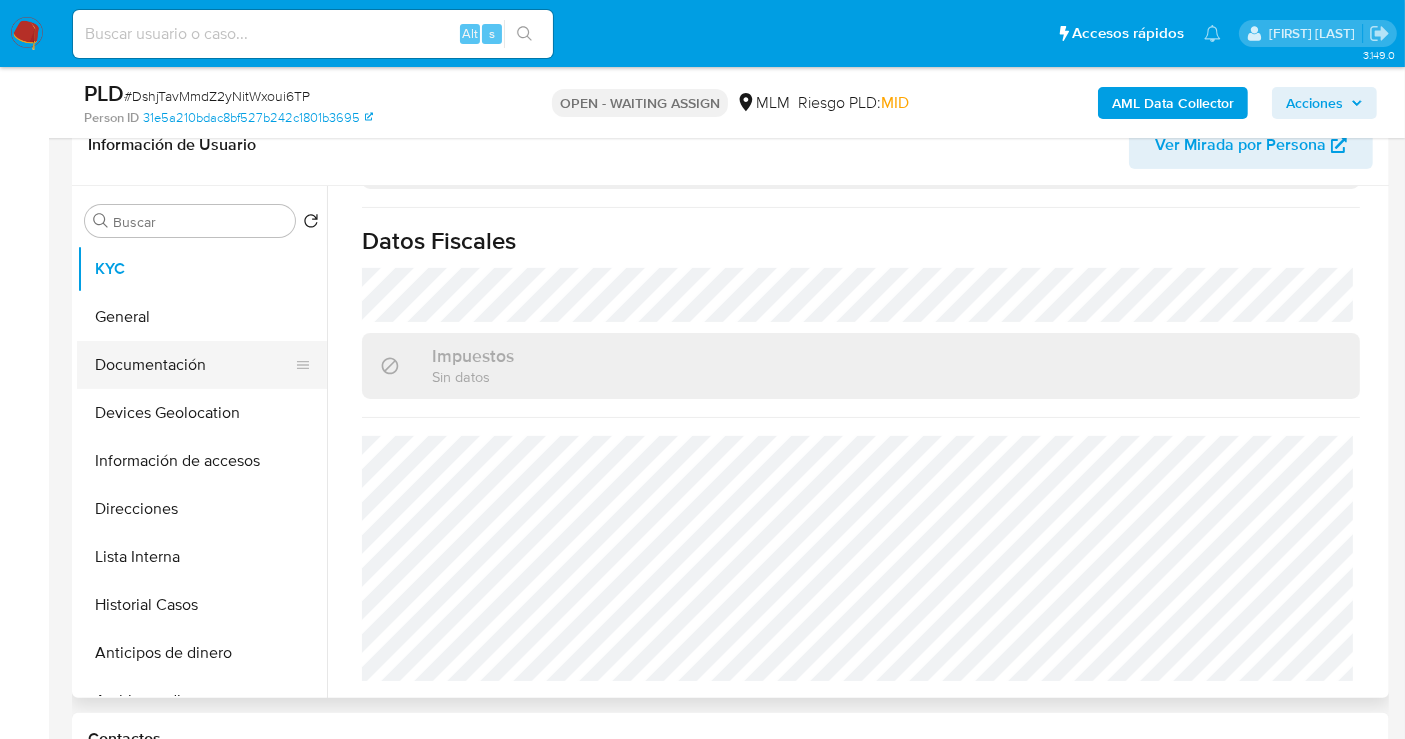 click on "Documentación" at bounding box center [194, 365] 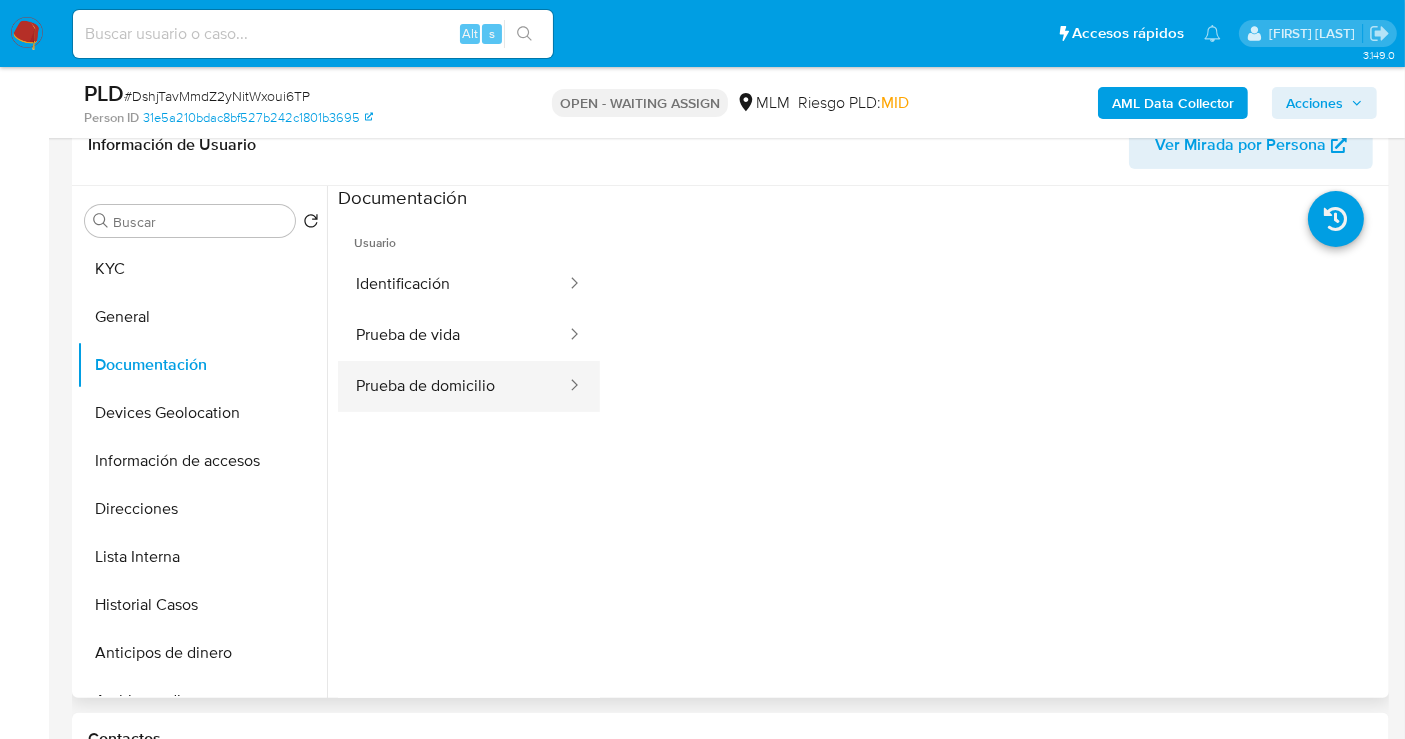 click on "Prueba de domicilio" at bounding box center (453, 386) 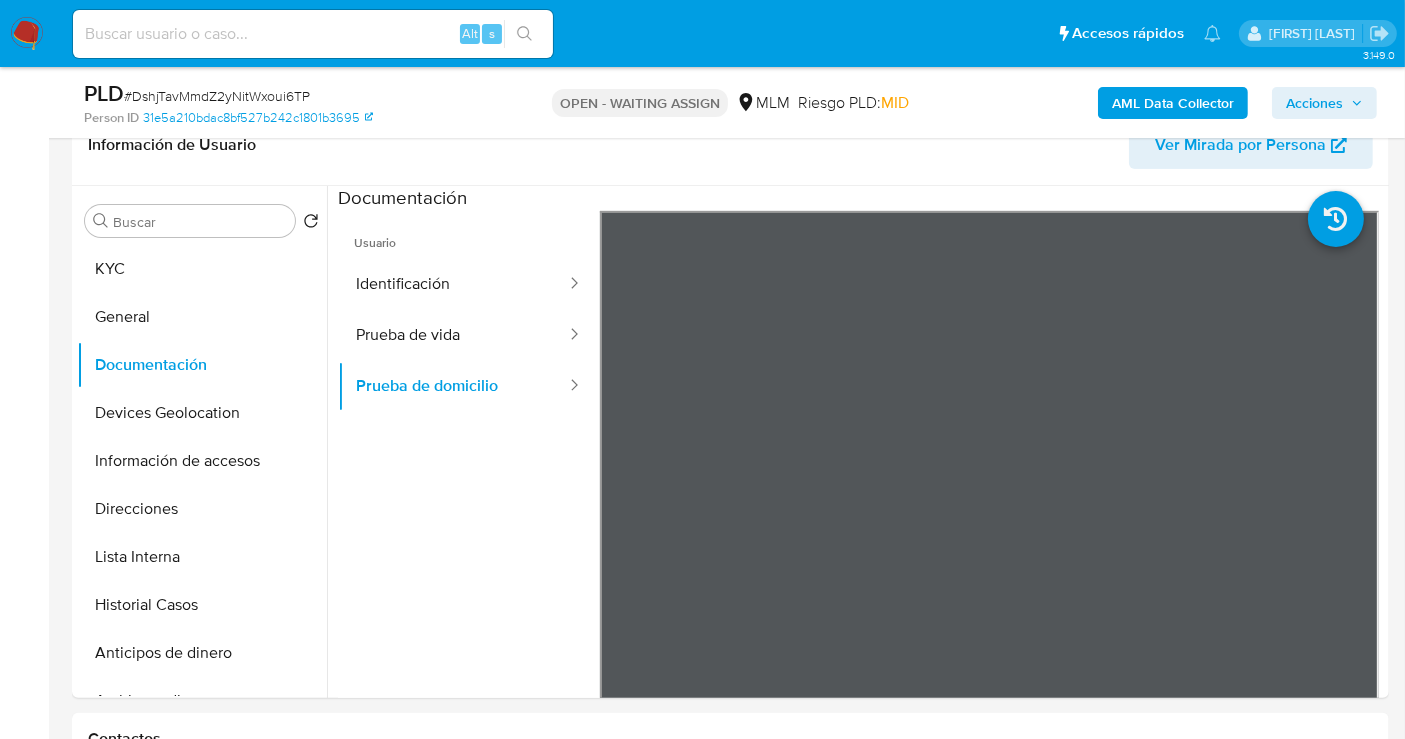 type 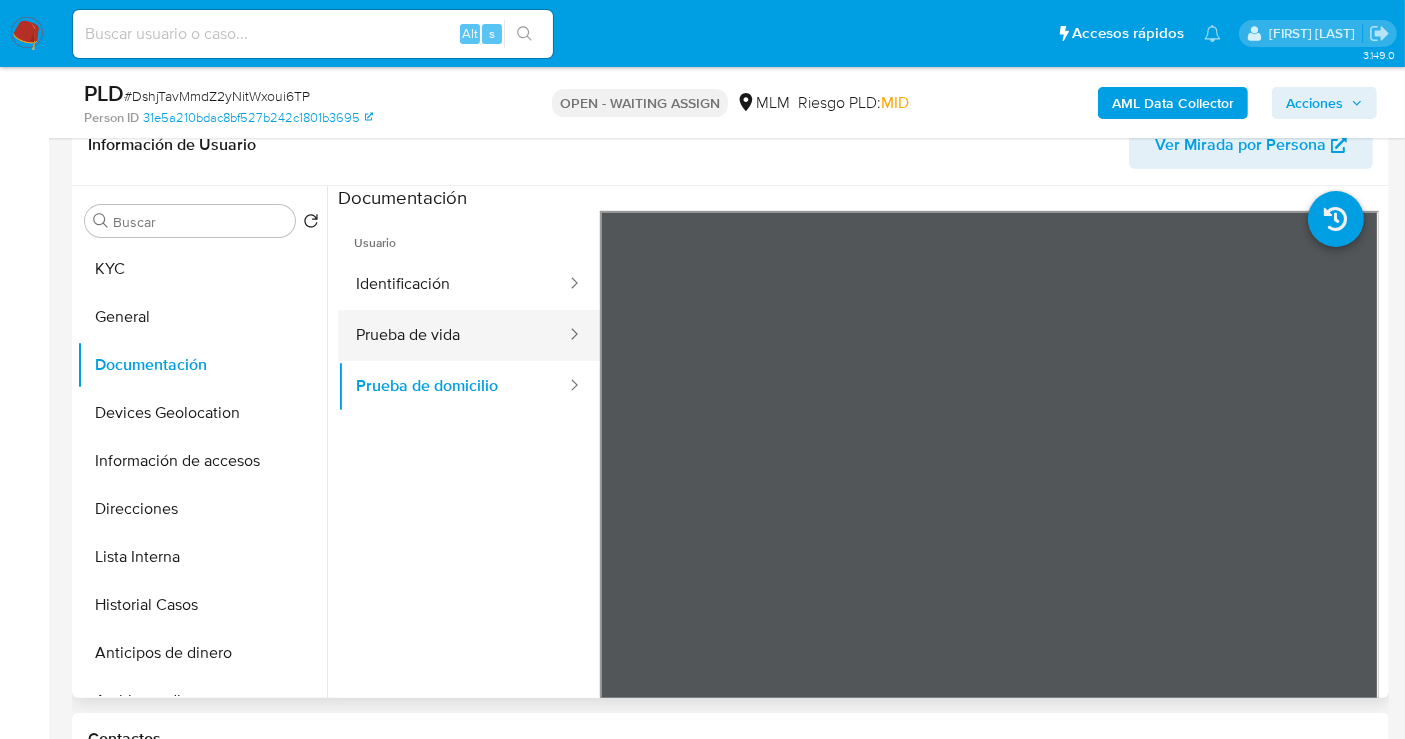 click on "Prueba de vida" at bounding box center [453, 335] 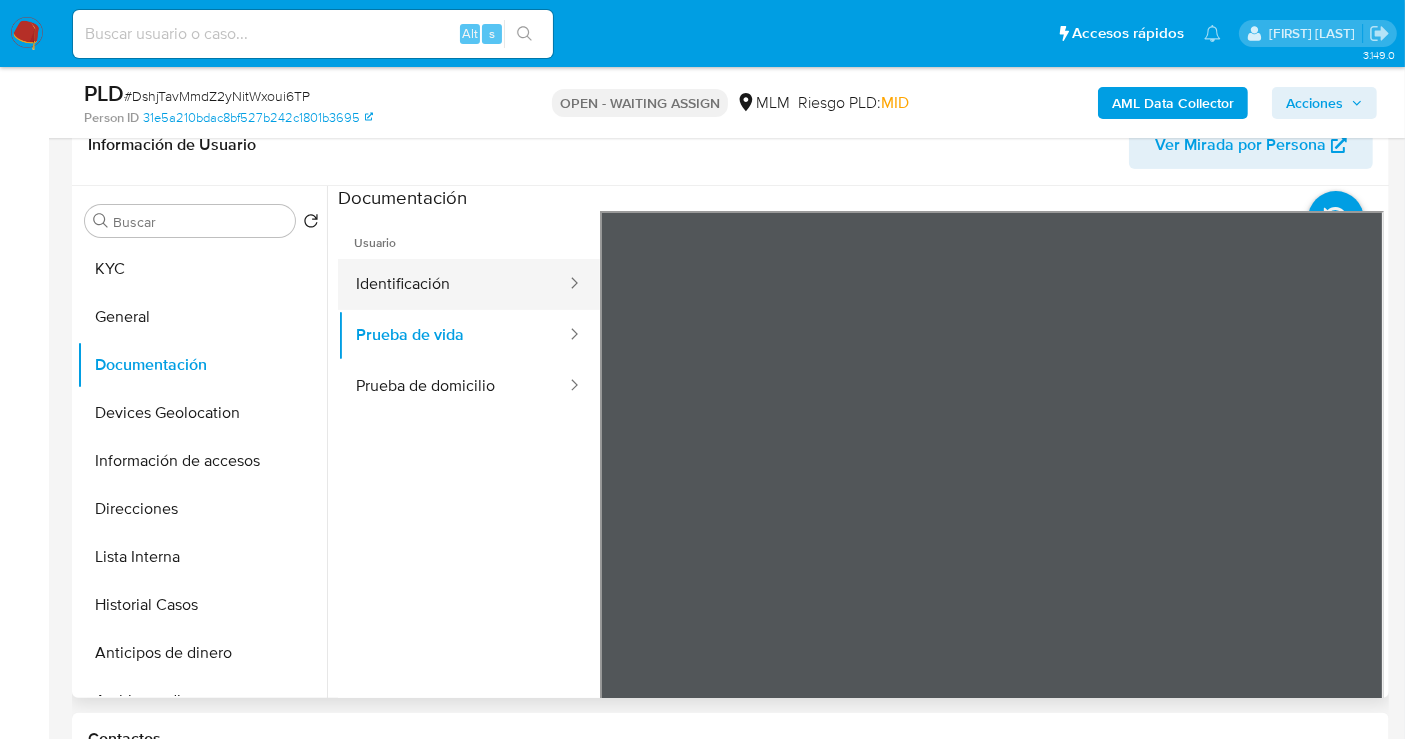 click on "Identificación" at bounding box center [453, 284] 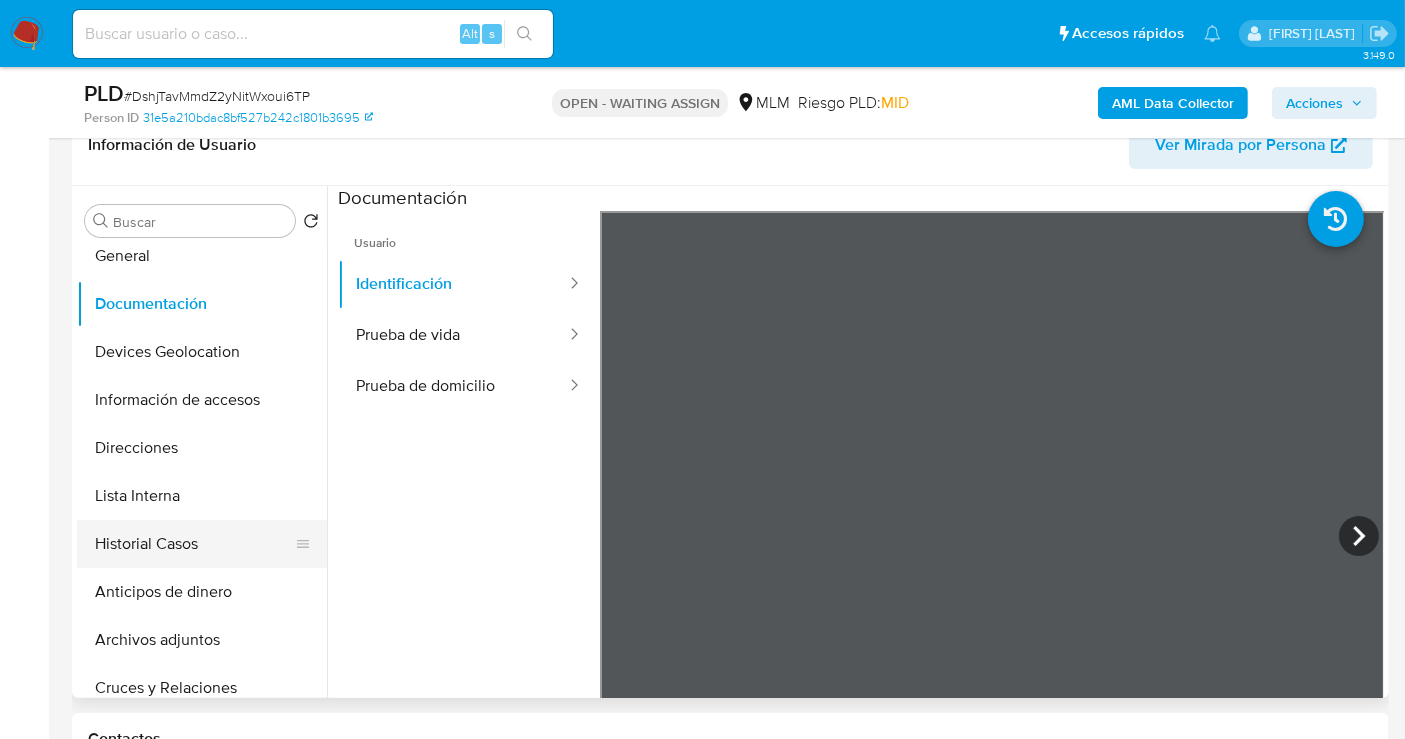 scroll, scrollTop: 111, scrollLeft: 0, axis: vertical 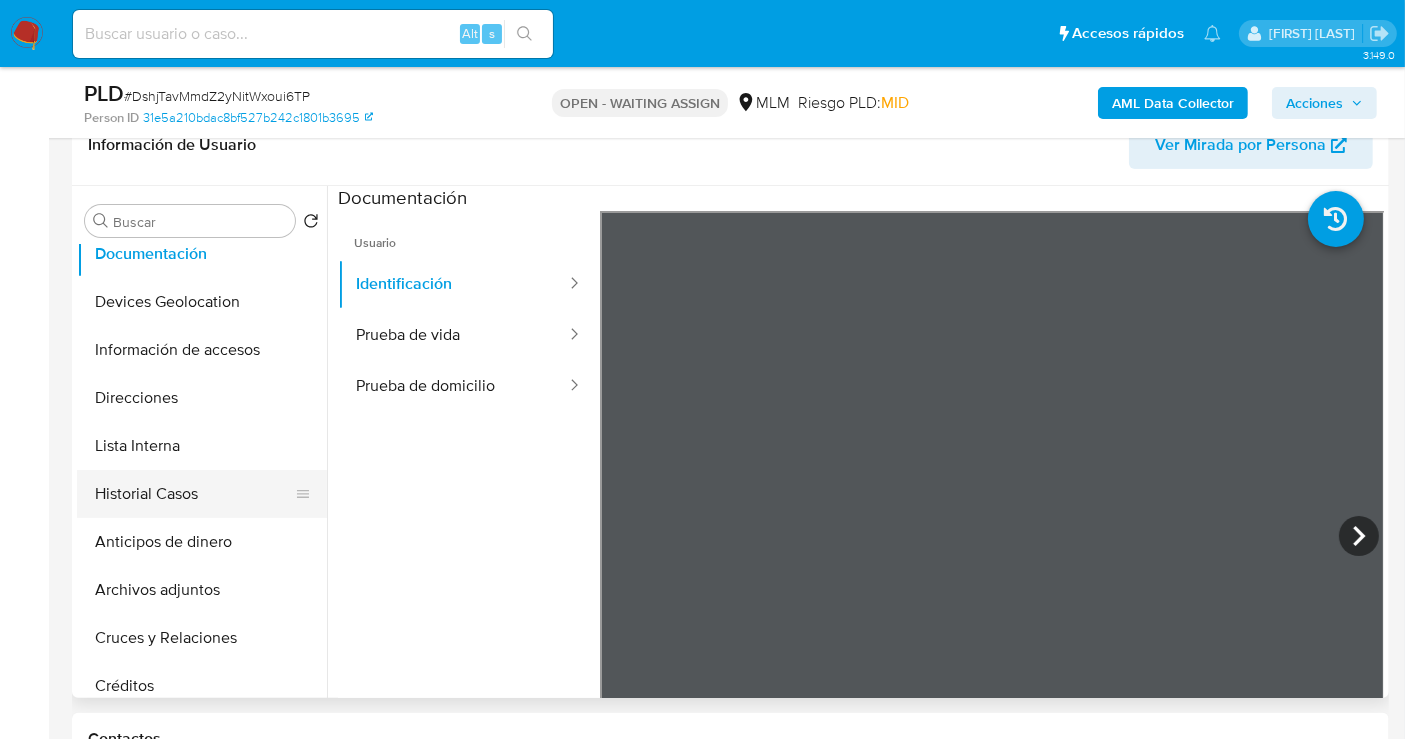 click on "Historial Casos" at bounding box center (194, 494) 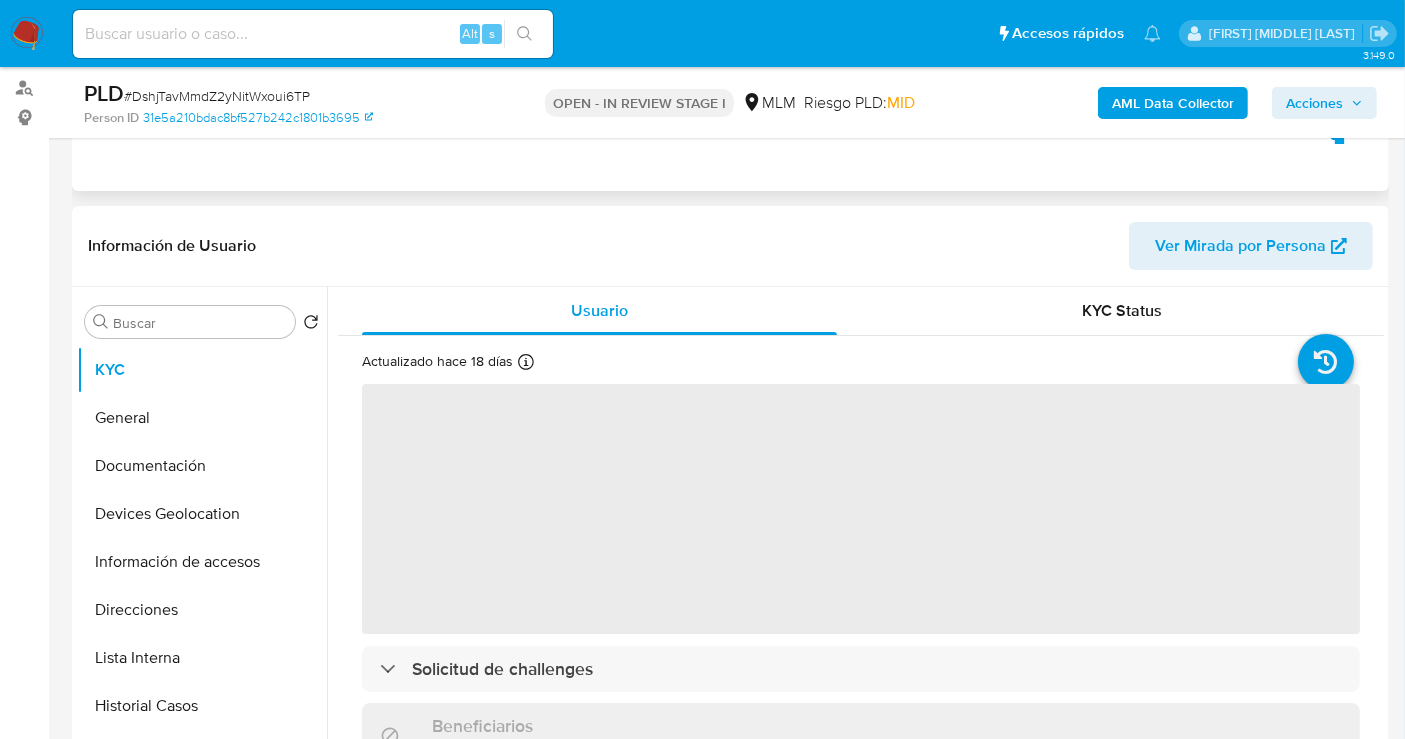scroll, scrollTop: 555, scrollLeft: 0, axis: vertical 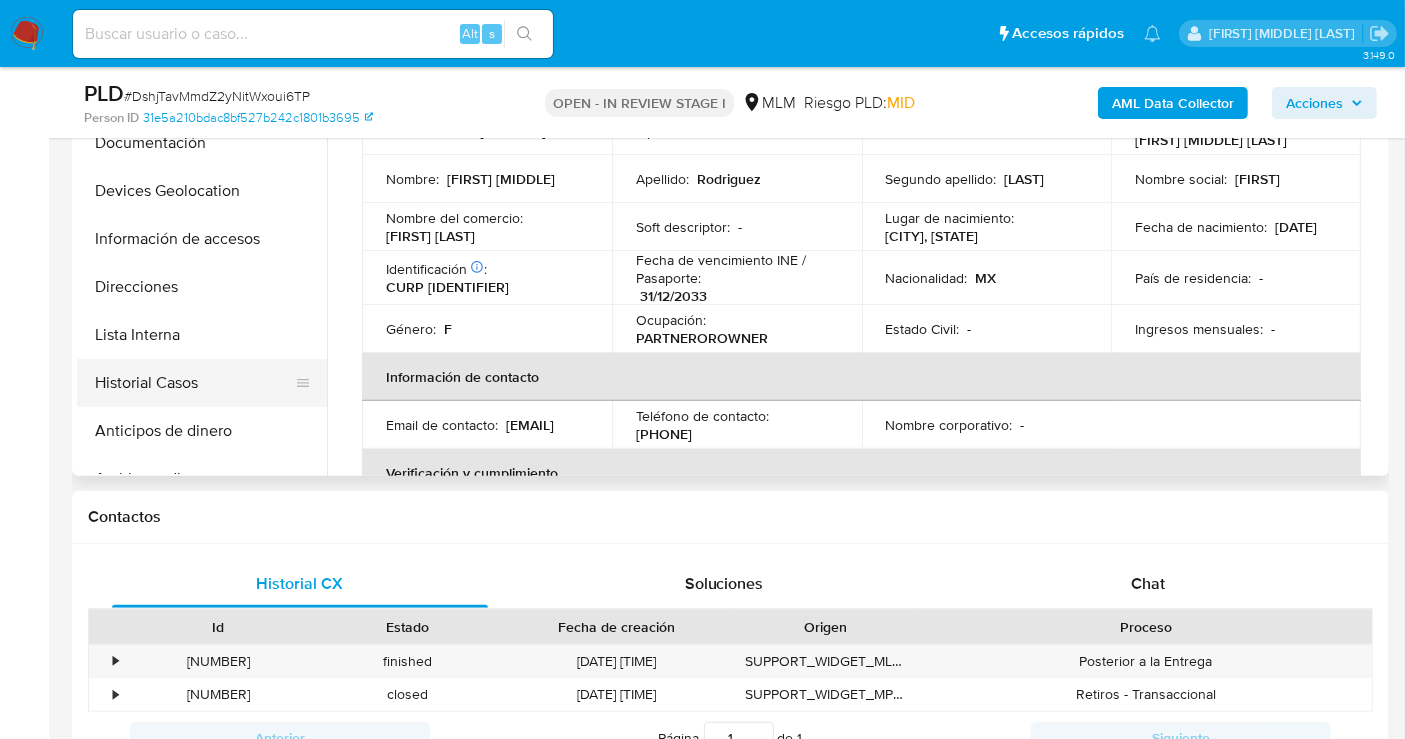 select on "10" 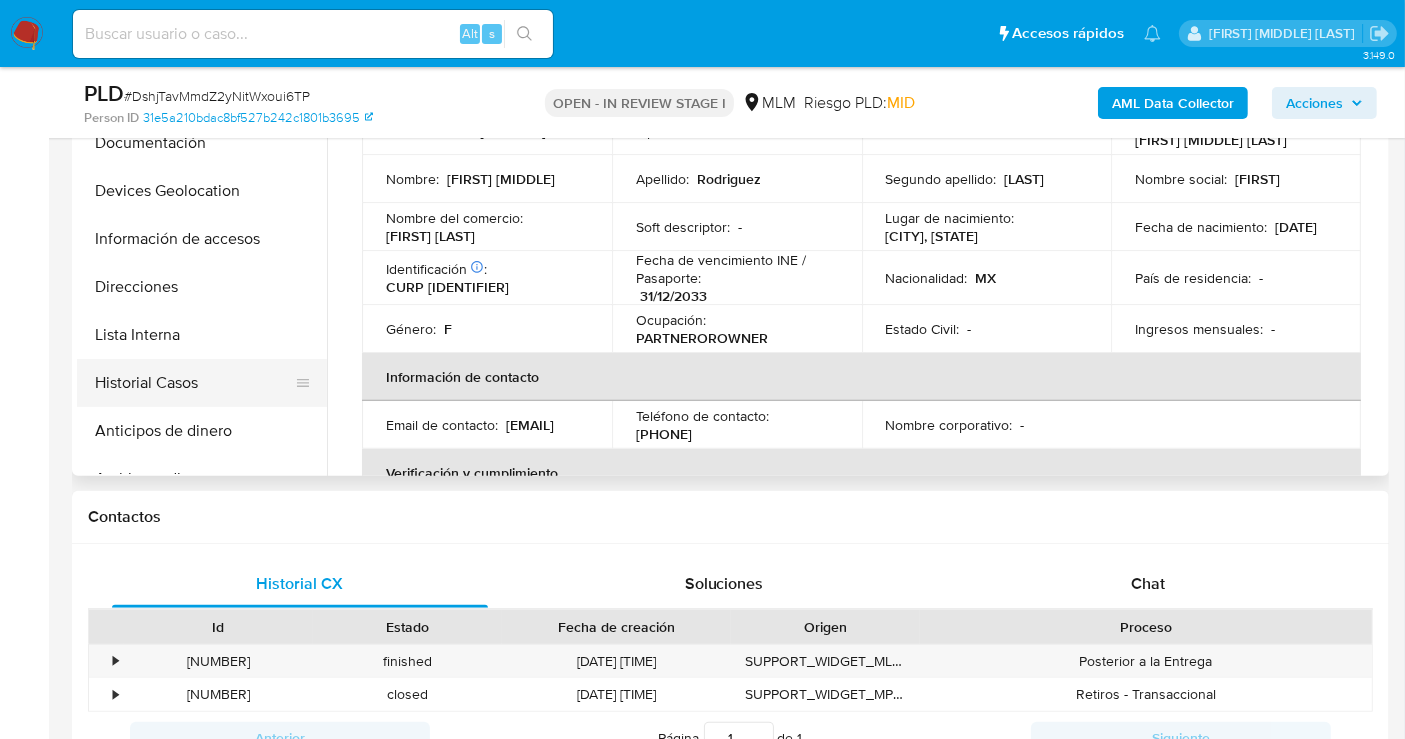 scroll, scrollTop: 444, scrollLeft: 0, axis: vertical 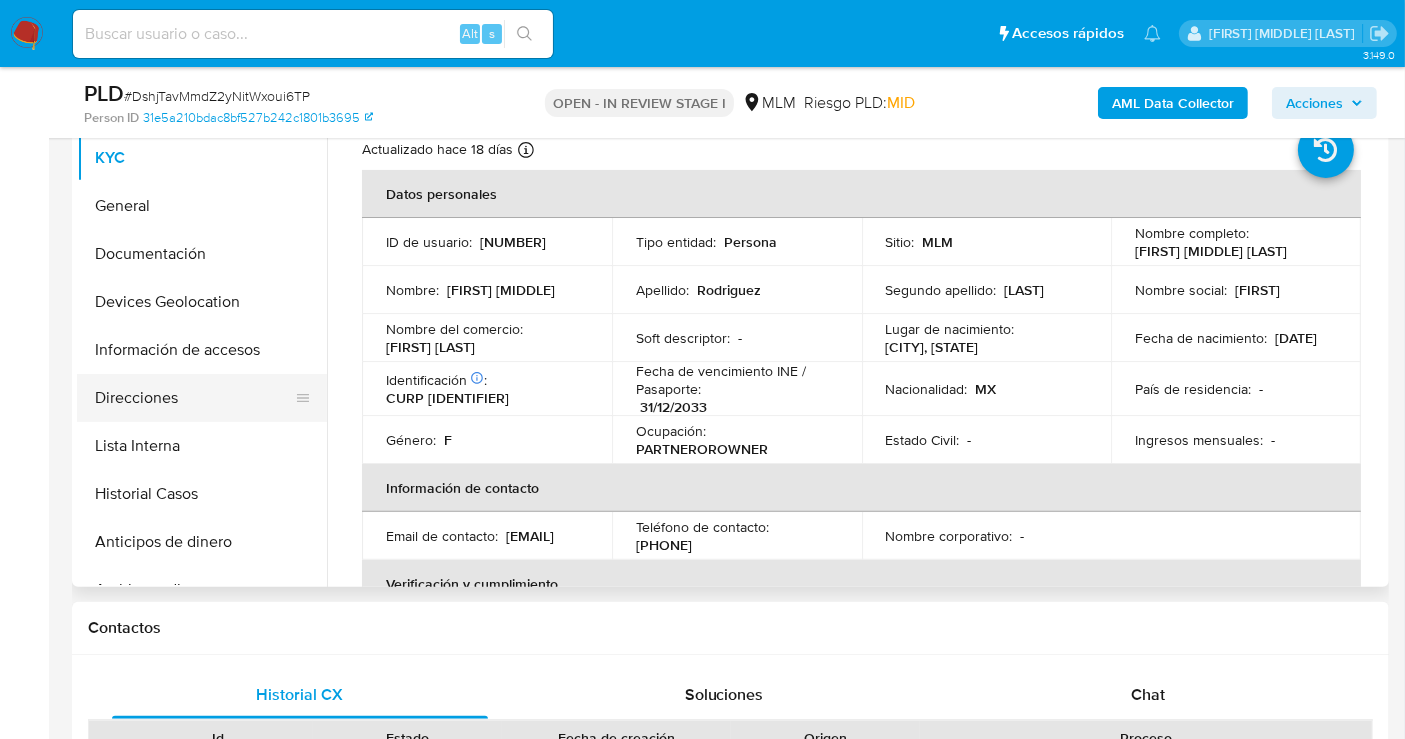 click on "Direcciones" at bounding box center [194, 398] 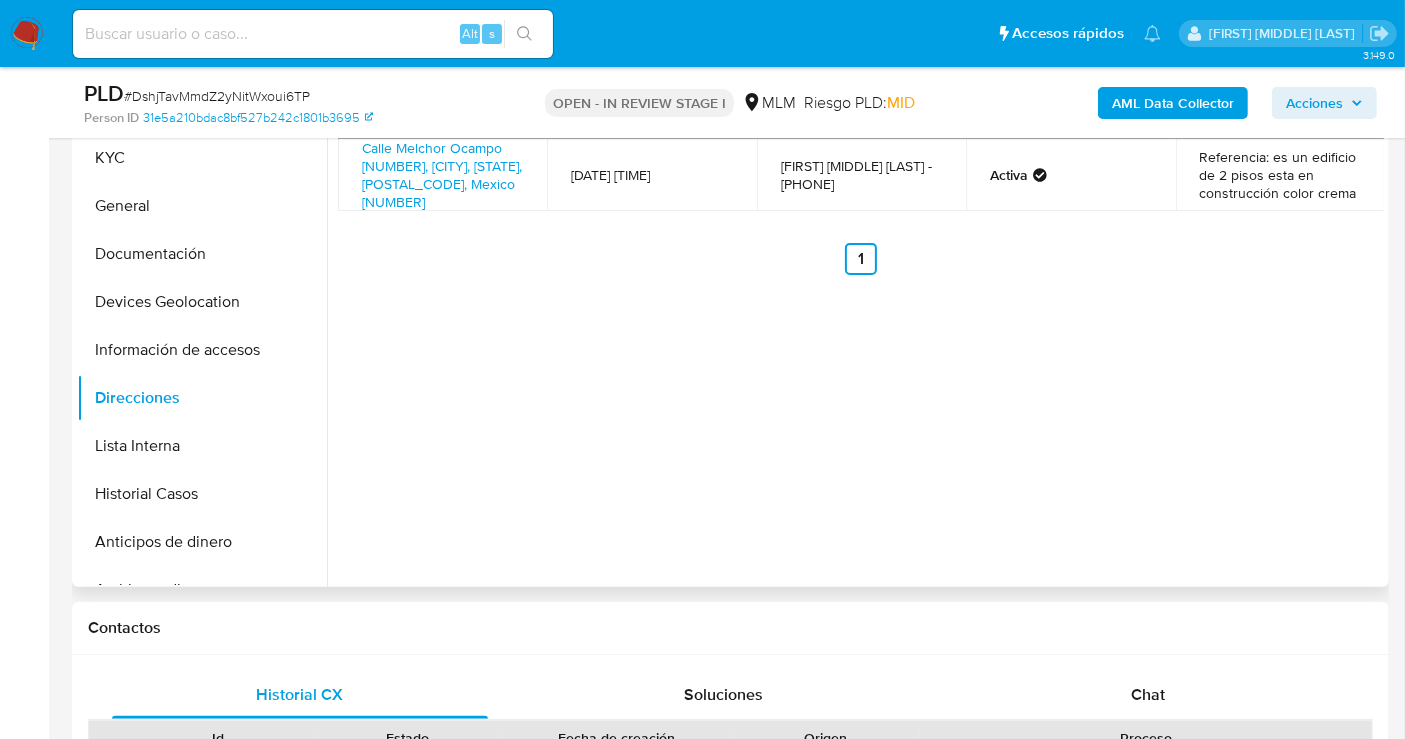 scroll, scrollTop: 333, scrollLeft: 0, axis: vertical 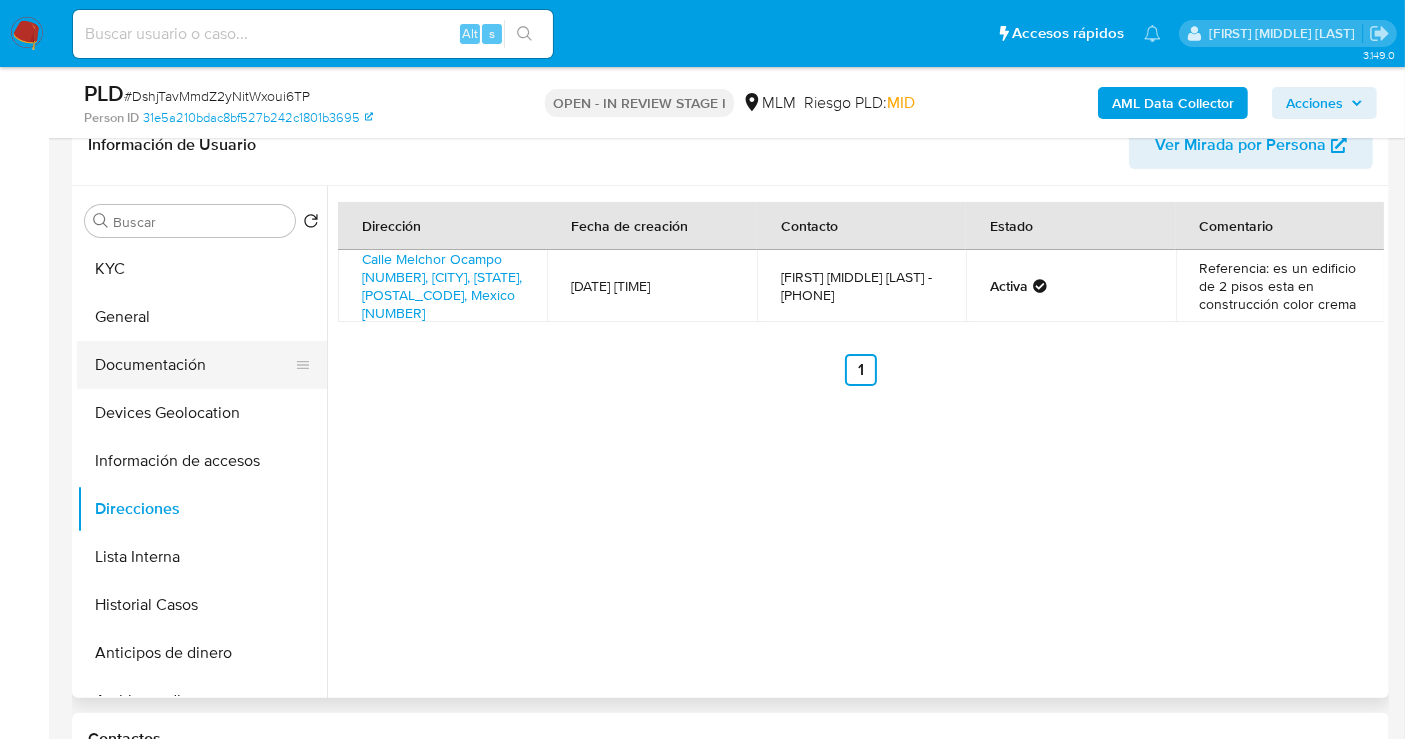 click on "Documentación" at bounding box center (194, 365) 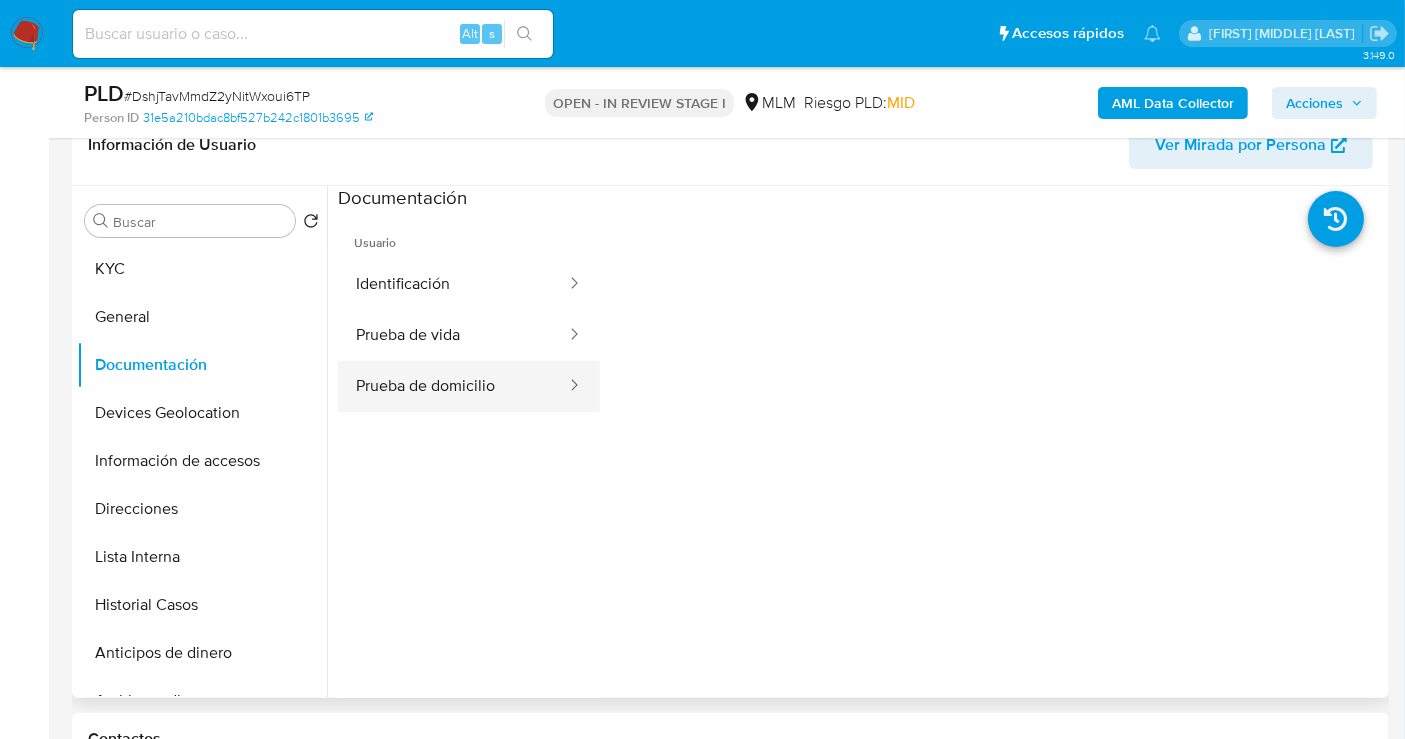 click on "Prueba de domicilio" at bounding box center (453, 386) 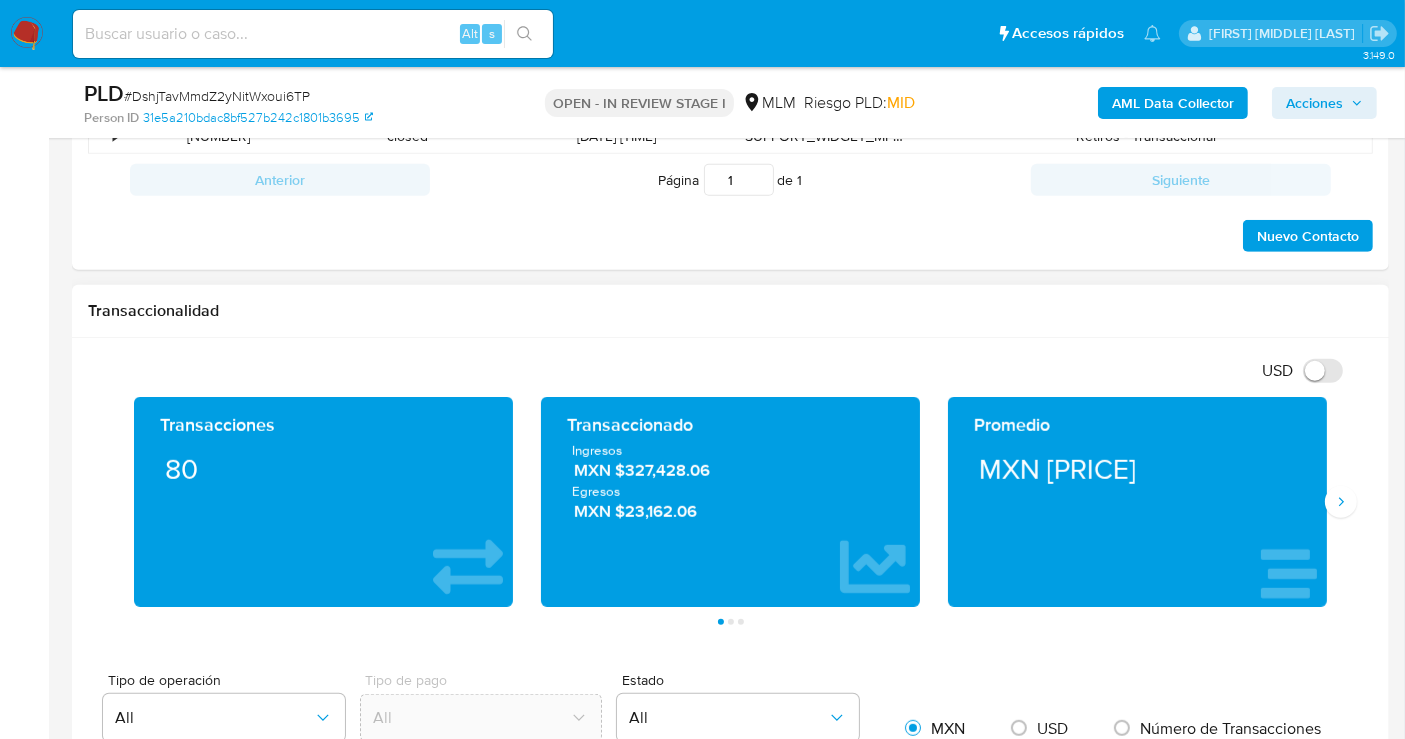 scroll, scrollTop: 1222, scrollLeft: 0, axis: vertical 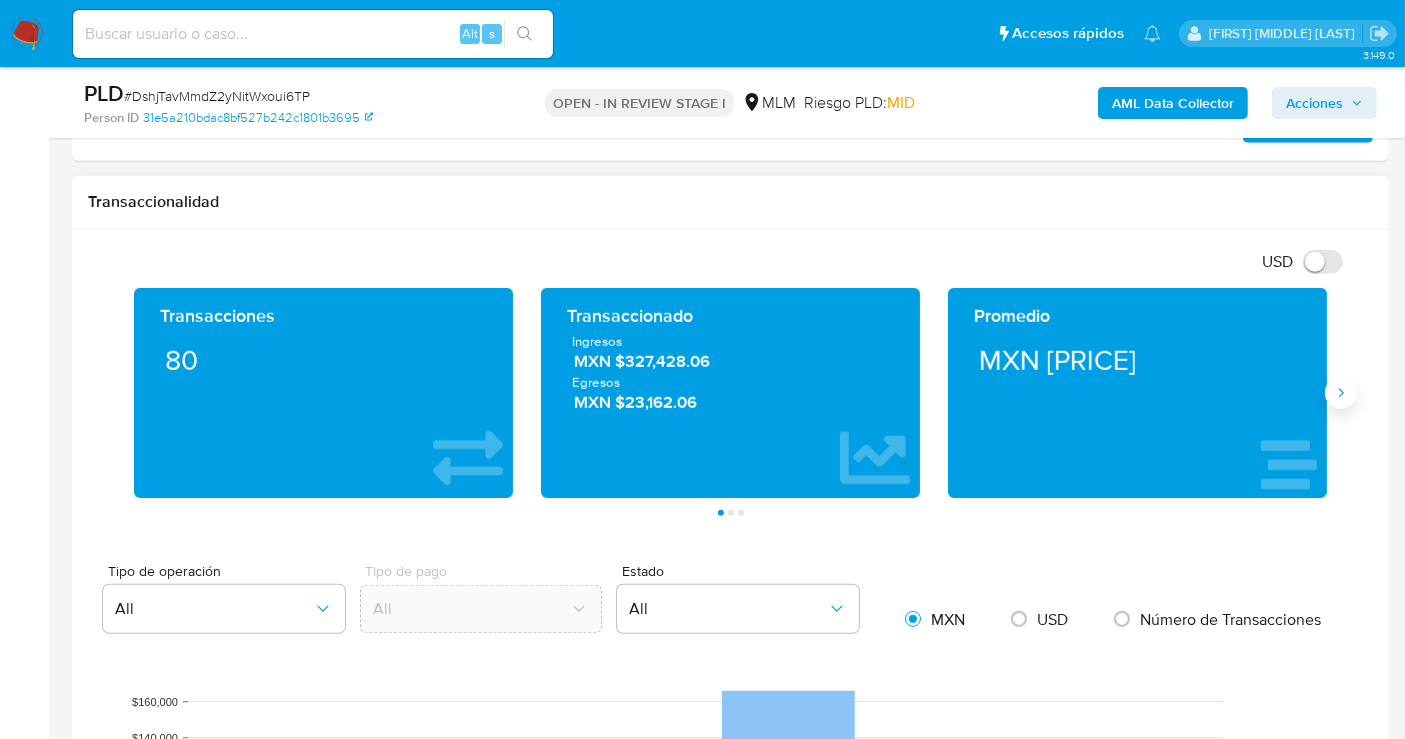 click 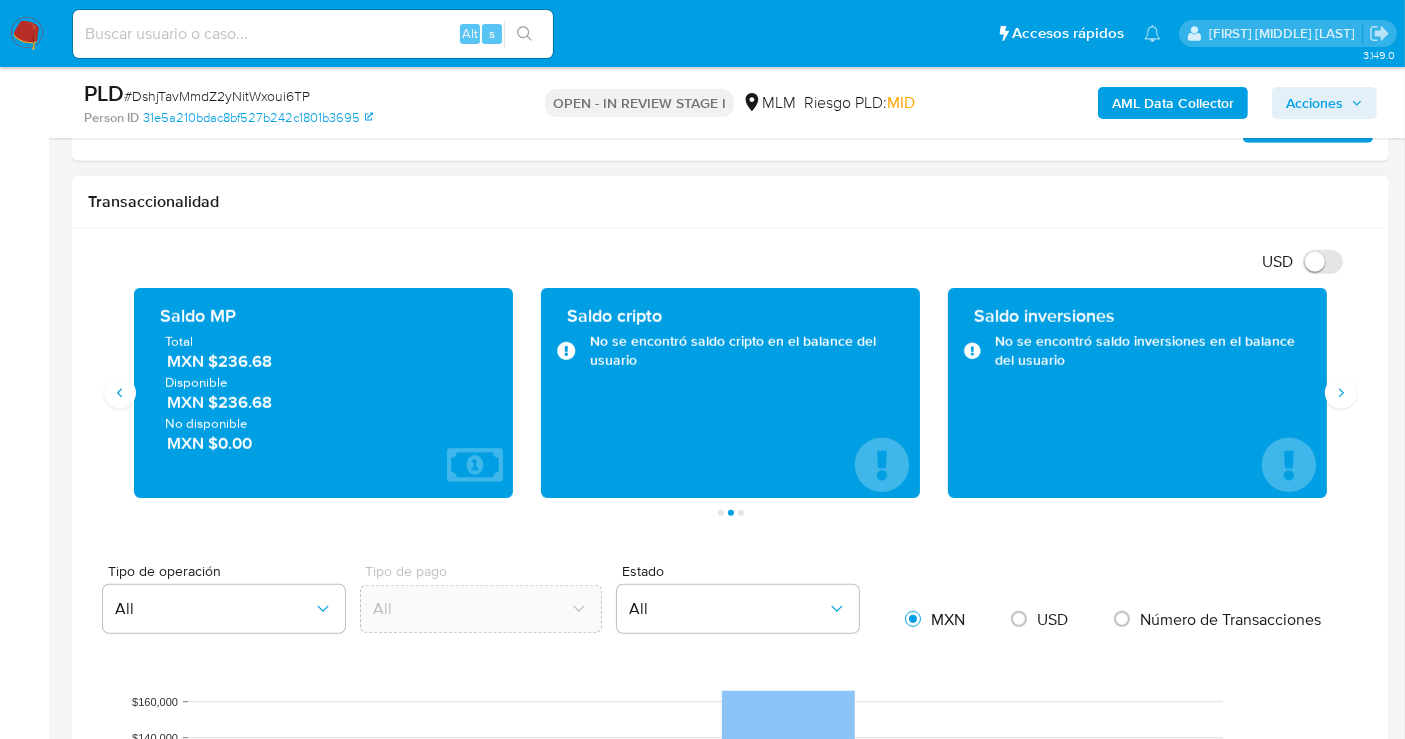 type 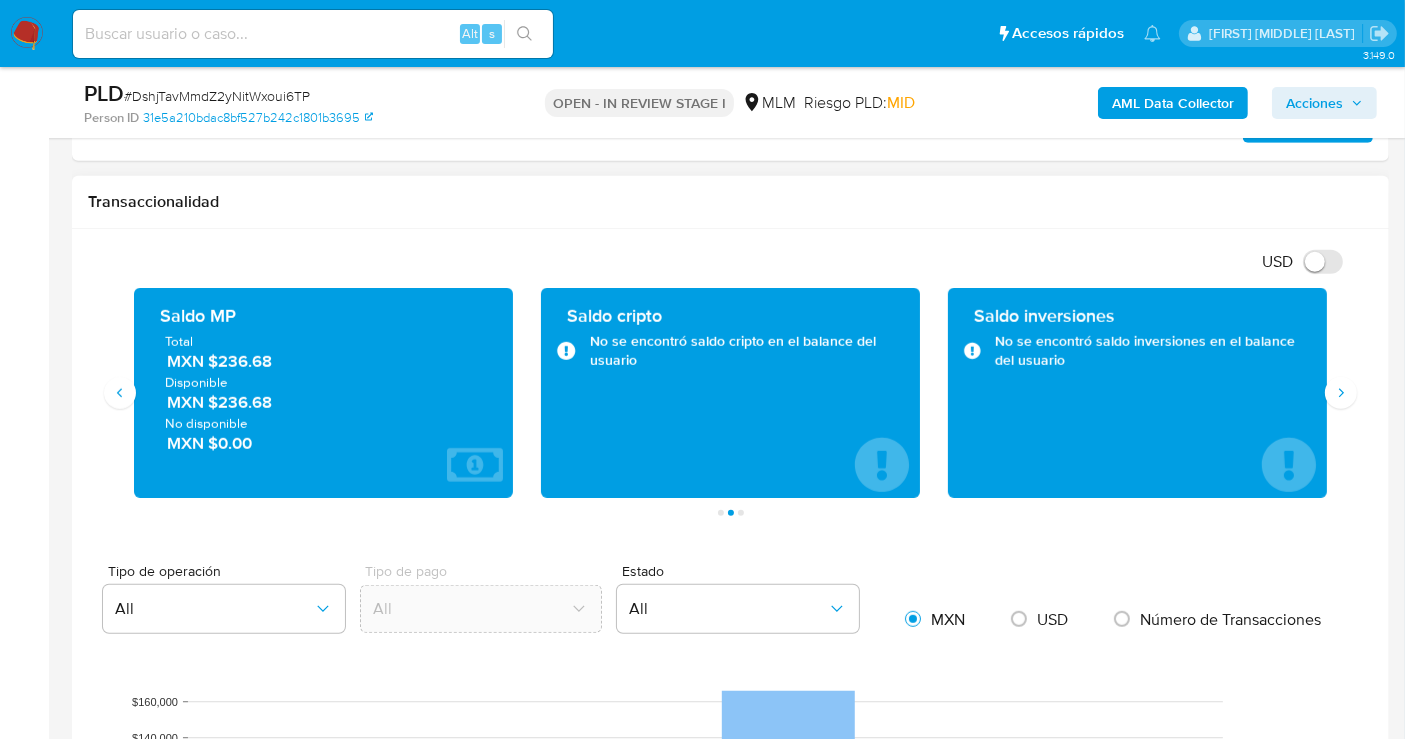 click on "MXN $236.68" at bounding box center (324, 361) 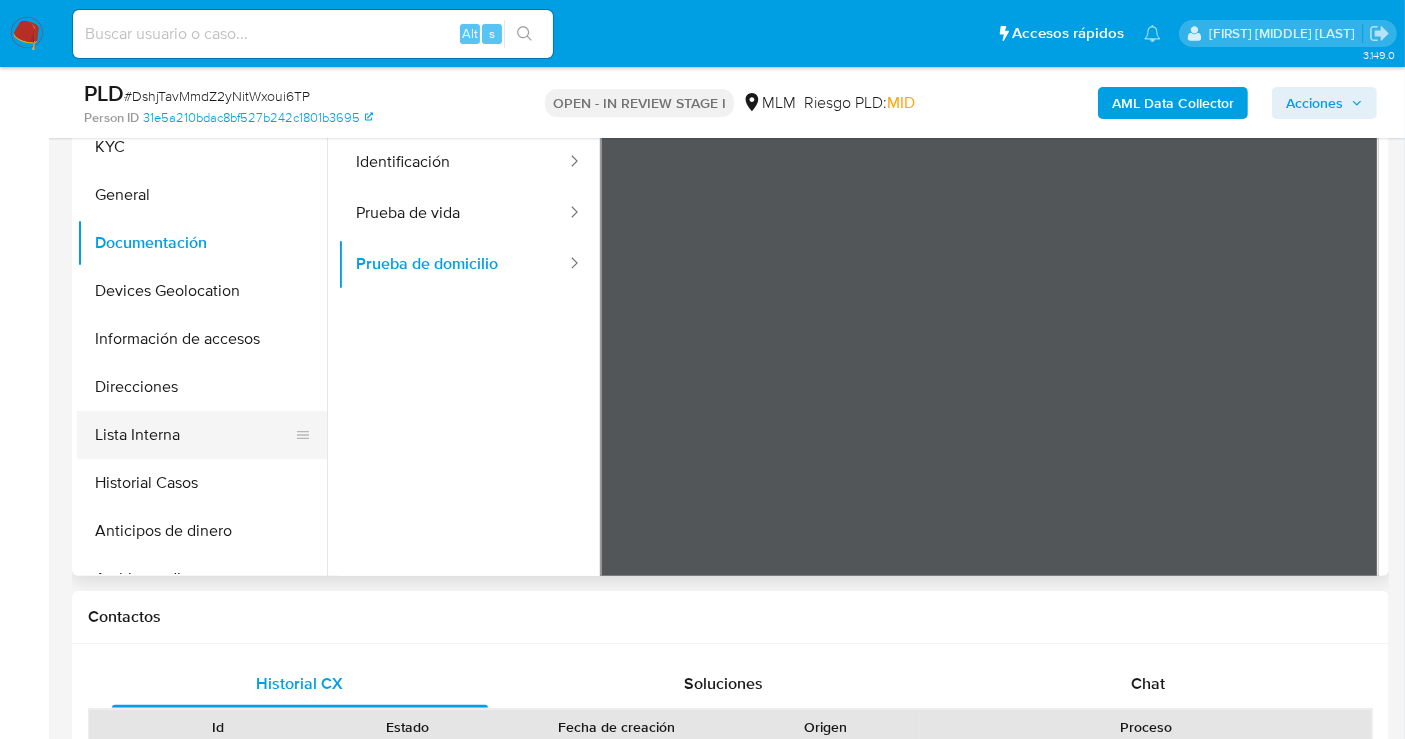 scroll, scrollTop: 444, scrollLeft: 0, axis: vertical 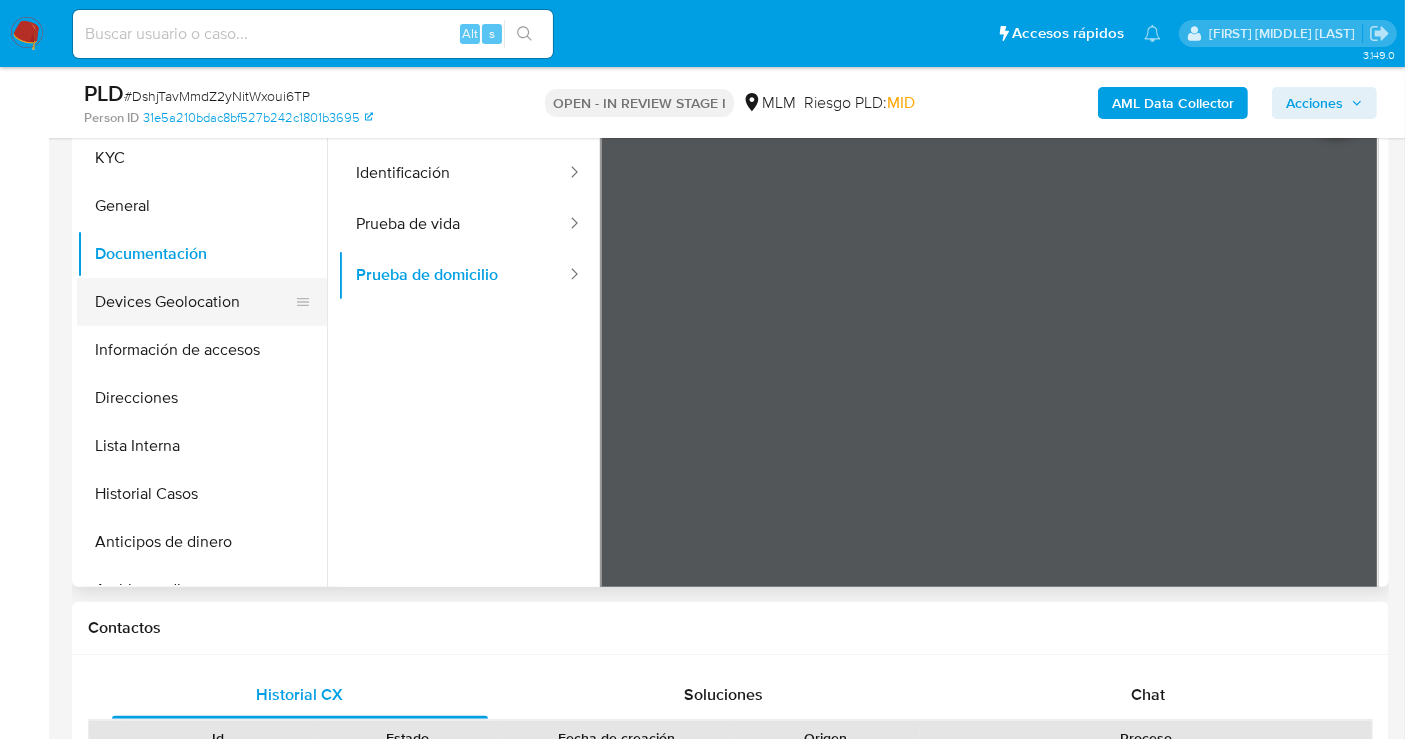click on "Devices Geolocation" at bounding box center [194, 302] 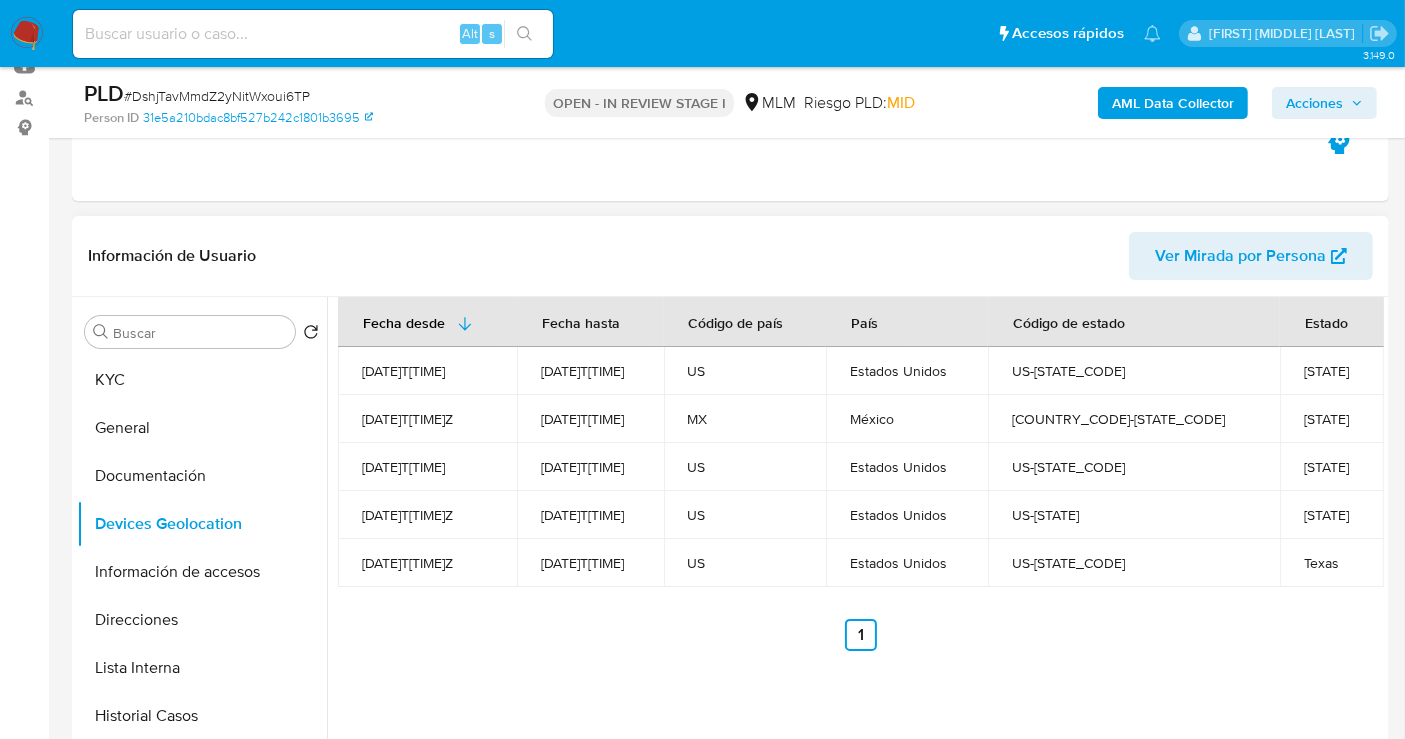 scroll, scrollTop: 222, scrollLeft: 0, axis: vertical 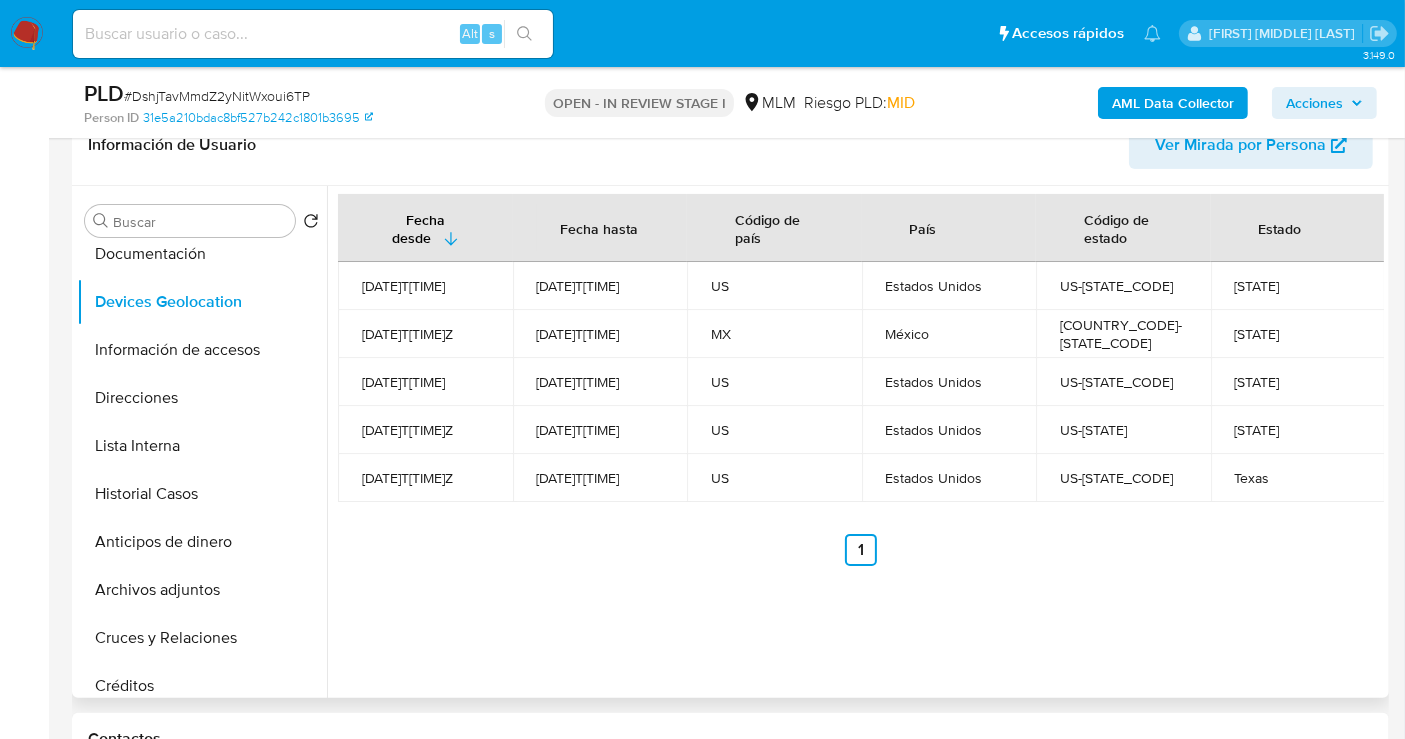 type 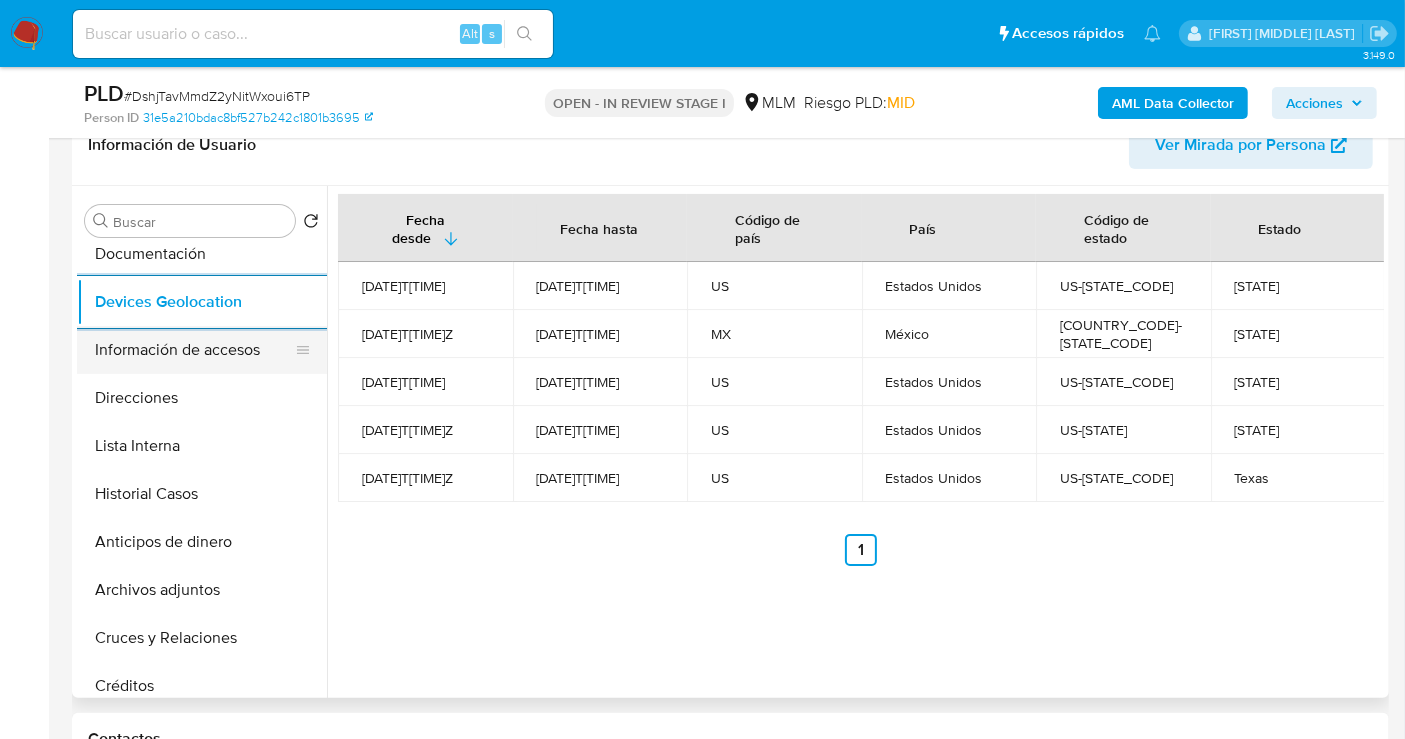 click on "Información de accesos" at bounding box center (194, 350) 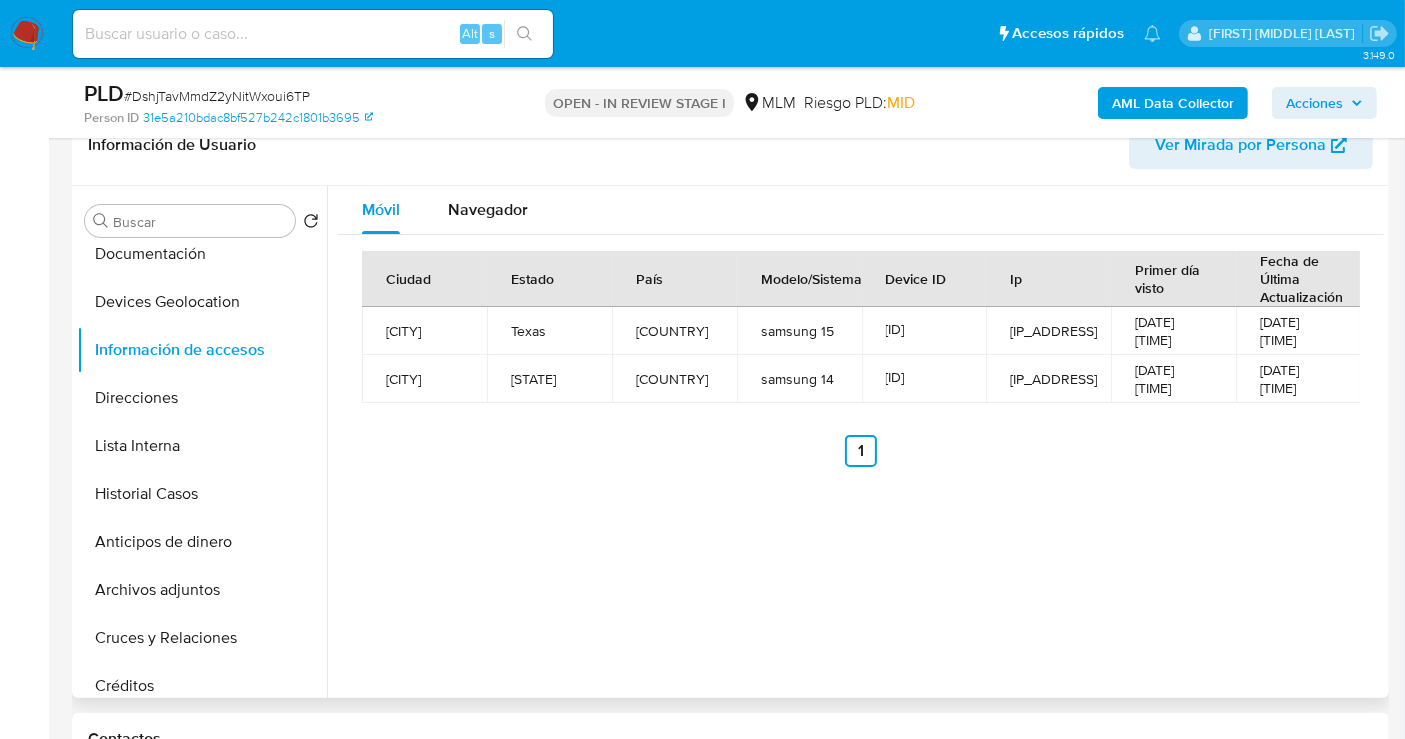 type 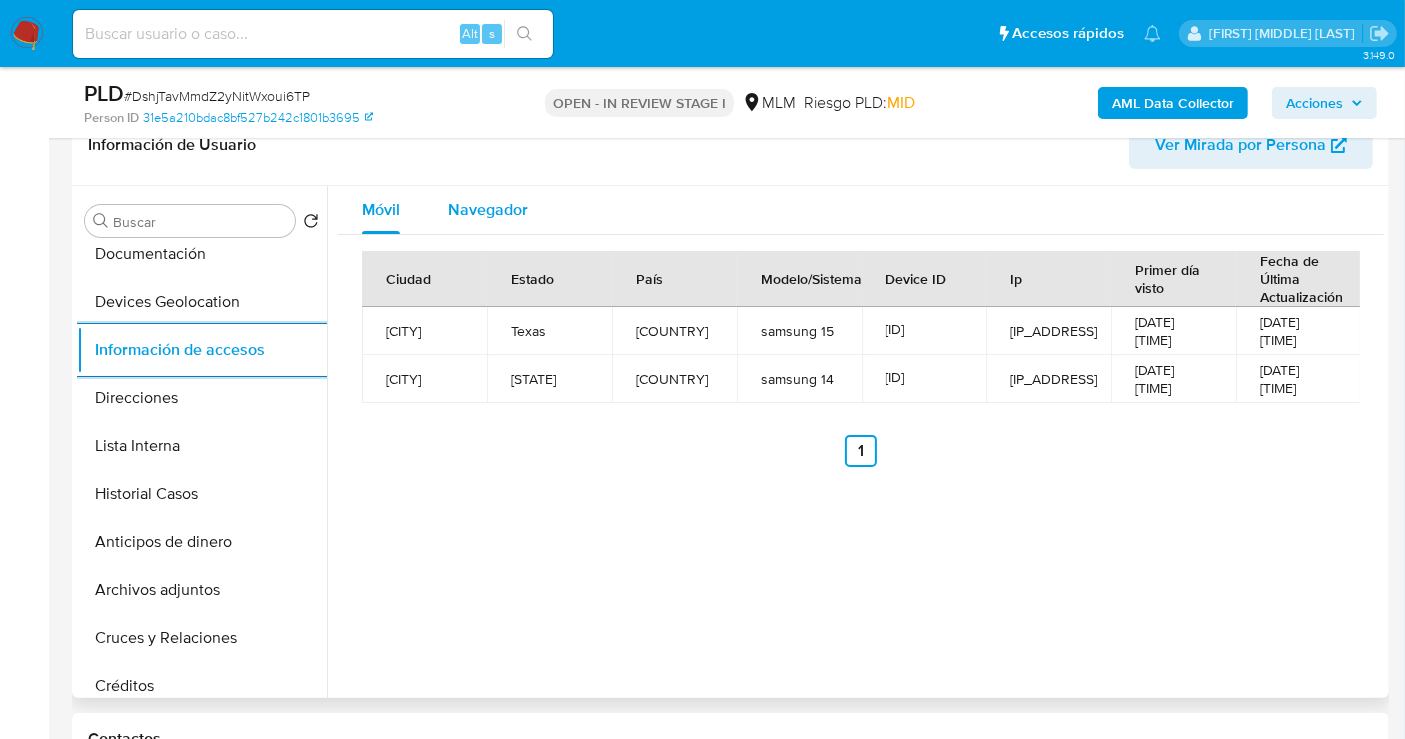 click on "Navegador" at bounding box center (488, 210) 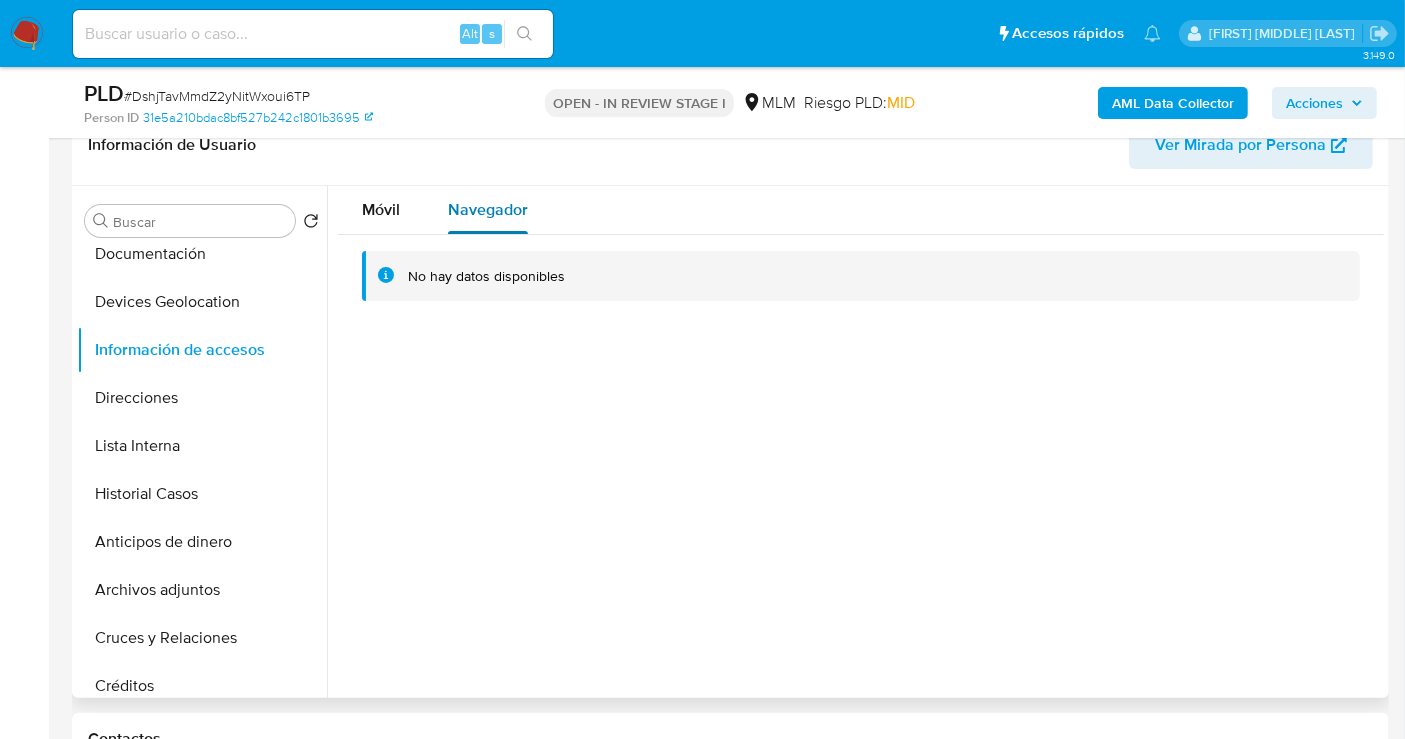 type 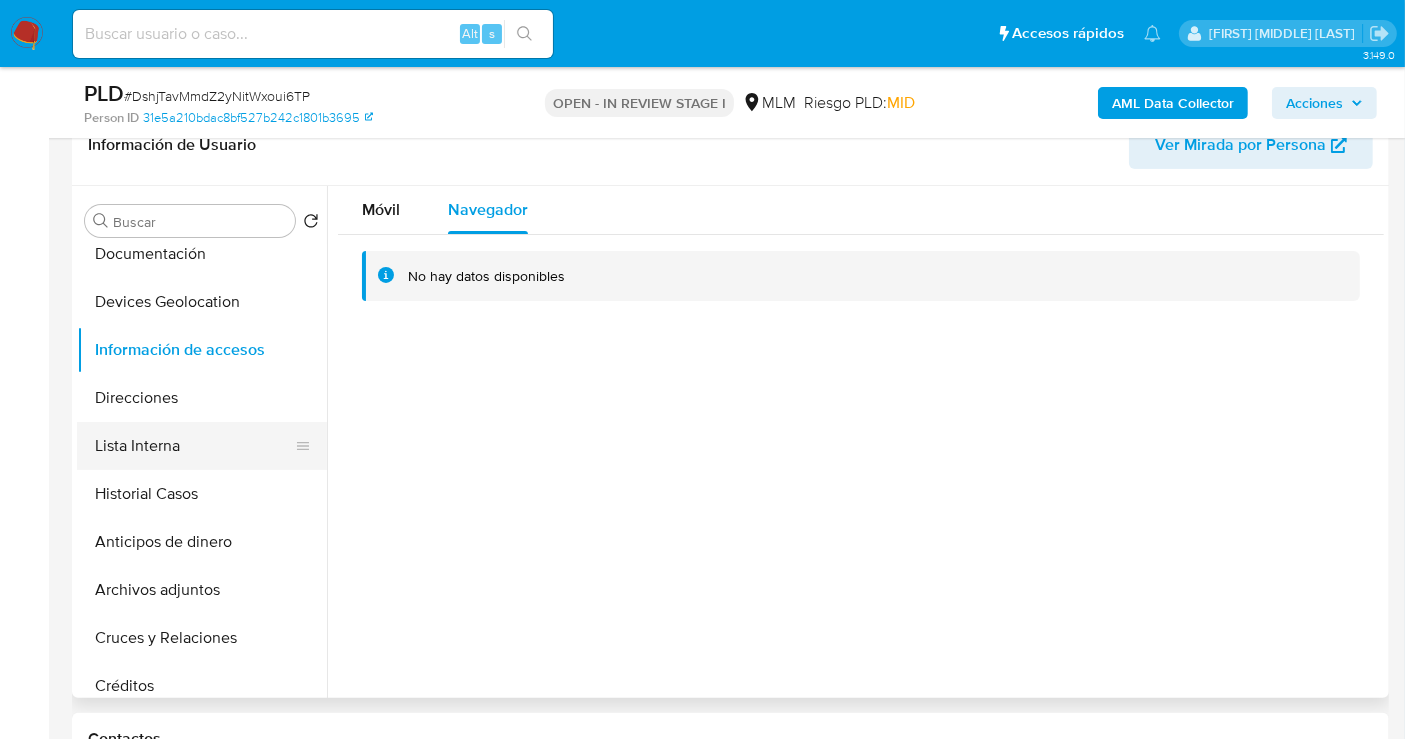 click on "Lista Interna" at bounding box center [194, 446] 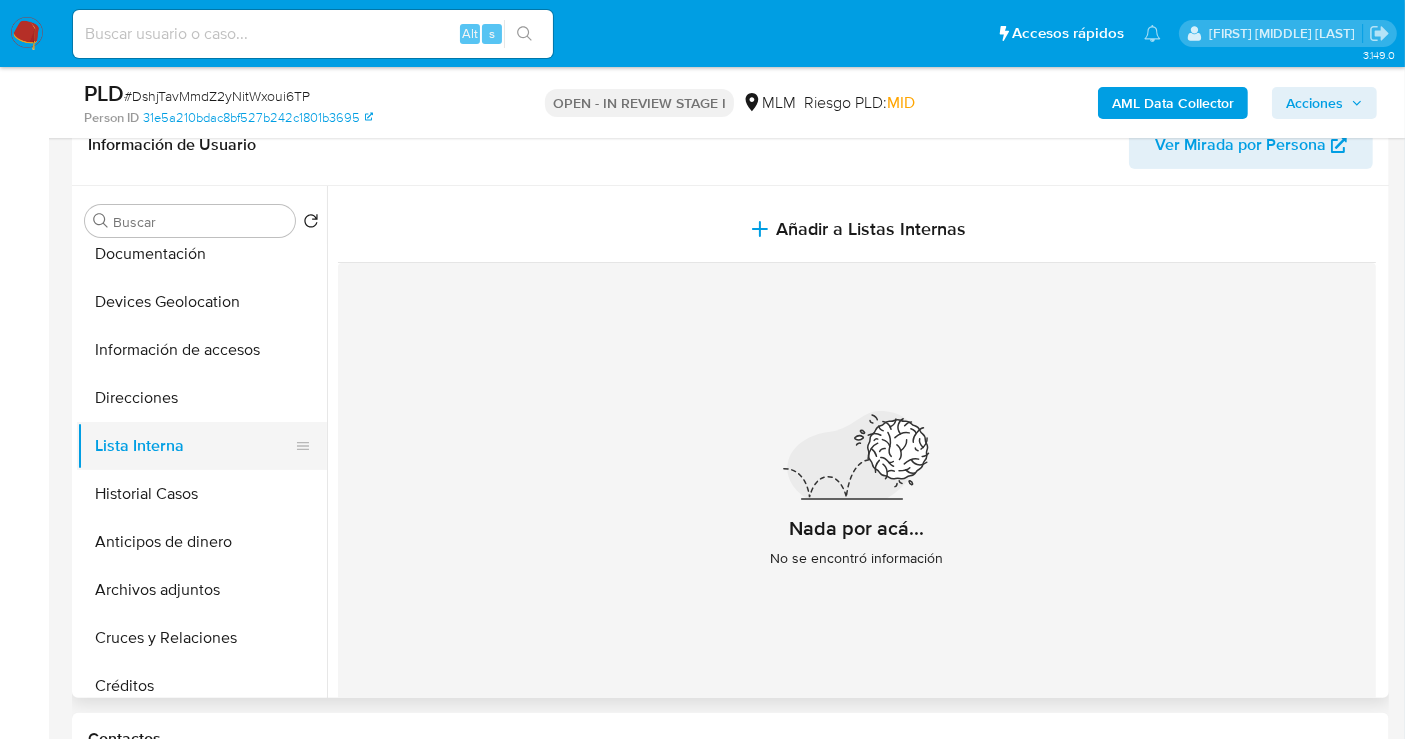type 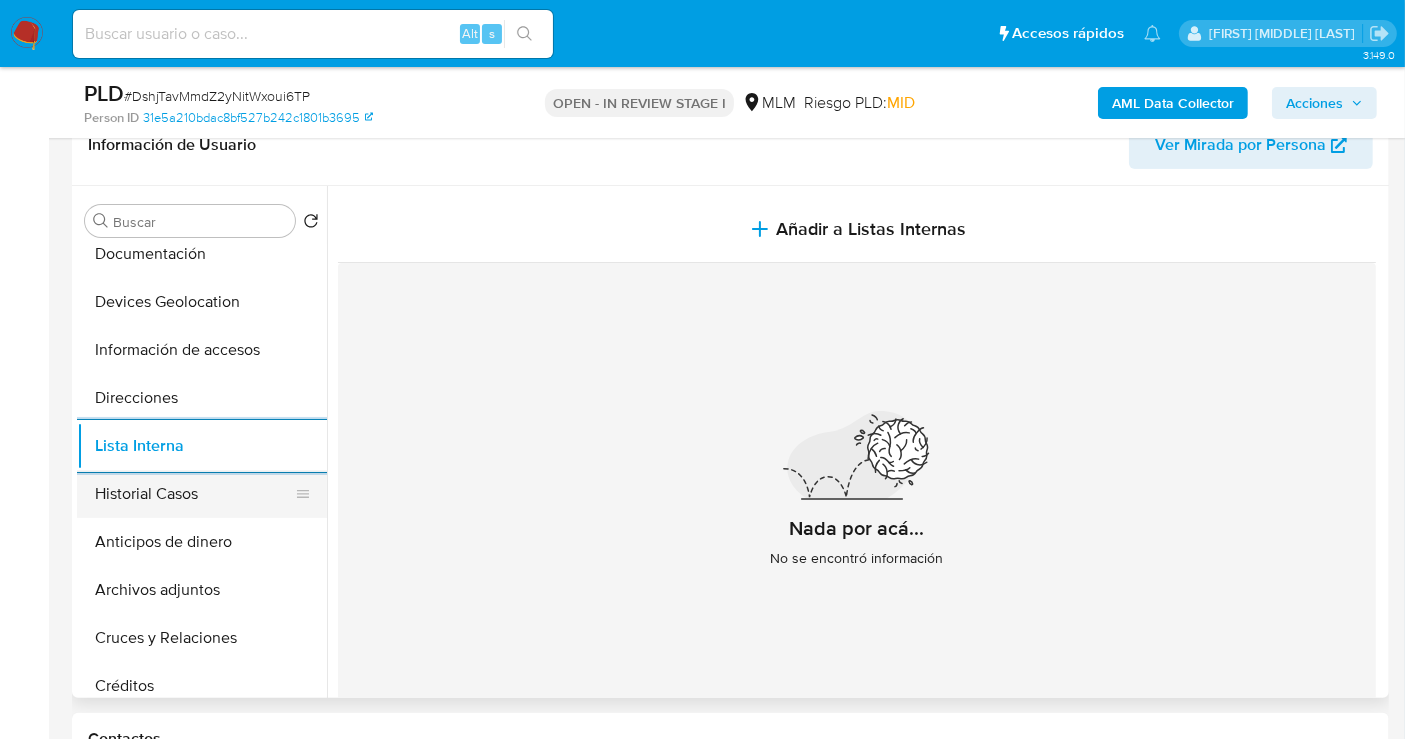 click on "Historial Casos" at bounding box center (194, 494) 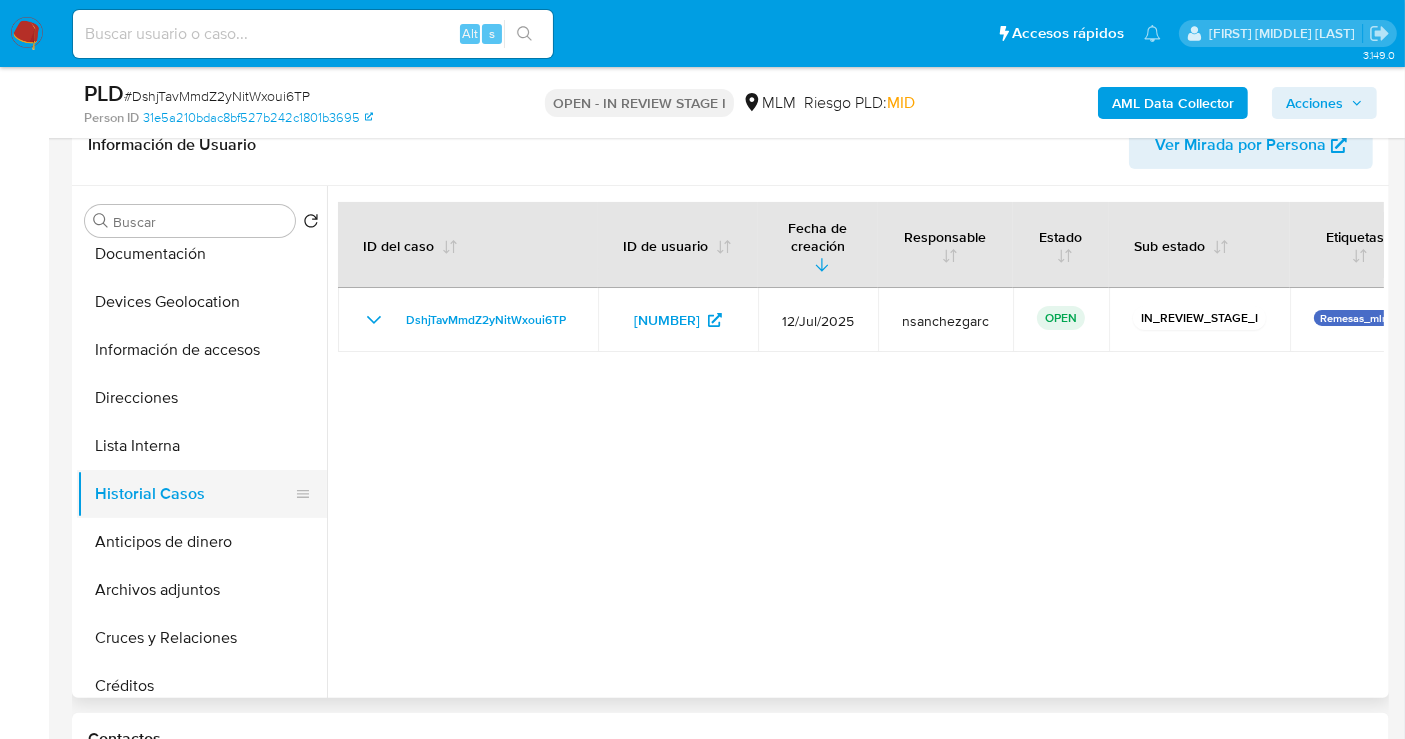 type 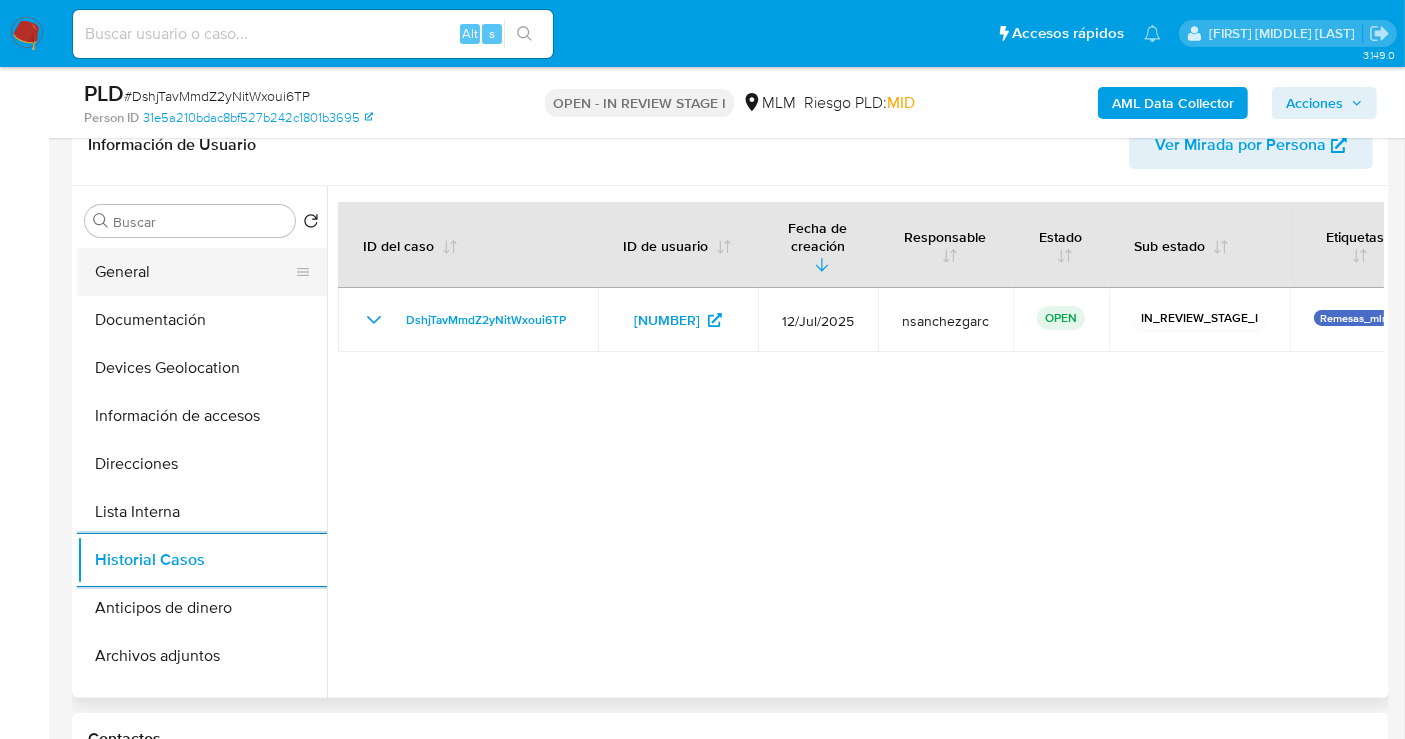 scroll, scrollTop: 0, scrollLeft: 0, axis: both 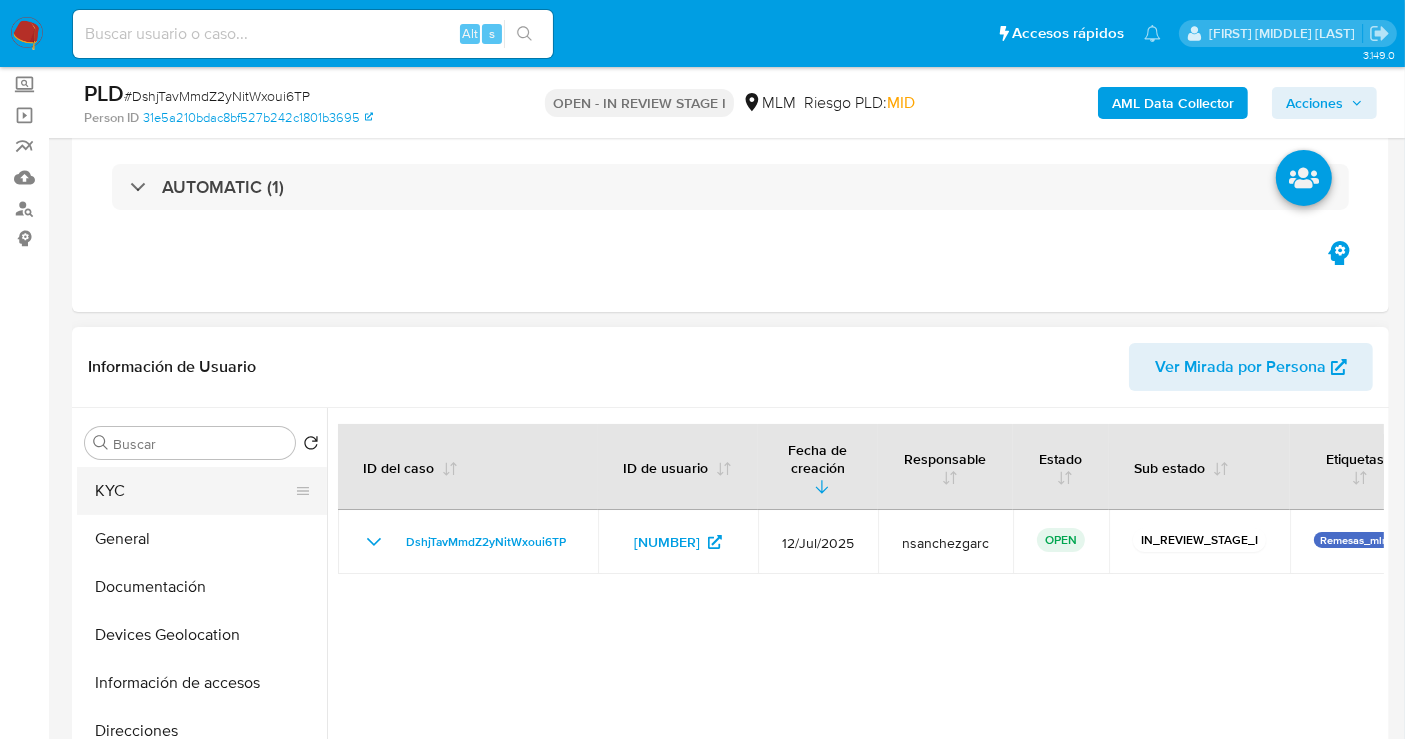 click on "KYC" at bounding box center (194, 491) 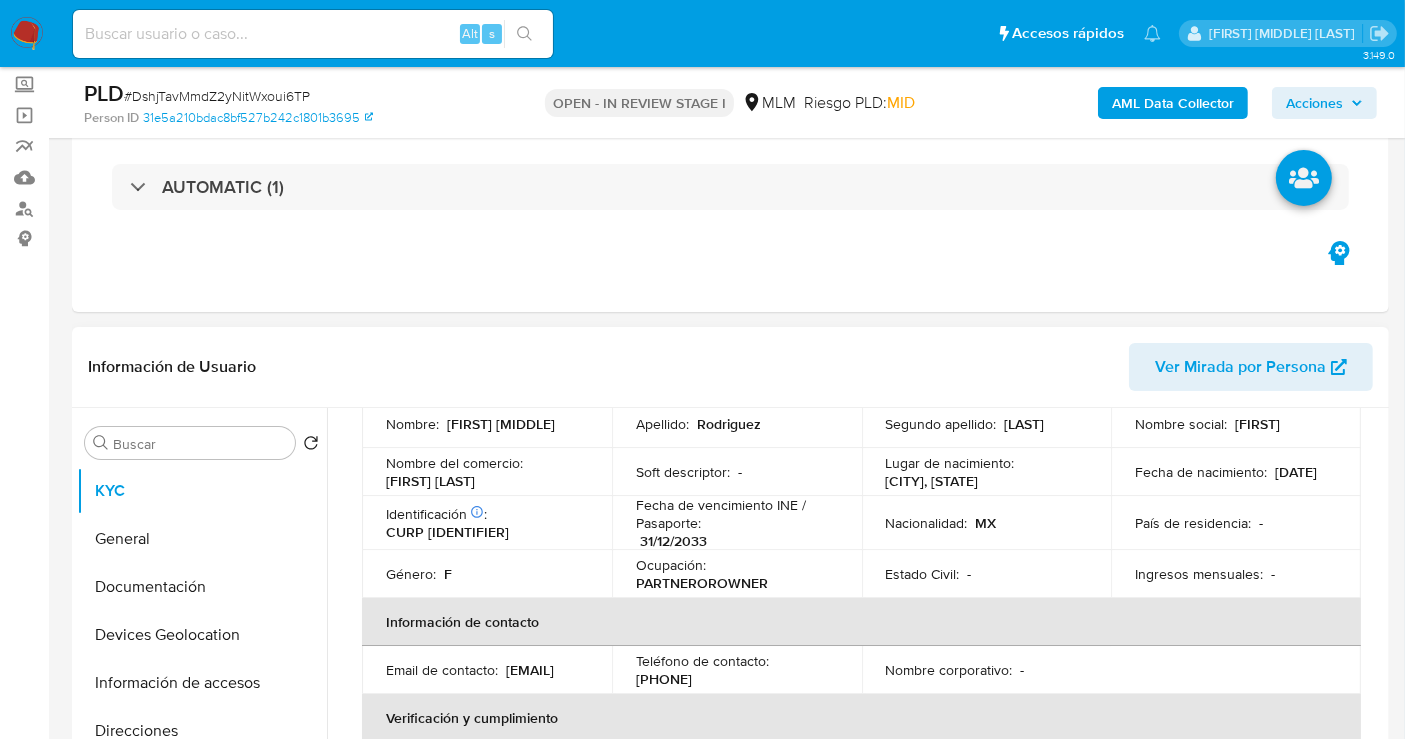scroll, scrollTop: 0, scrollLeft: 0, axis: both 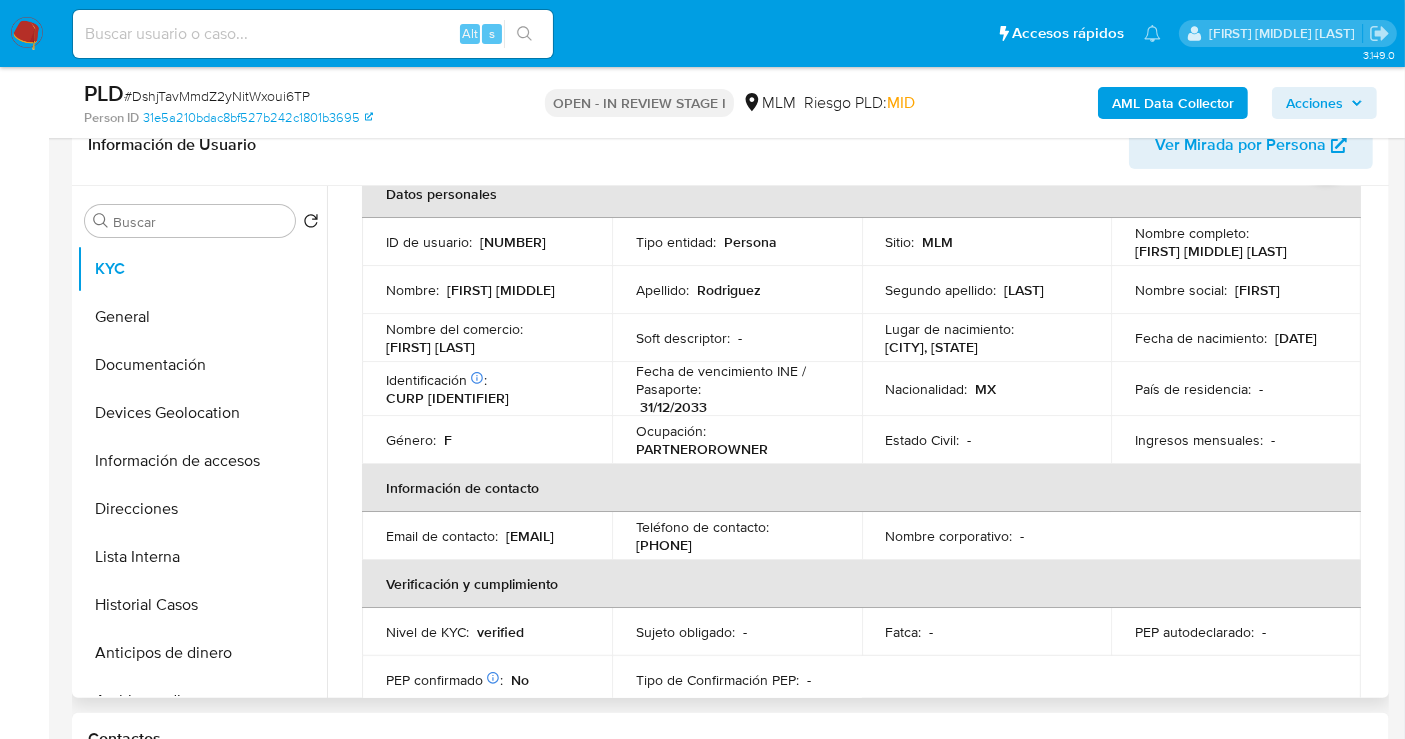drag, startPoint x: 519, startPoint y: 555, endPoint x: 376, endPoint y: 558, distance: 143.03146 